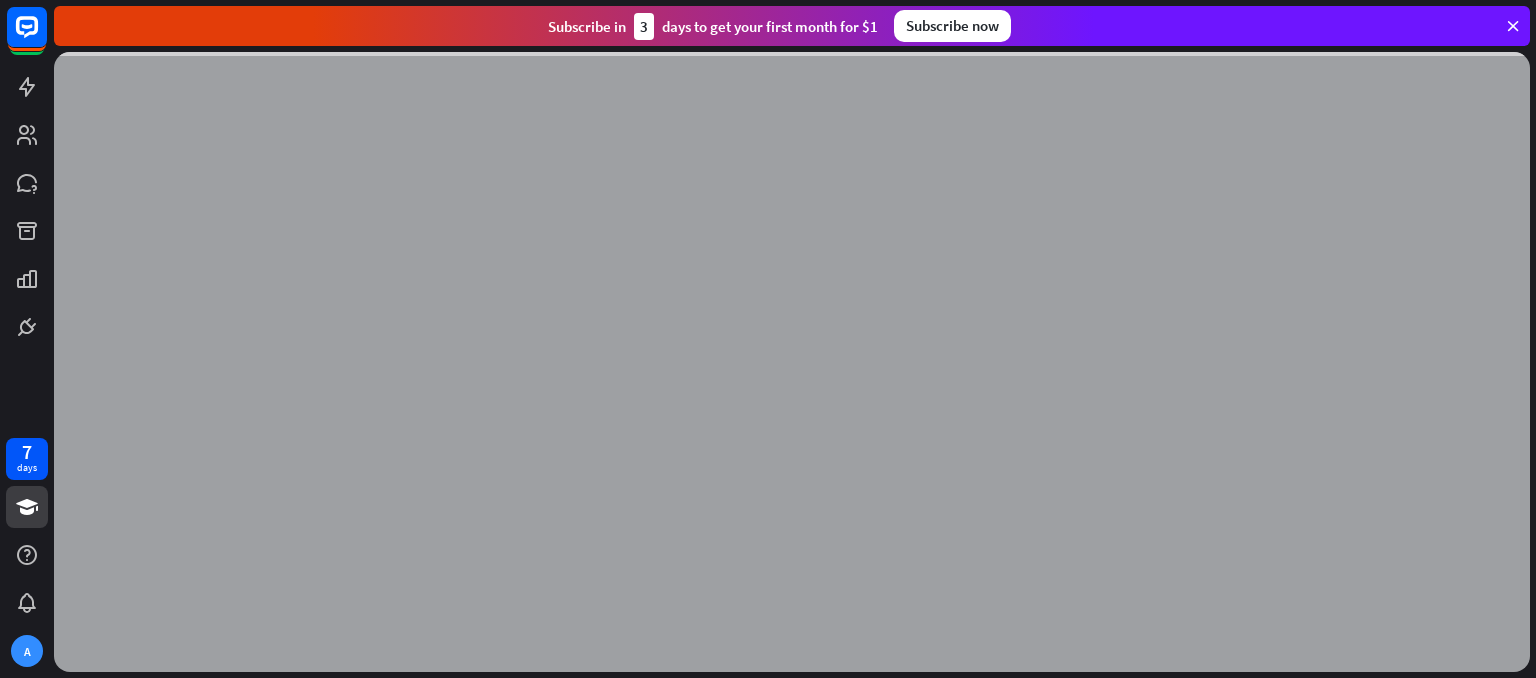 scroll, scrollTop: 0, scrollLeft: 0, axis: both 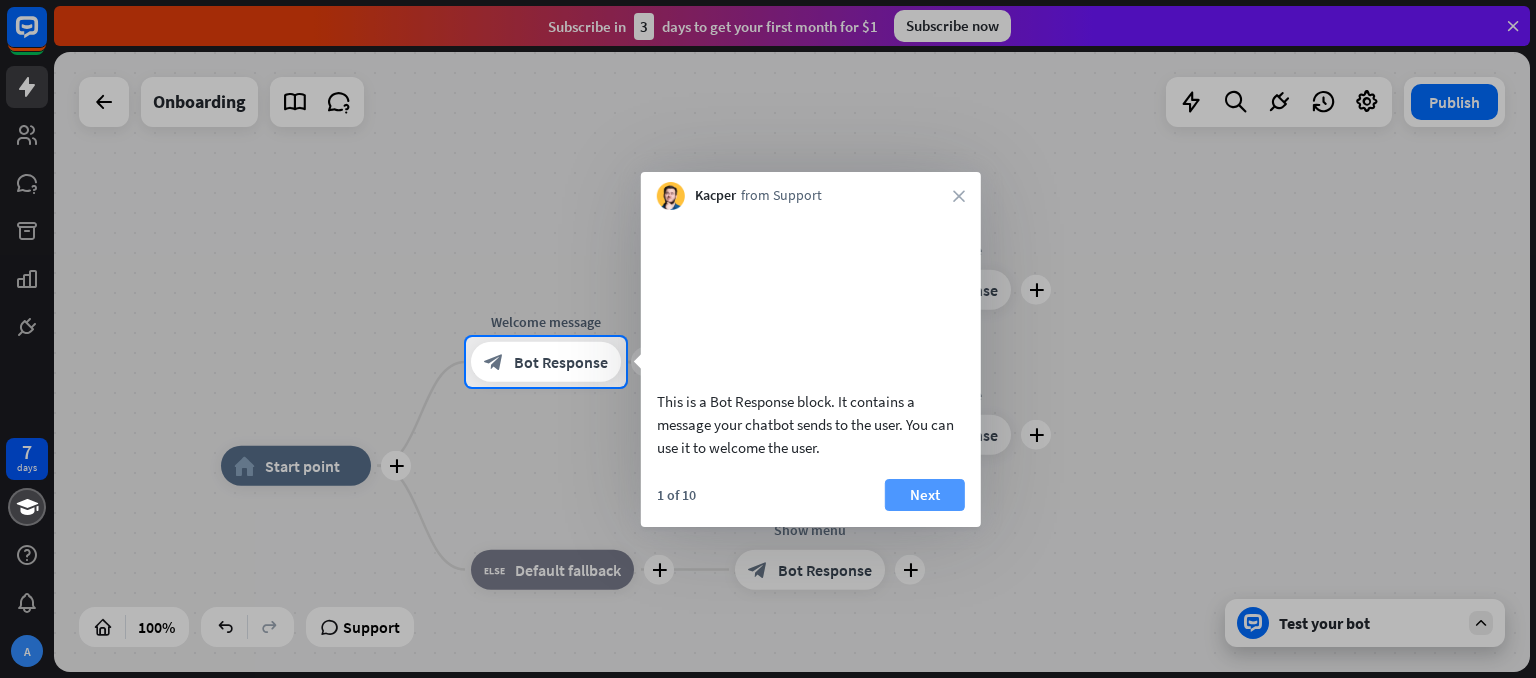click on "Next" at bounding box center (925, 495) 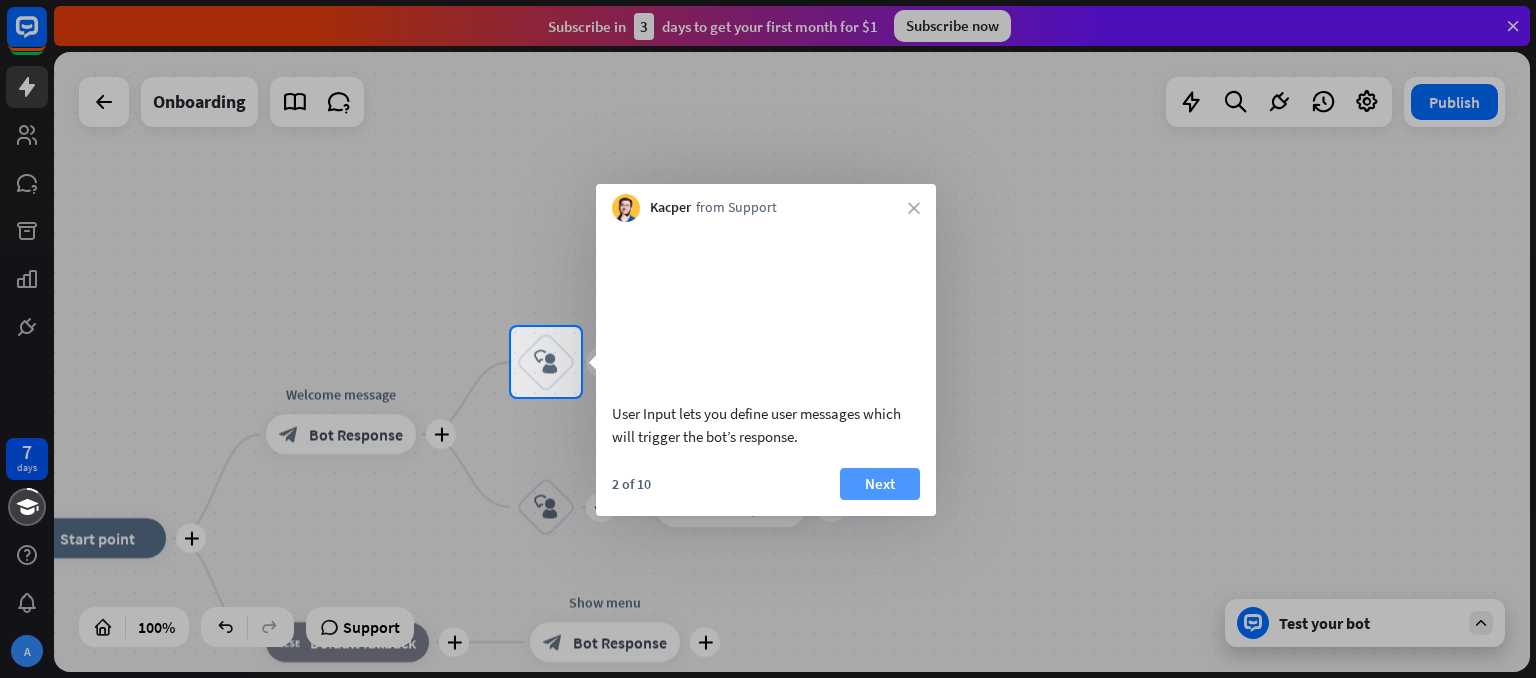 click on "Next" at bounding box center [880, 484] 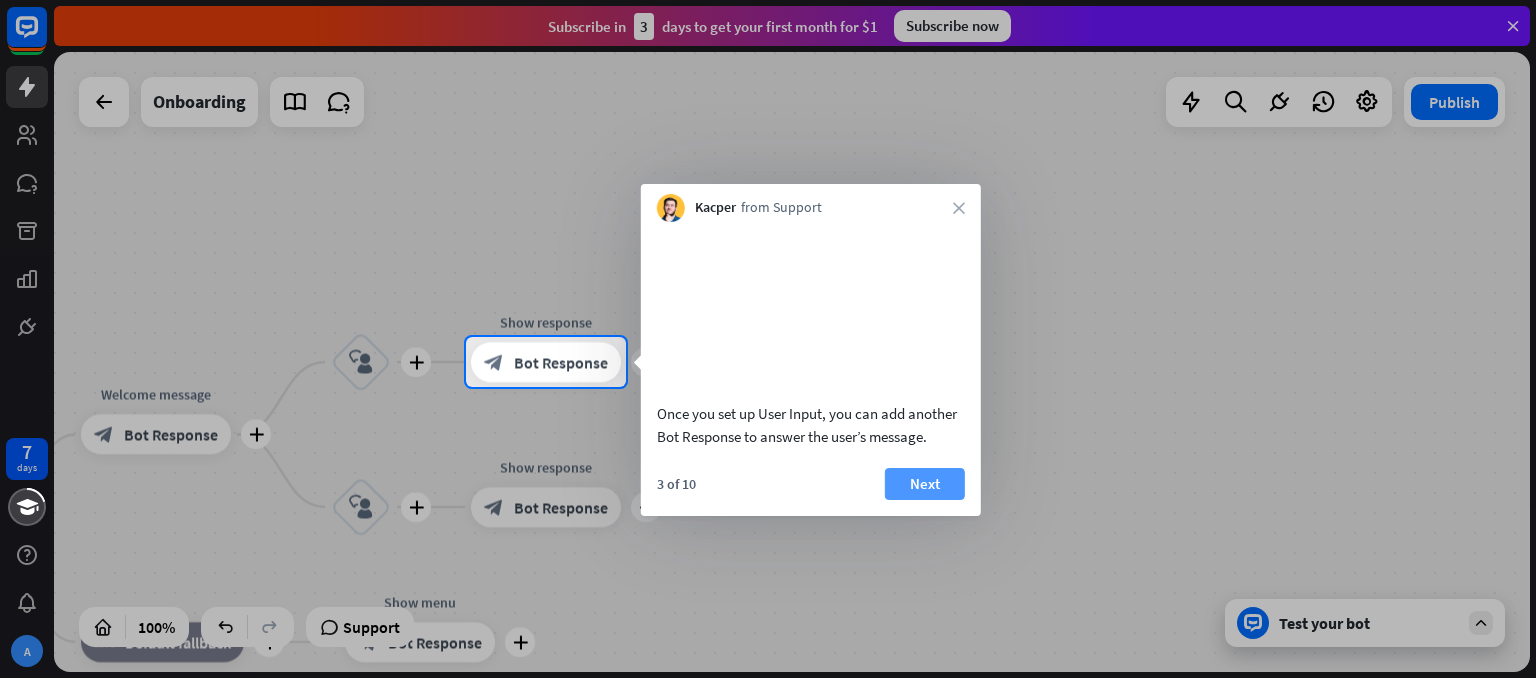 click on "Next" at bounding box center (925, 484) 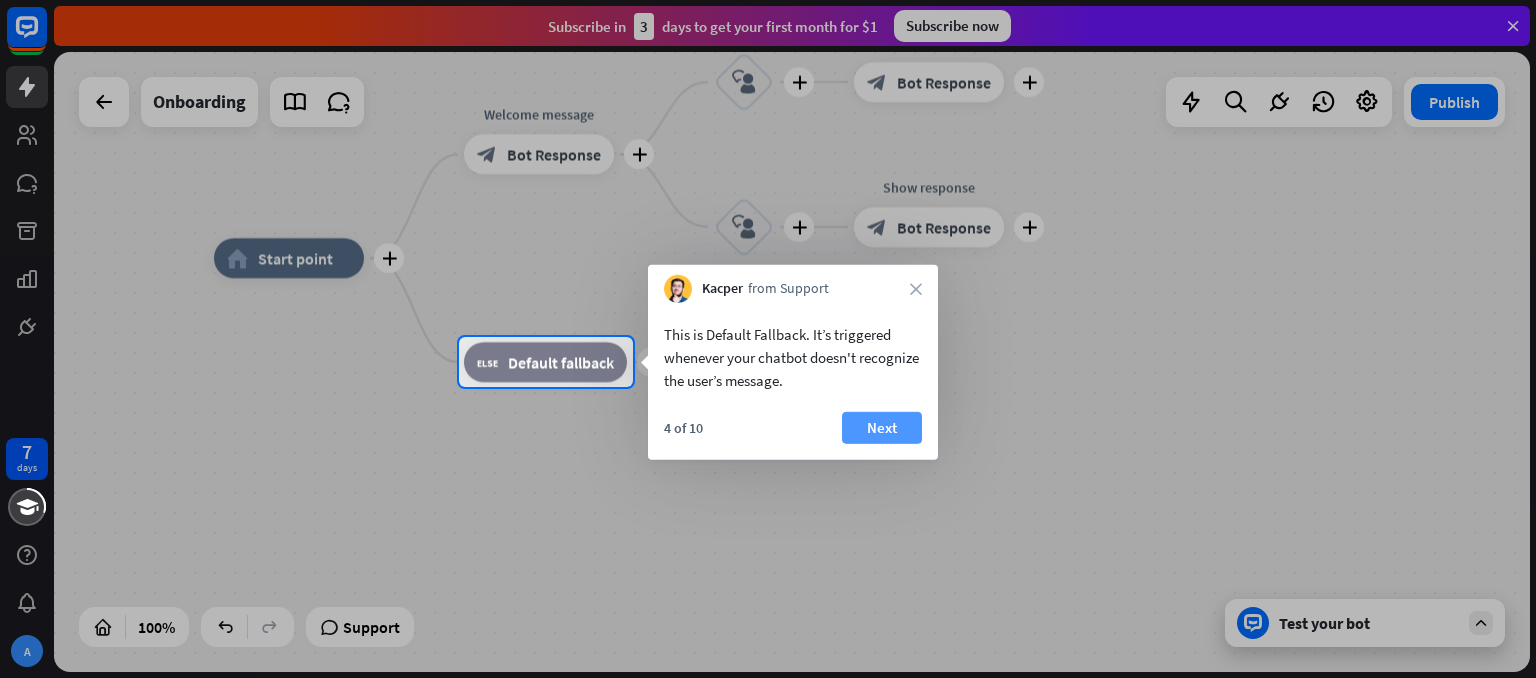 click on "Next" at bounding box center (882, 428) 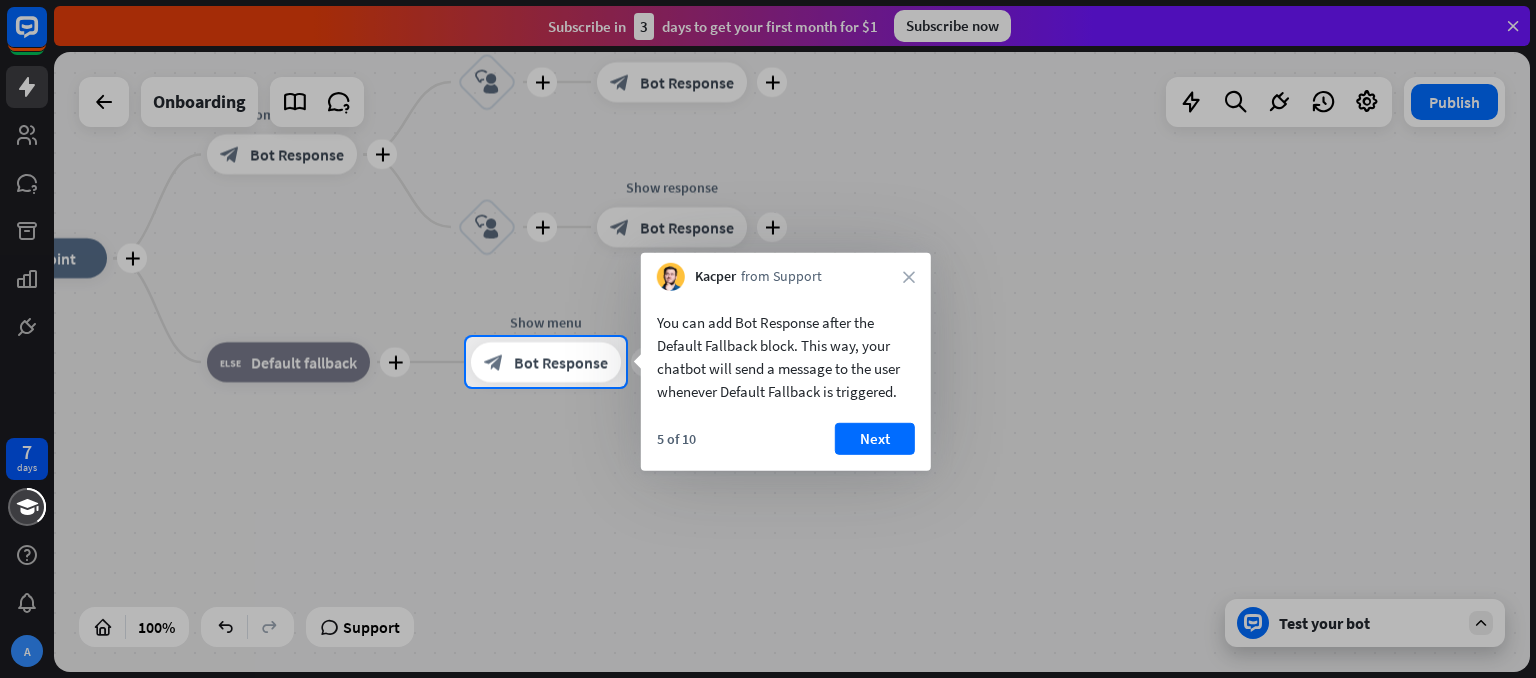 click on "Next" at bounding box center (875, 439) 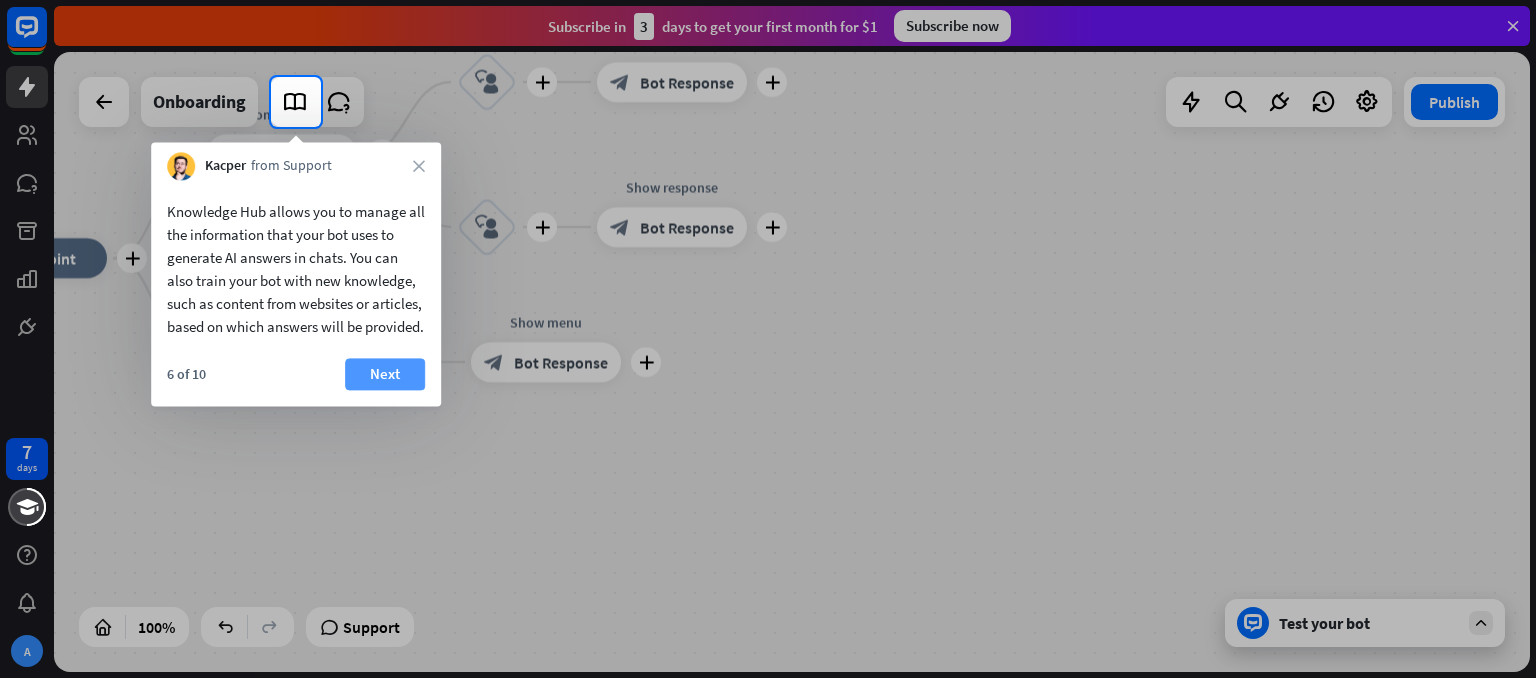 click on "Next" at bounding box center [385, 374] 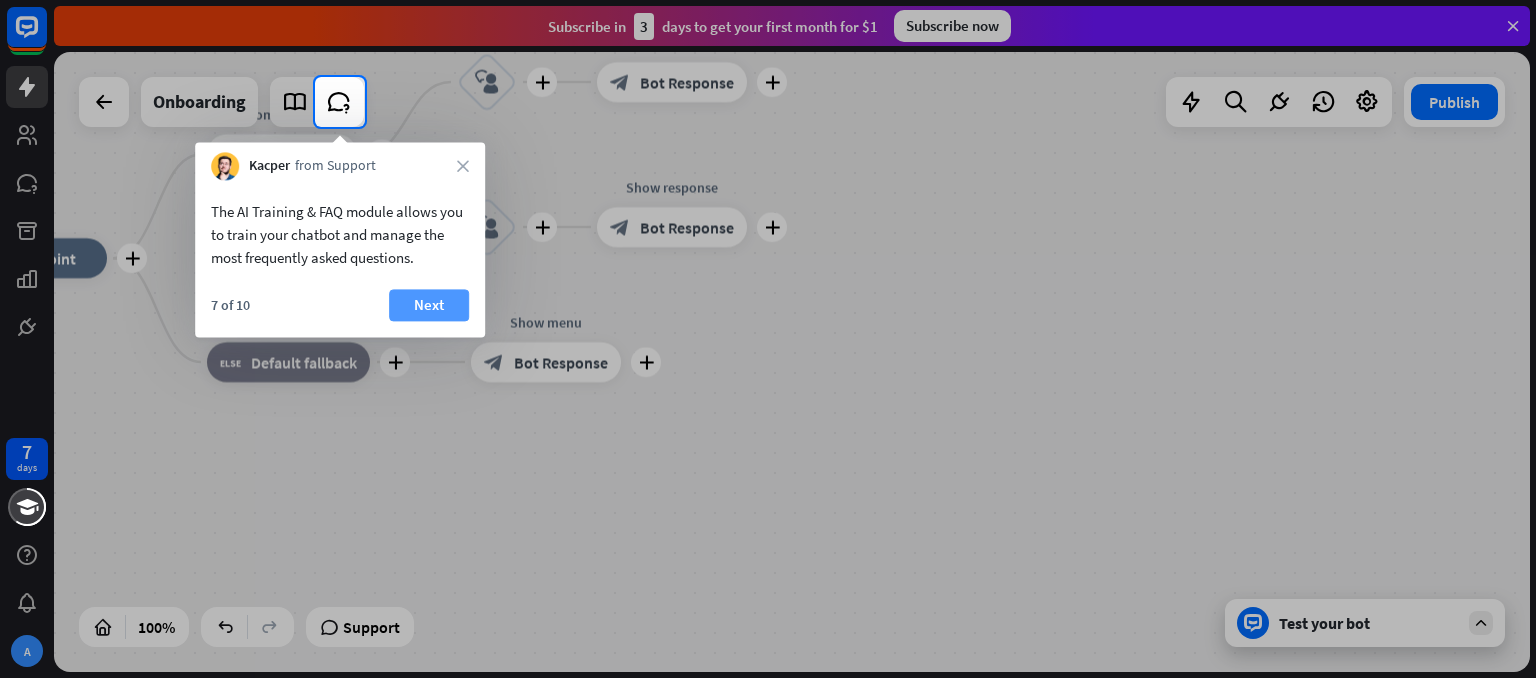 click on "Next" at bounding box center (429, 305) 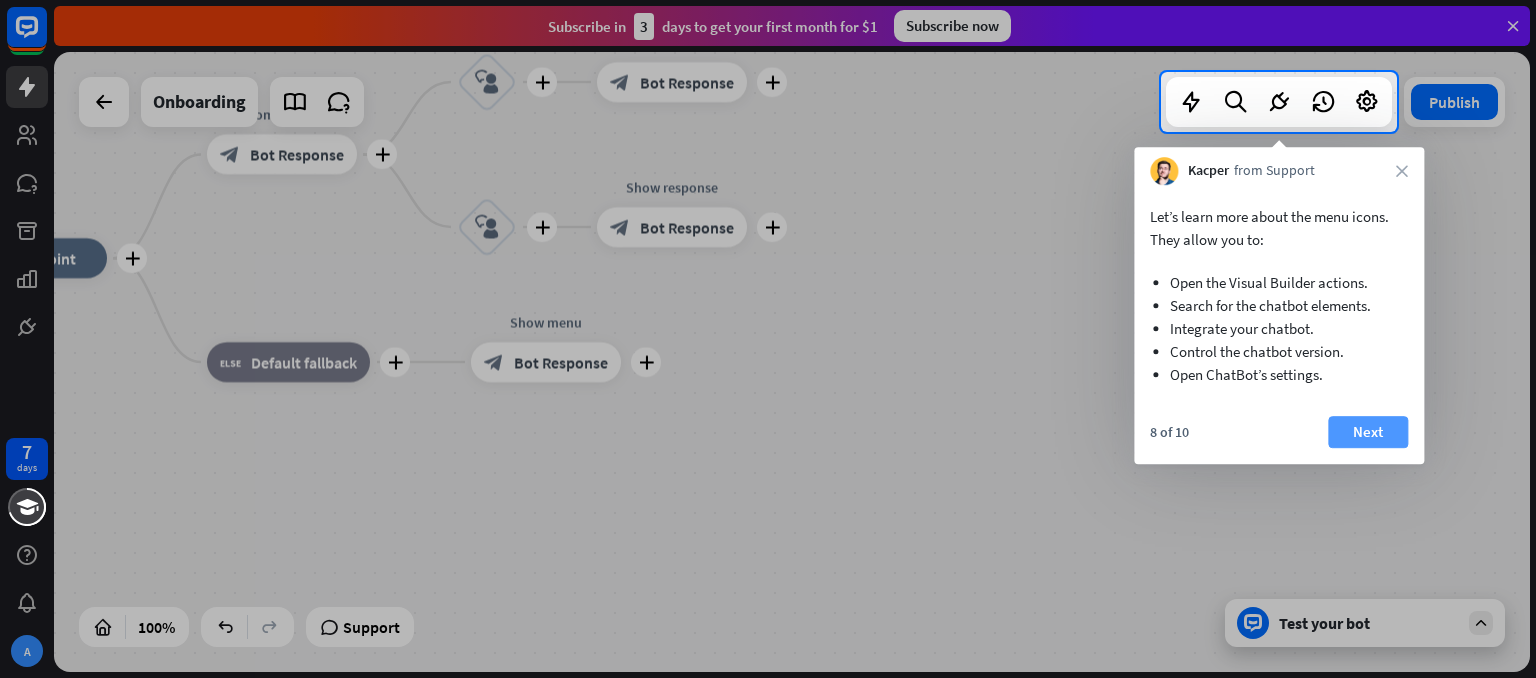 click on "Next" at bounding box center [1368, 432] 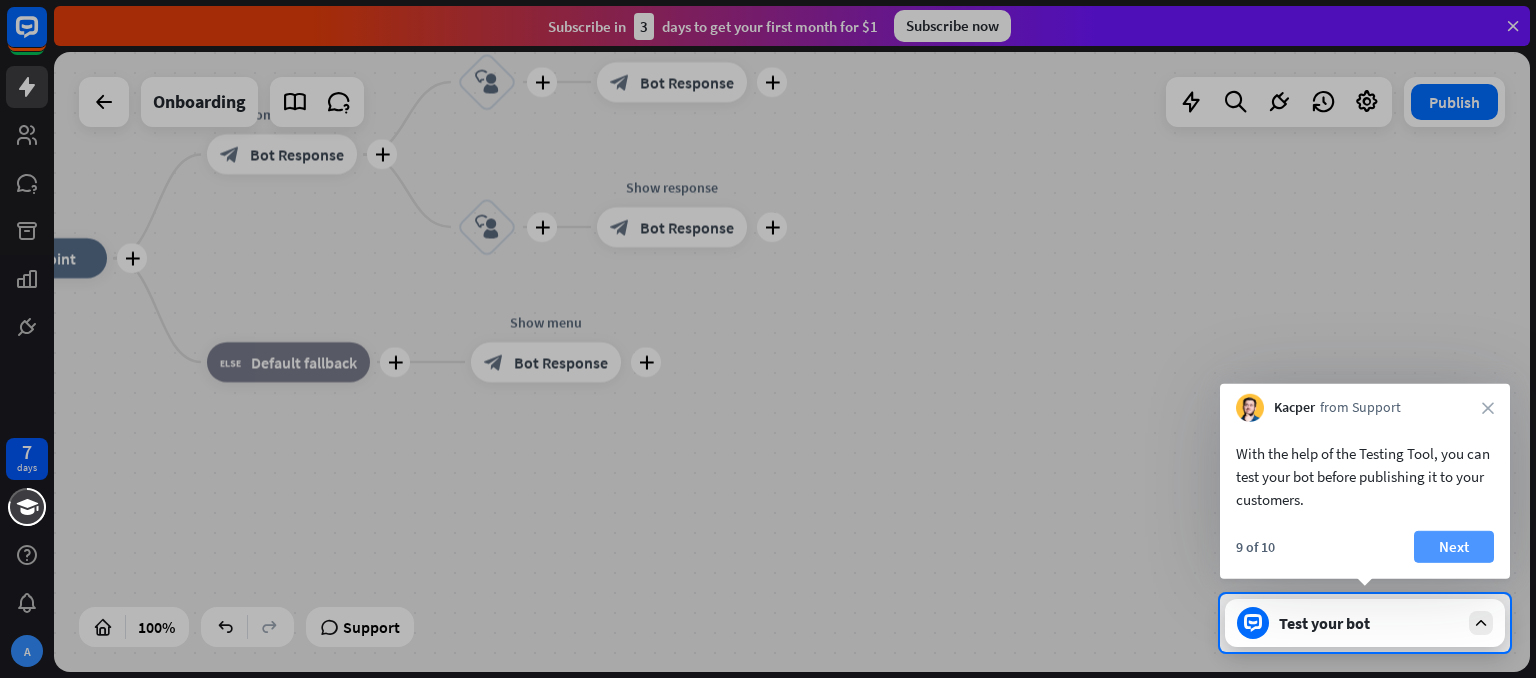 click on "Next" at bounding box center [1454, 547] 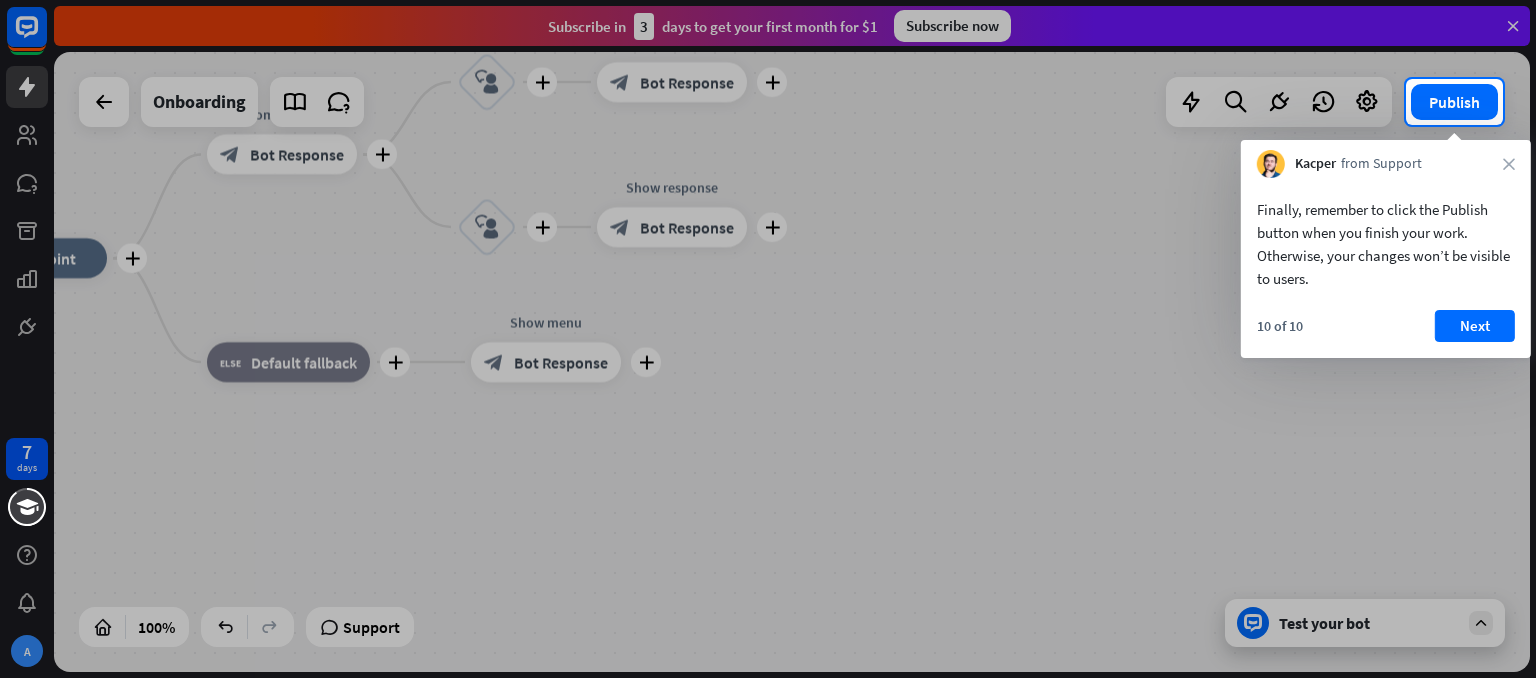 click on "Finally, remember to click the Publish button when you finish your work. Otherwise, your changes won’t be visible to users.
10 of 10
Next" at bounding box center [1386, 268] 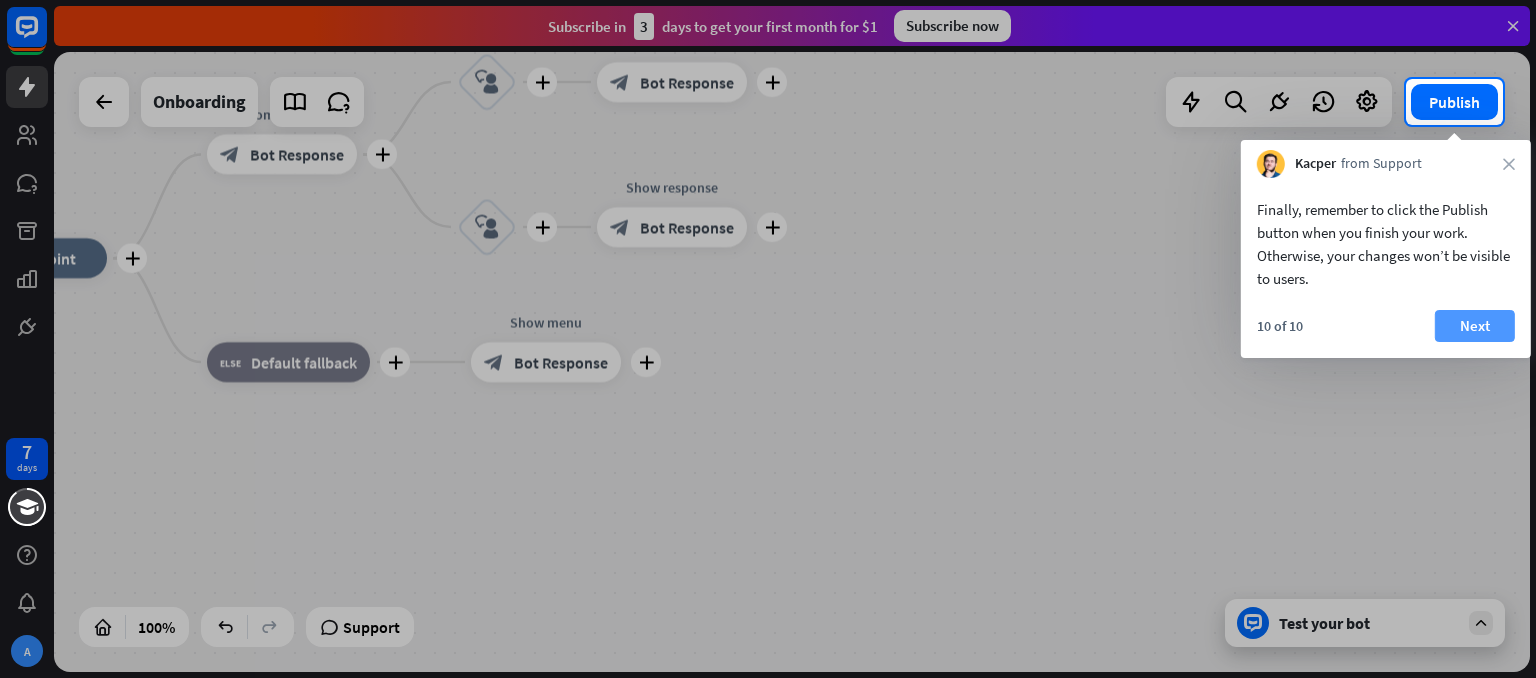 click on "Next" at bounding box center (1475, 326) 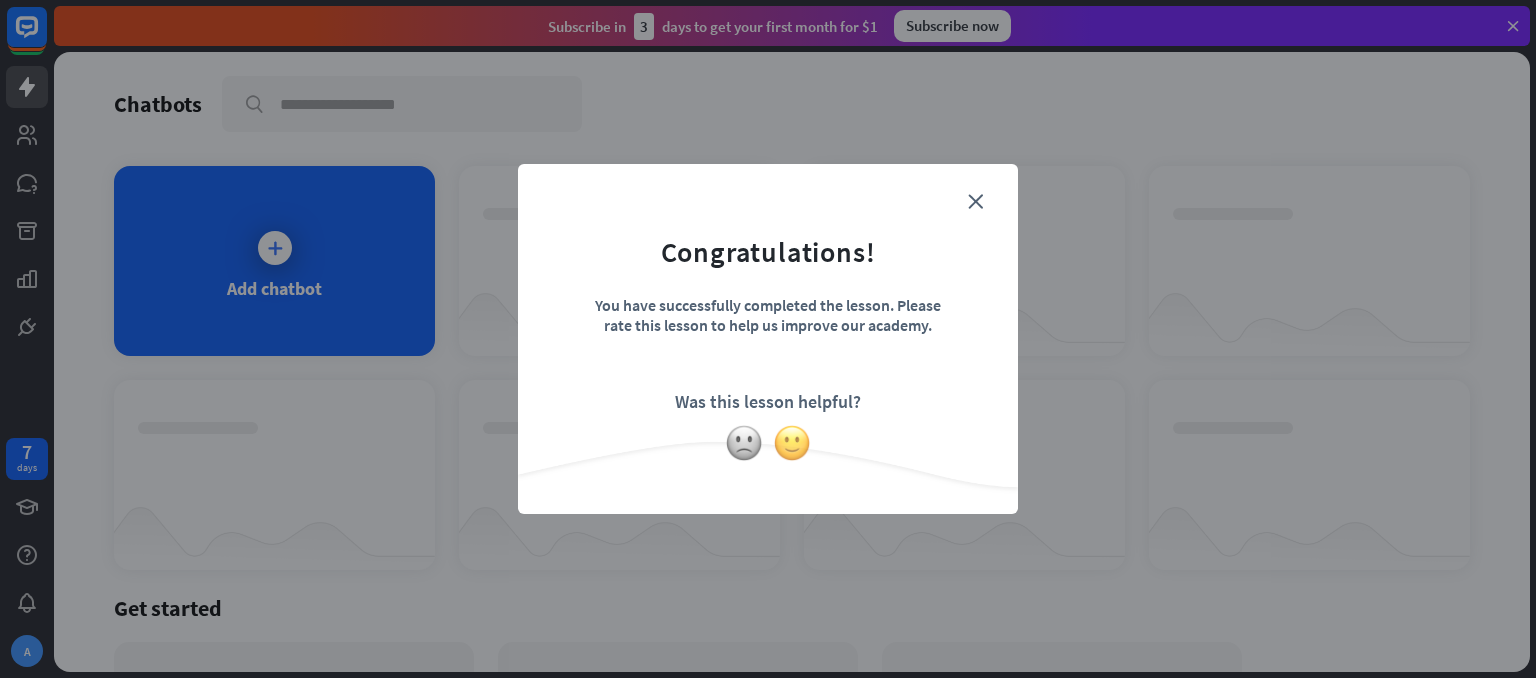 click at bounding box center (792, 443) 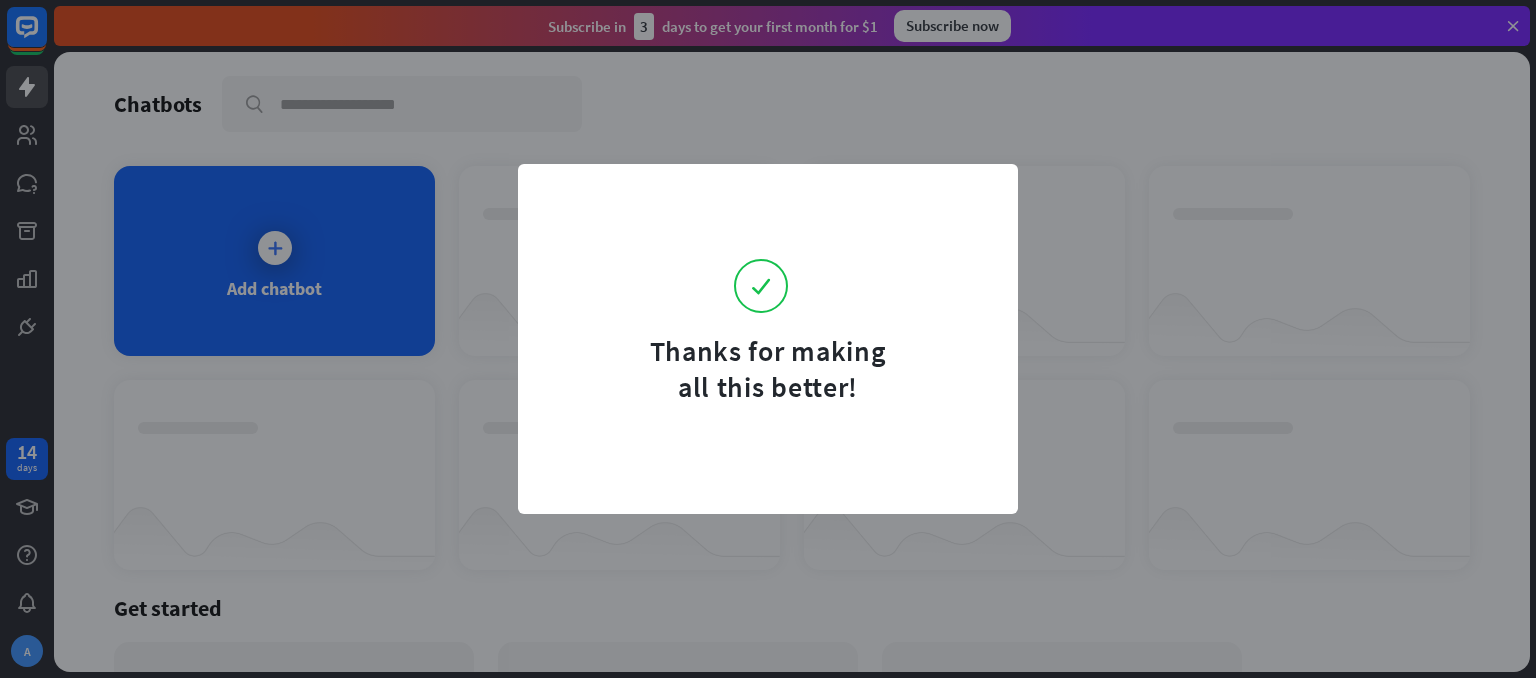 click on "Thanks for making all this better!" at bounding box center (768, 339) 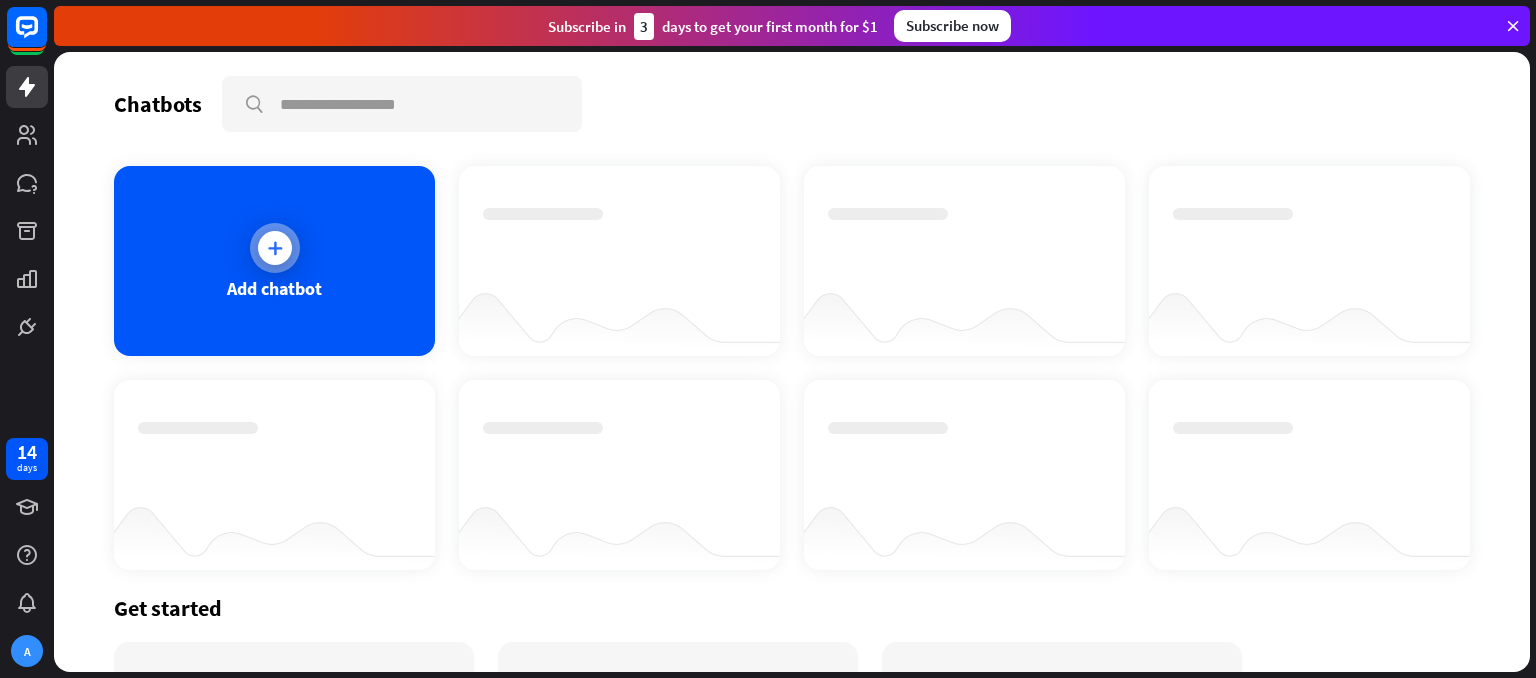 click on "Add chatbot" at bounding box center [274, 261] 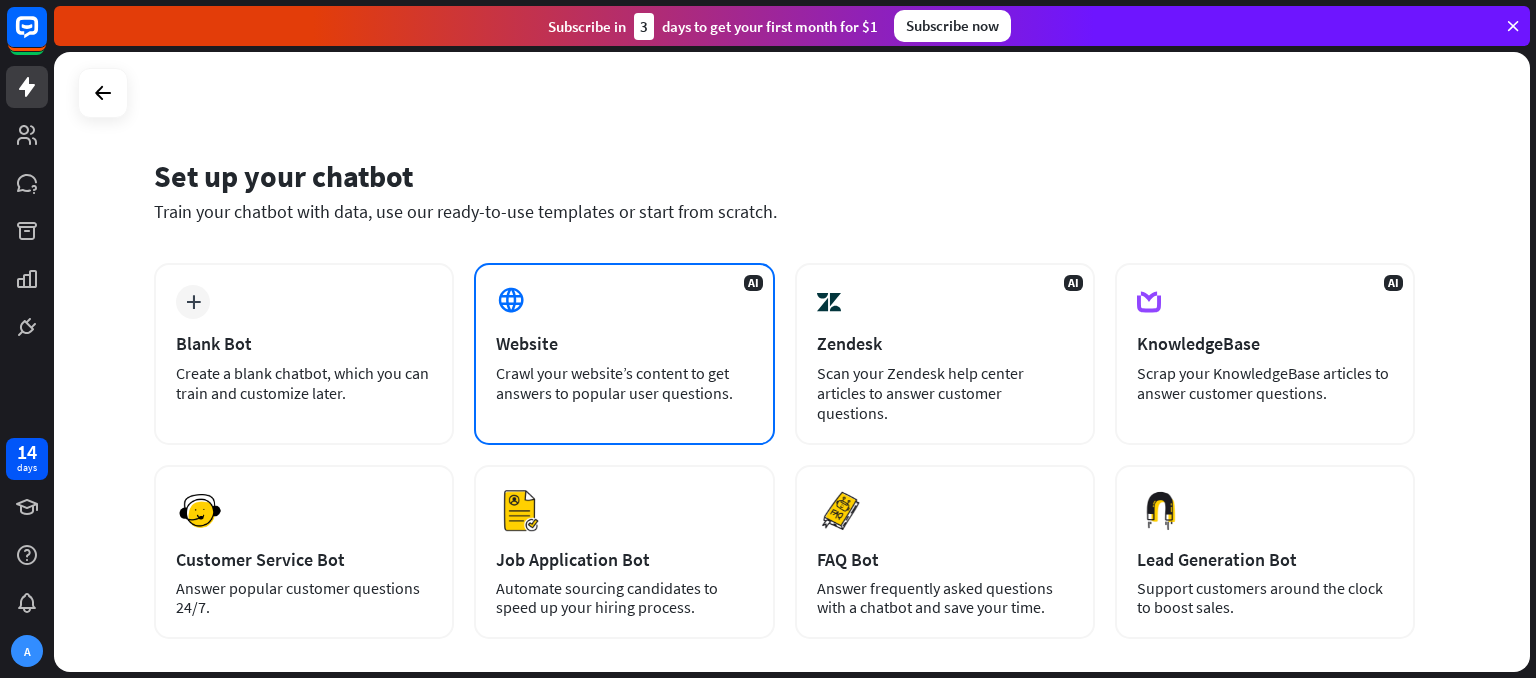 click on "Website" at bounding box center (624, 343) 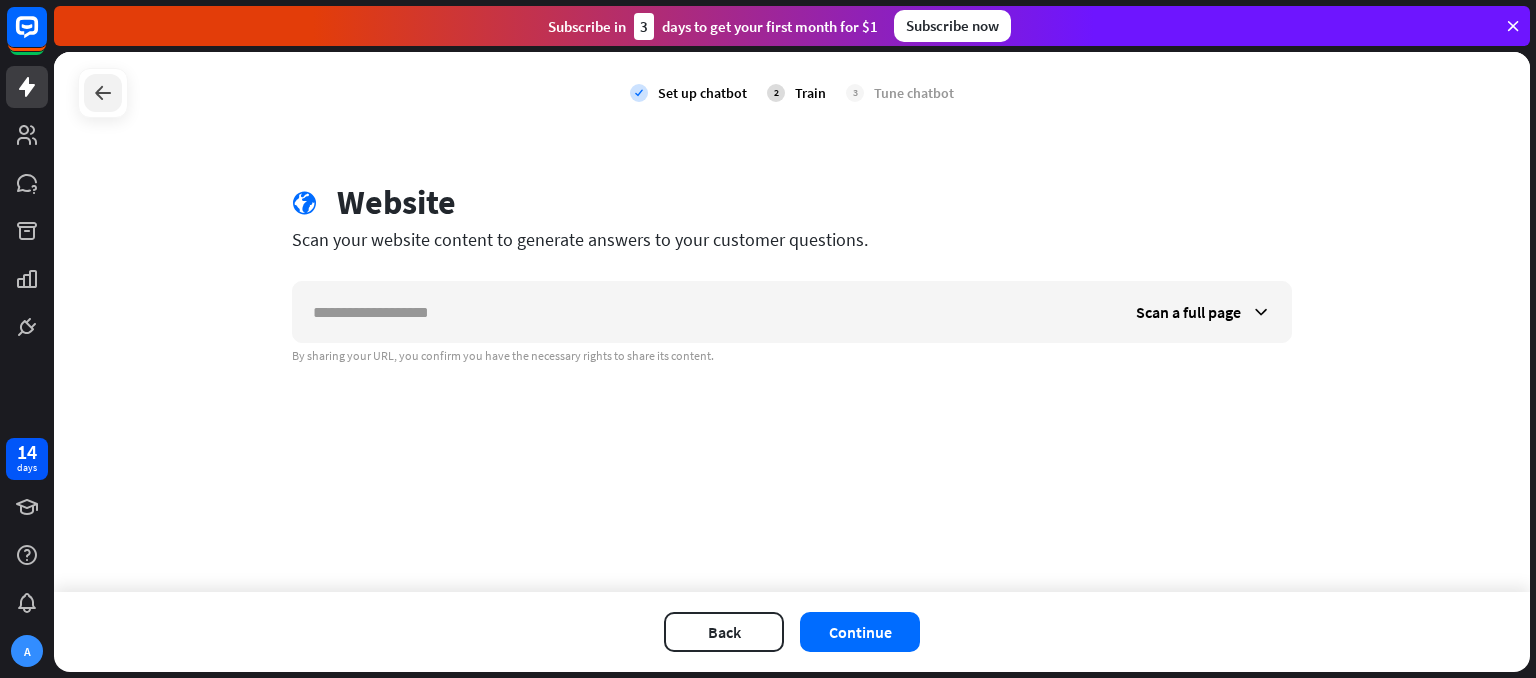 click at bounding box center [103, 93] 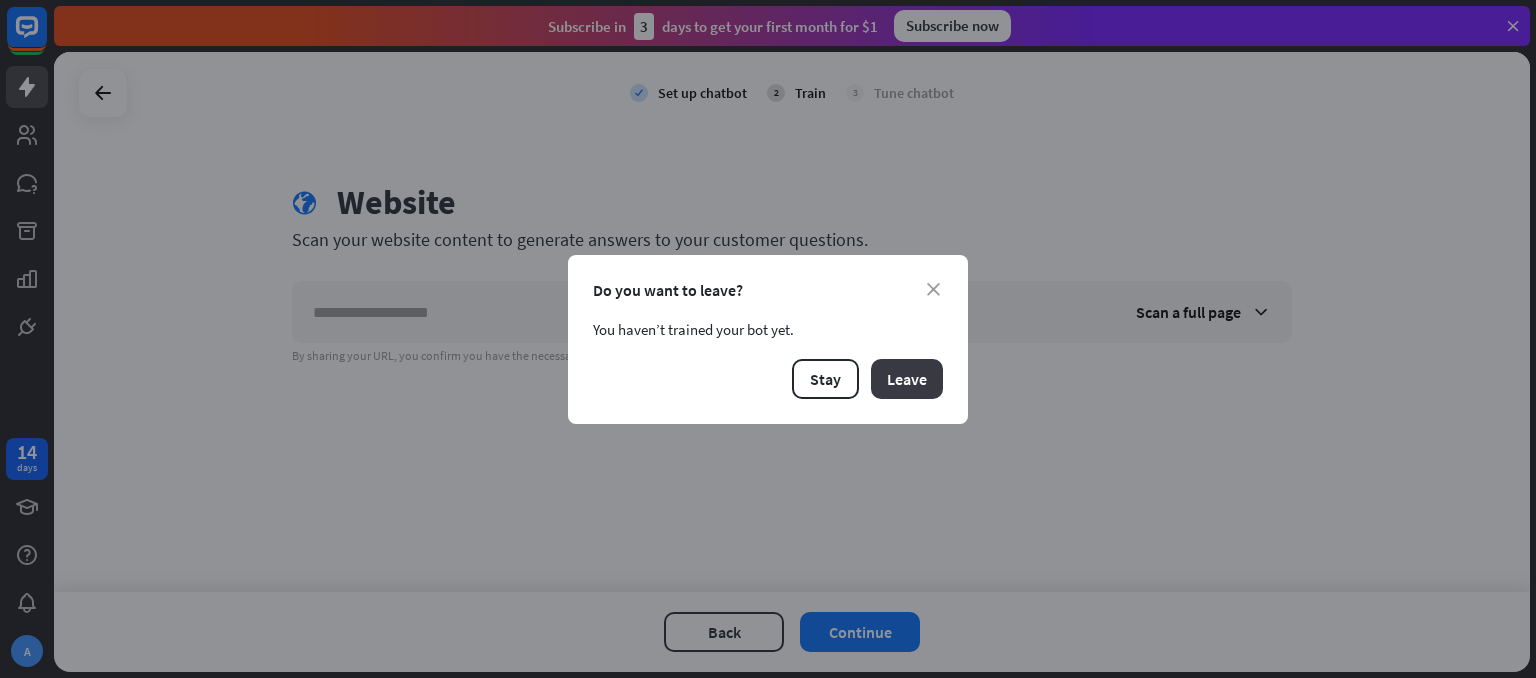 click on "Leave" at bounding box center (907, 379) 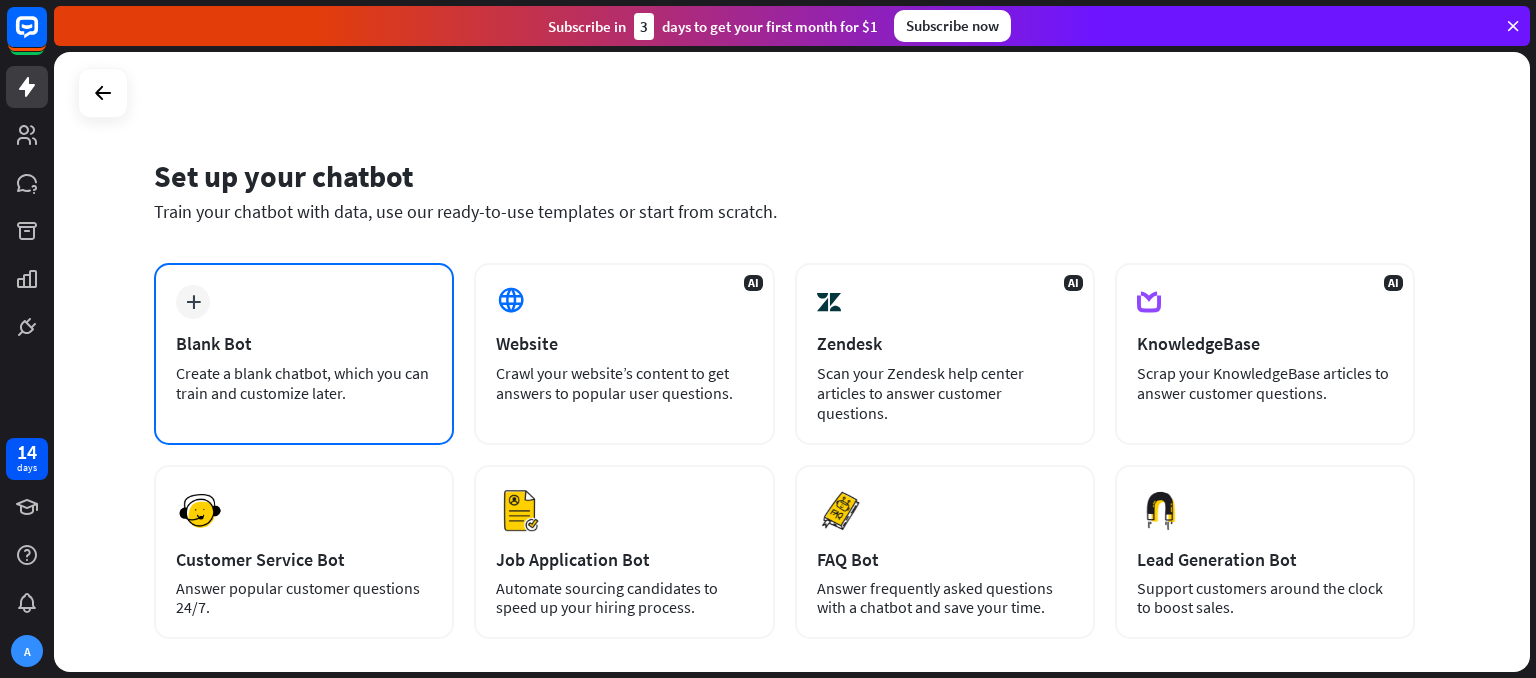 click on "plus   Blank Bot
Create a blank chatbot, which you can train and
customize later." at bounding box center (304, 354) 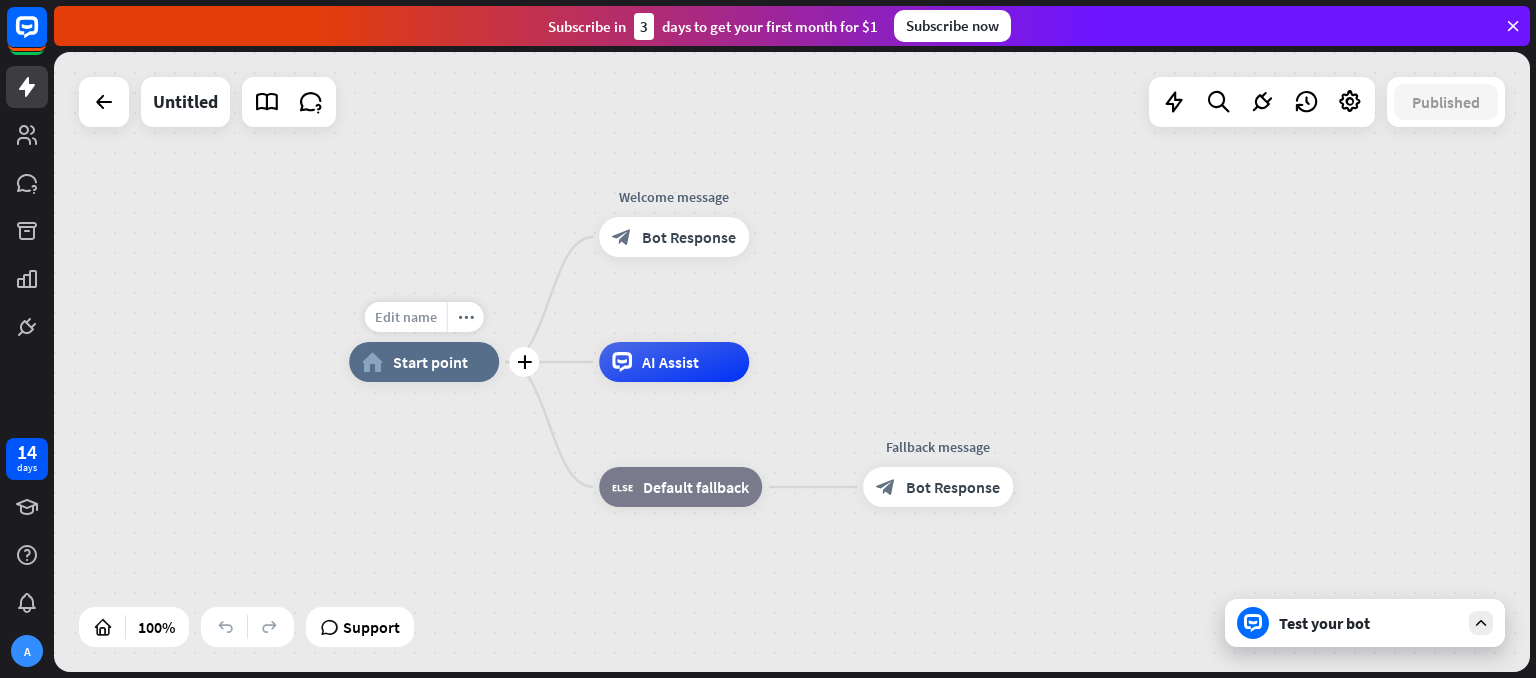 click on "Edit name" at bounding box center (406, 317) 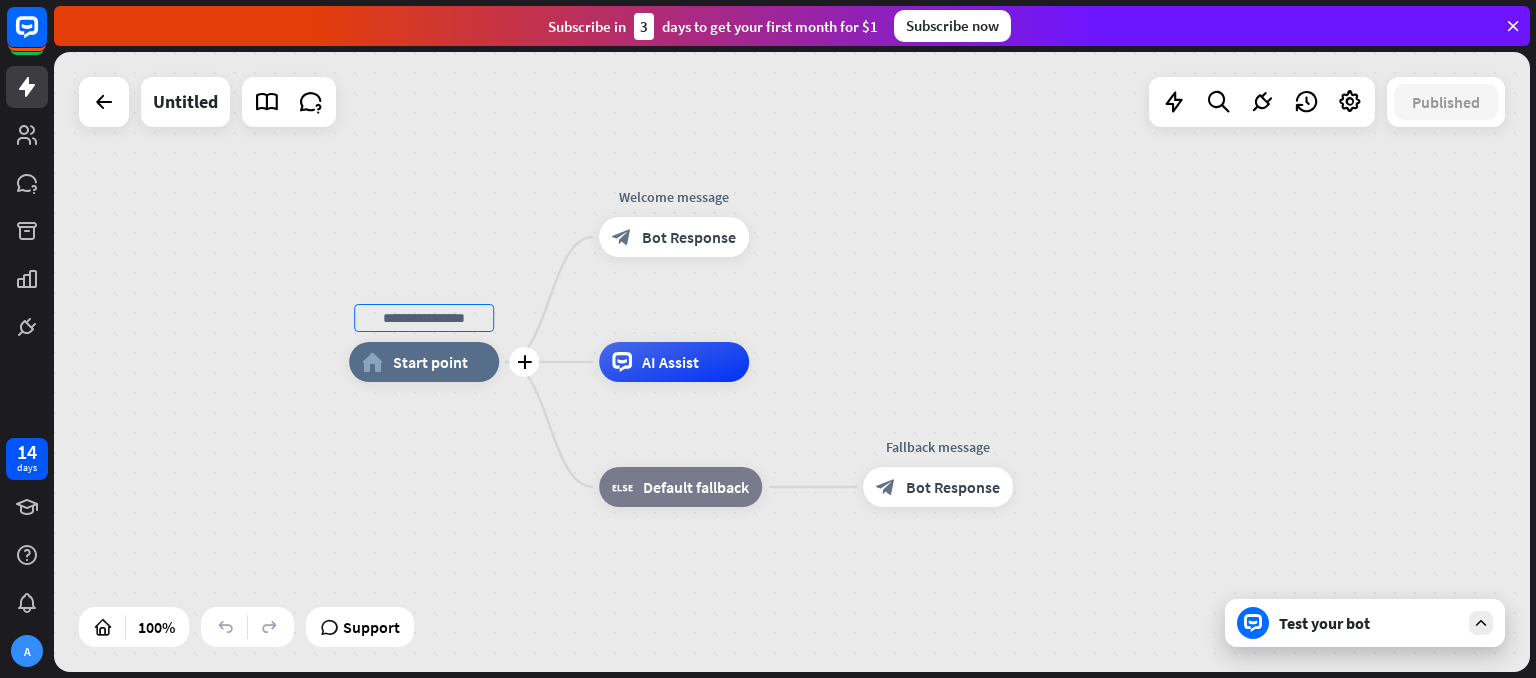 click at bounding box center [424, 318] 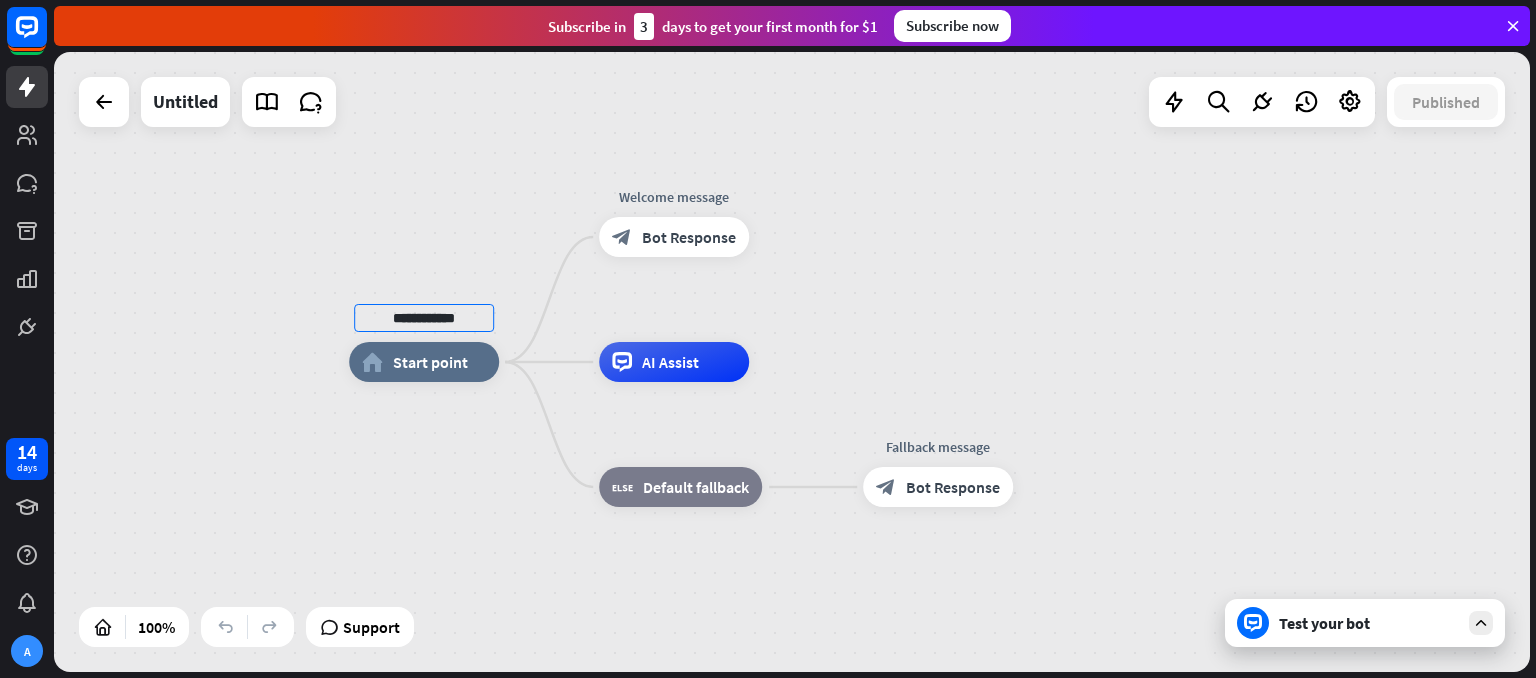 type on "**********" 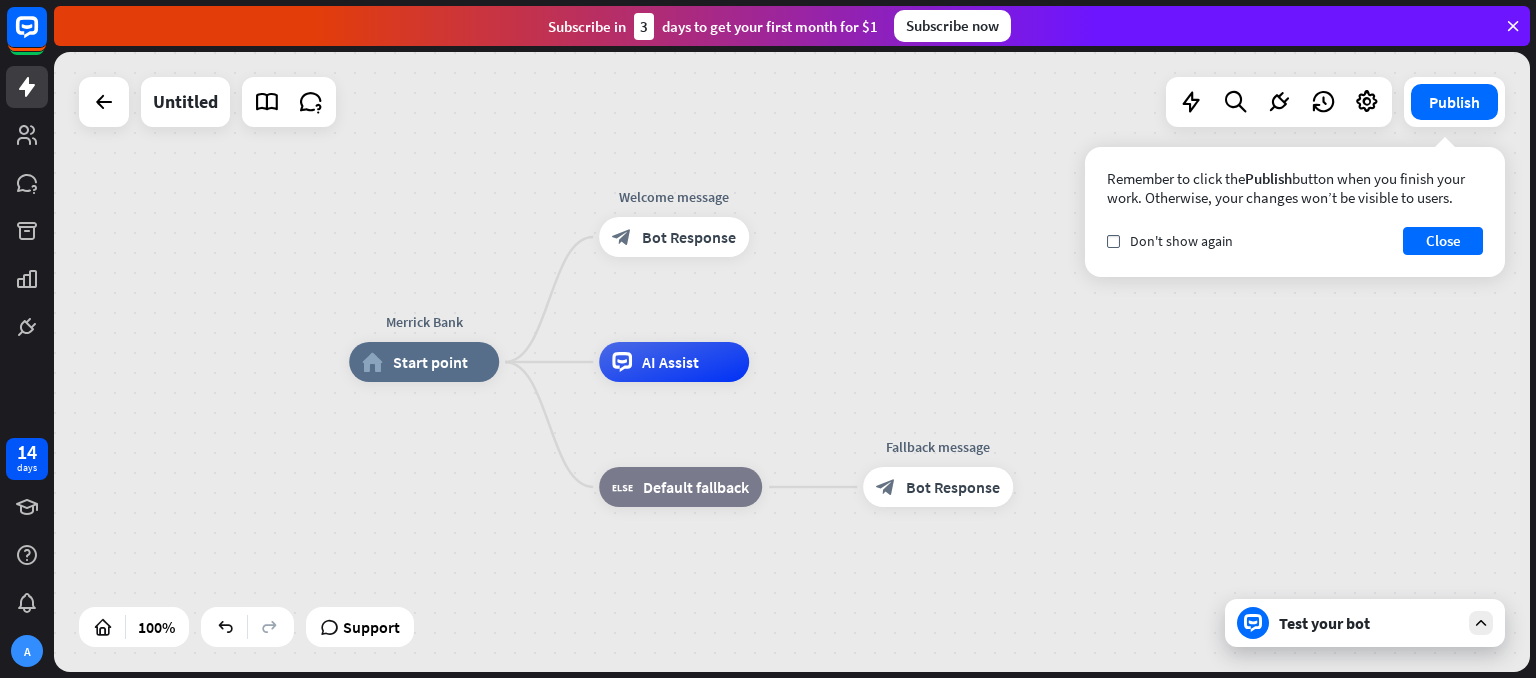 click at bounding box center [1481, 623] 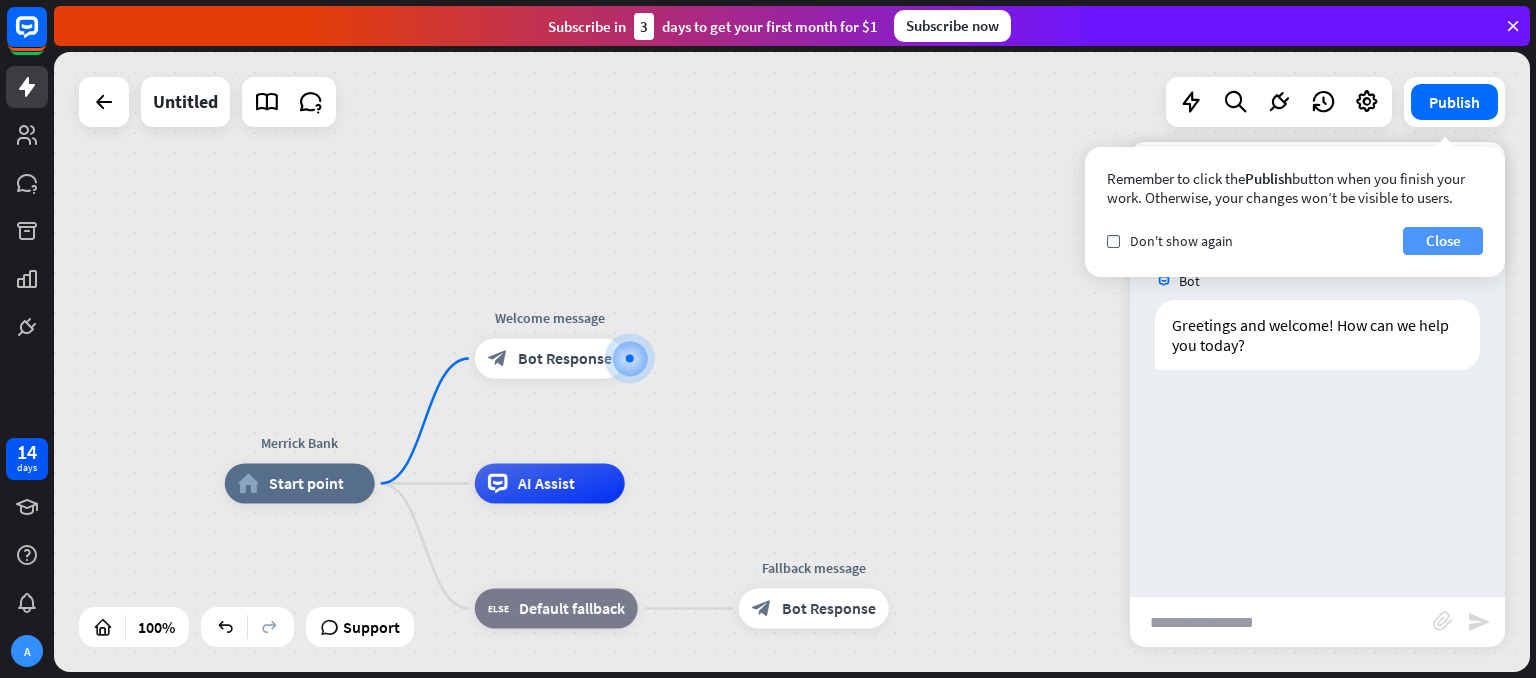 click on "Close" at bounding box center (1443, 241) 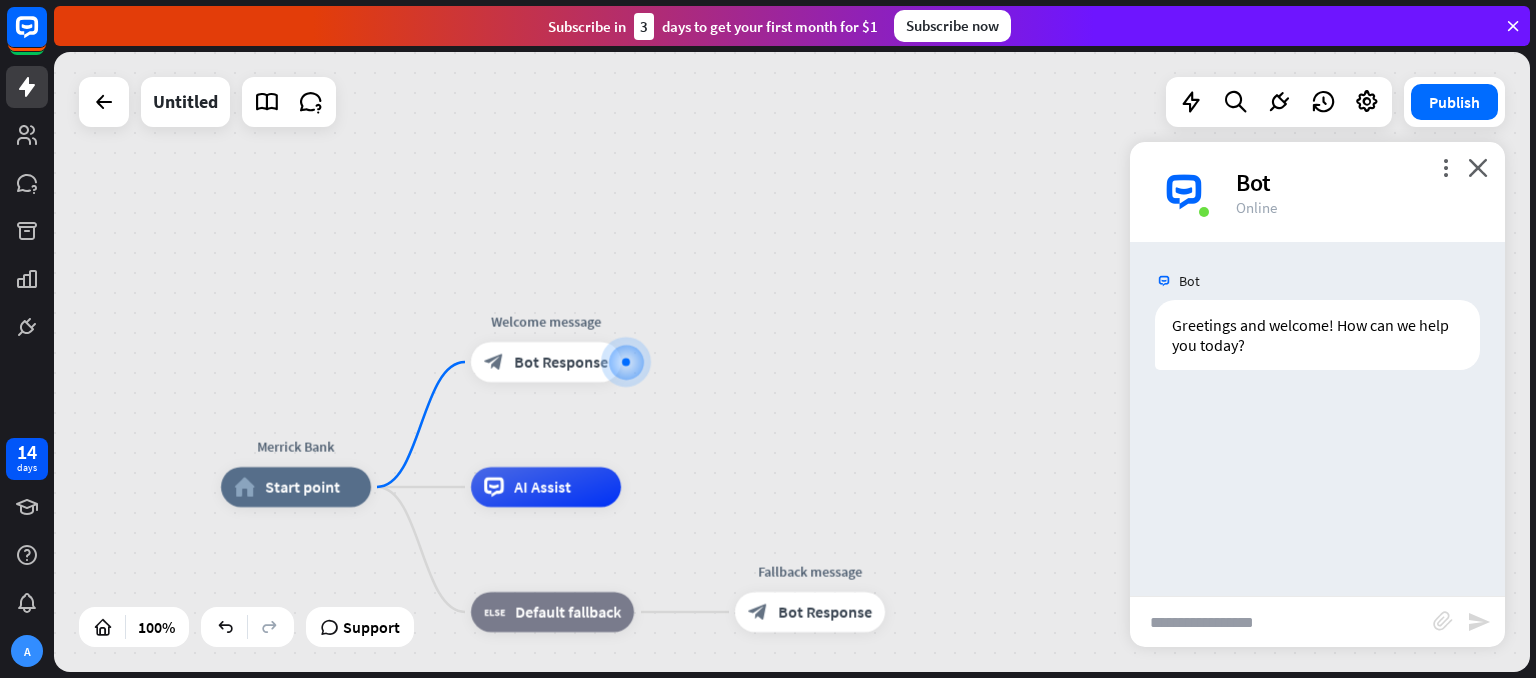 click on "Bot" at bounding box center [1358, 182] 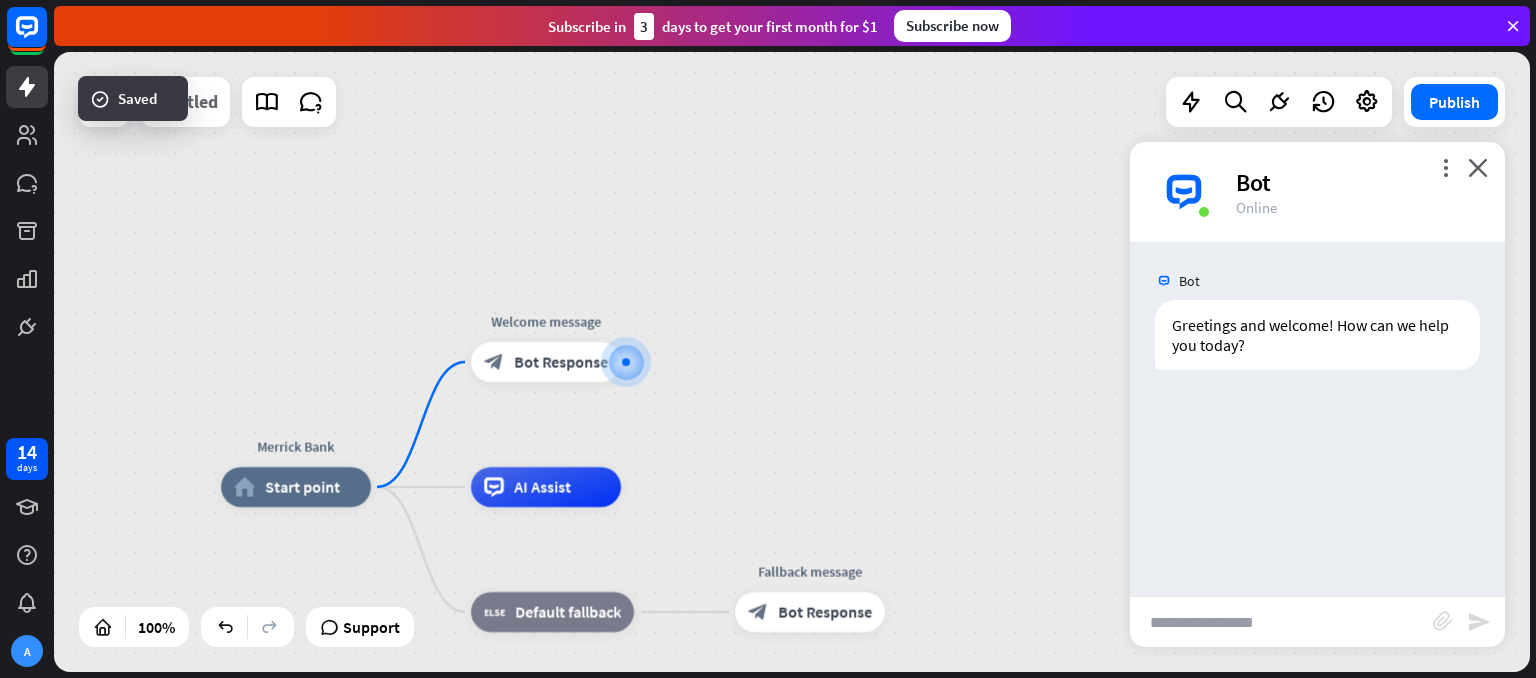 click on "Untitled" at bounding box center [185, 102] 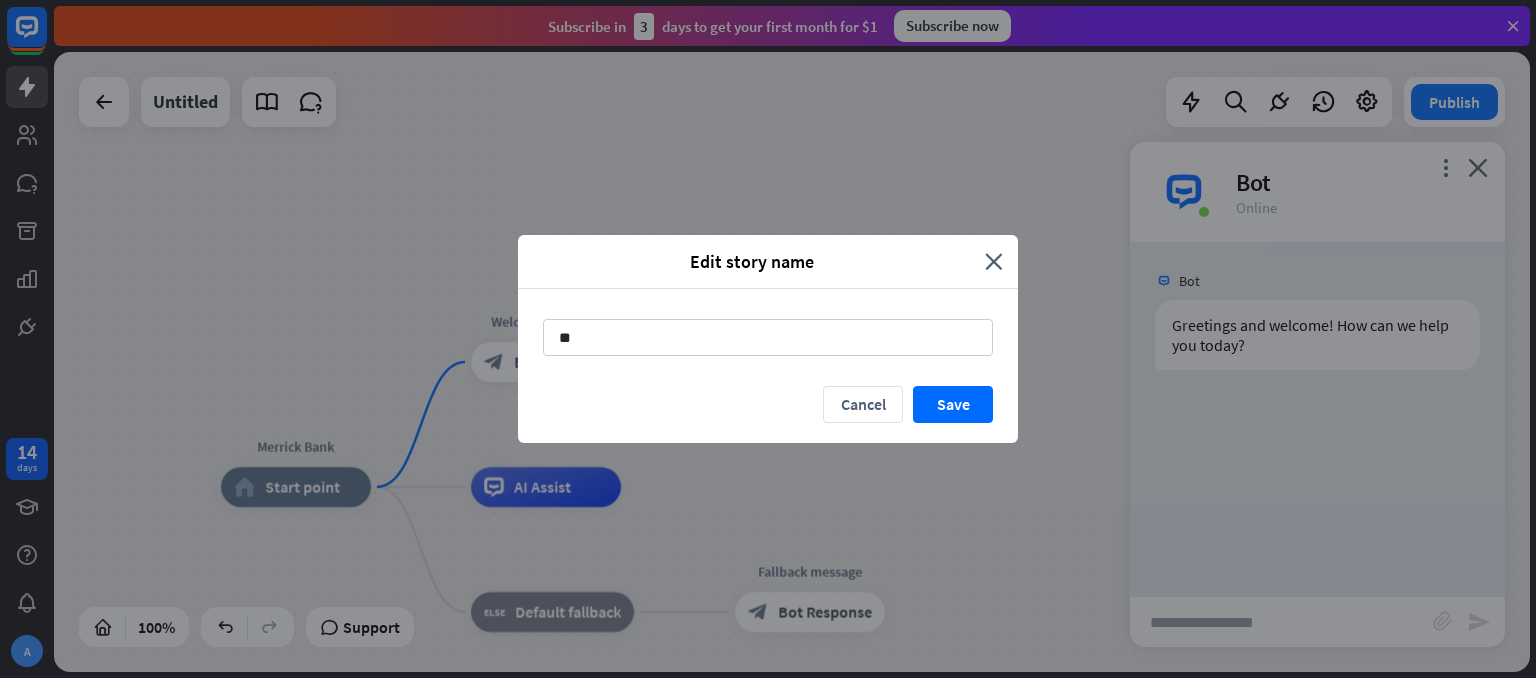type on "*" 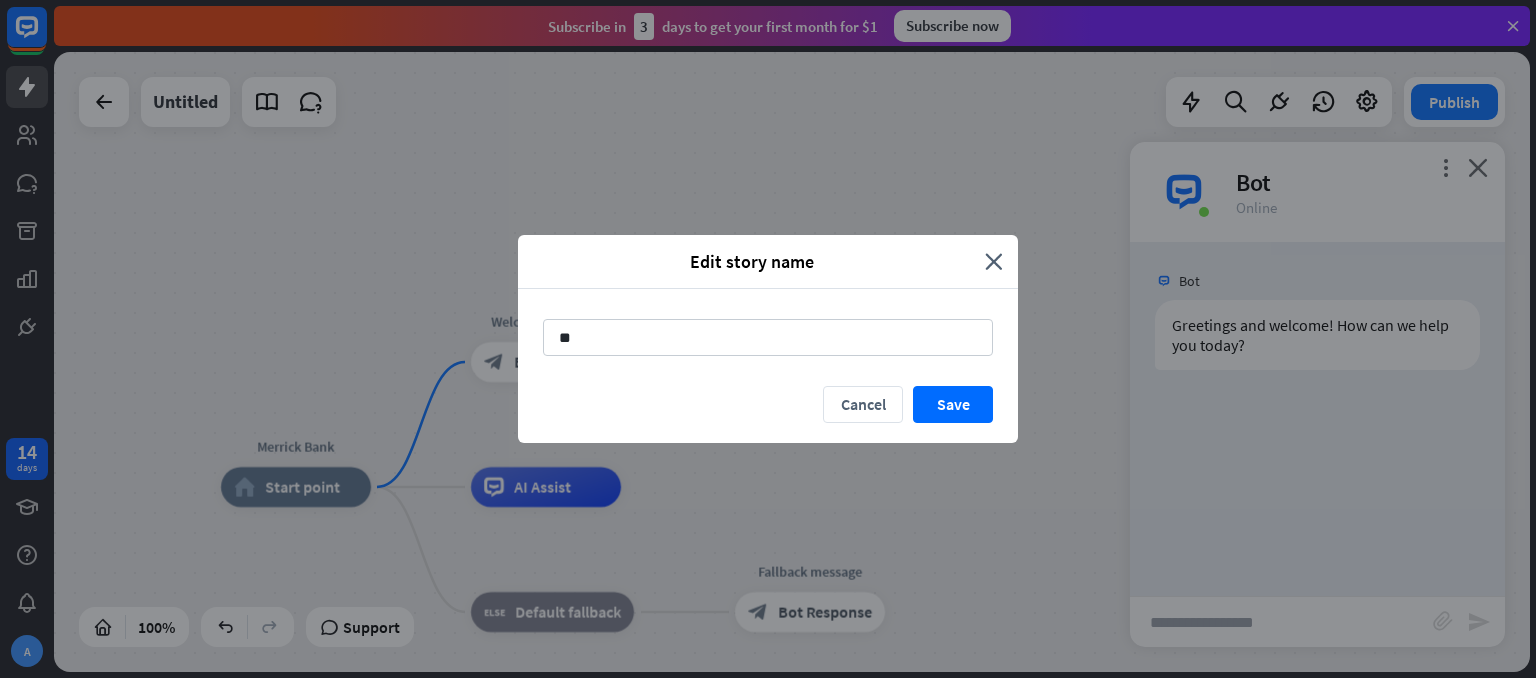 type on "*" 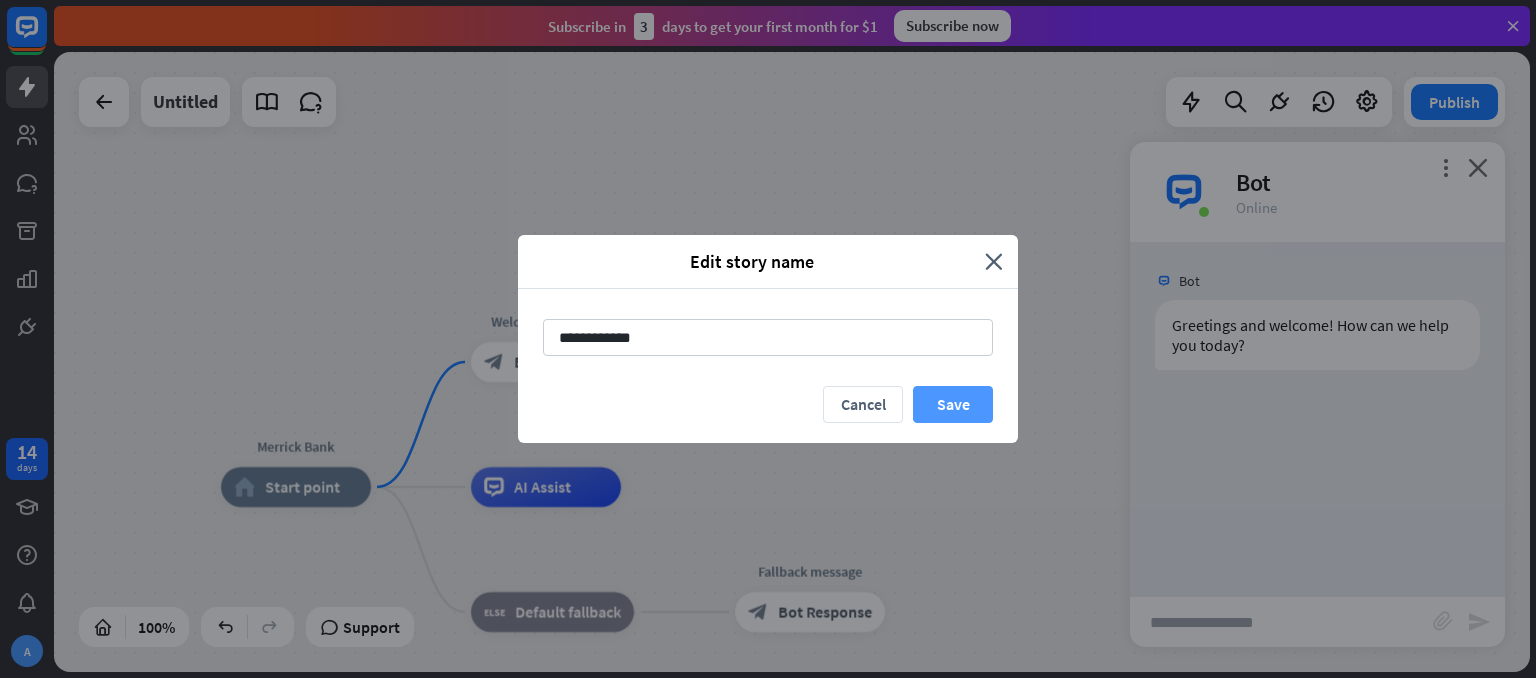 type on "**********" 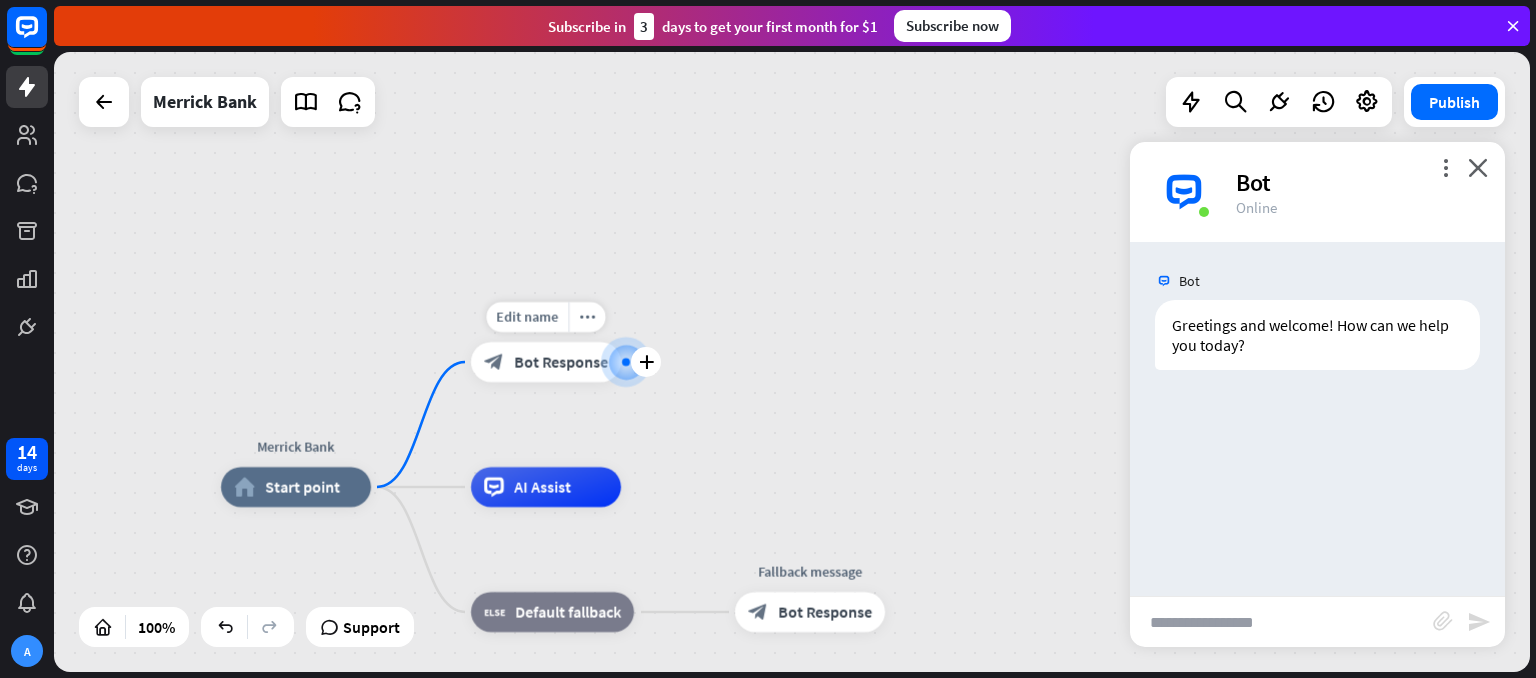 click on "Bot Response" at bounding box center (561, 362) 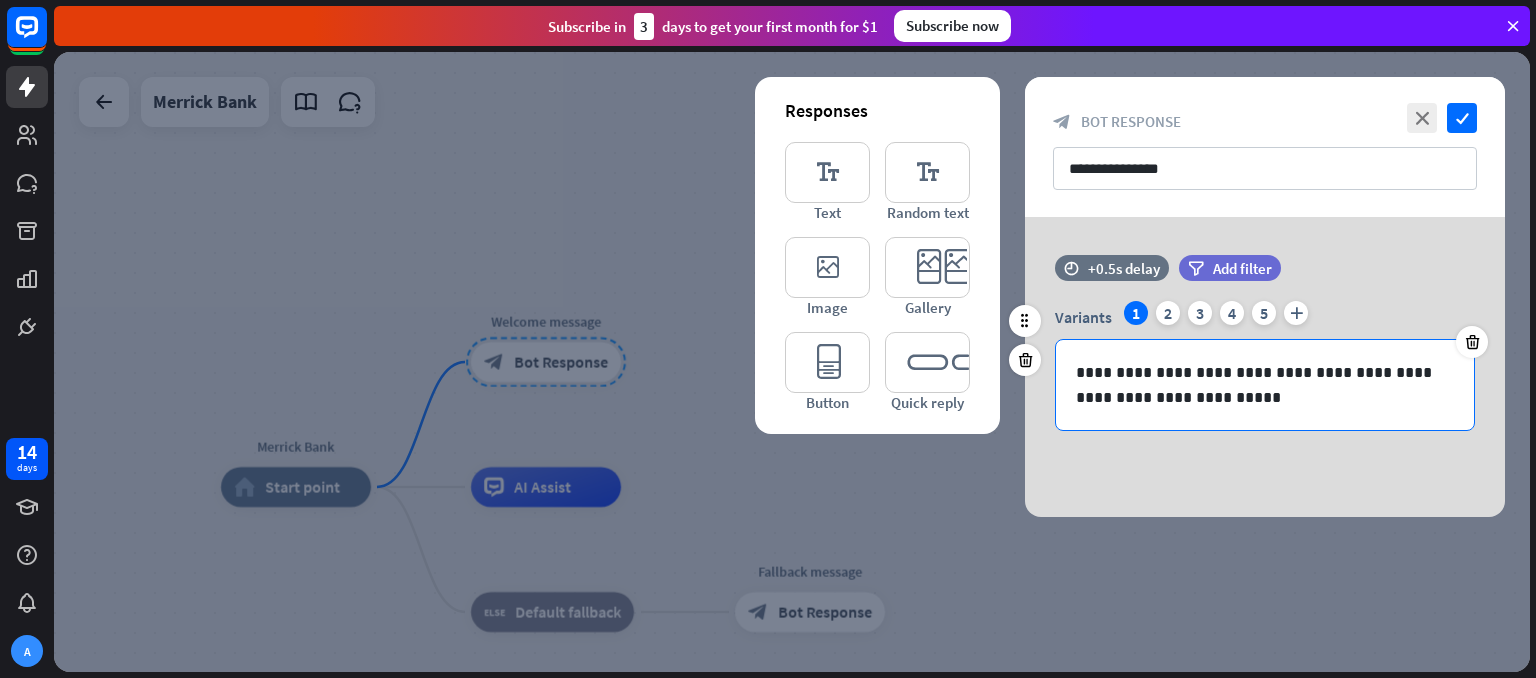 click on "**********" at bounding box center [1265, 385] 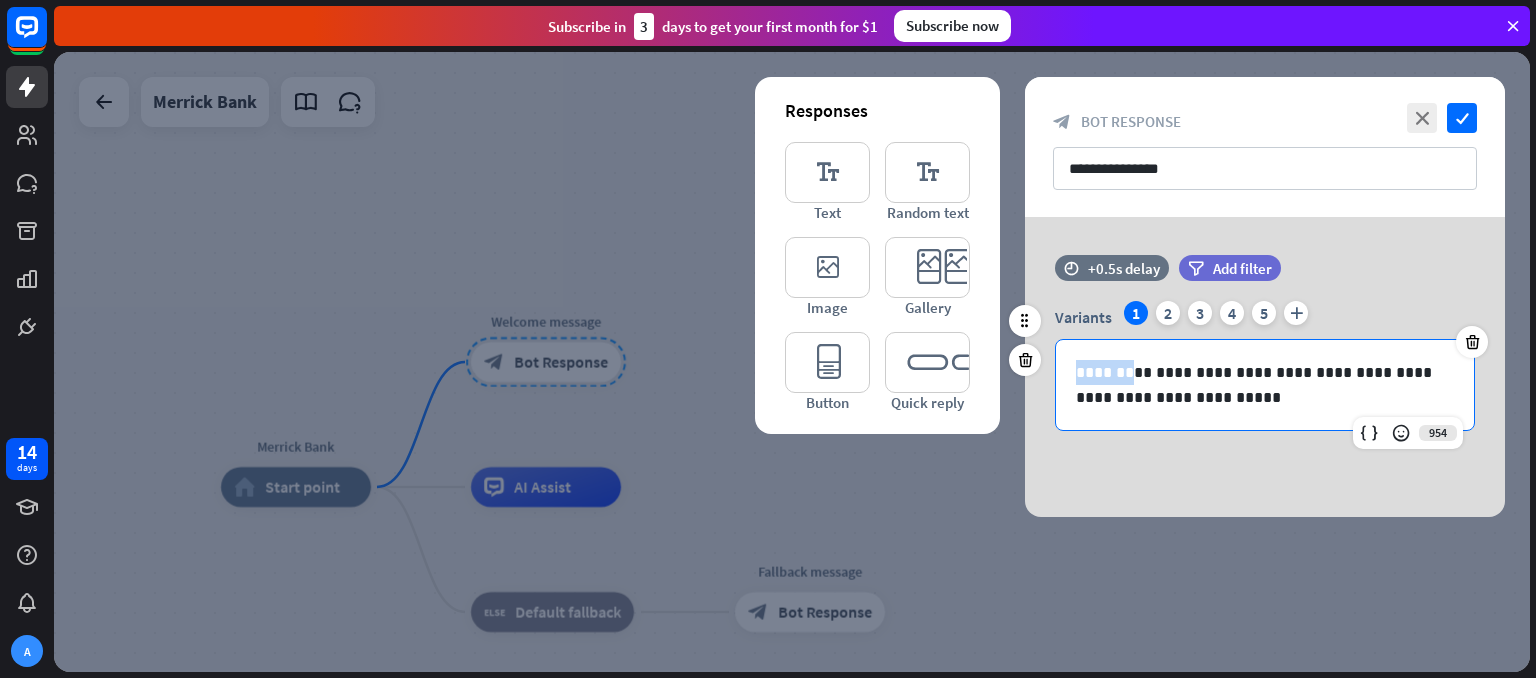 click on "**********" at bounding box center [1265, 385] 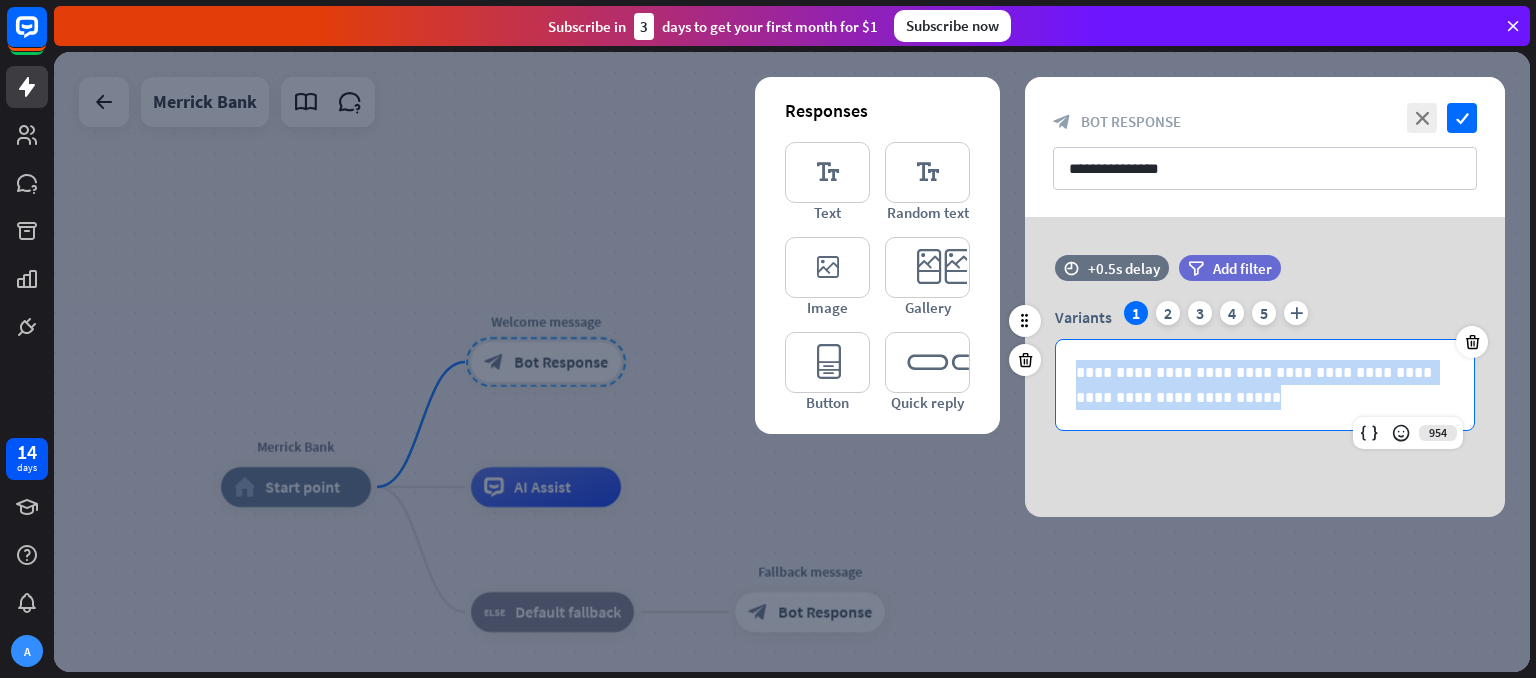 click on "**********" at bounding box center [1265, 385] 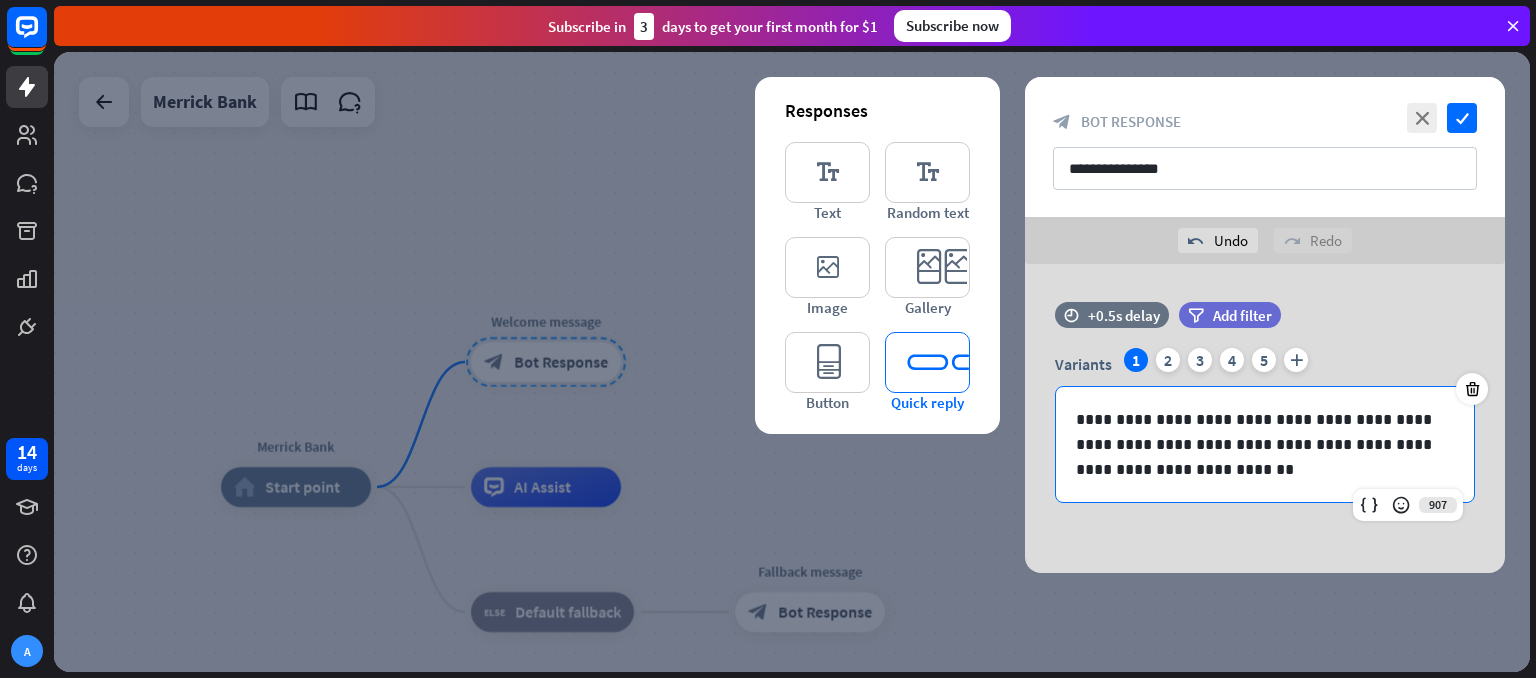 click on "editor_quick_replies" at bounding box center (927, 362) 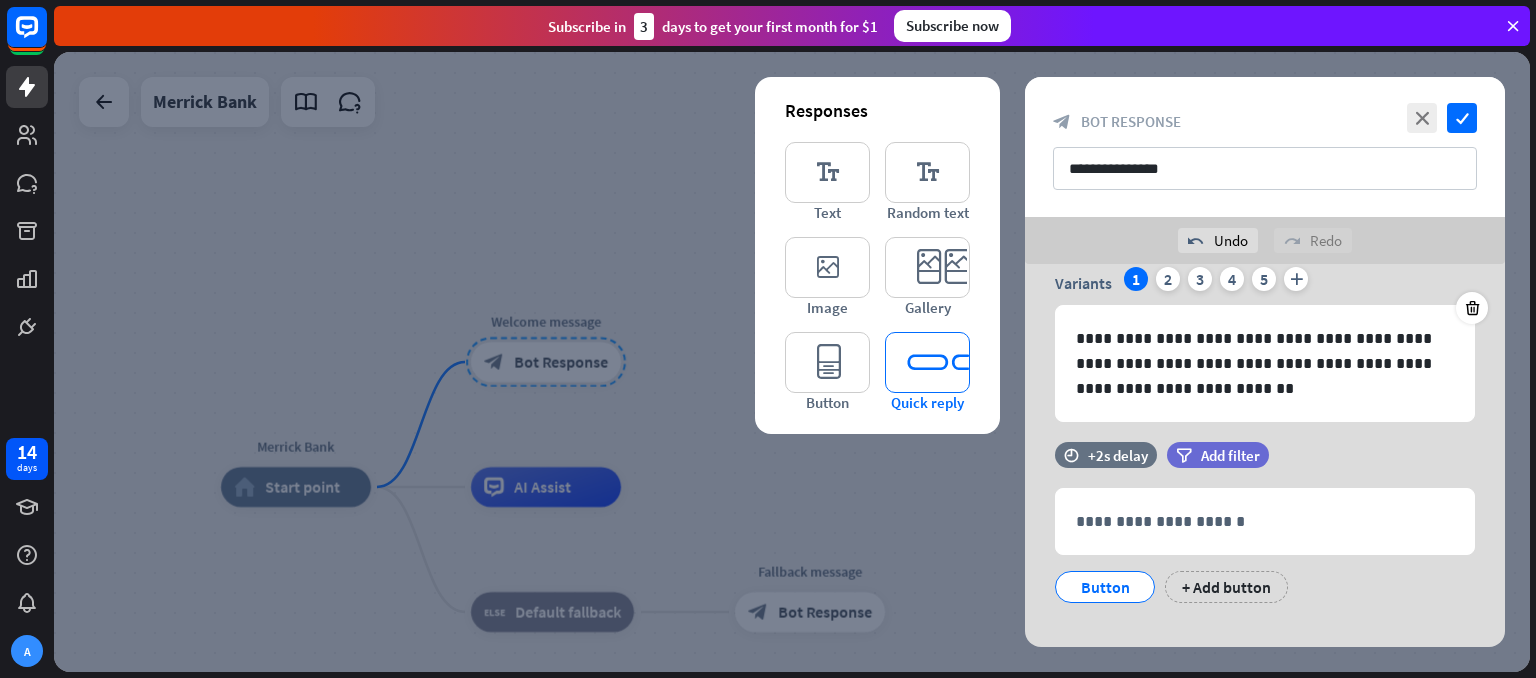 scroll, scrollTop: 105, scrollLeft: 0, axis: vertical 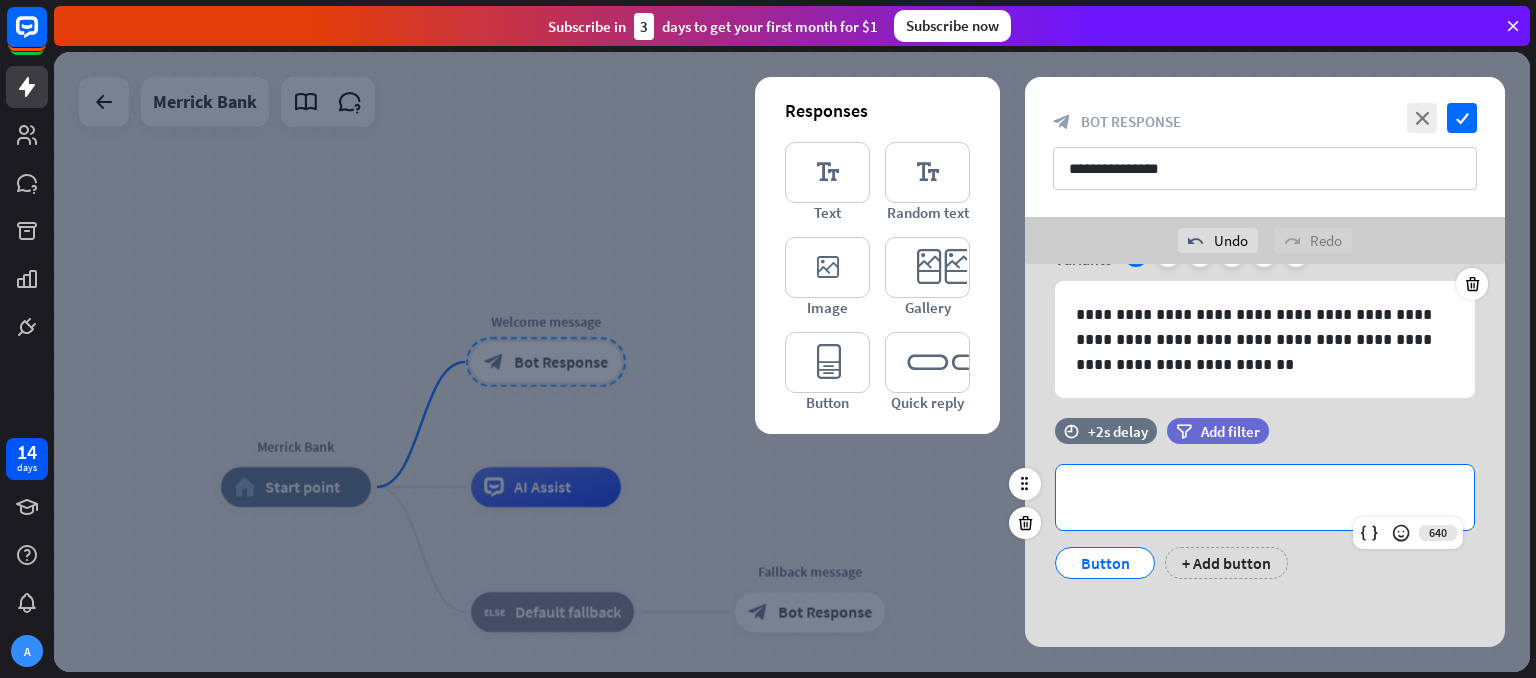 click on "**********" at bounding box center (1265, 497) 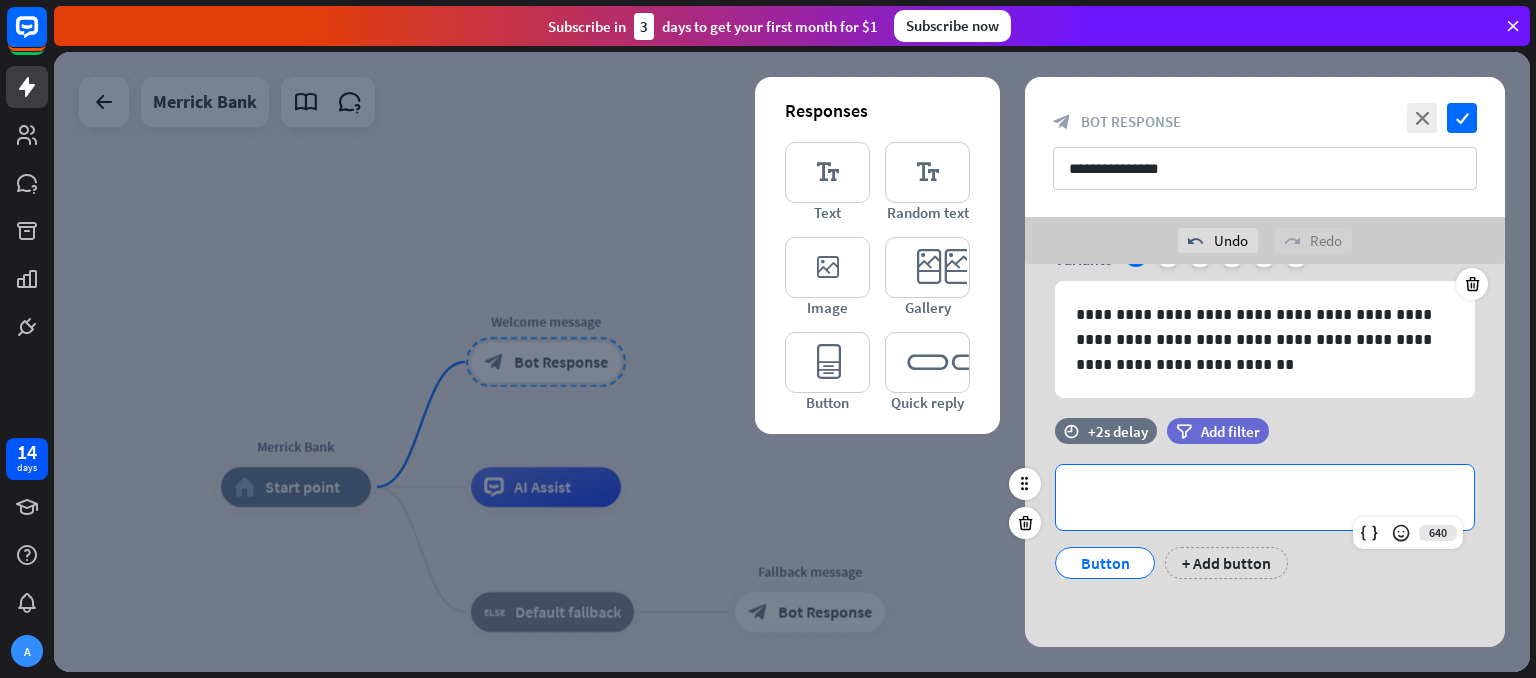 type 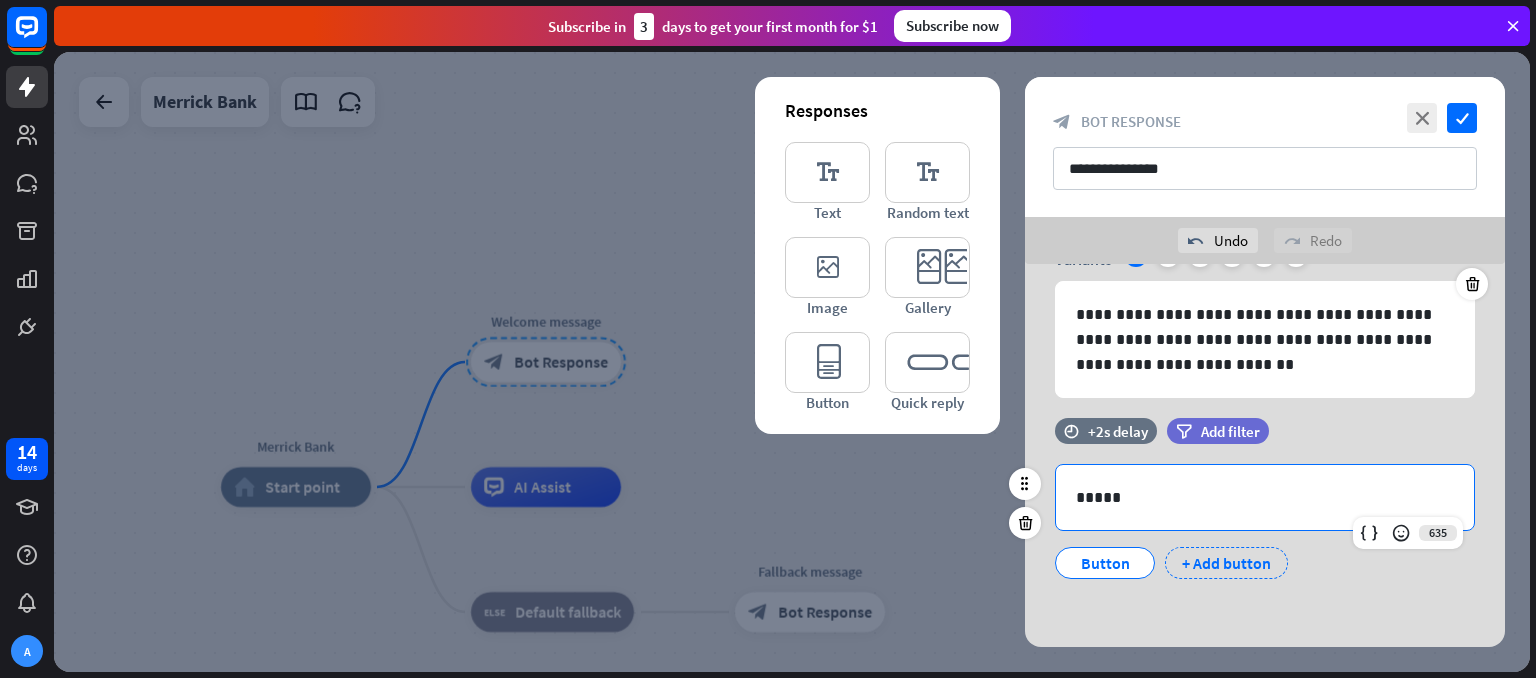 click on "+ Add button" at bounding box center [1226, 563] 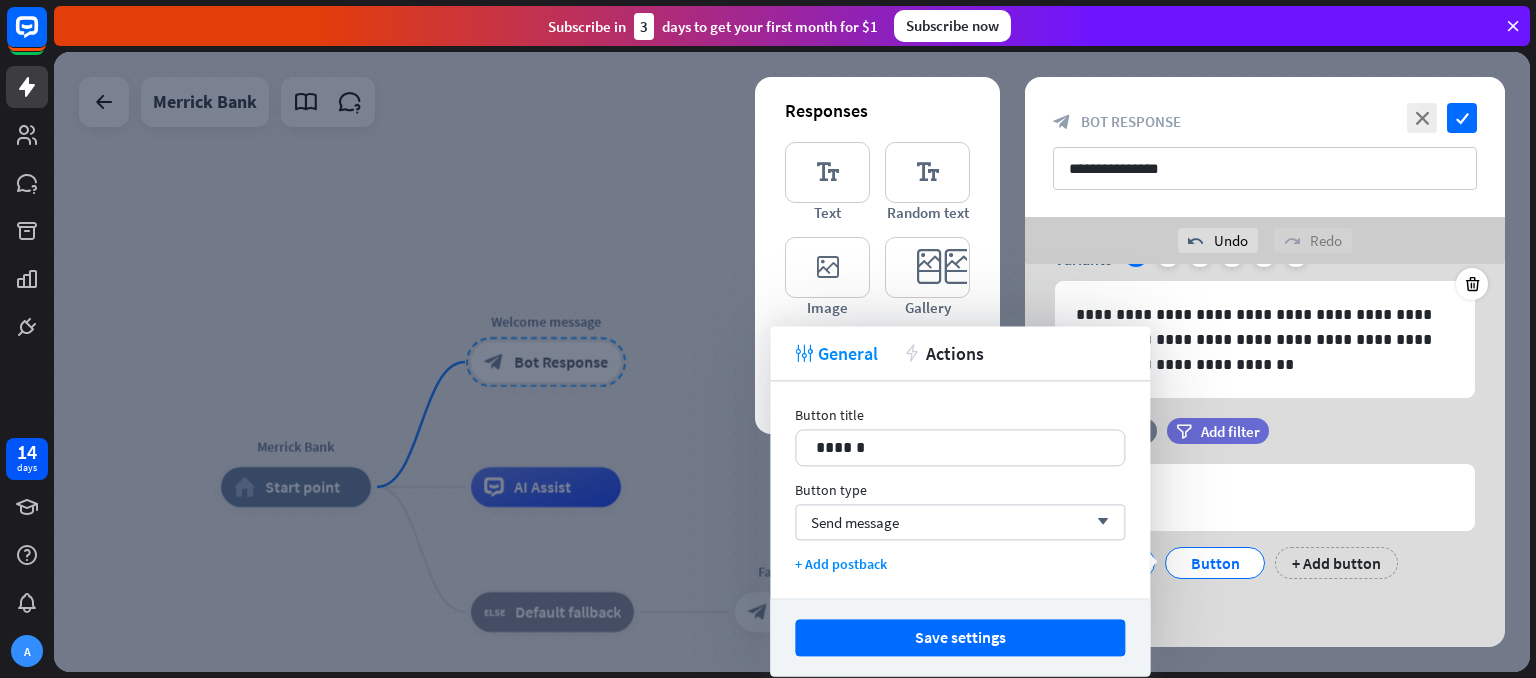 click on "time   +2s delay          filter   Add filter             635   *****
Button
Button
+ Add button" at bounding box center [1265, 508] 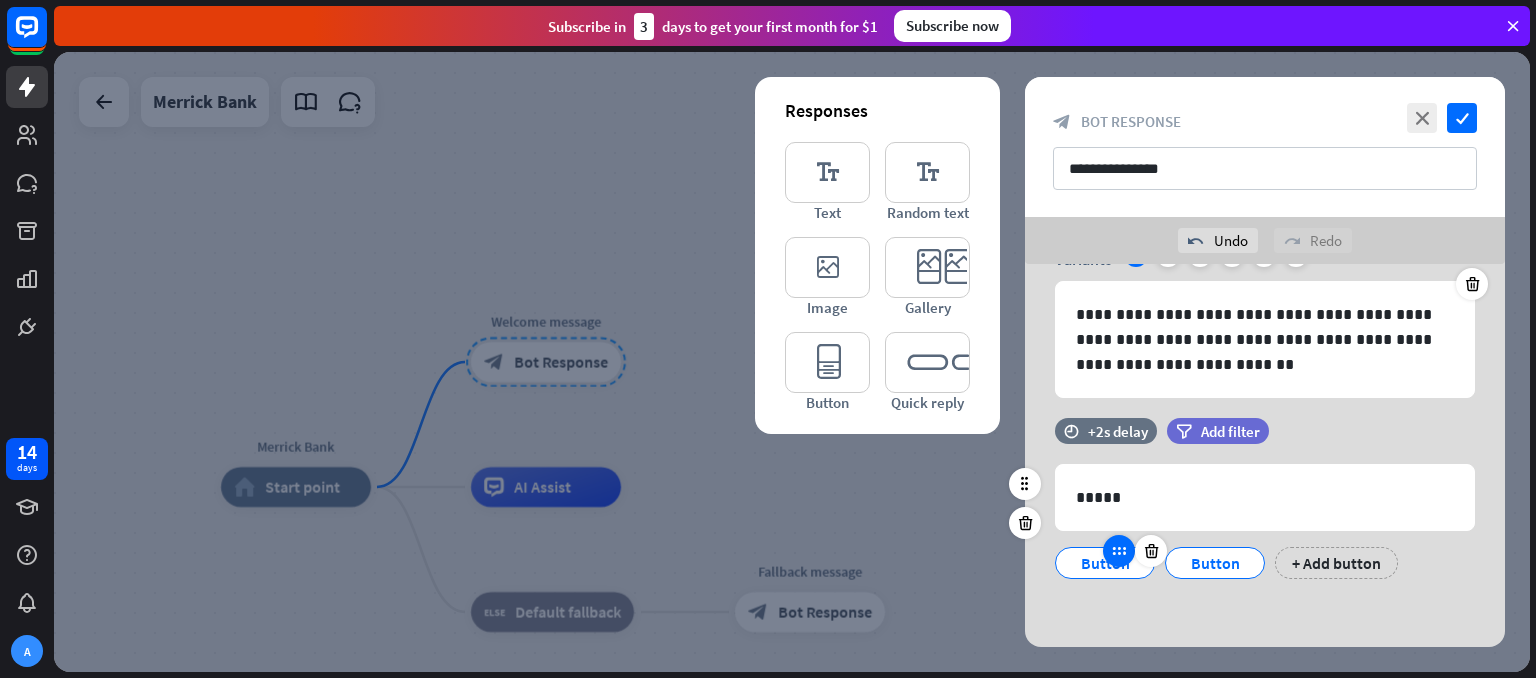 click at bounding box center (1119, 551) 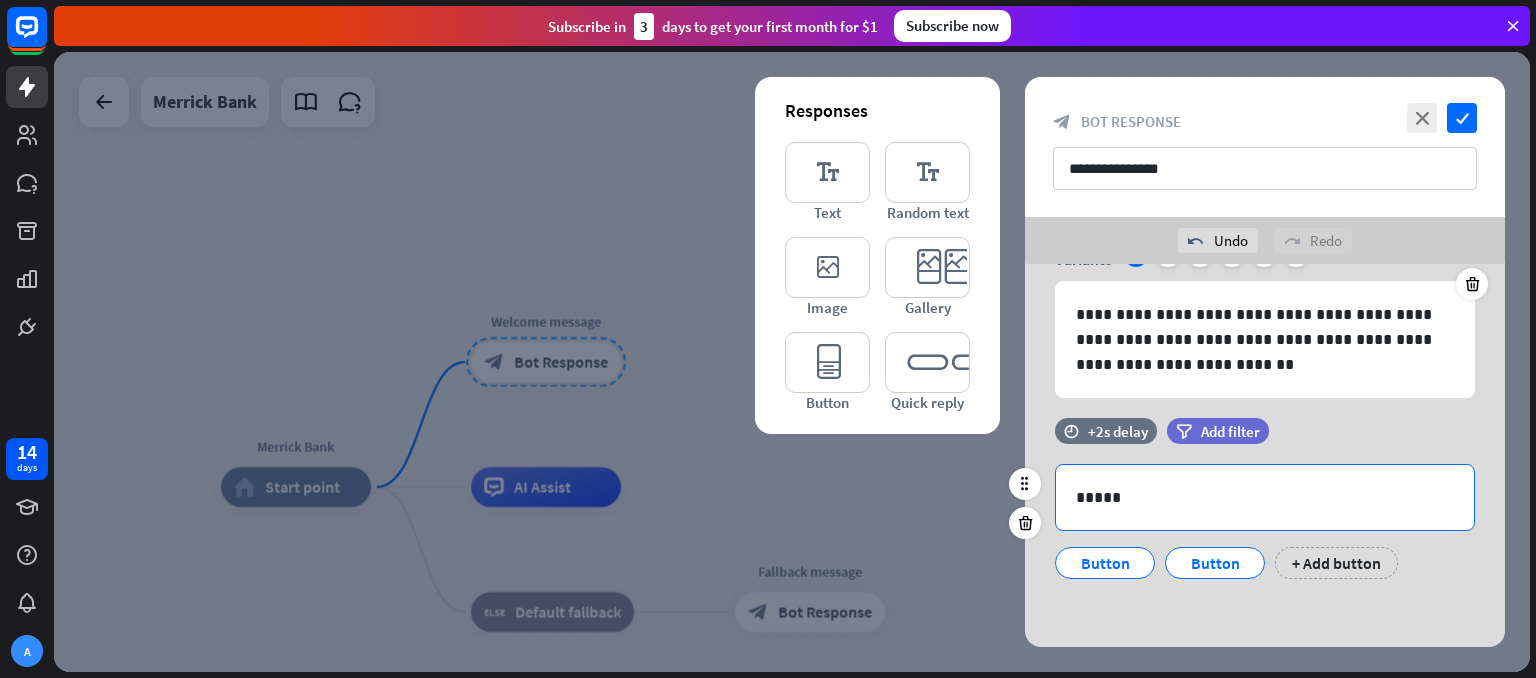 click on "*****" at bounding box center (1265, 497) 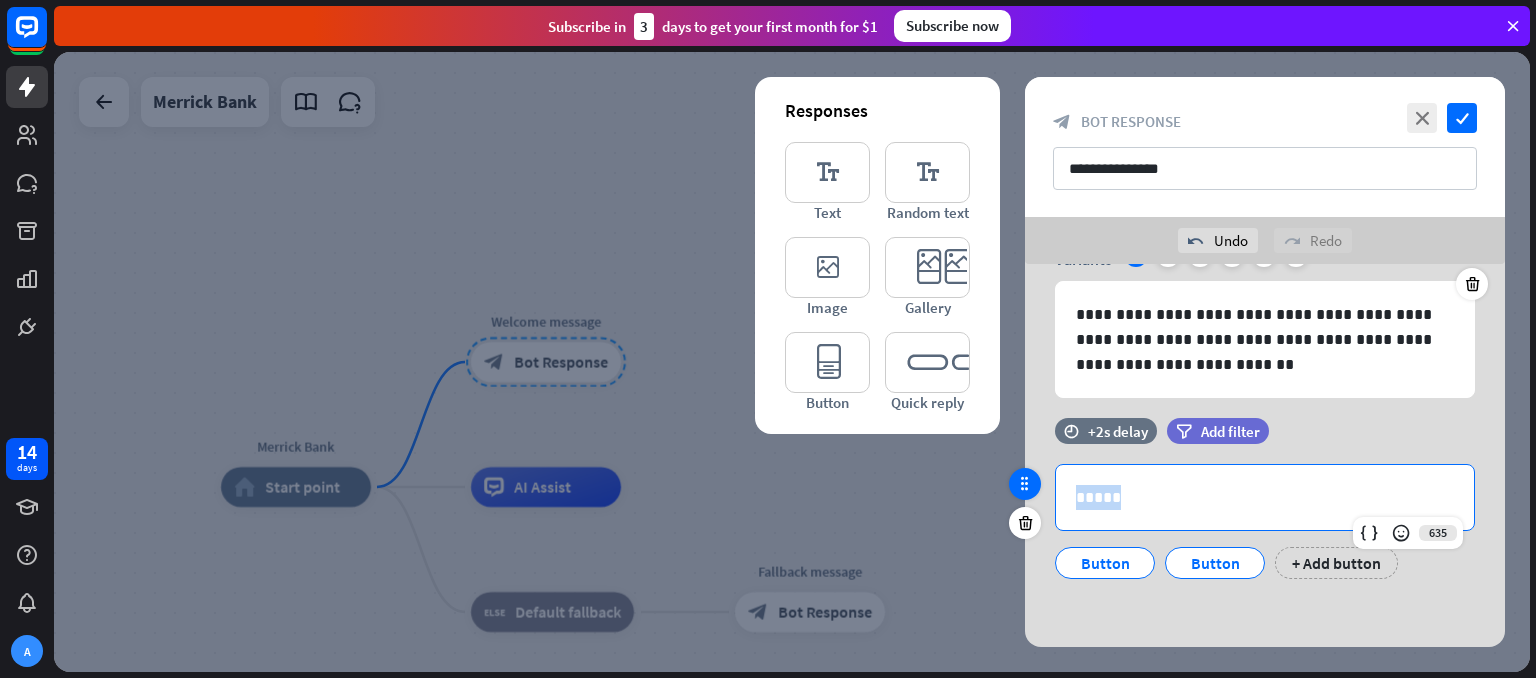 drag, startPoint x: 1130, startPoint y: 497, endPoint x: 1019, endPoint y: 481, distance: 112.147224 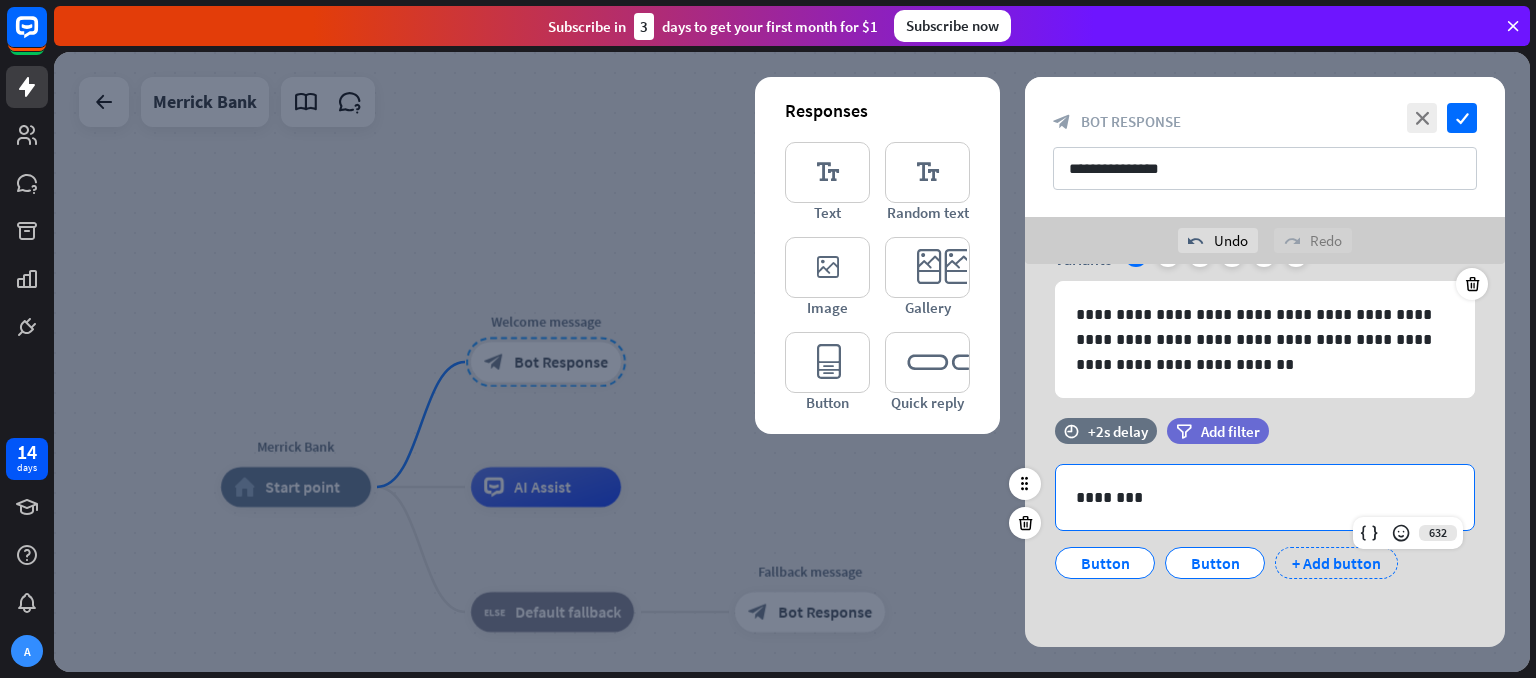 click on "+ Add button" at bounding box center [1336, 563] 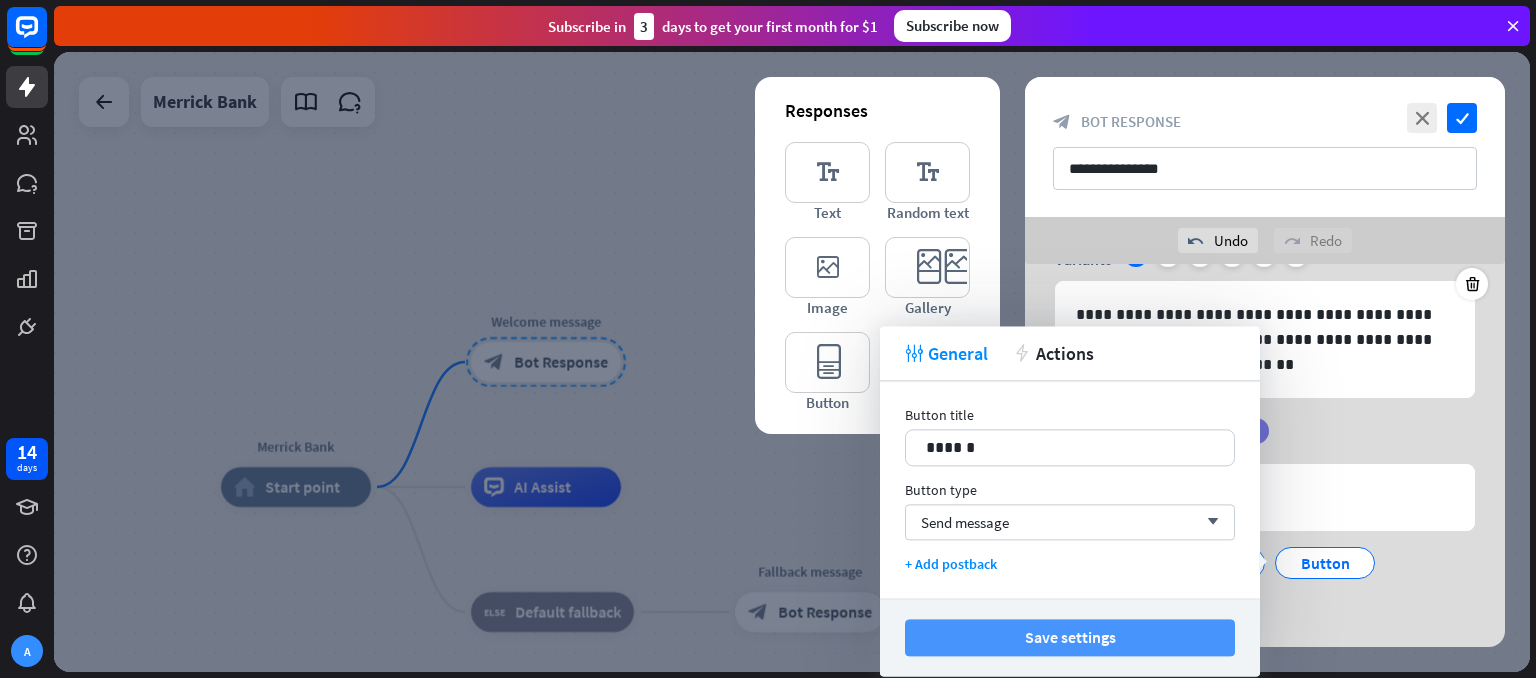 click on "Save settings" at bounding box center (1070, 637) 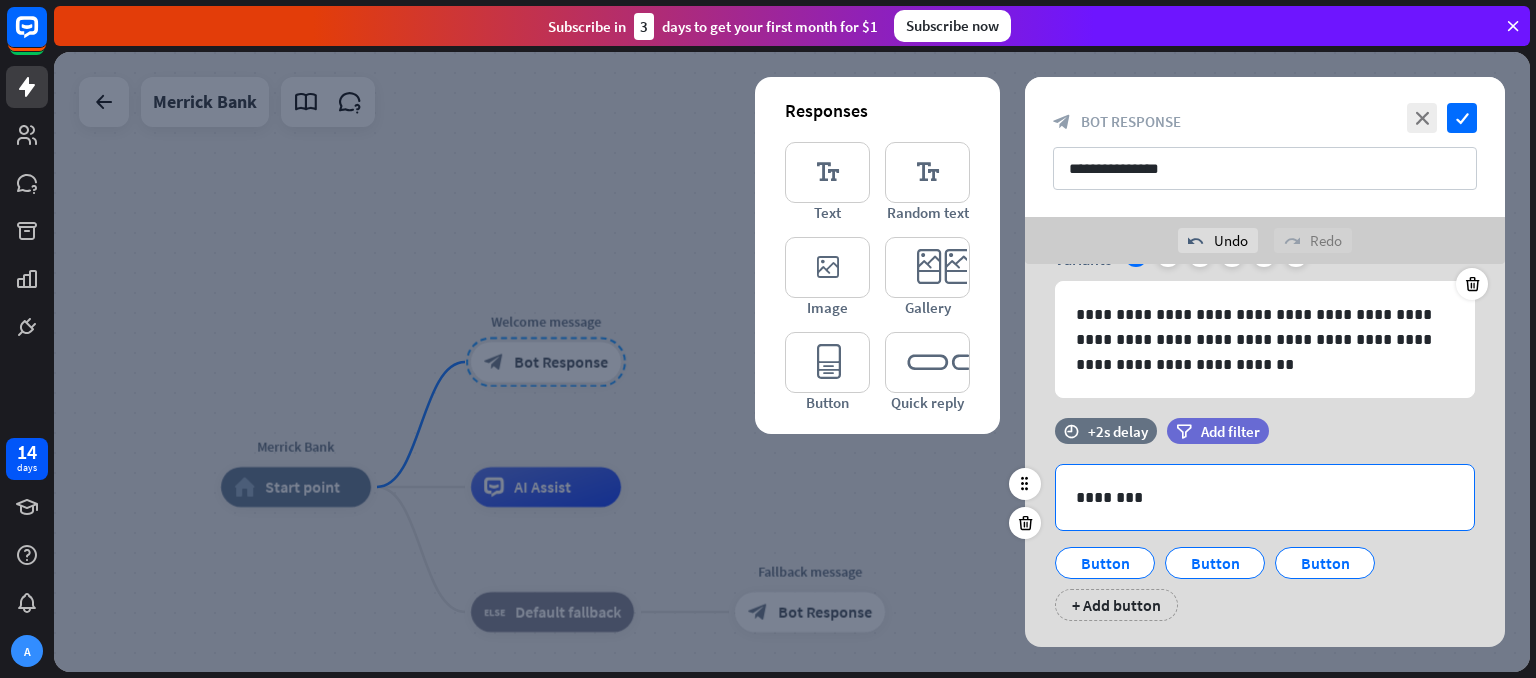 click on "********" at bounding box center (1265, 497) 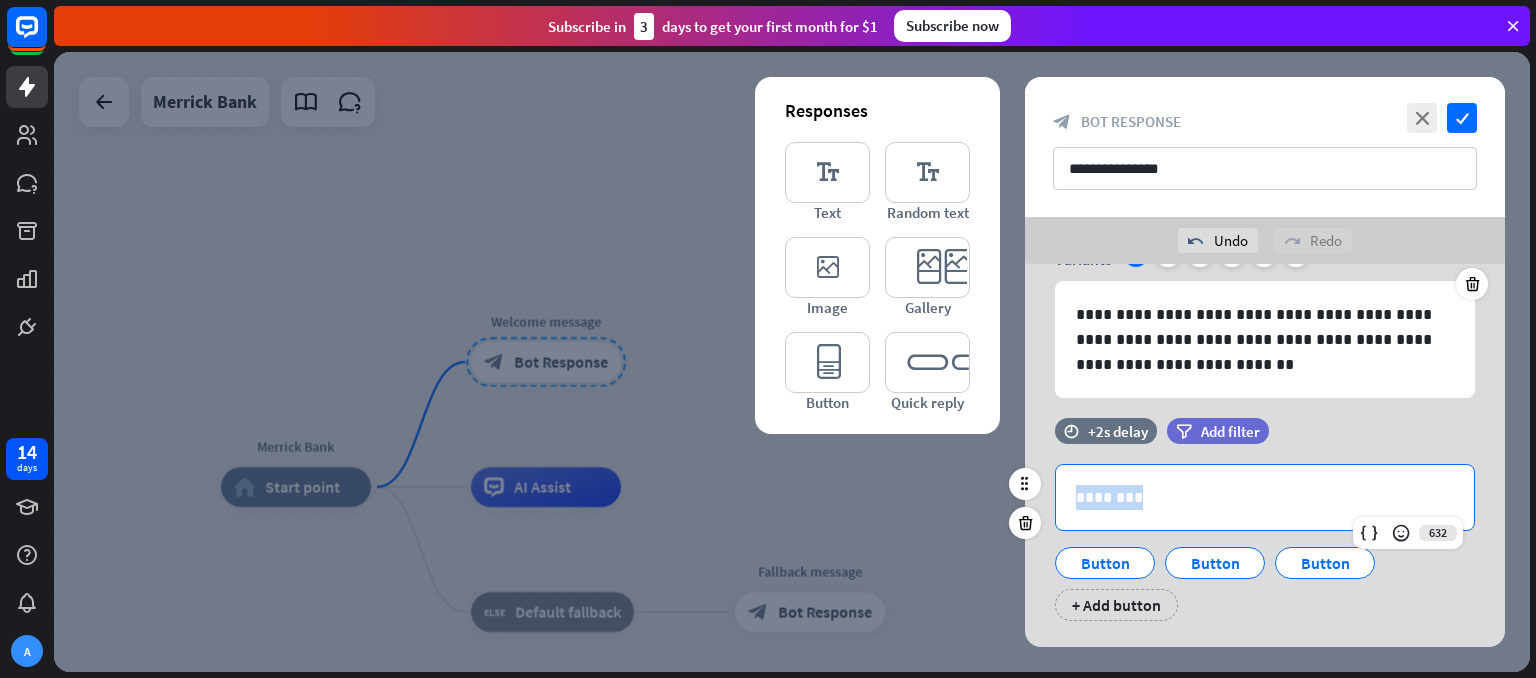 click on "********" at bounding box center (1265, 497) 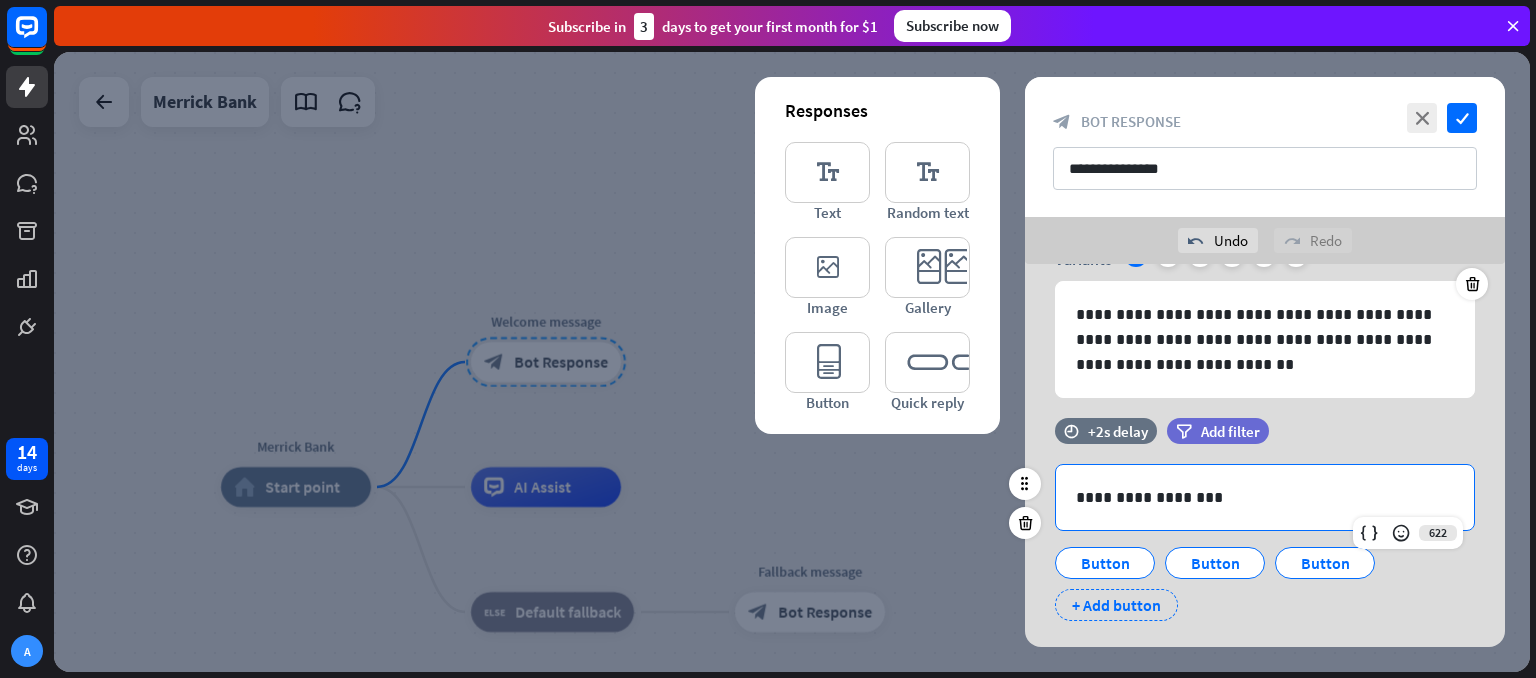 click on "+ Add button" at bounding box center [1116, 605] 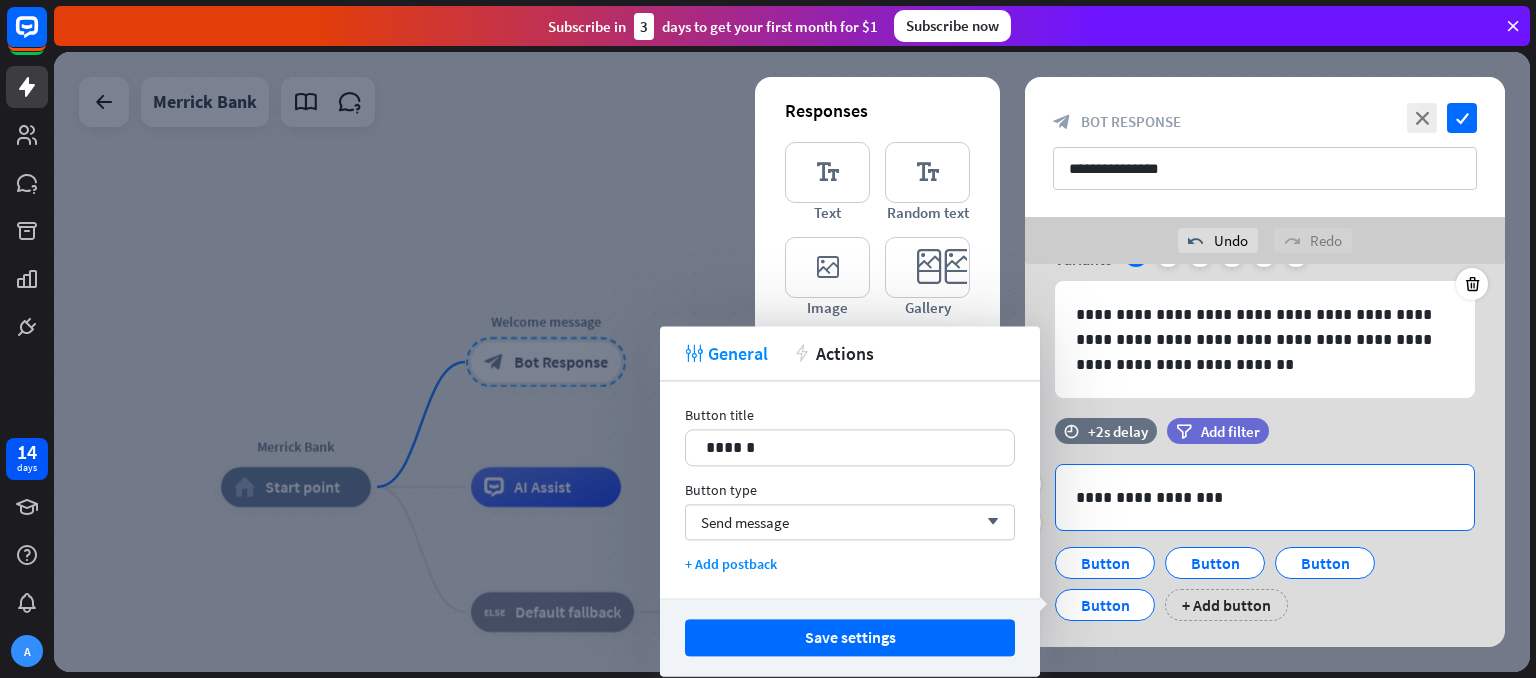 click on "**********" at bounding box center (1265, 497) 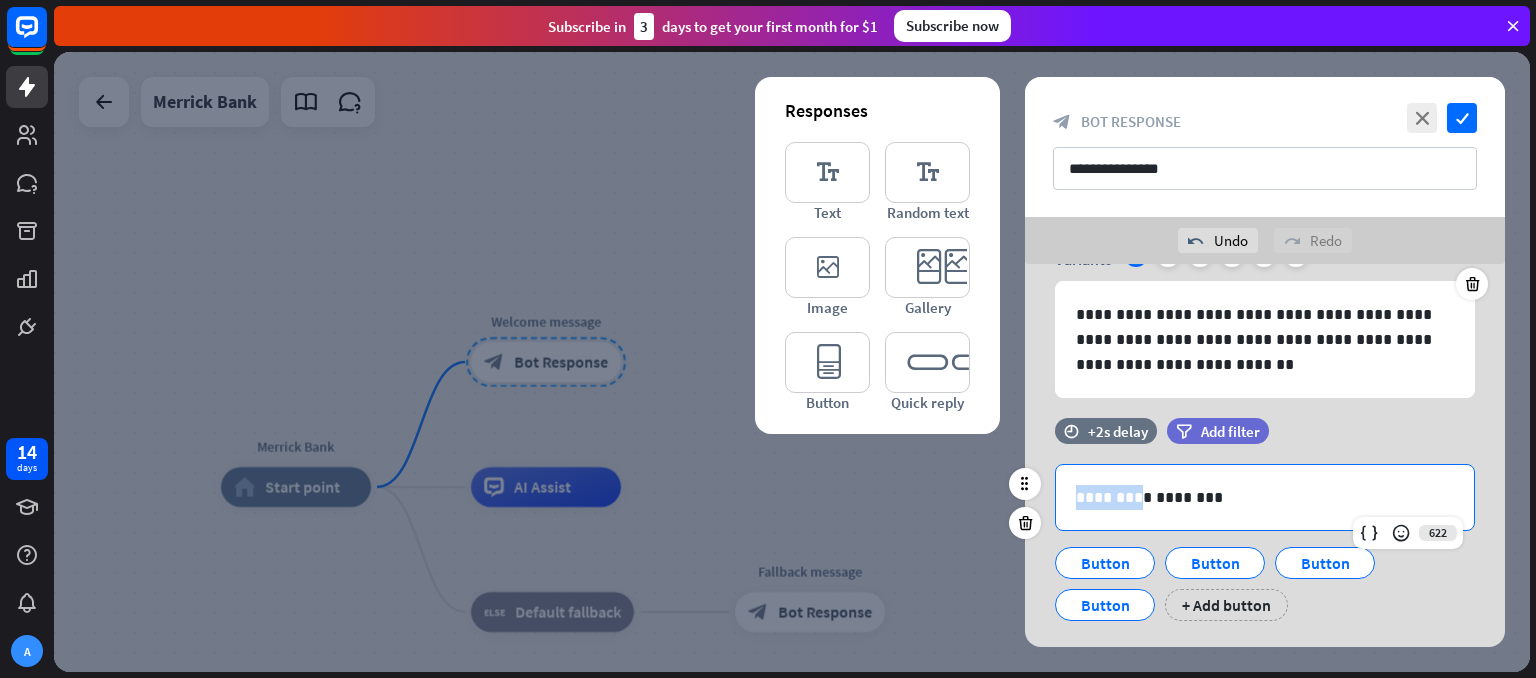 click on "**********" at bounding box center (1265, 497) 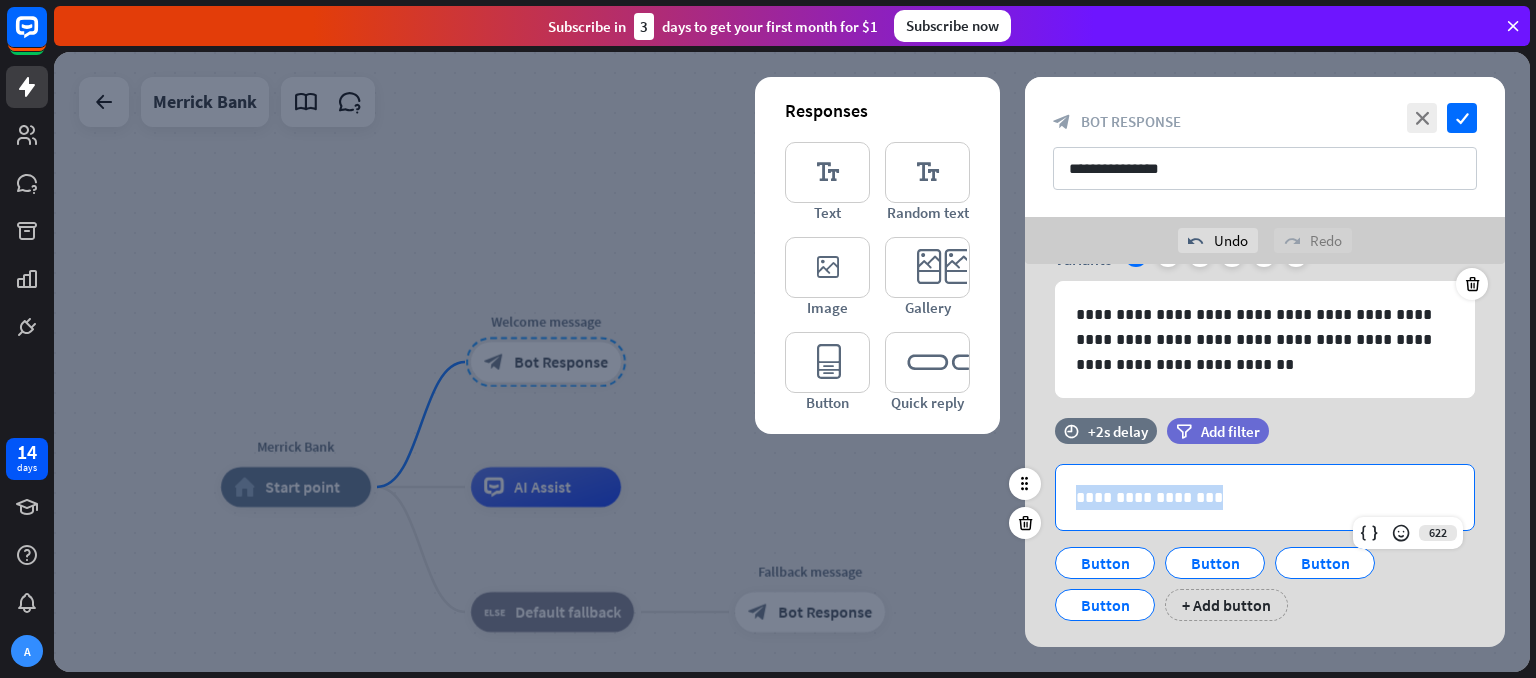 click on "**********" at bounding box center (1265, 497) 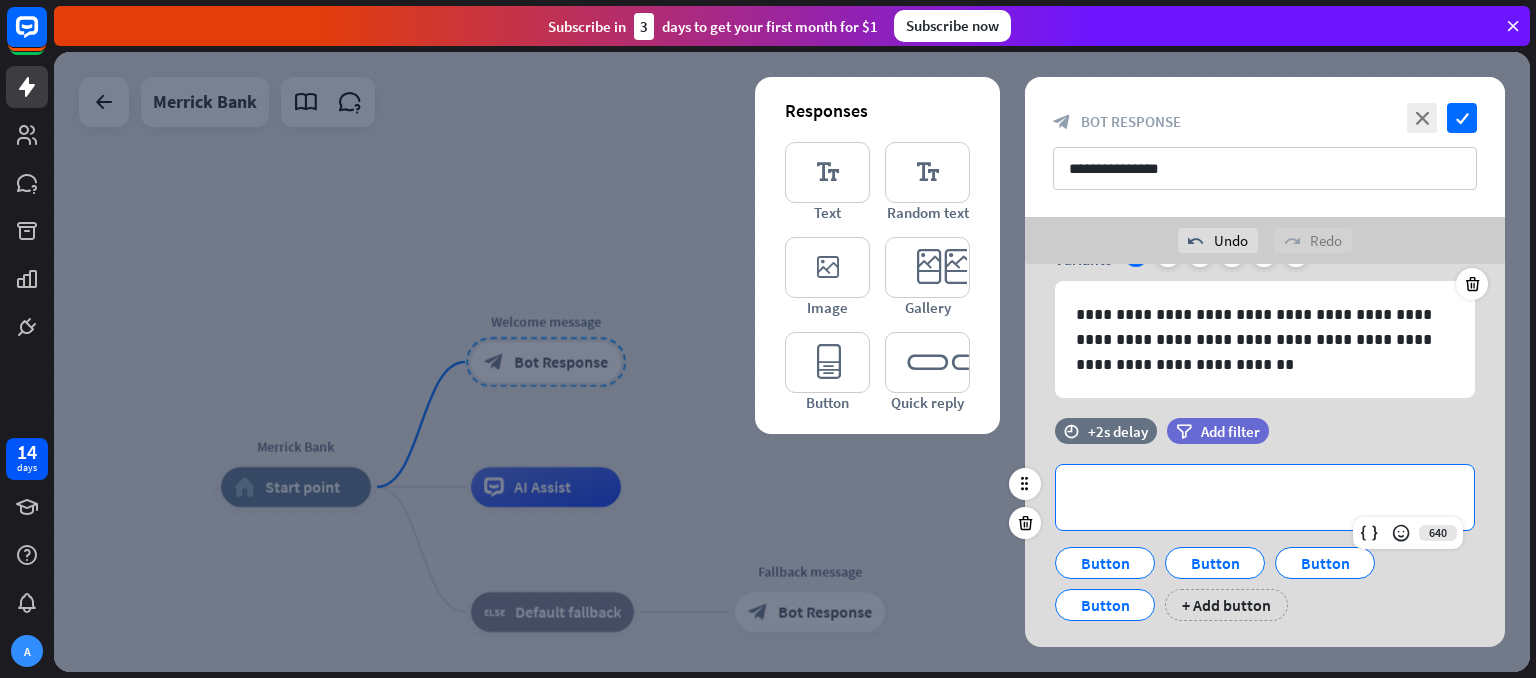 scroll, scrollTop: 0, scrollLeft: 0, axis: both 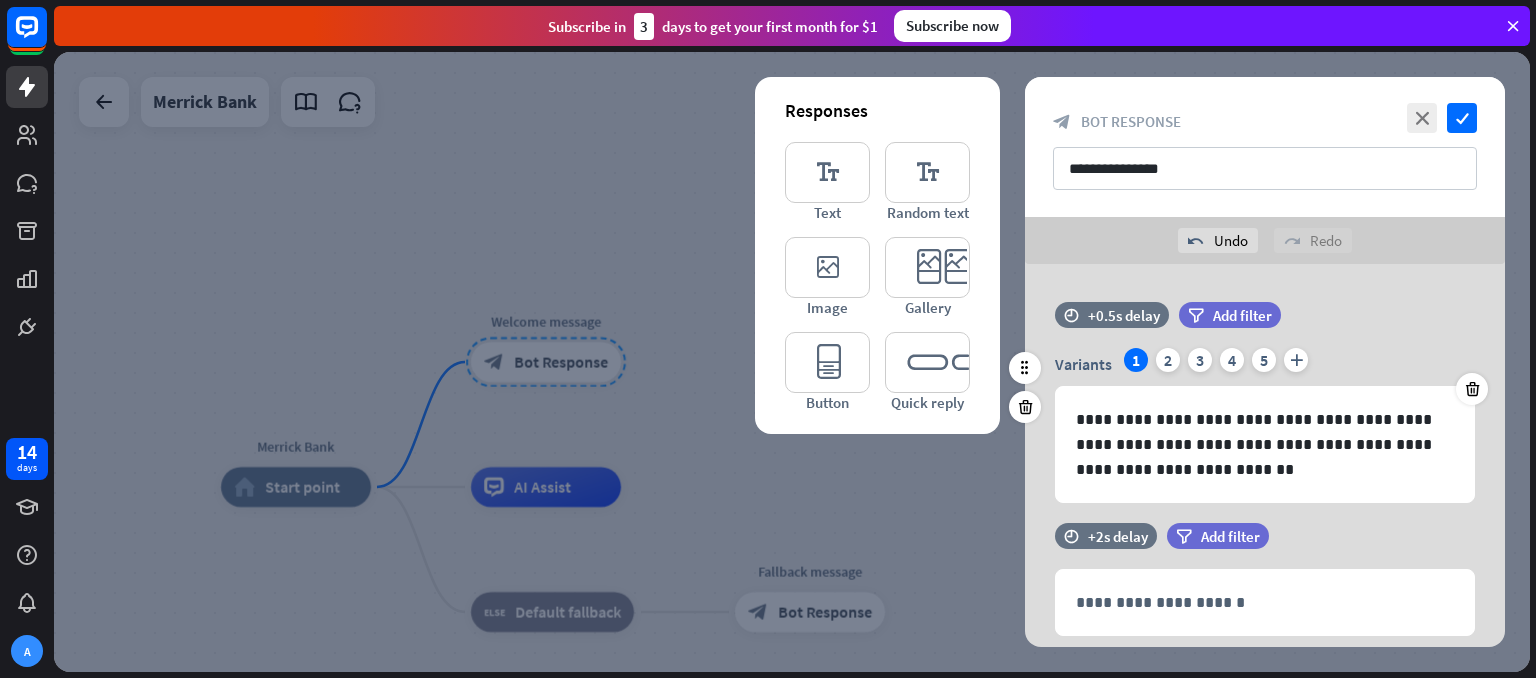 click on "**********" at bounding box center (1265, 412) 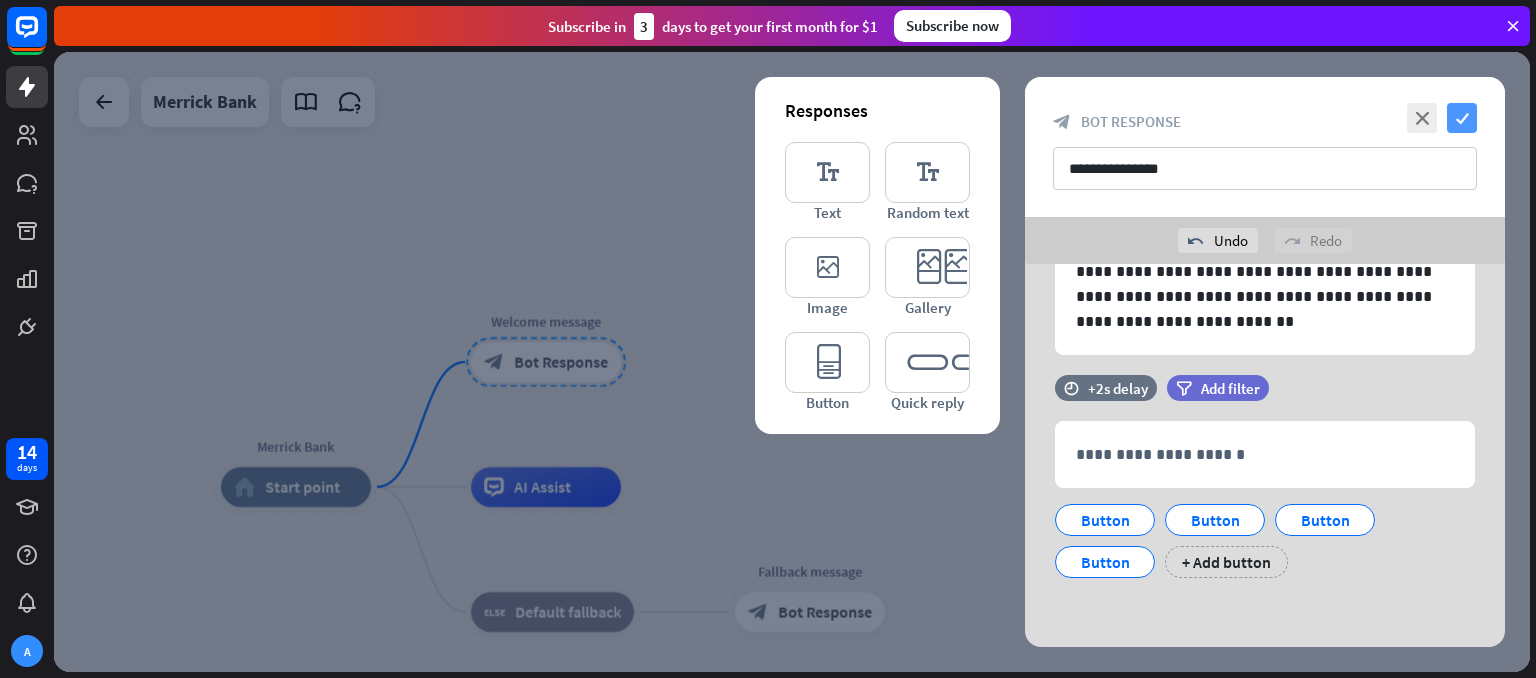 click on "check" at bounding box center [1462, 118] 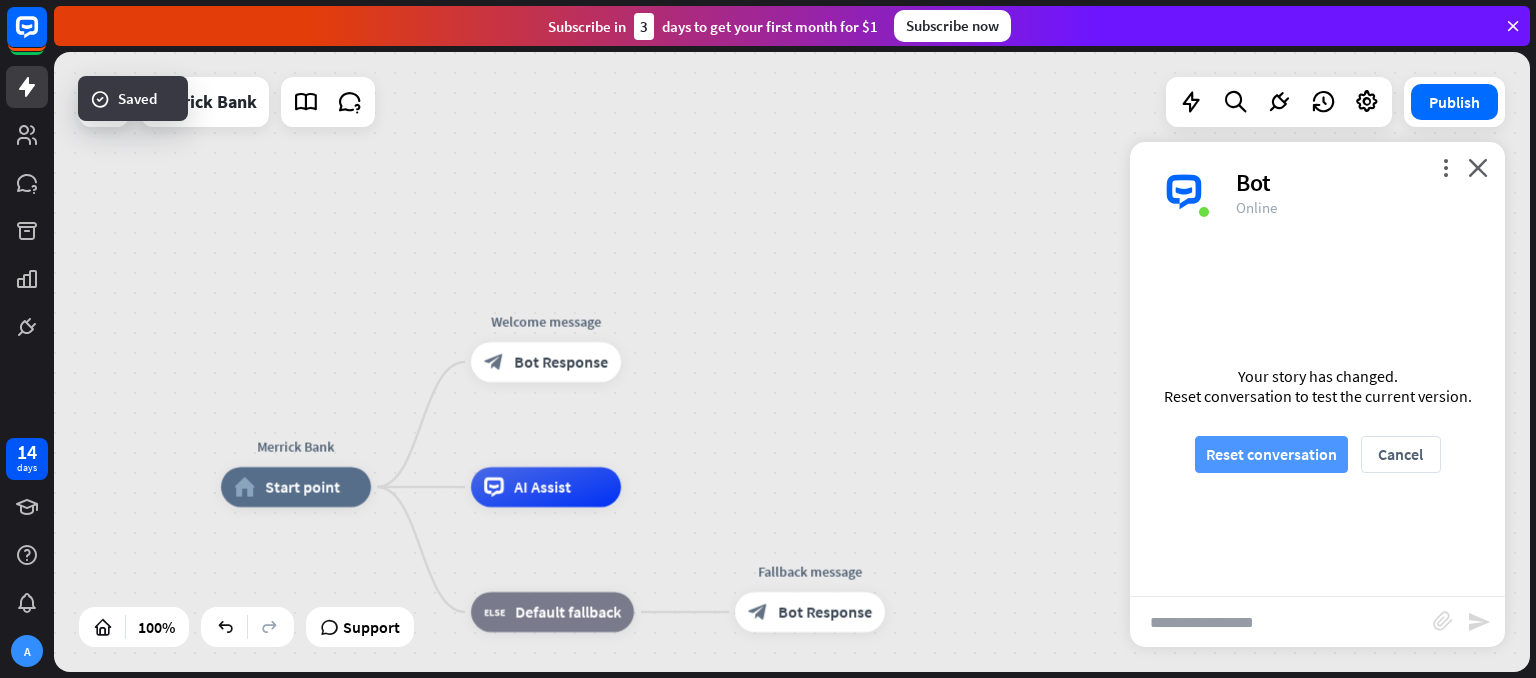 click on "Reset conversation" at bounding box center [1271, 454] 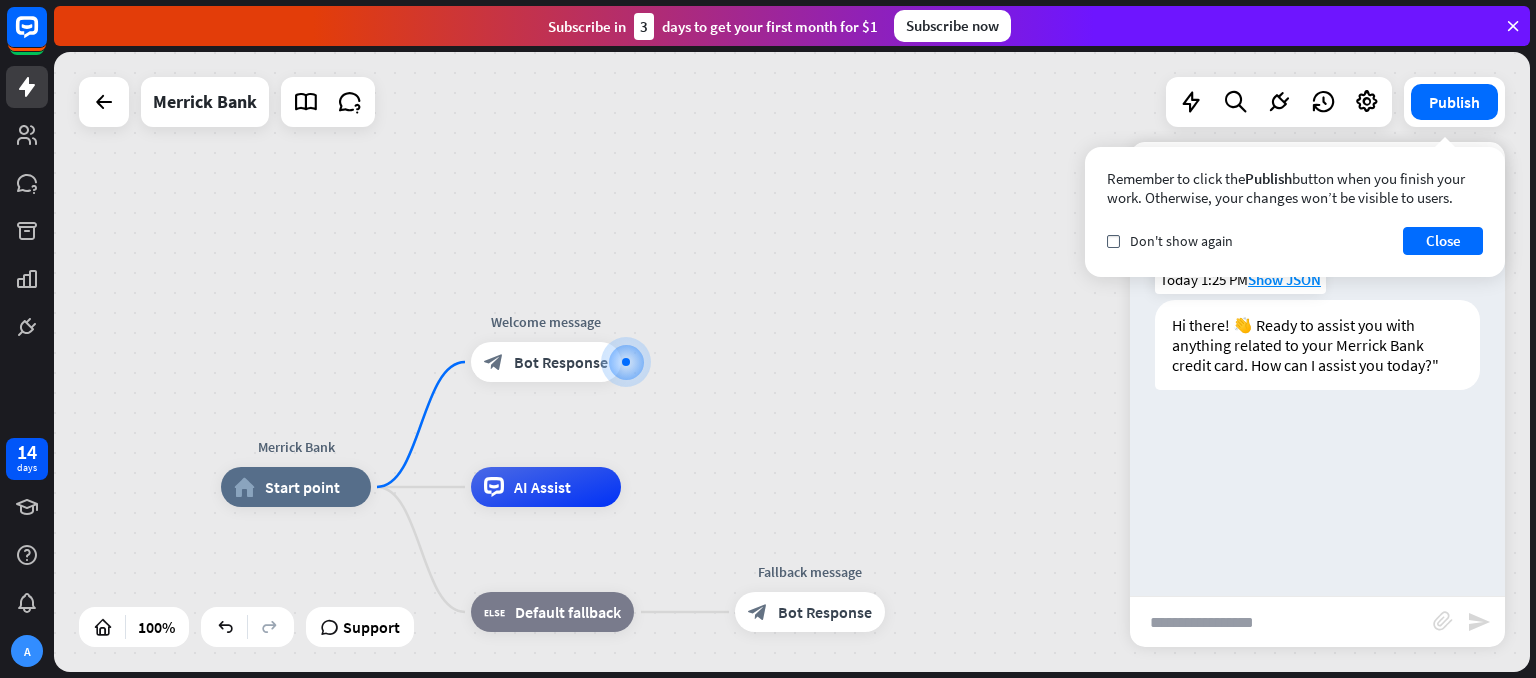 click on "Hi there! 👋 Ready to assist you with anything related to your Merrick Bank credit card. How can I assist you today?"" at bounding box center [1317, 345] 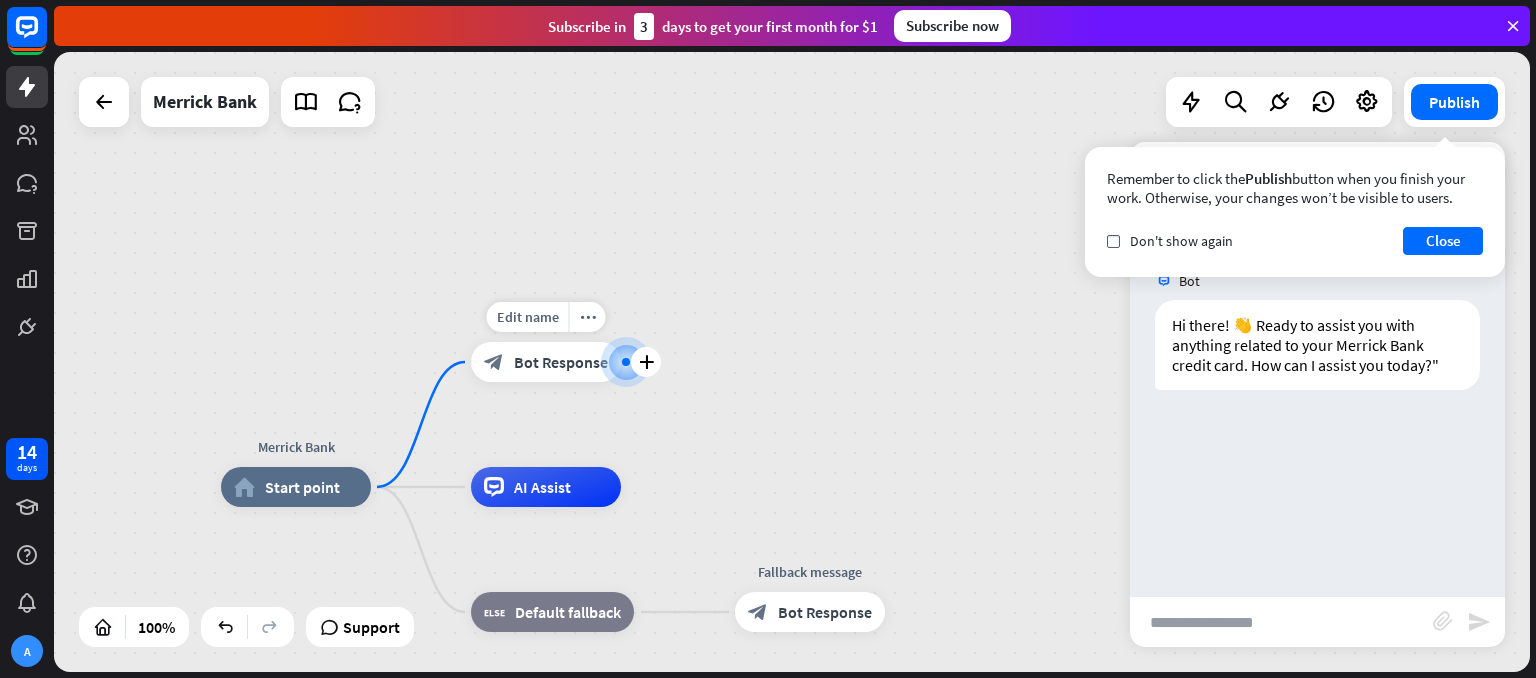 click on "Bot Response" at bounding box center [561, 362] 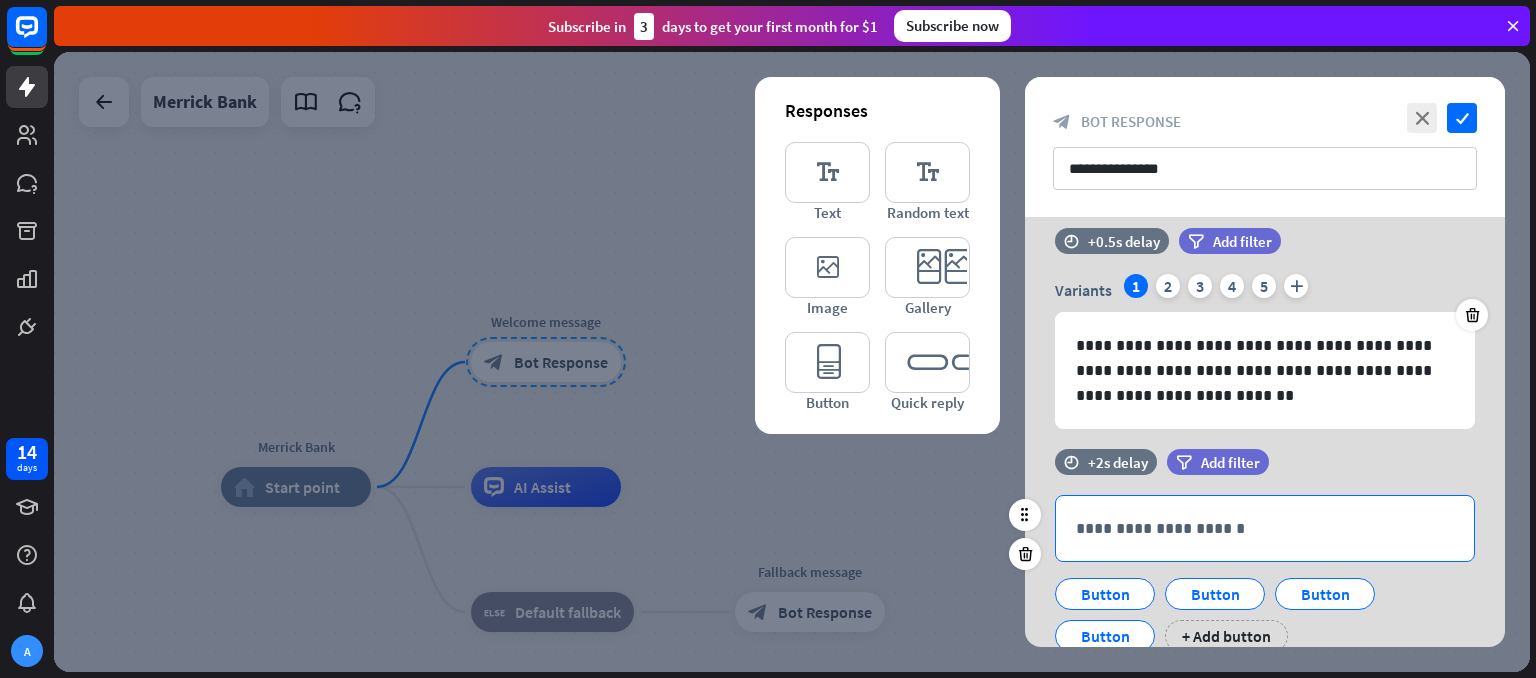 scroll, scrollTop: 28, scrollLeft: 0, axis: vertical 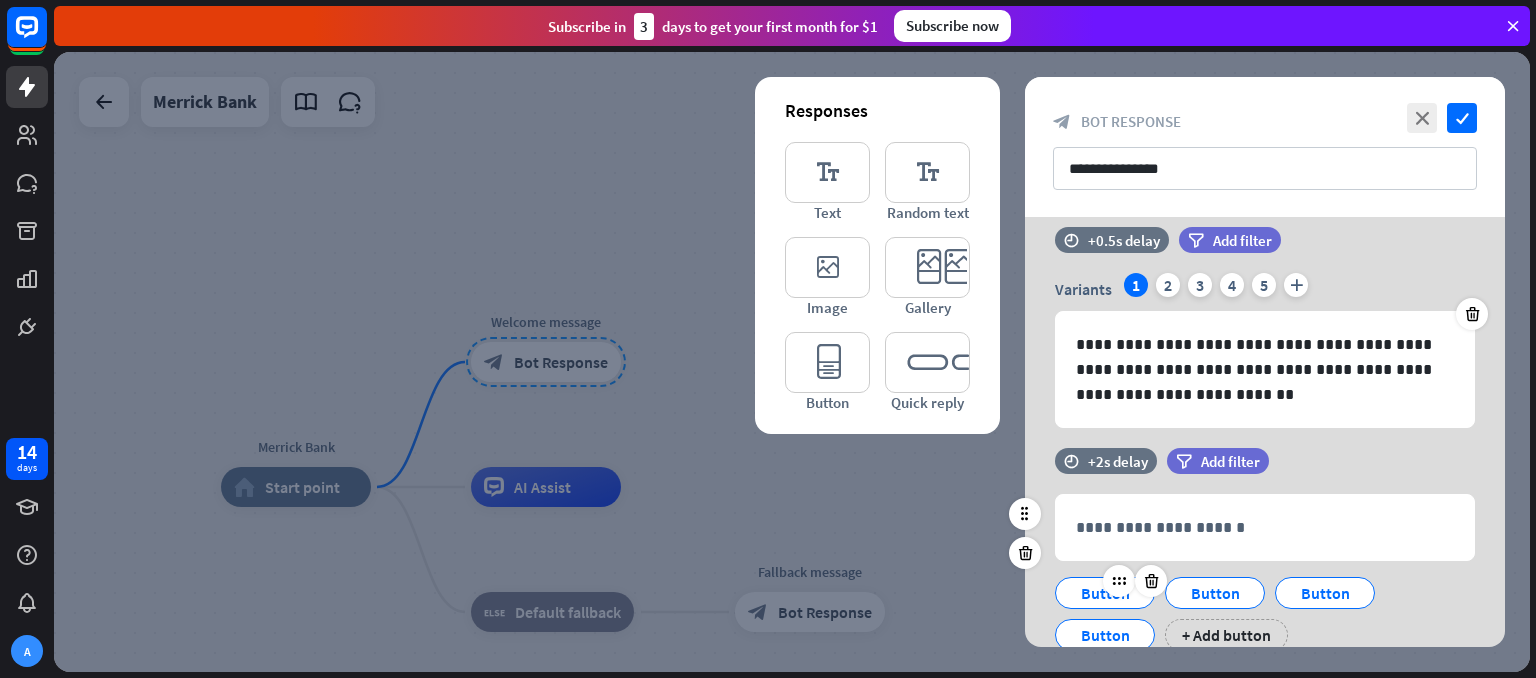 click on "Button" at bounding box center [1105, 593] 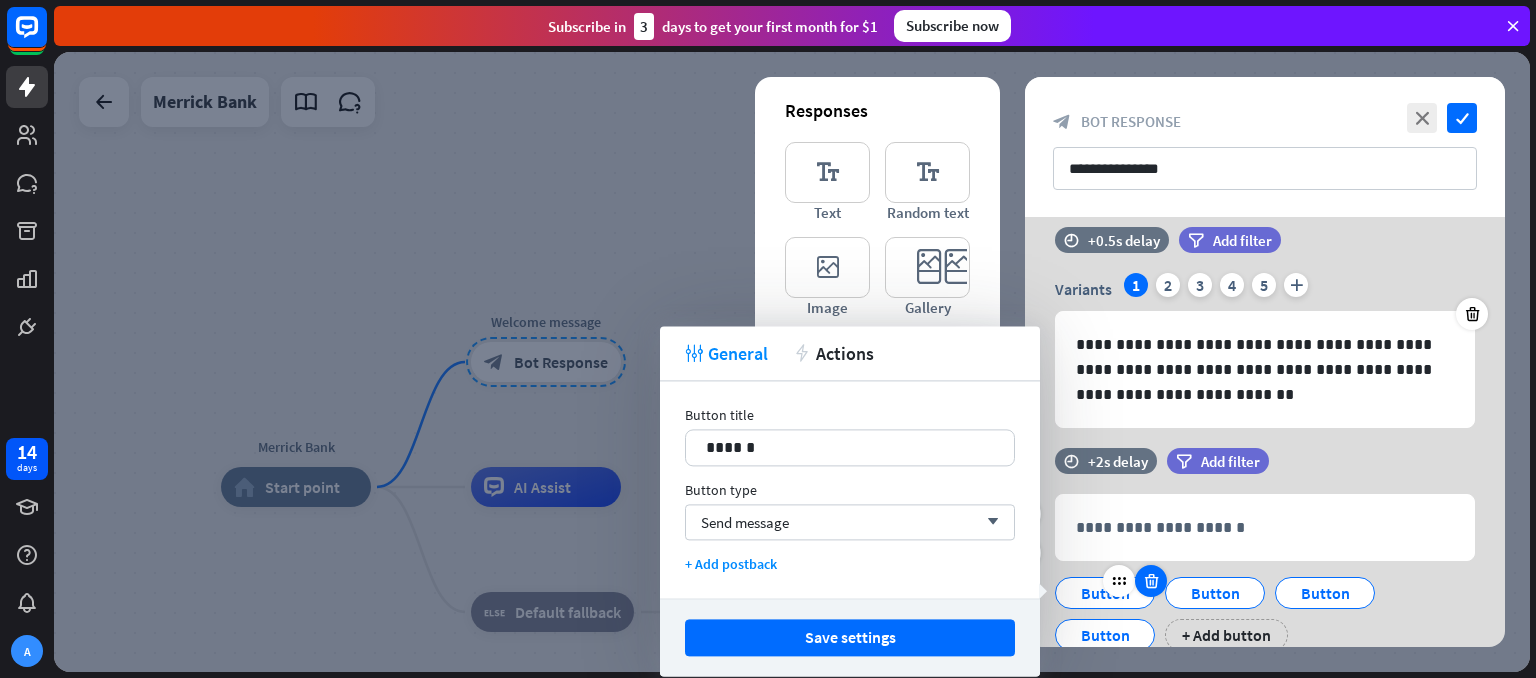 click at bounding box center (1151, 581) 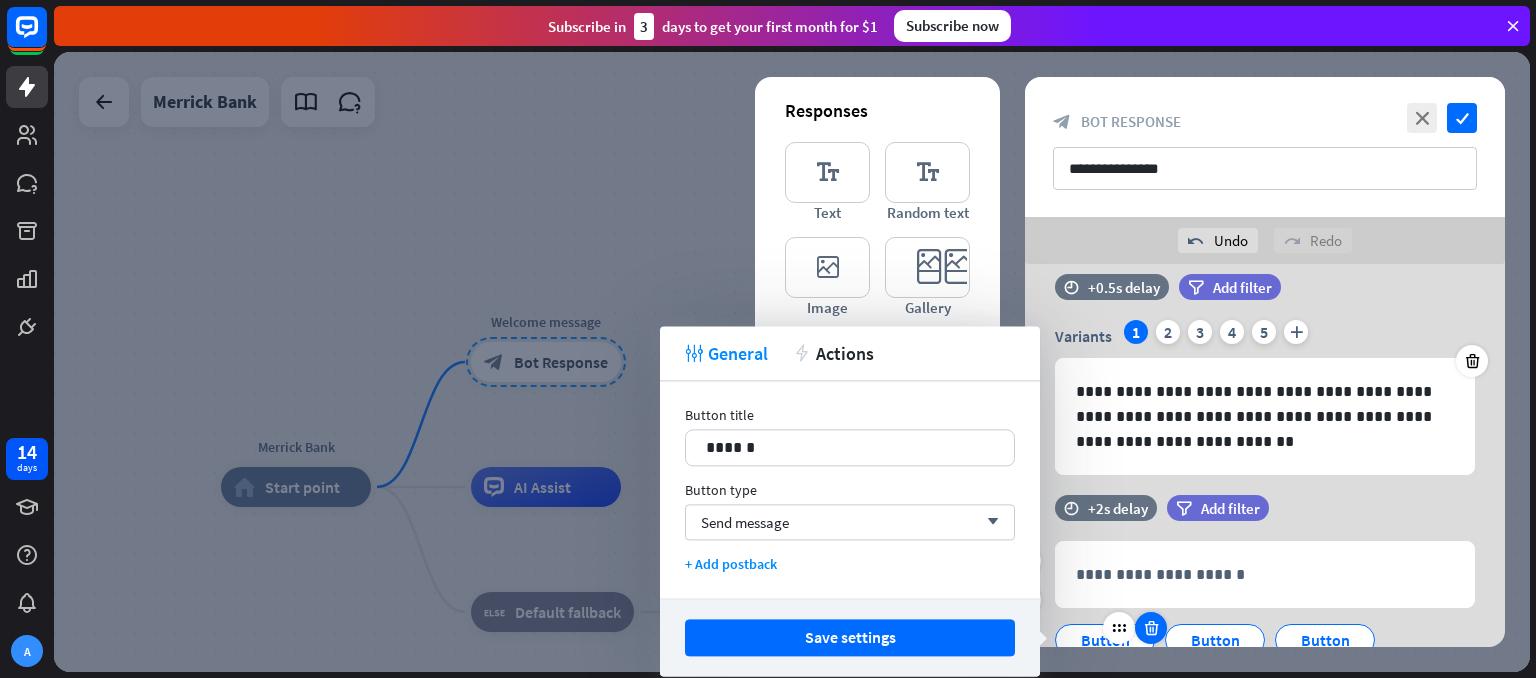 click at bounding box center [1151, 628] 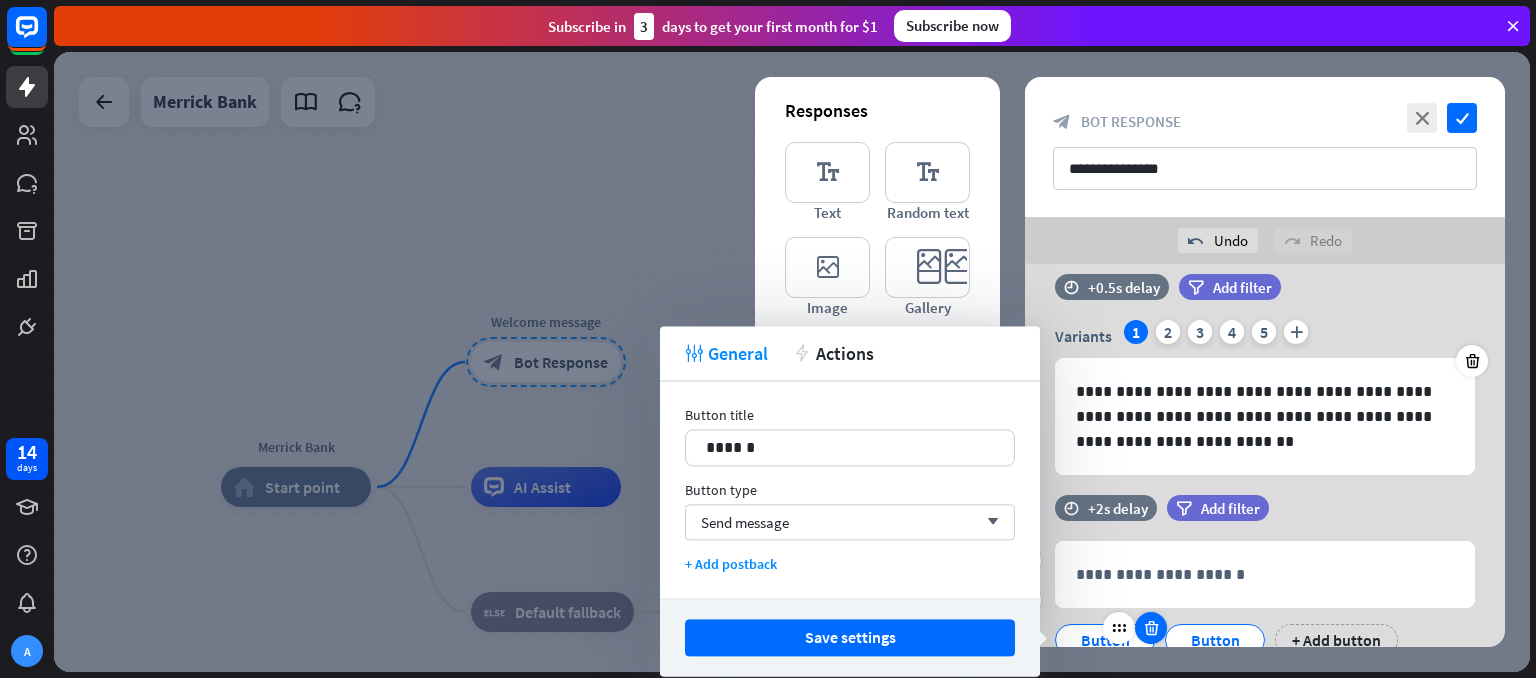 click at bounding box center (1151, 628) 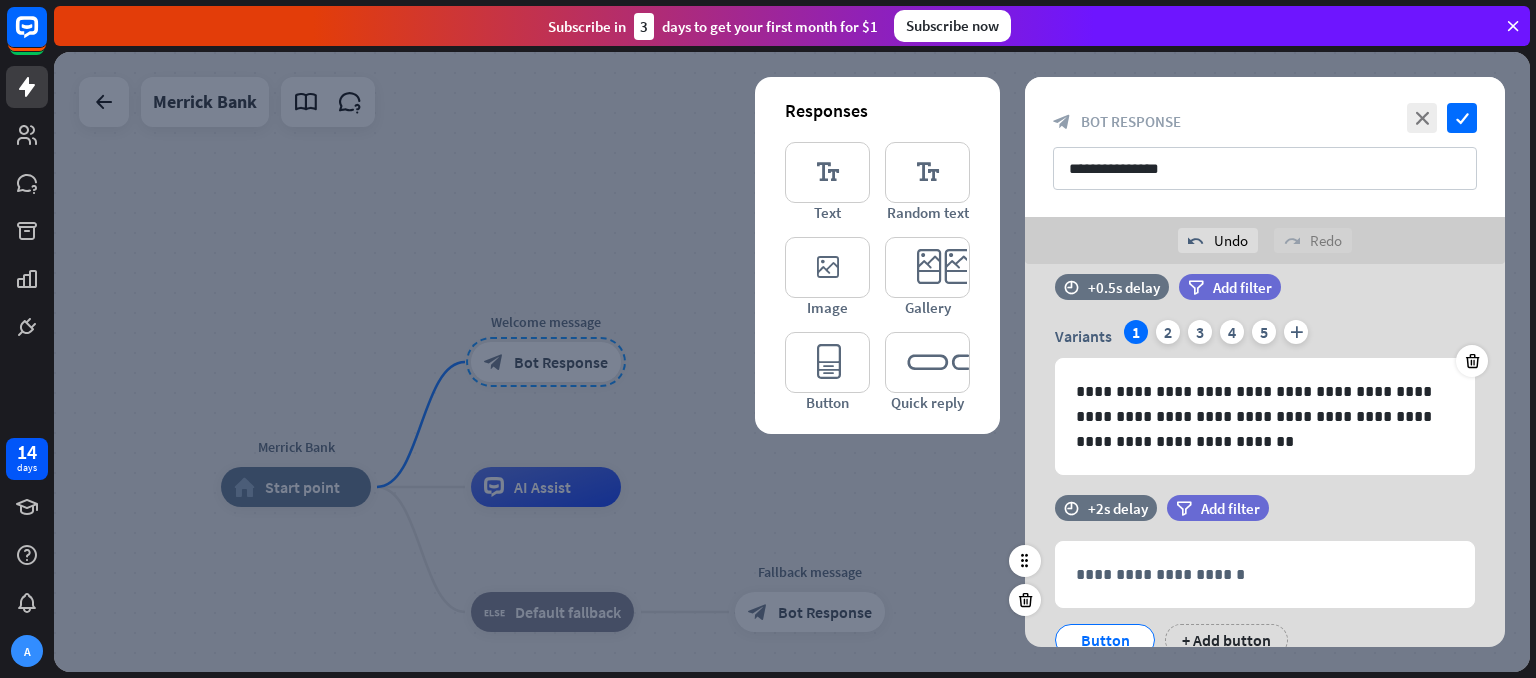 click on "Button" at bounding box center [1105, 640] 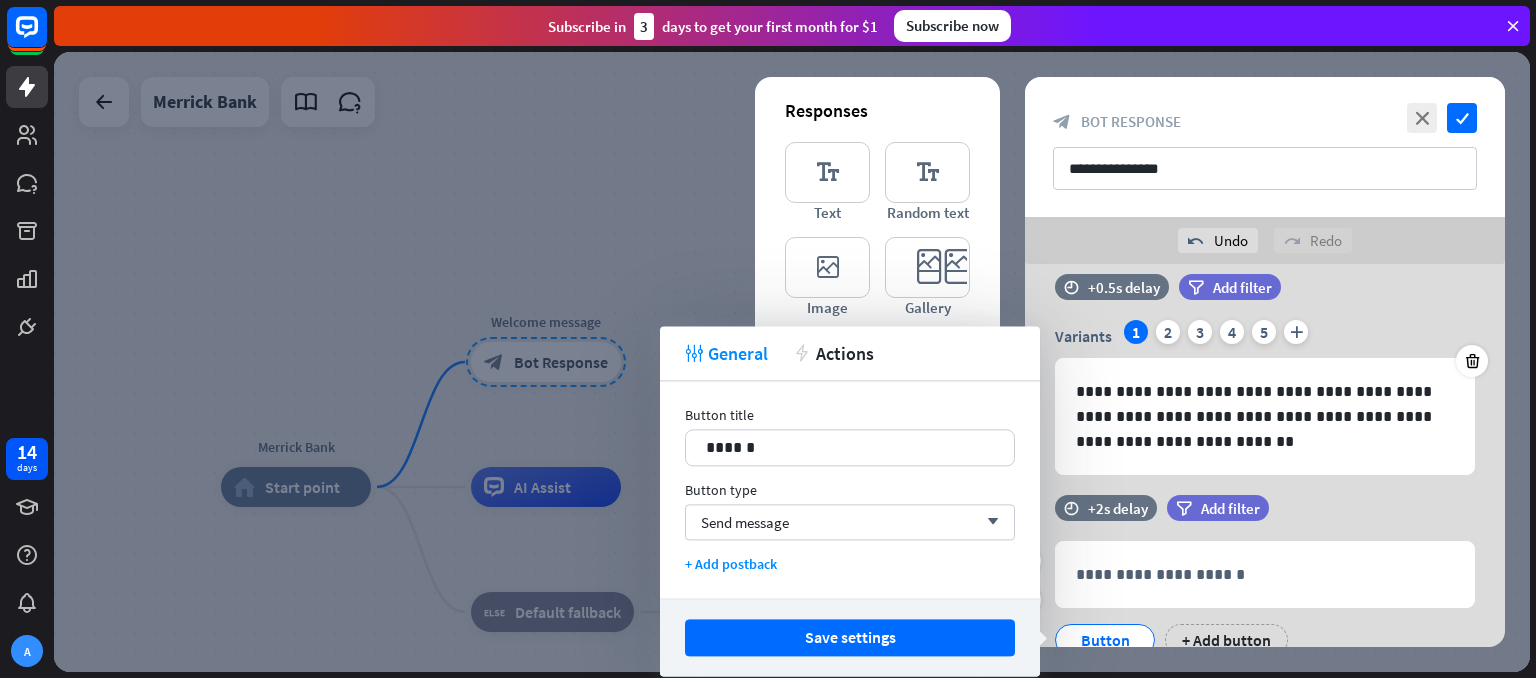 click on "time   +2s delay          filter   Add filter" at bounding box center [1265, 518] 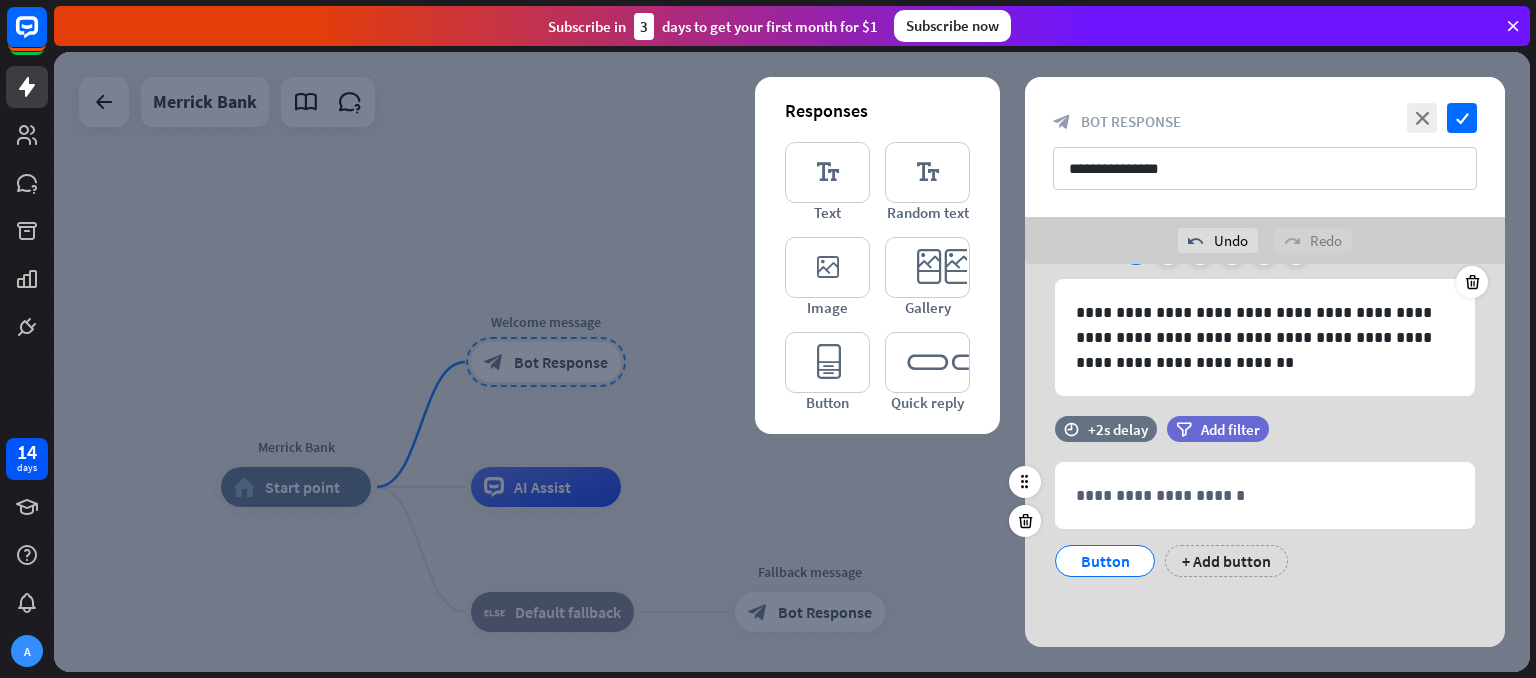 scroll, scrollTop: 107, scrollLeft: 0, axis: vertical 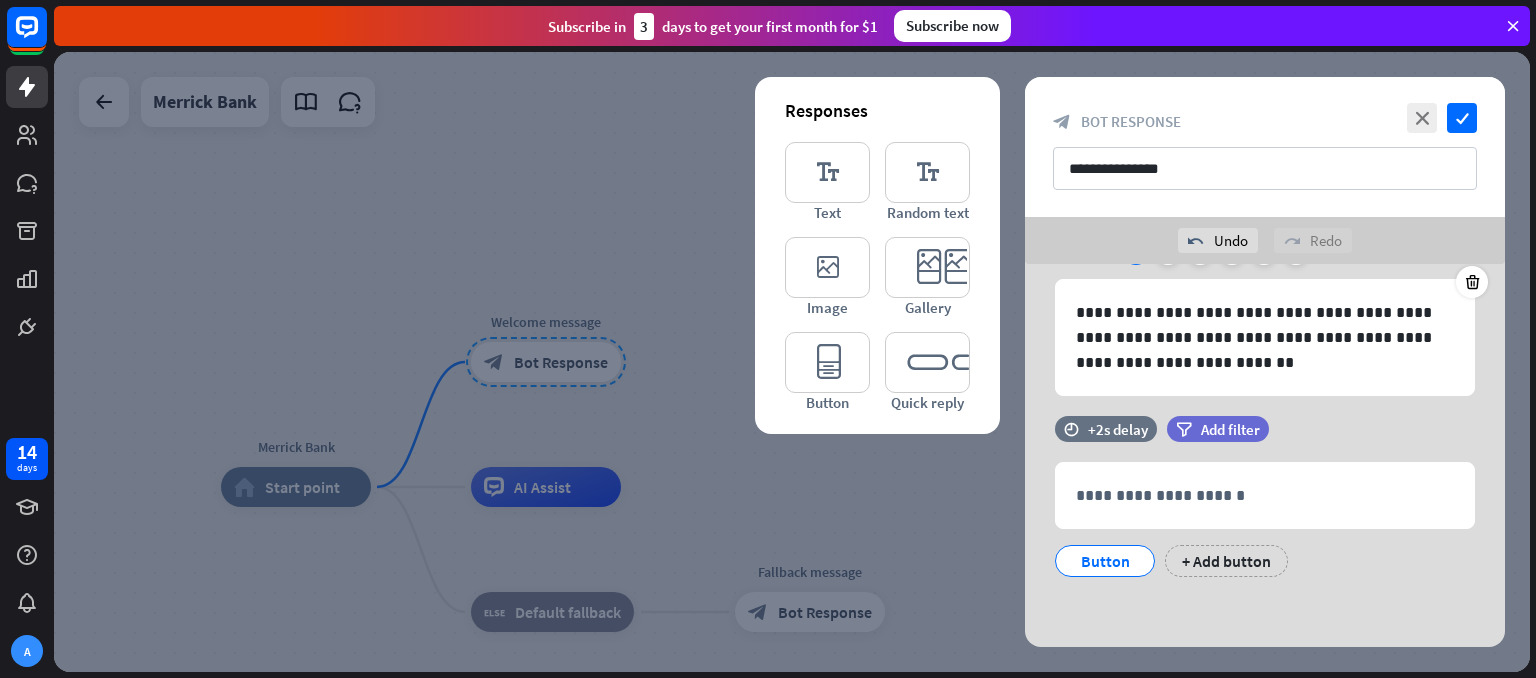 click at bounding box center [792, 362] 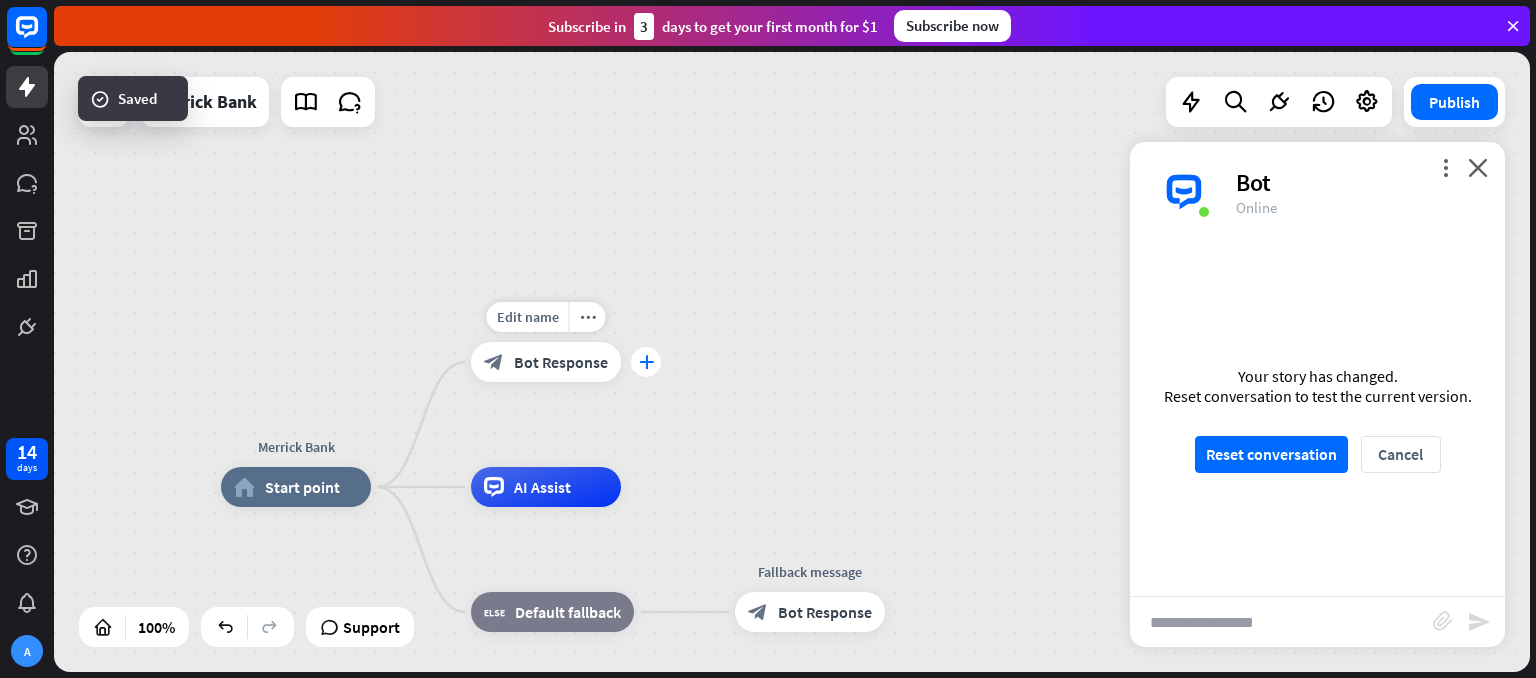click on "plus" at bounding box center [646, 362] 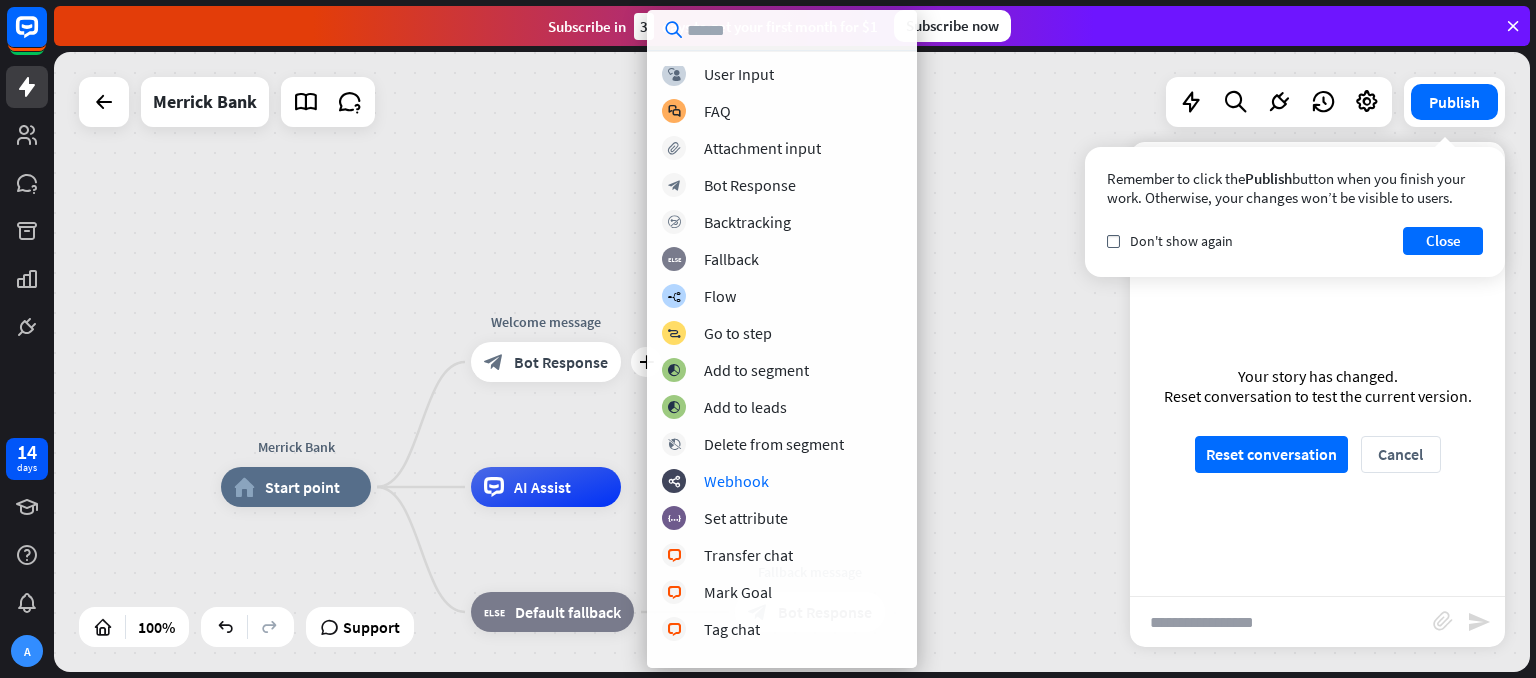 scroll, scrollTop: 0, scrollLeft: 0, axis: both 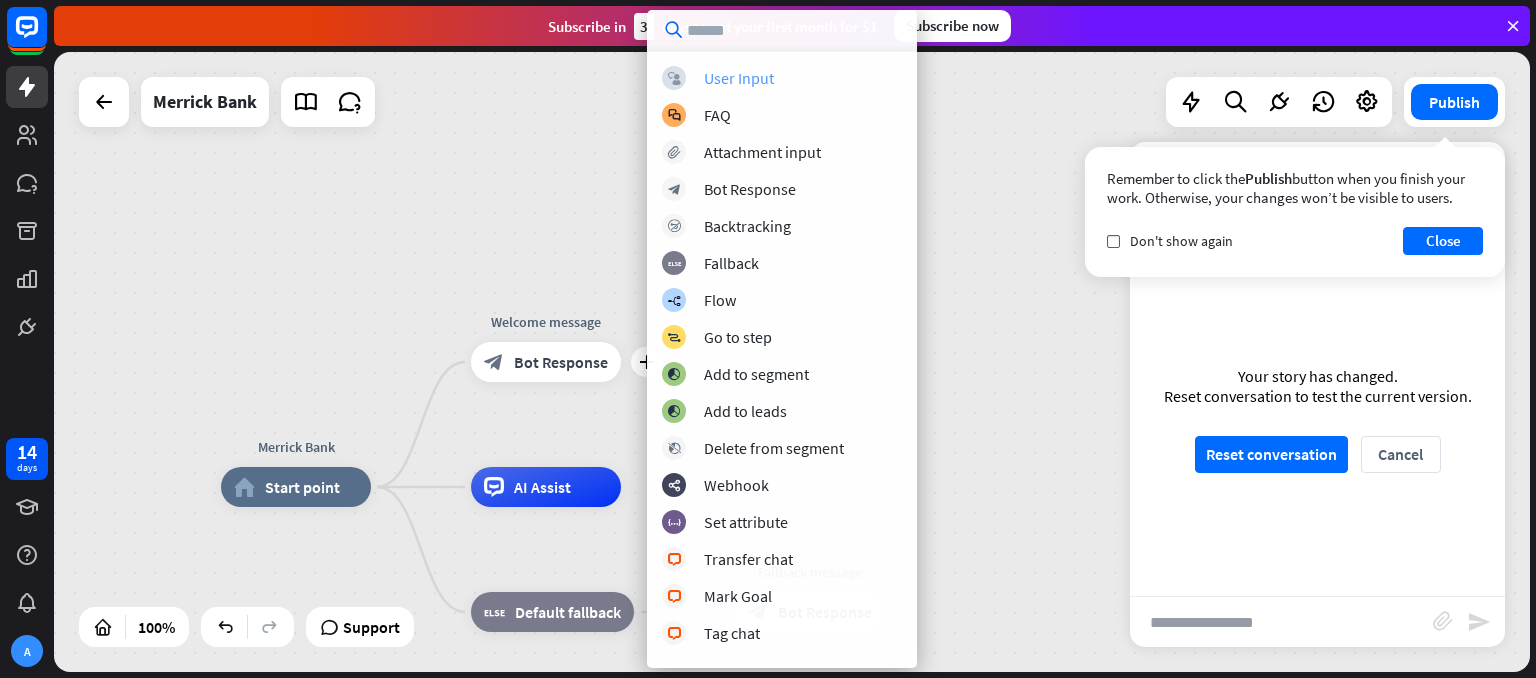 click on "User Input" at bounding box center (739, 78) 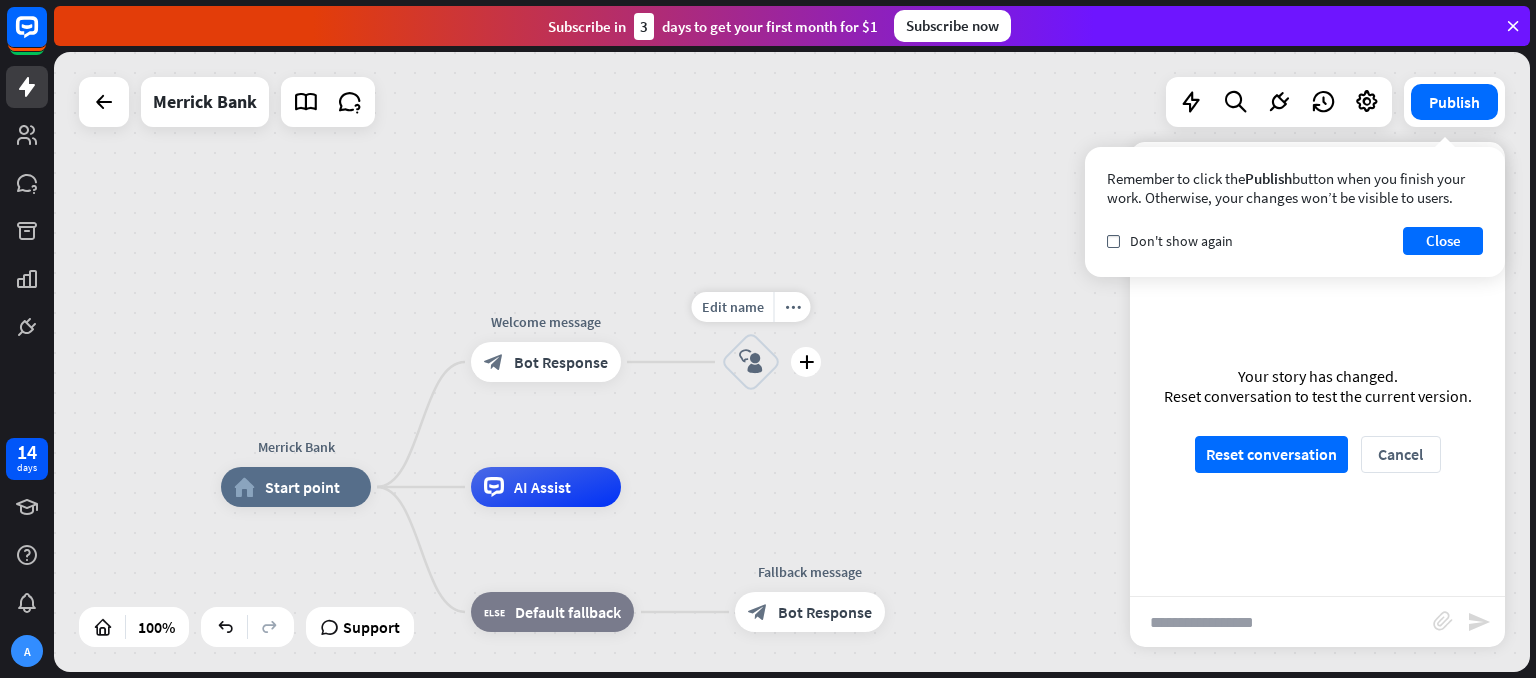 click on "block_user_input" at bounding box center (751, 362) 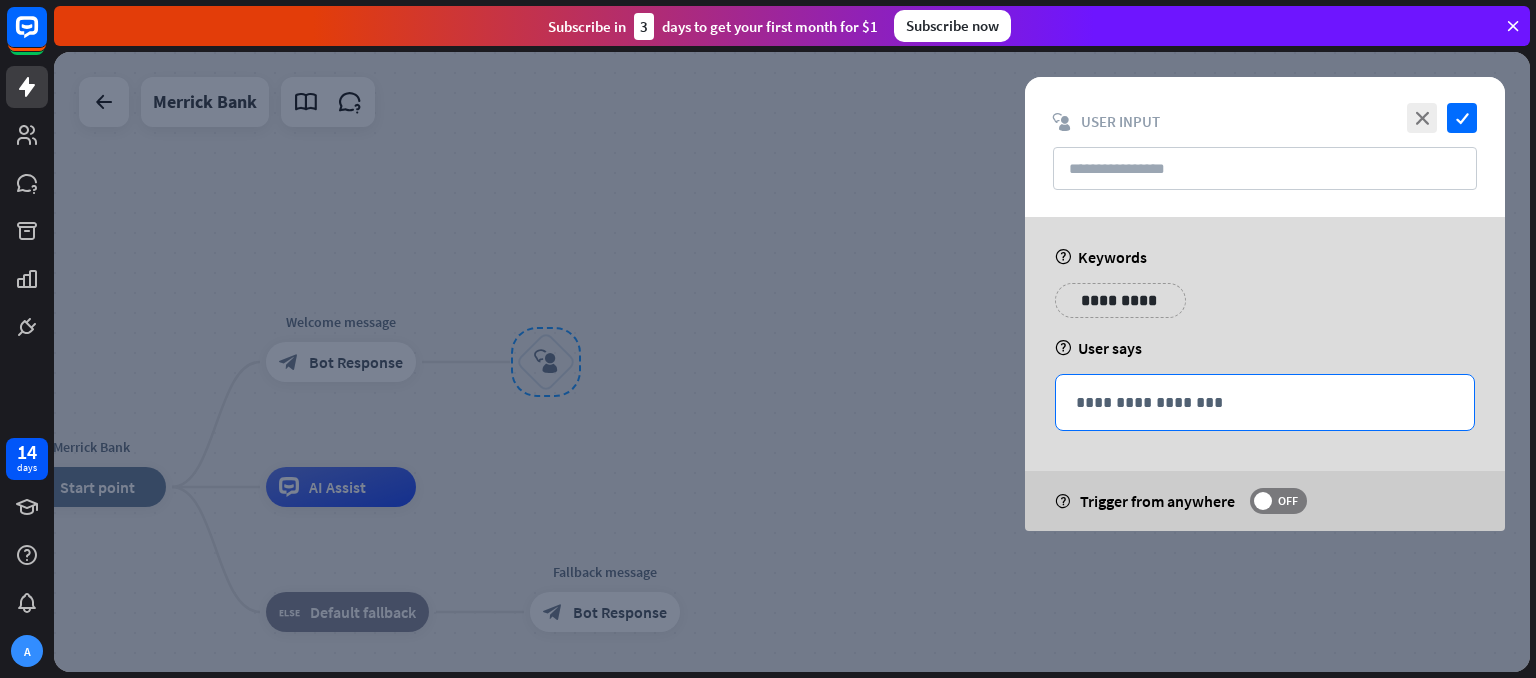 click on "**********" at bounding box center [1265, 402] 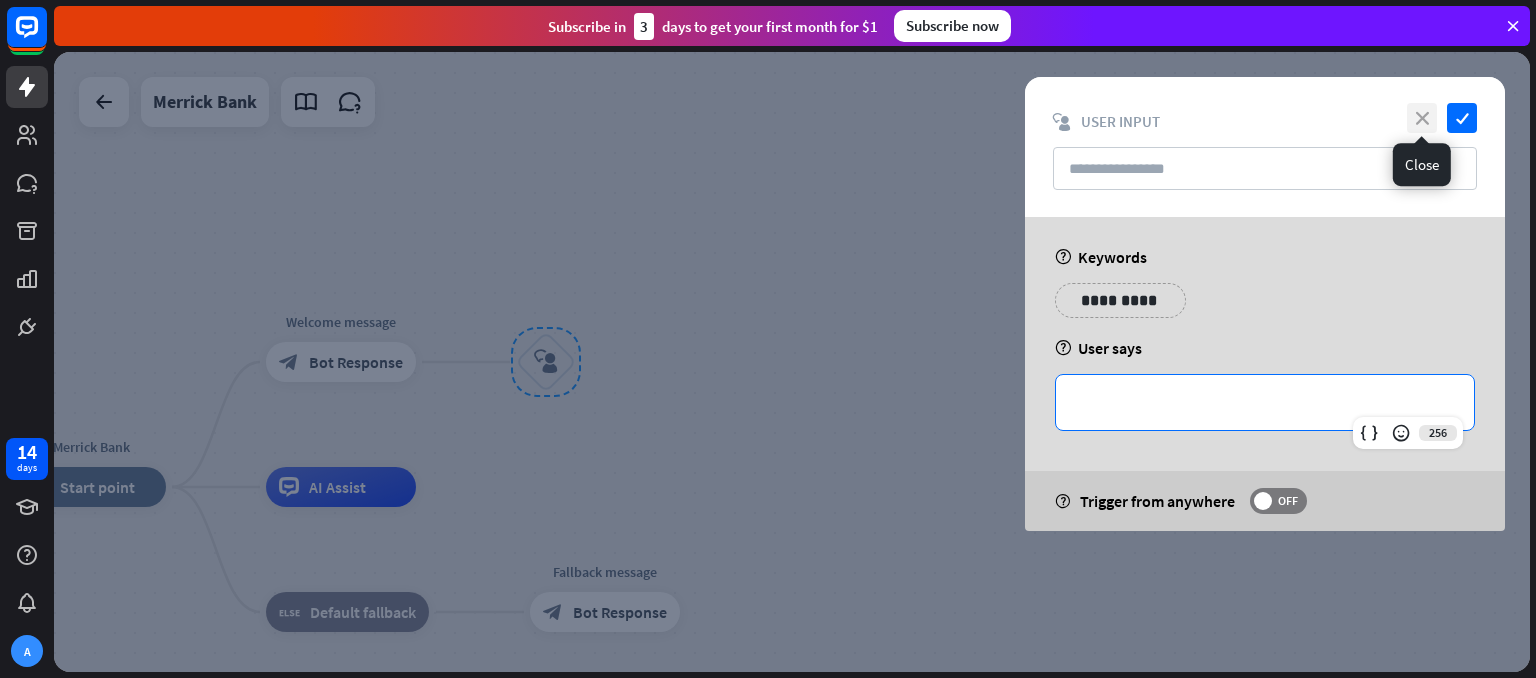 click on "close" at bounding box center [1422, 118] 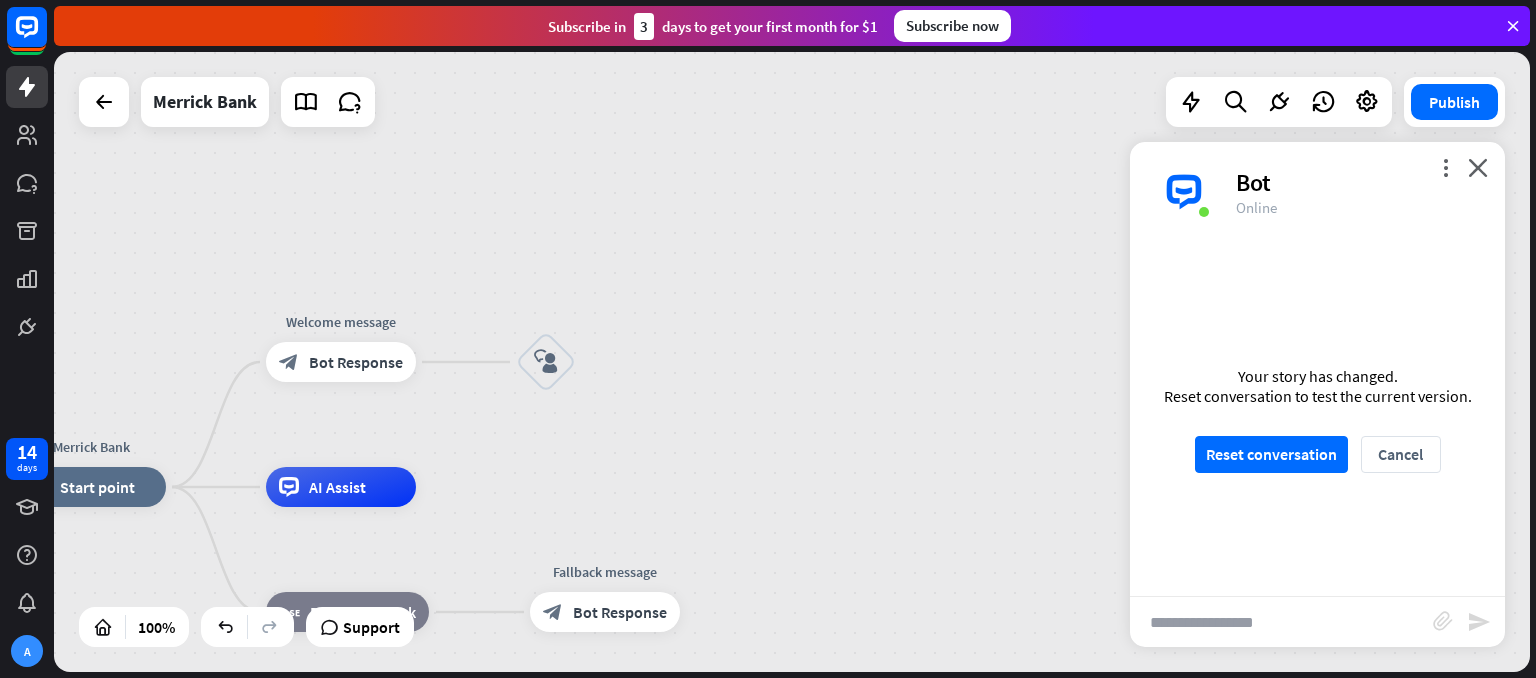 click on "Your story has changed.
Reset conversation to test the current version.
Reset conversation
Cancel" at bounding box center [1317, 419] 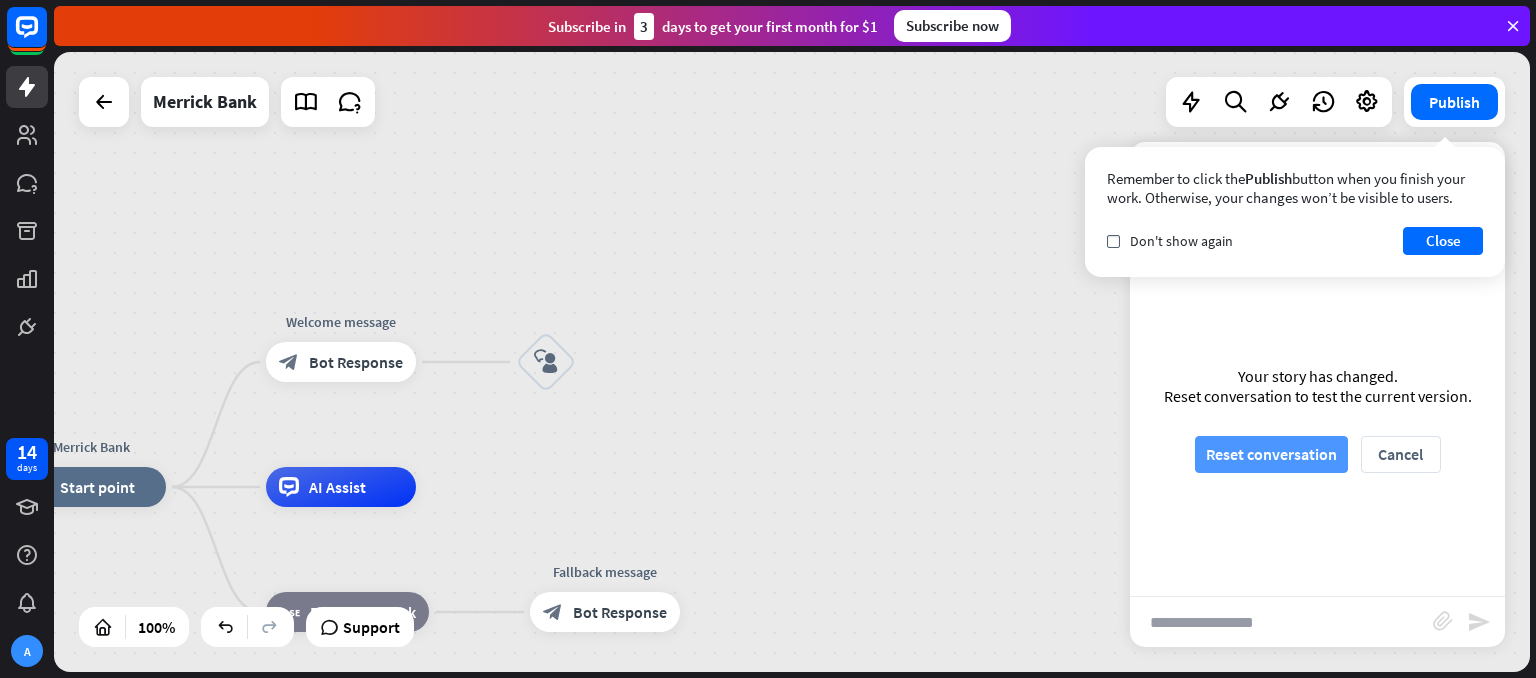 click on "Reset conversation" at bounding box center [1271, 454] 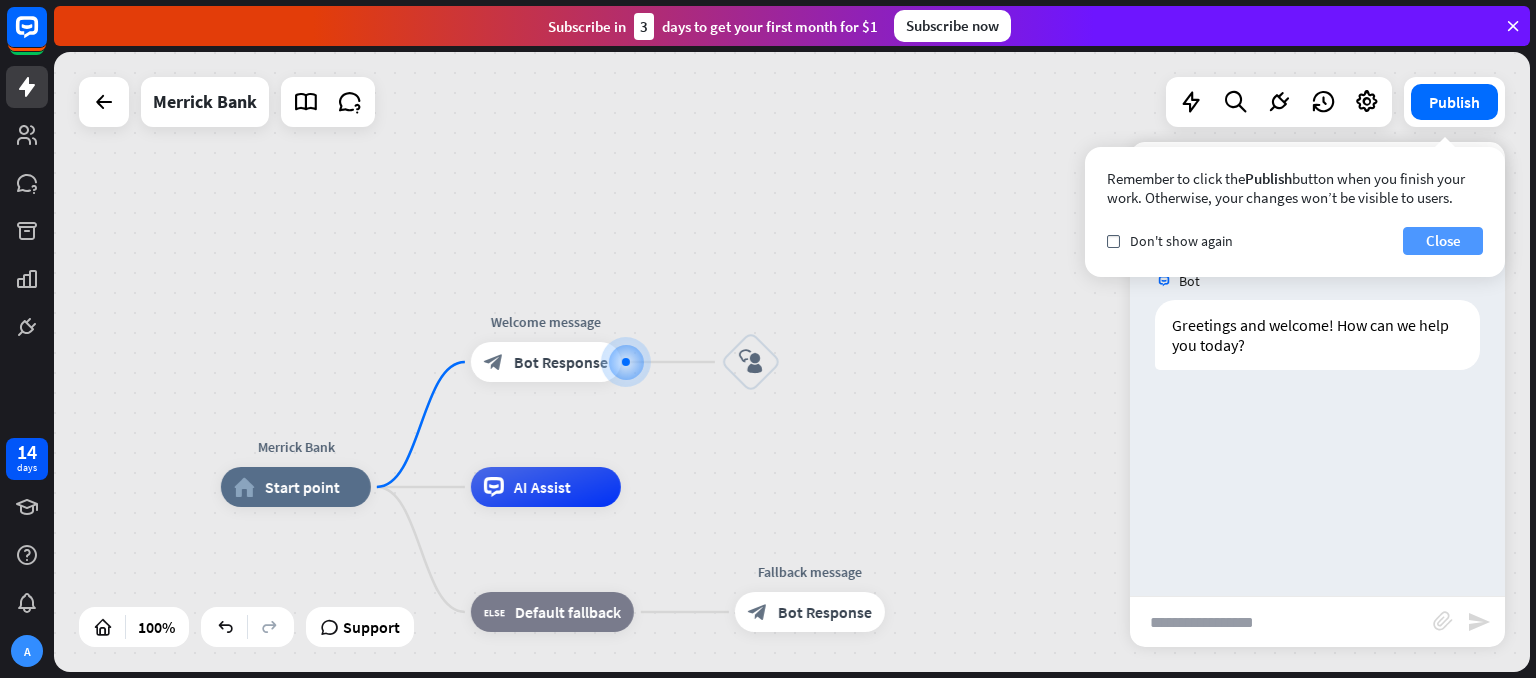 click on "Close" at bounding box center (1443, 241) 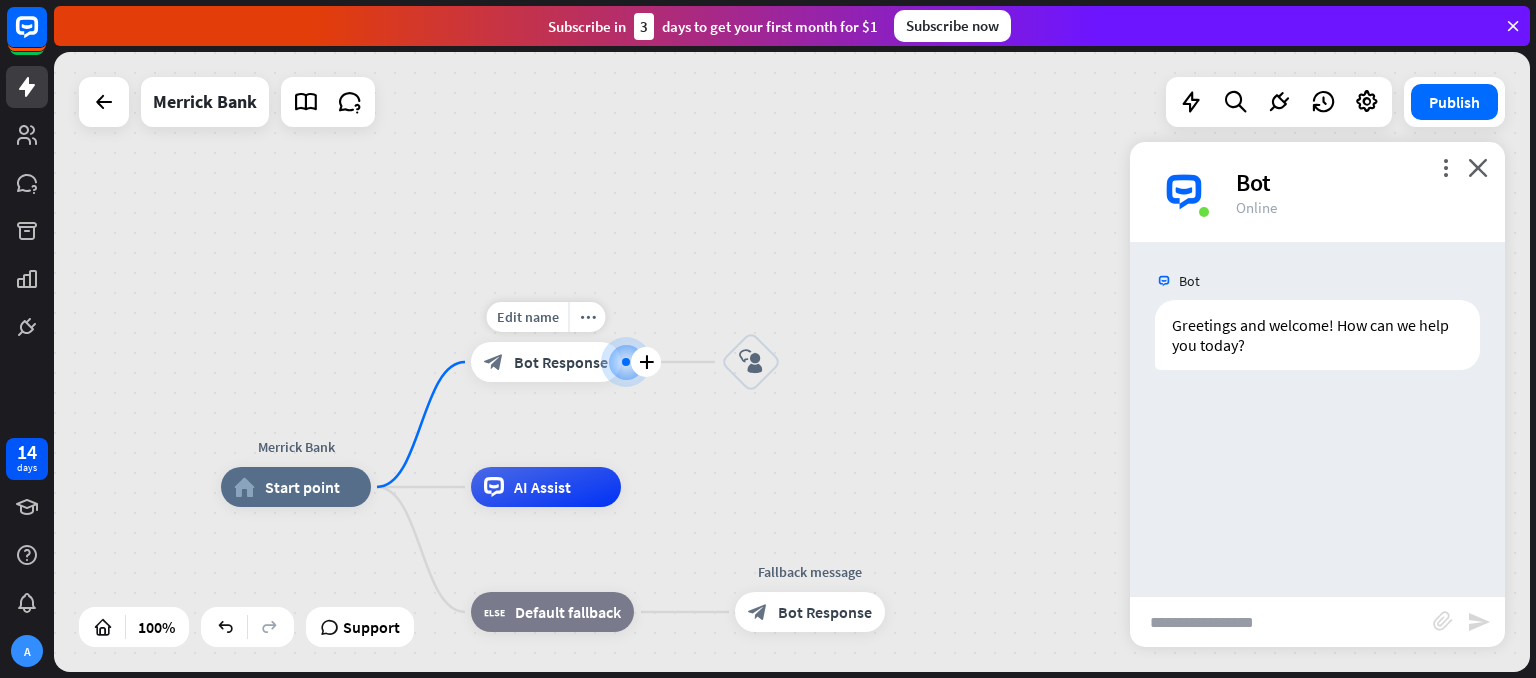 click on "Edit name   more_horiz         plus   Welcome message   block_bot_response   Bot Response" at bounding box center [546, 362] 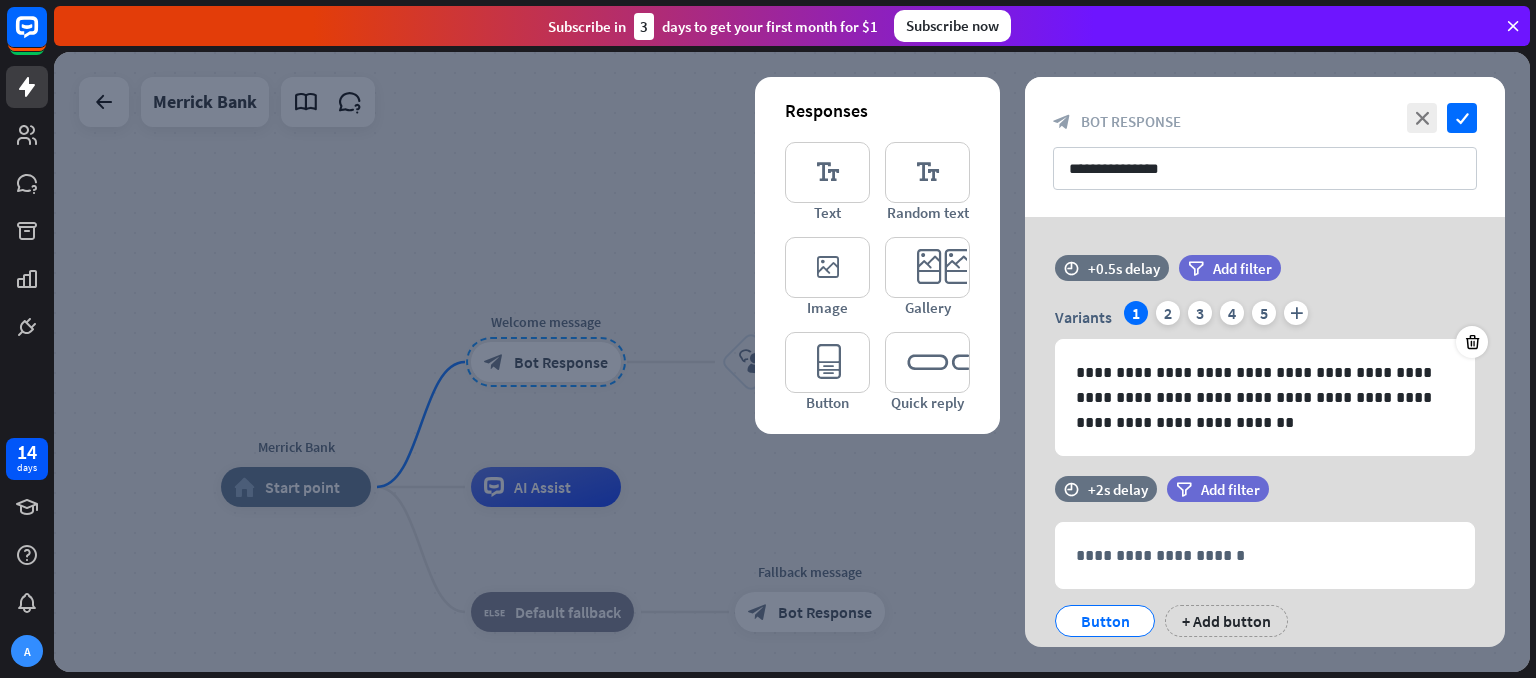 click at bounding box center (792, 362) 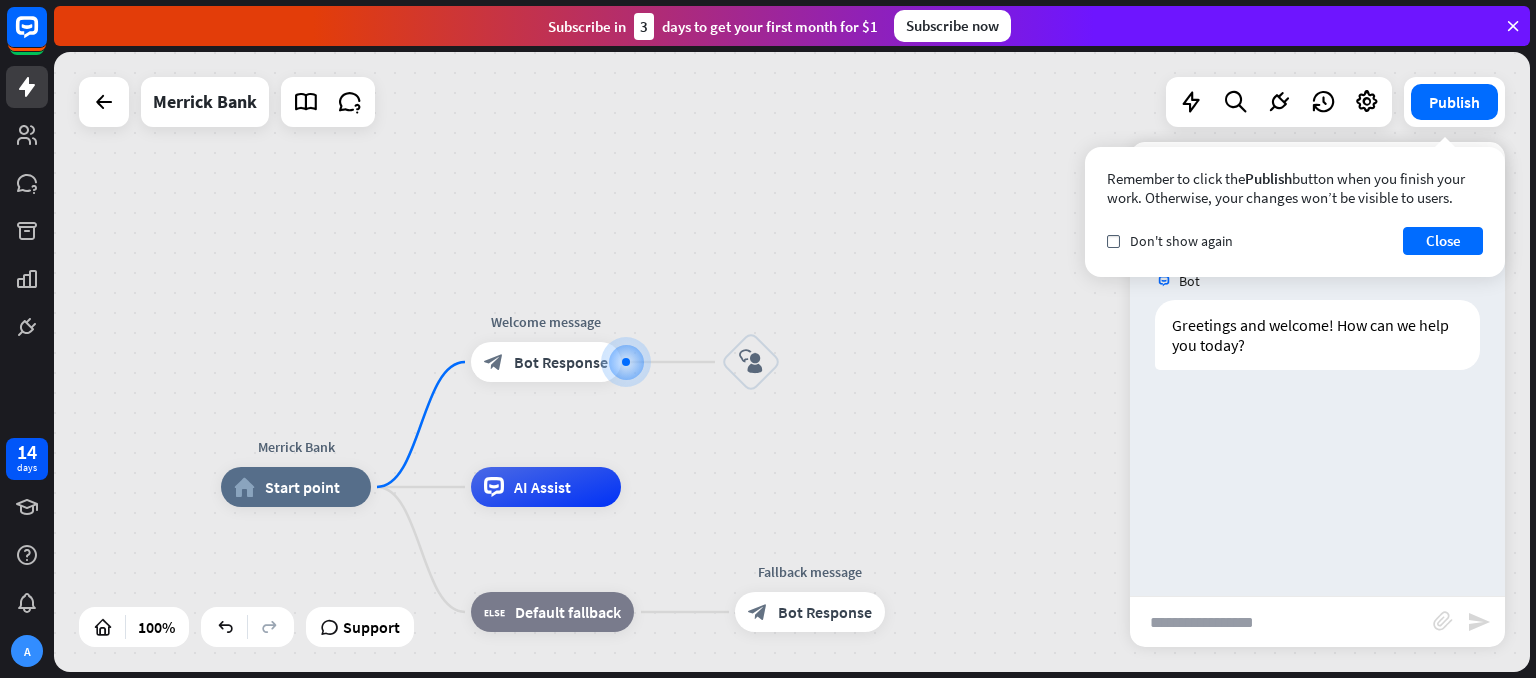 click on "Remember to click the
Publish
button when you finish your work. Otherwise, your changes won’t
be visible to users.
check   Don't show again    Close" at bounding box center [1295, 212] 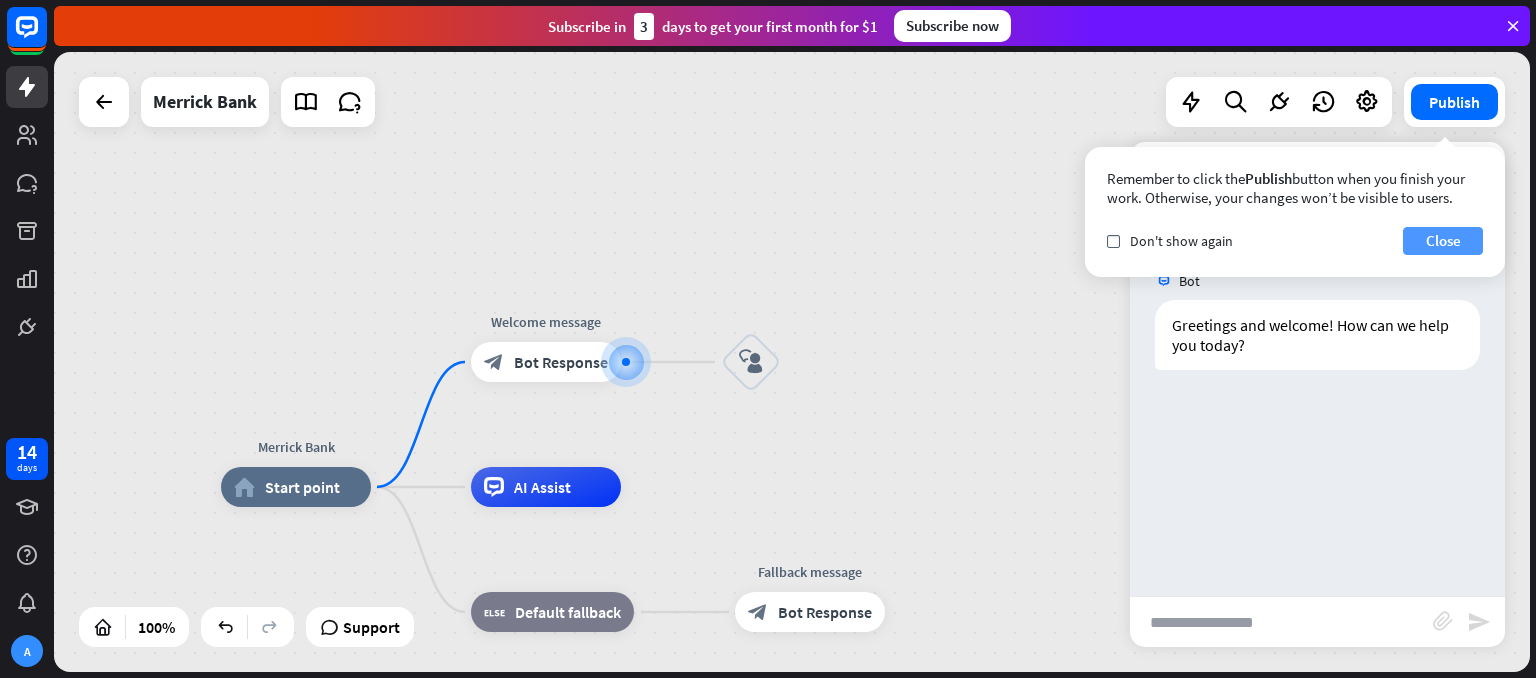 click on "Close" at bounding box center [1443, 241] 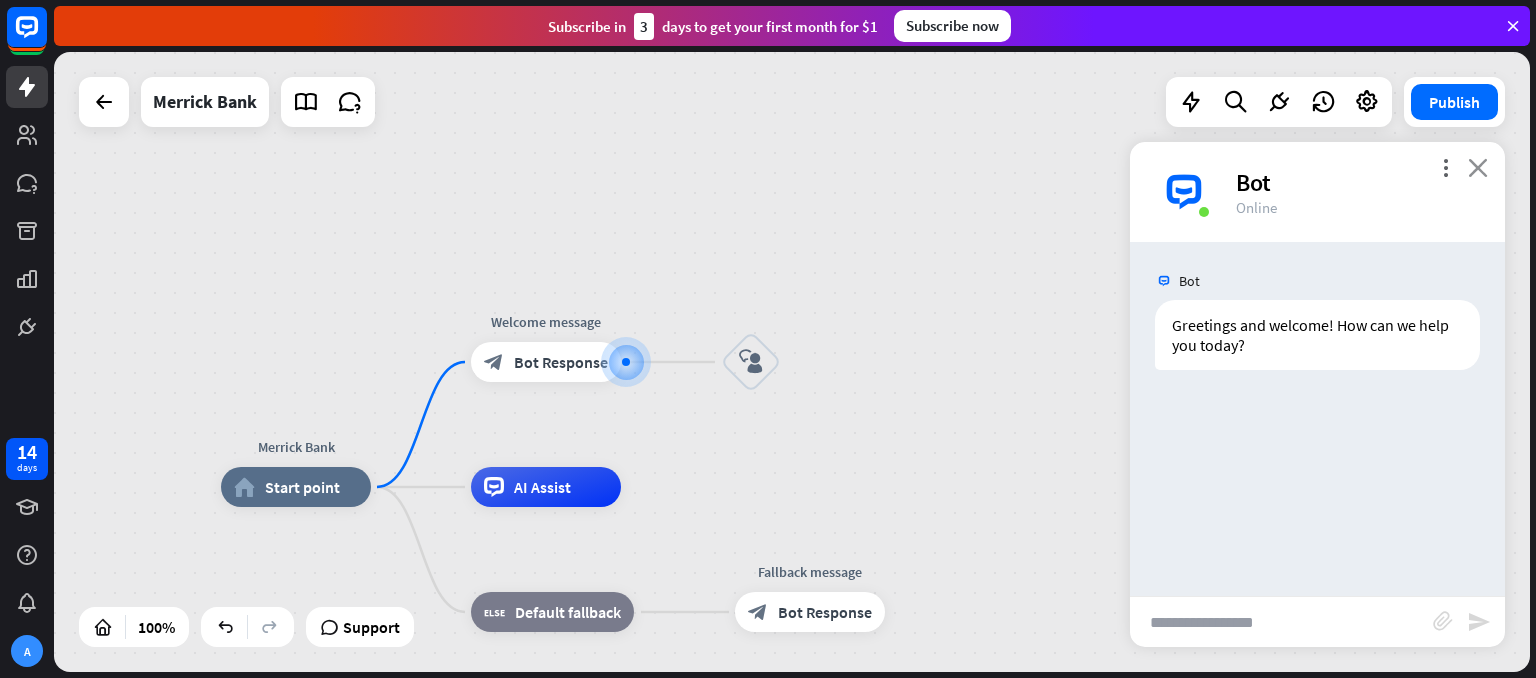 click on "close" at bounding box center [1478, 167] 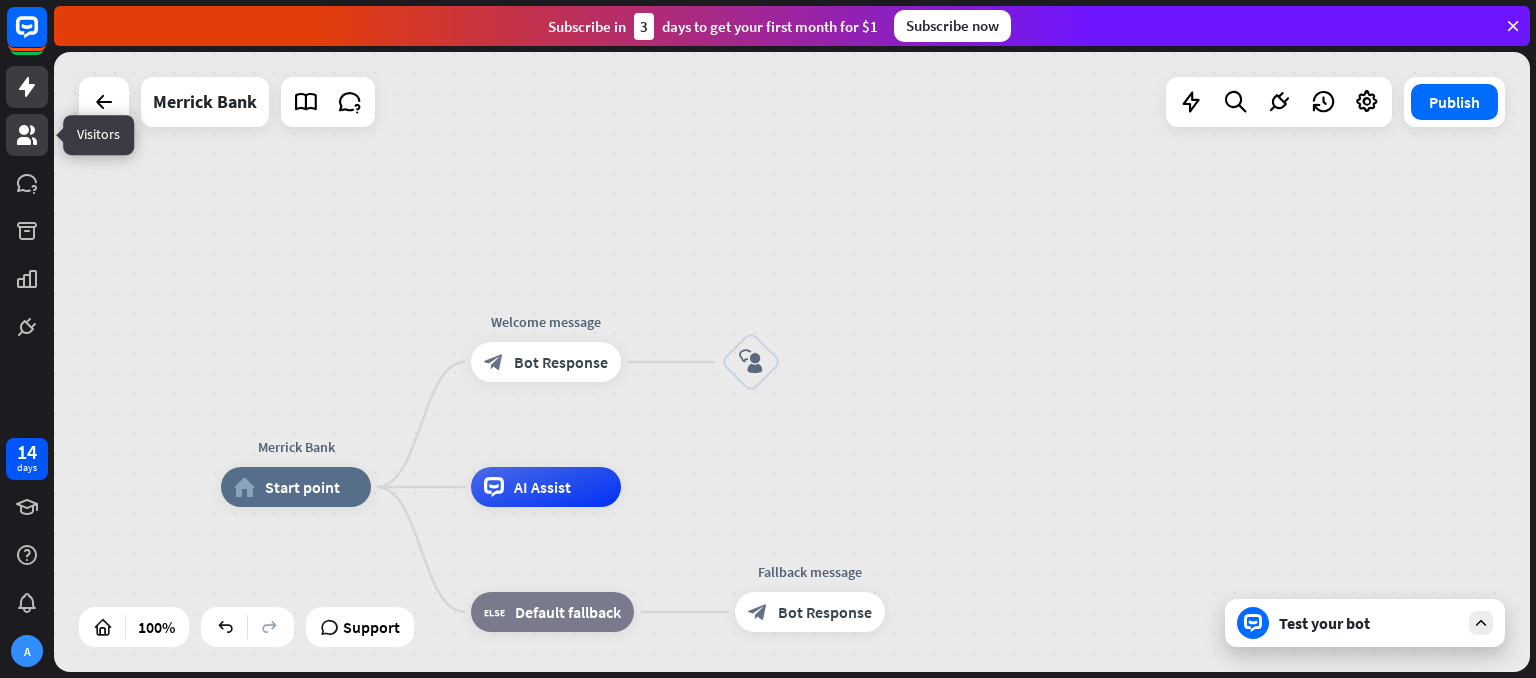click at bounding box center (27, 135) 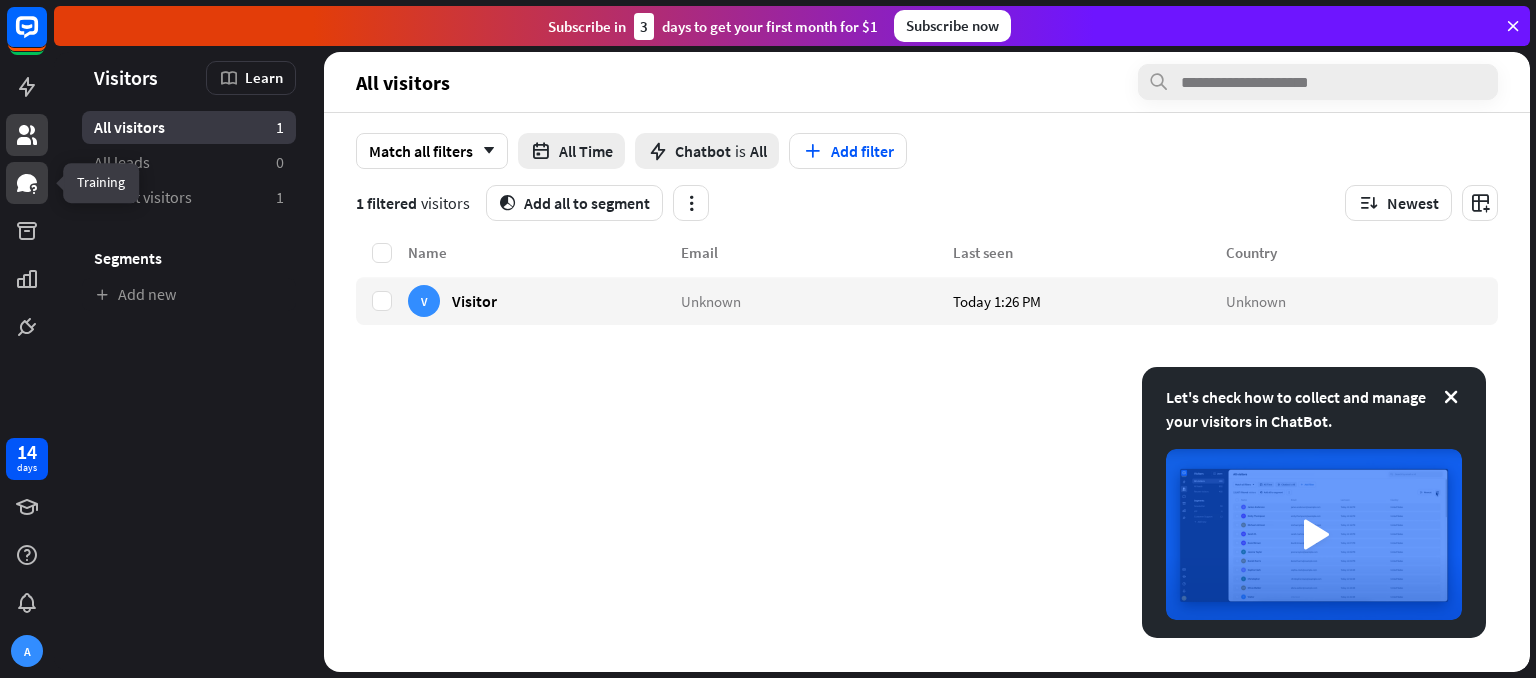 click 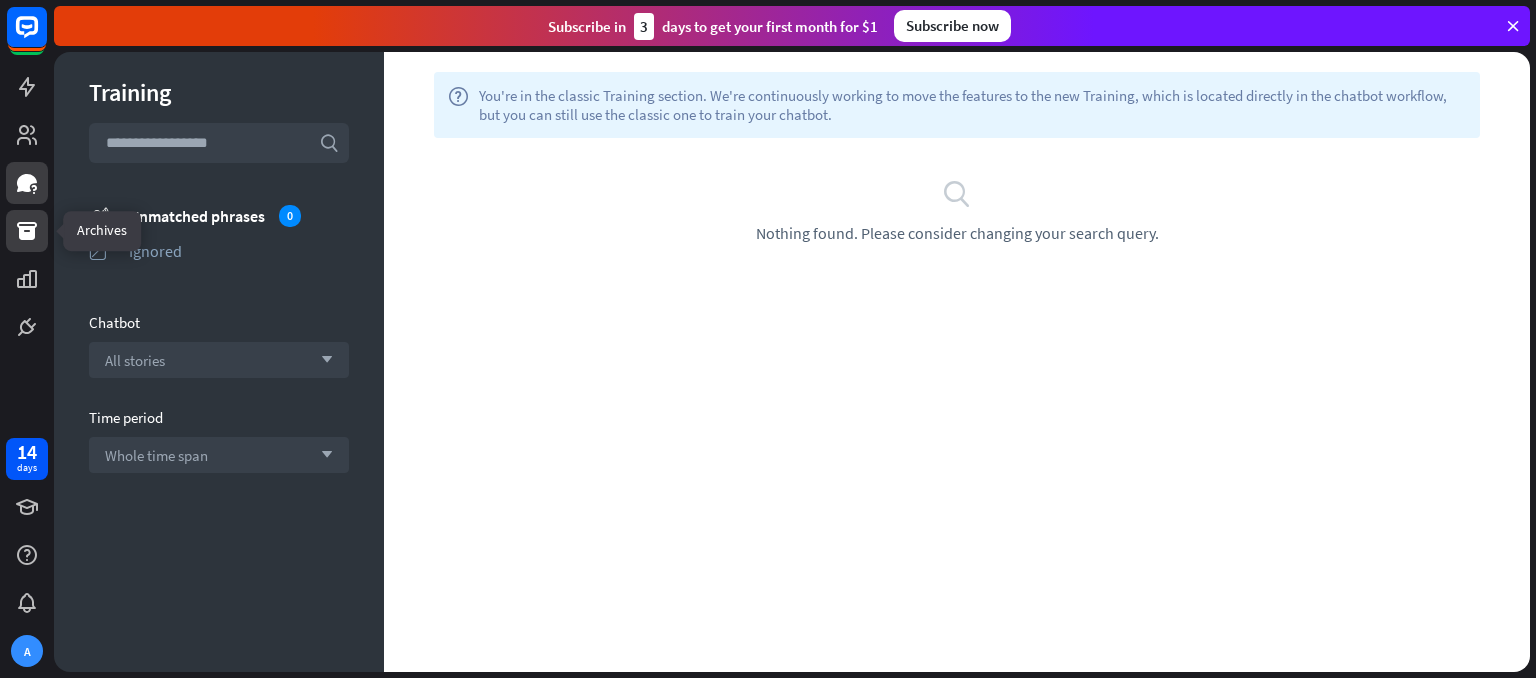 click 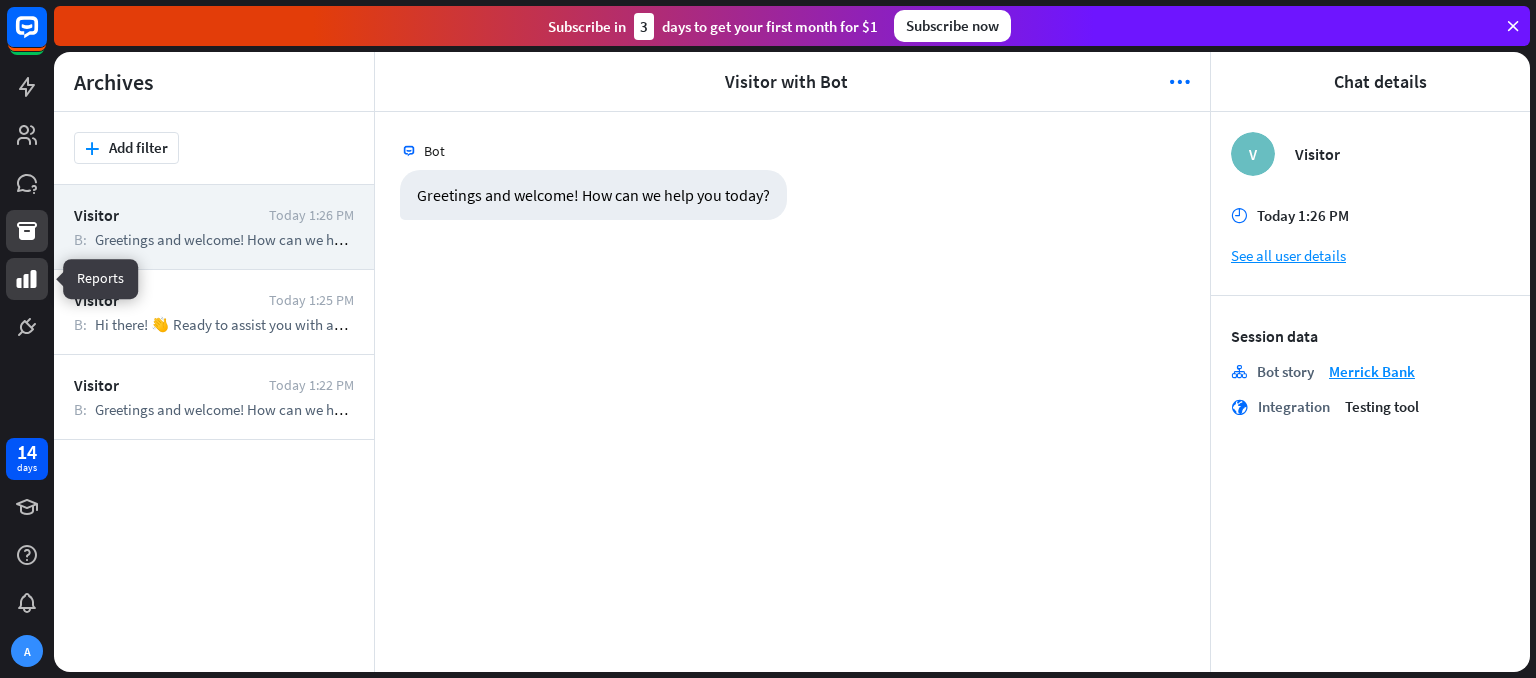 click 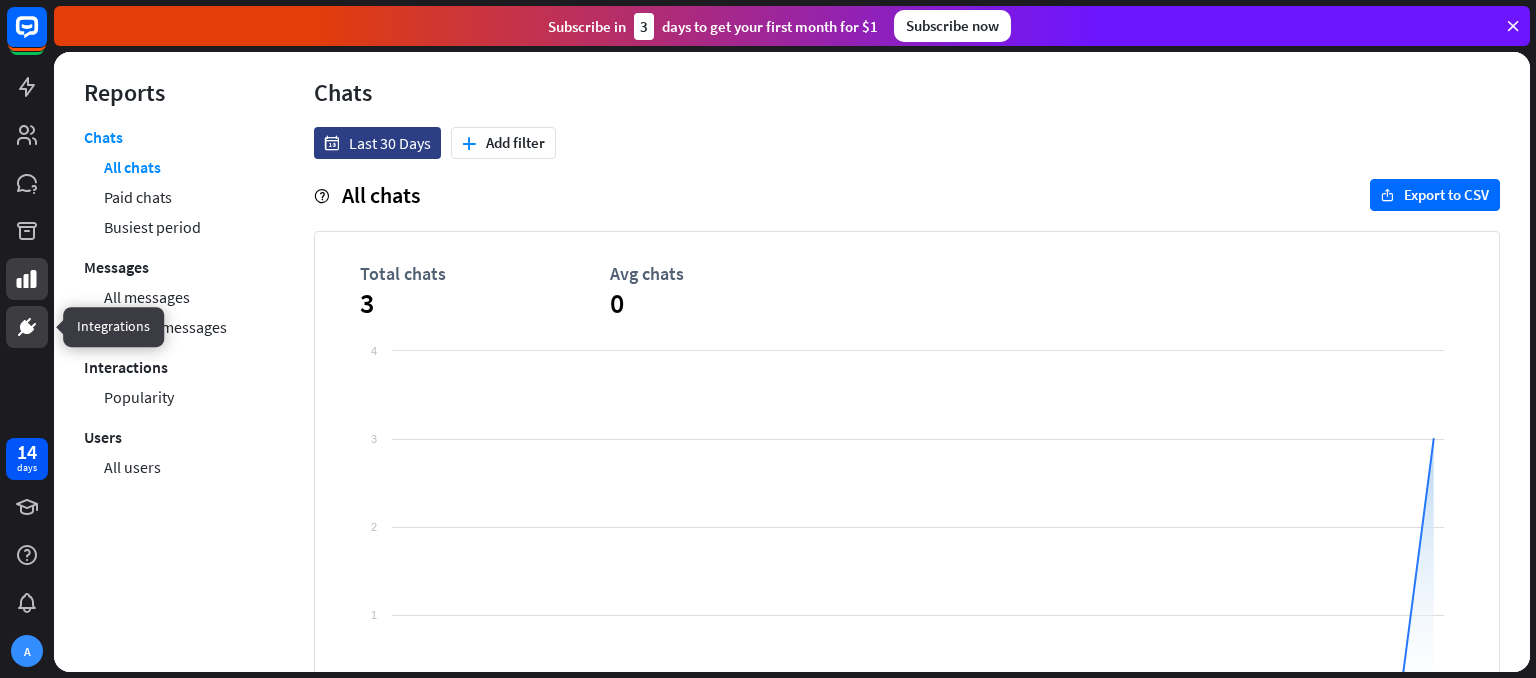 click at bounding box center (27, 327) 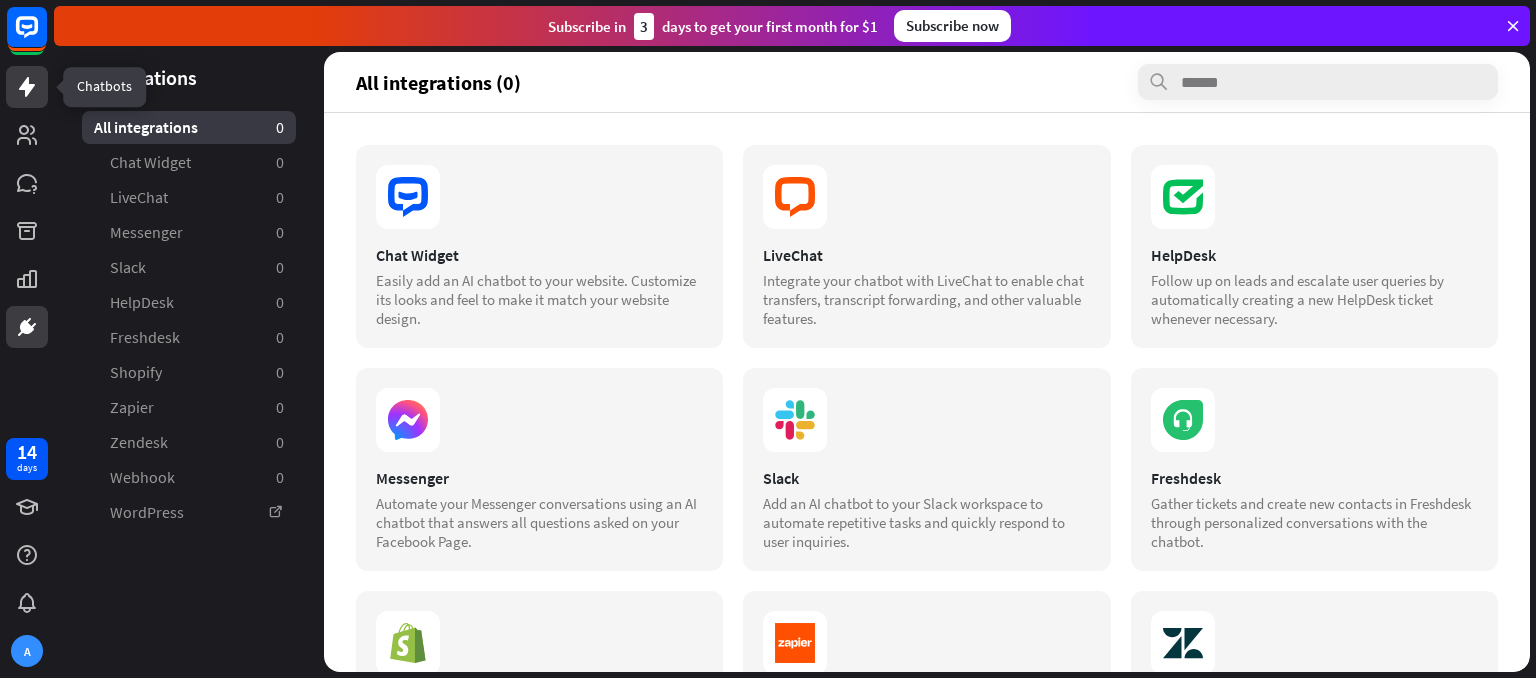 click 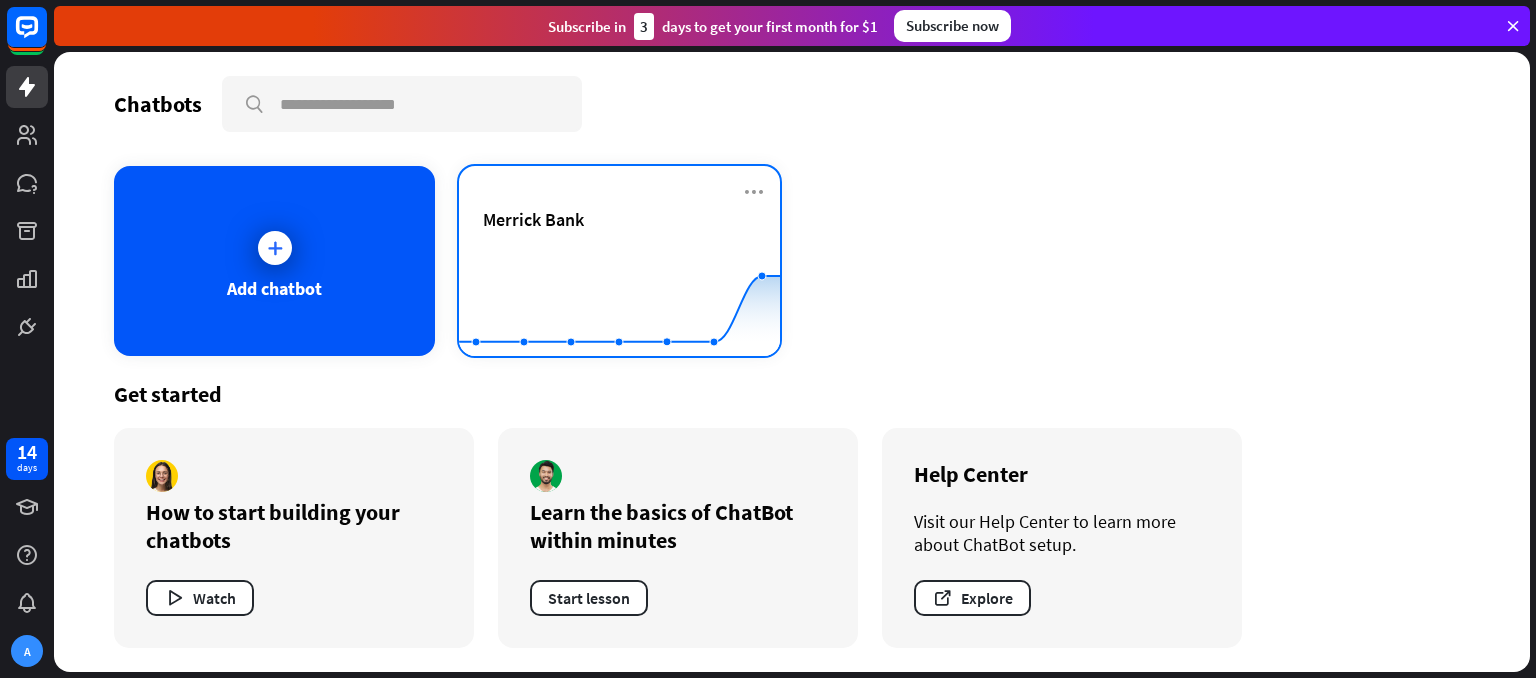 click 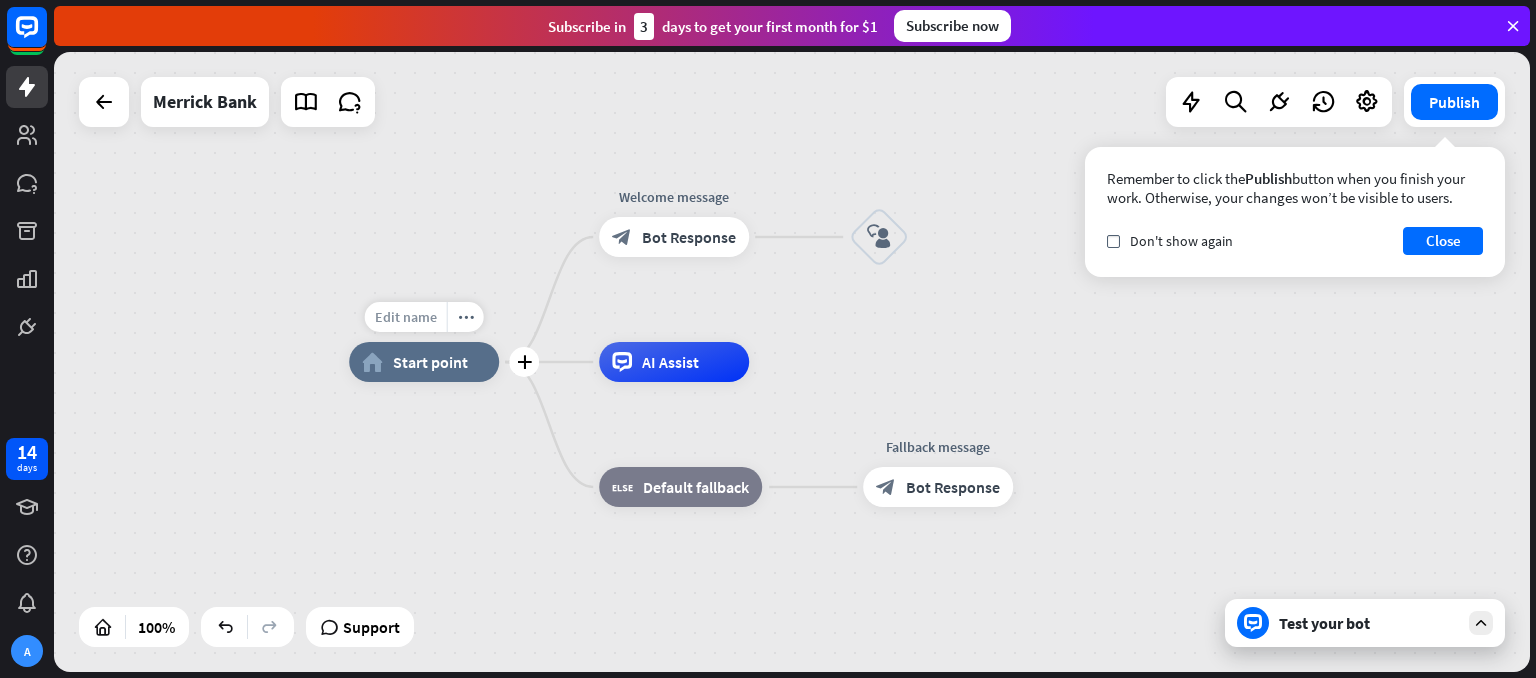 click on "Edit name" at bounding box center (406, 317) 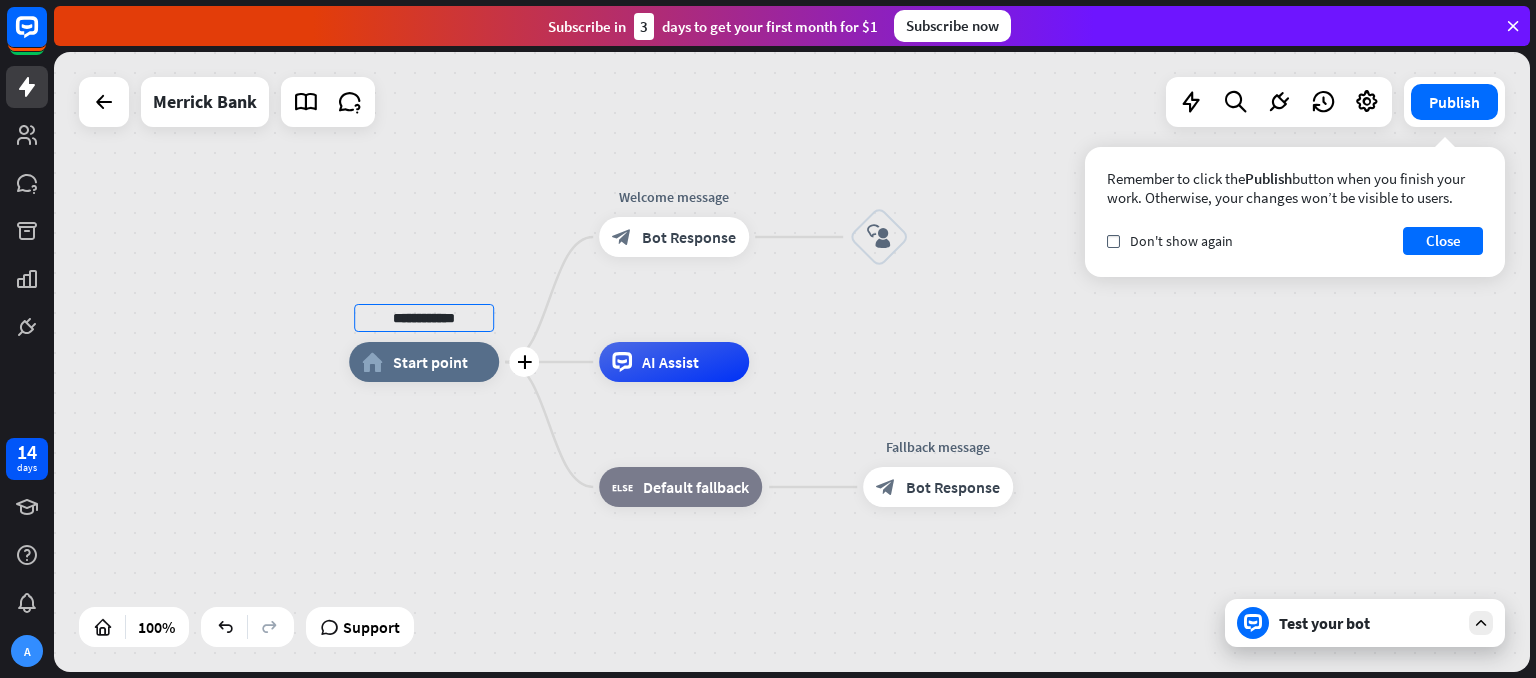 click on "home_2   Start point" at bounding box center [424, 362] 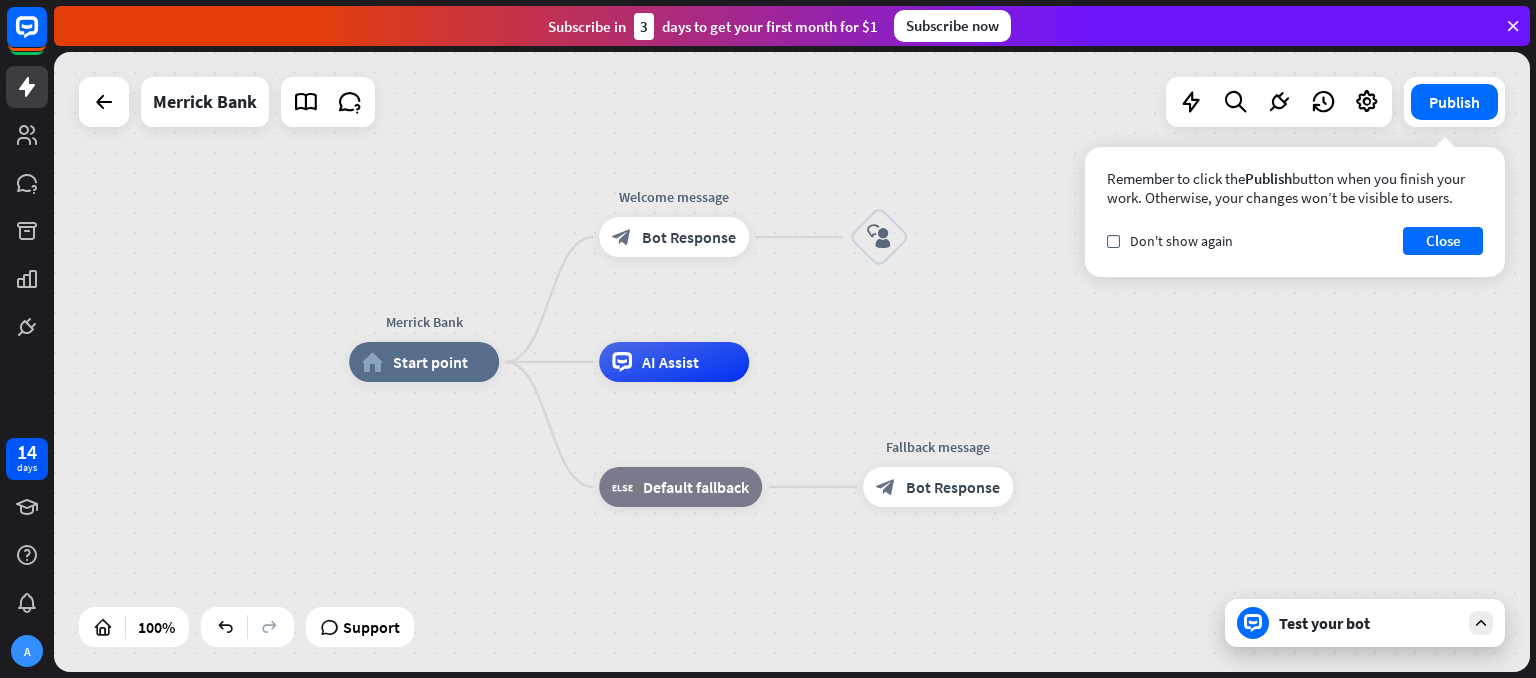 click on "Merrick Bank   home_2   Start point                 Welcome message   block_bot_response   Bot Response                   block_user_input                   AI Assist                   block_fallback   Default fallback                 Fallback message   block_bot_response   Bot Response" at bounding box center (1087, 672) 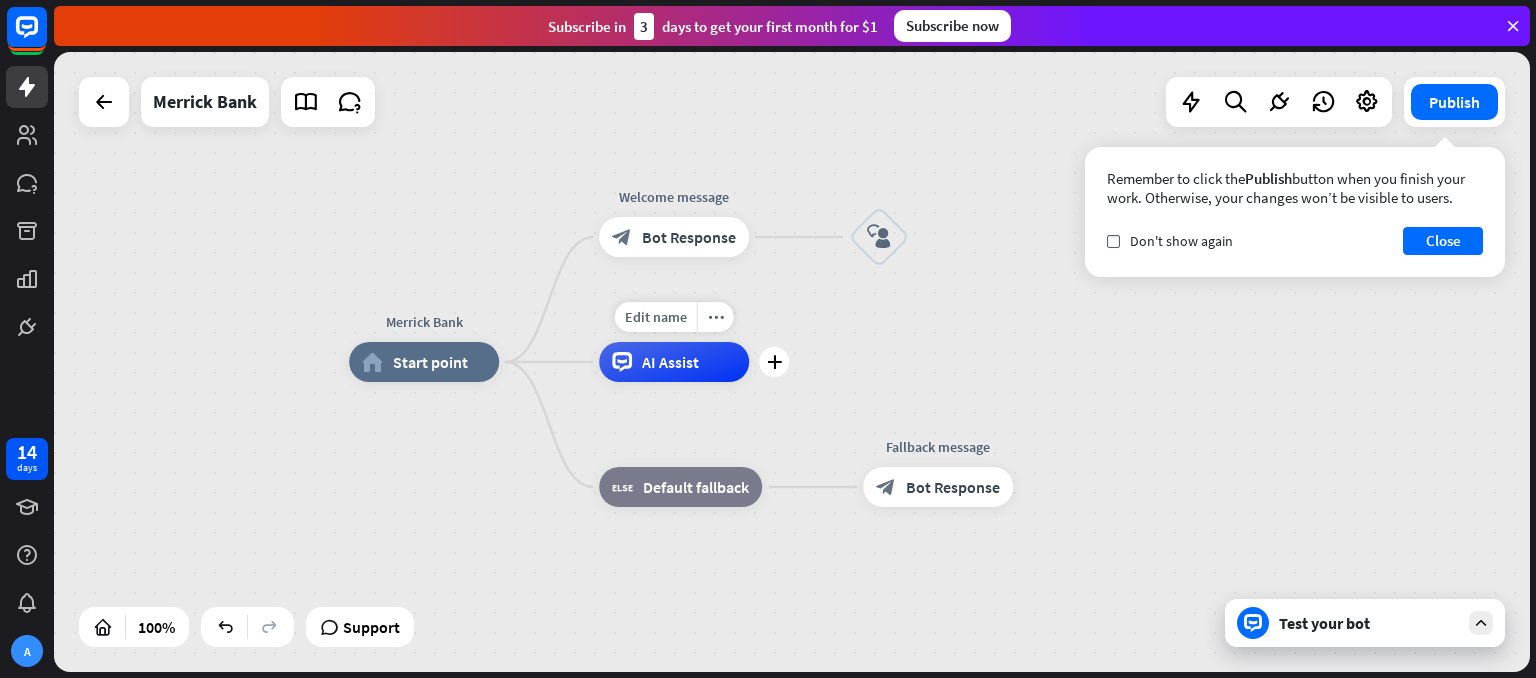 click on "AI Assist" at bounding box center (674, 362) 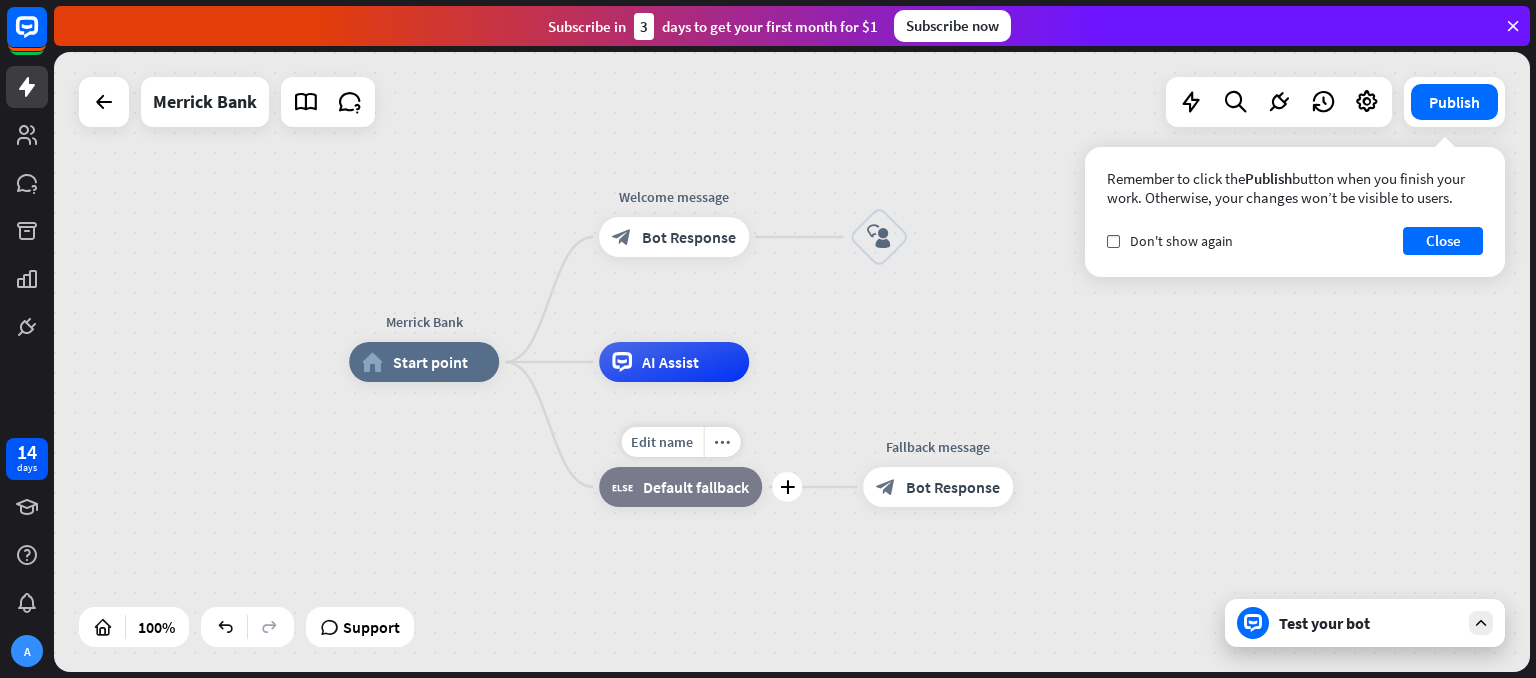 click on "Default fallback" at bounding box center [696, 487] 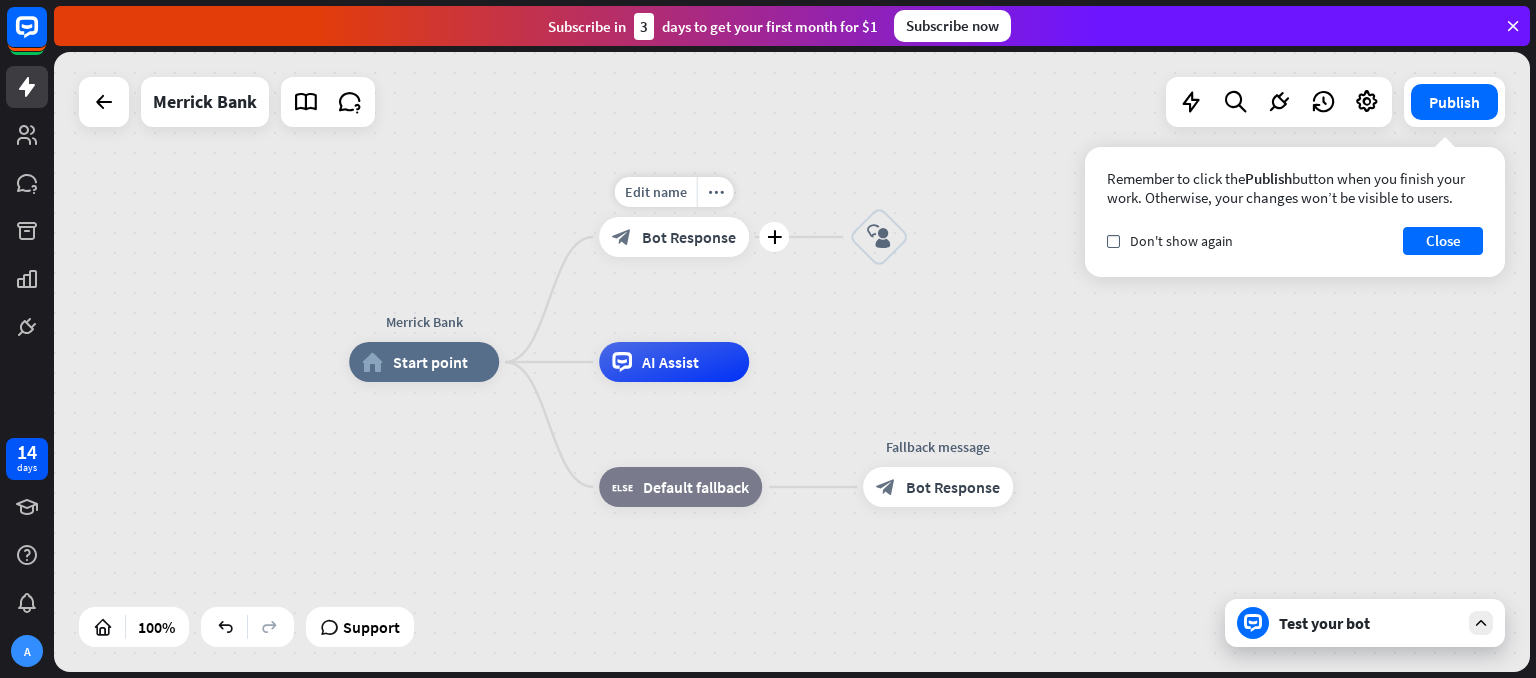 click on "block_bot_response   Bot Response" at bounding box center (674, 237) 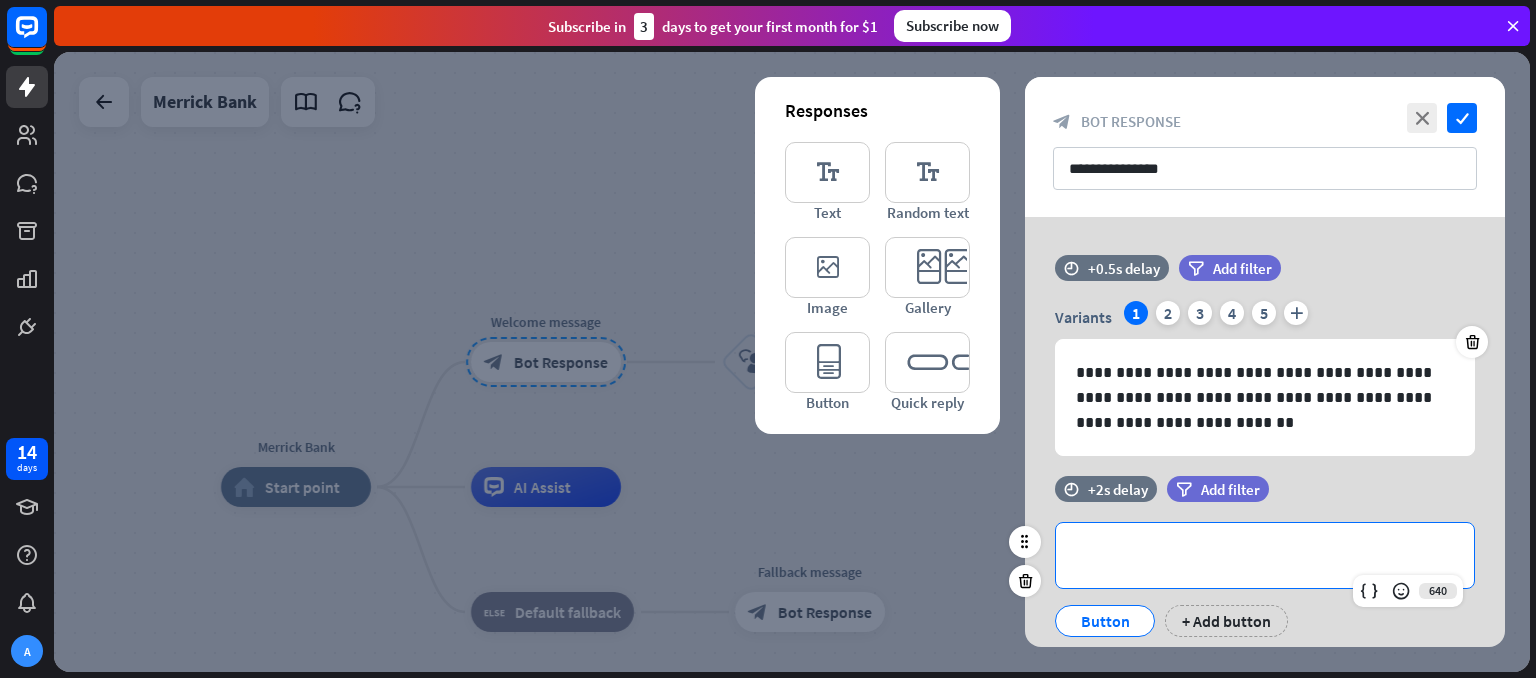 click on "**********" at bounding box center (1265, 555) 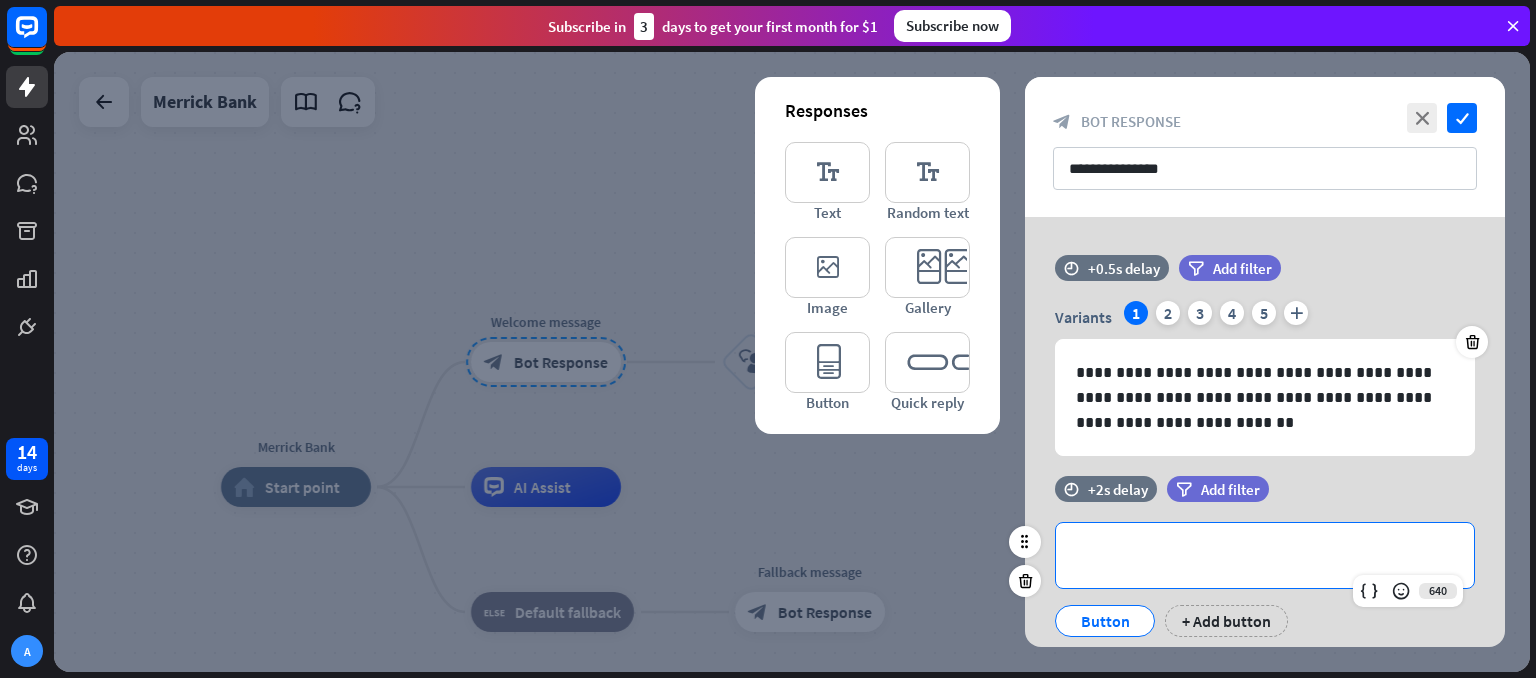 type 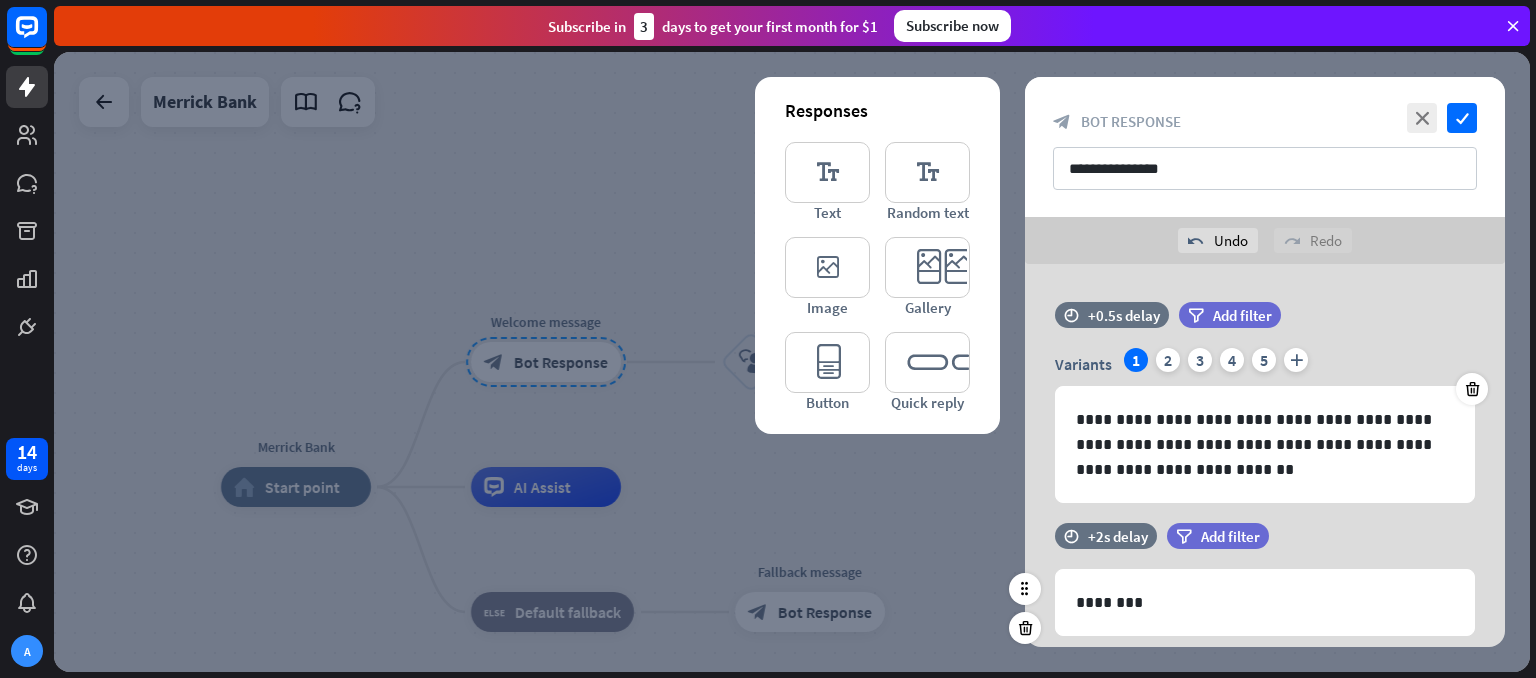 click on "filter   Add filter" at bounding box center (1268, 546) 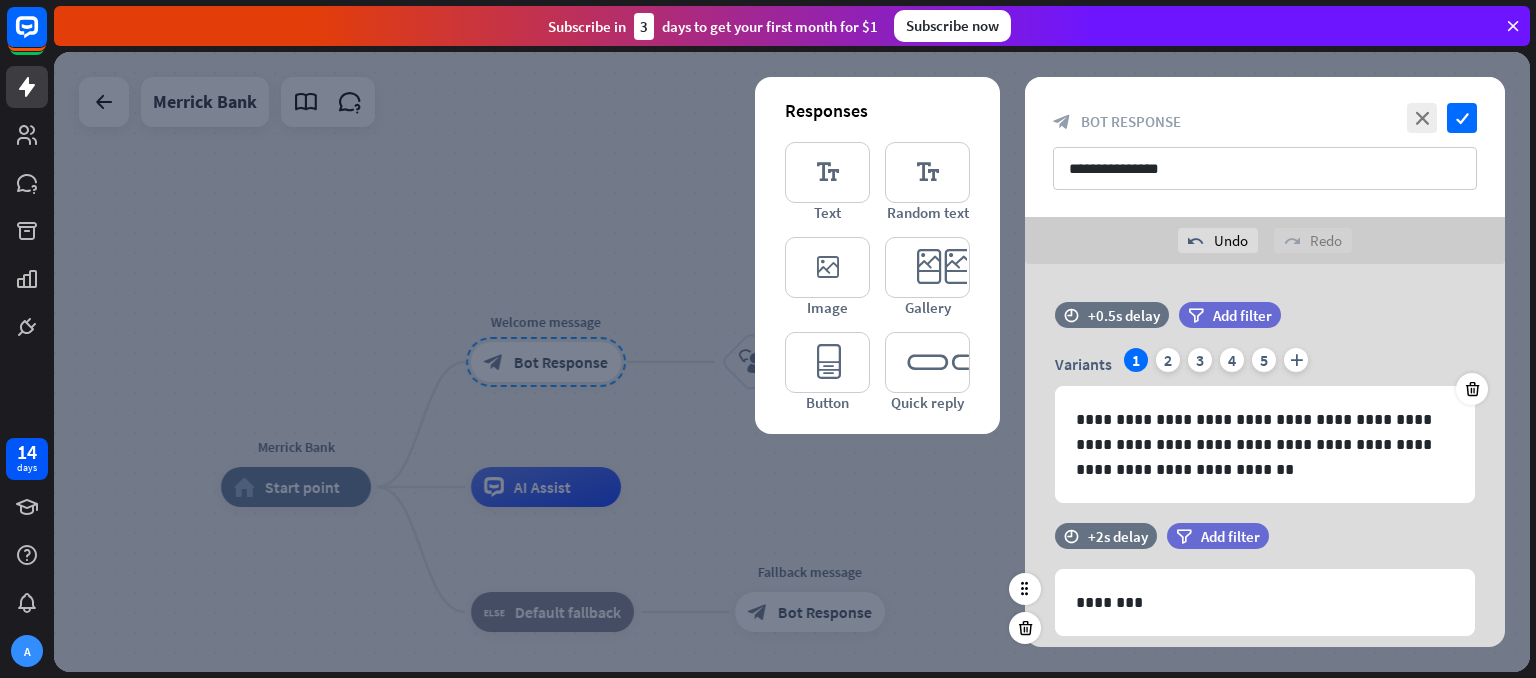 scroll, scrollTop: 107, scrollLeft: 0, axis: vertical 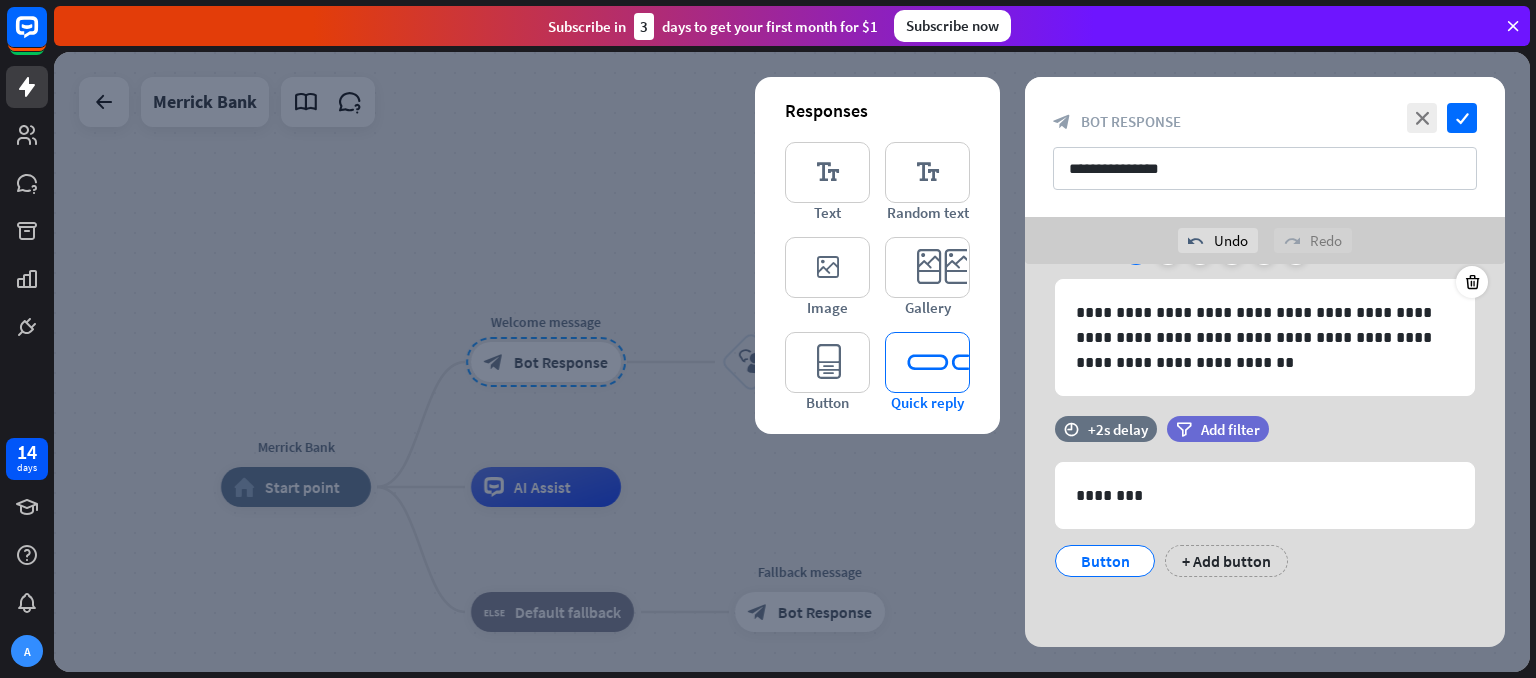 click on "editor_quick_replies" at bounding box center (927, 362) 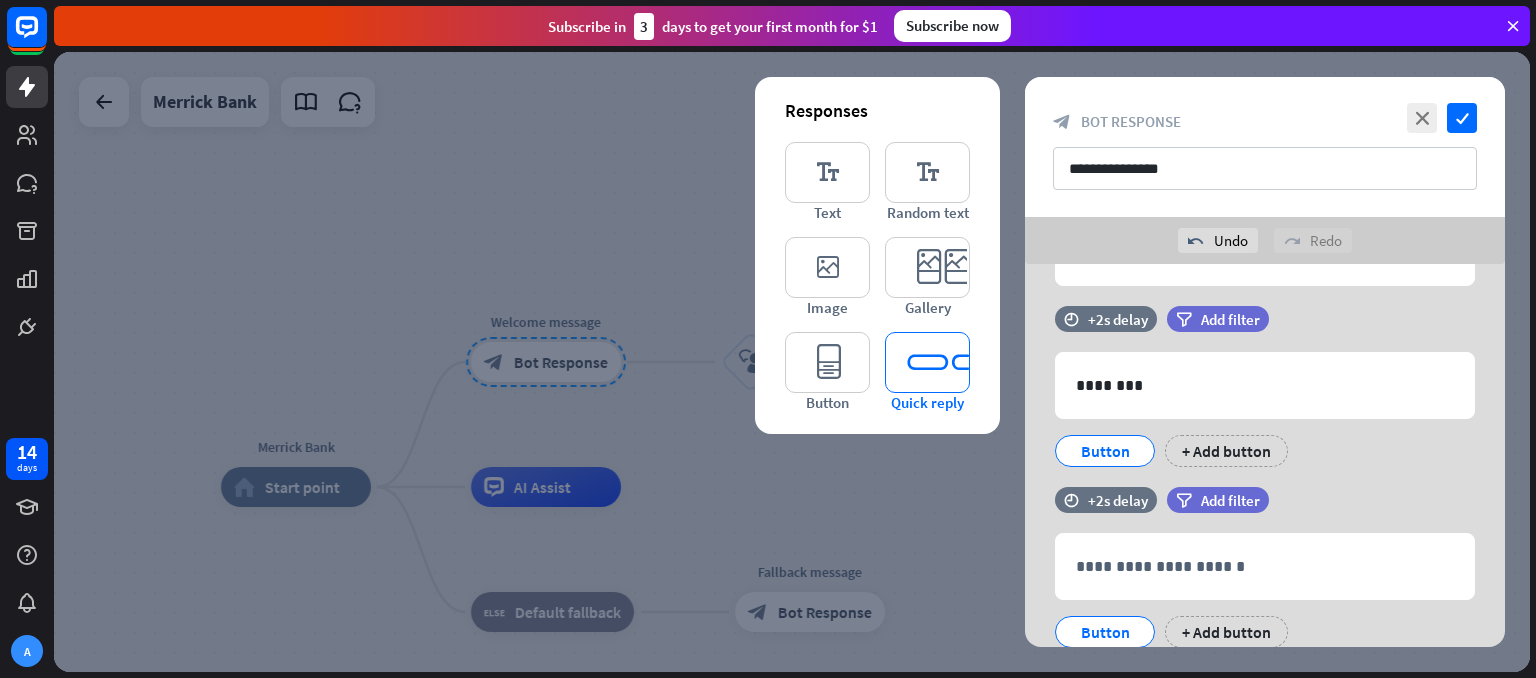 scroll, scrollTop: 286, scrollLeft: 0, axis: vertical 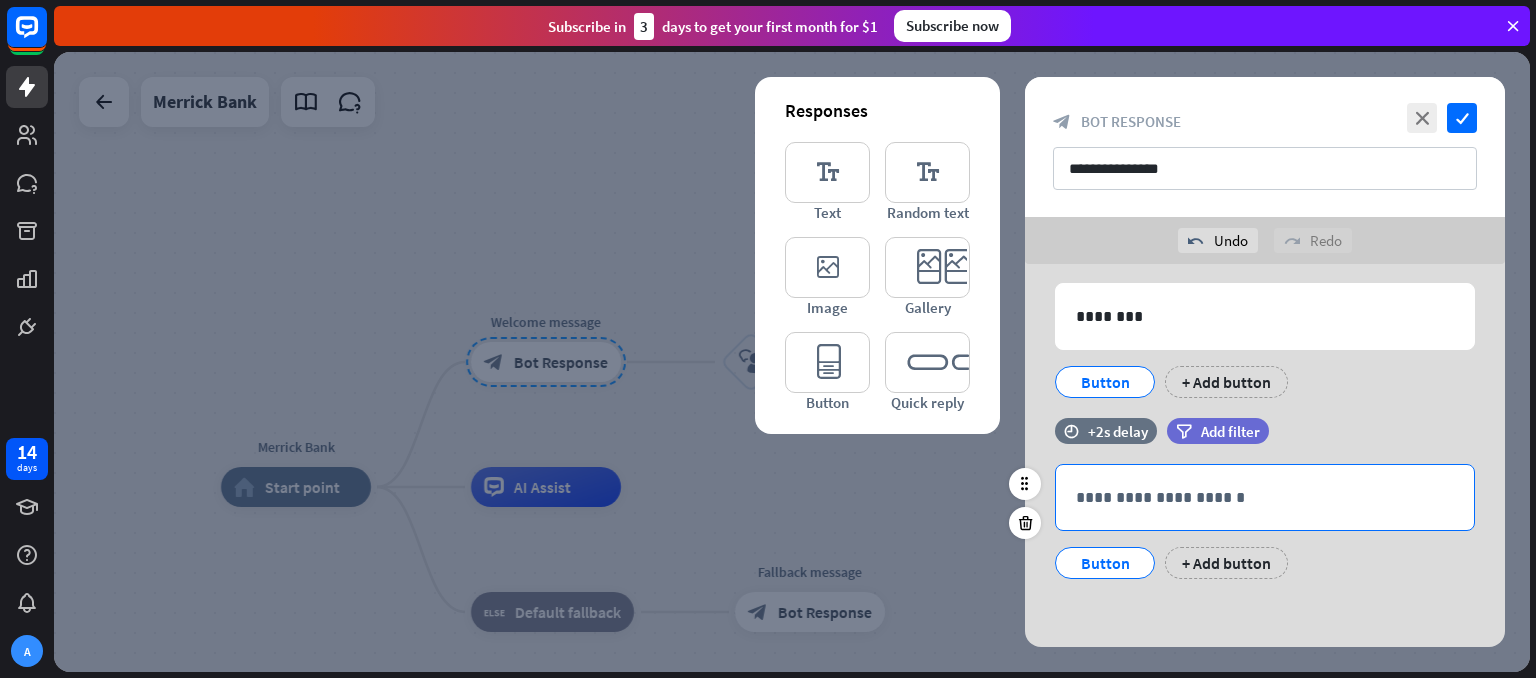 click on "**********" at bounding box center (1265, 497) 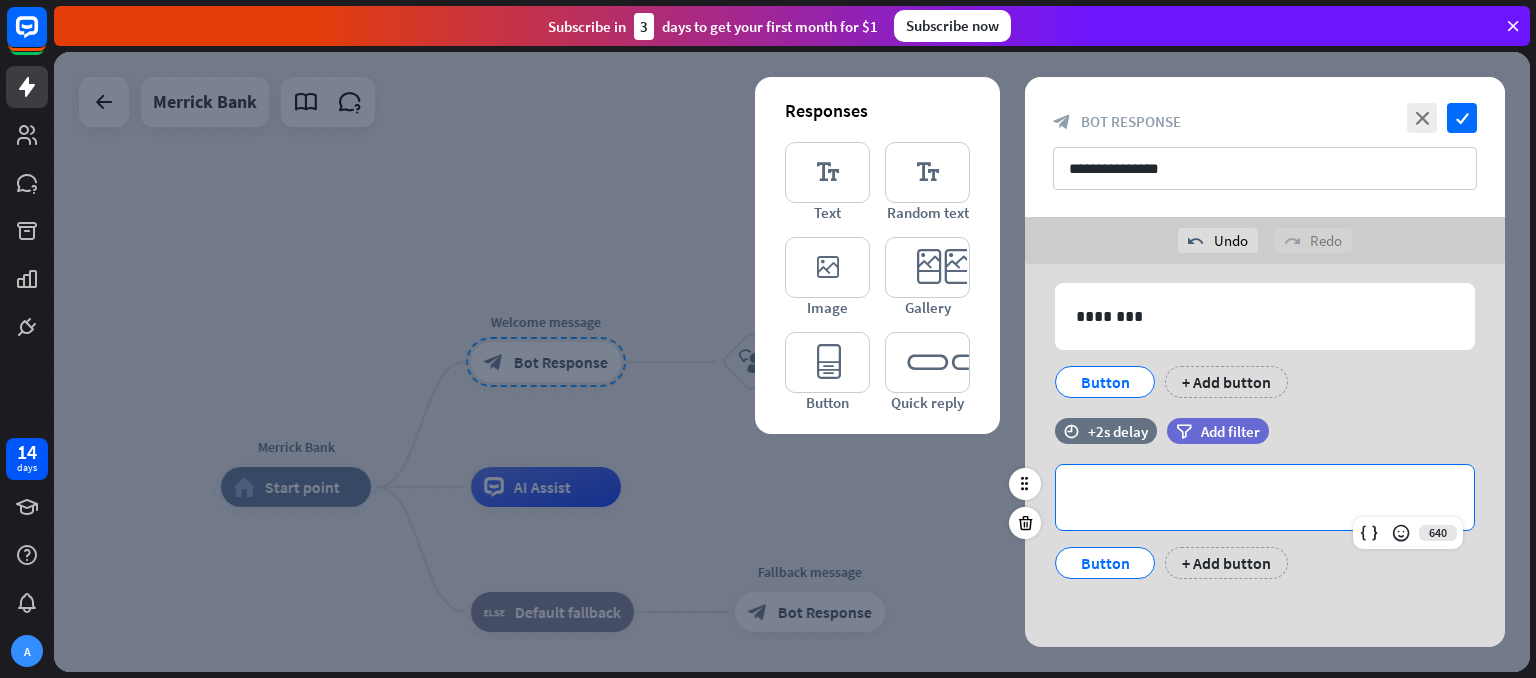type 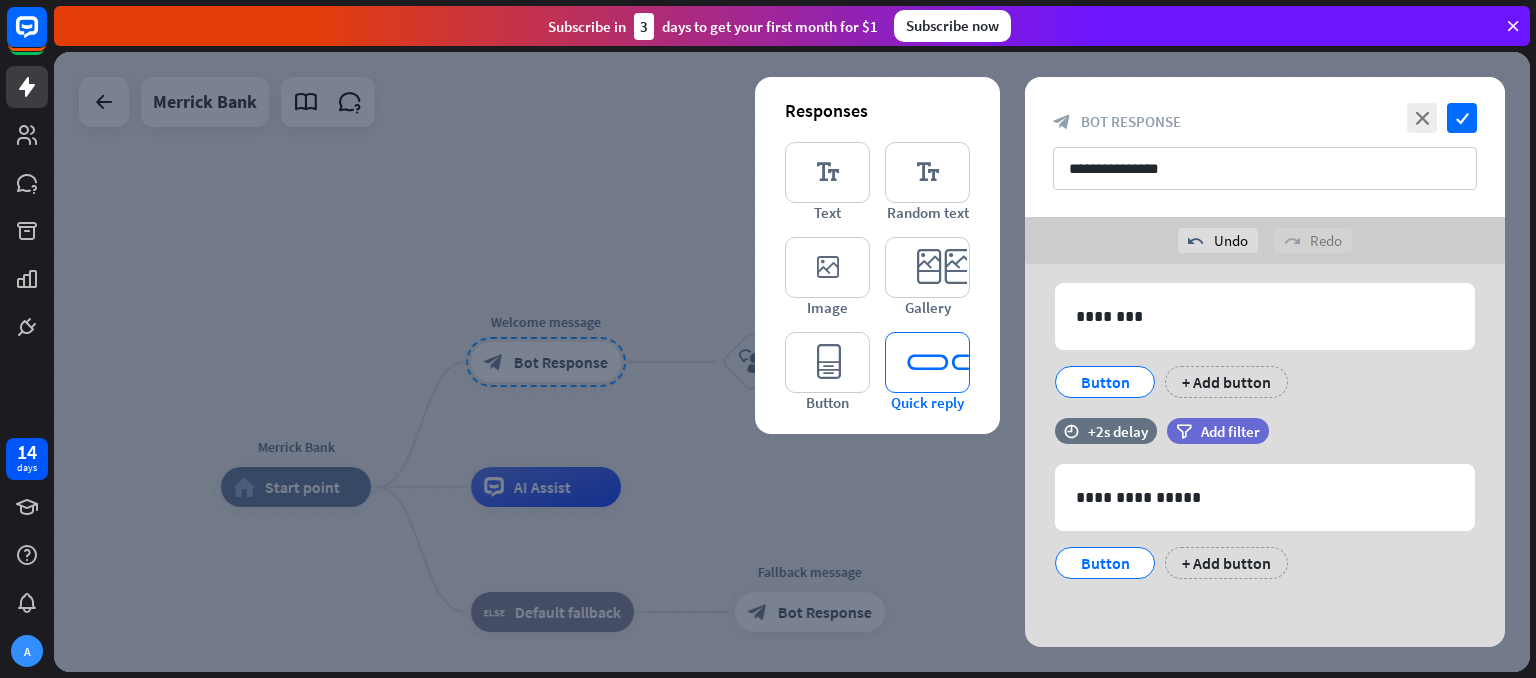 click on "editor_quick_replies" at bounding box center (927, 362) 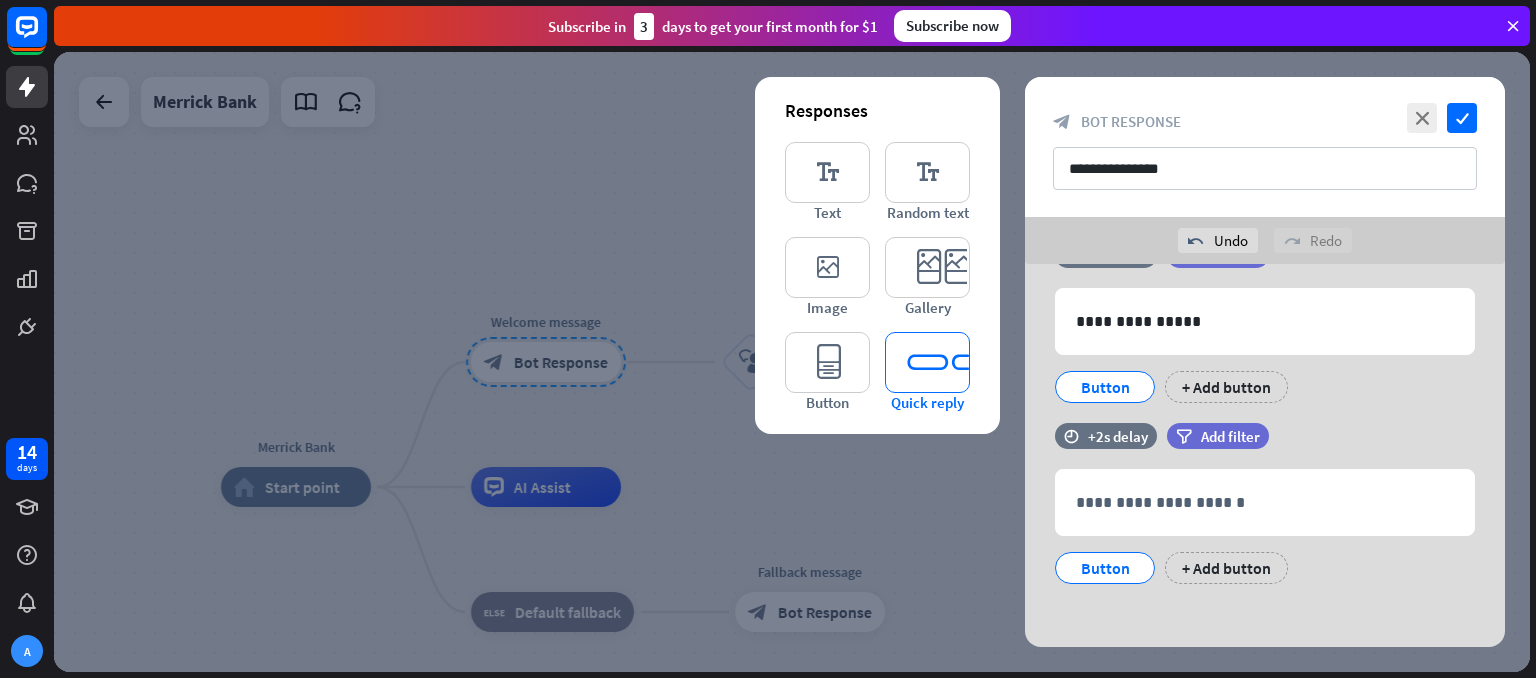 scroll, scrollTop: 466, scrollLeft: 0, axis: vertical 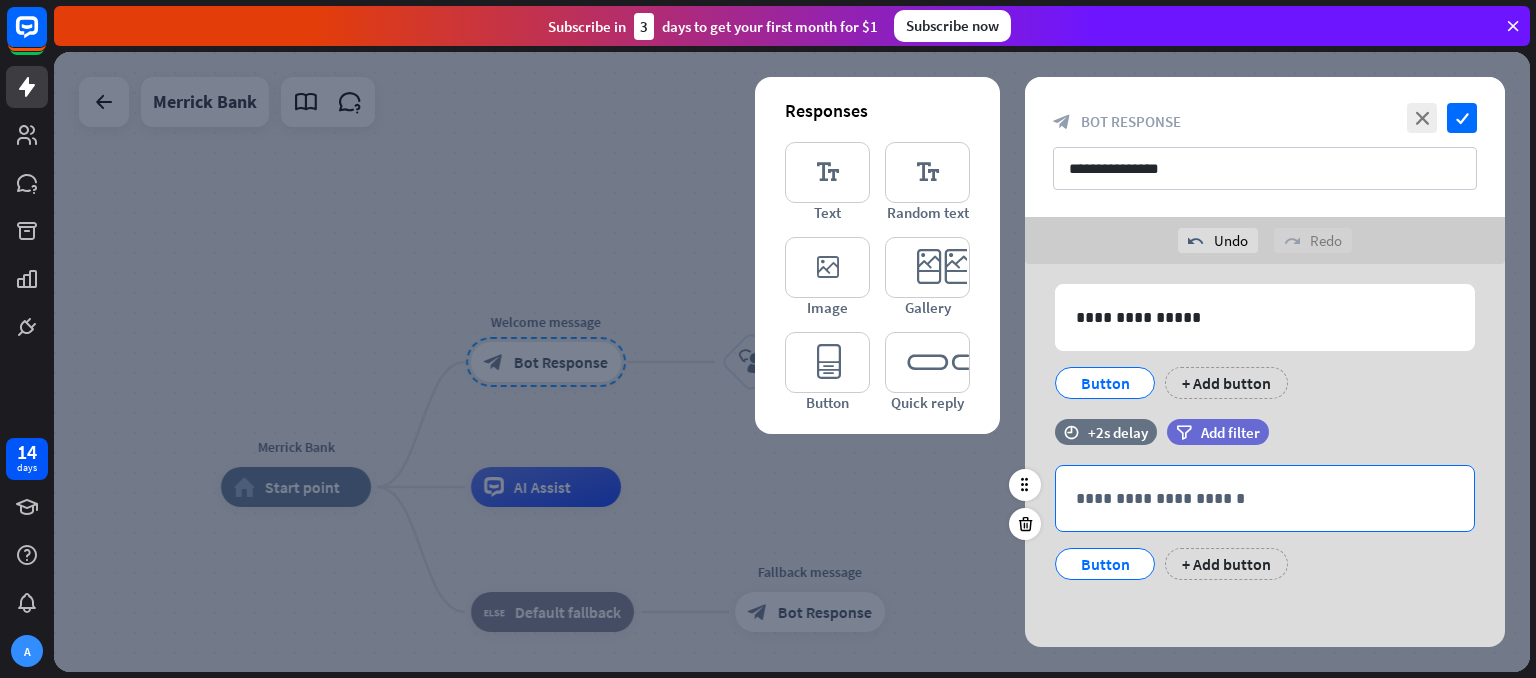 click on "**********" at bounding box center [1265, 498] 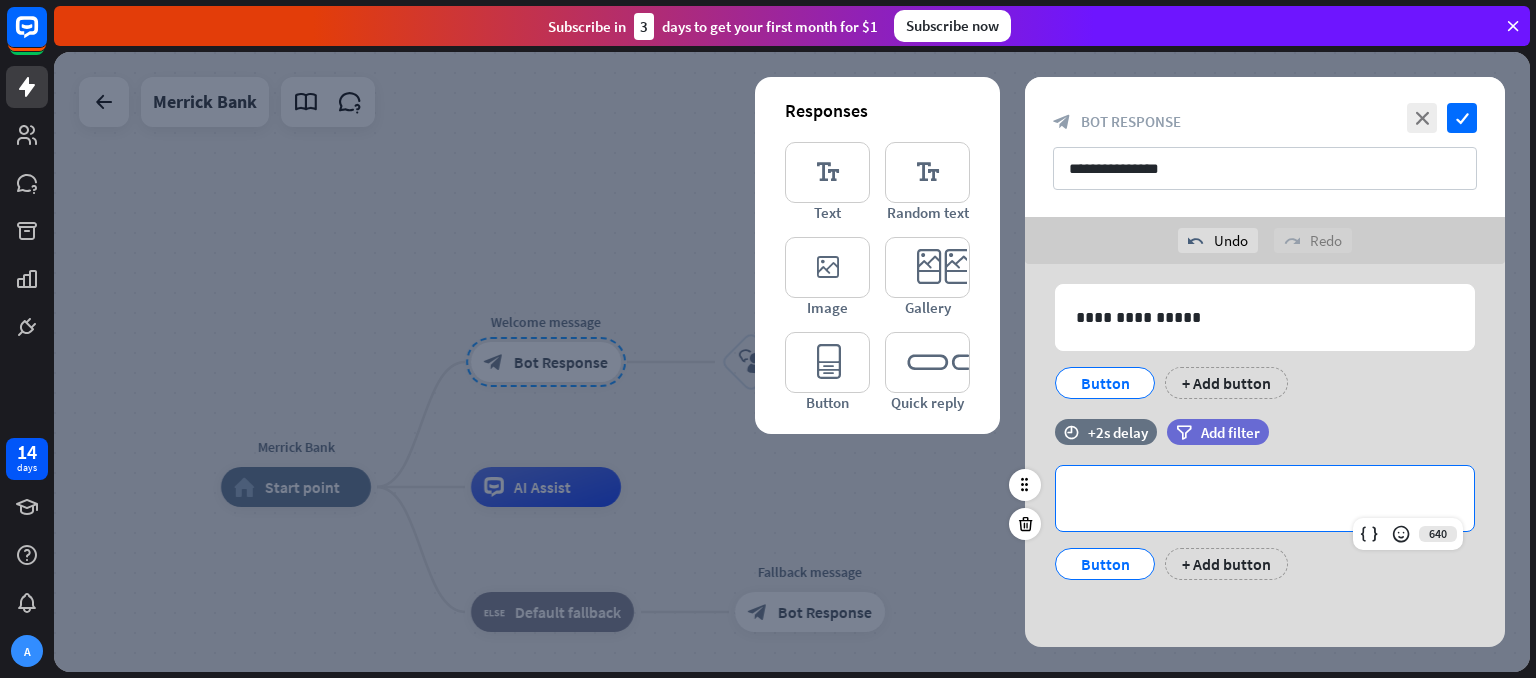 type 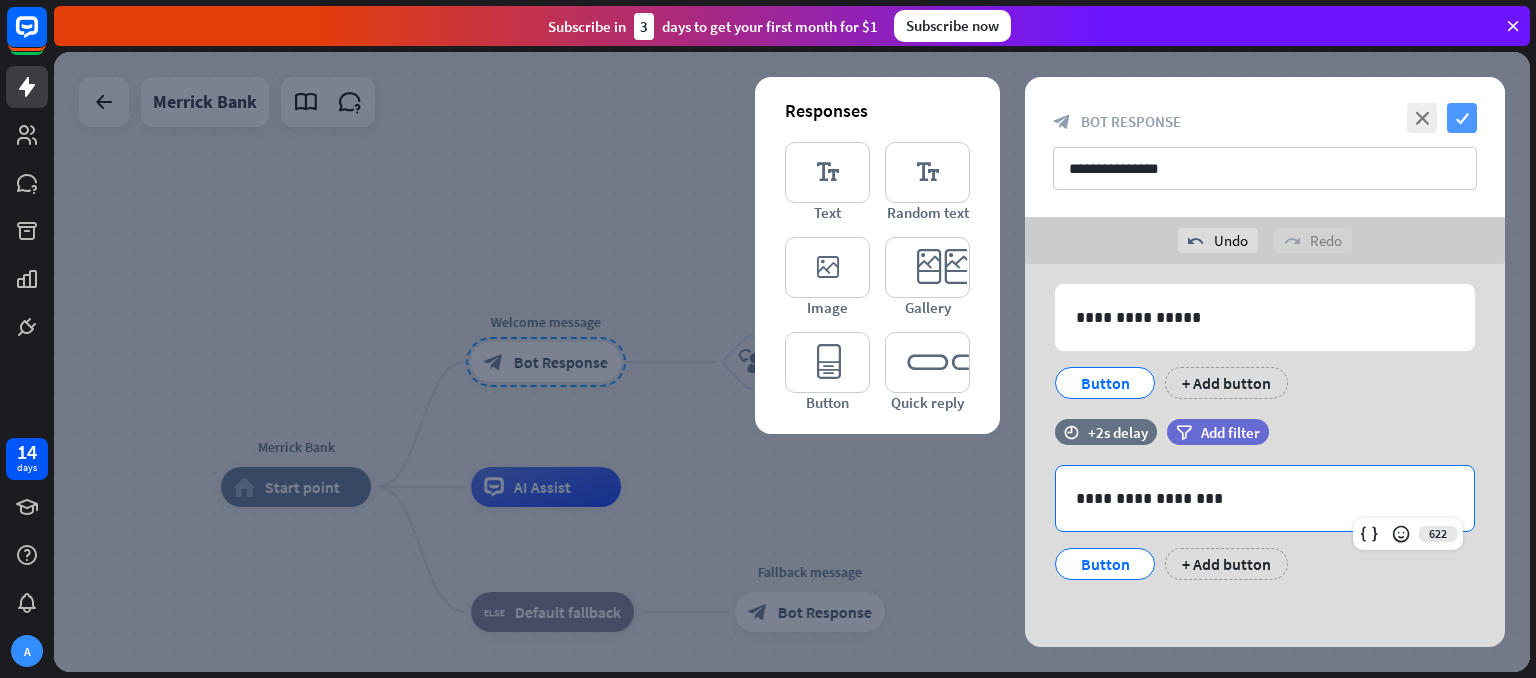click on "check" at bounding box center (1462, 118) 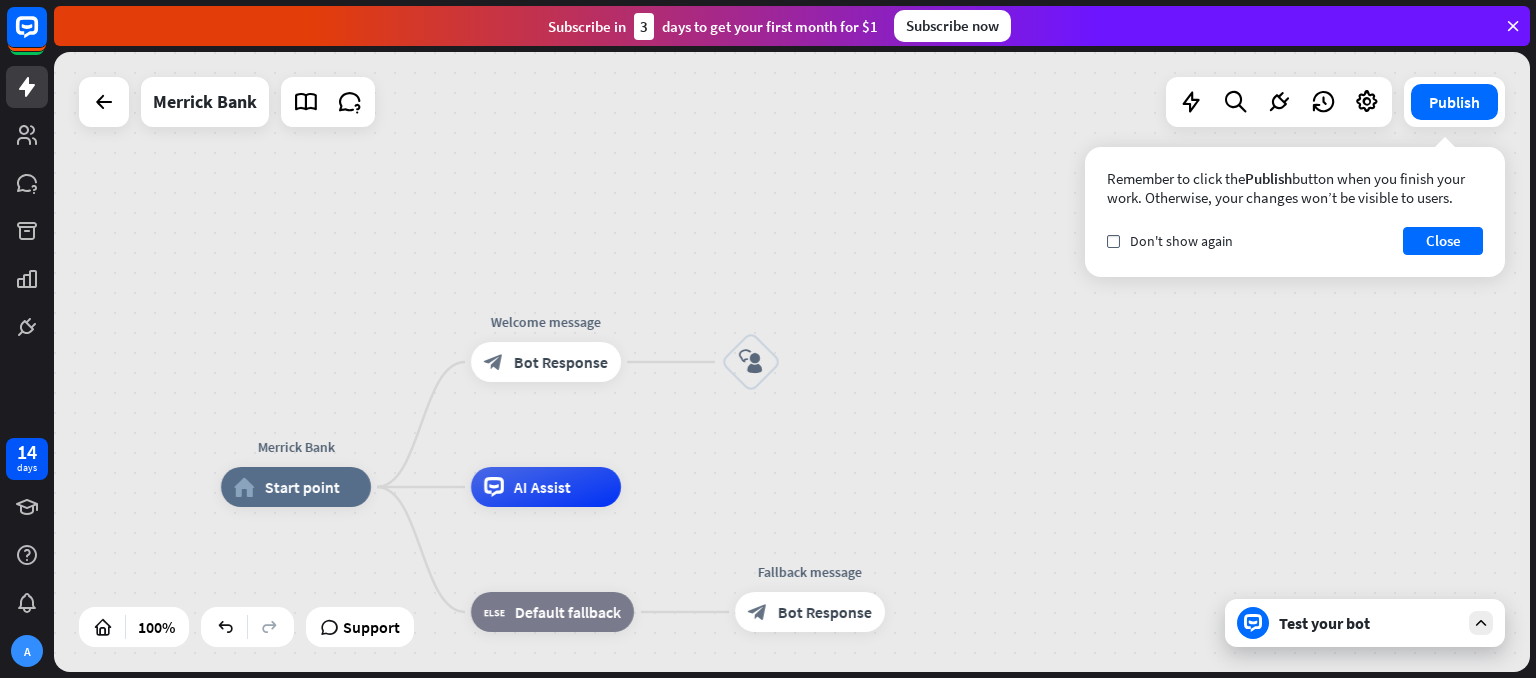 click at bounding box center [1481, 623] 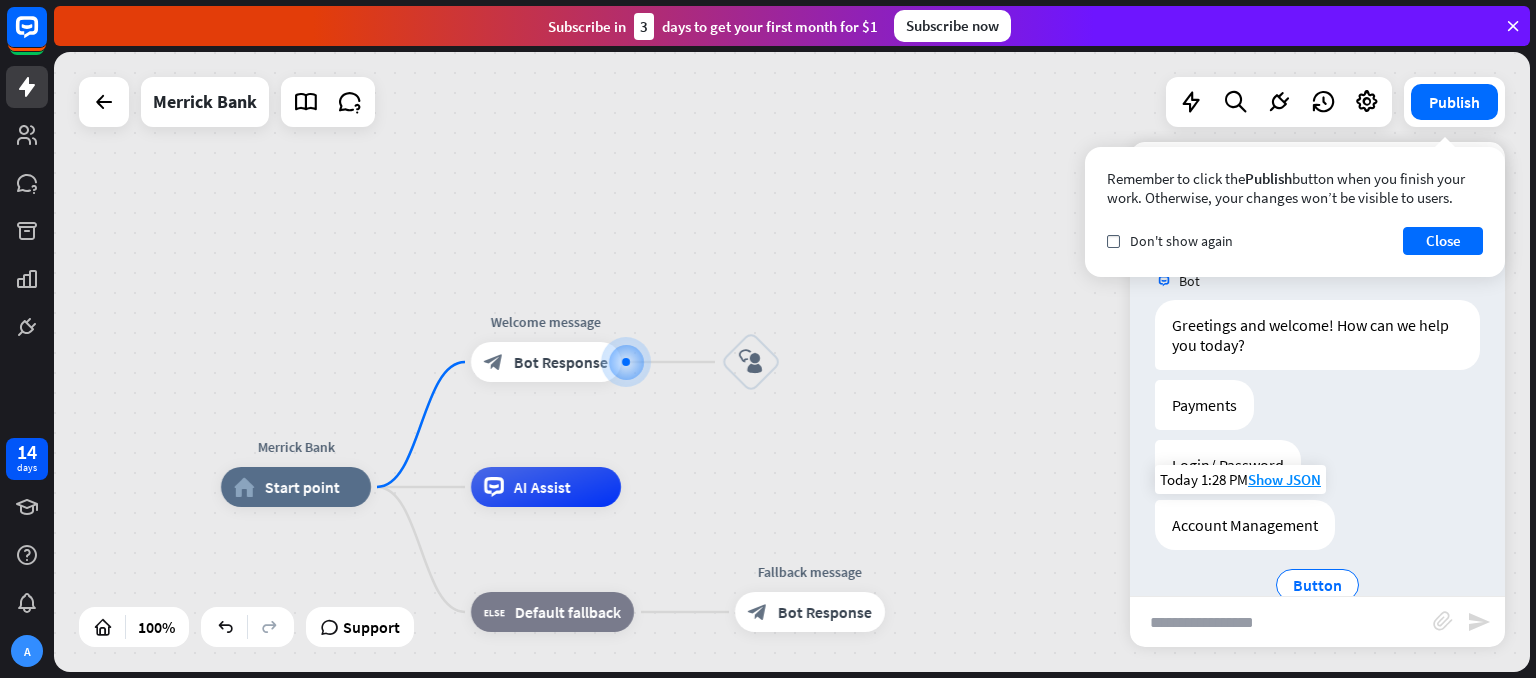 scroll, scrollTop: 38, scrollLeft: 0, axis: vertical 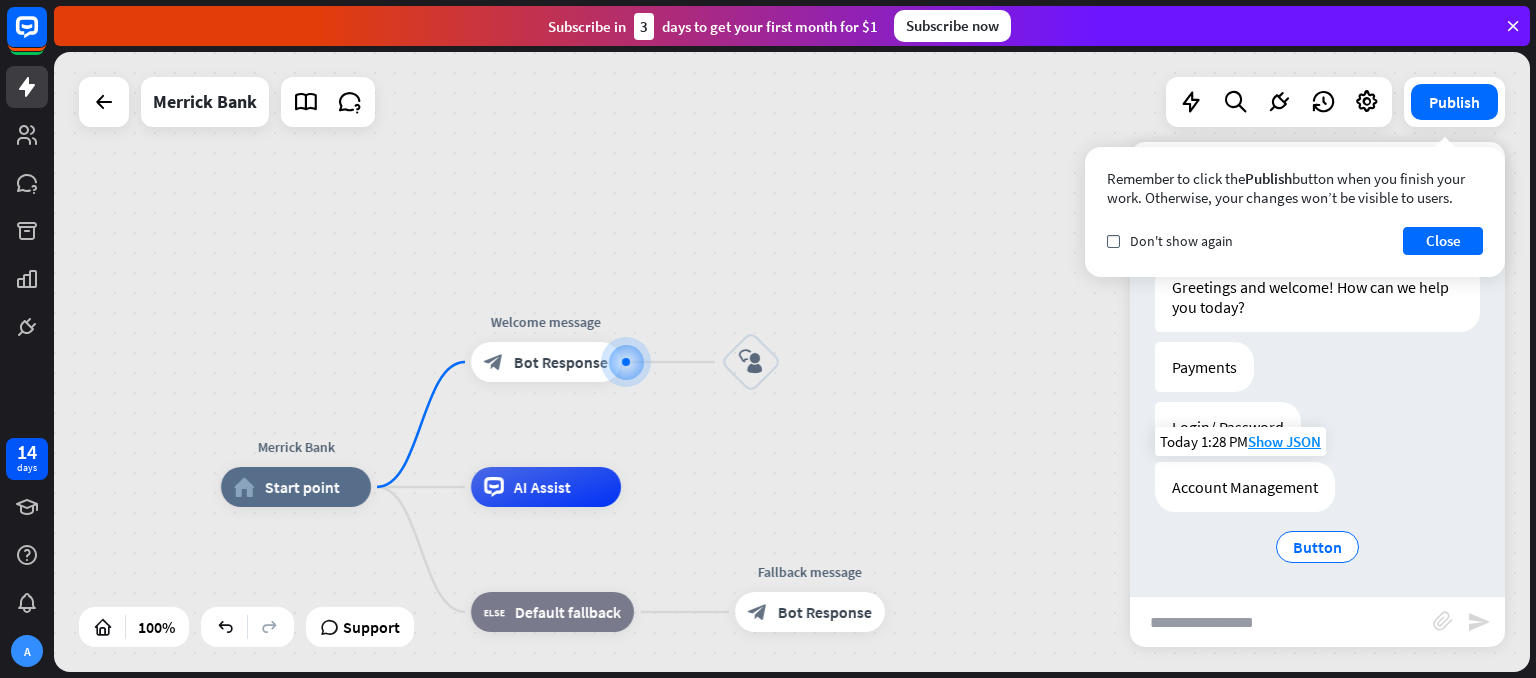 click on "Account Management" at bounding box center (1245, 487) 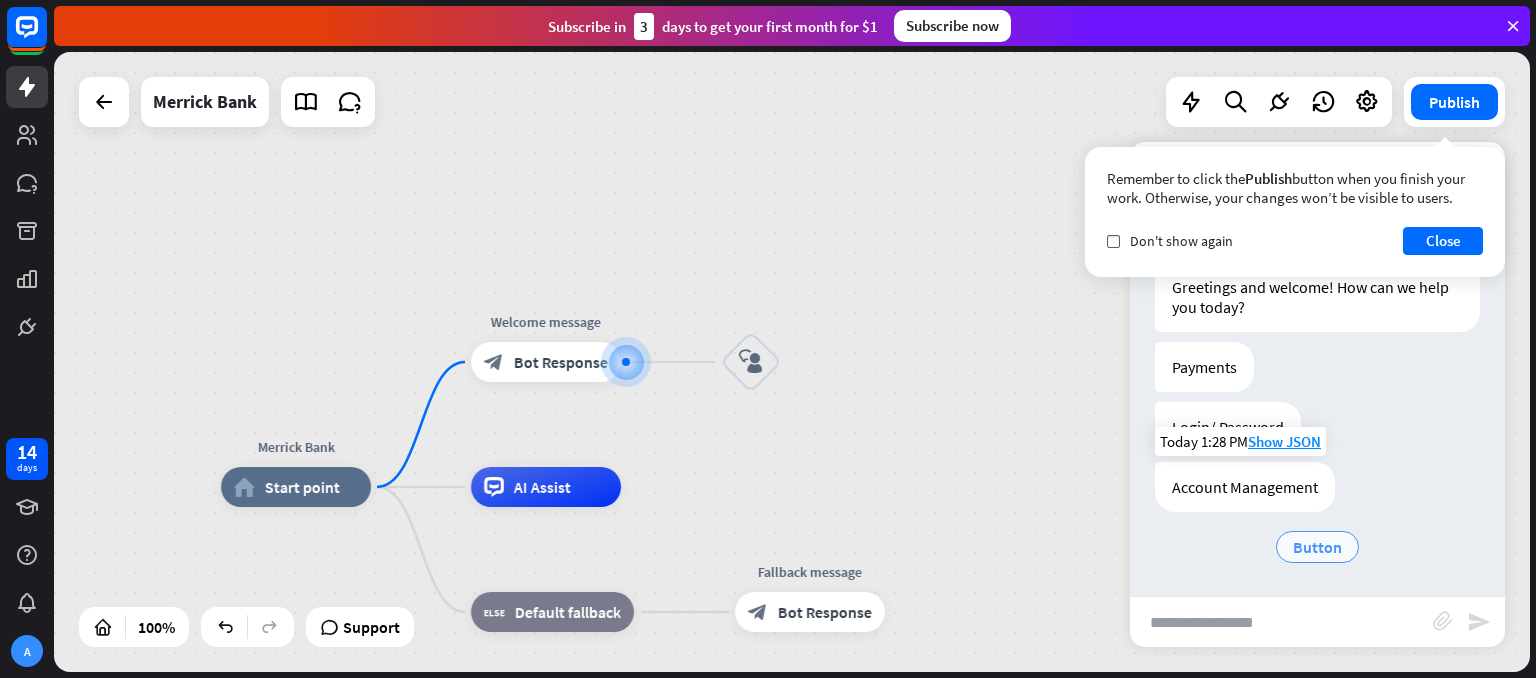 click on "Button" at bounding box center [1317, 547] 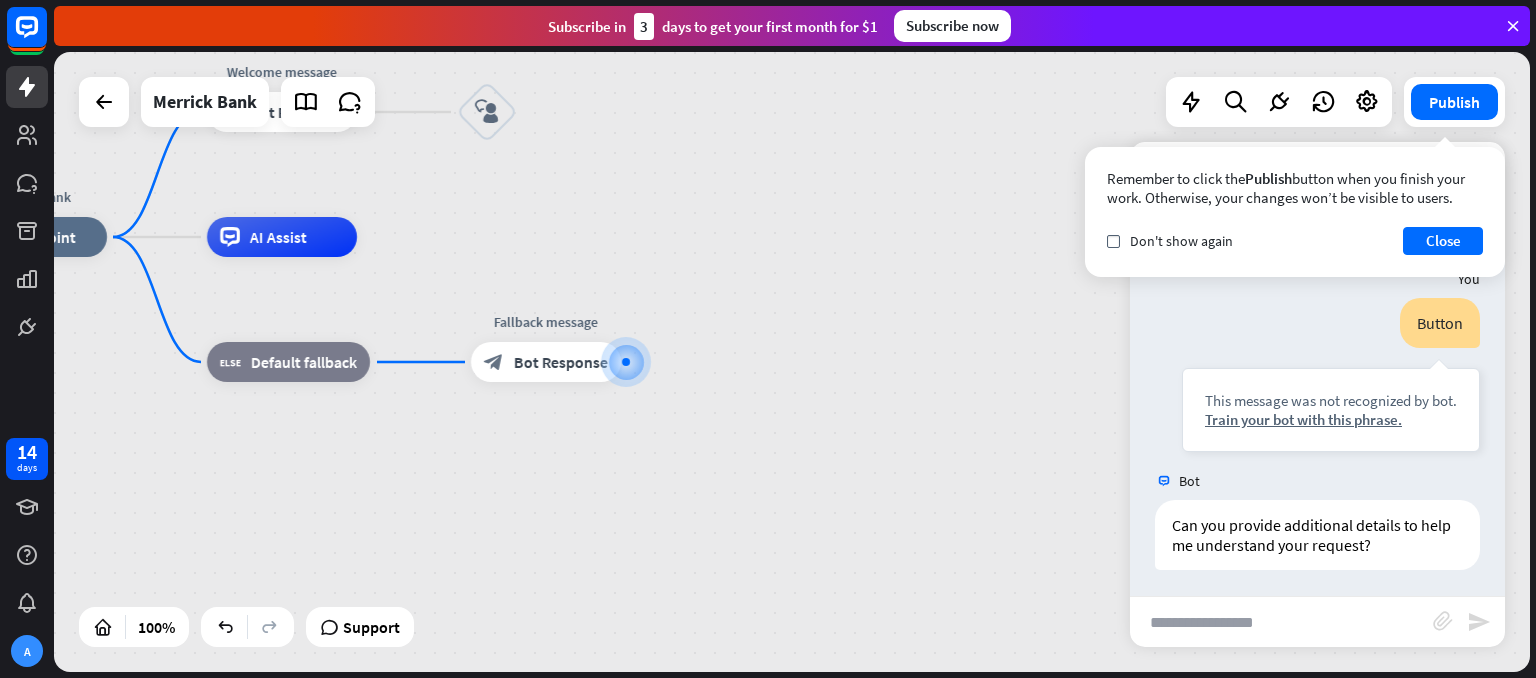 scroll, scrollTop: 304, scrollLeft: 0, axis: vertical 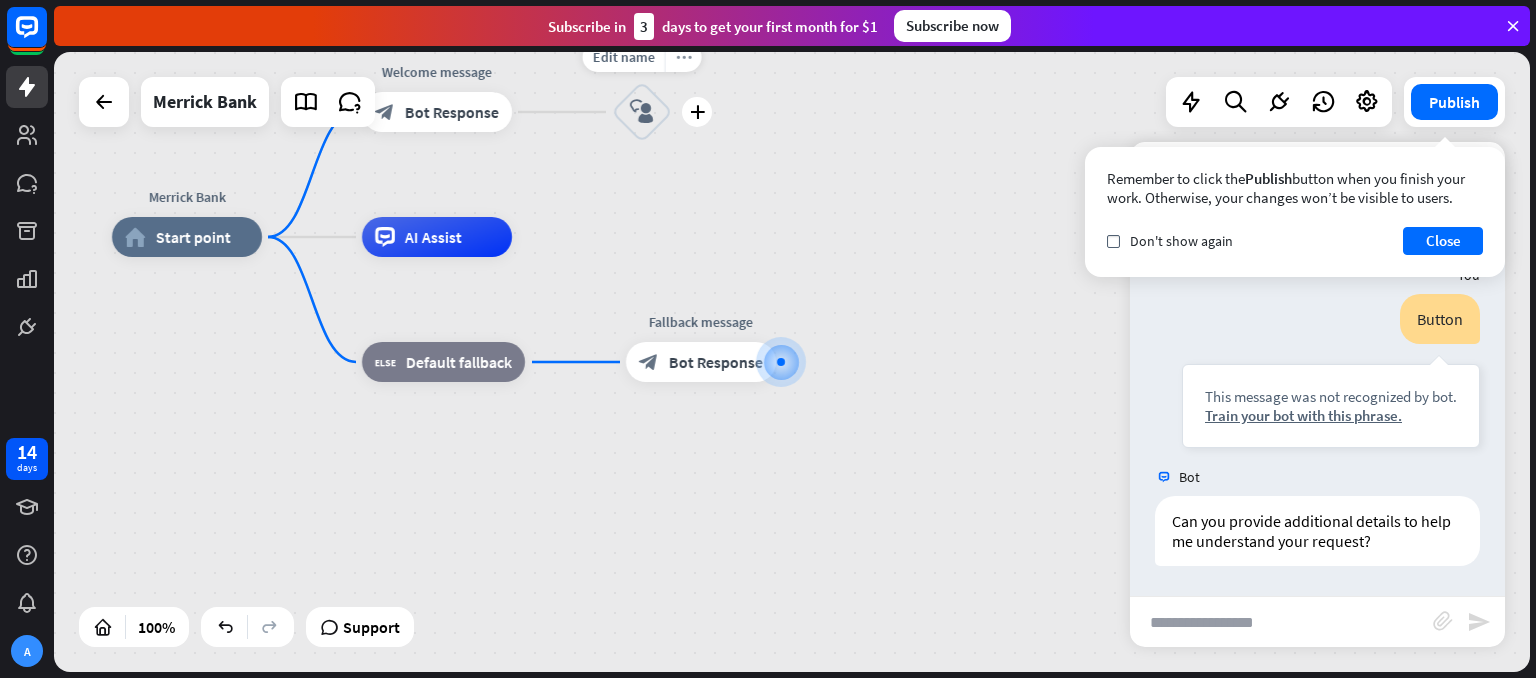 click on "more_horiz" at bounding box center [684, 57] 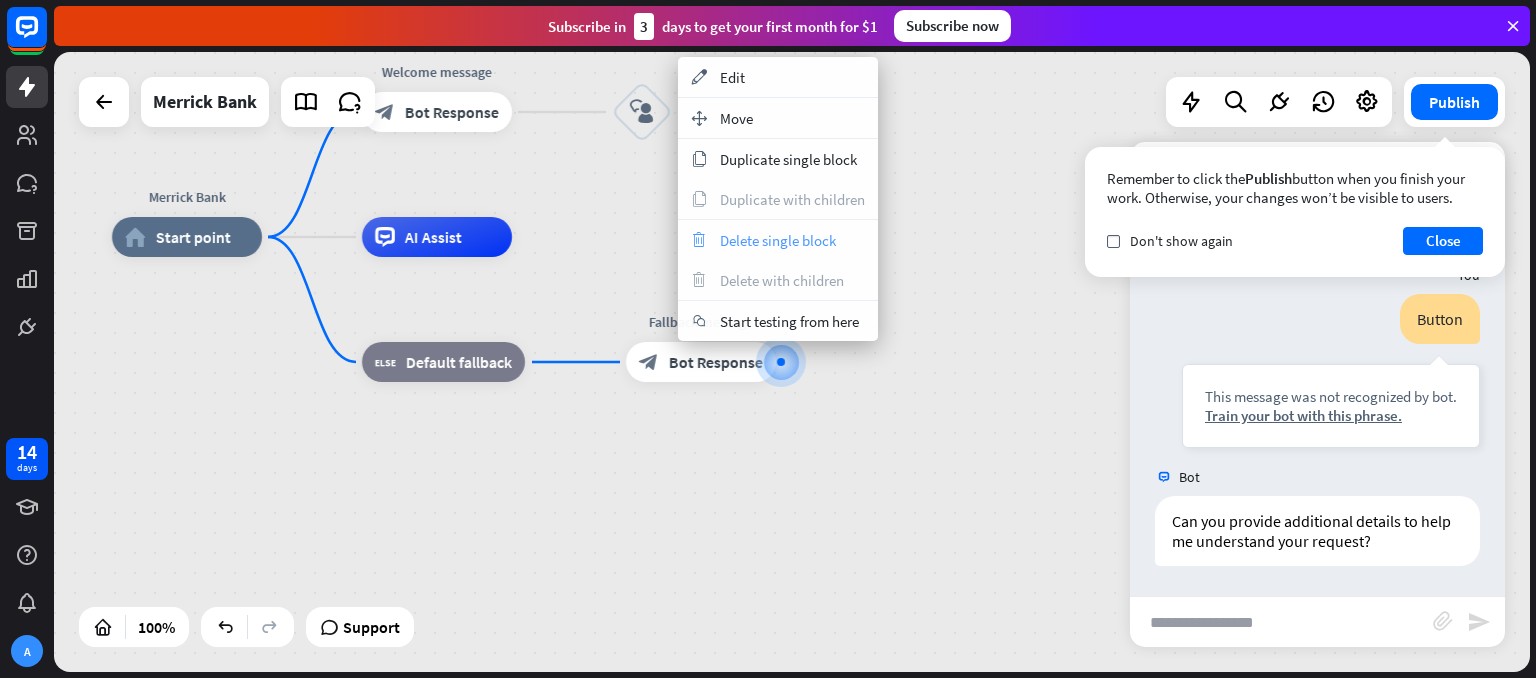 click on "trash   Delete single block" at bounding box center (778, 240) 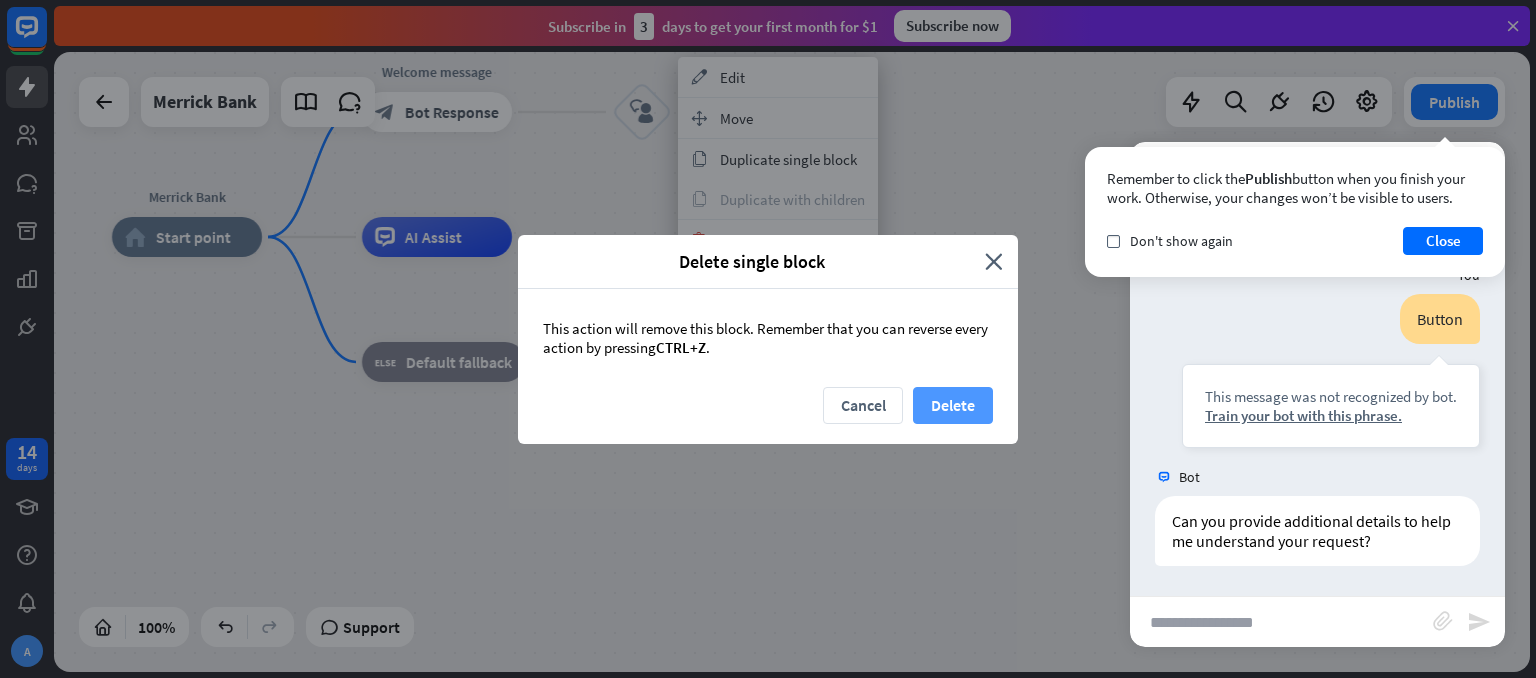 click on "Delete" at bounding box center [953, 405] 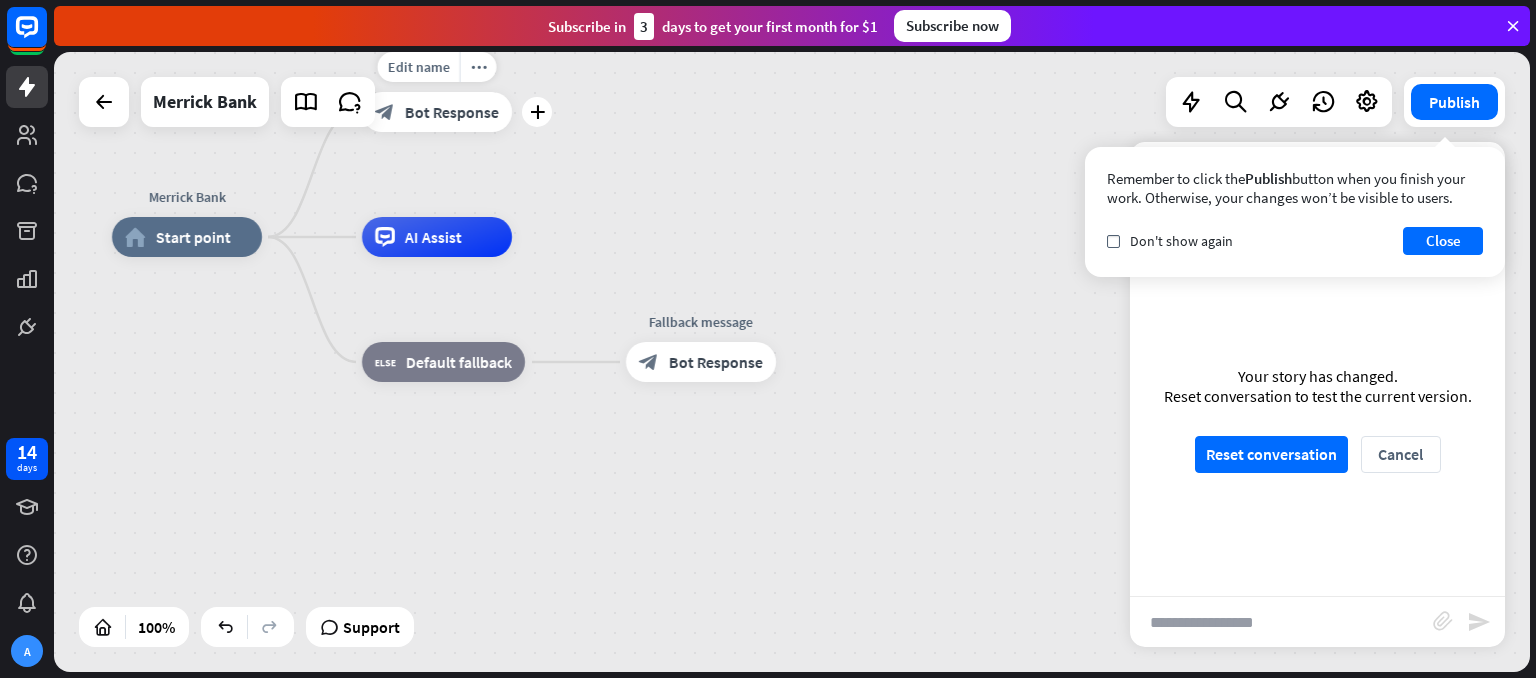 click on "Bot Response" at bounding box center (452, 112) 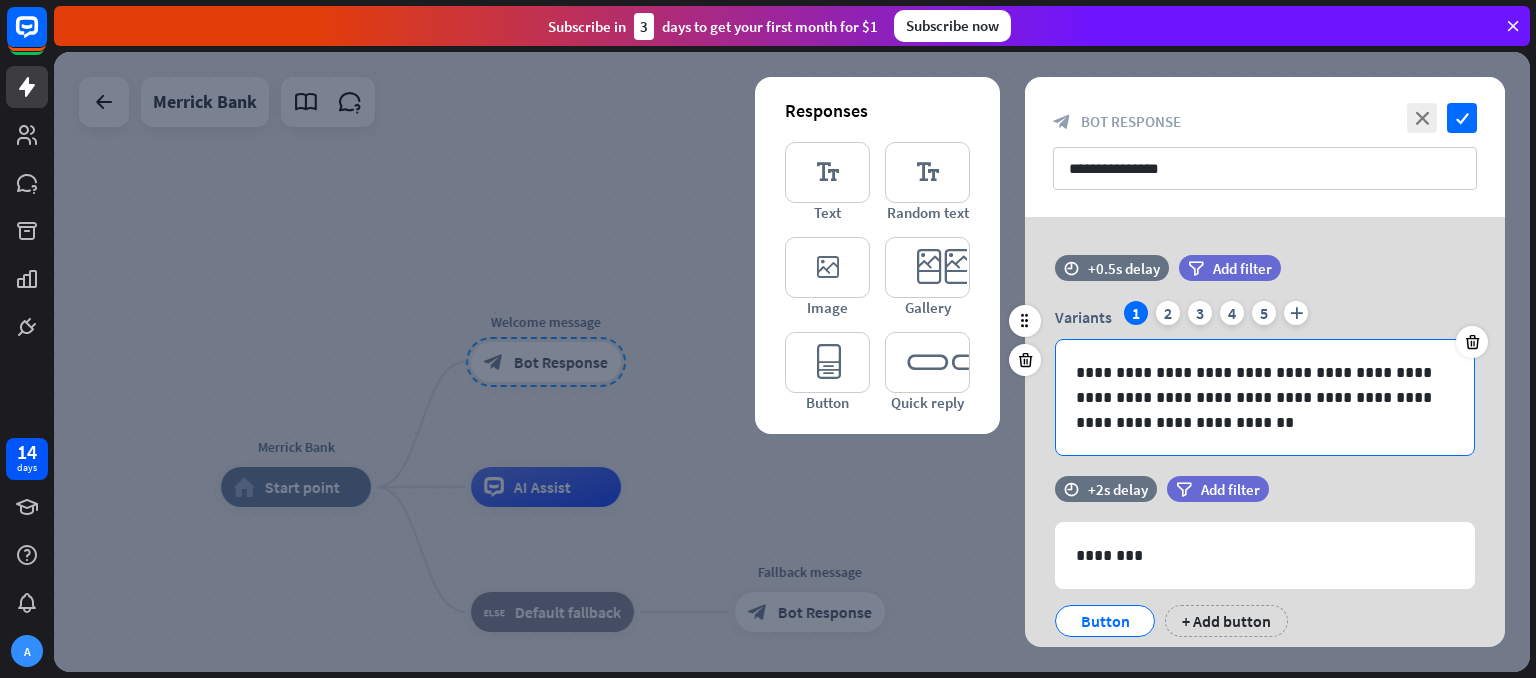 click on "**********" at bounding box center (1265, 397) 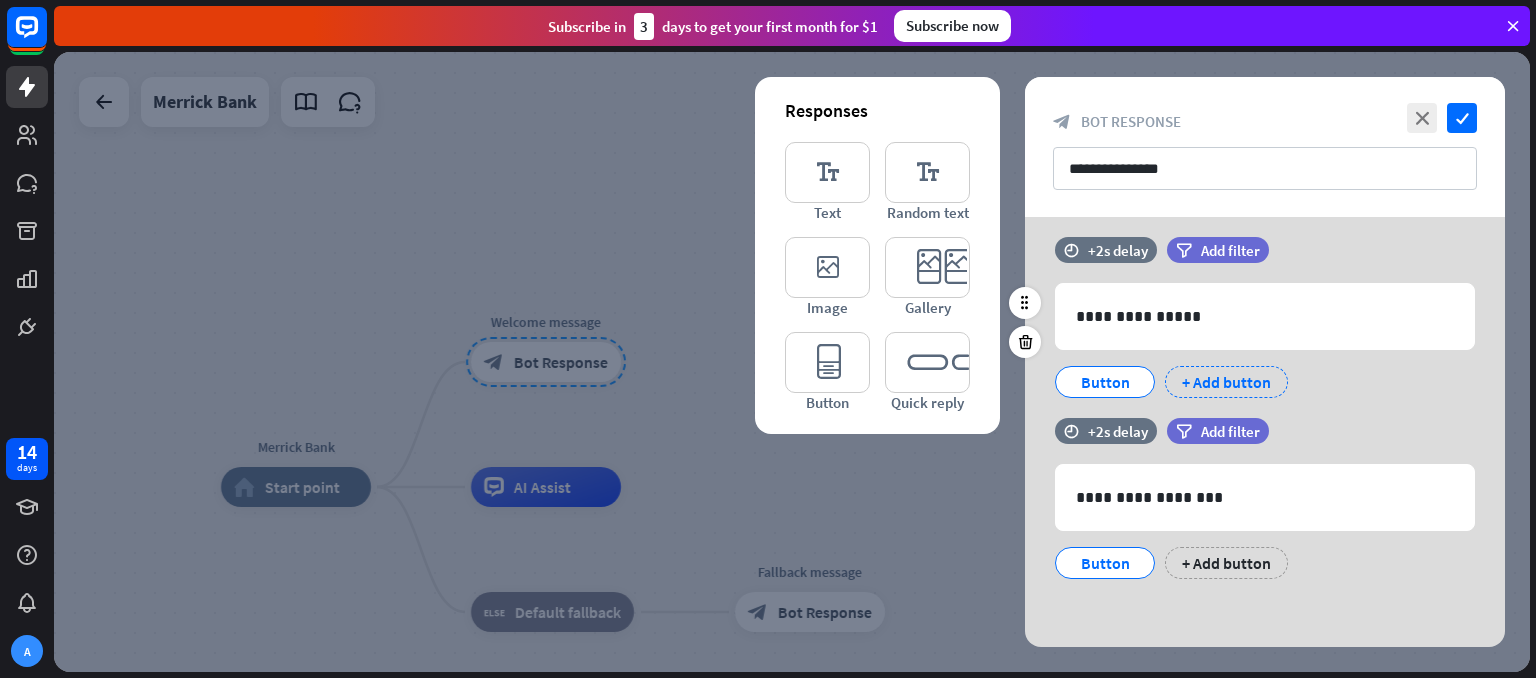 scroll, scrollTop: 0, scrollLeft: 0, axis: both 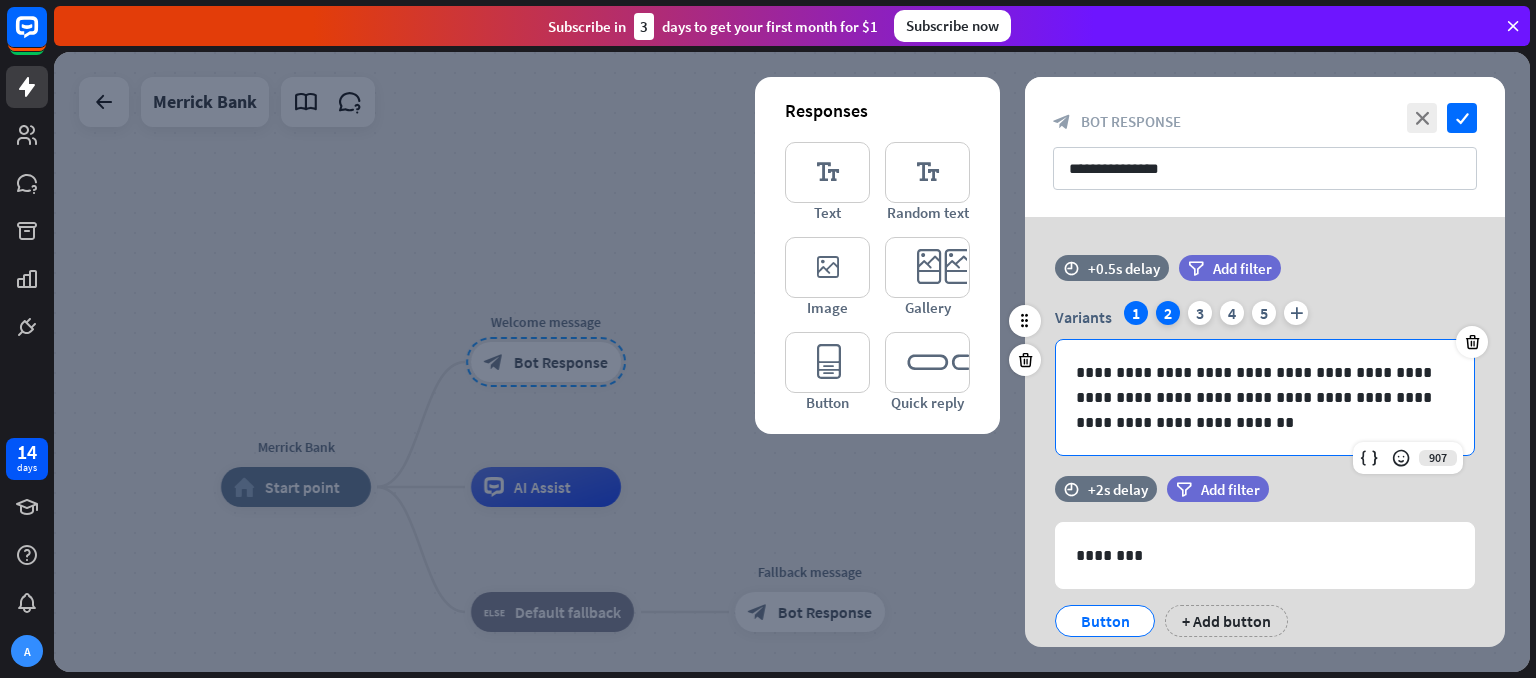 click on "2" at bounding box center (1168, 313) 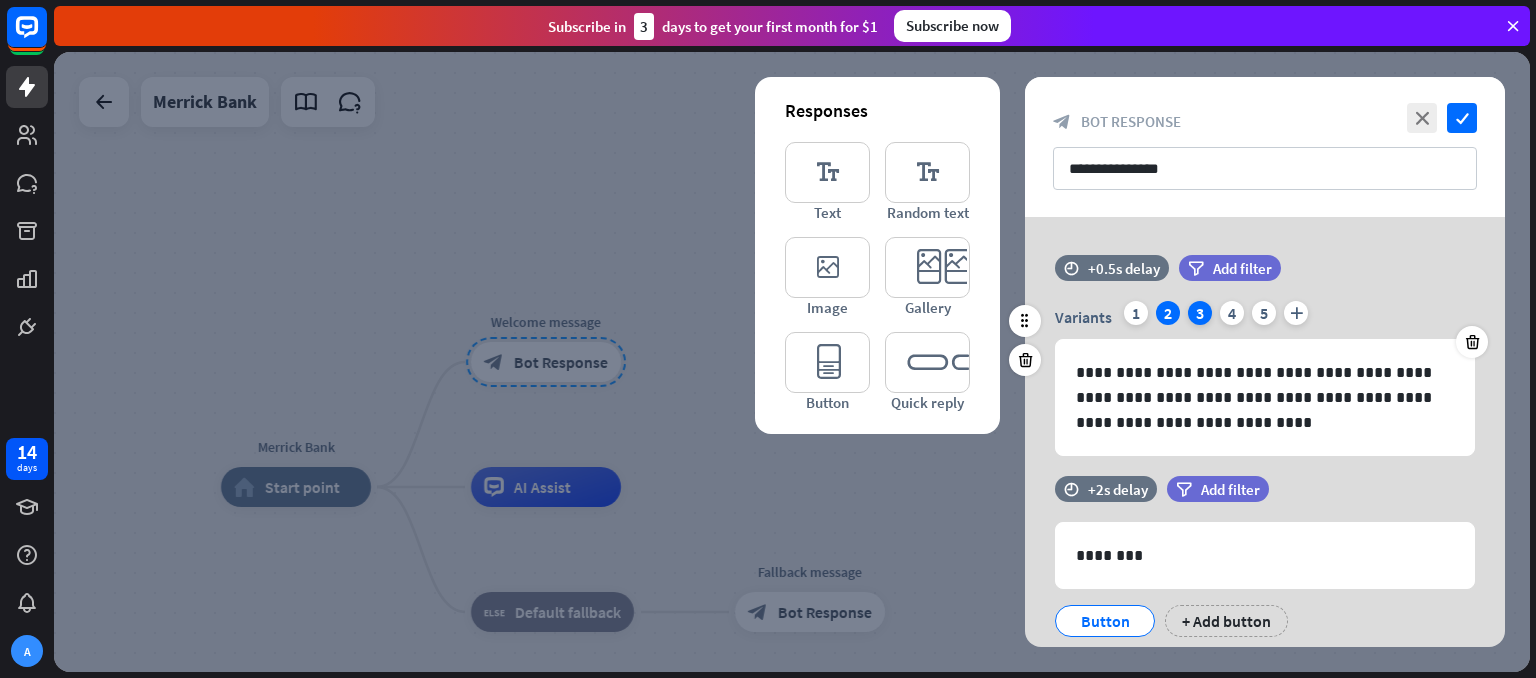 click on "3" at bounding box center [1200, 313] 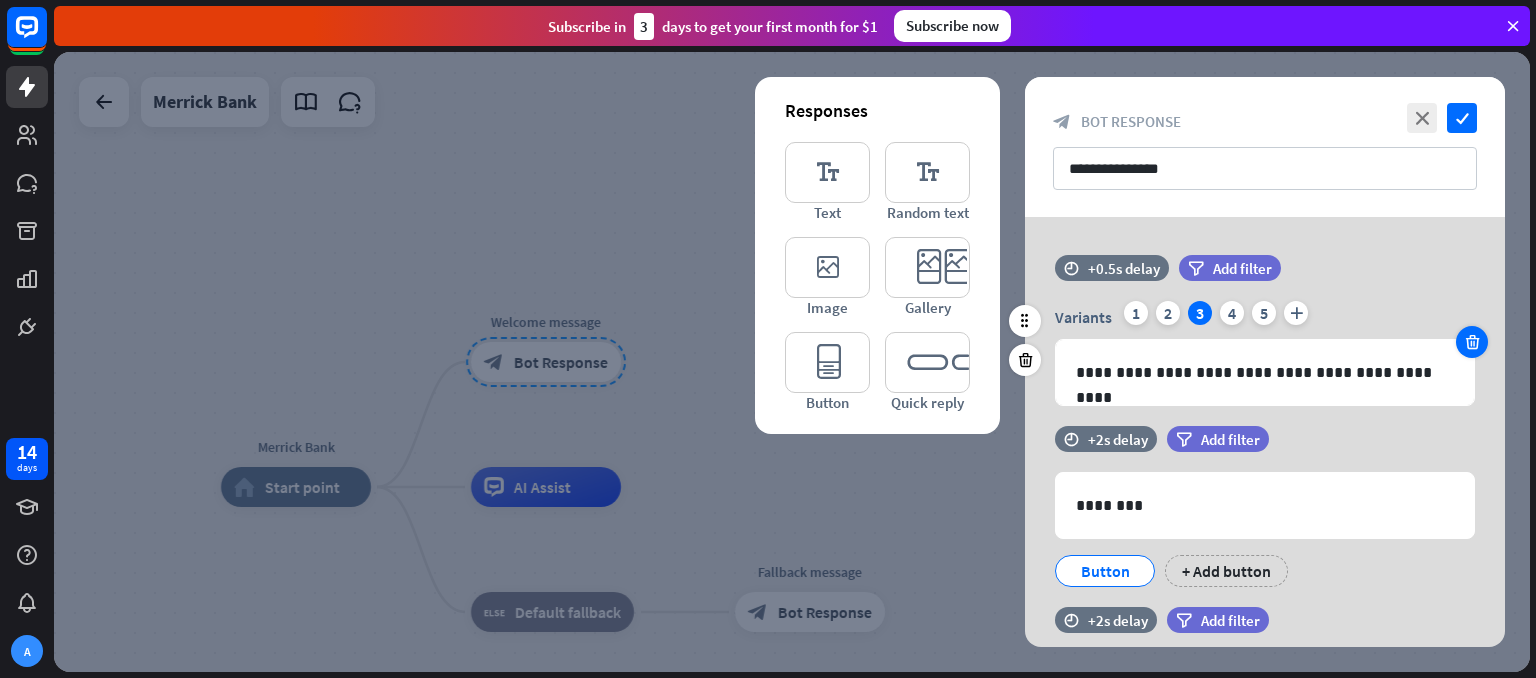 click at bounding box center [1472, 342] 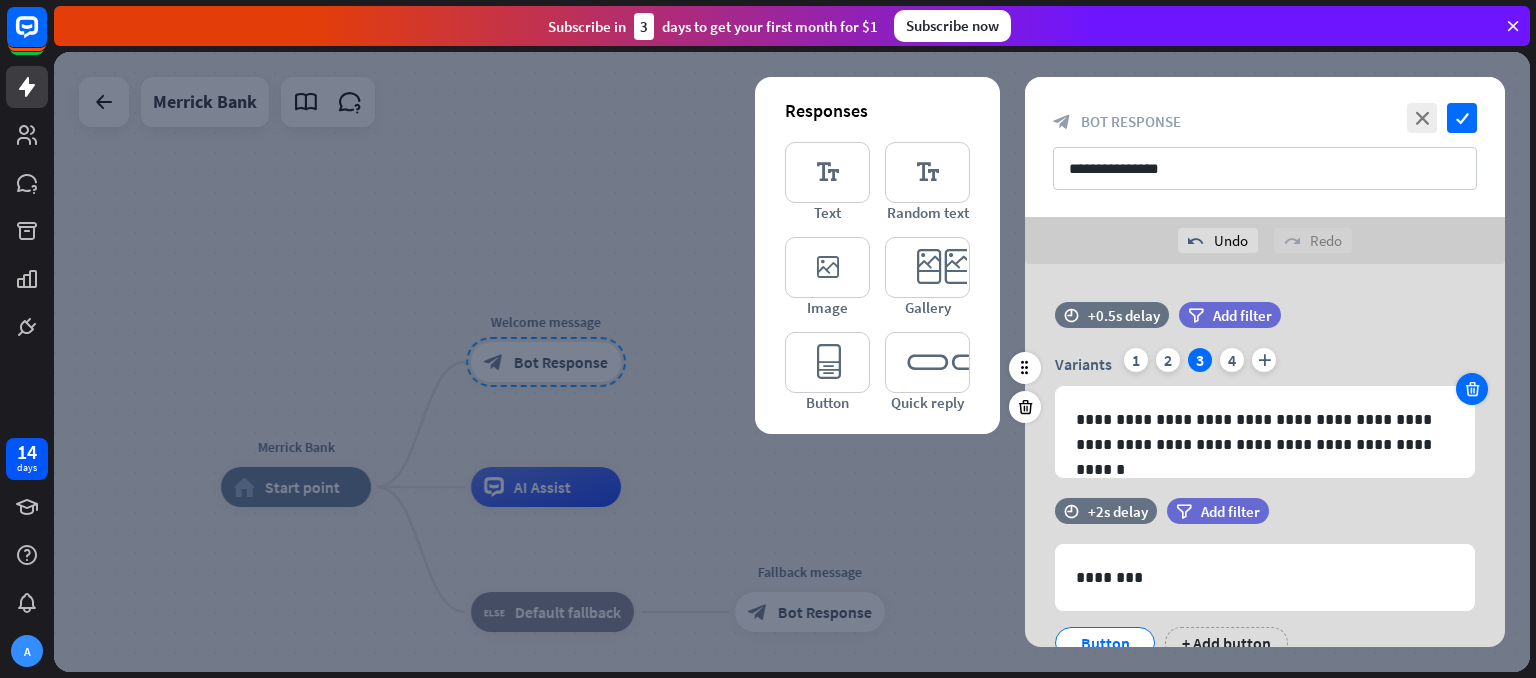 click at bounding box center [1472, 389] 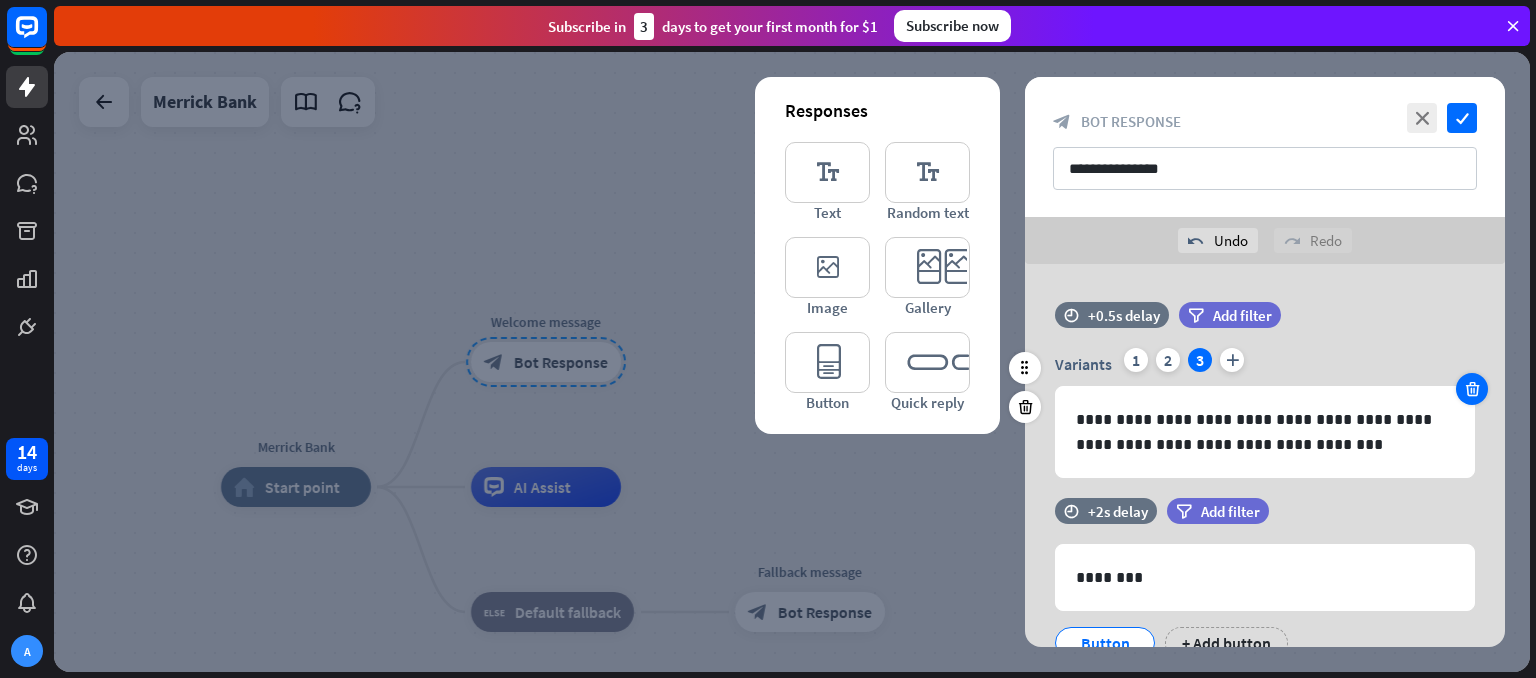 click at bounding box center (1472, 389) 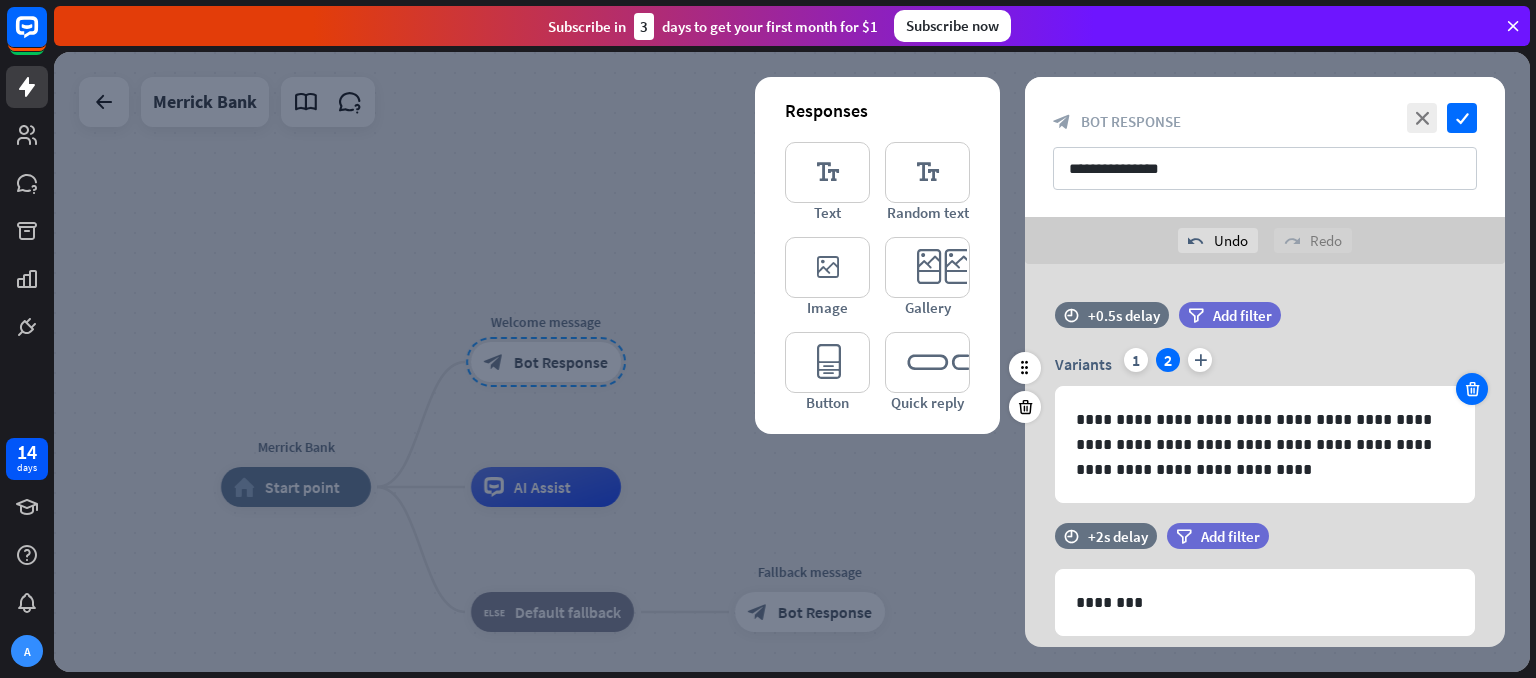 click at bounding box center [1472, 389] 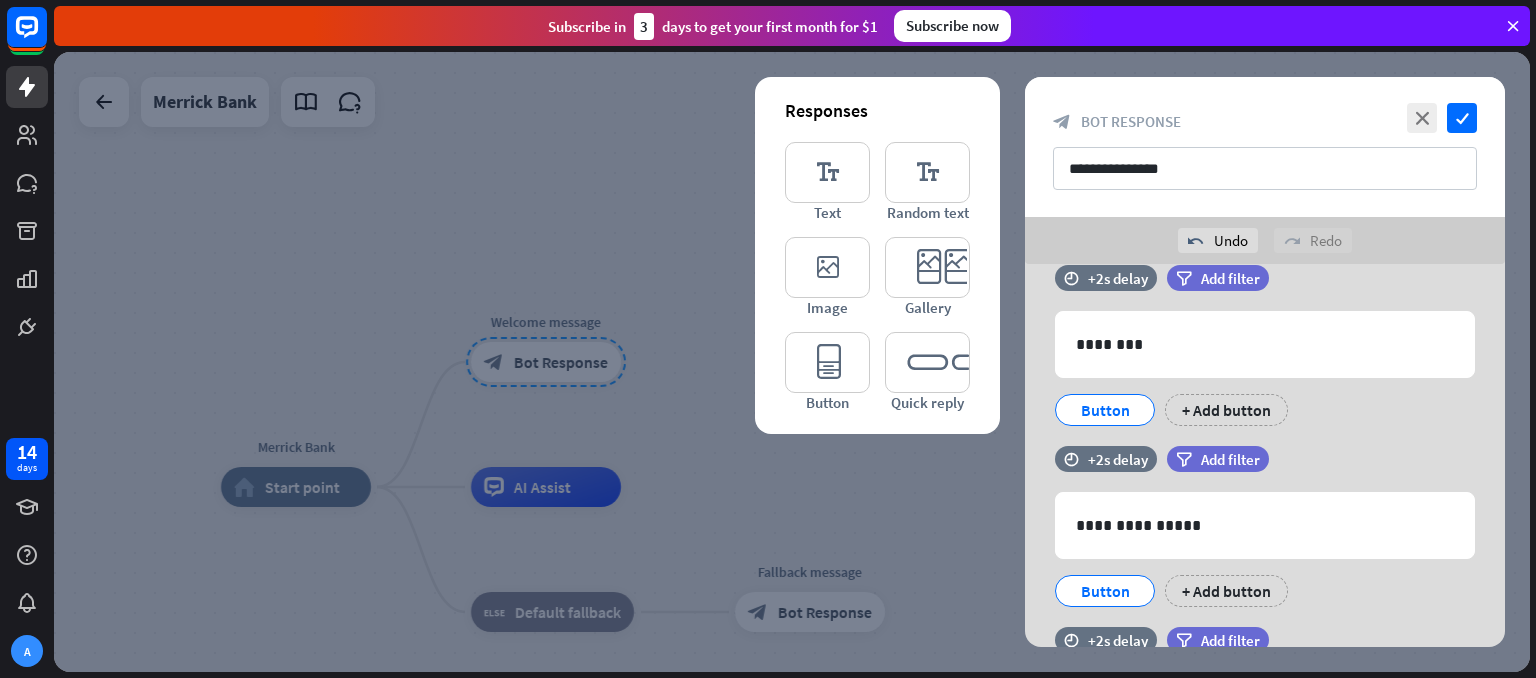 scroll, scrollTop: 468, scrollLeft: 0, axis: vertical 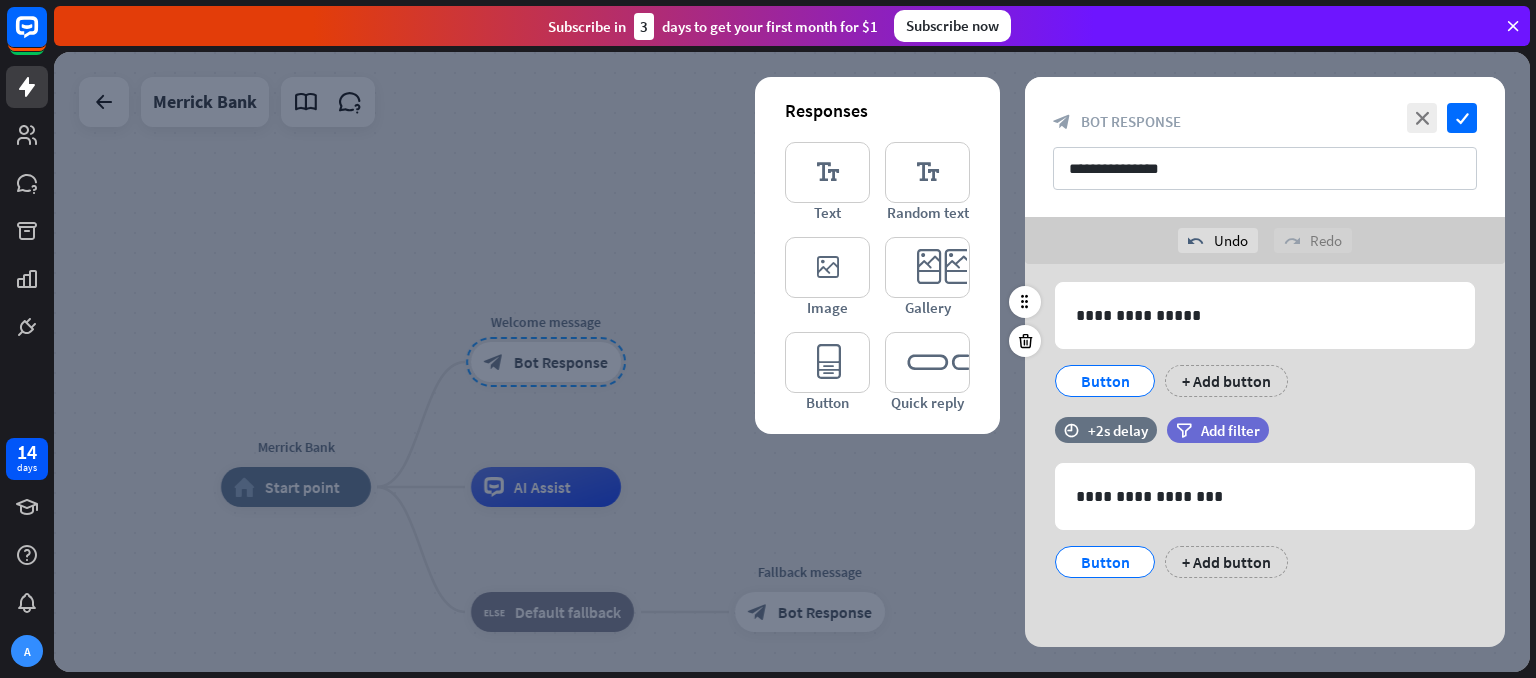 click on "Button" at bounding box center [1105, 381] 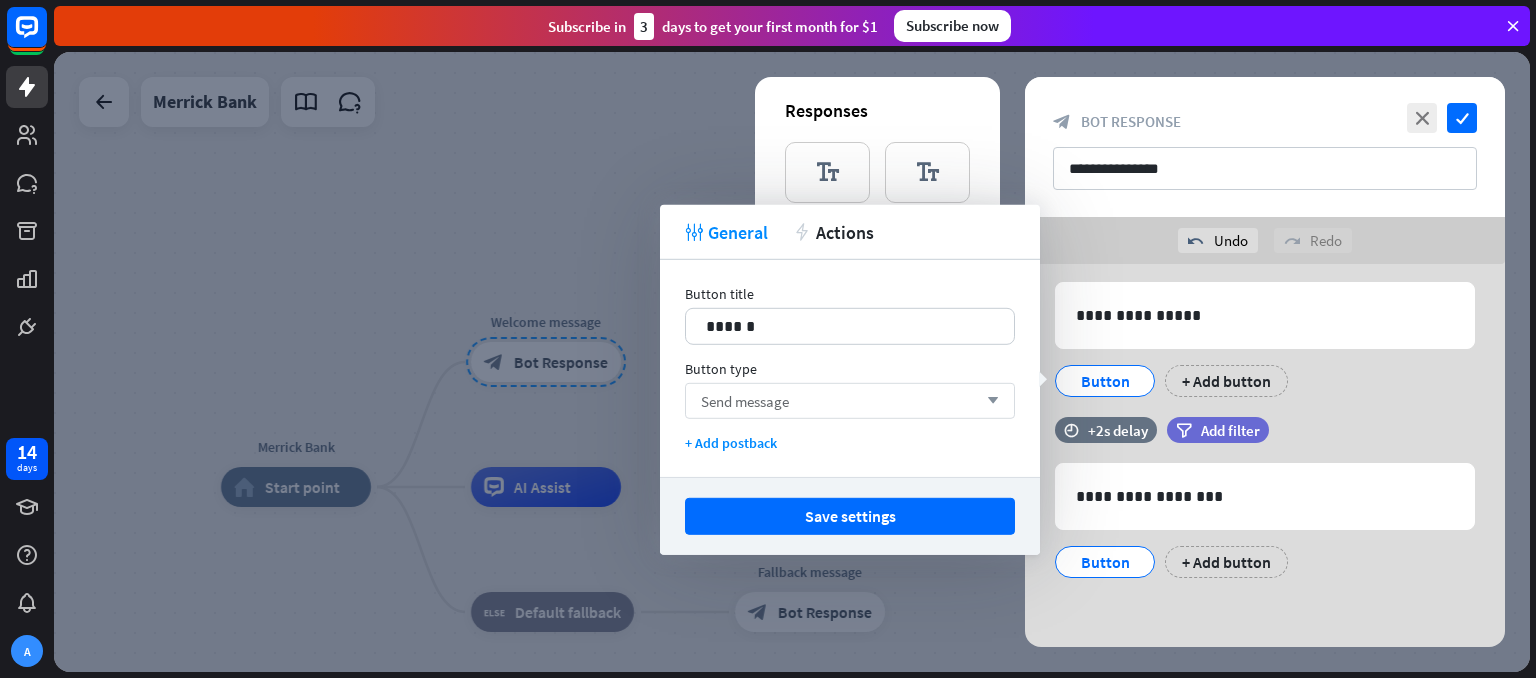 click on "Send message
arrow_down" at bounding box center [850, 401] 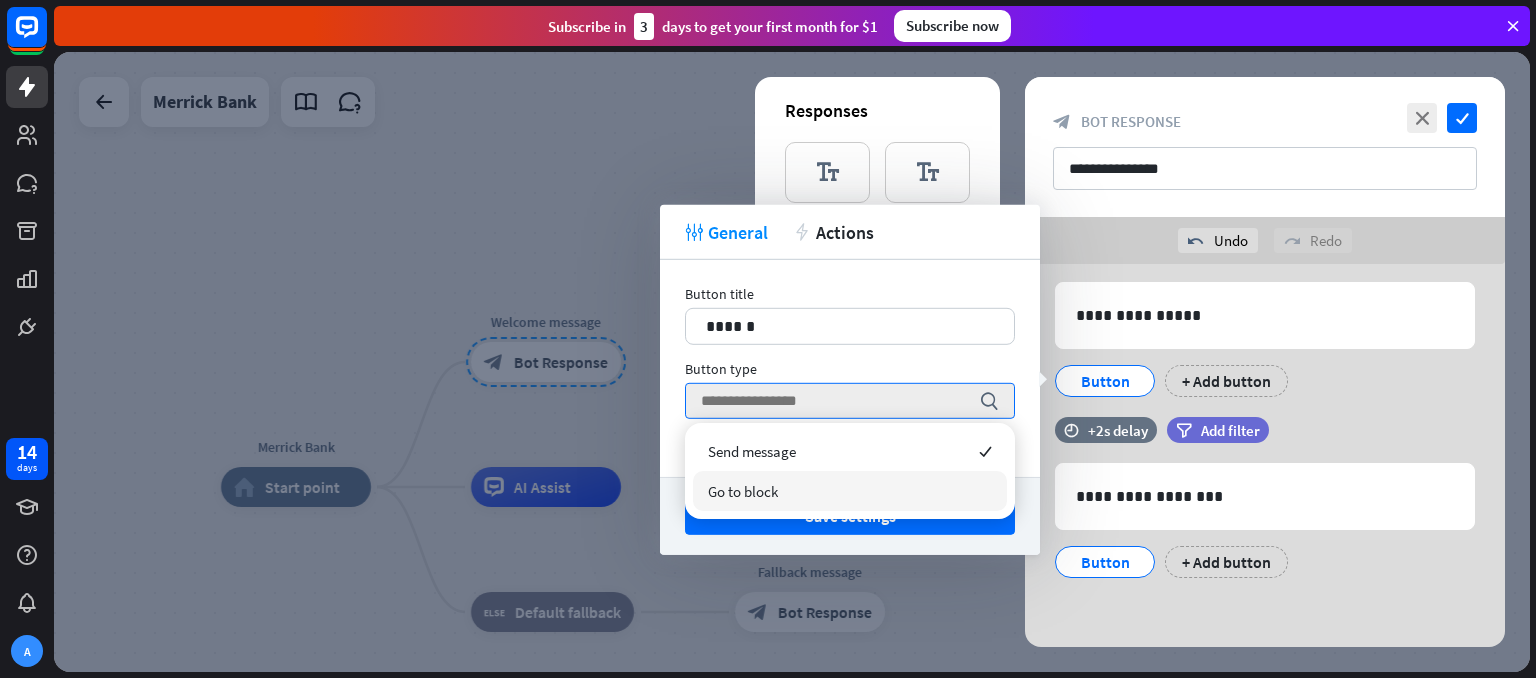 click on "Go to block" at bounding box center [850, 491] 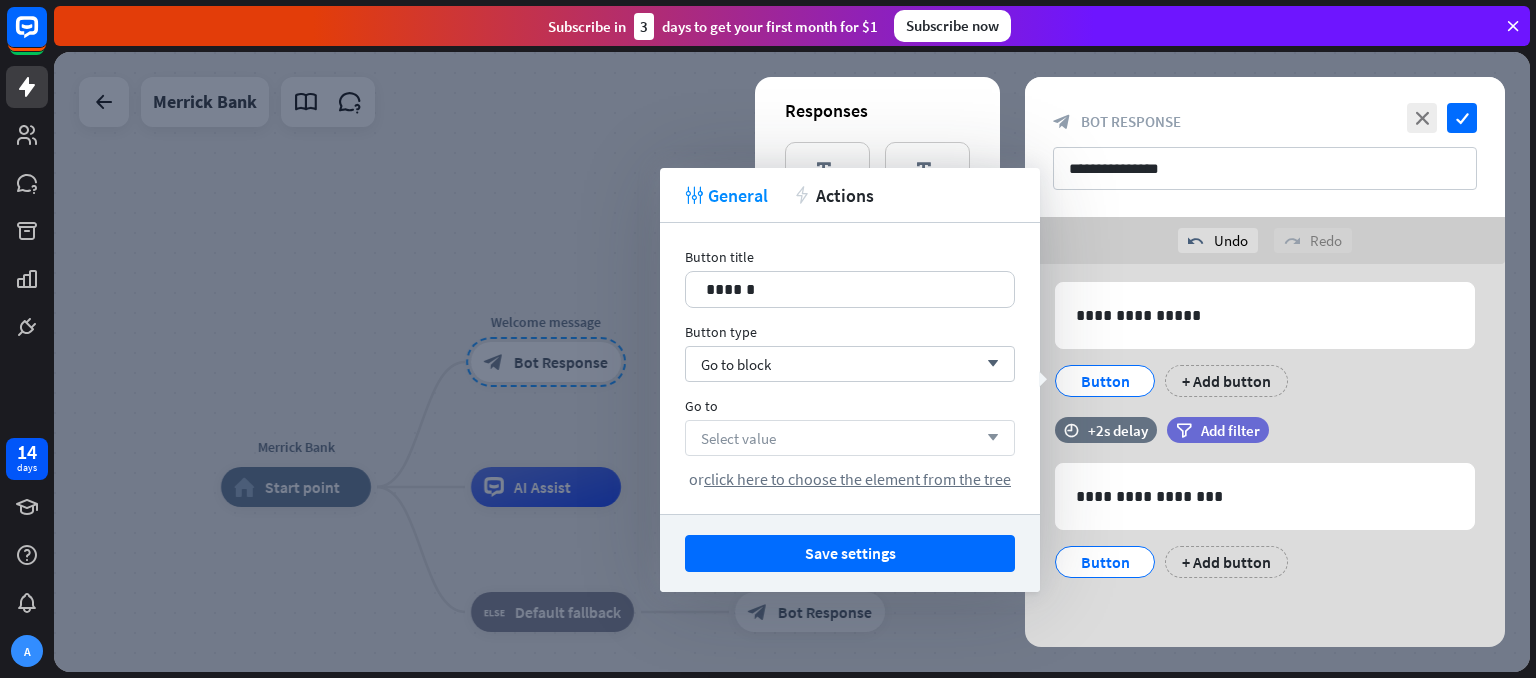 click on "Select value
arrow_down" at bounding box center [850, 438] 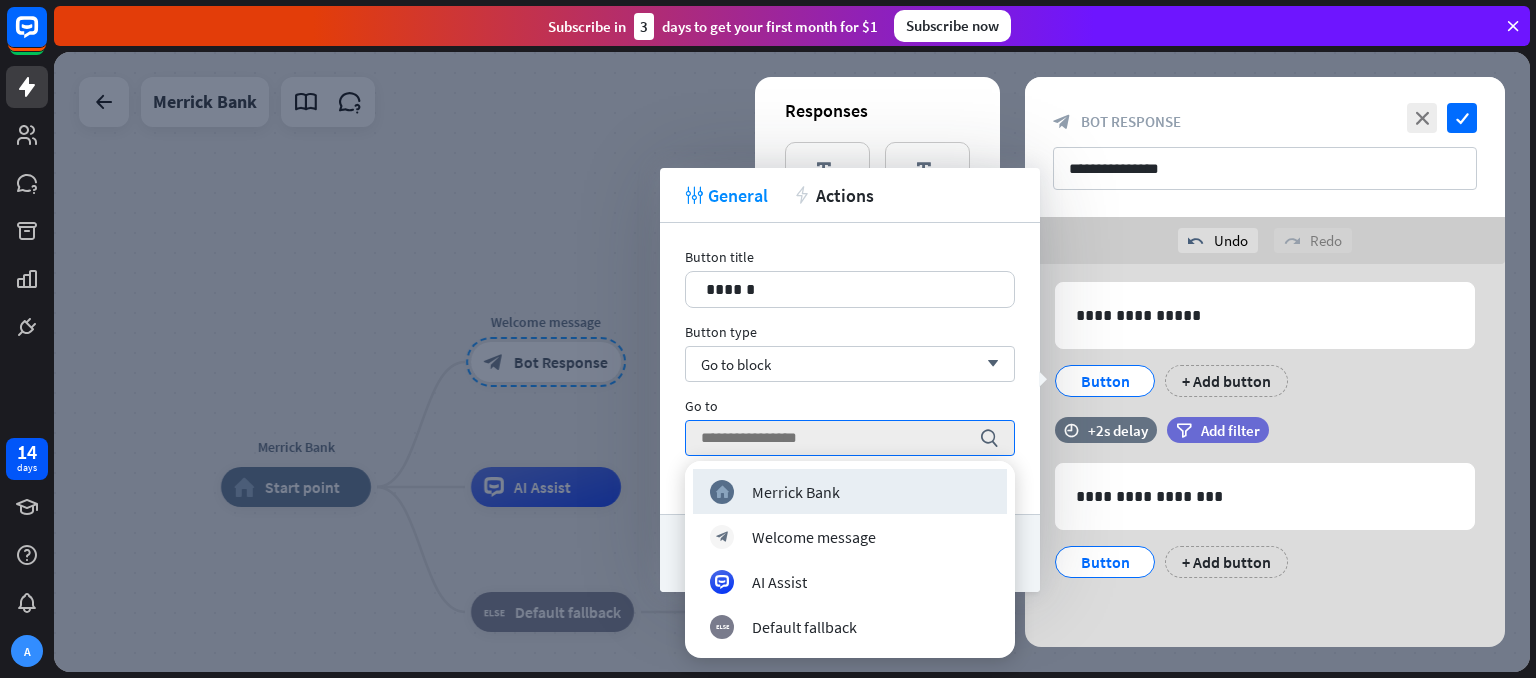 click on "Go to" at bounding box center (850, 406) 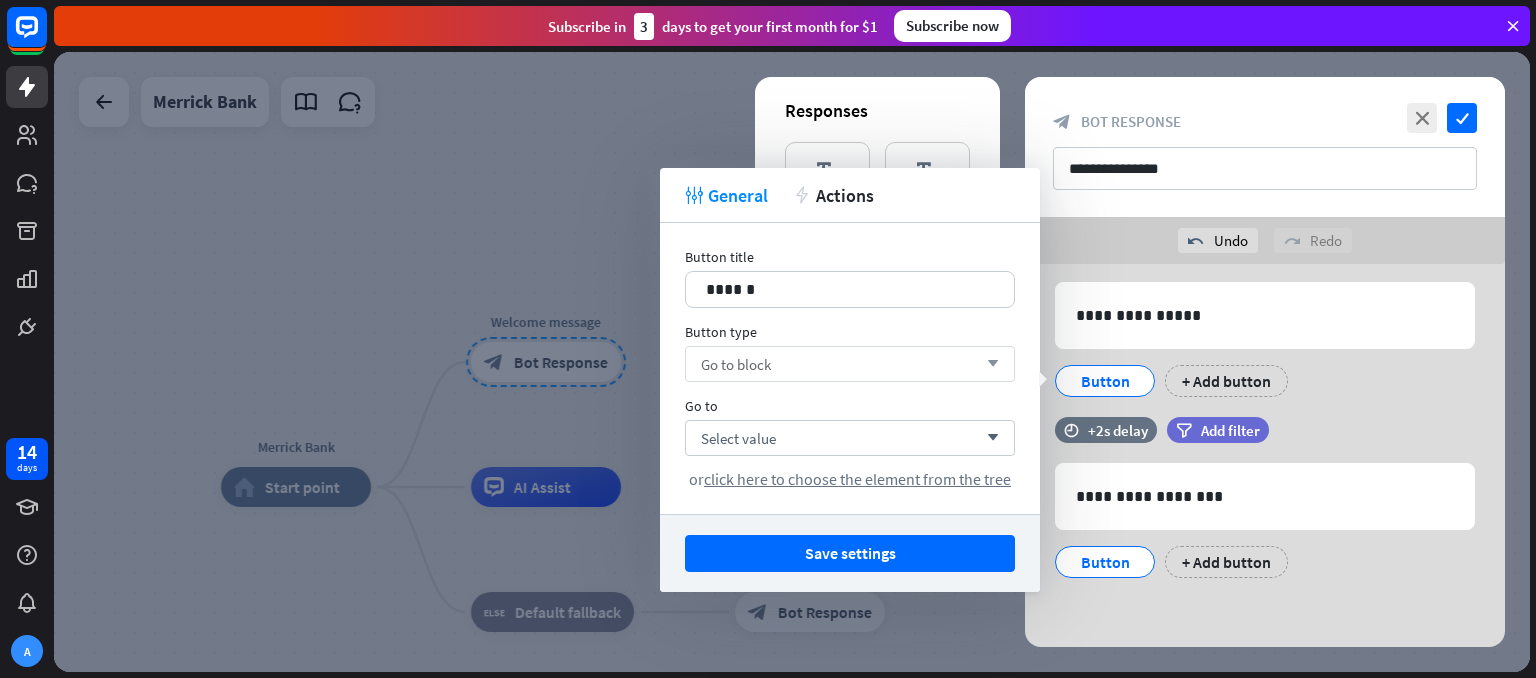 click on "Go to block
arrow_down" at bounding box center [850, 364] 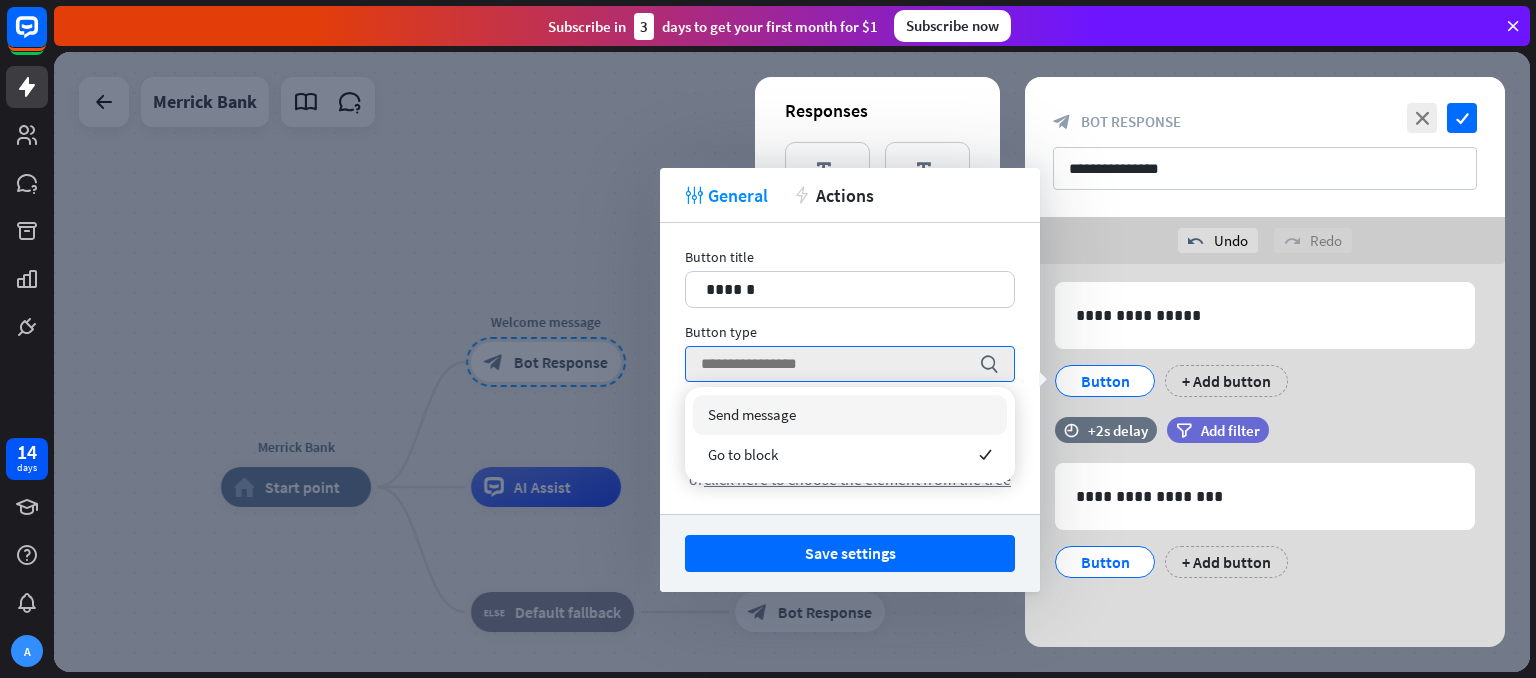 click on "Send message" at bounding box center [850, 415] 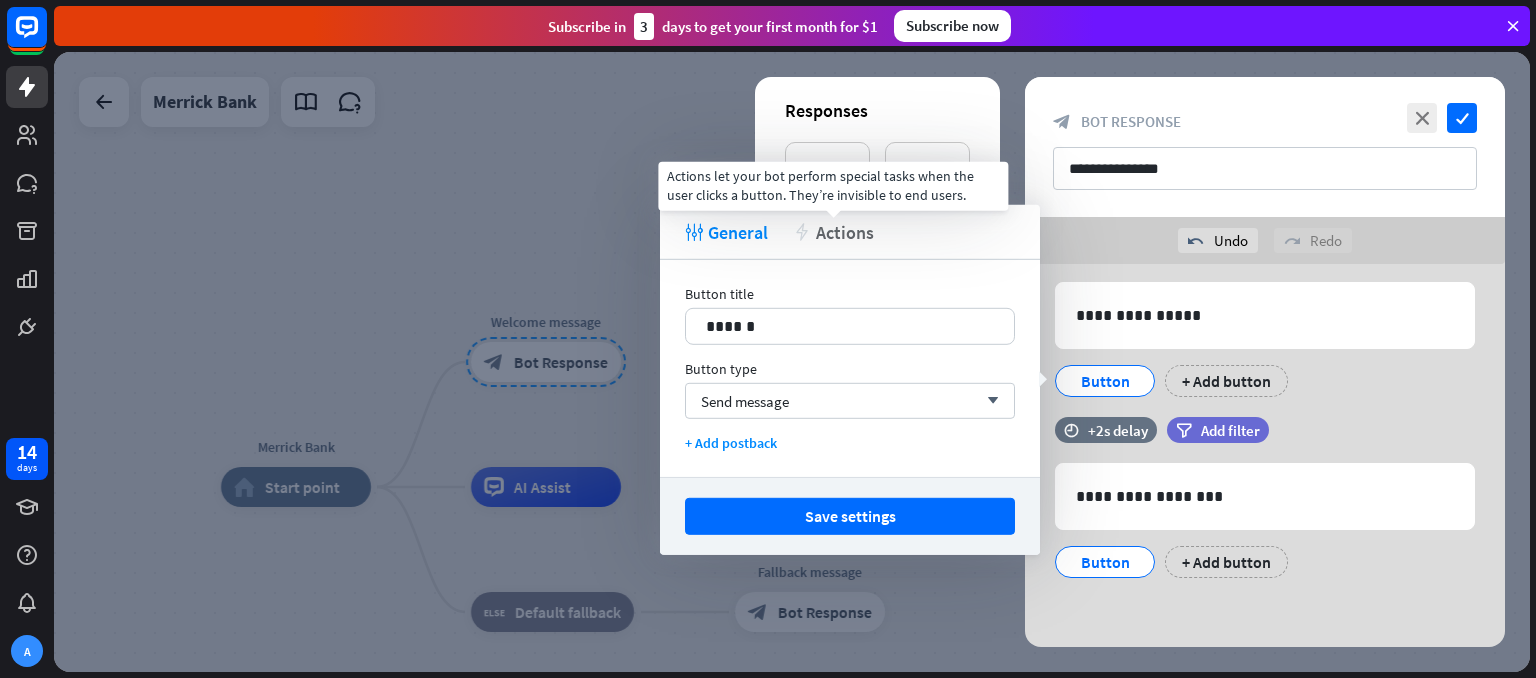click on "Actions" at bounding box center [845, 231] 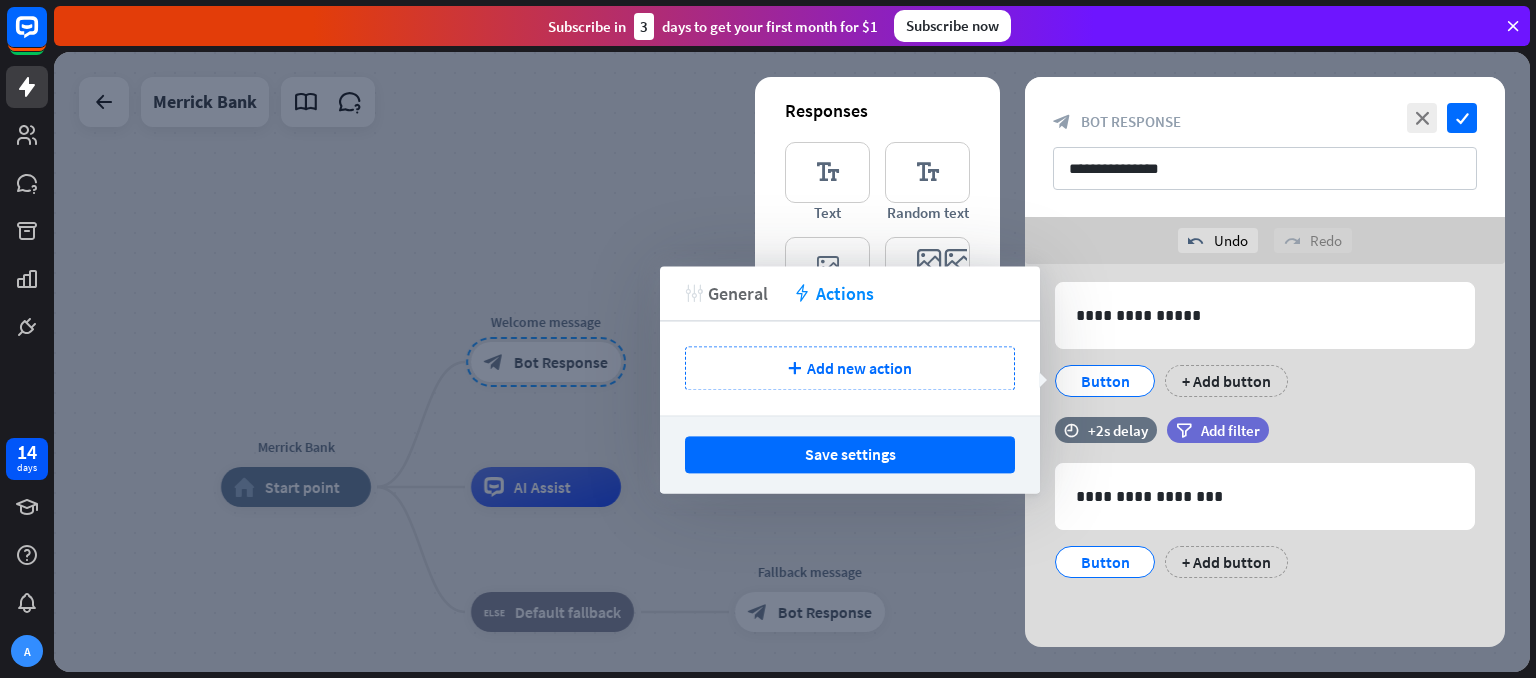 click on "General" at bounding box center (738, 293) 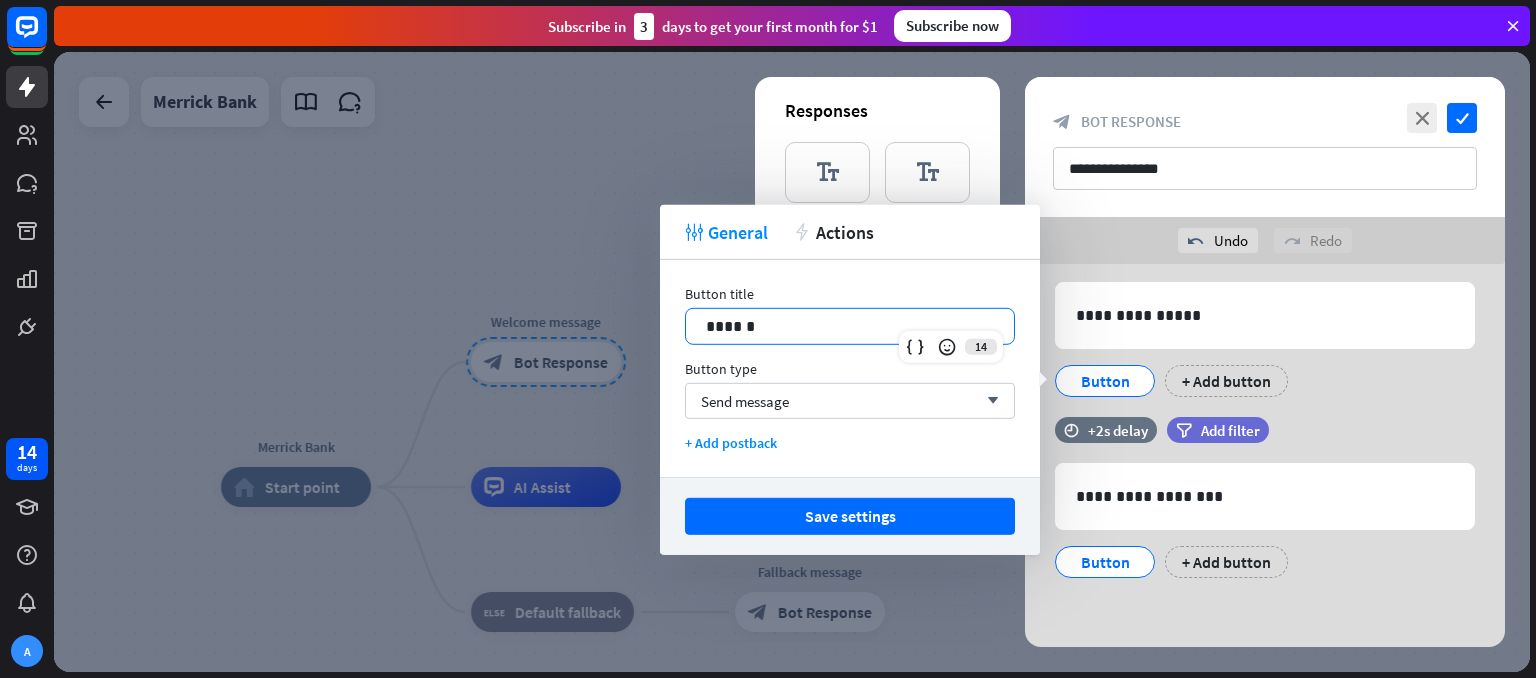 click on "******" at bounding box center (850, 326) 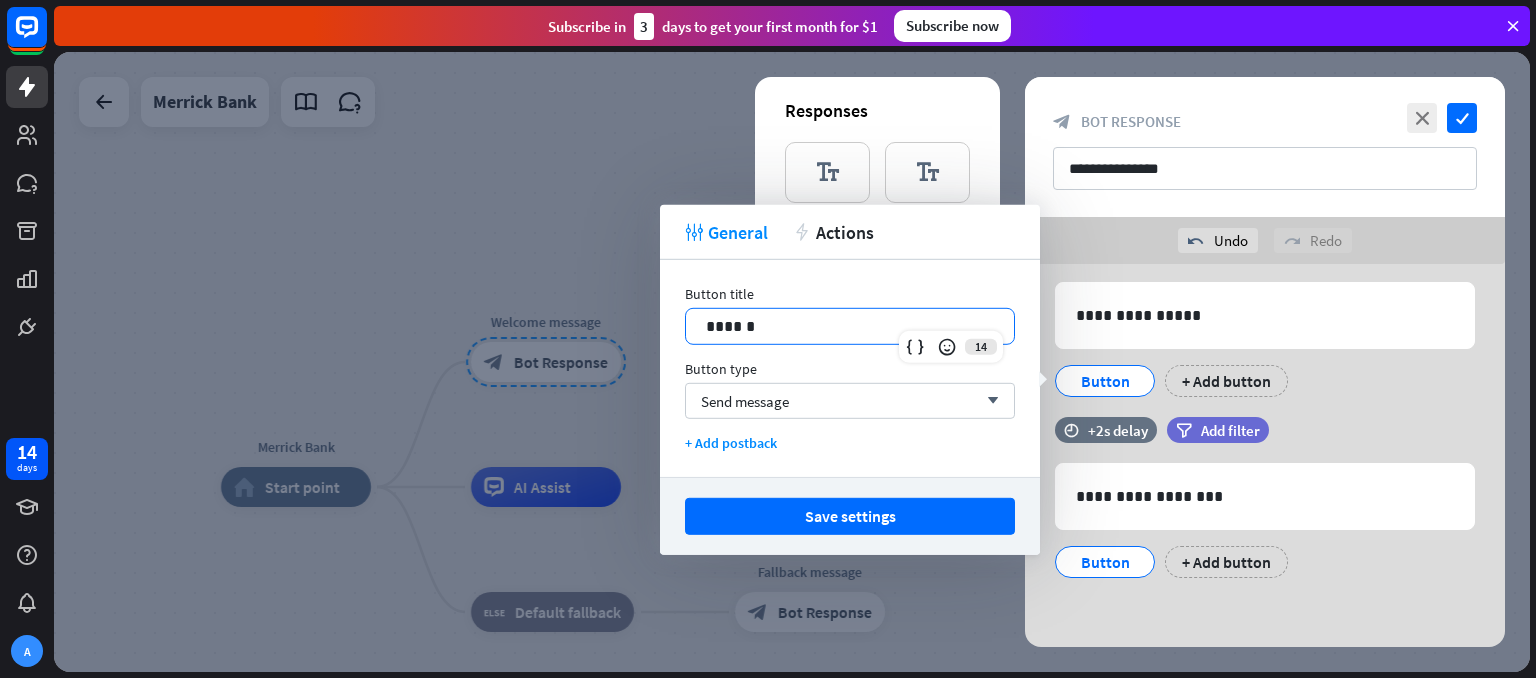 click on "******" at bounding box center (850, 326) 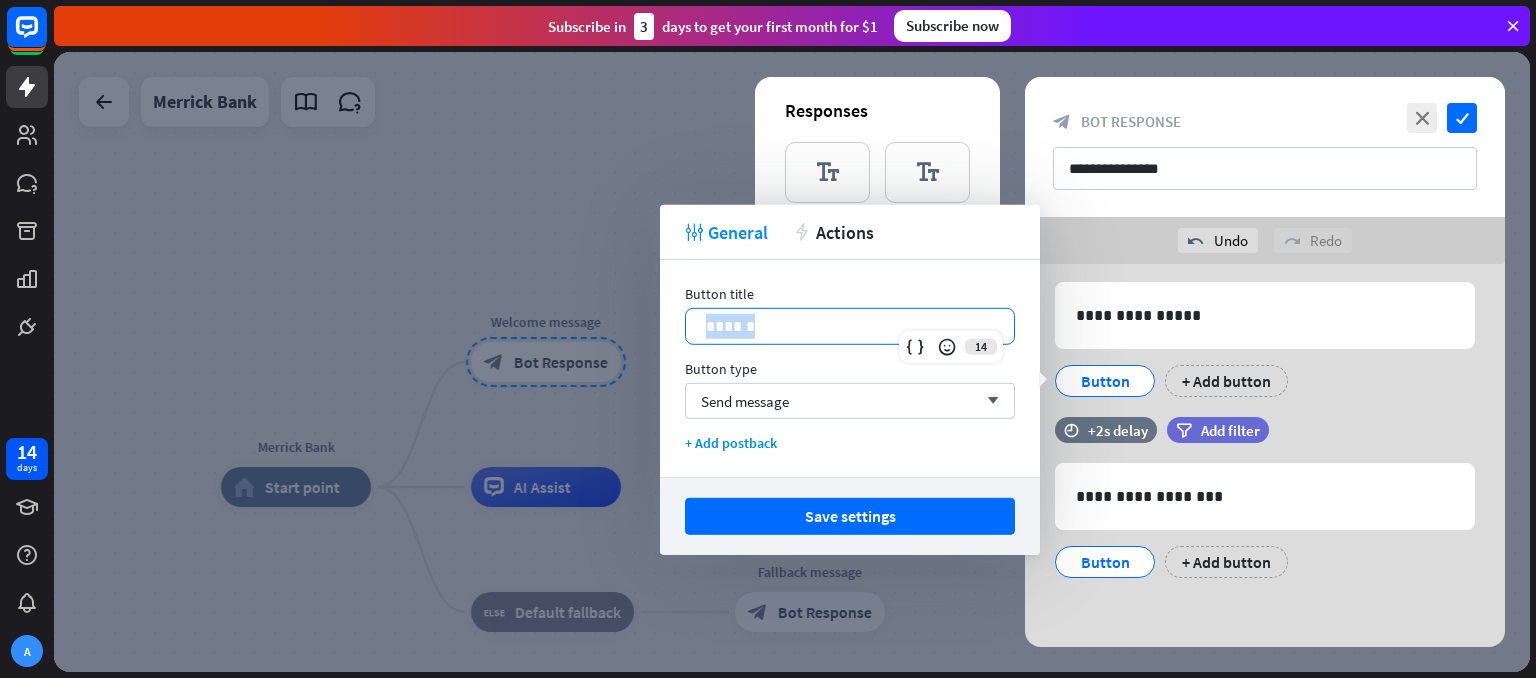 click on "******" at bounding box center (850, 326) 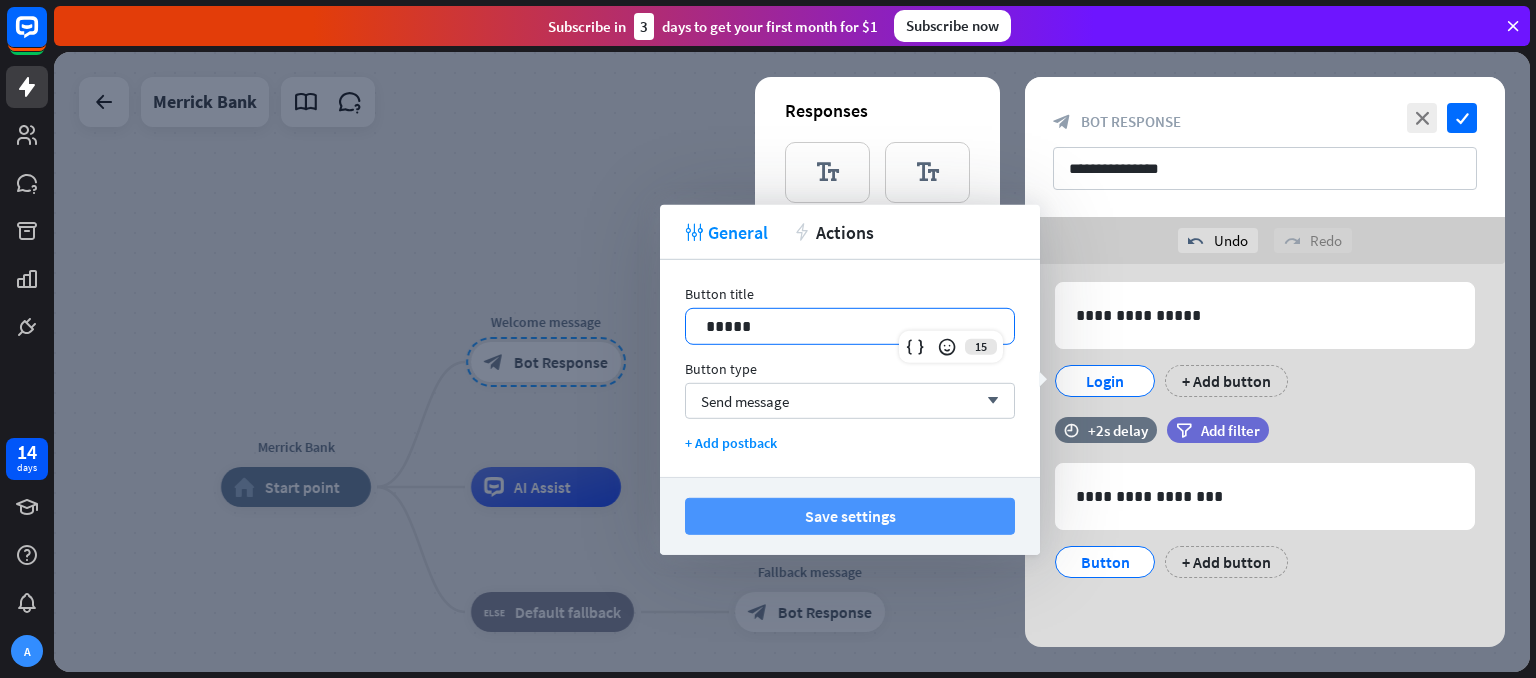 click on "Save settings" at bounding box center [850, 516] 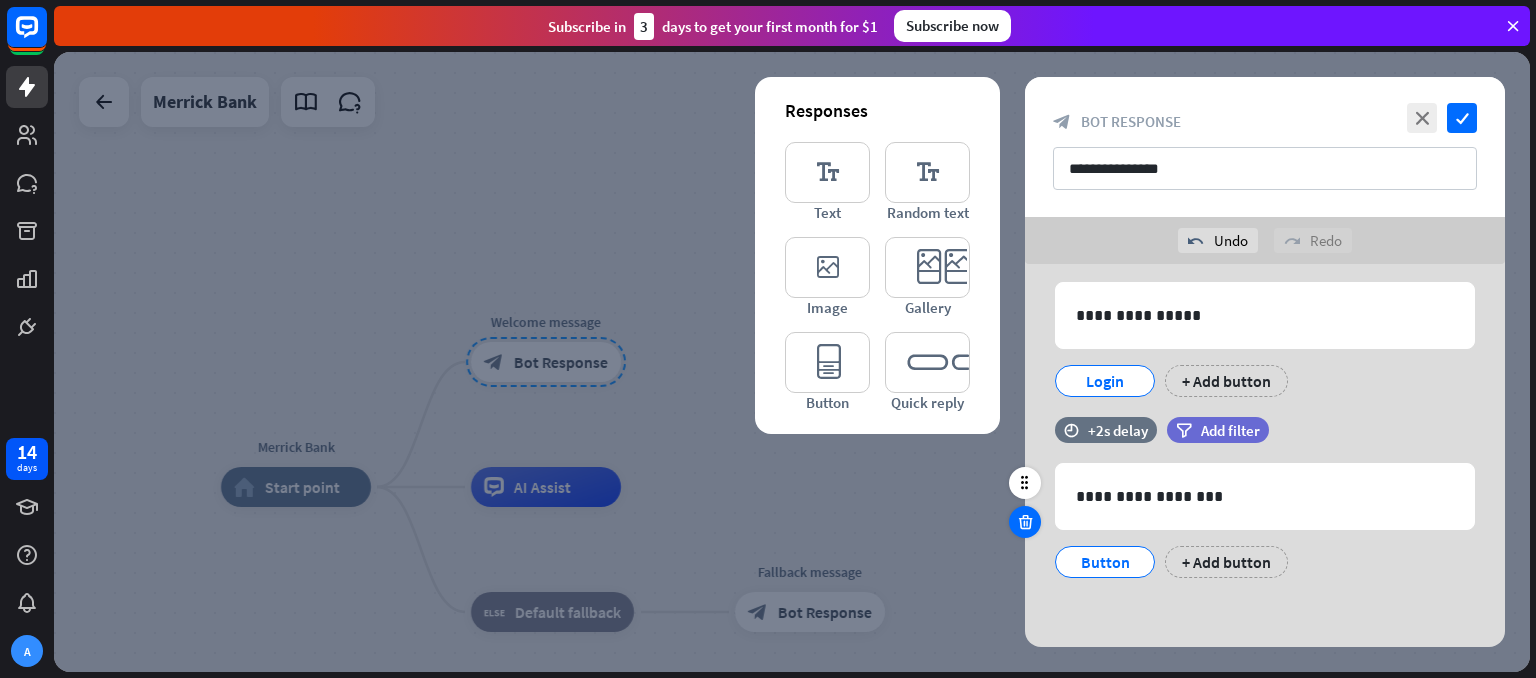 click at bounding box center [1025, 522] 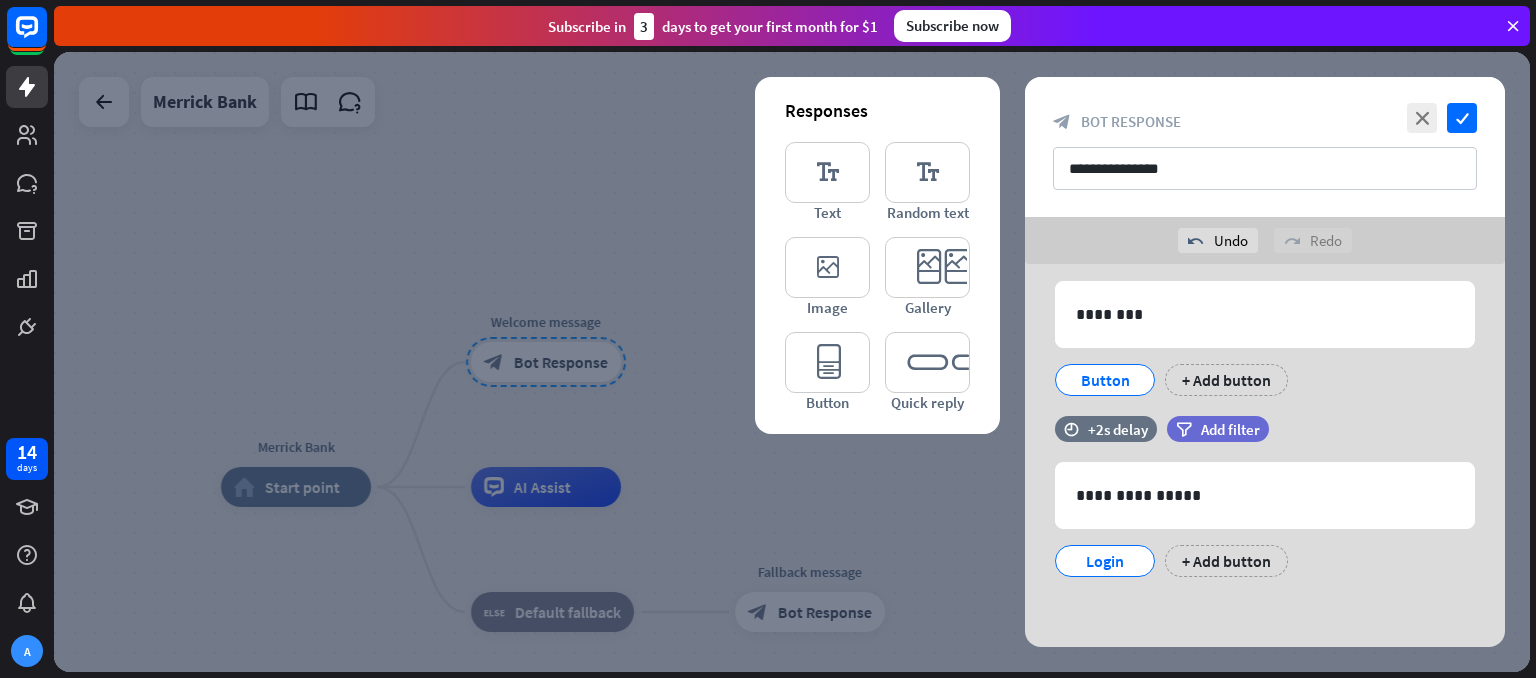 scroll, scrollTop: 287, scrollLeft: 0, axis: vertical 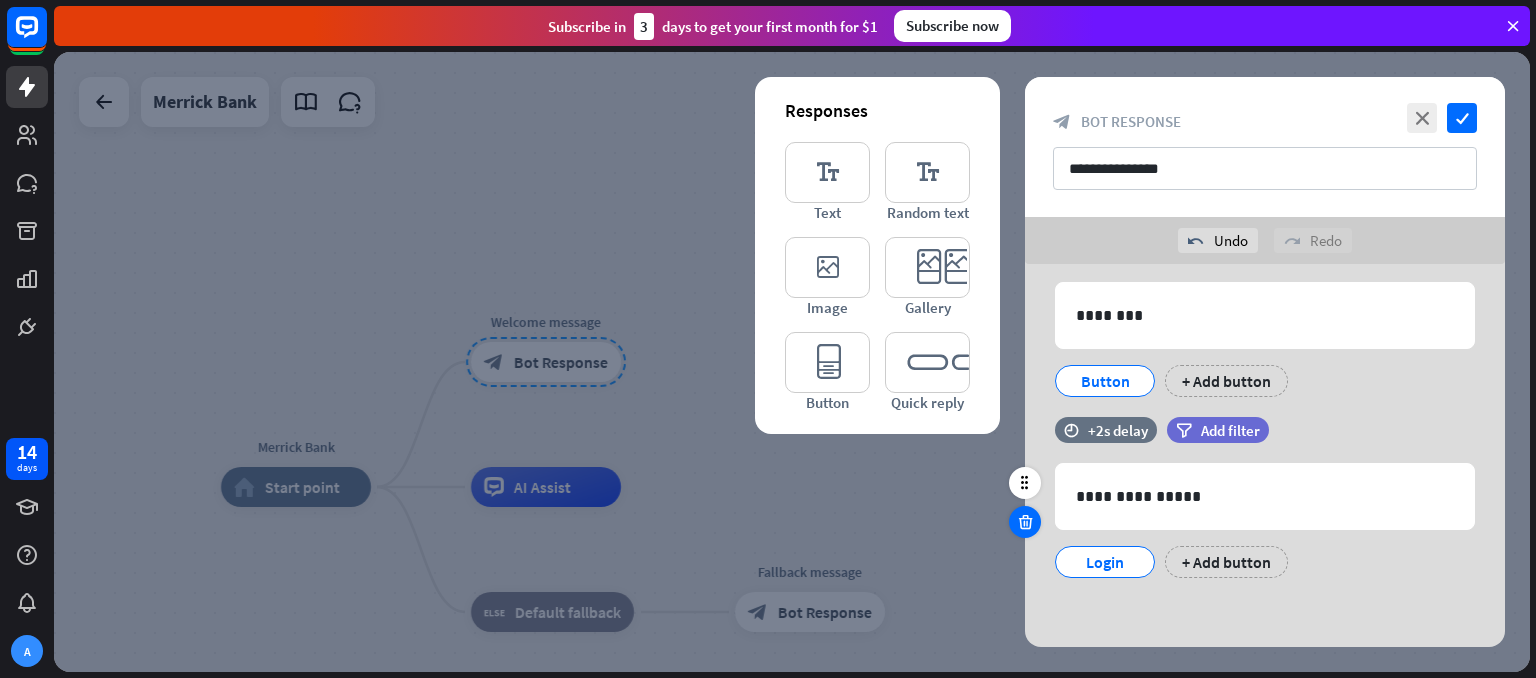 click at bounding box center [1025, 522] 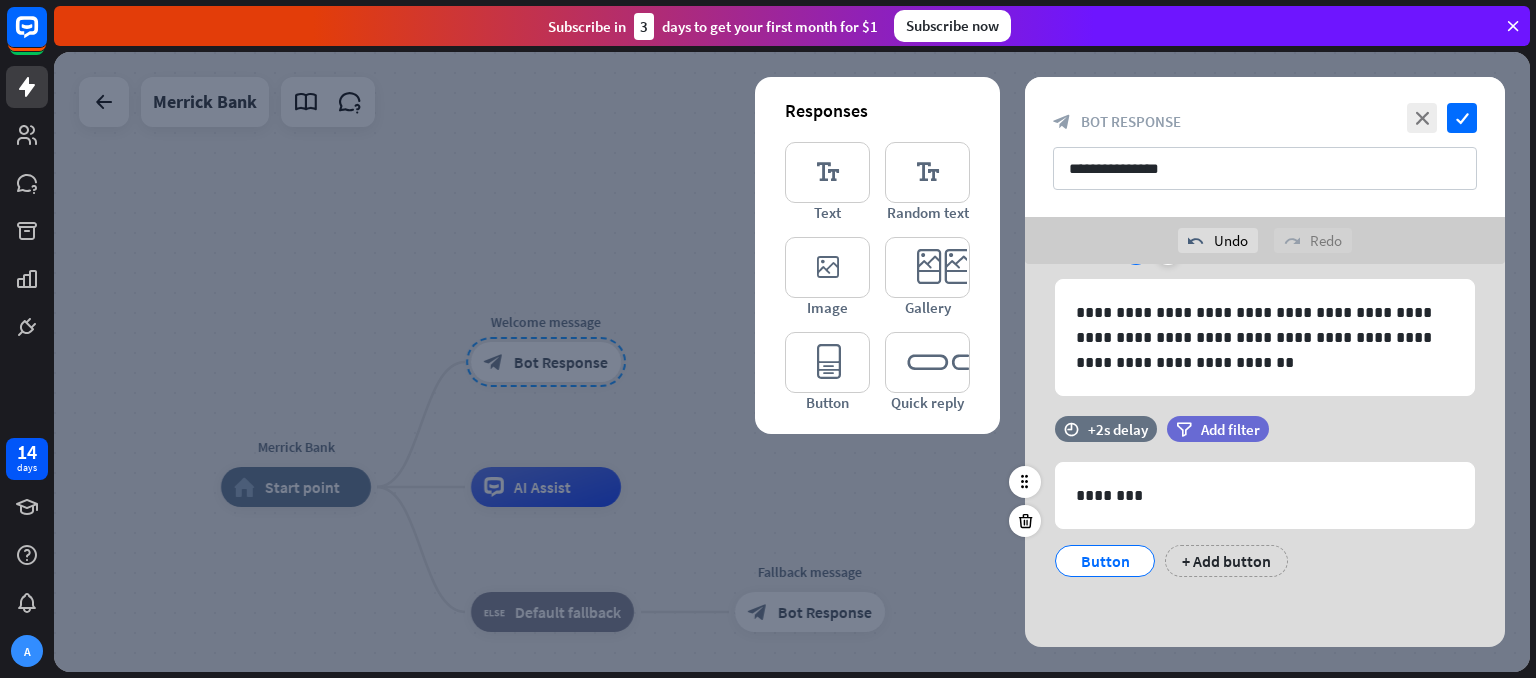 click on "Button" at bounding box center (1105, 561) 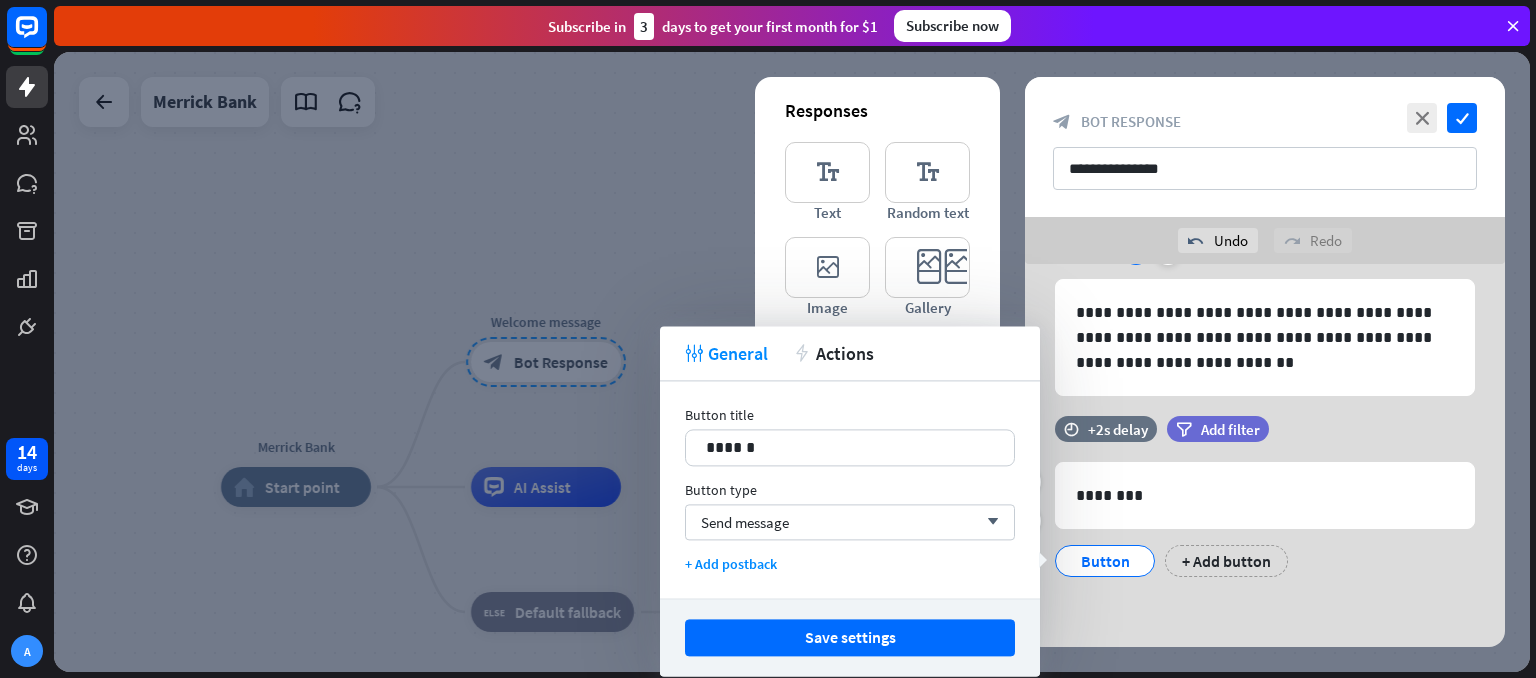 click on "Button" at bounding box center (1105, 561) 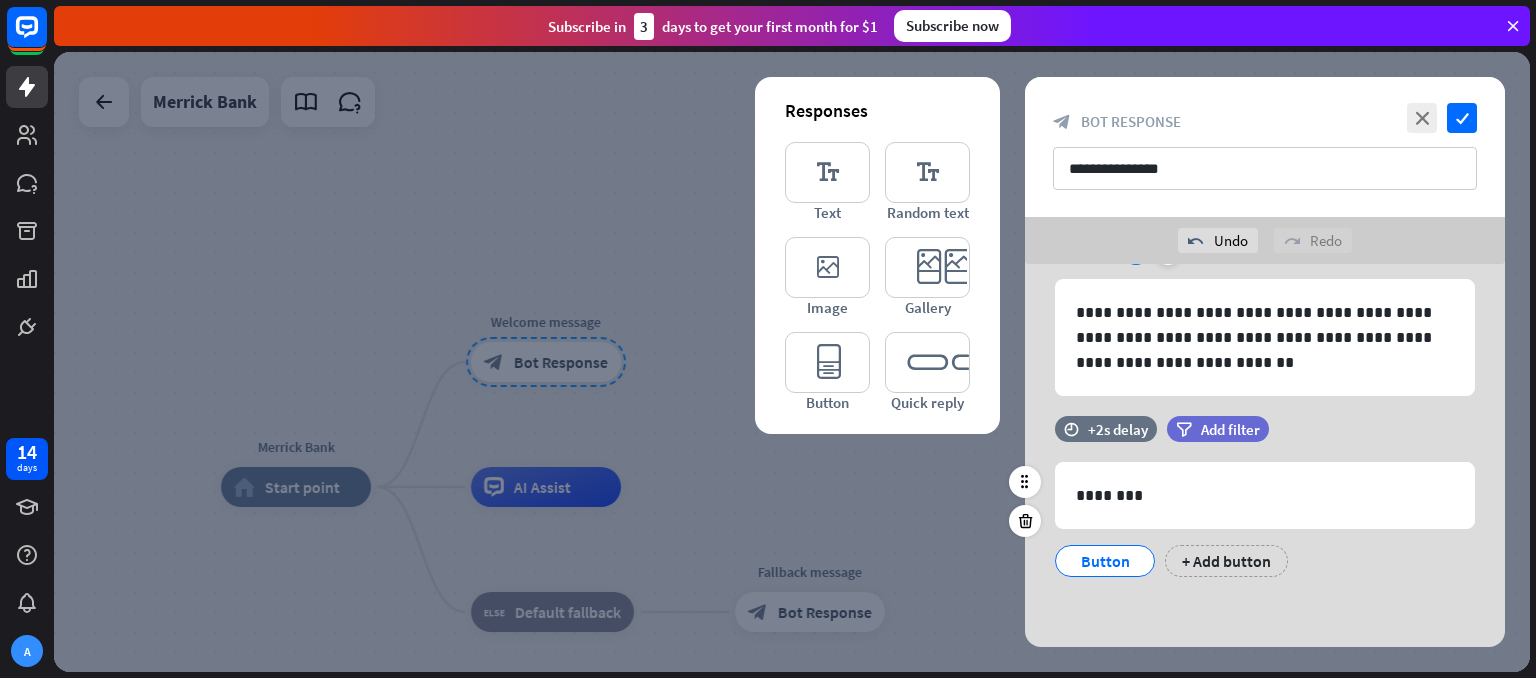 click on "Button" at bounding box center (1105, 561) 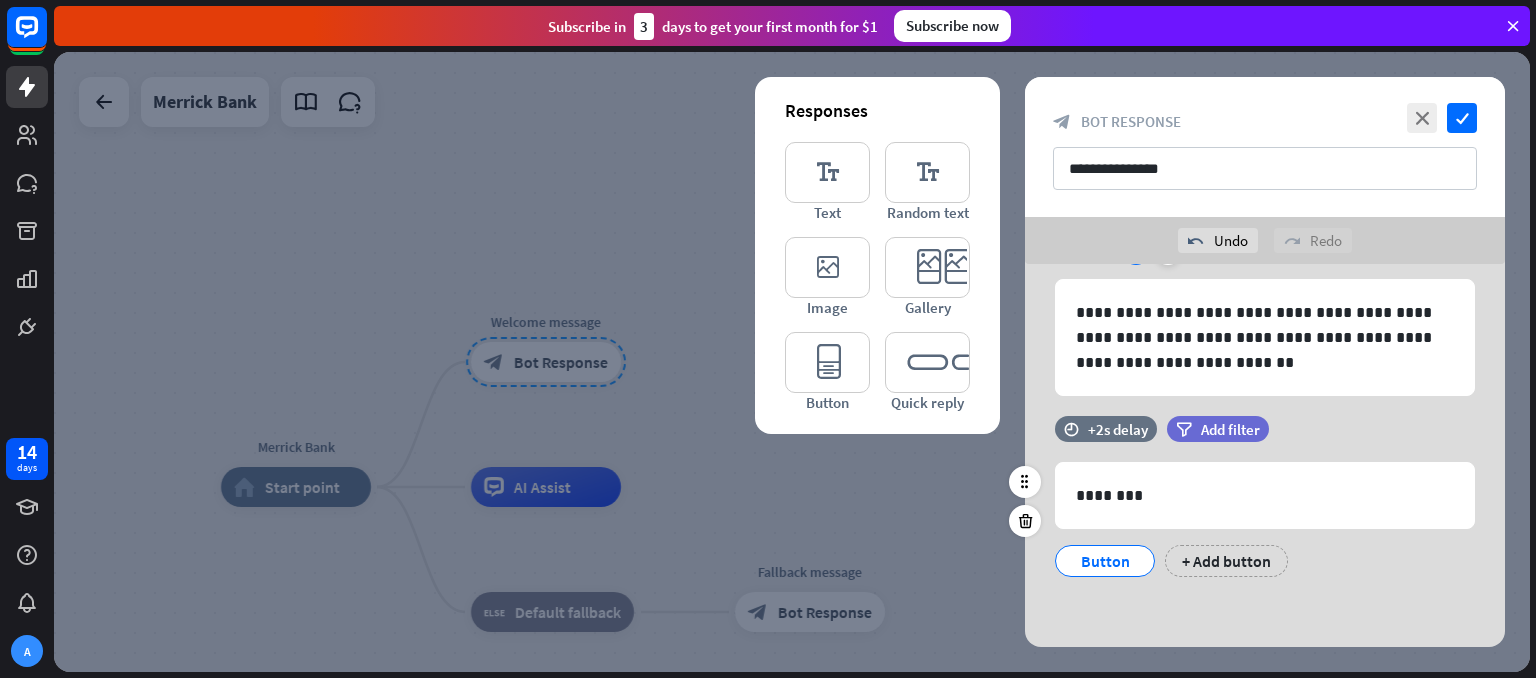click on "Button" at bounding box center (1105, 561) 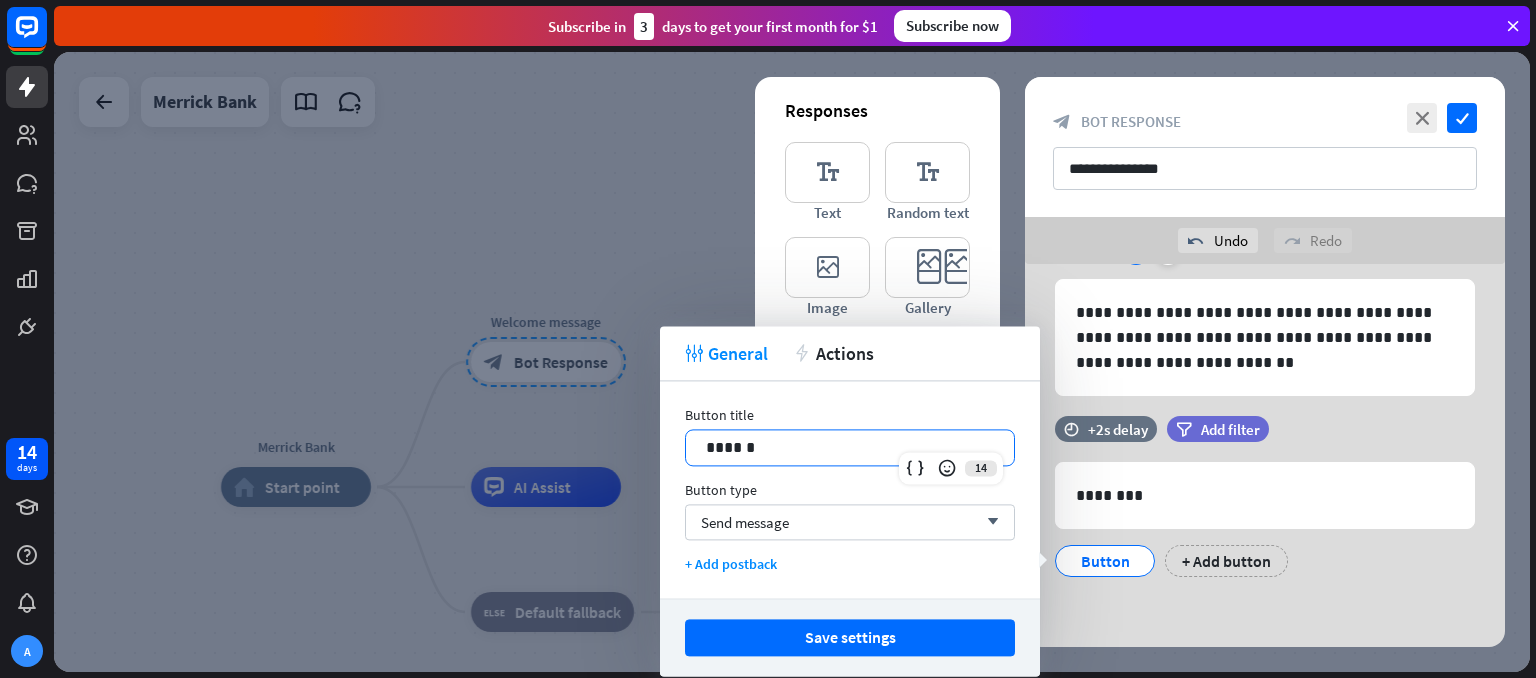 click on "******" at bounding box center [850, 447] 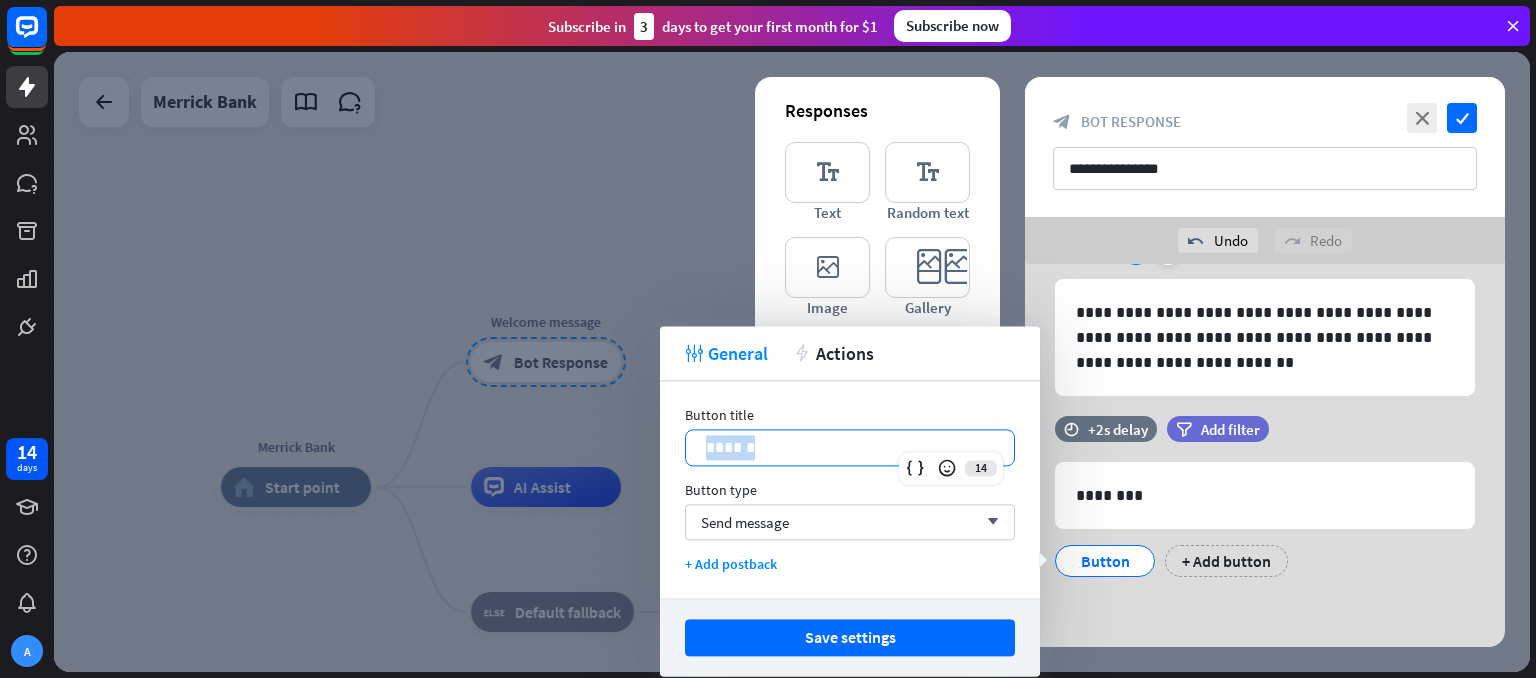 click on "******" at bounding box center [850, 447] 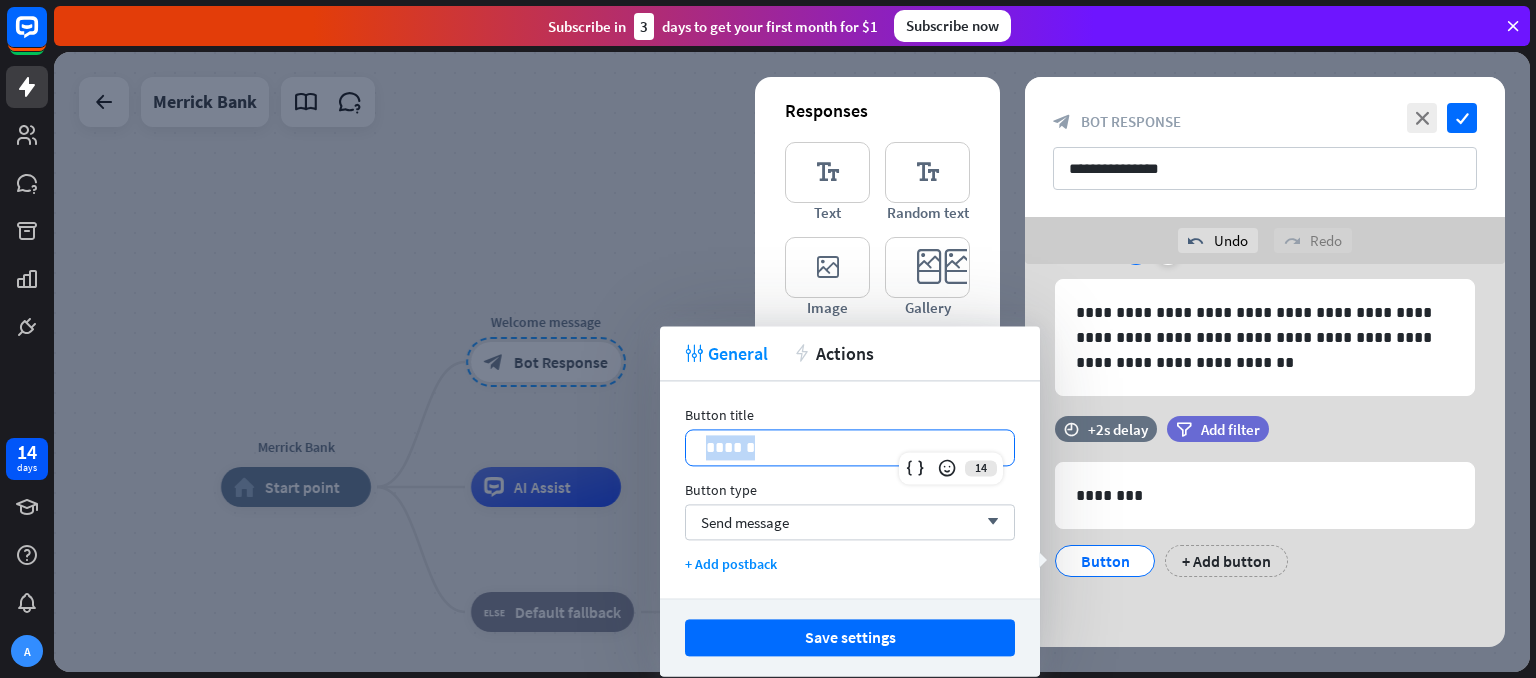 type 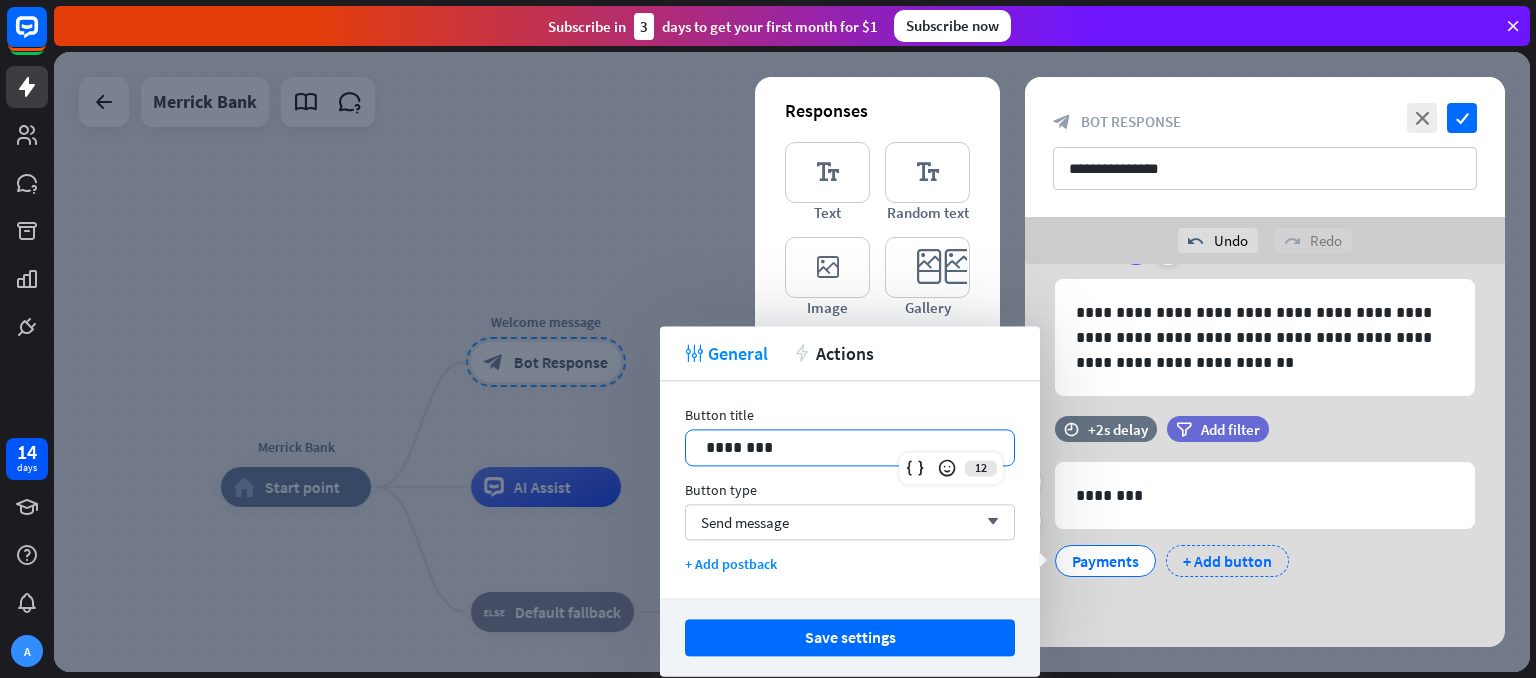 click on "+ Add button" at bounding box center (1227, 561) 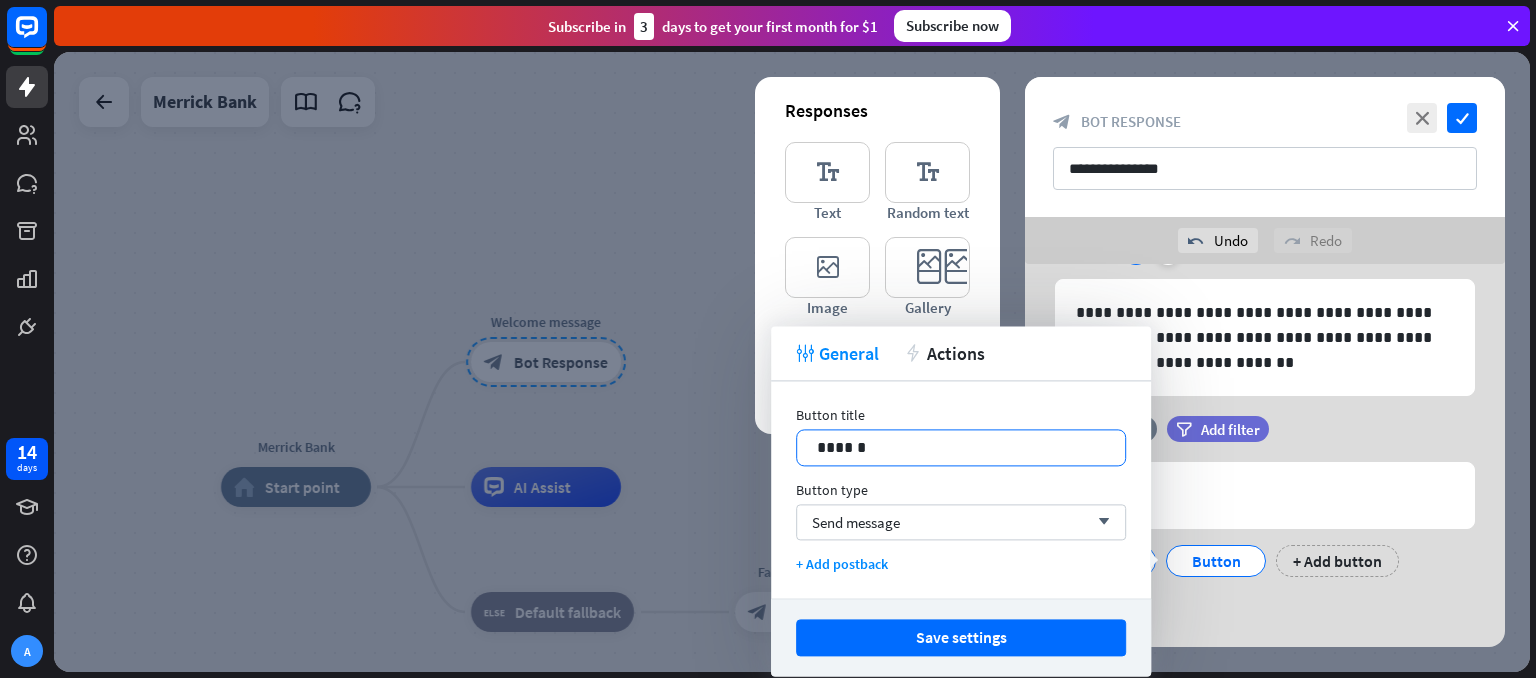 click on "******" at bounding box center [961, 447] 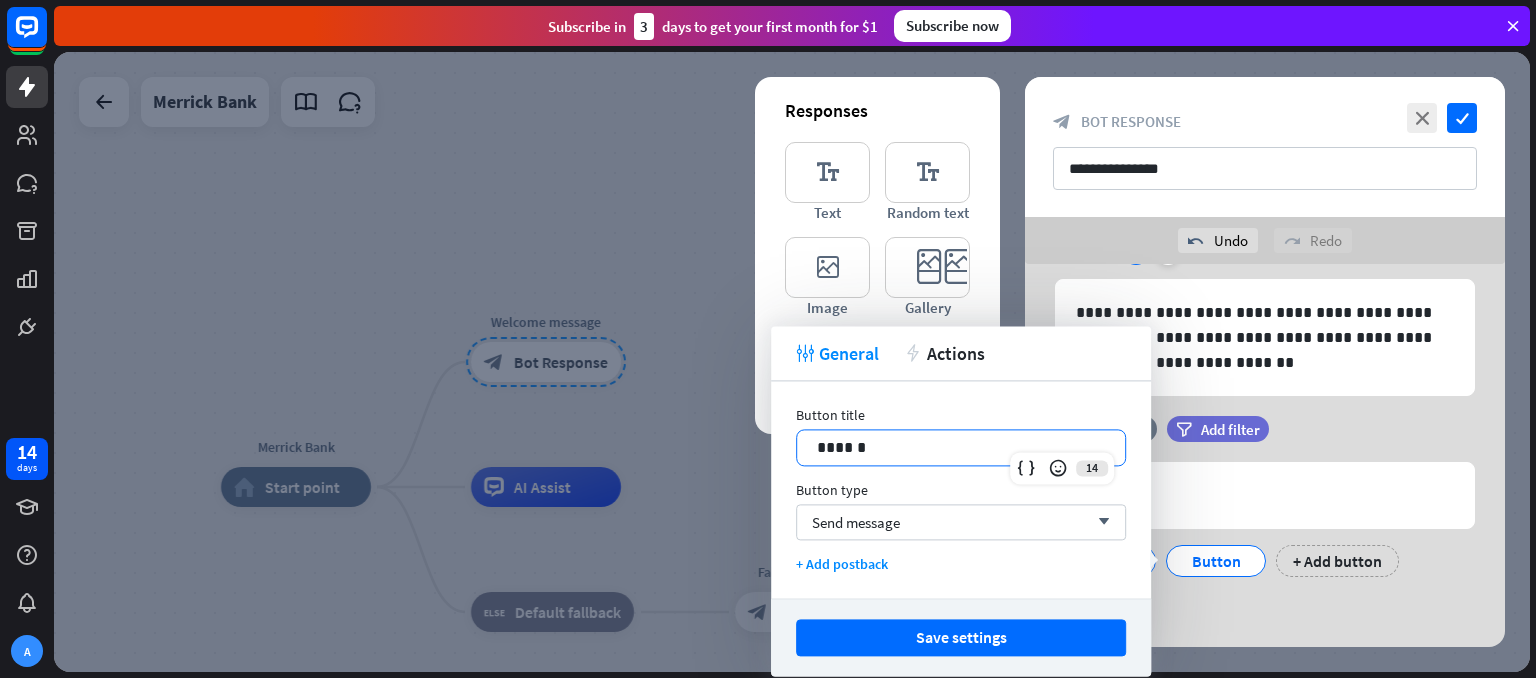 click on "******" at bounding box center [961, 447] 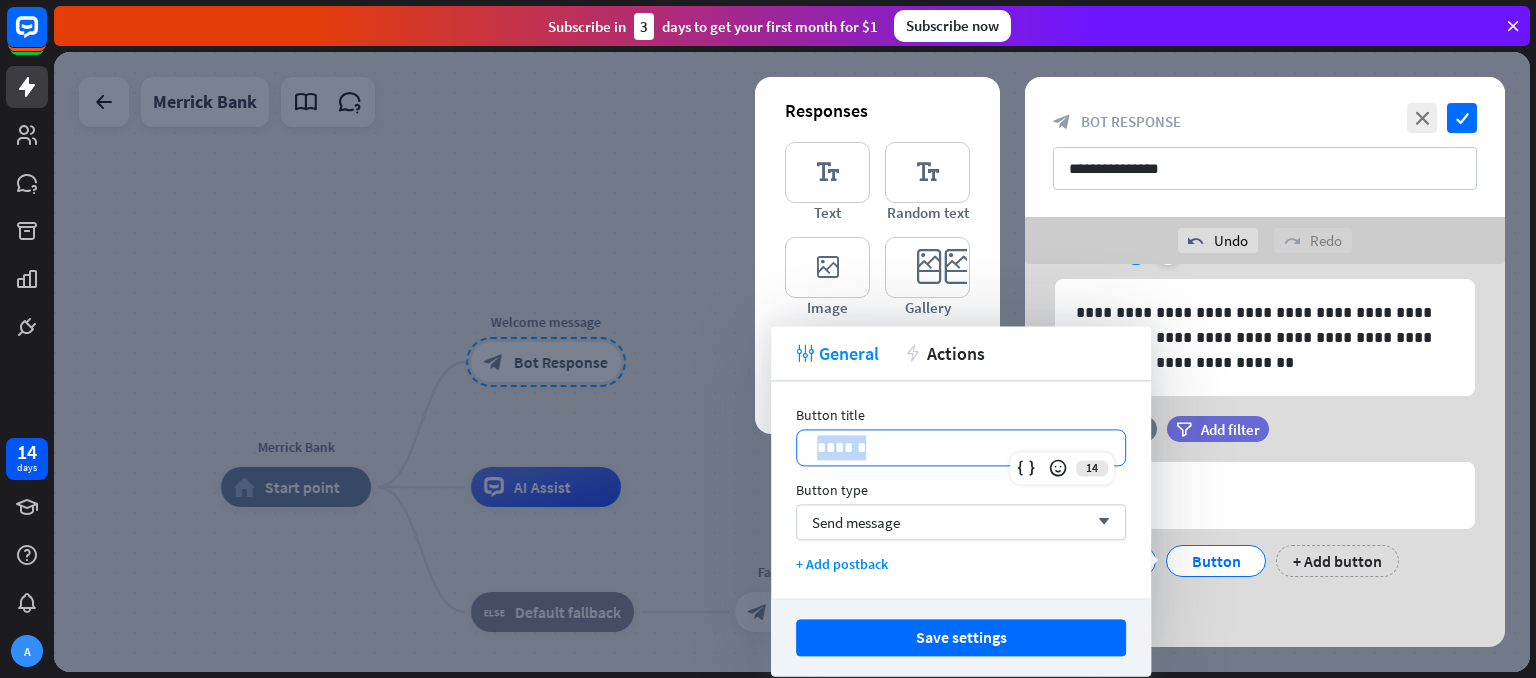 click on "******" at bounding box center (961, 447) 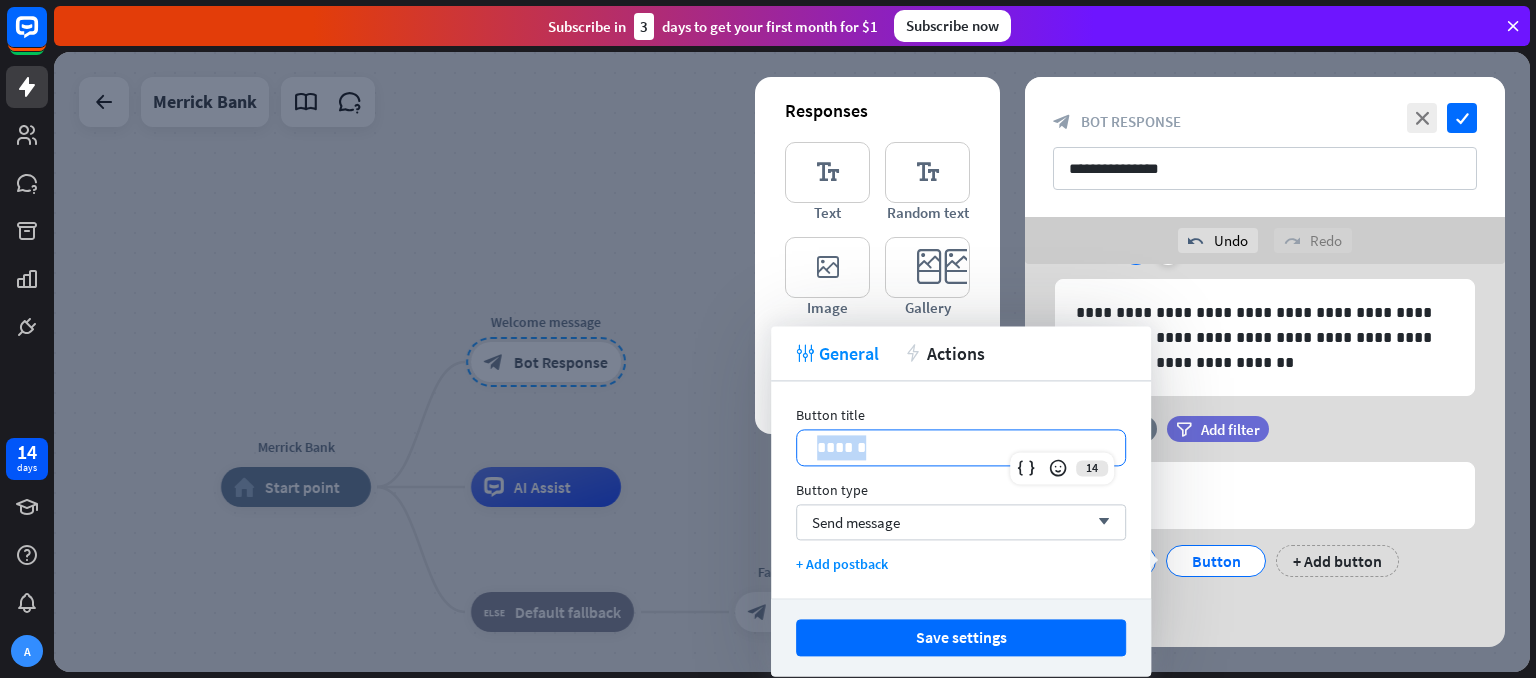 type 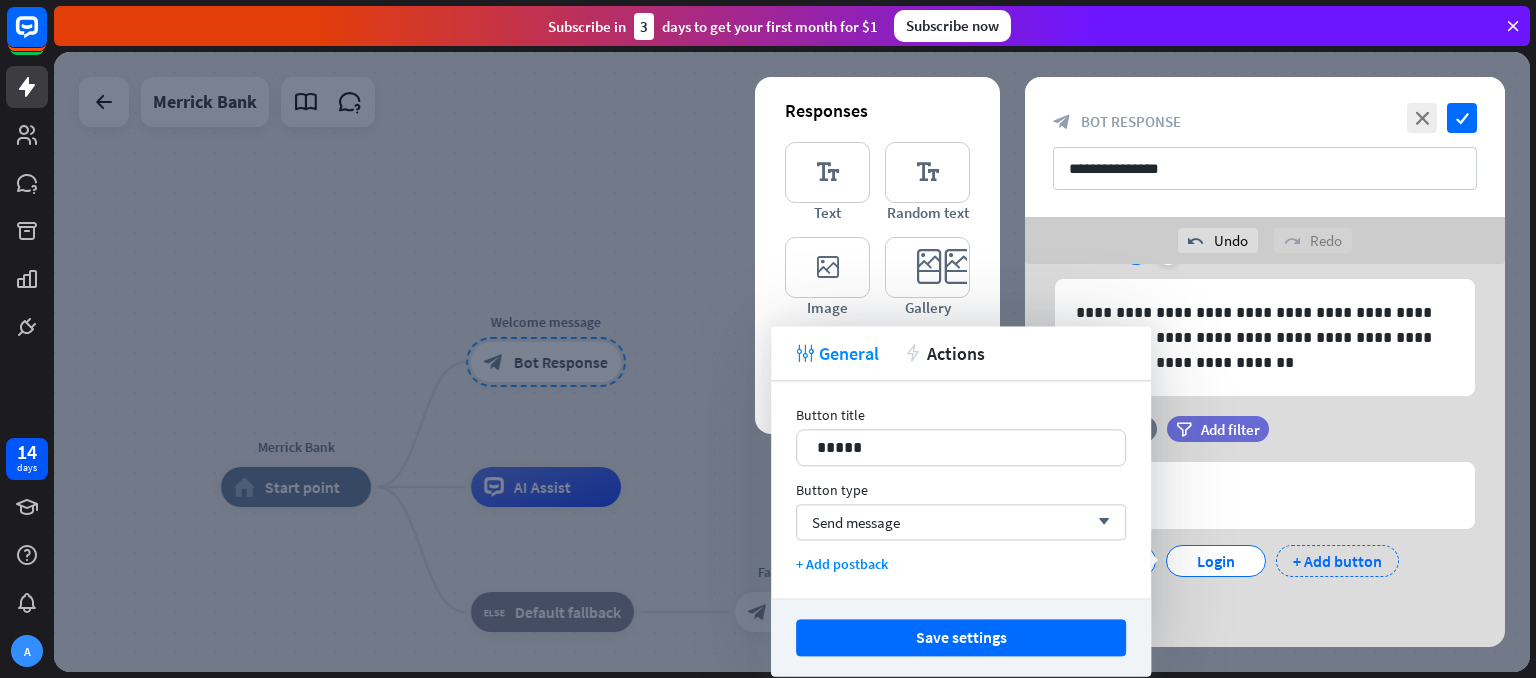 click on "+ Add button" at bounding box center (1337, 561) 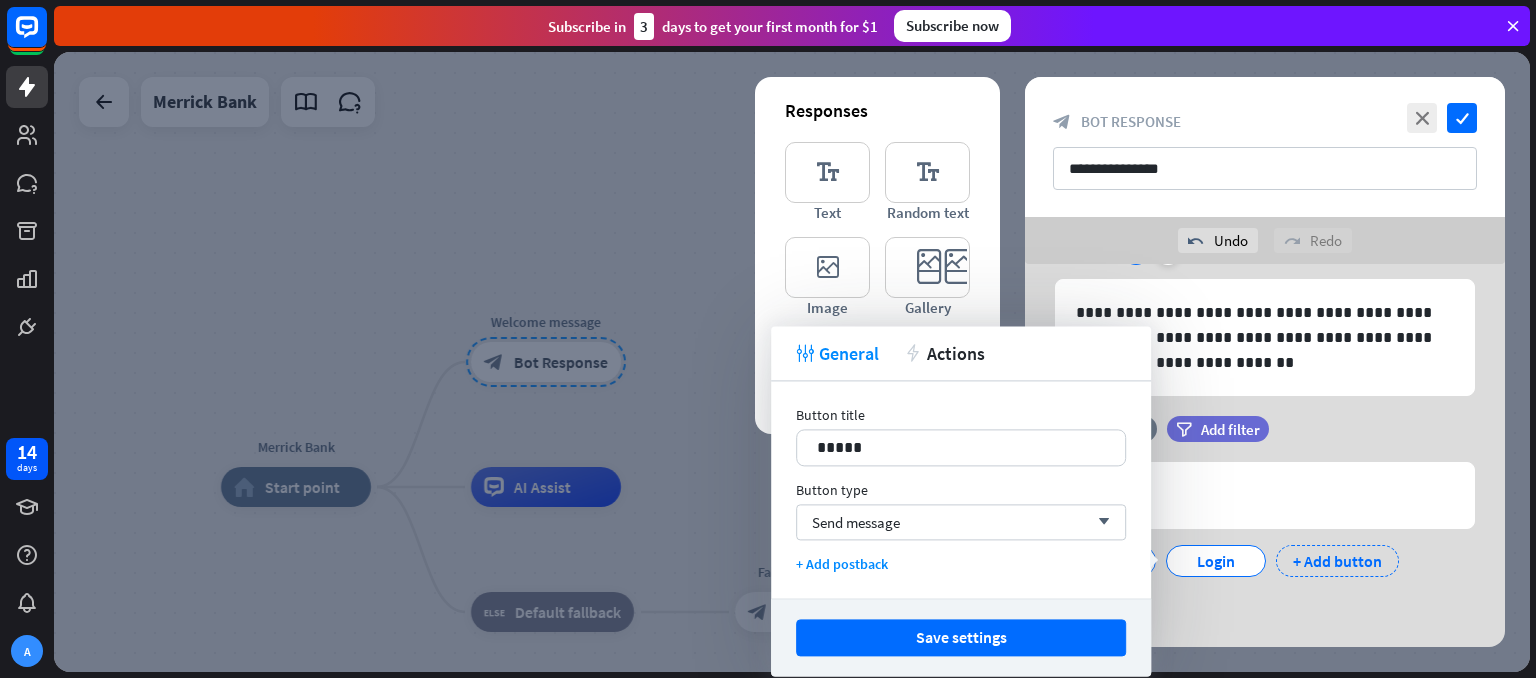 scroll, scrollTop: 148, scrollLeft: 0, axis: vertical 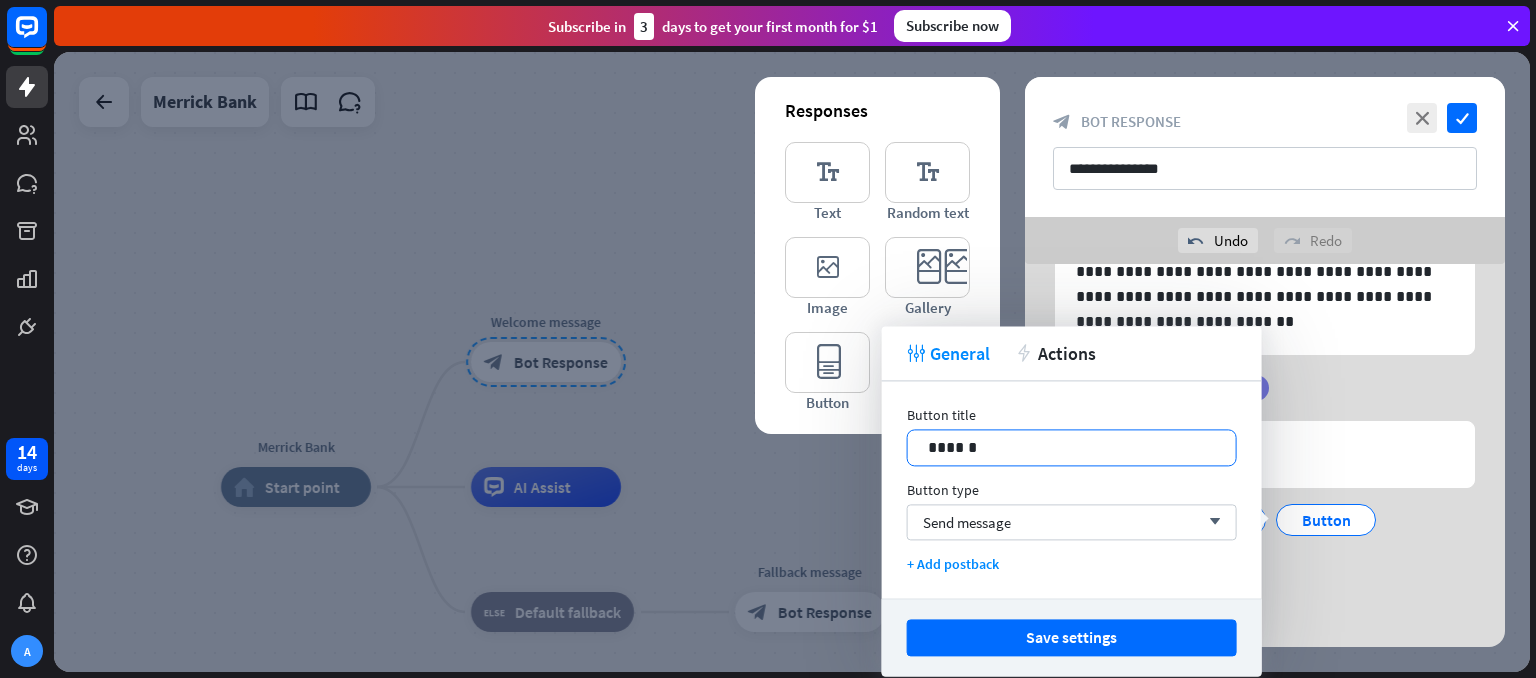 click on "******" at bounding box center [1072, 447] 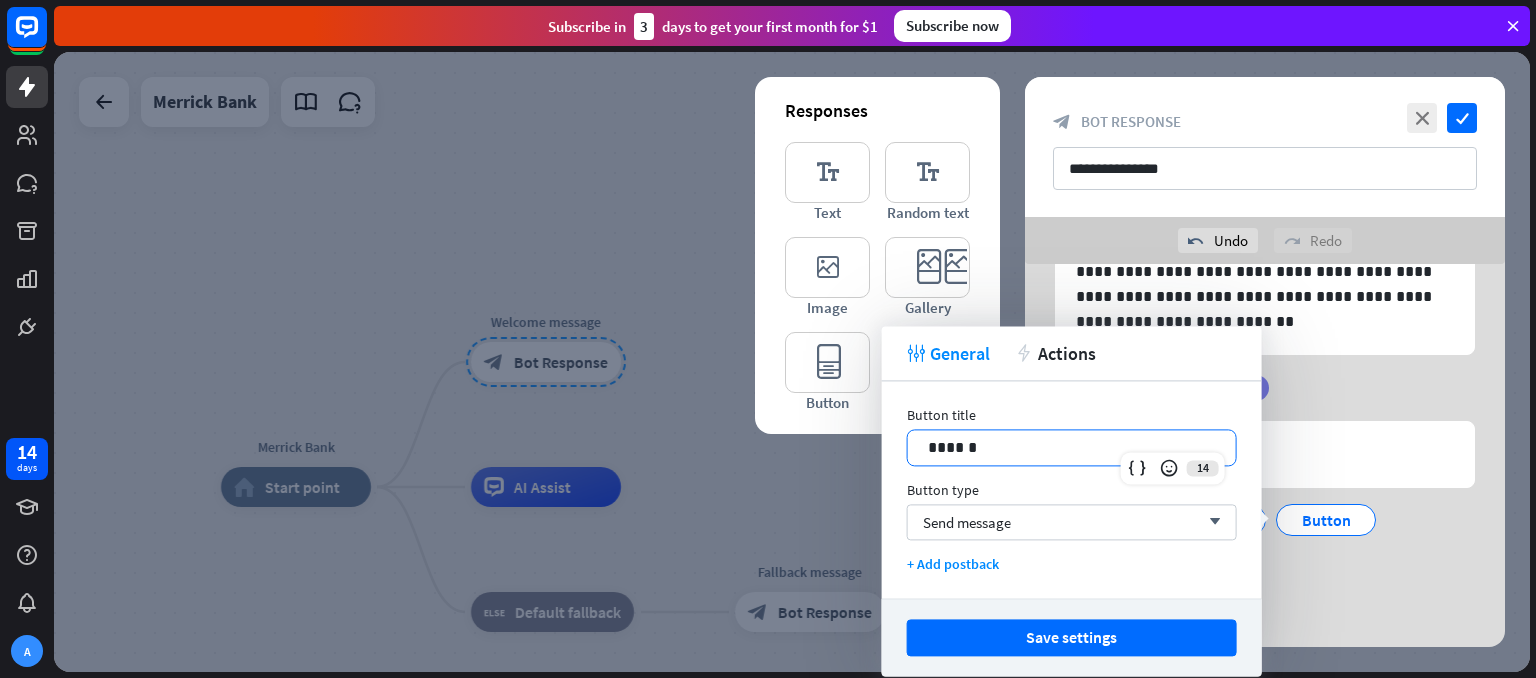 click on "******" at bounding box center (1072, 447) 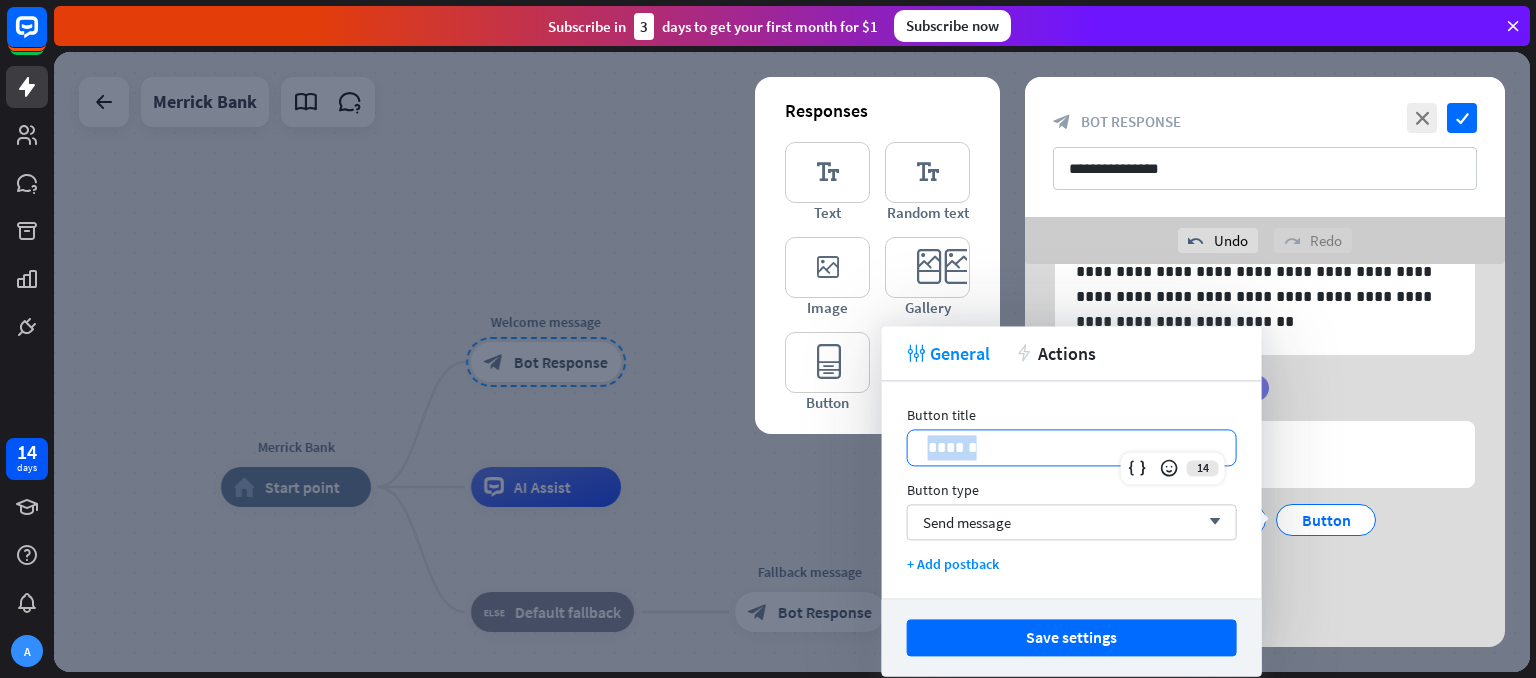 click on "******" at bounding box center (1072, 447) 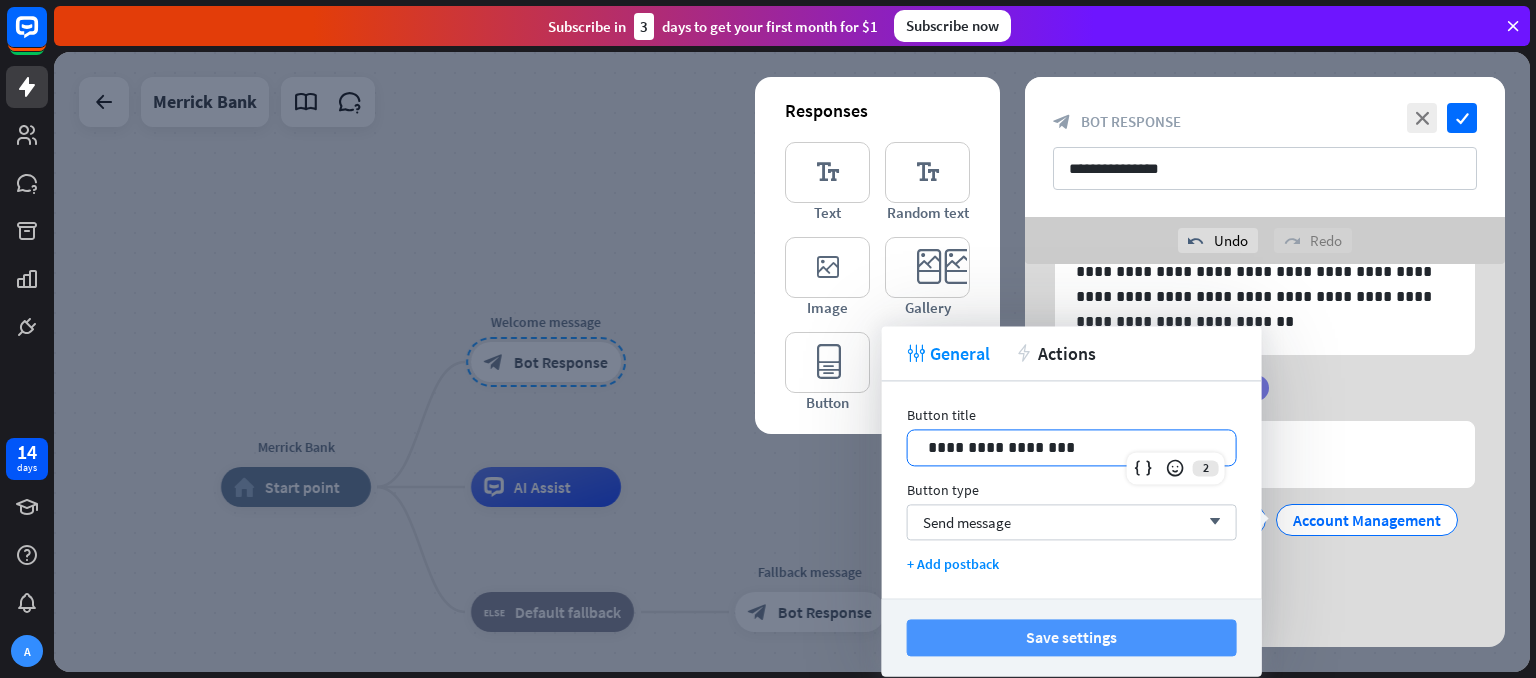 click on "Save settings" at bounding box center (1072, 637) 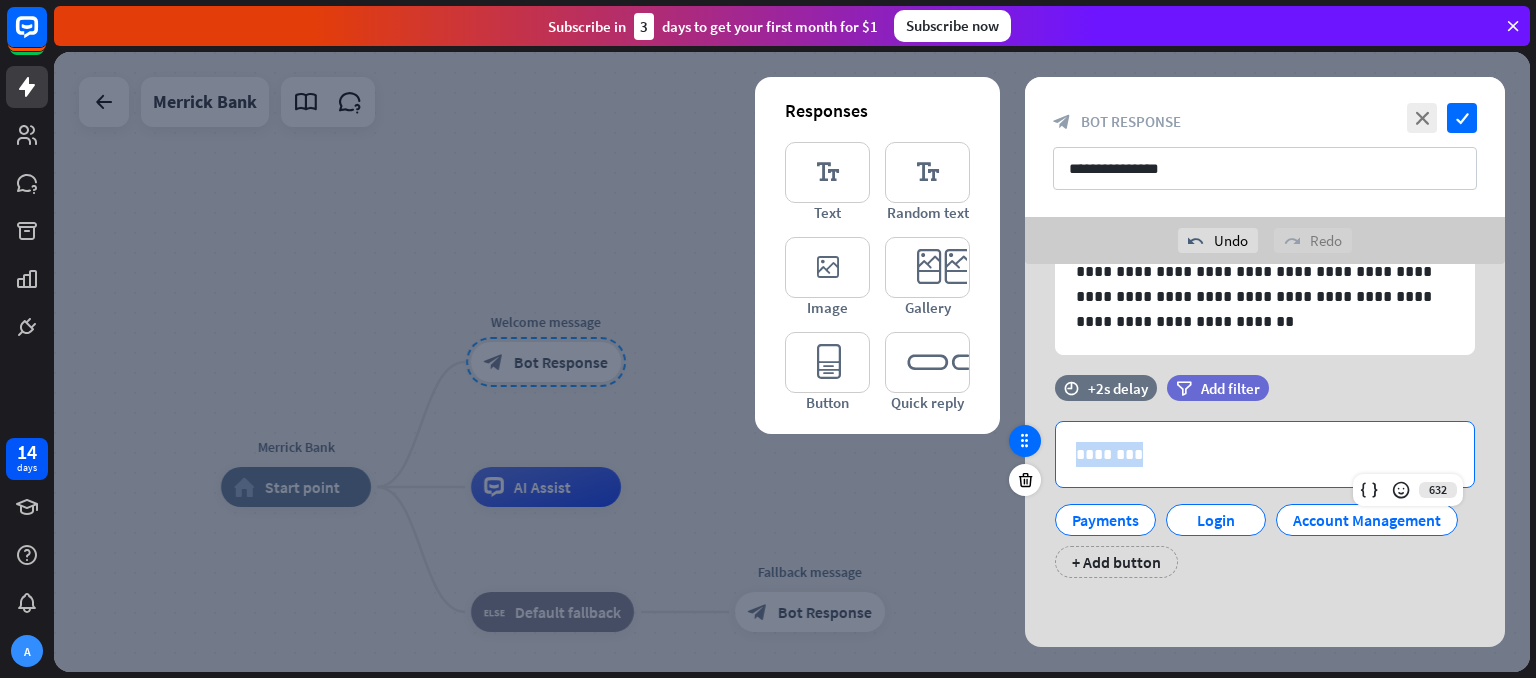 drag, startPoint x: 1168, startPoint y: 457, endPoint x: 1021, endPoint y: 449, distance: 147.21753 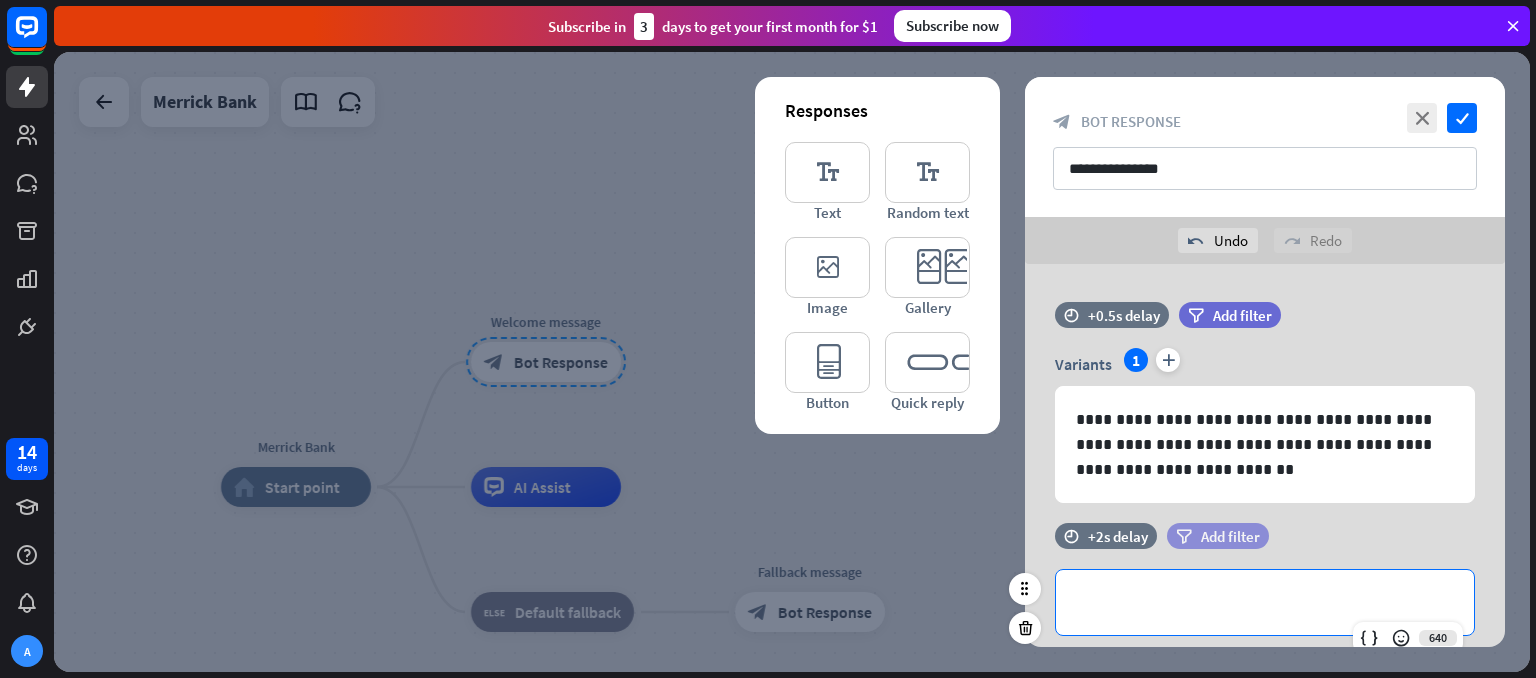 scroll, scrollTop: 148, scrollLeft: 0, axis: vertical 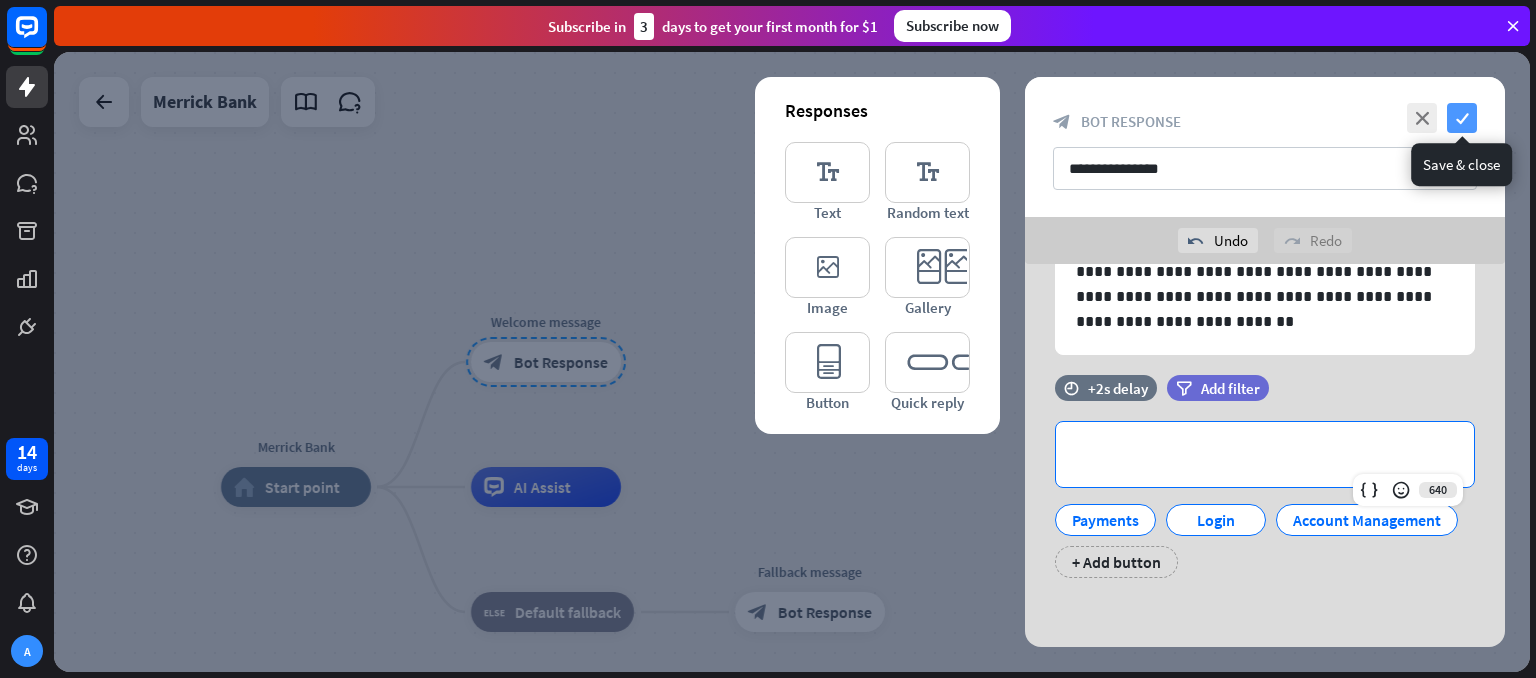 click on "check" at bounding box center [1462, 118] 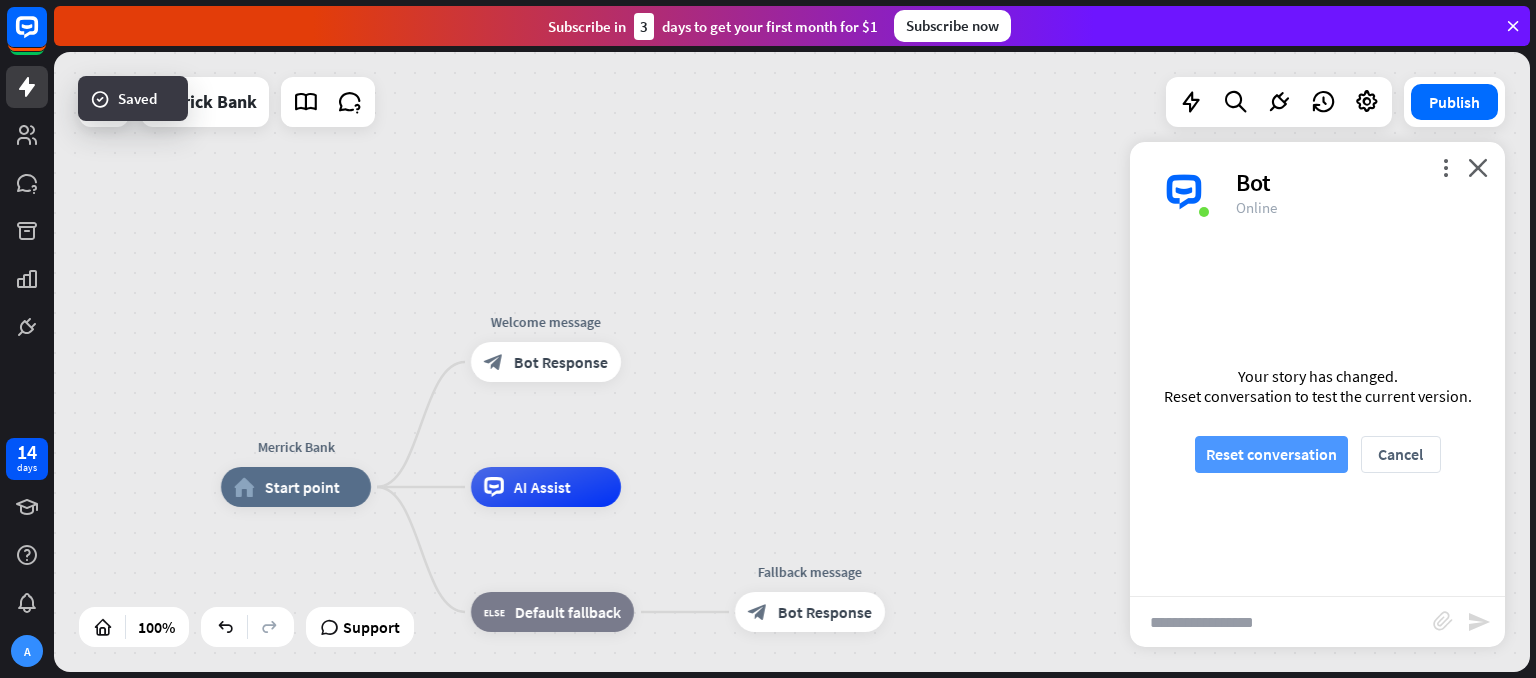 click on "Reset conversation" at bounding box center [1271, 454] 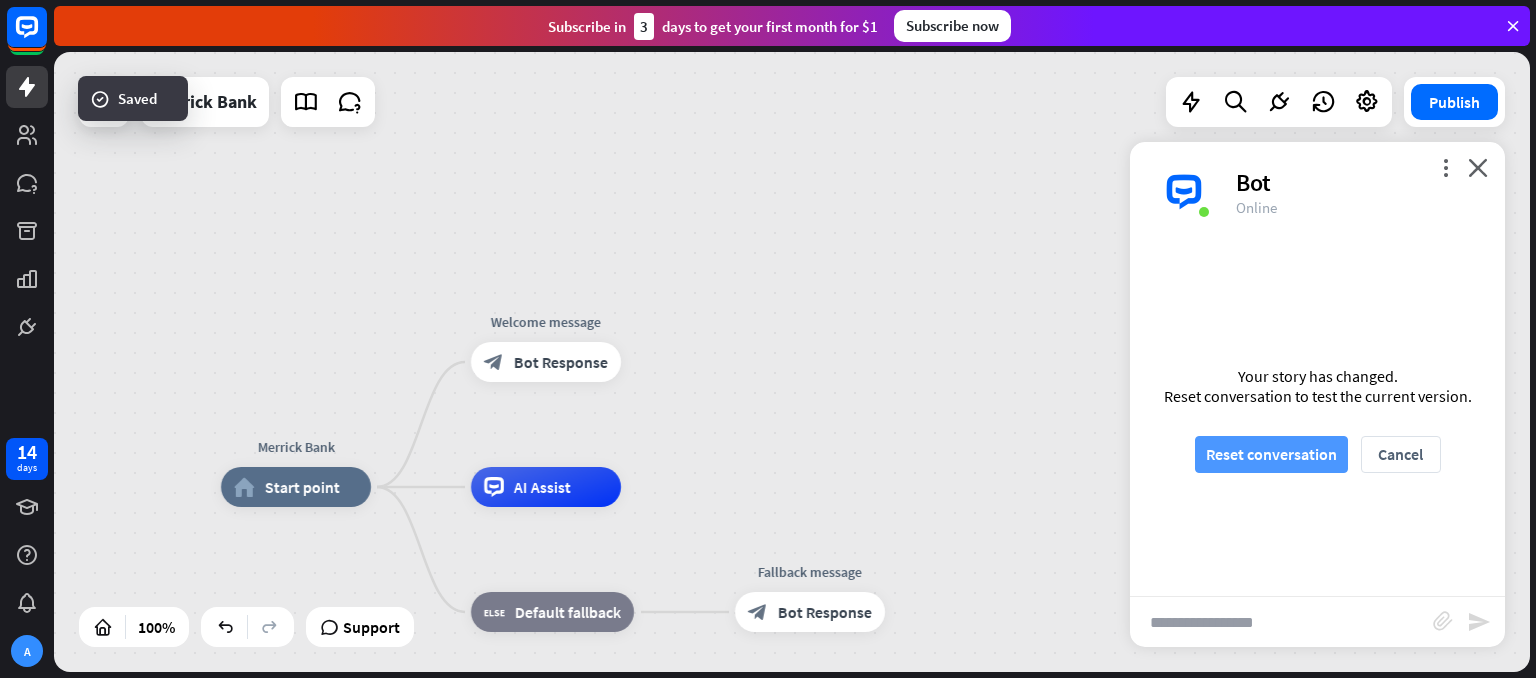 scroll, scrollTop: 0, scrollLeft: 0, axis: both 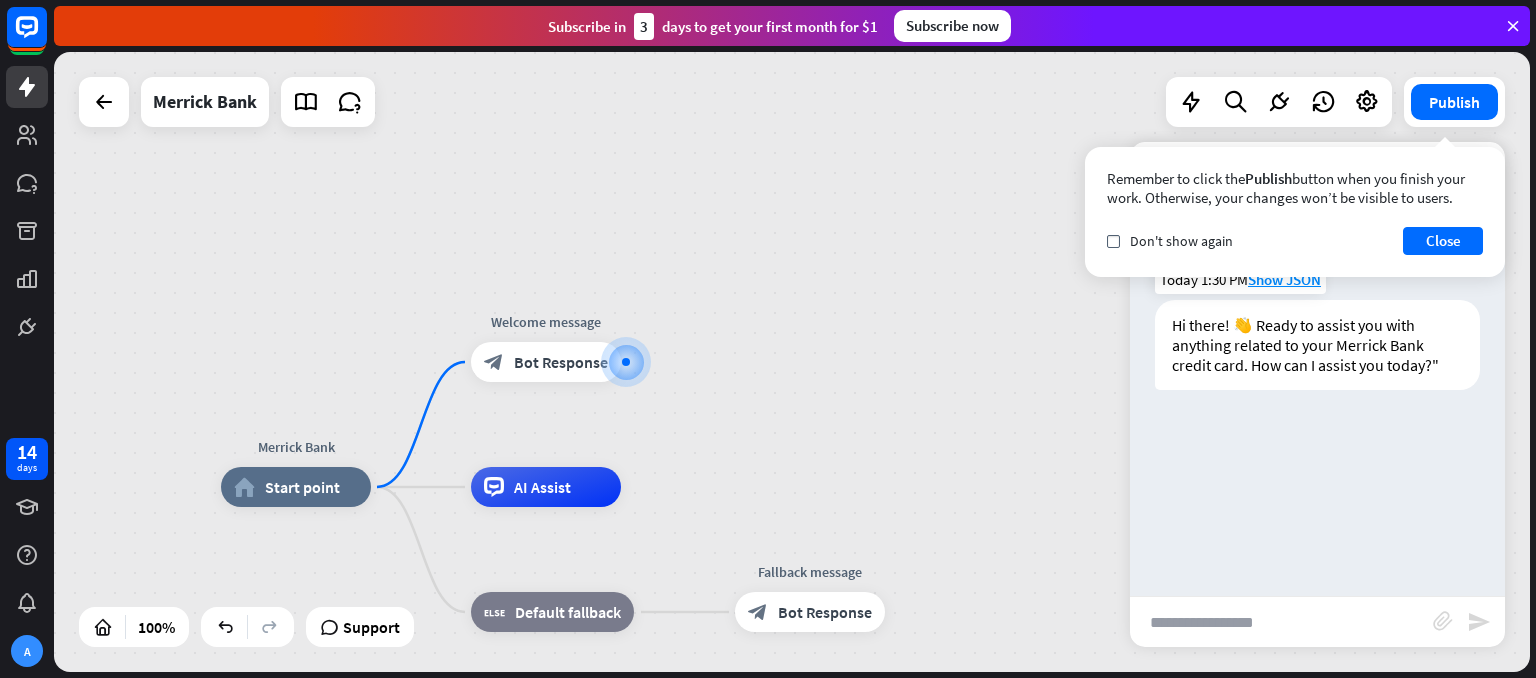 click on "Hi there! 👋 Ready to assist you with anything related to your Merrick Bank credit card. How can I assist you today?"" at bounding box center [1317, 345] 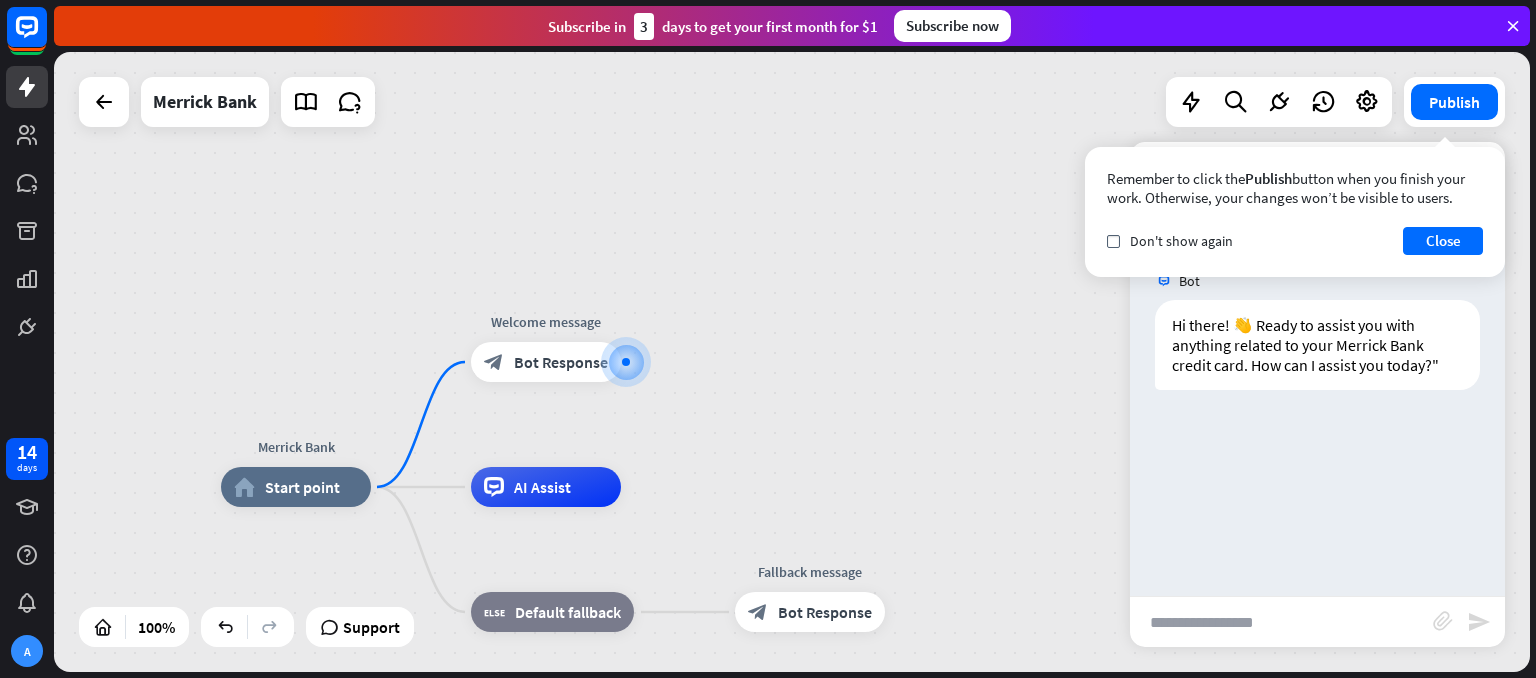 click at bounding box center [1281, 622] 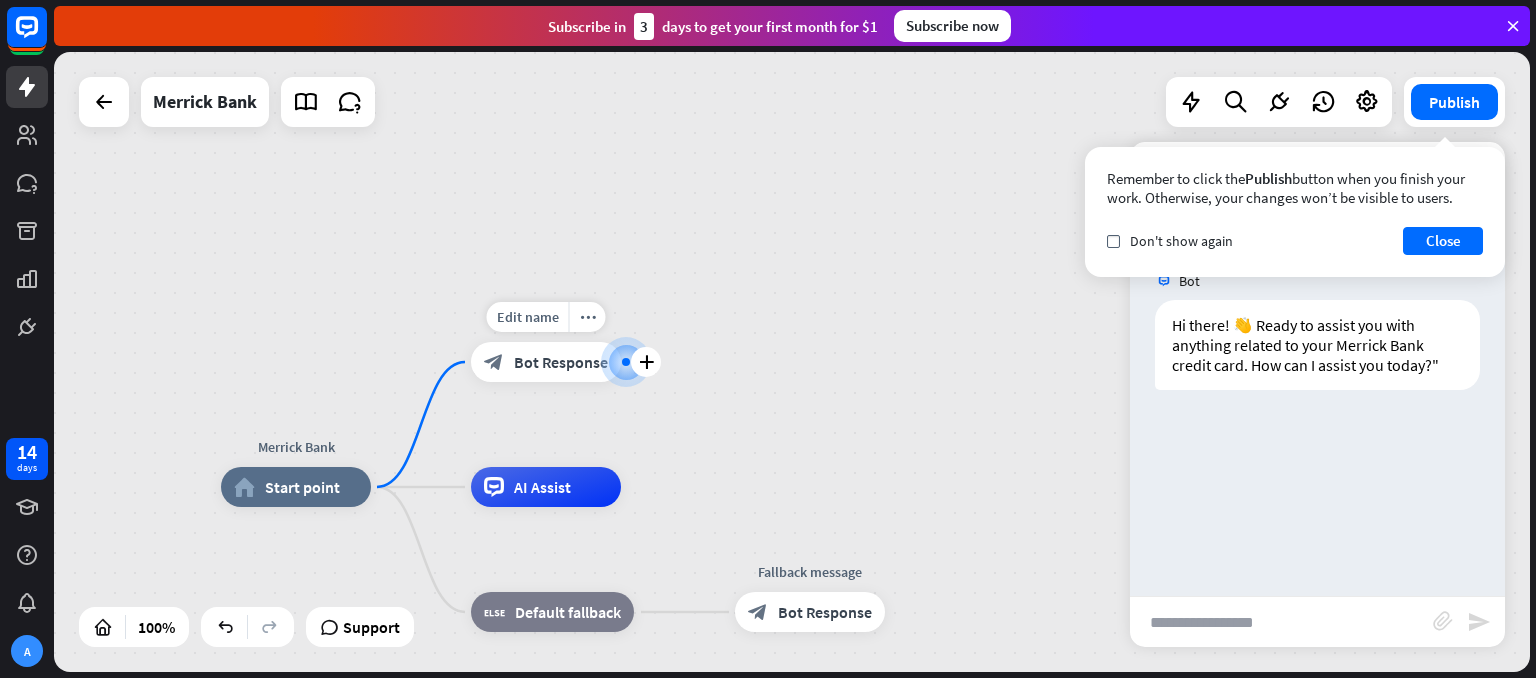 click on "block_bot_response" at bounding box center [494, 362] 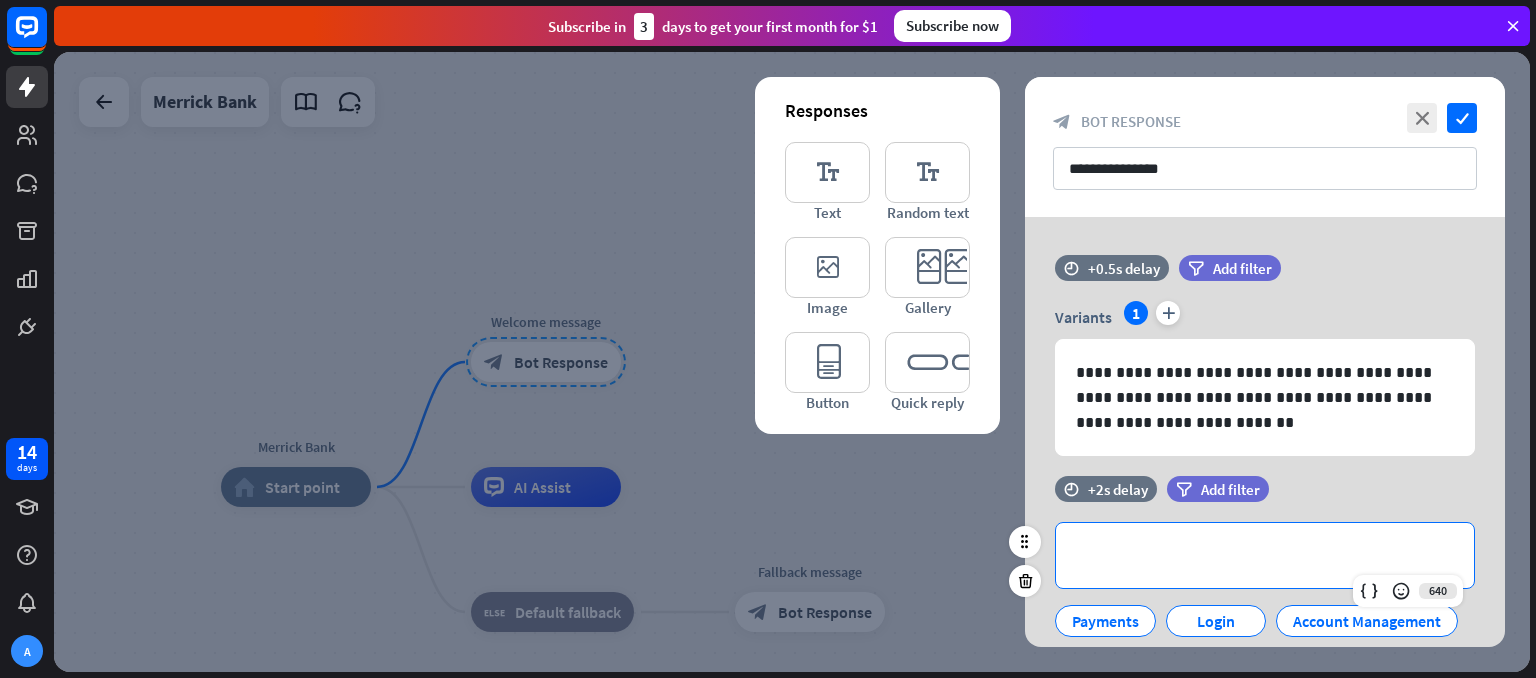 click on "**********" at bounding box center (1265, 555) 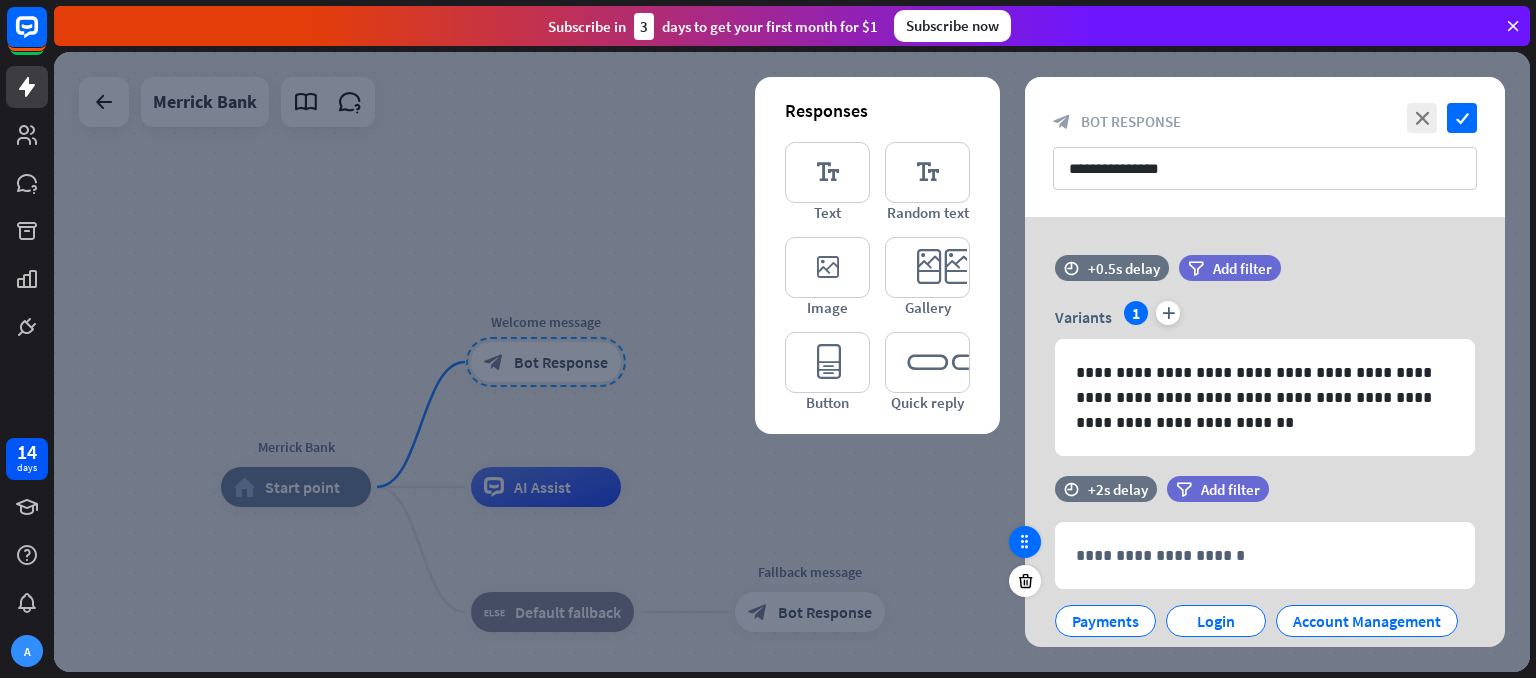 type 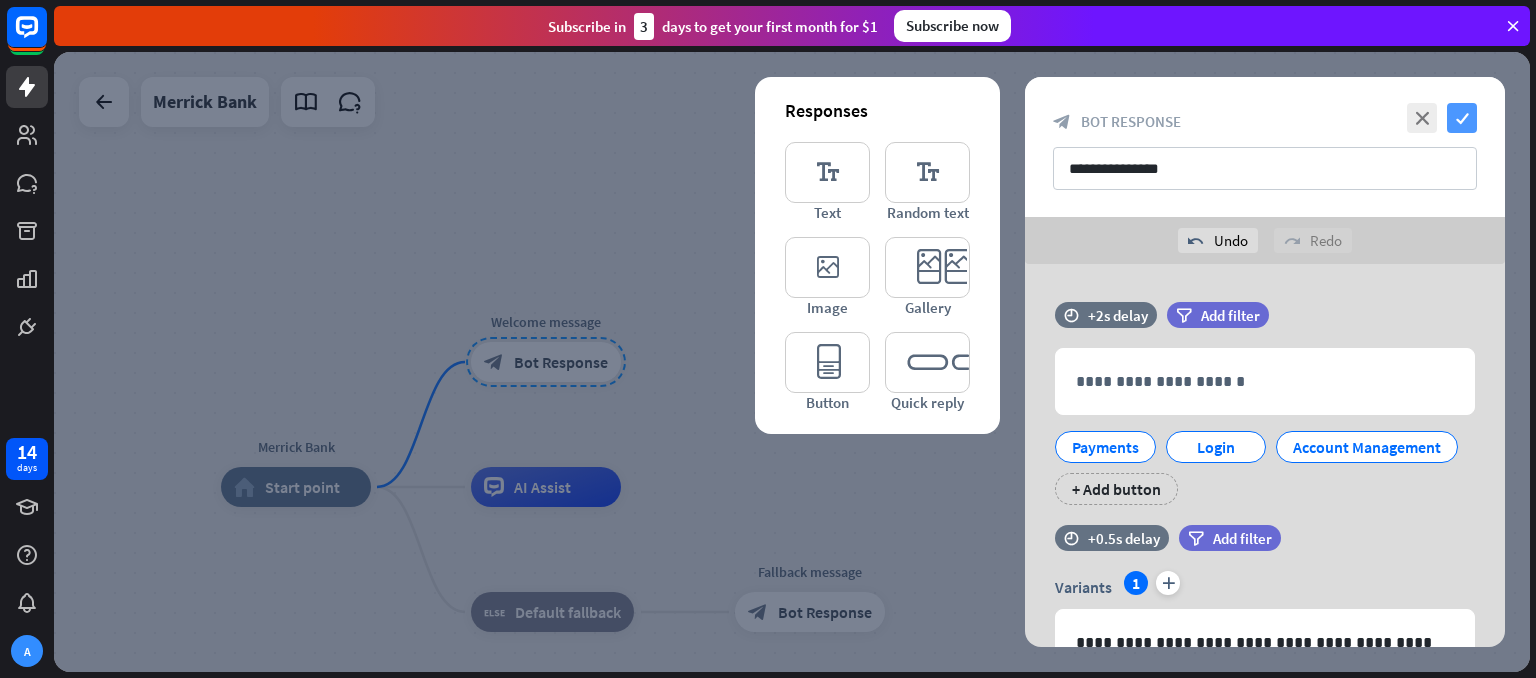 click on "check" at bounding box center (1462, 118) 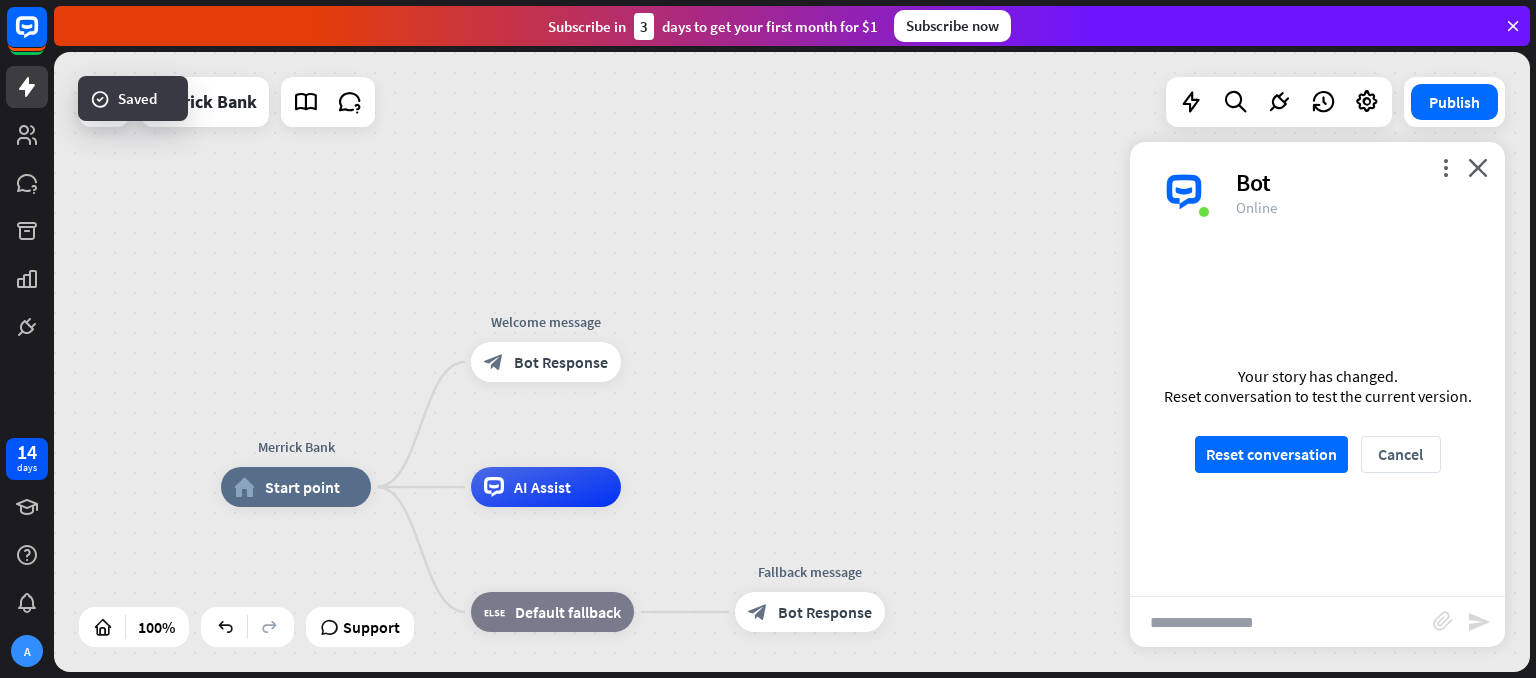 click on "Your story has changed.
Reset conversation to test the current version.
Reset conversation
Cancel" at bounding box center (1317, 419) 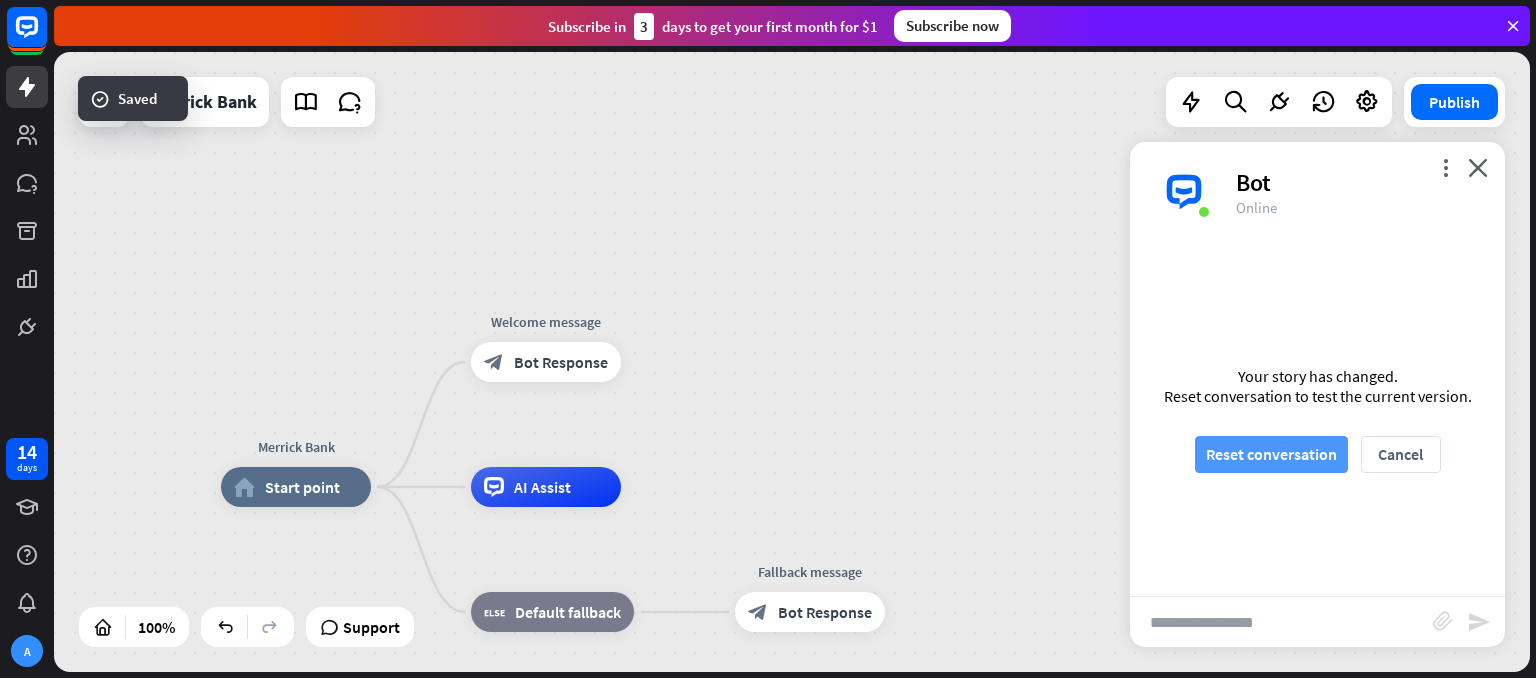 click on "Reset conversation" at bounding box center [1271, 454] 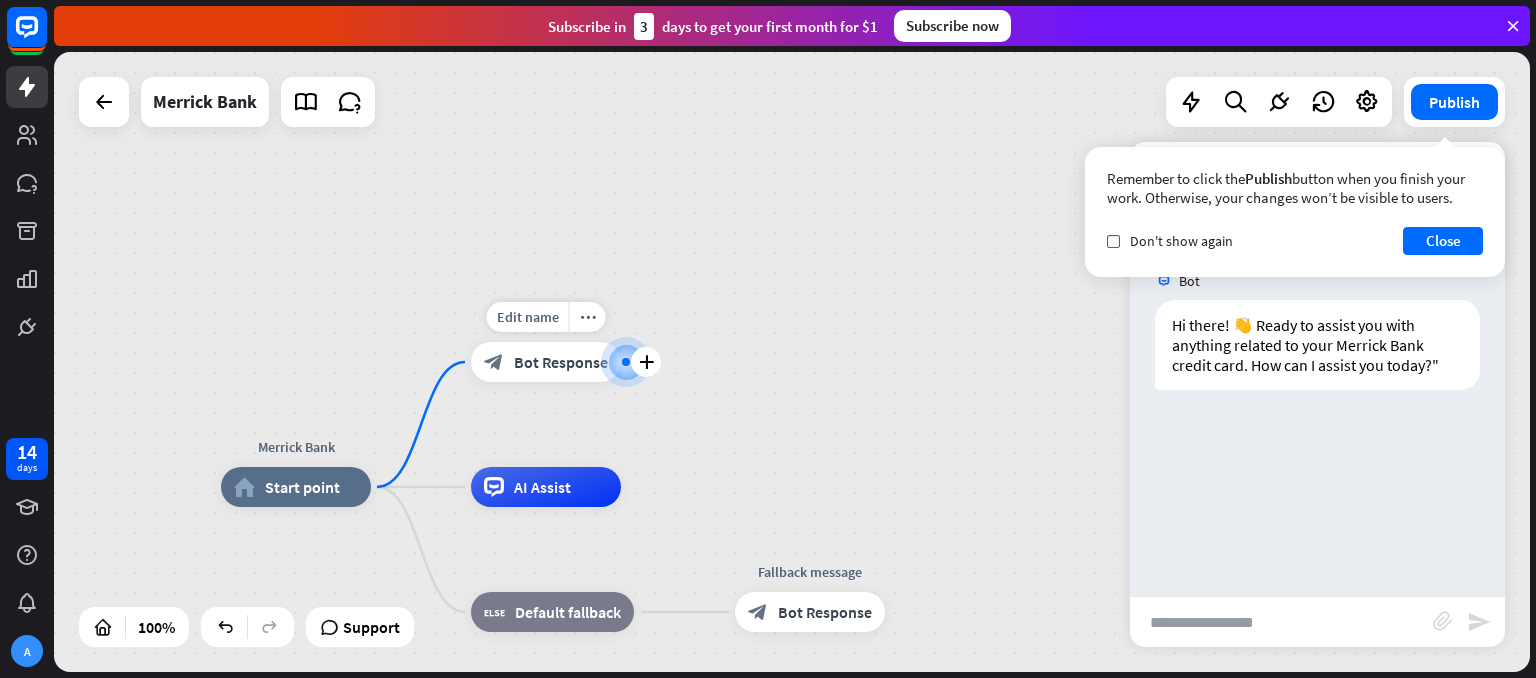 click on "Bot Response" at bounding box center (561, 362) 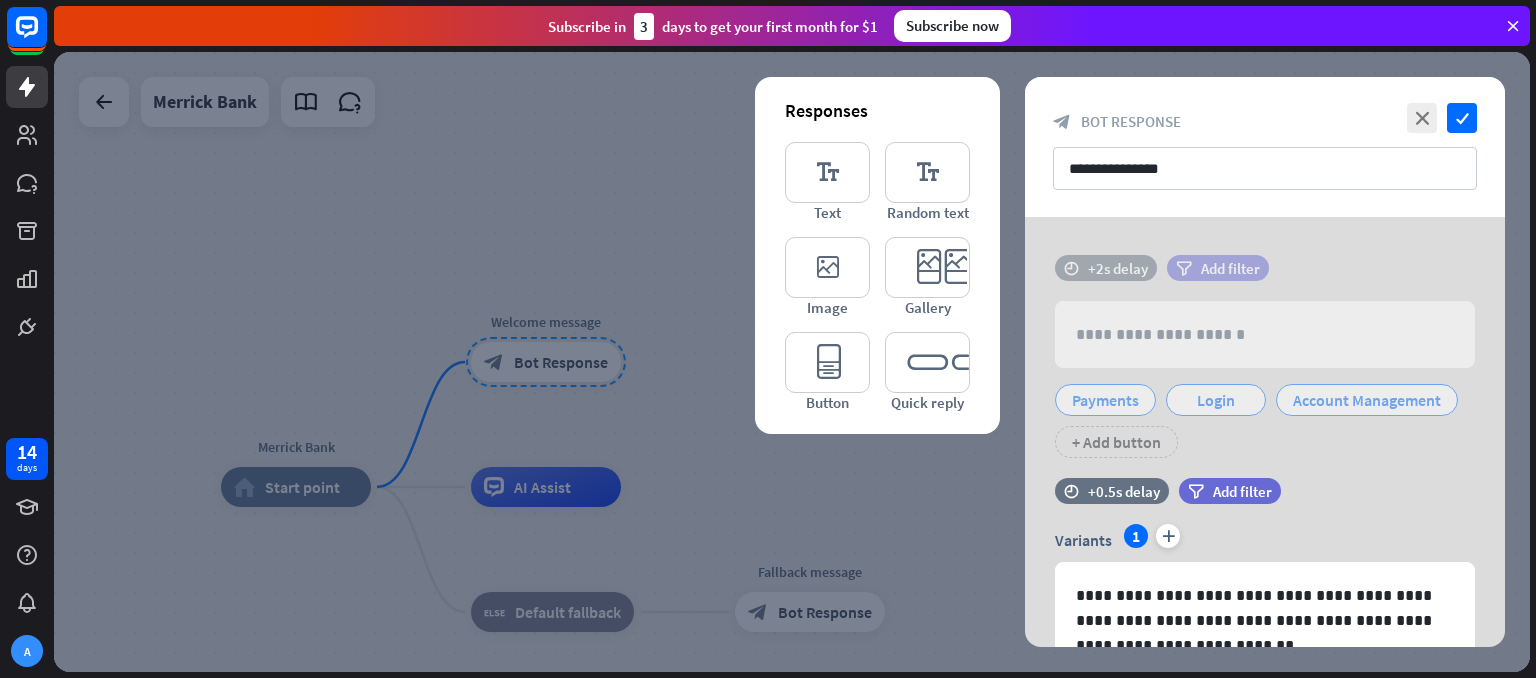 type 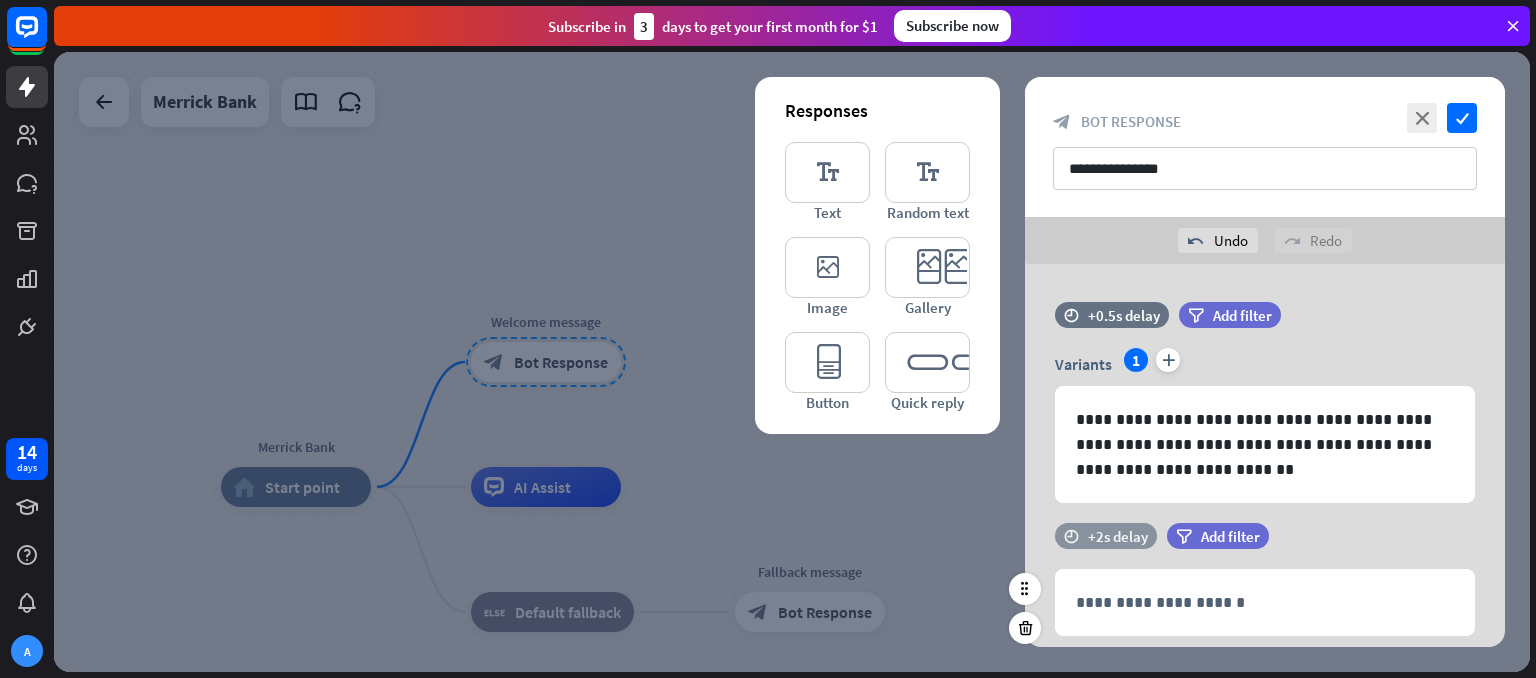 click on "+2s delay" at bounding box center [1118, 536] 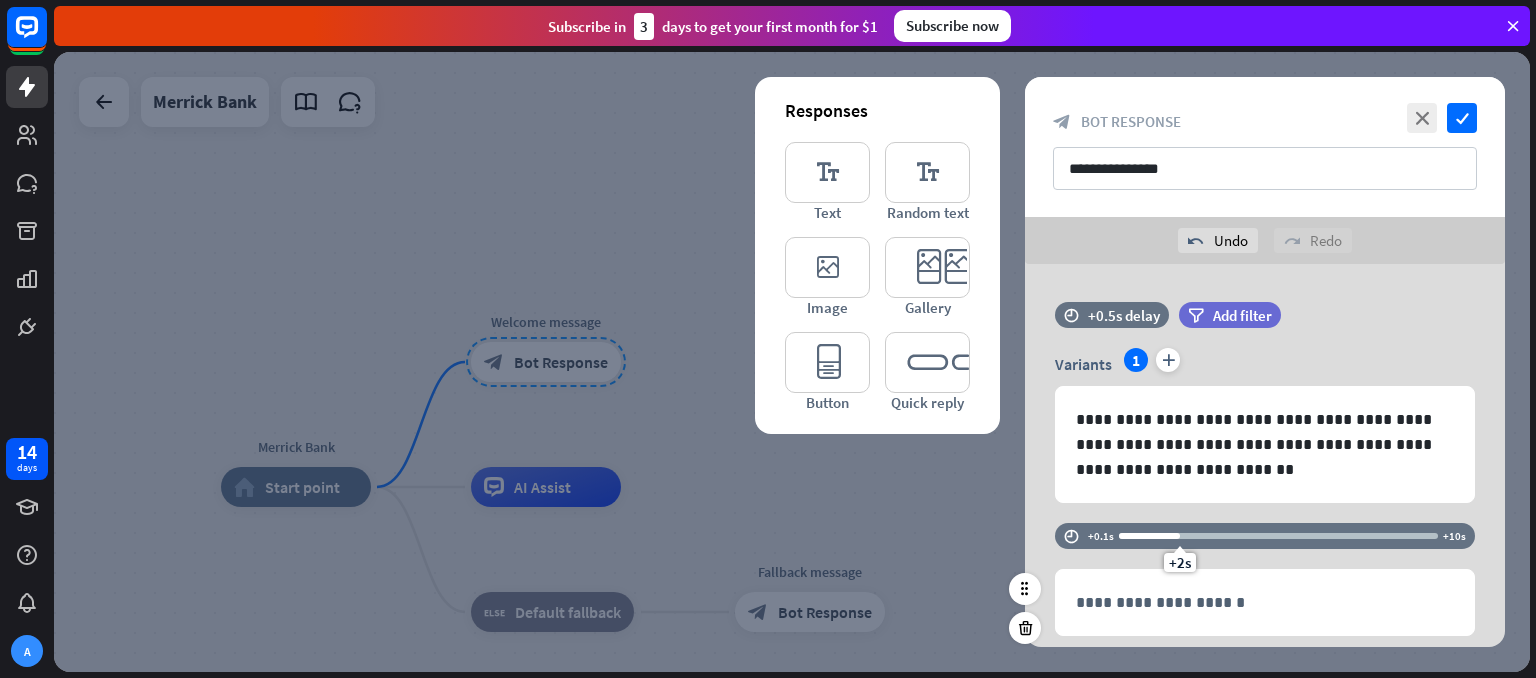 click at bounding box center (1149, 536) 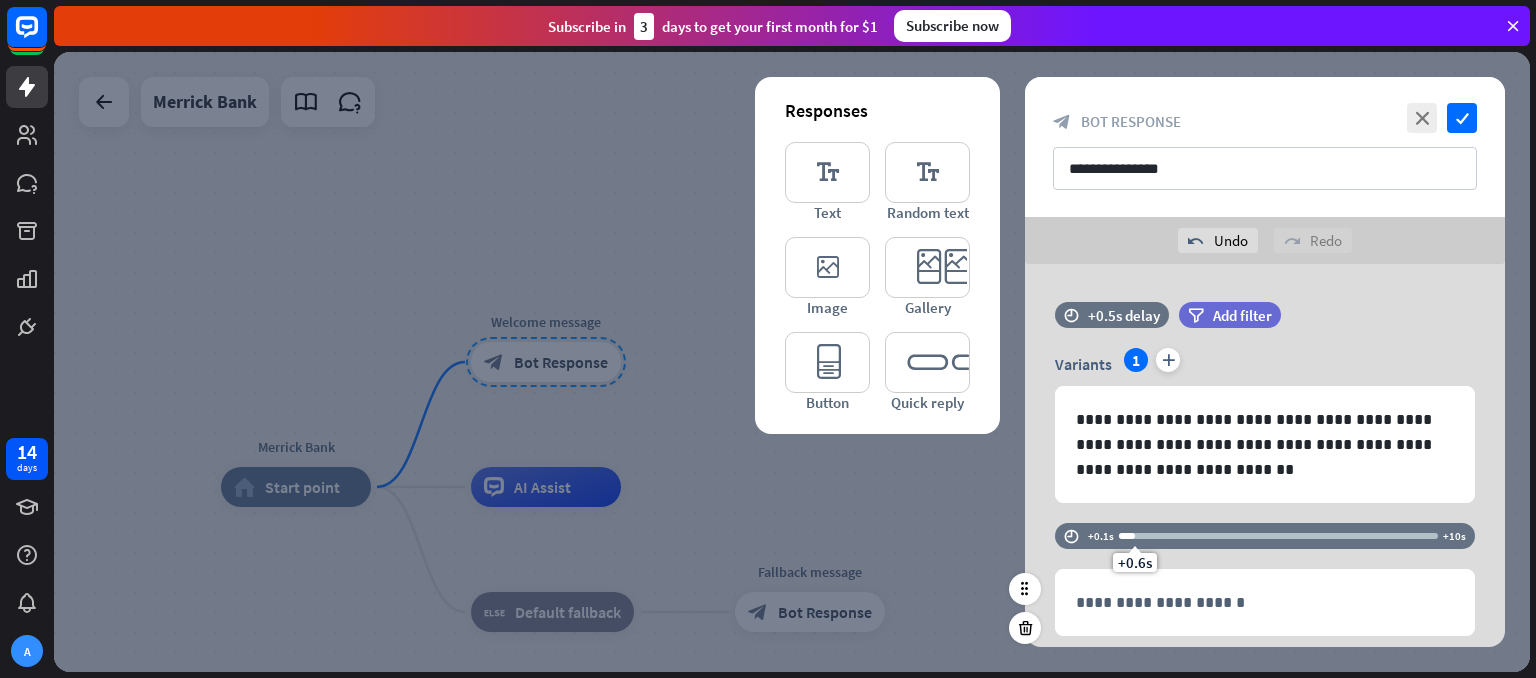 click on "time   +0.1s   +0.6s   +10s" at bounding box center (1265, 536) 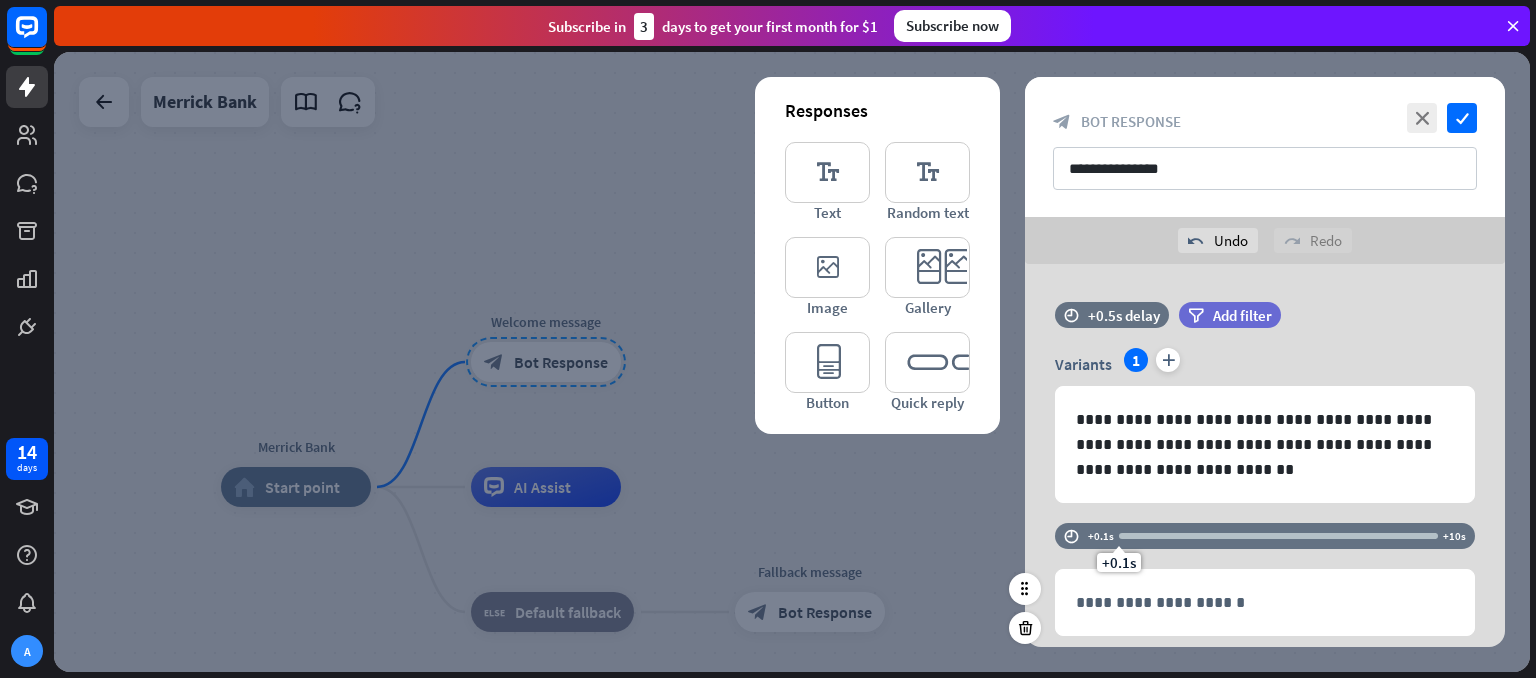 drag, startPoint x: 1116, startPoint y: 529, endPoint x: 1090, endPoint y: 535, distance: 26.683329 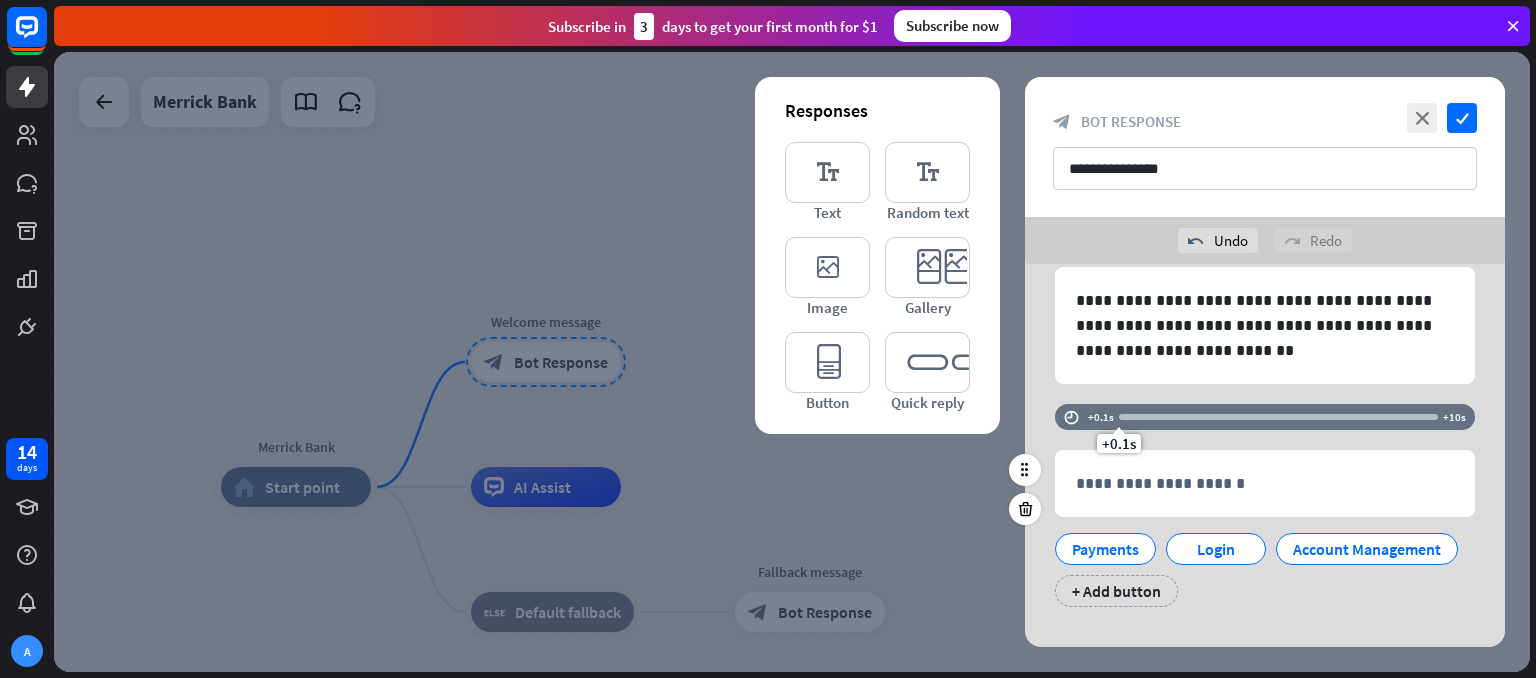 scroll, scrollTop: 148, scrollLeft: 0, axis: vertical 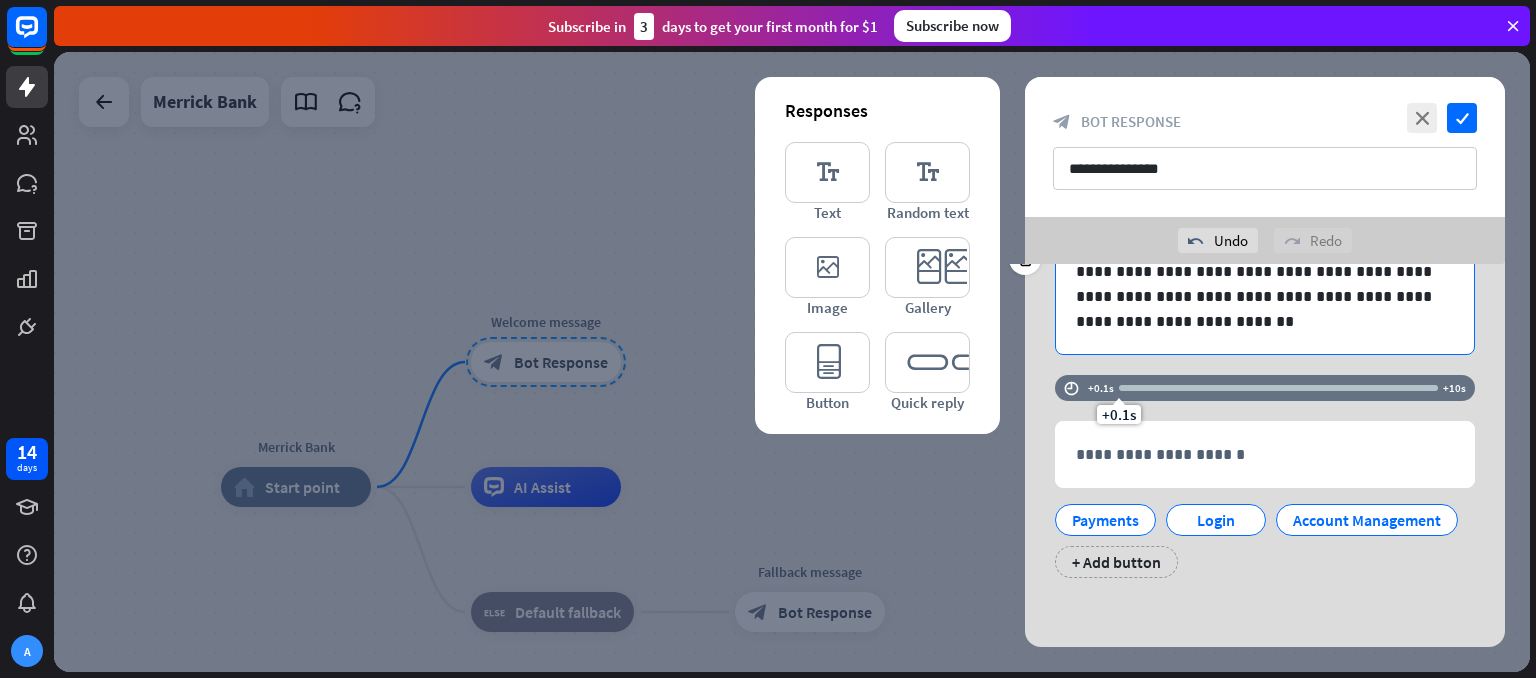 click on "**********" at bounding box center (1265, 296) 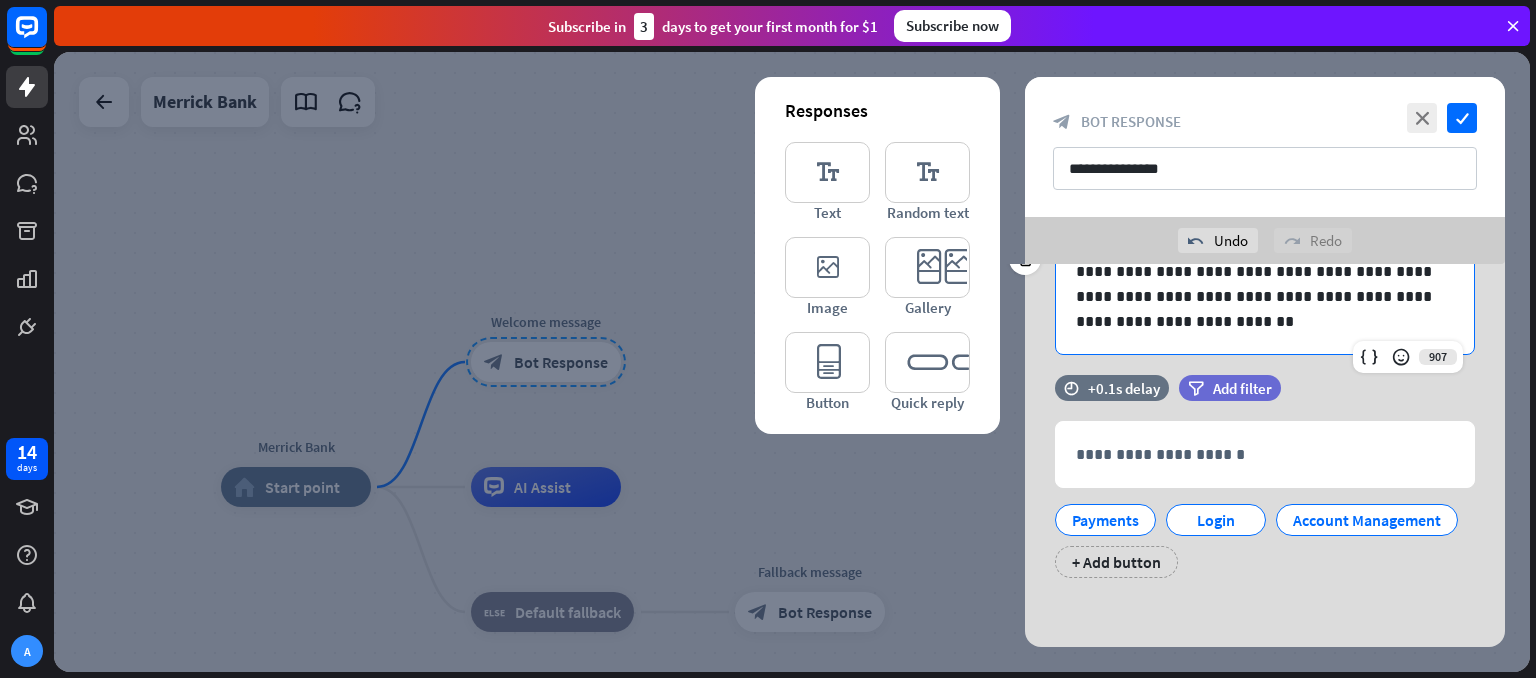 scroll, scrollTop: 92, scrollLeft: 0, axis: vertical 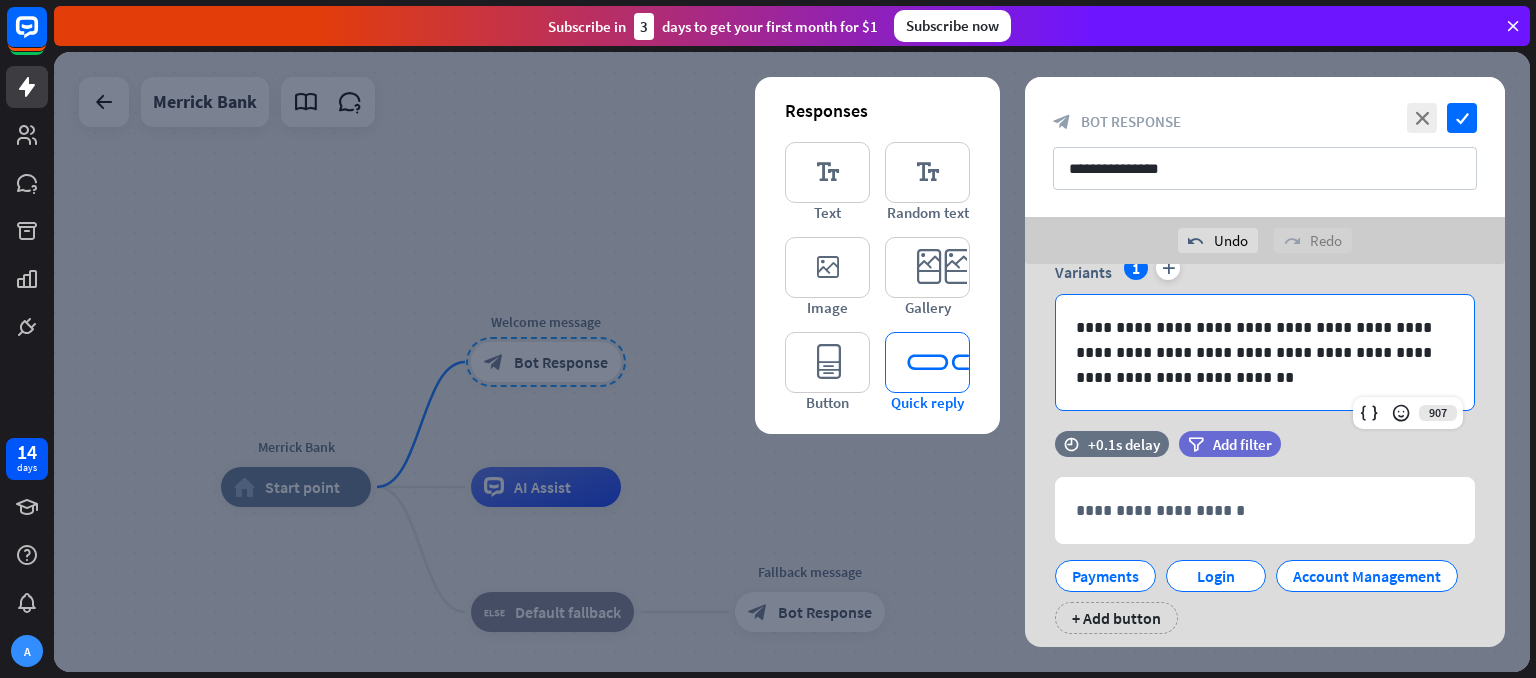 click on "editor_quick_replies" at bounding box center [927, 362] 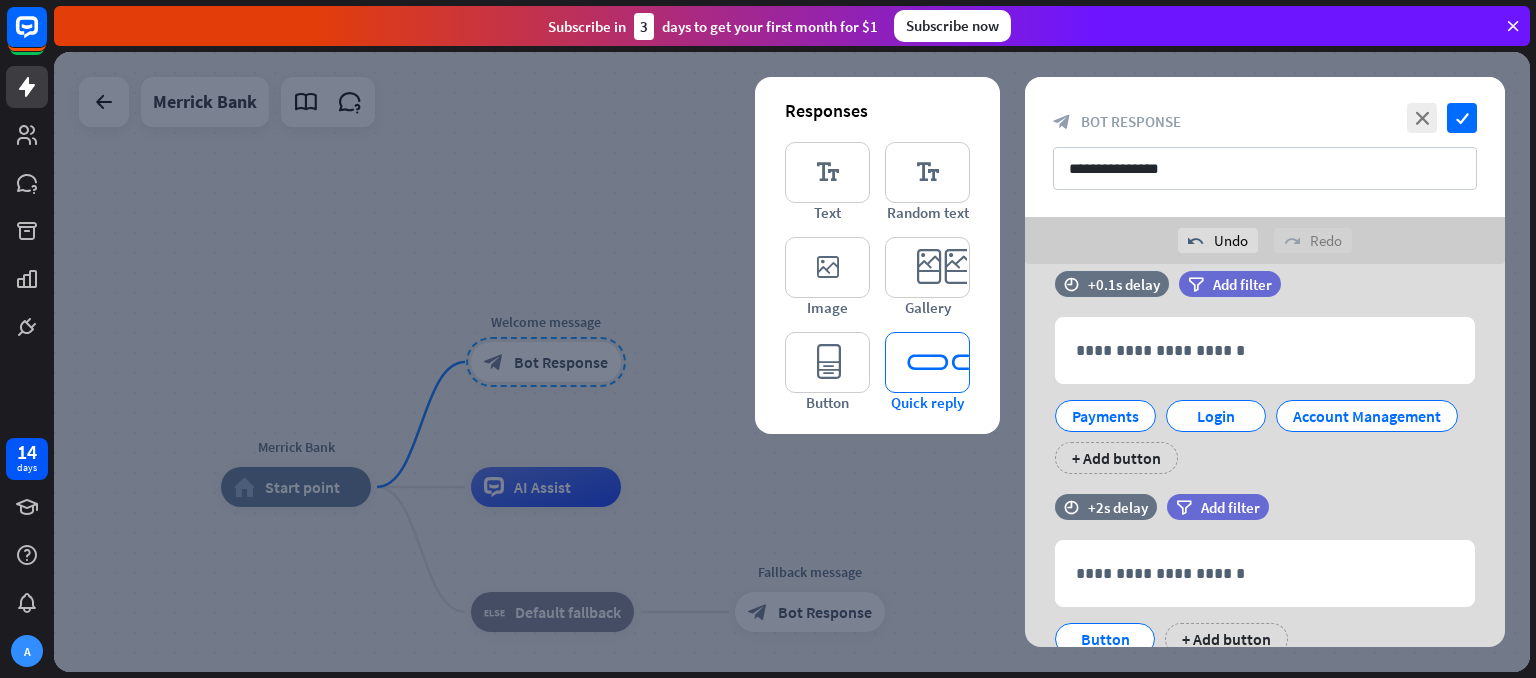 scroll, scrollTop: 328, scrollLeft: 0, axis: vertical 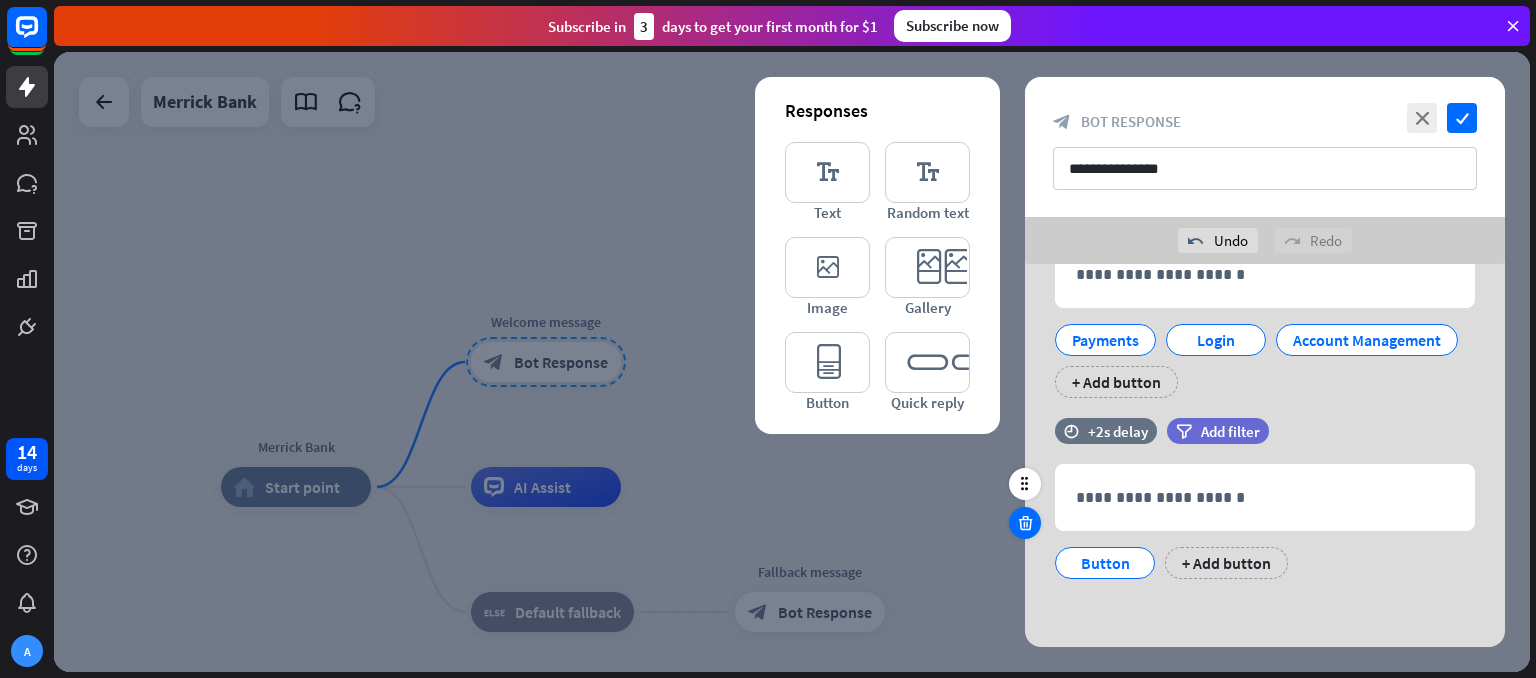 click at bounding box center [1025, 523] 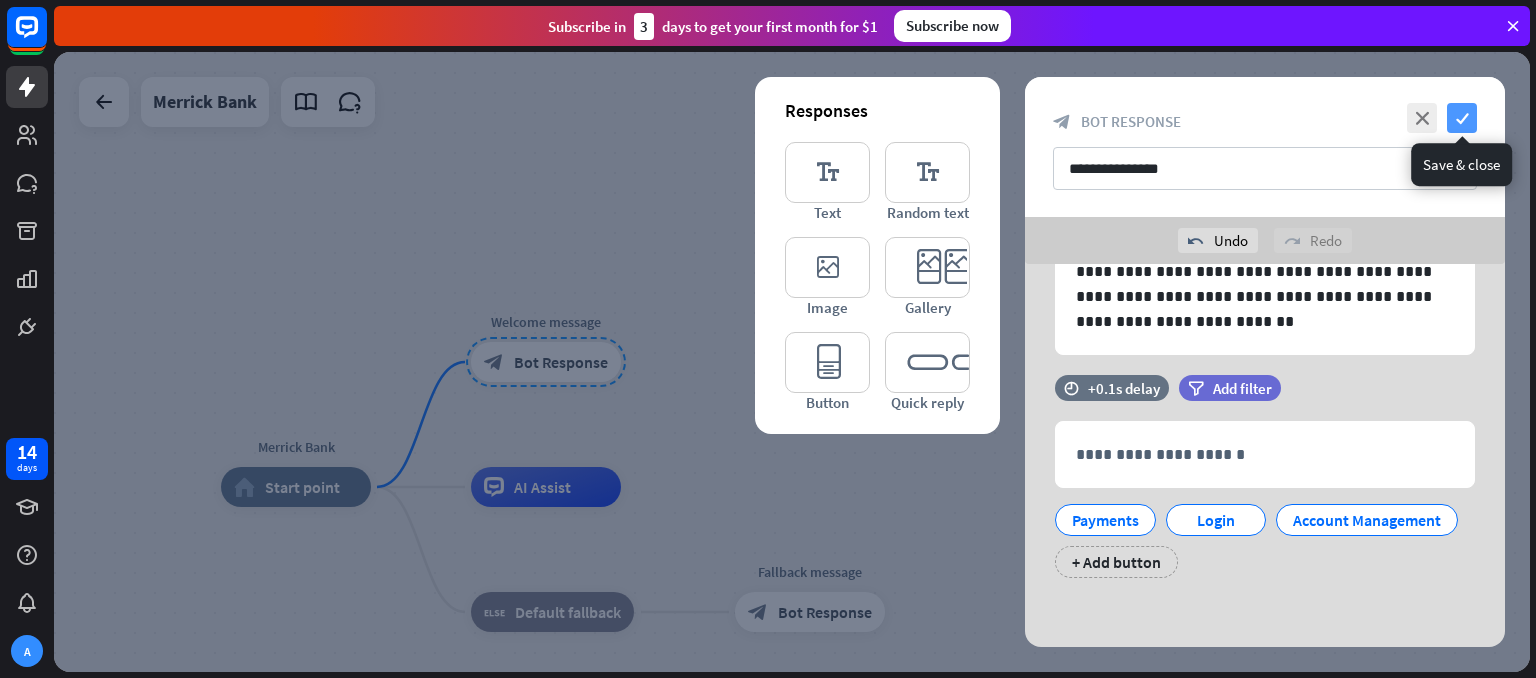 click on "check" at bounding box center [1462, 118] 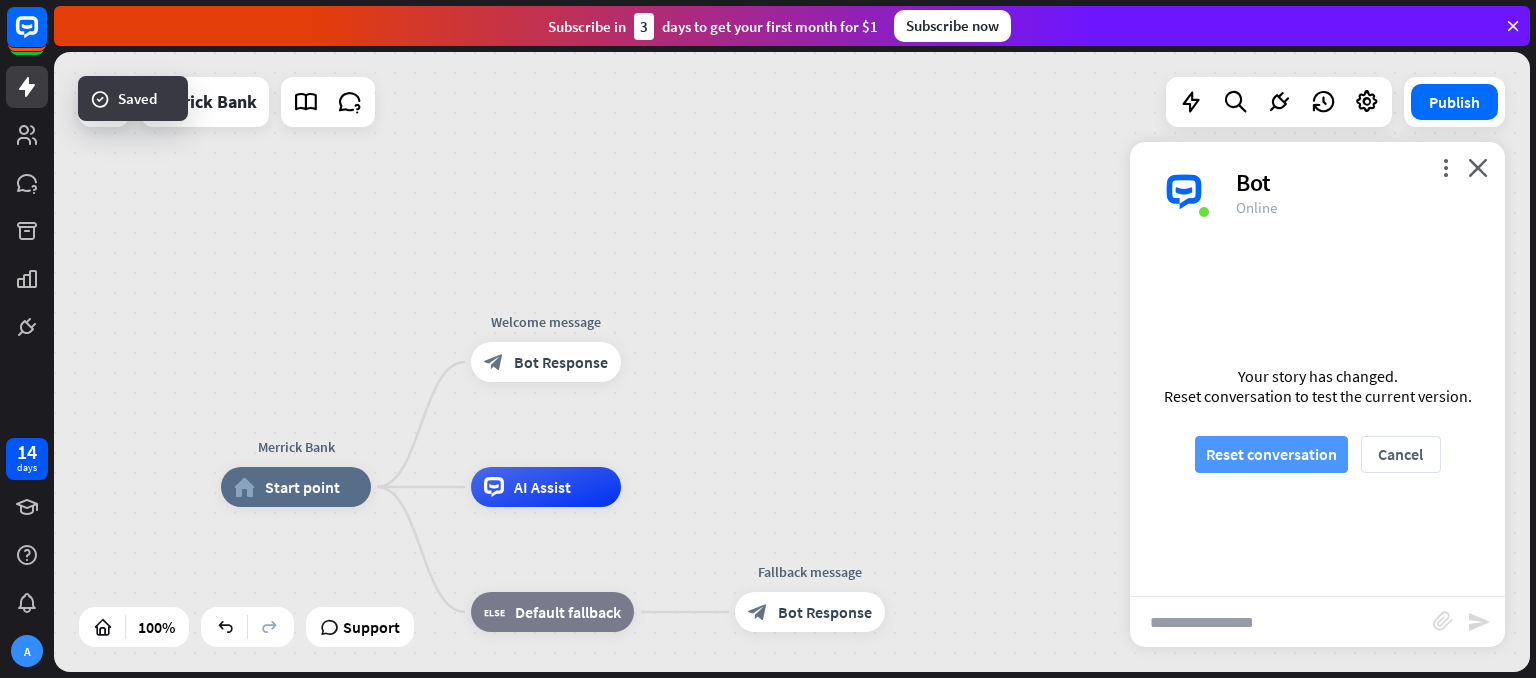 click on "Reset conversation" at bounding box center (1271, 454) 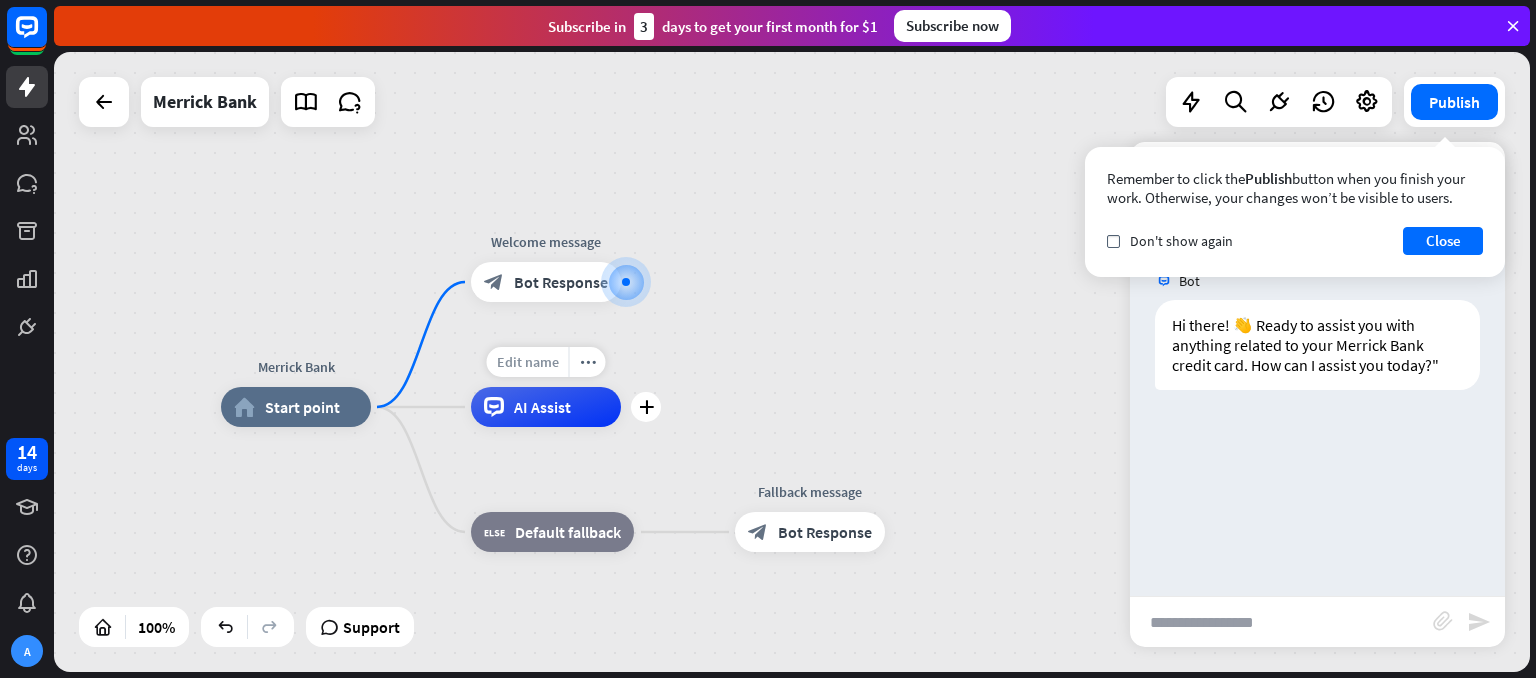 click on "Edit name" at bounding box center [528, 362] 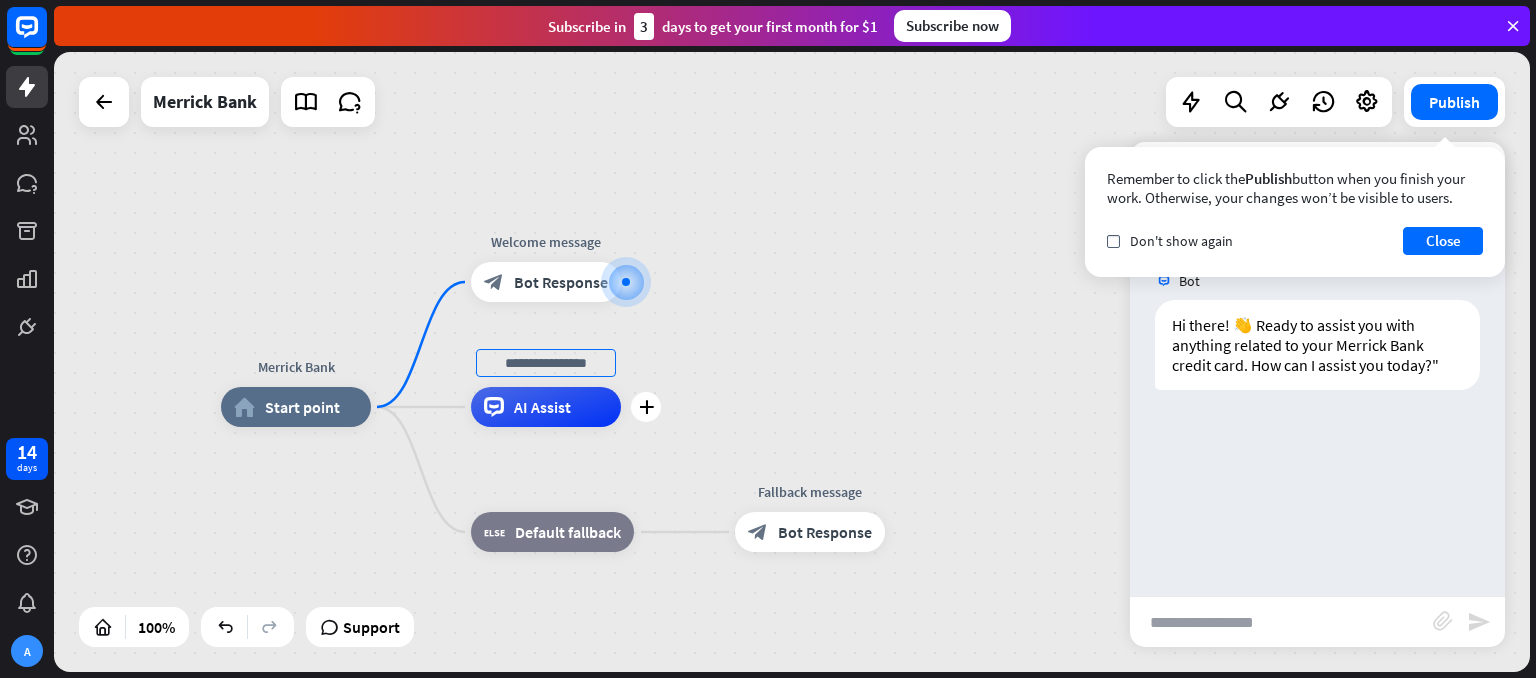 click on "plus       AI Assist" at bounding box center (546, 407) 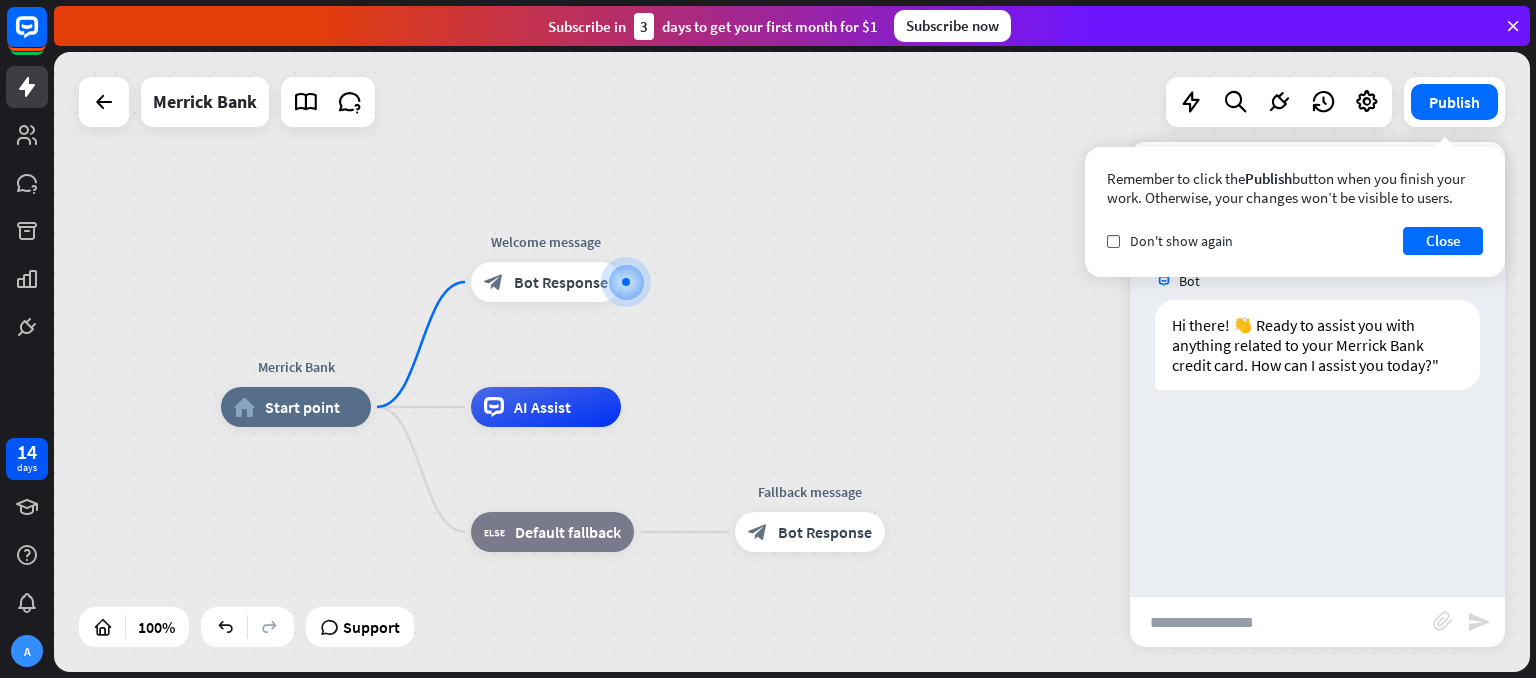 click on "Merrick Bank   home_2   Start point                 Welcome message   block_bot_response   Bot Response           Edit name   more_horiz               AI Assist                   block_fallback   Default fallback                 Fallback message   block_bot_response   Bot Response" at bounding box center (959, 717) 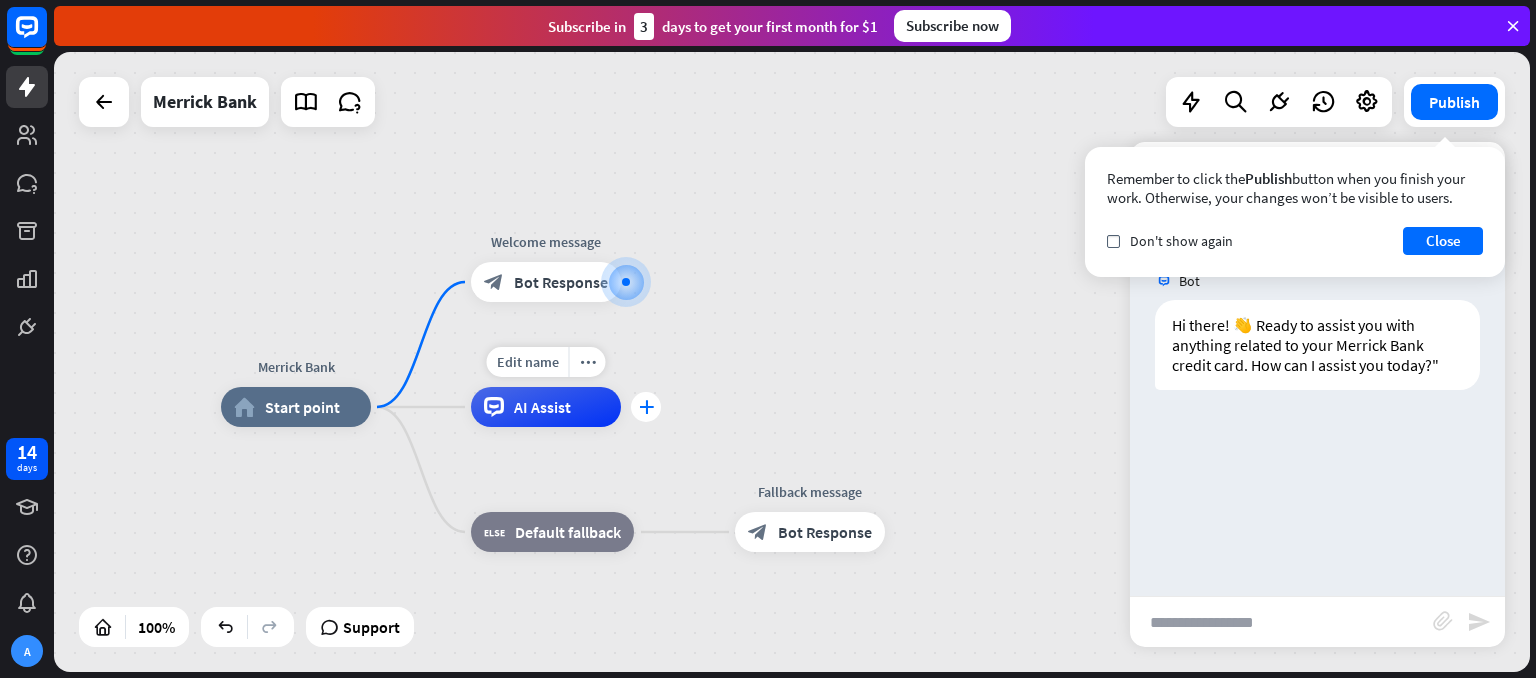 click on "plus" at bounding box center (646, 407) 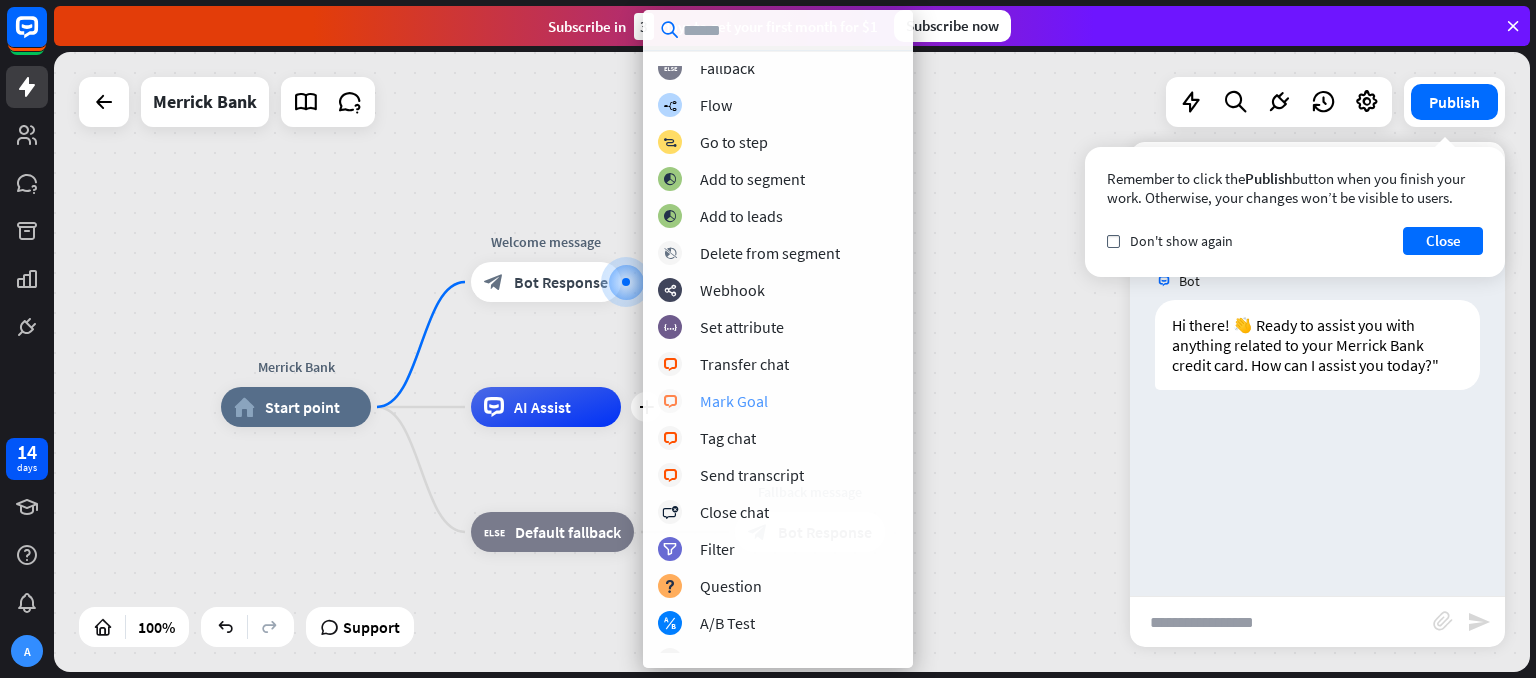 scroll, scrollTop: 0, scrollLeft: 0, axis: both 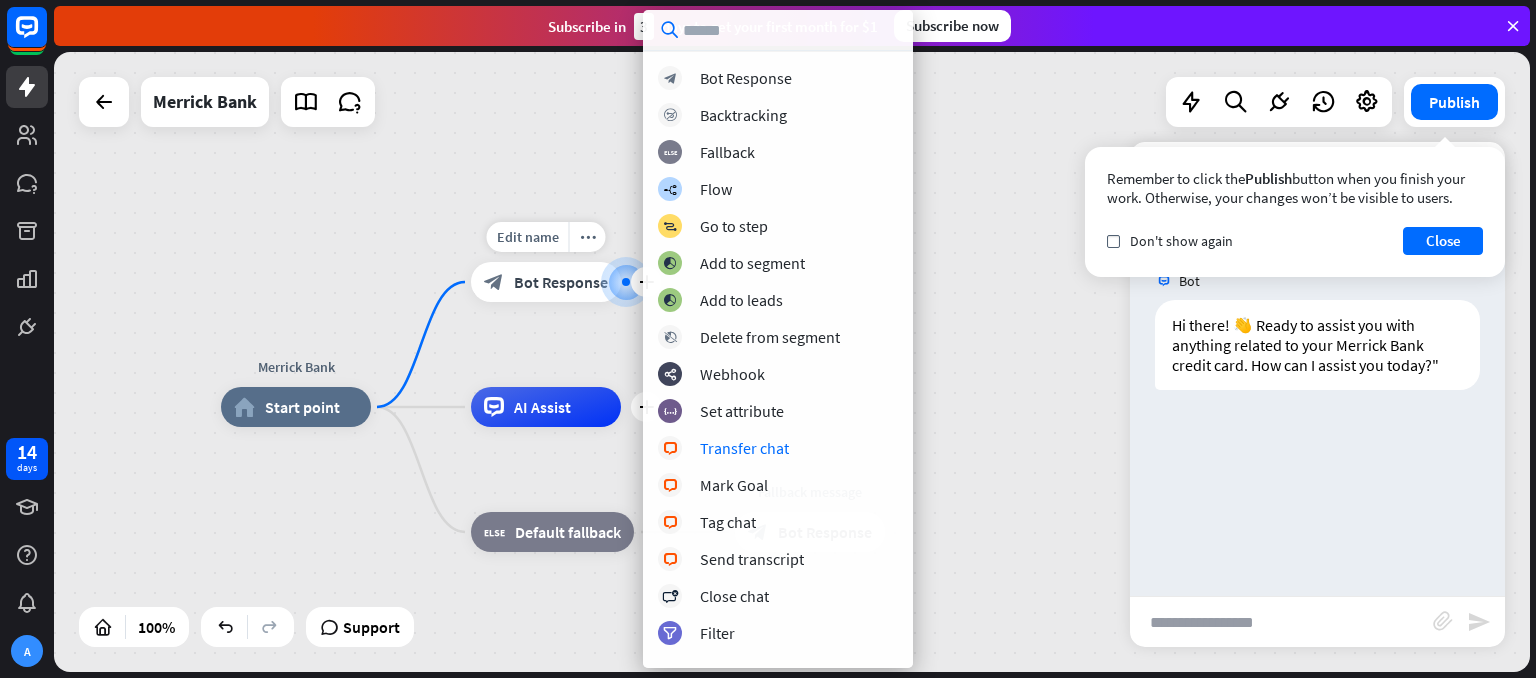 click on "Bot Response" at bounding box center [561, 282] 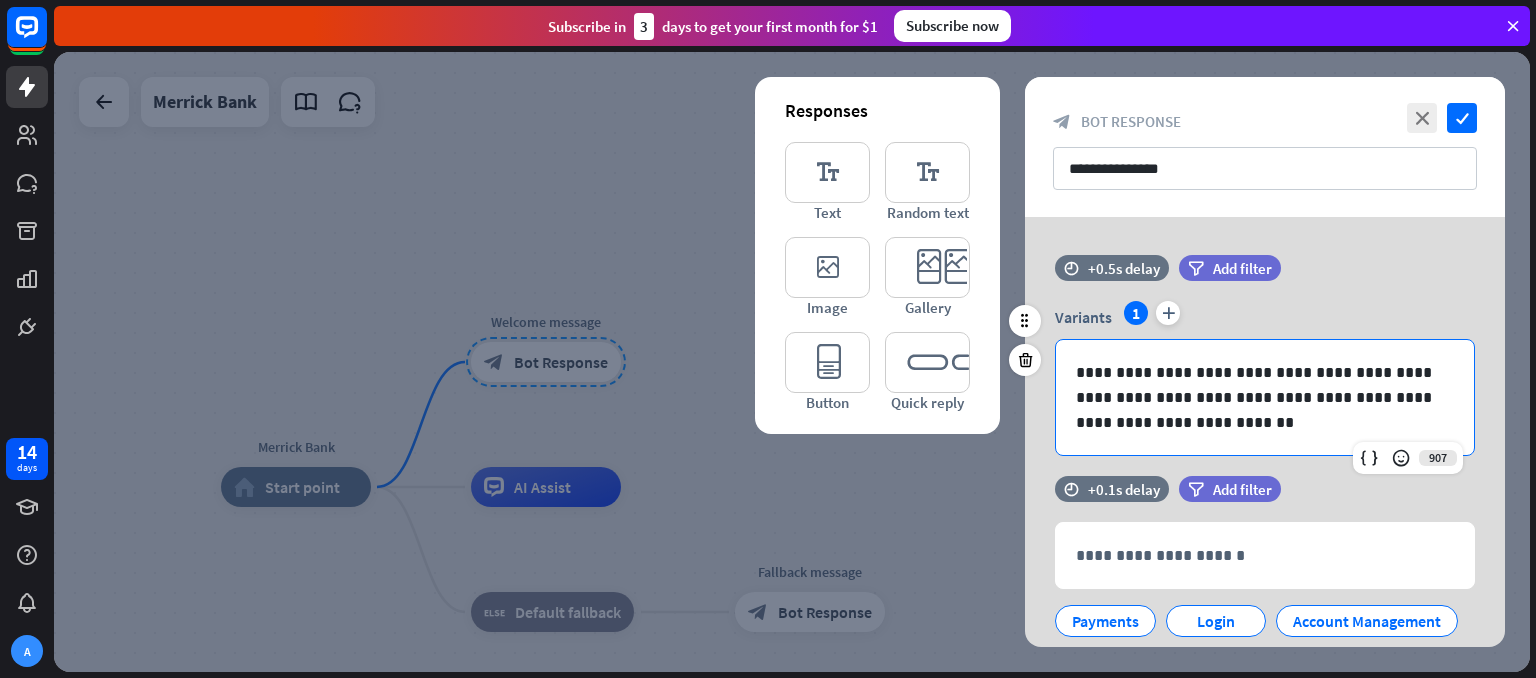 click on "**********" at bounding box center [1265, 397] 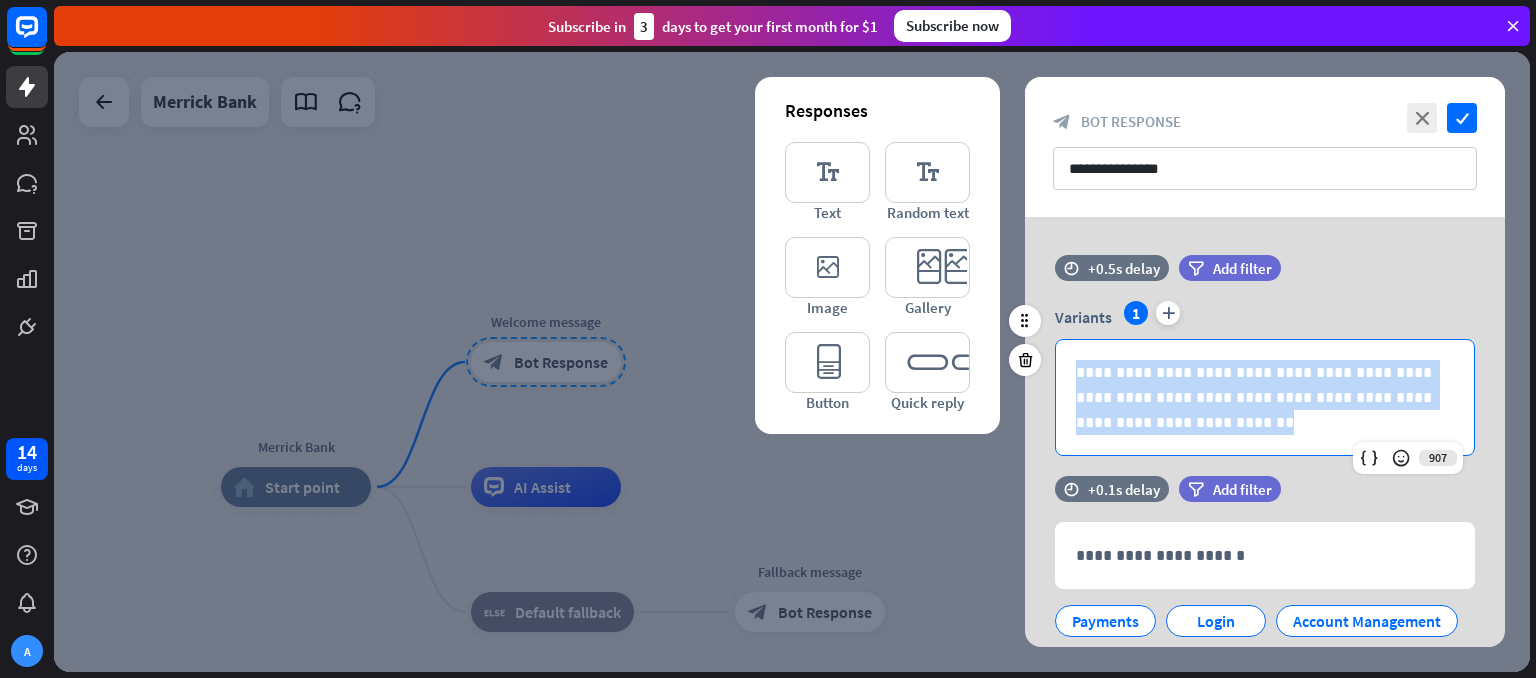 click on "**********" at bounding box center (1265, 397) 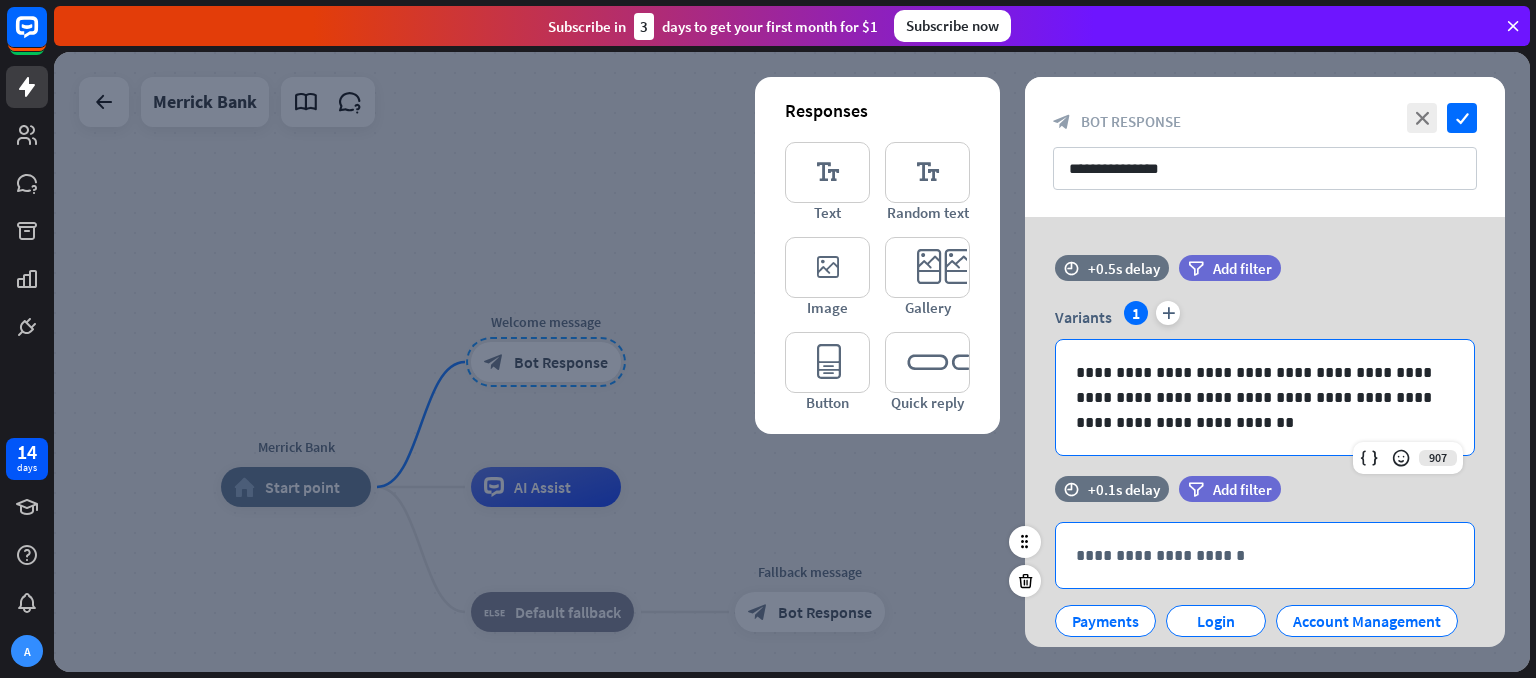 click on "**********" at bounding box center (1265, 555) 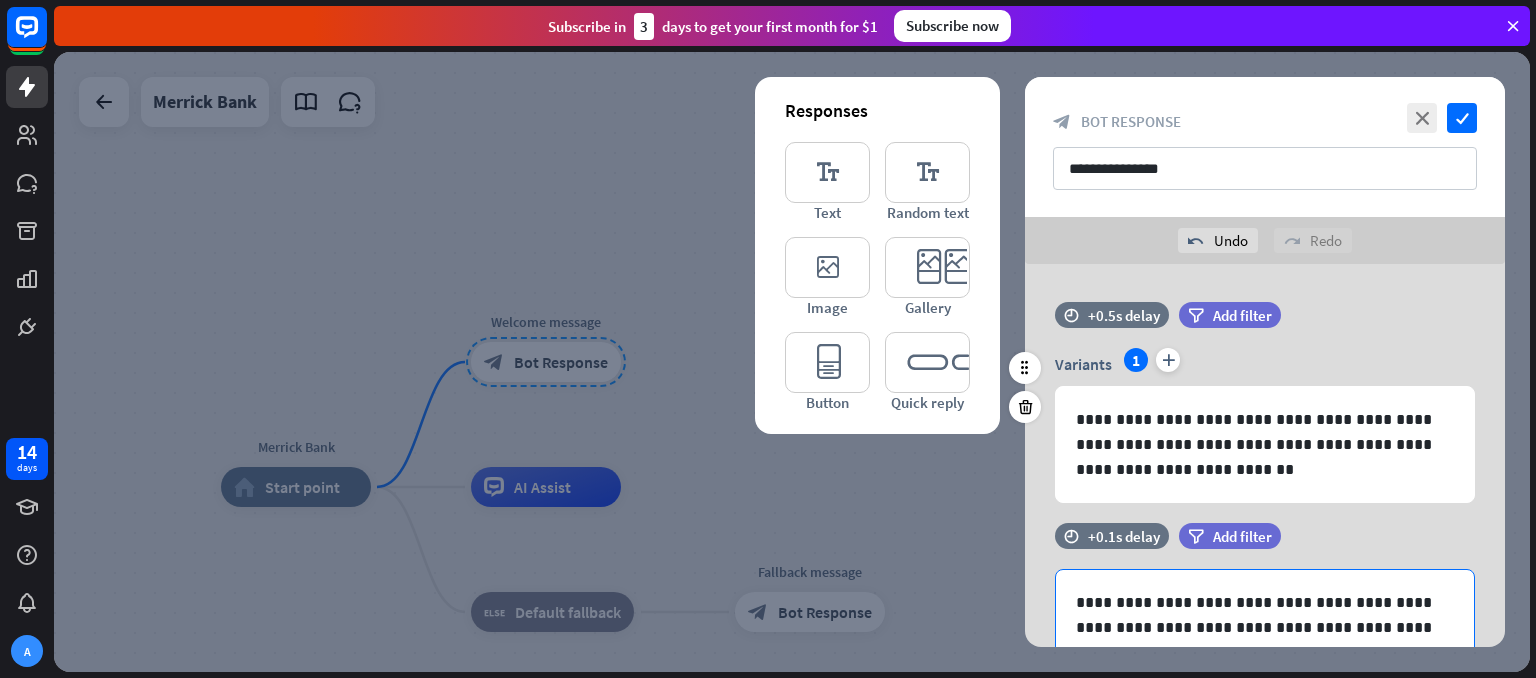 scroll, scrollTop: 199, scrollLeft: 0, axis: vertical 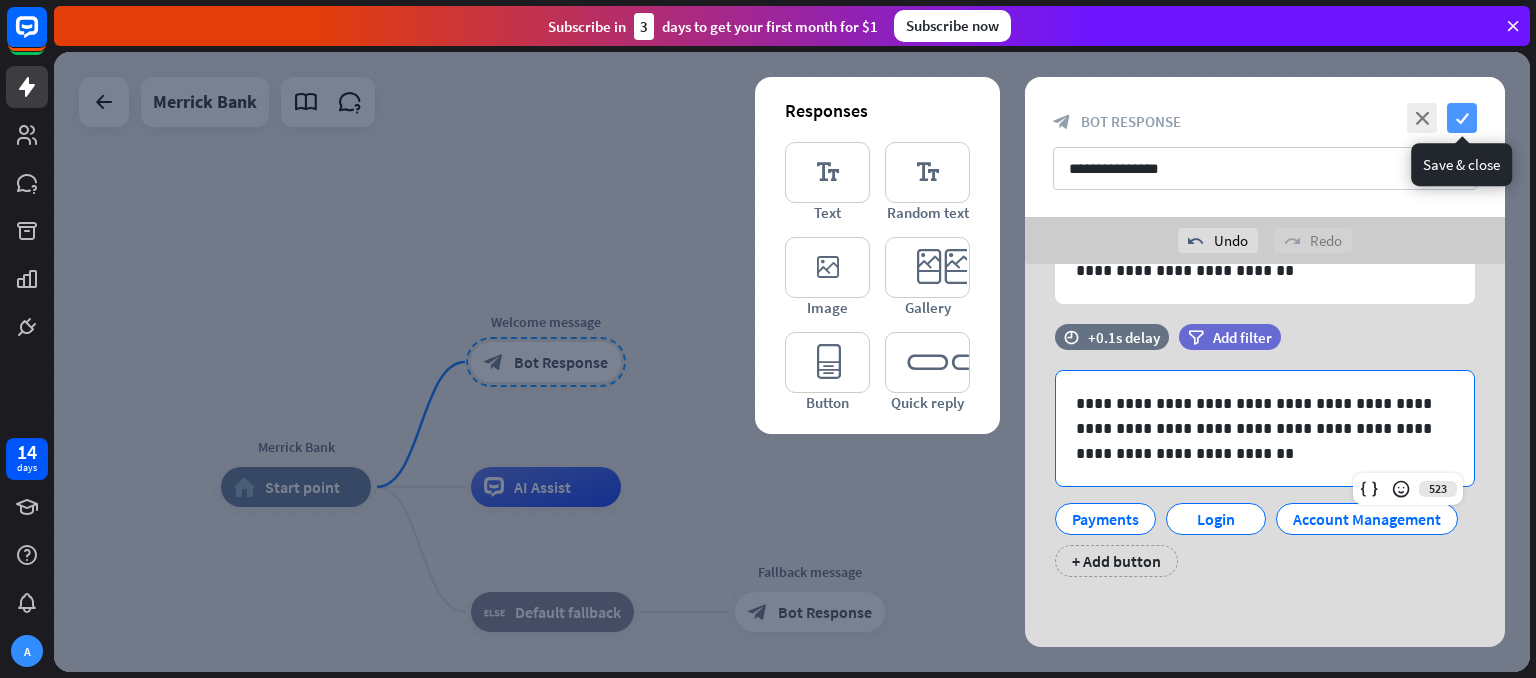 click on "check" at bounding box center [1462, 118] 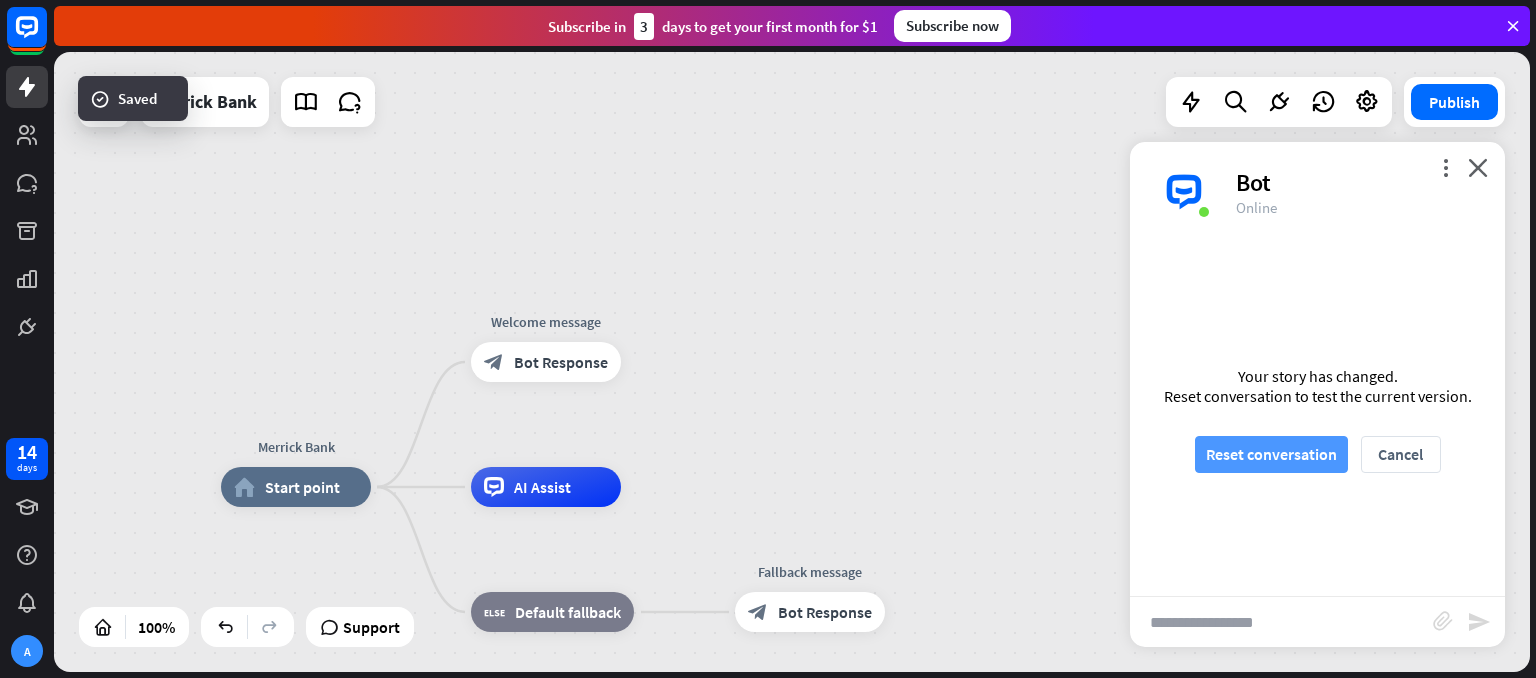 click on "Reset conversation" at bounding box center (1271, 454) 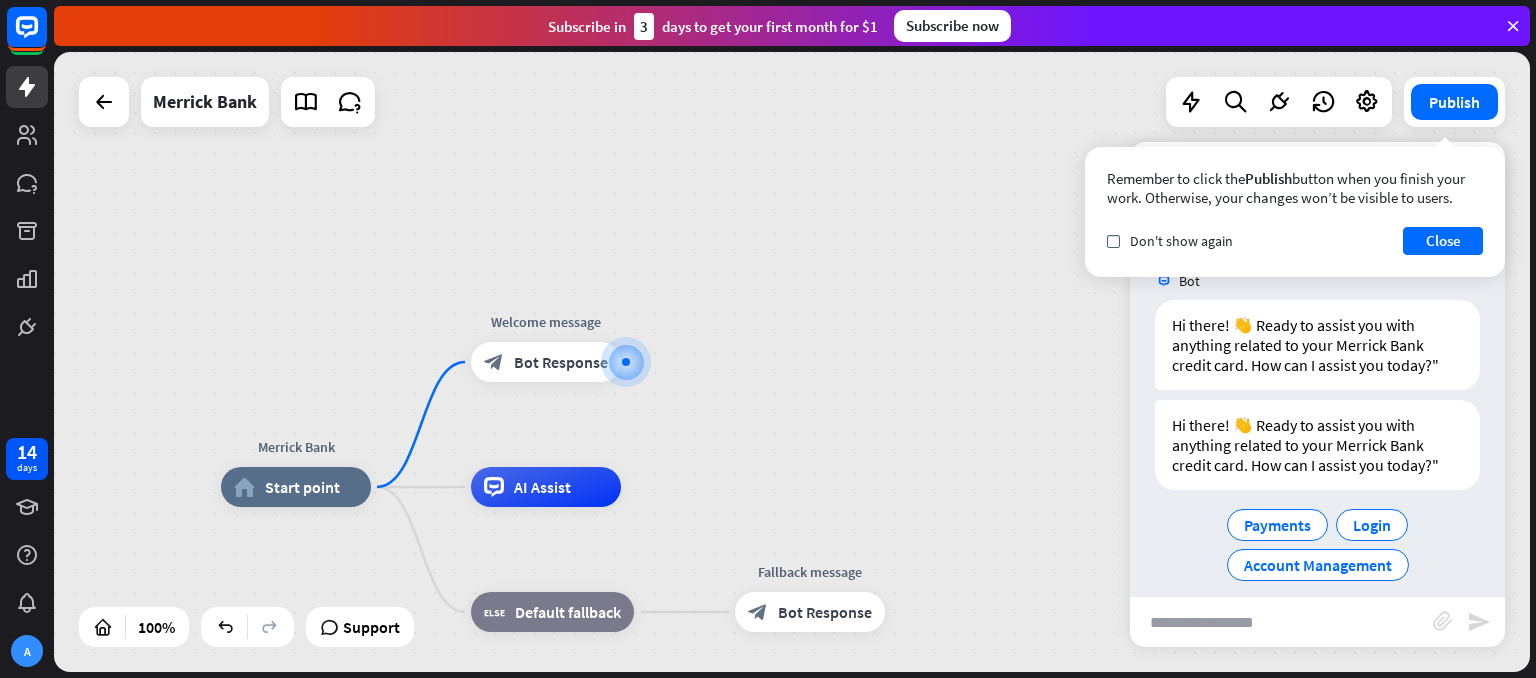 scroll, scrollTop: 18, scrollLeft: 0, axis: vertical 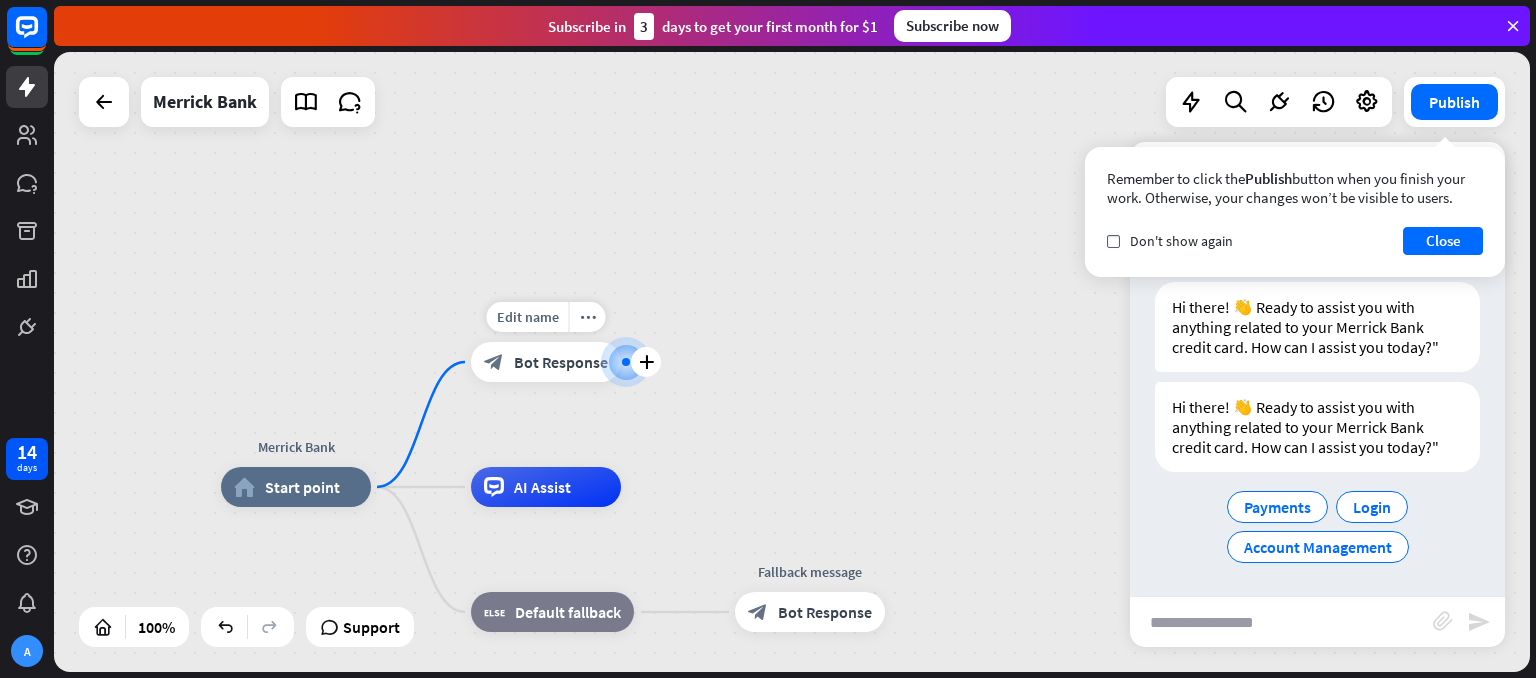 click on "Bot Response" at bounding box center [561, 362] 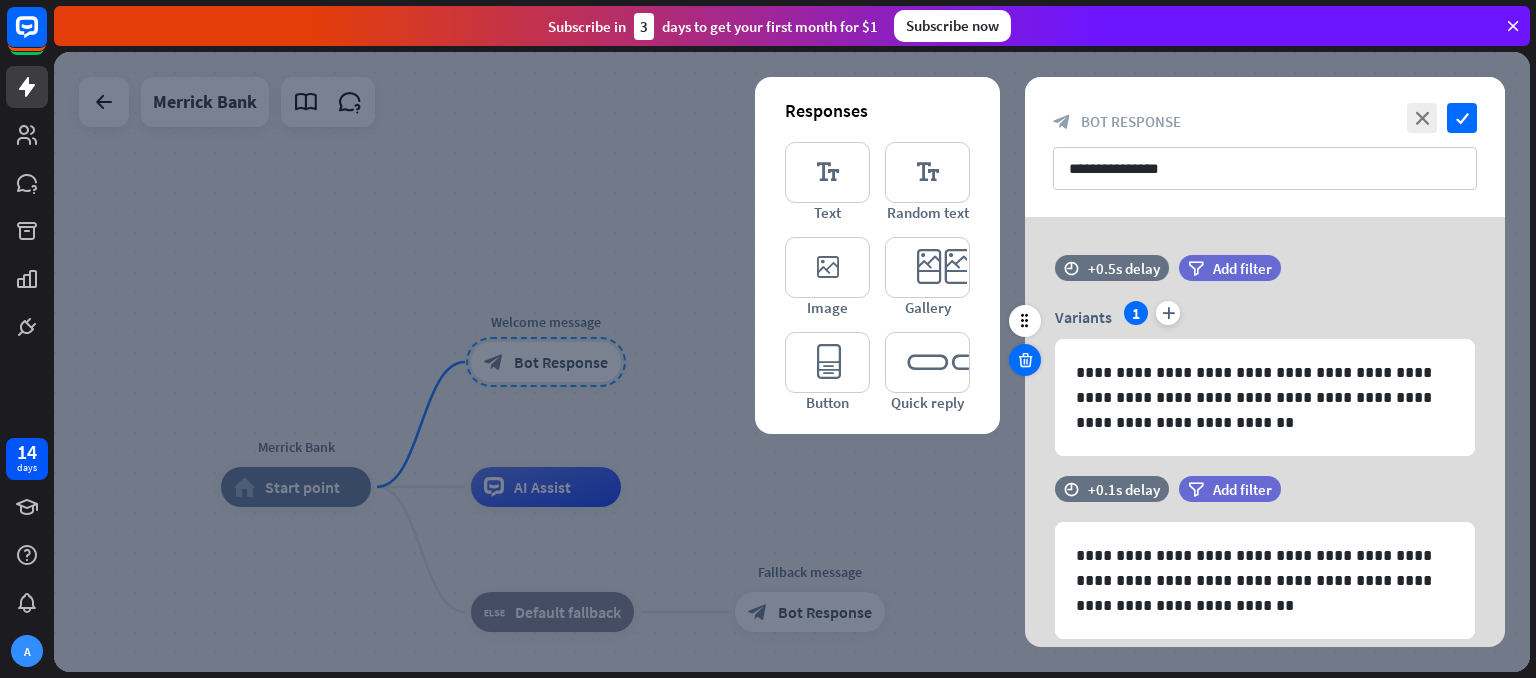 click at bounding box center (1025, 360) 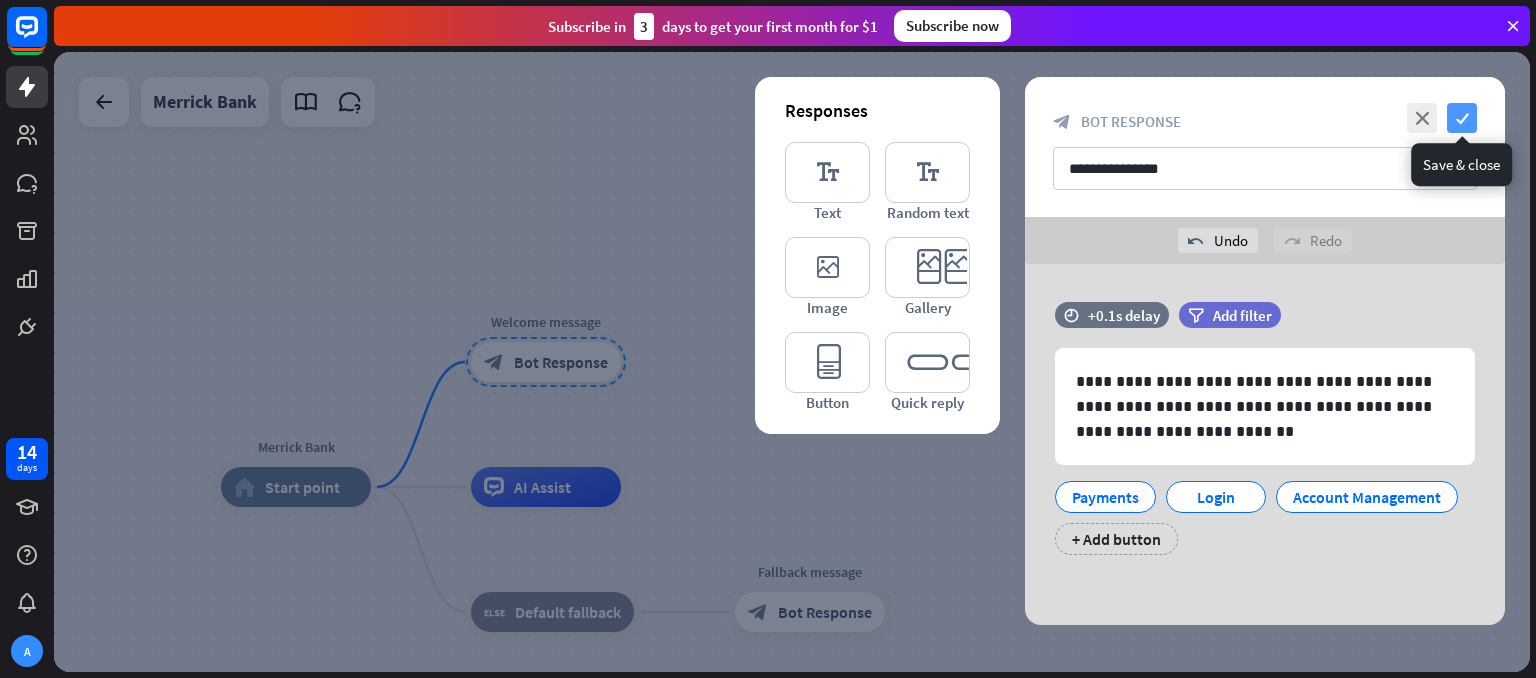 click on "check" at bounding box center (1462, 118) 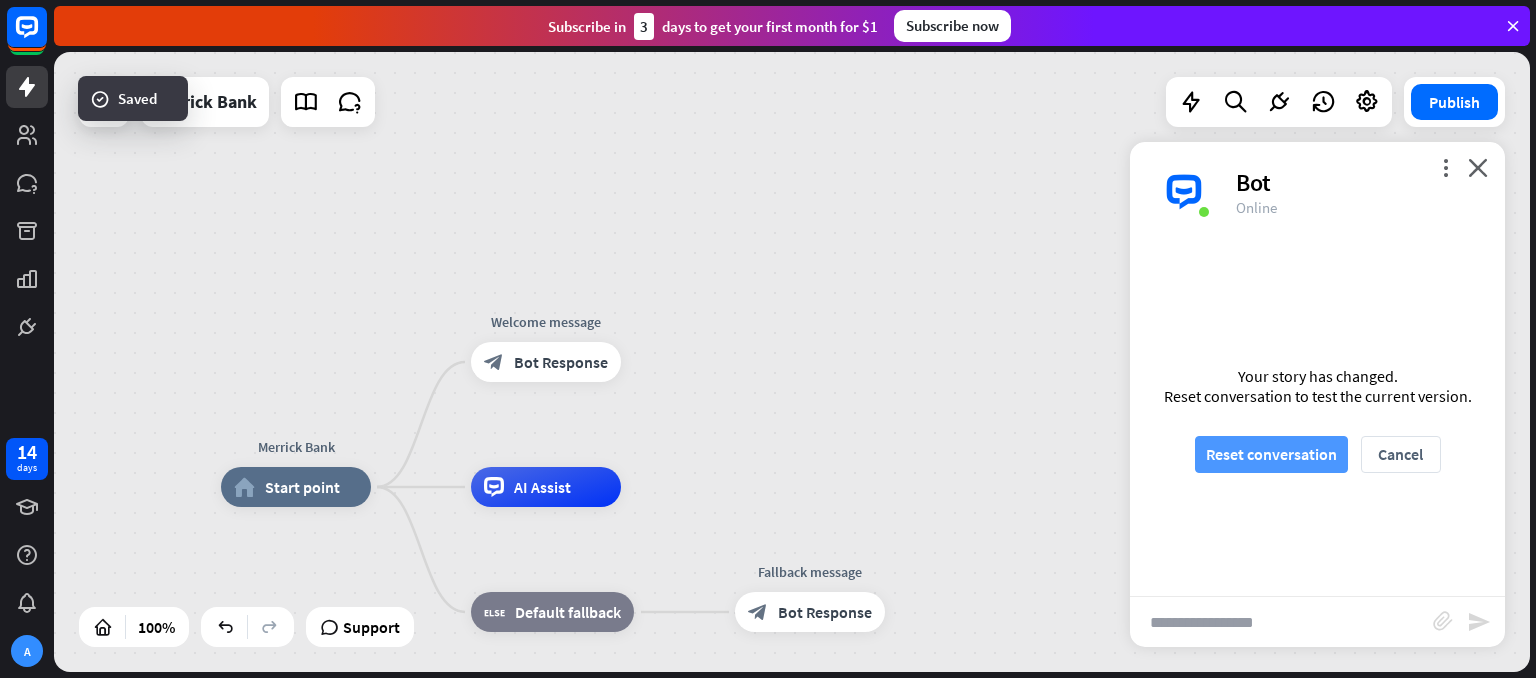 click on "Reset conversation" at bounding box center [1271, 454] 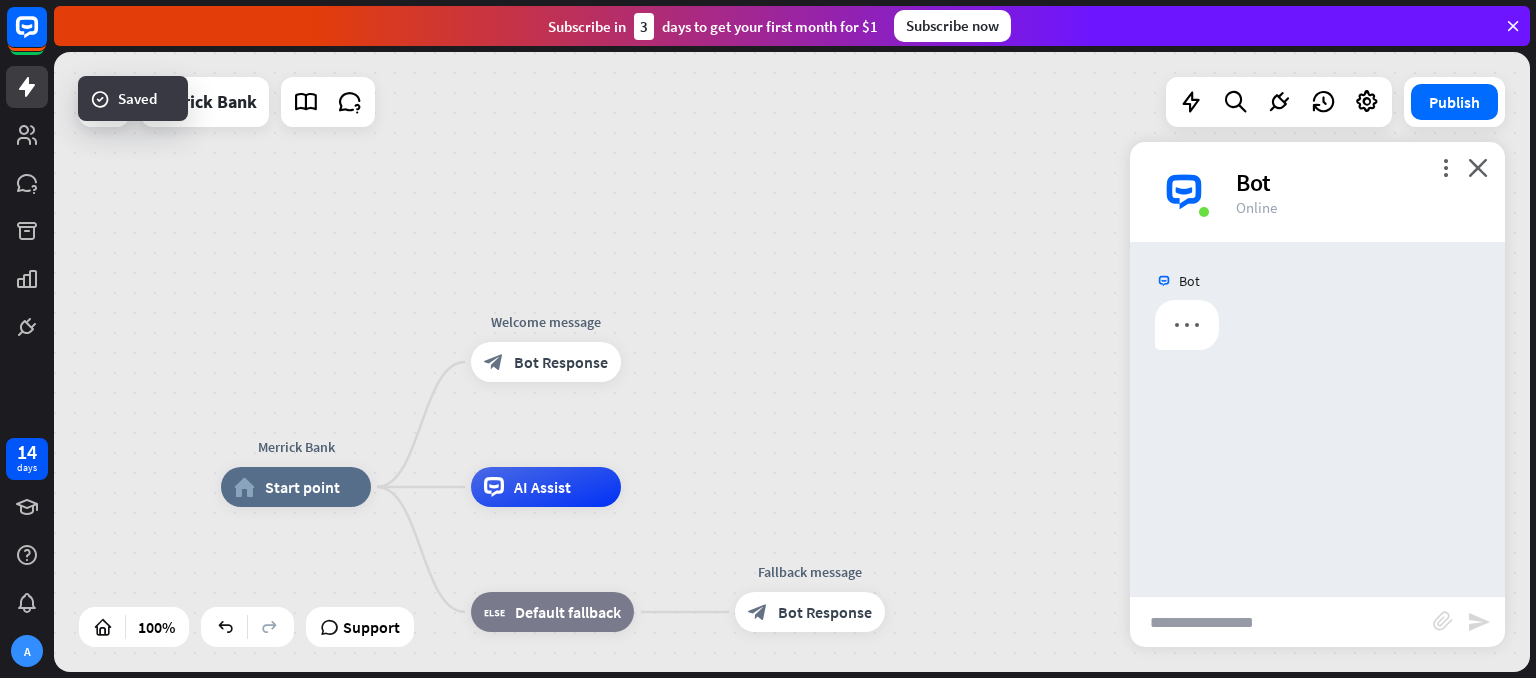 scroll, scrollTop: 0, scrollLeft: 0, axis: both 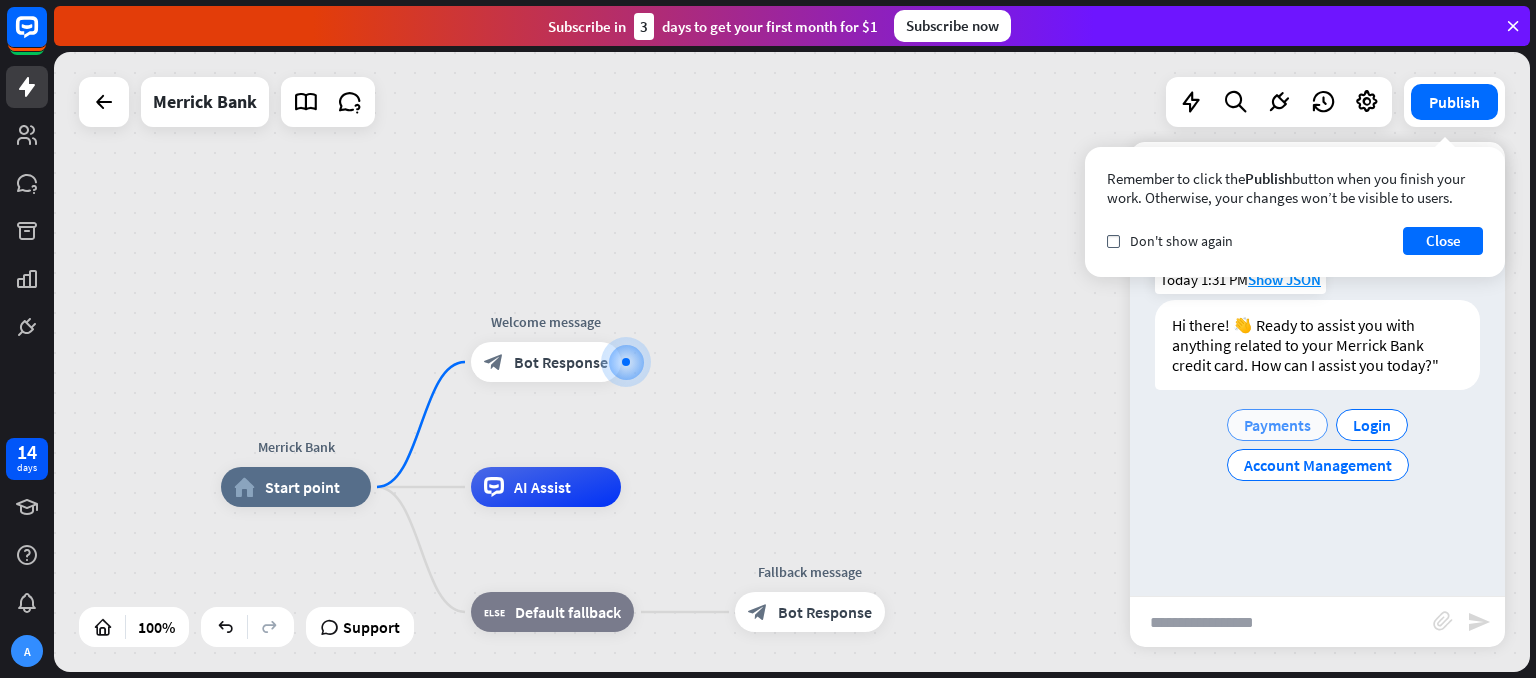 click on "Payments" at bounding box center [1277, 425] 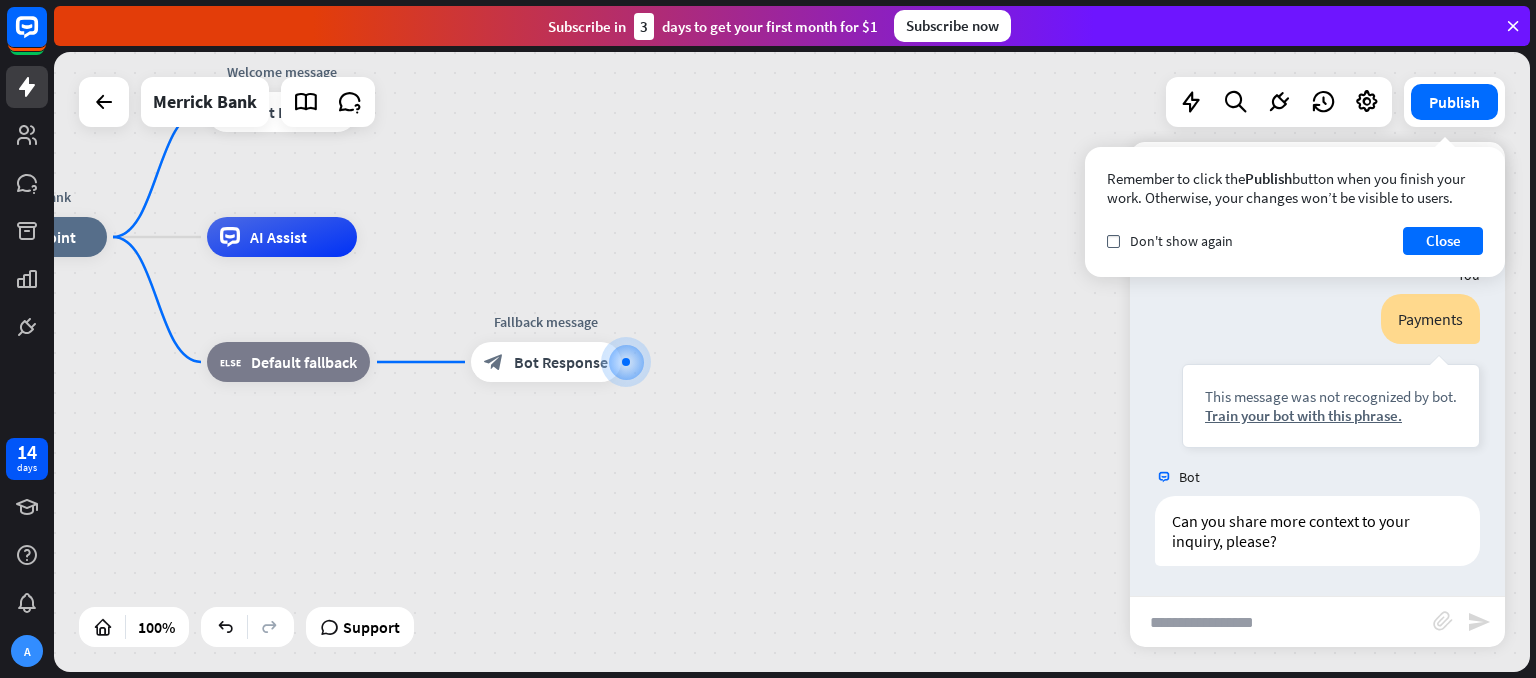 scroll, scrollTop: 144, scrollLeft: 0, axis: vertical 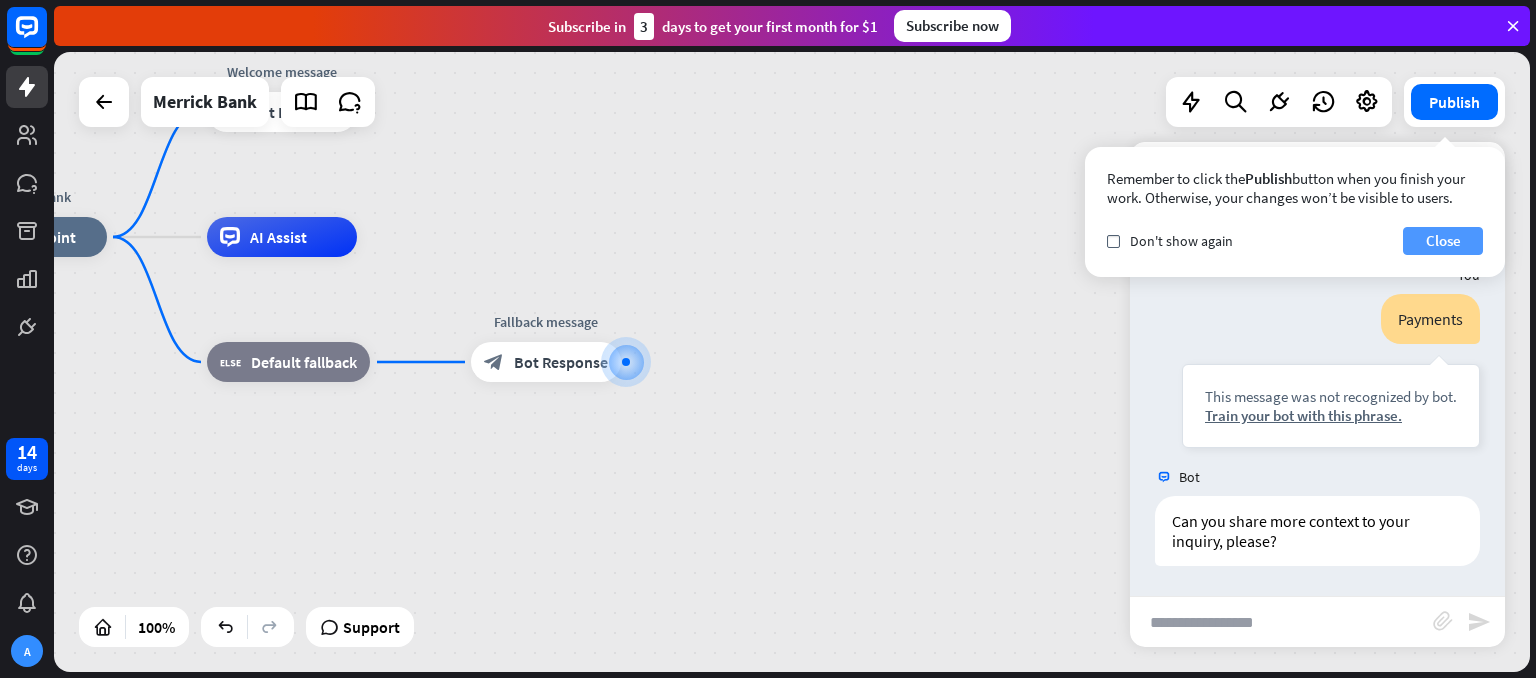 click on "Close" at bounding box center (1443, 241) 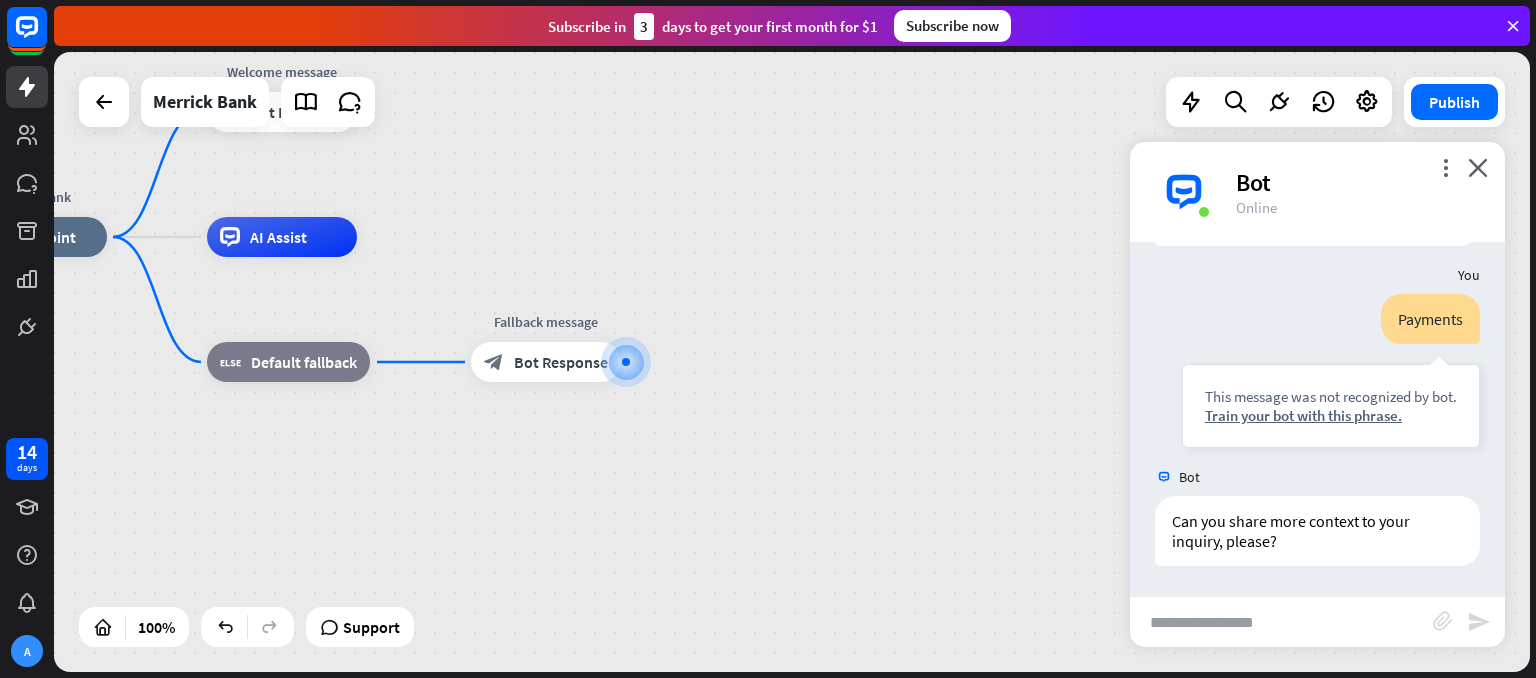 click on "Merrick Bank   home_2   Start point                 Welcome message   block_bot_response   Bot Response                     AI Assist                   block_fallback   Default fallback                 Fallback message   block_bot_response   Bot Response" at bounding box center (695, 547) 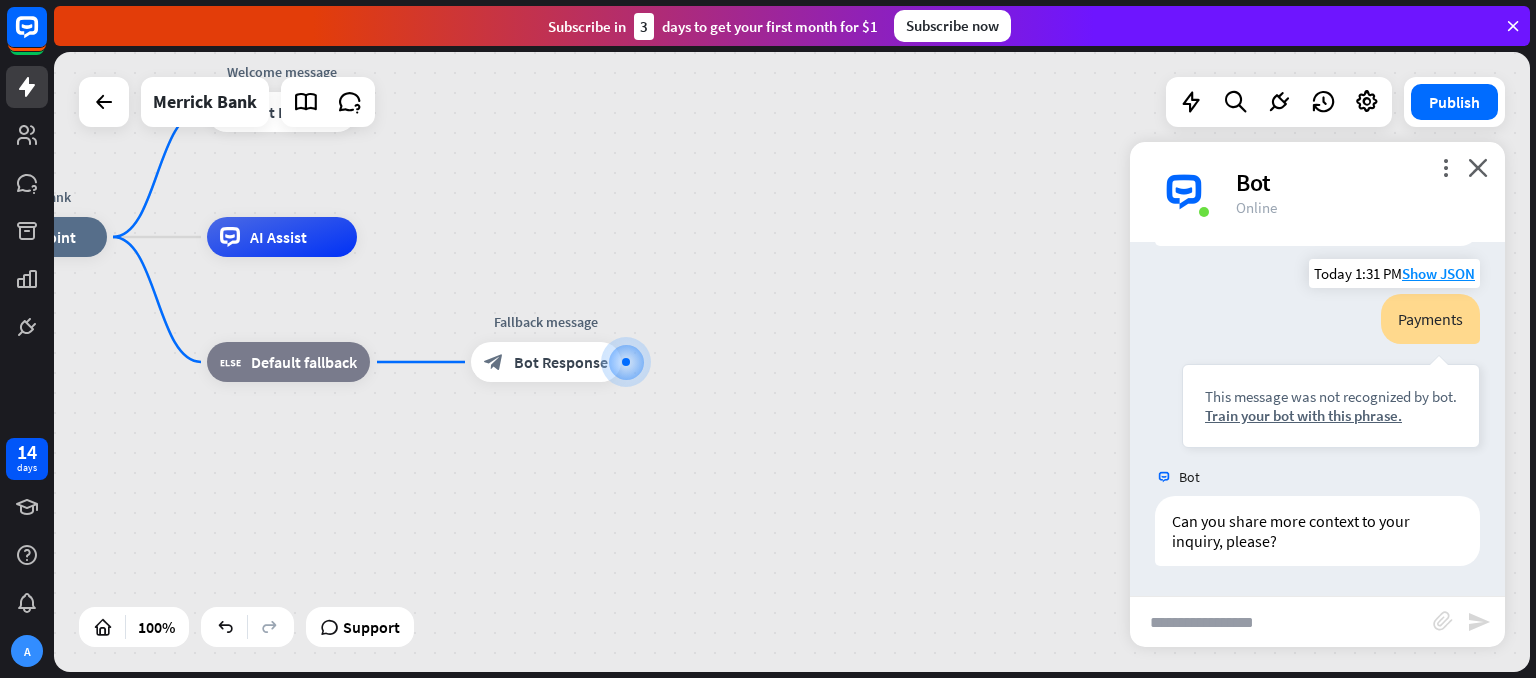 scroll, scrollTop: 0, scrollLeft: 0, axis: both 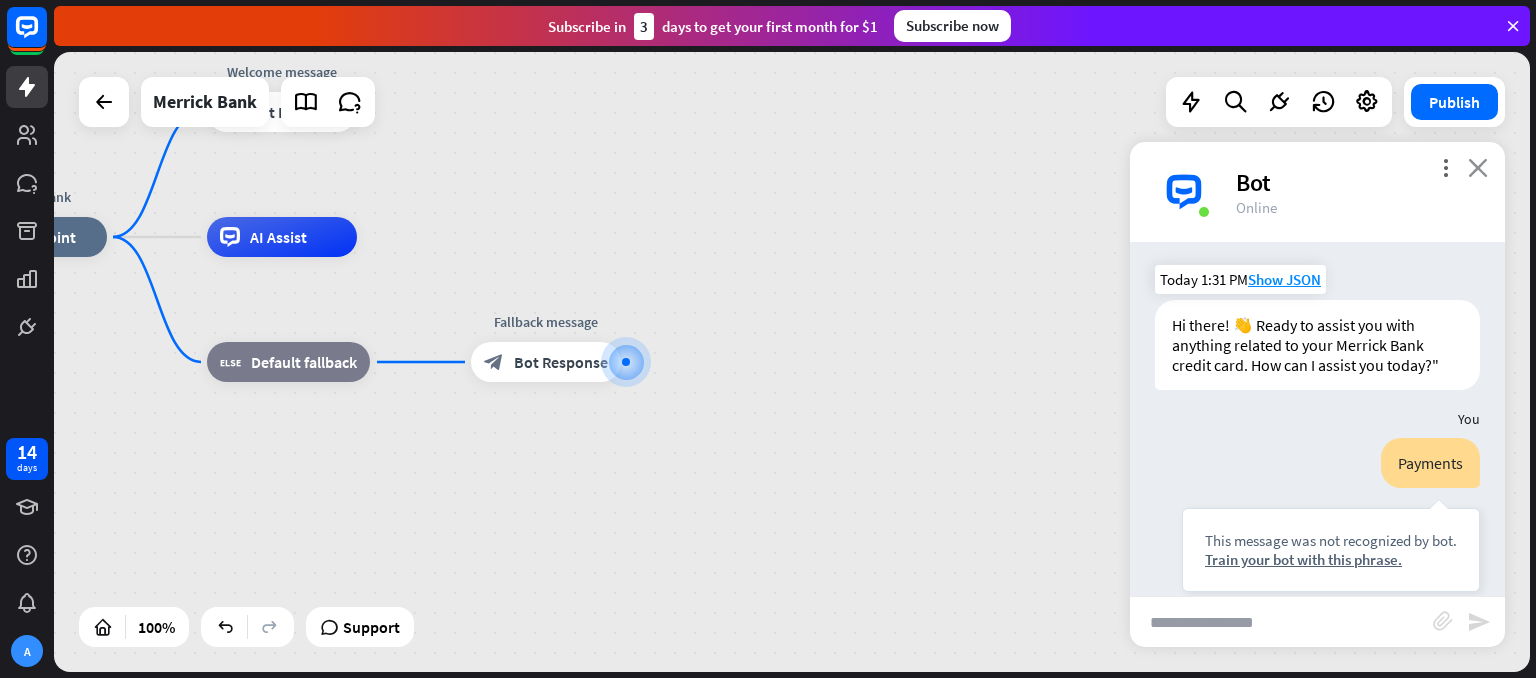 click on "close" at bounding box center (1478, 167) 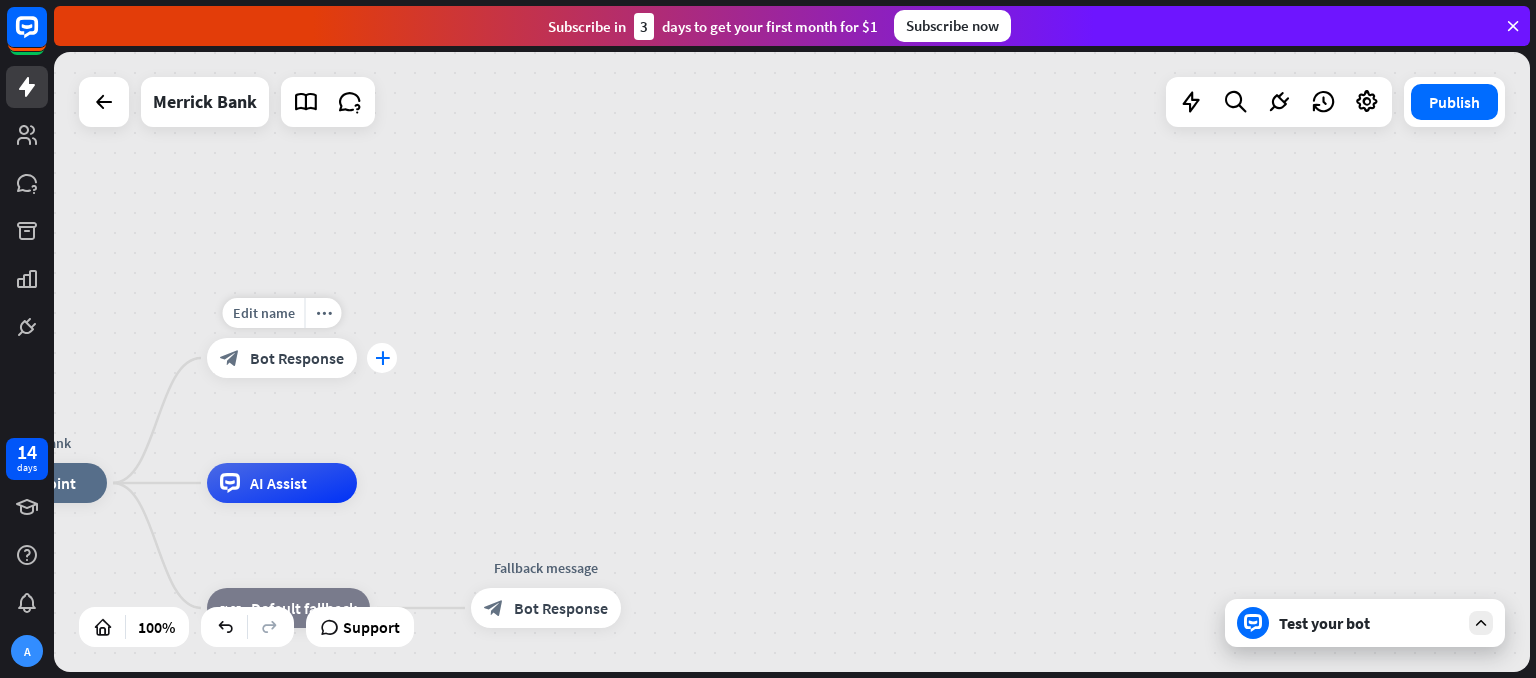 click on "plus" at bounding box center (382, 358) 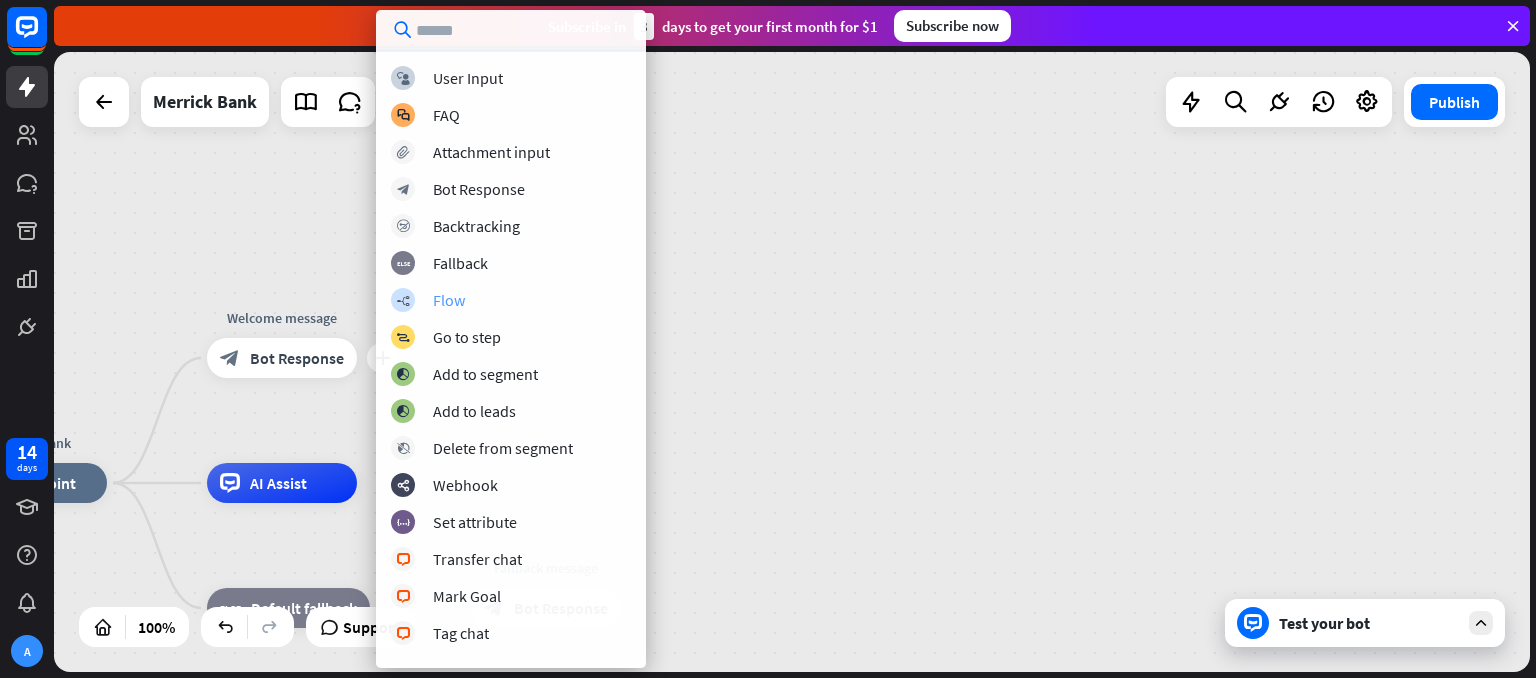 click on "Flow" at bounding box center (449, 300) 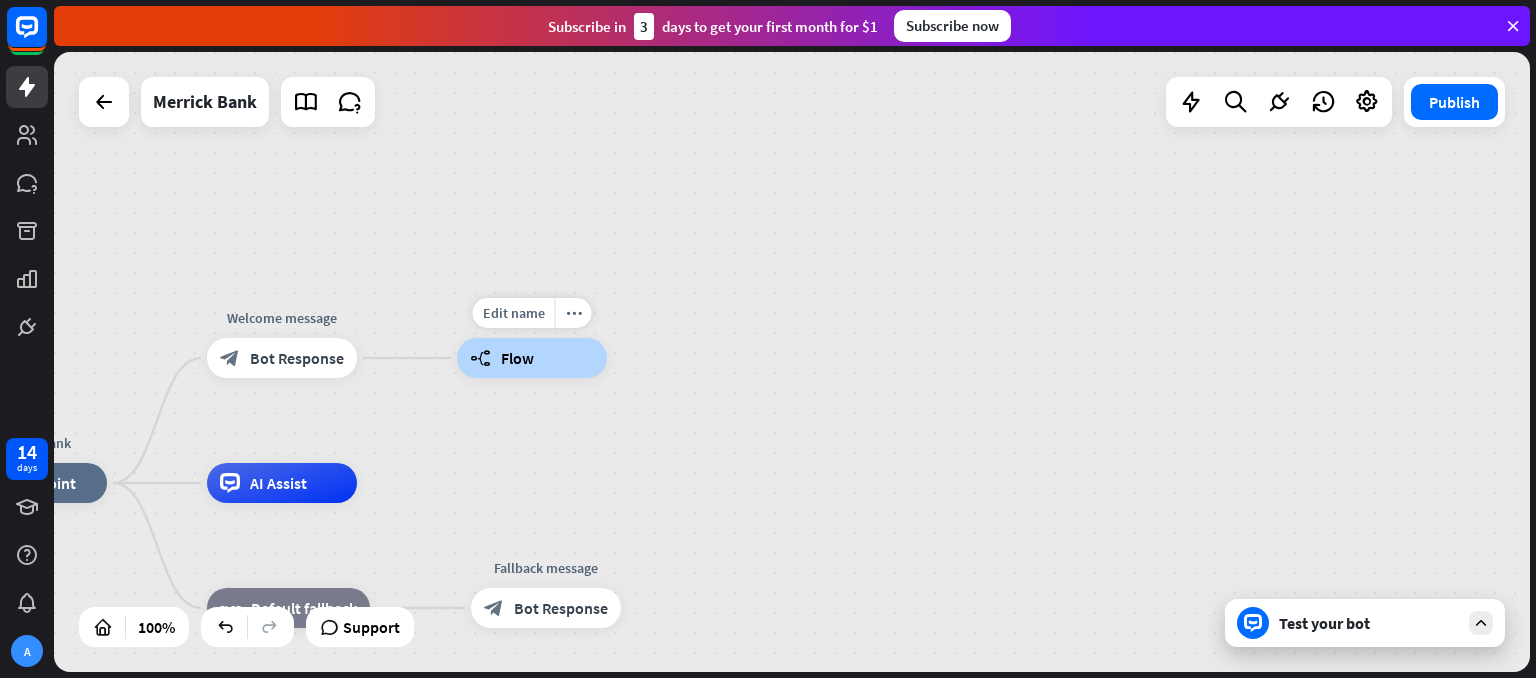 click on "builder_tree   Flow" at bounding box center [532, 358] 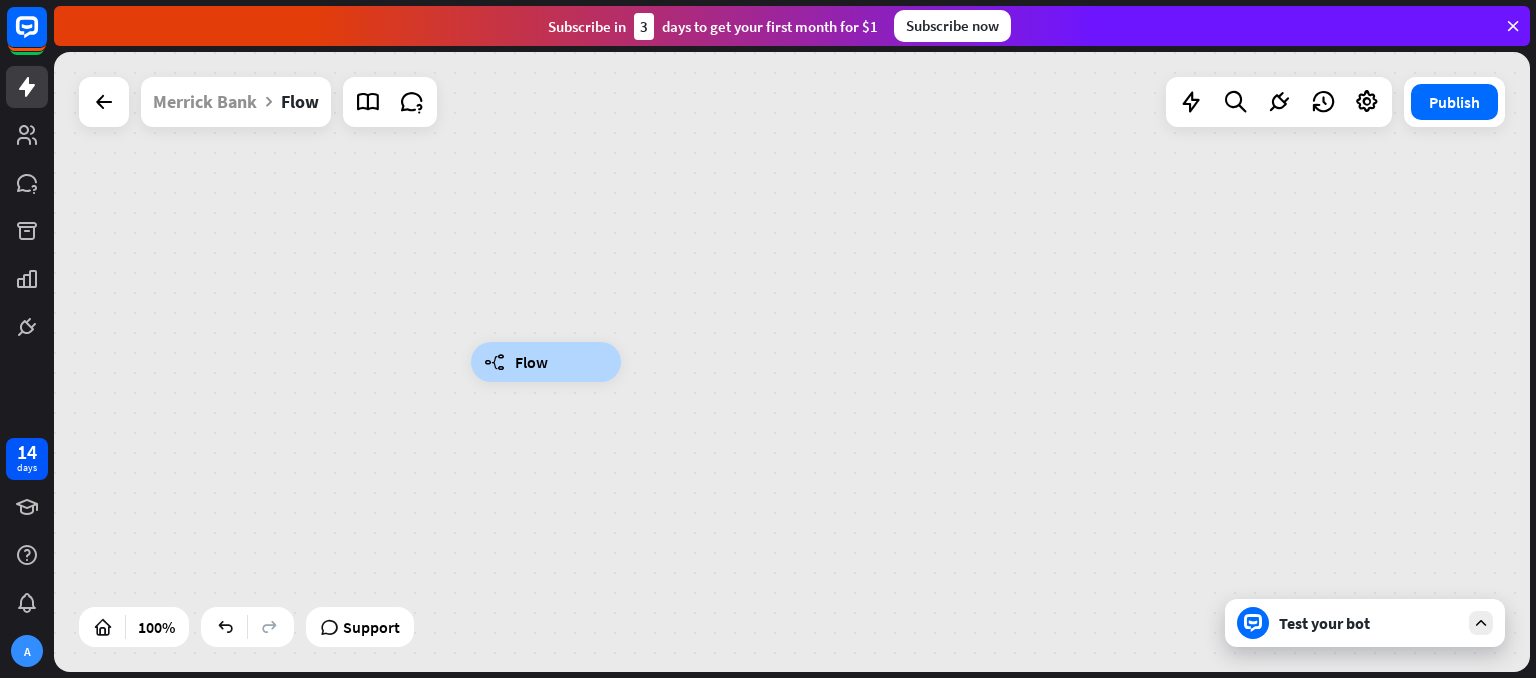 click on "Edit name   more_horiz             builder_tree   Flow" at bounding box center (792, 362) 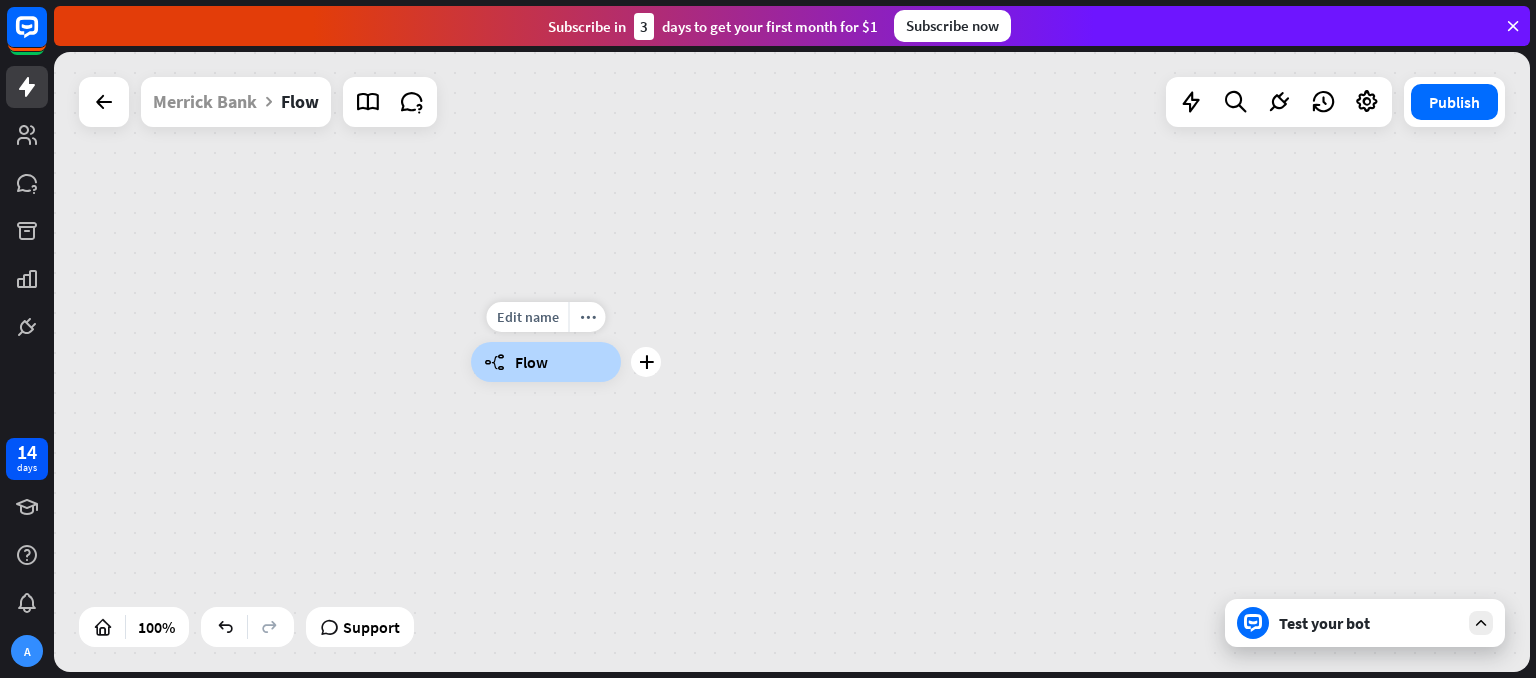 click on "builder_tree   Flow" at bounding box center (546, 362) 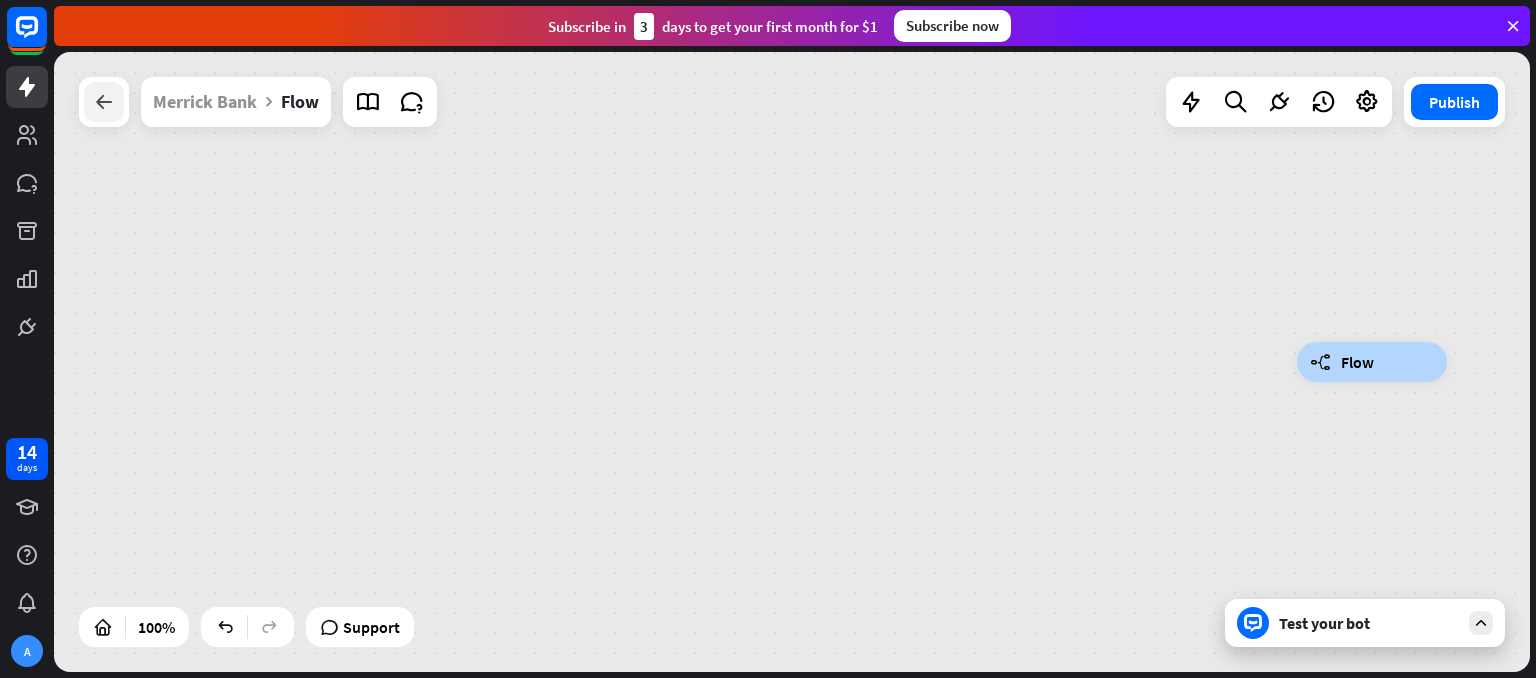 click at bounding box center [104, 102] 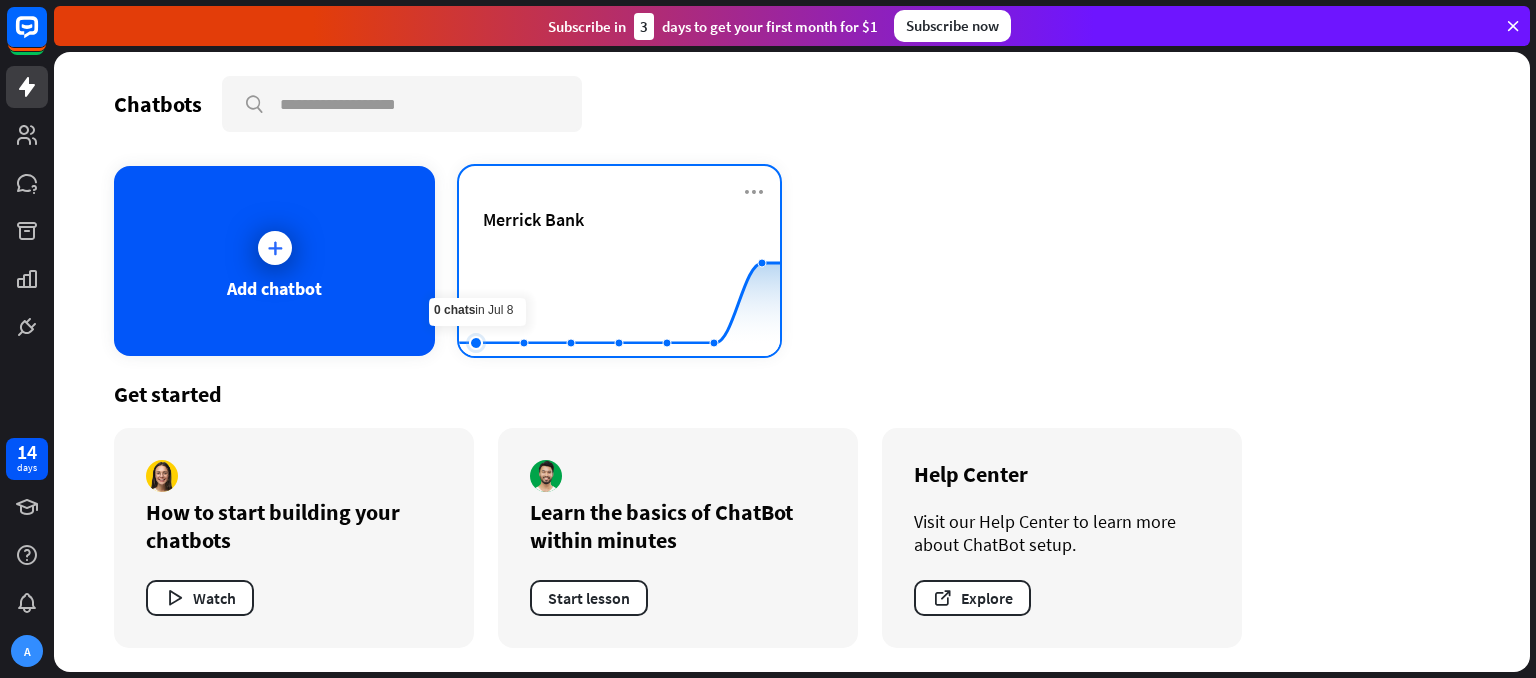 click 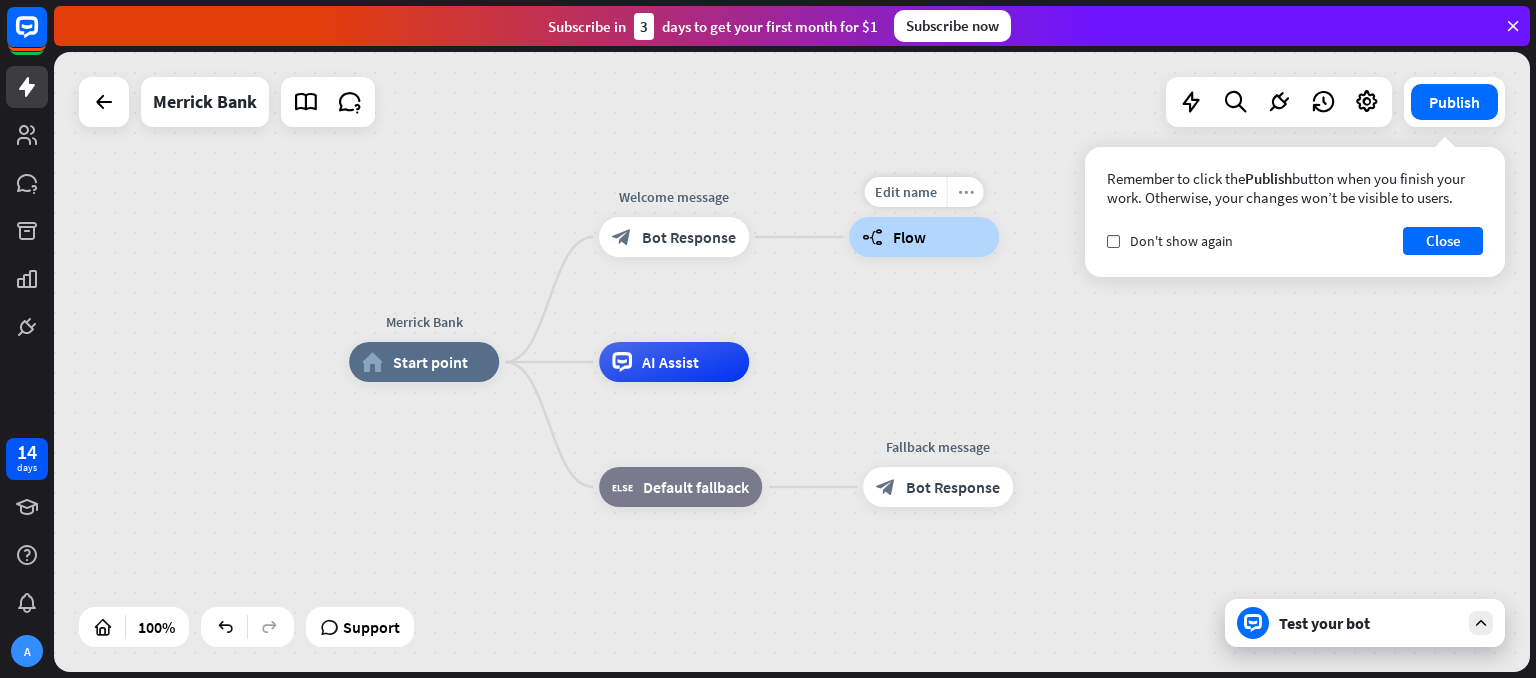 click on "more_horiz" at bounding box center (966, 192) 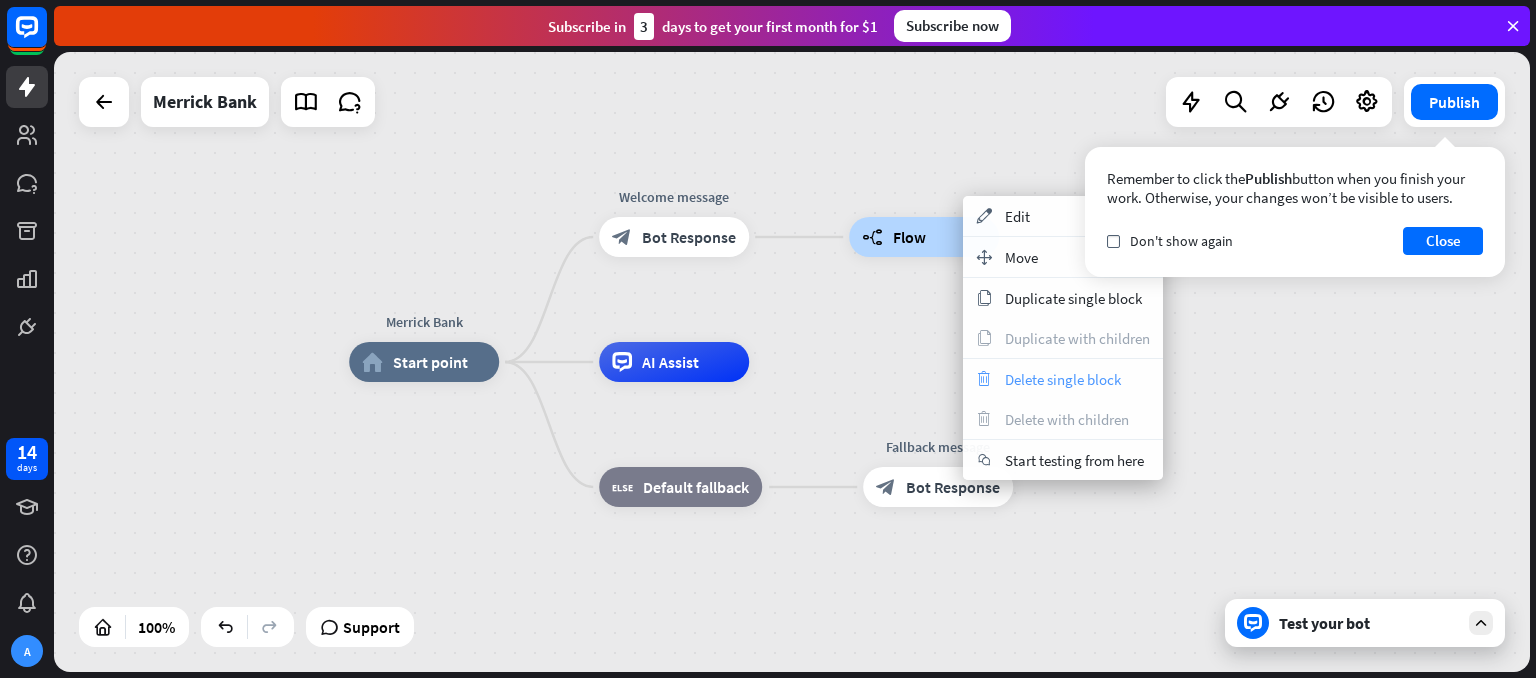 click on "Delete single block" at bounding box center (1063, 379) 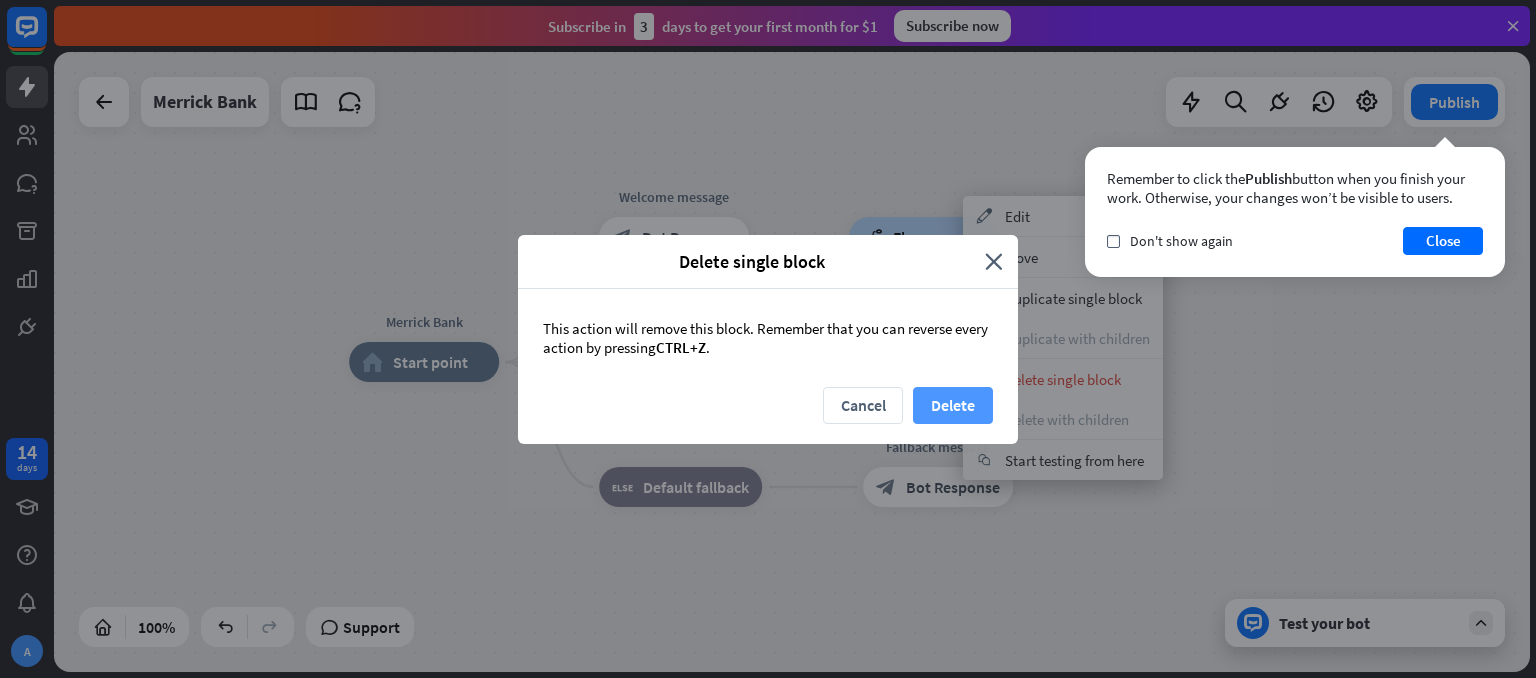 click on "Delete" at bounding box center [953, 405] 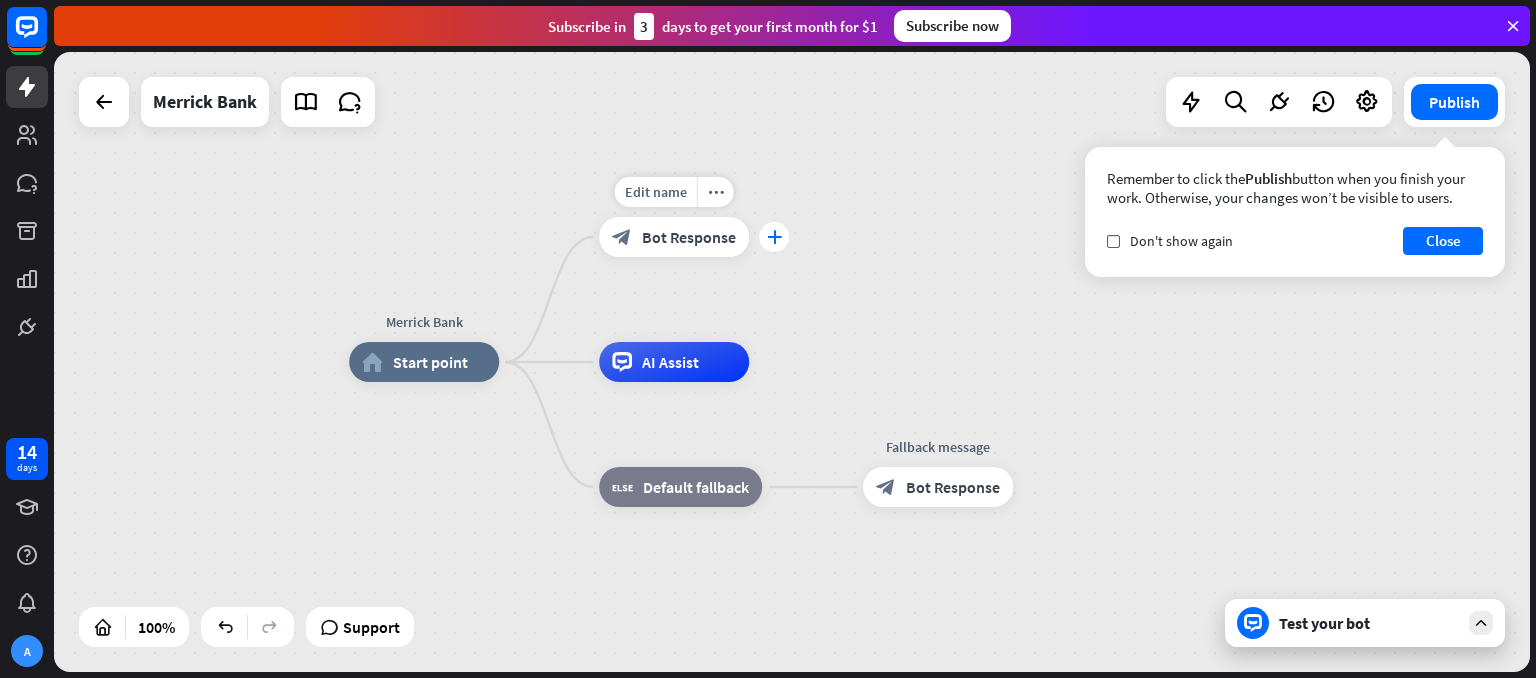 click on "plus" at bounding box center (774, 237) 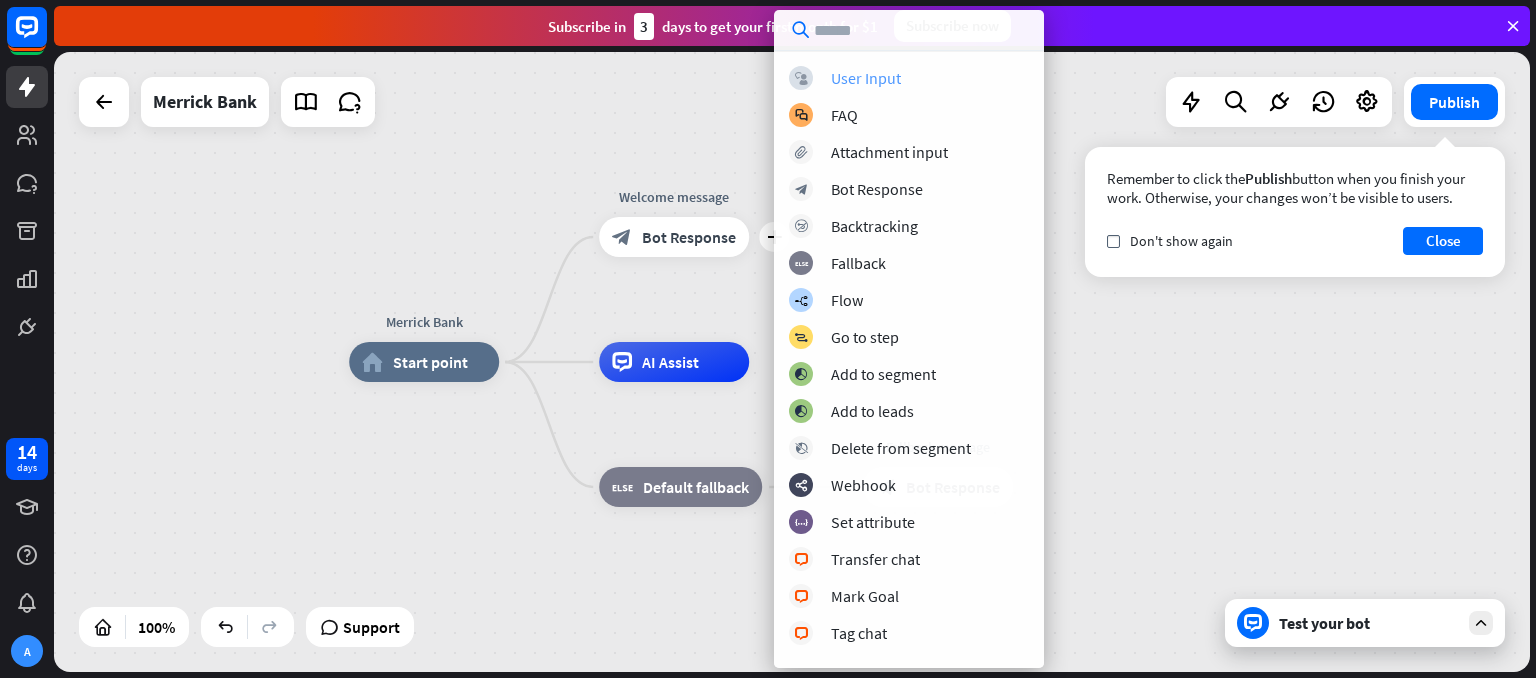 click on "User Input" at bounding box center (866, 78) 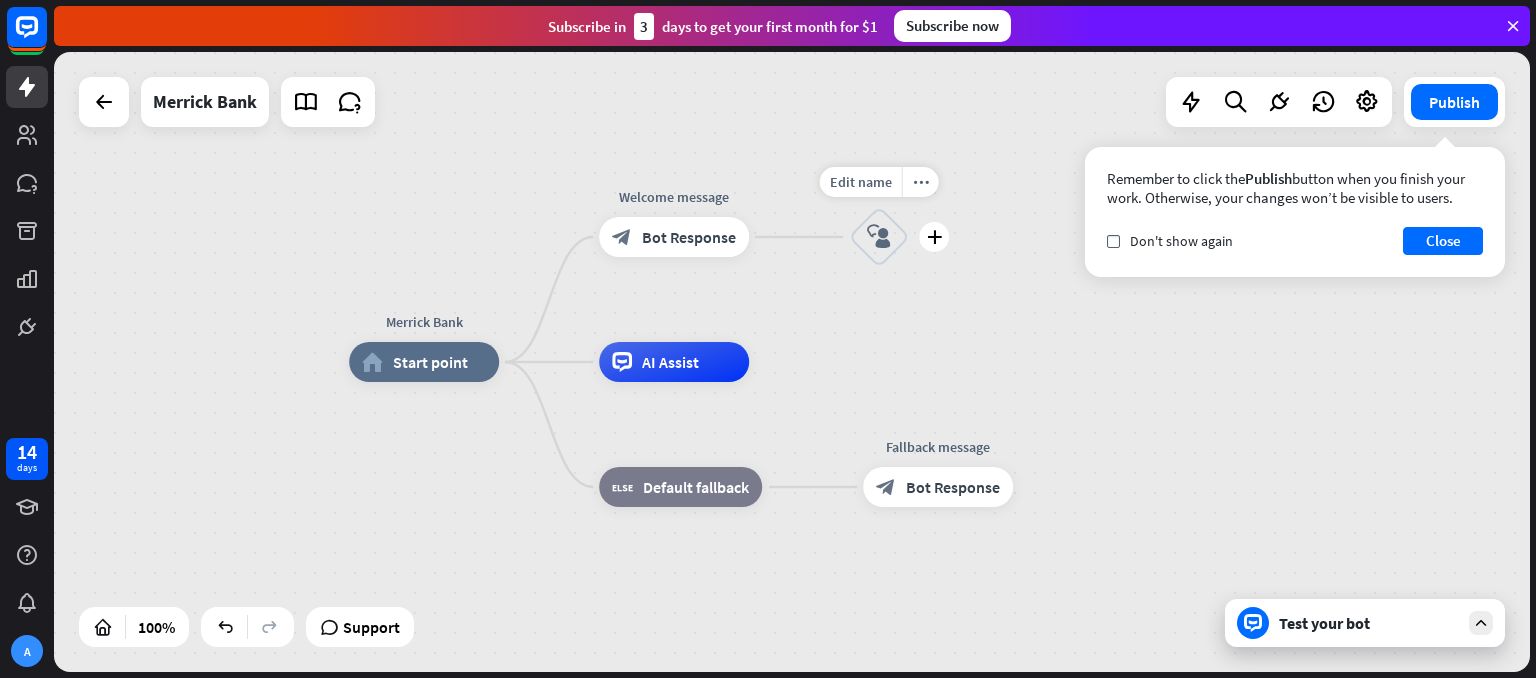 click on "block_user_input" at bounding box center (879, 237) 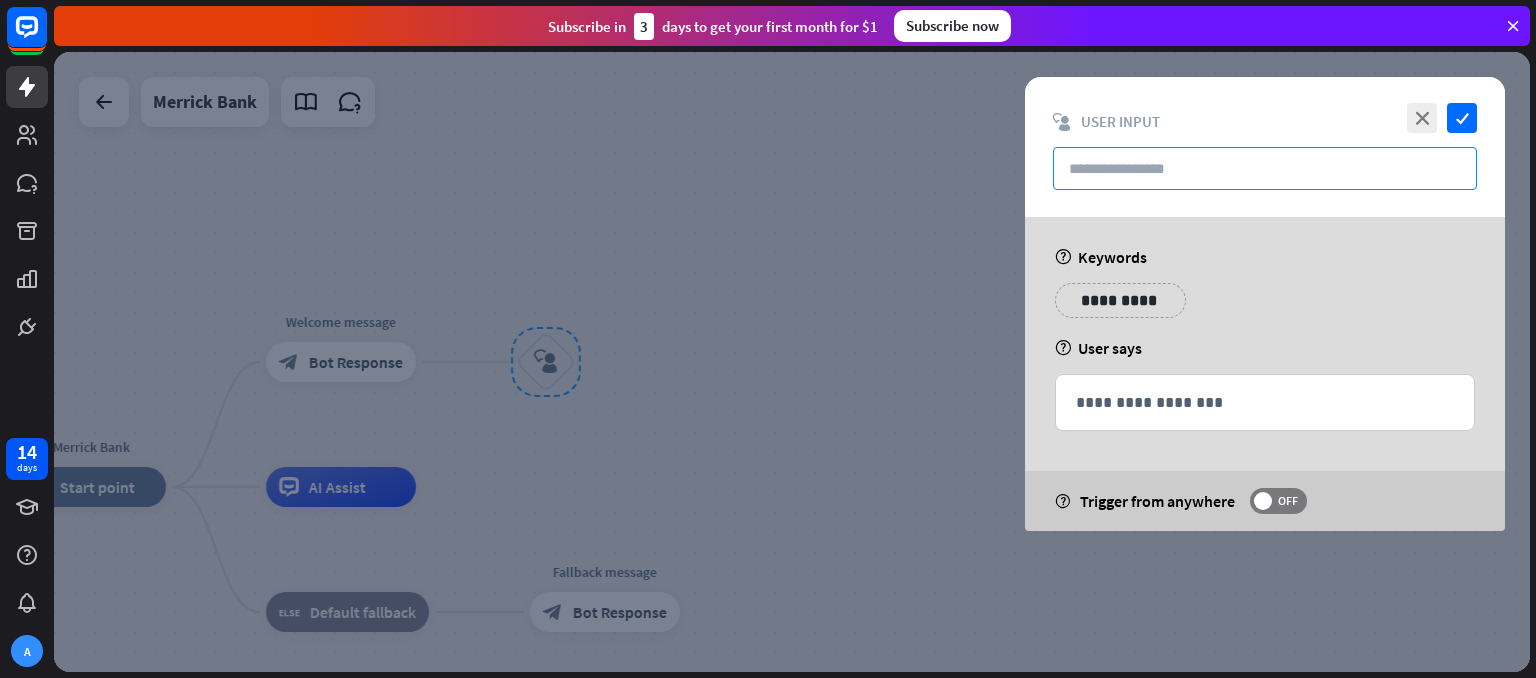click at bounding box center [1265, 168] 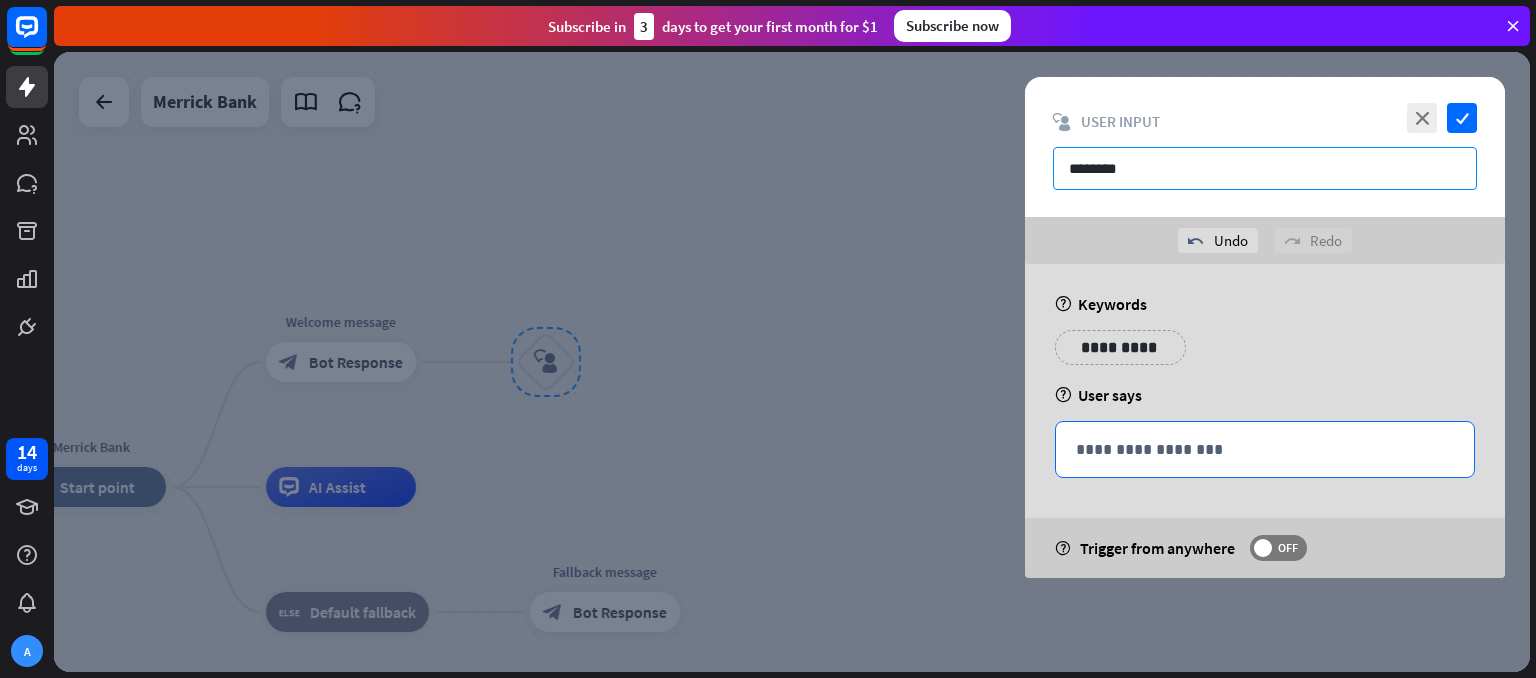 type on "********" 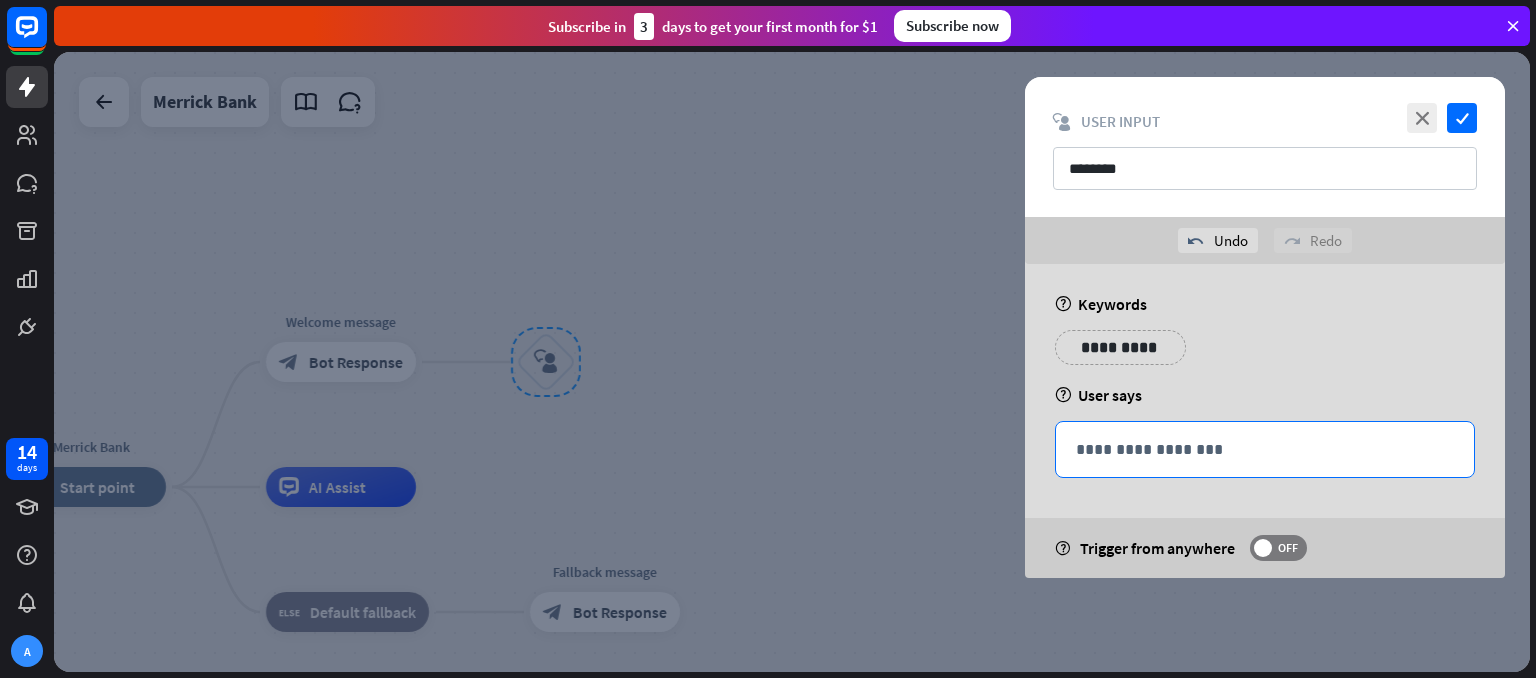 click on "**********" at bounding box center (1265, 449) 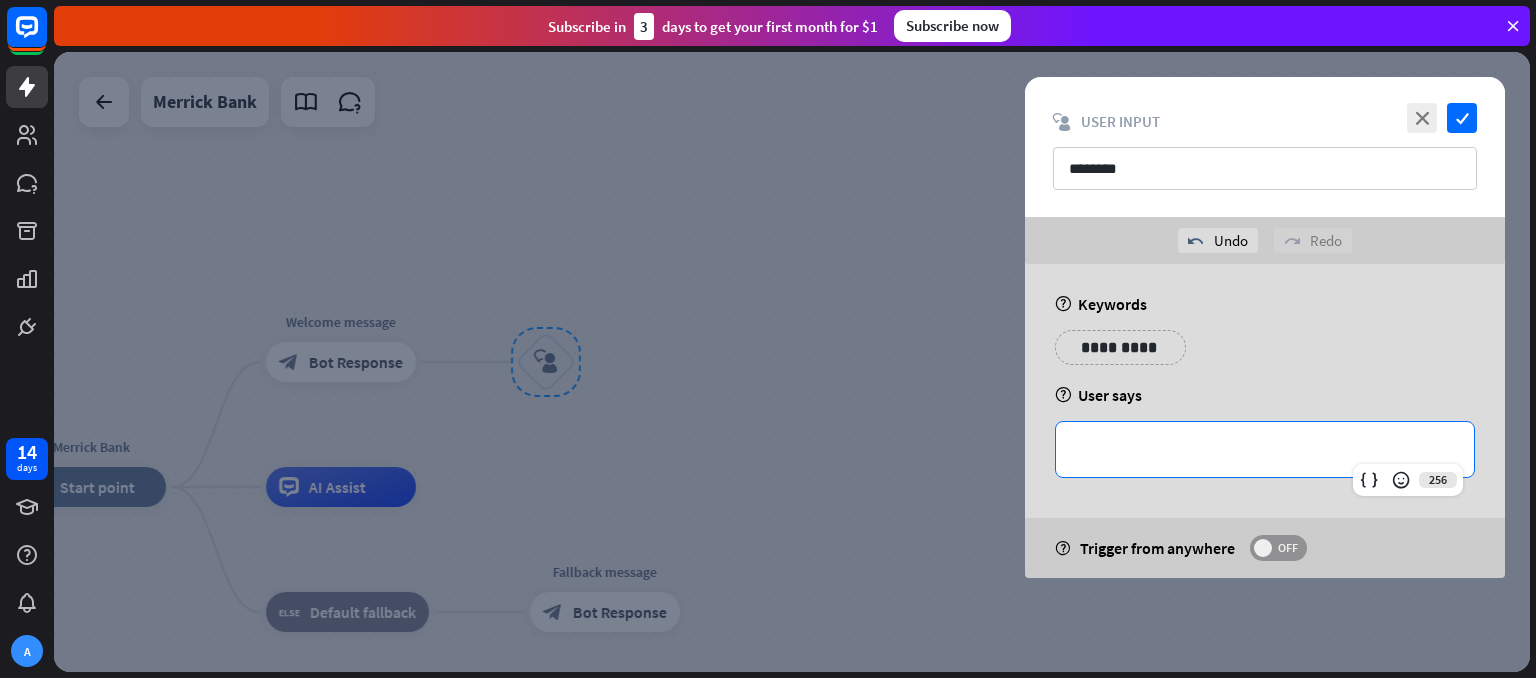 click on "OFF" at bounding box center [1287, 548] 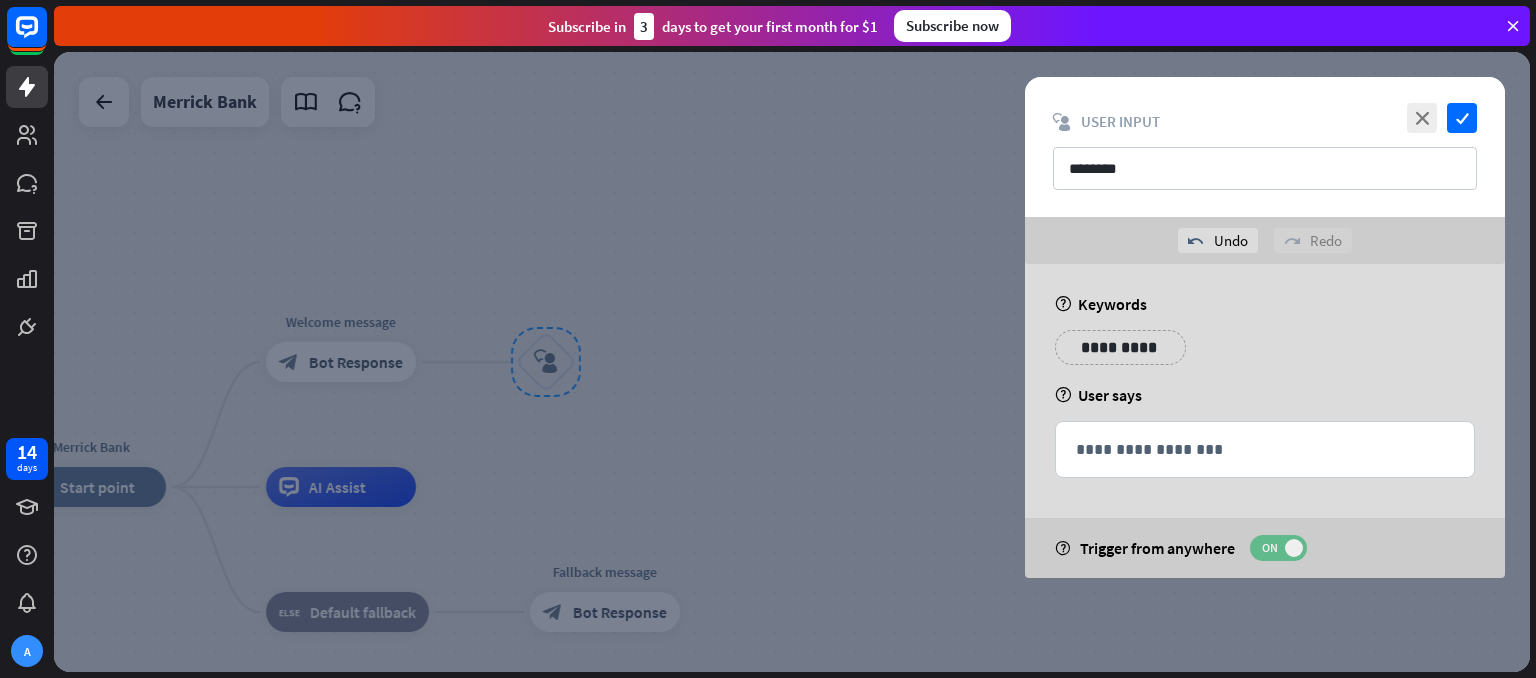 click on "ON" at bounding box center [1269, 548] 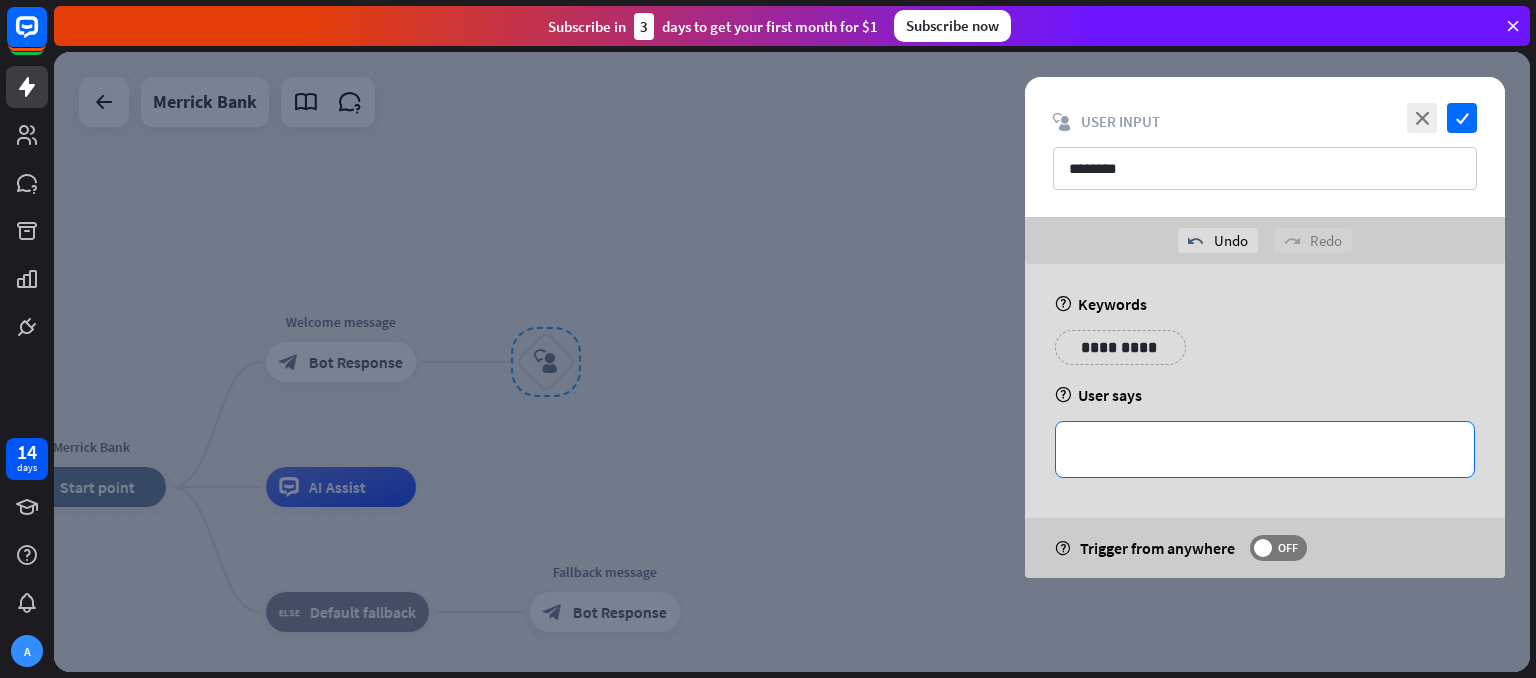 click on "**********" at bounding box center (1265, 449) 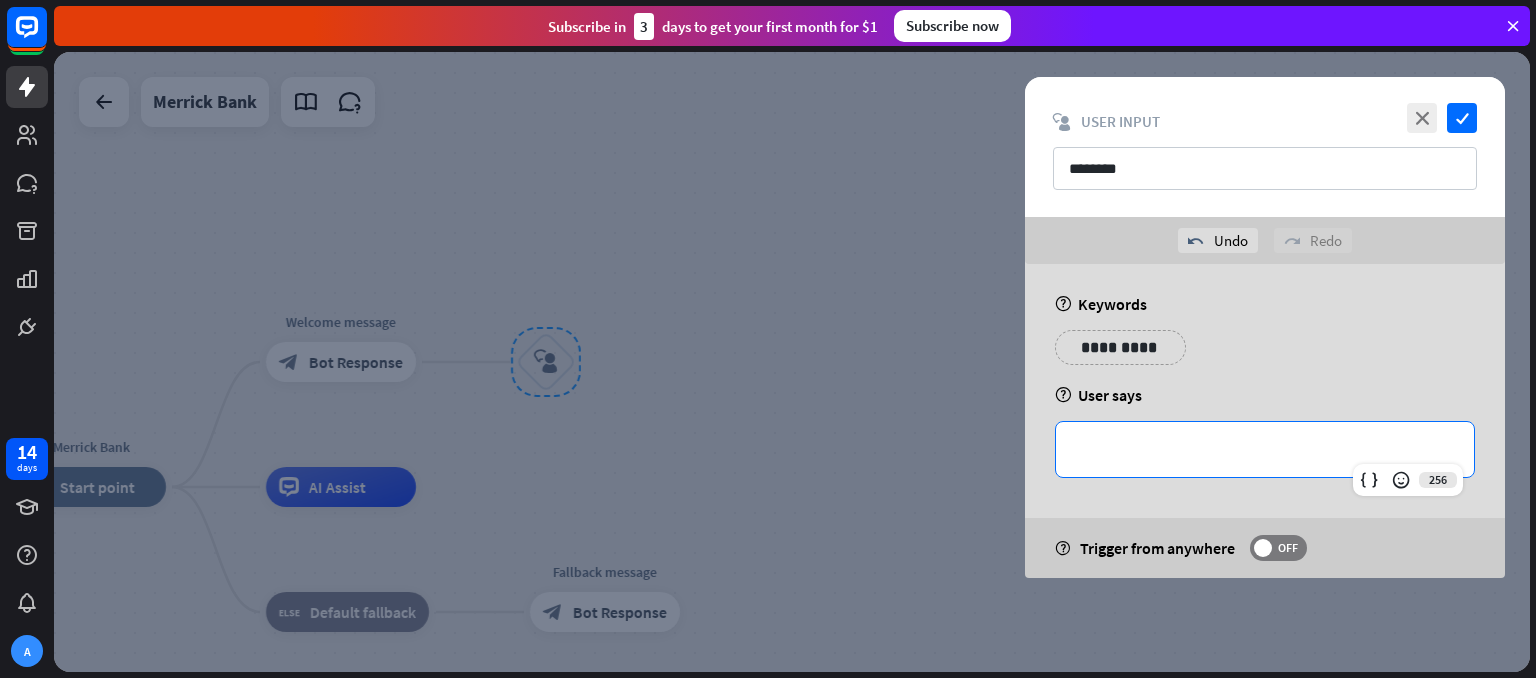 click on "**********" at bounding box center (1120, 347) 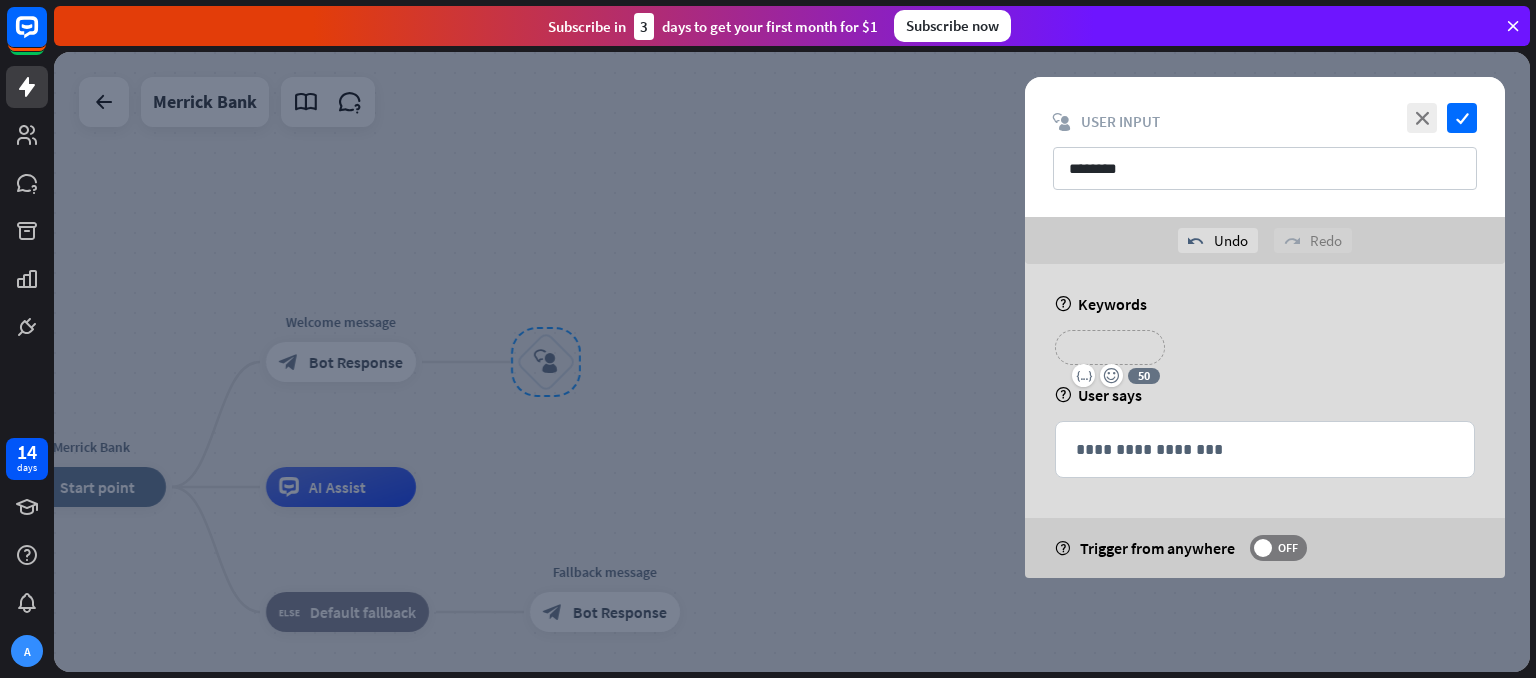 click on "**********" at bounding box center [1110, 347] 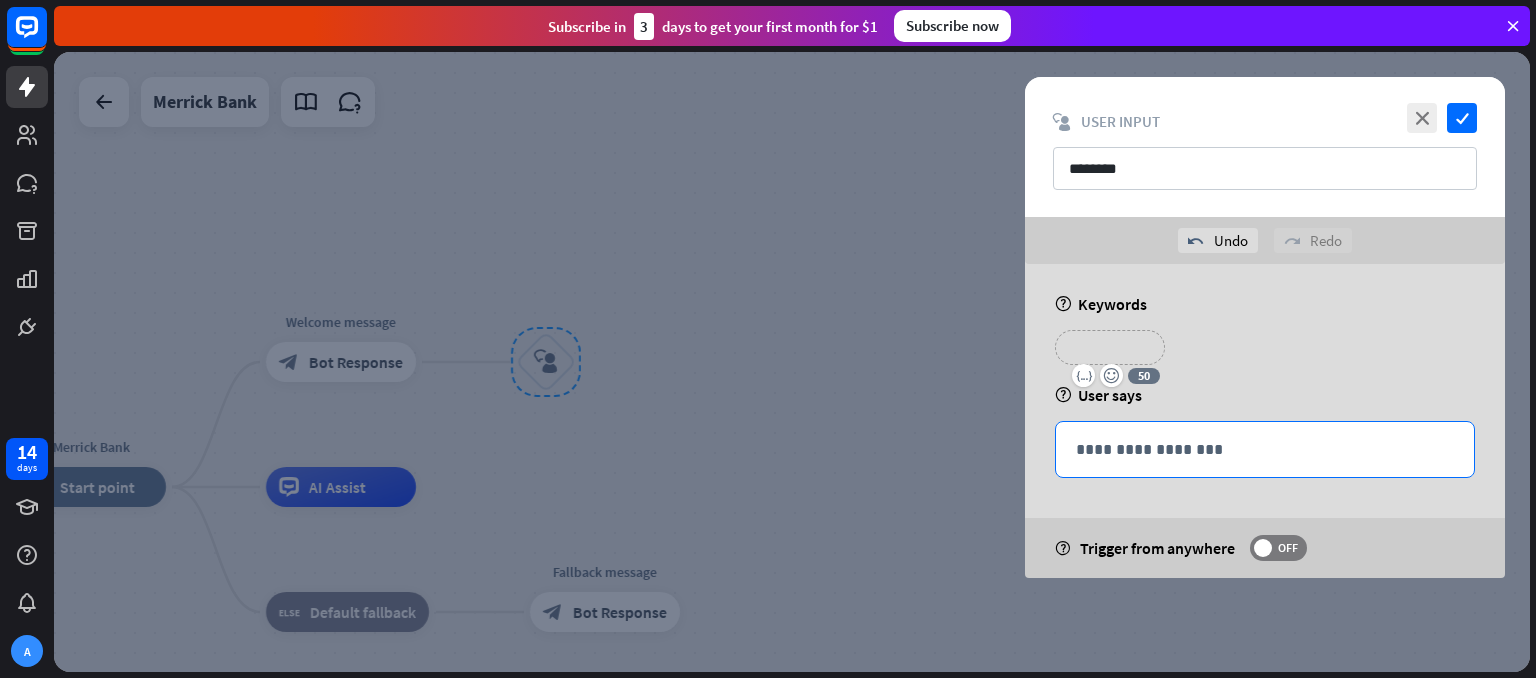 click on "**********" at bounding box center (1265, 449) 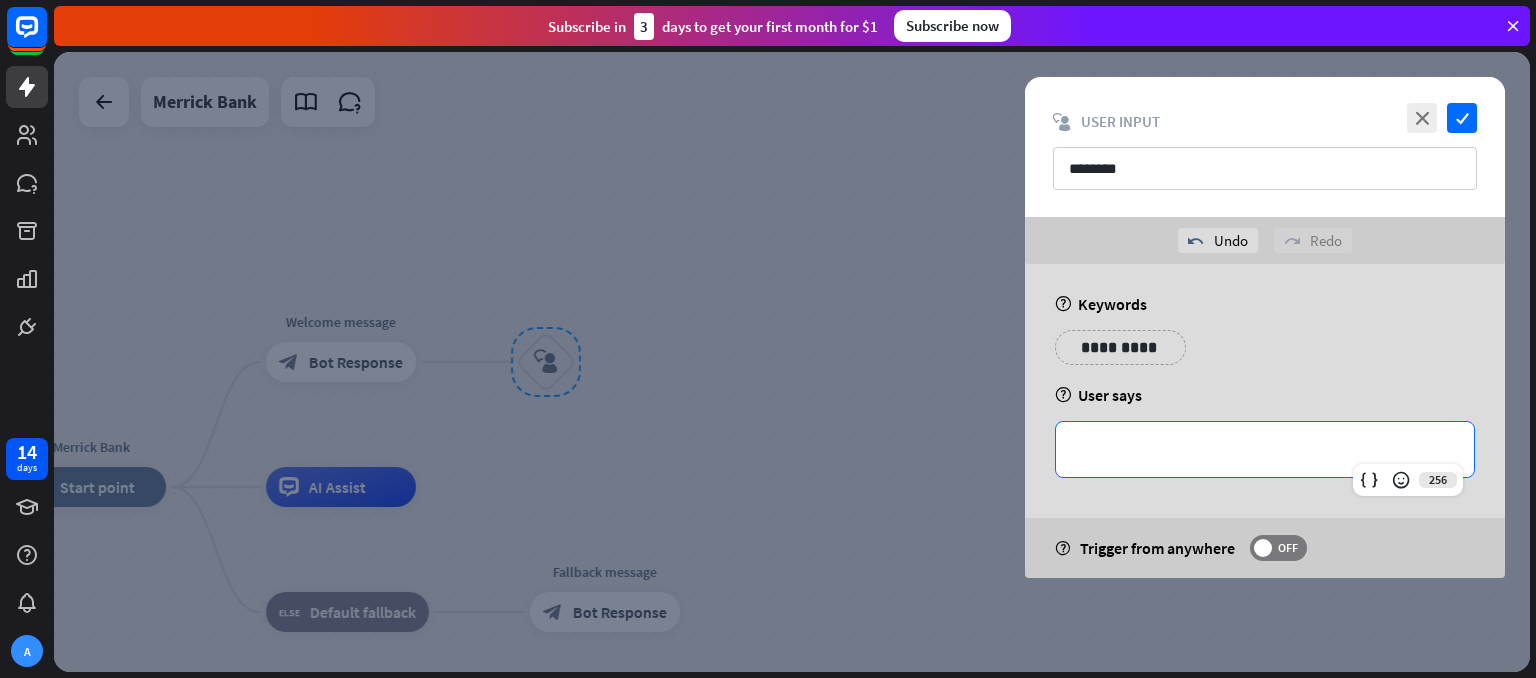 type 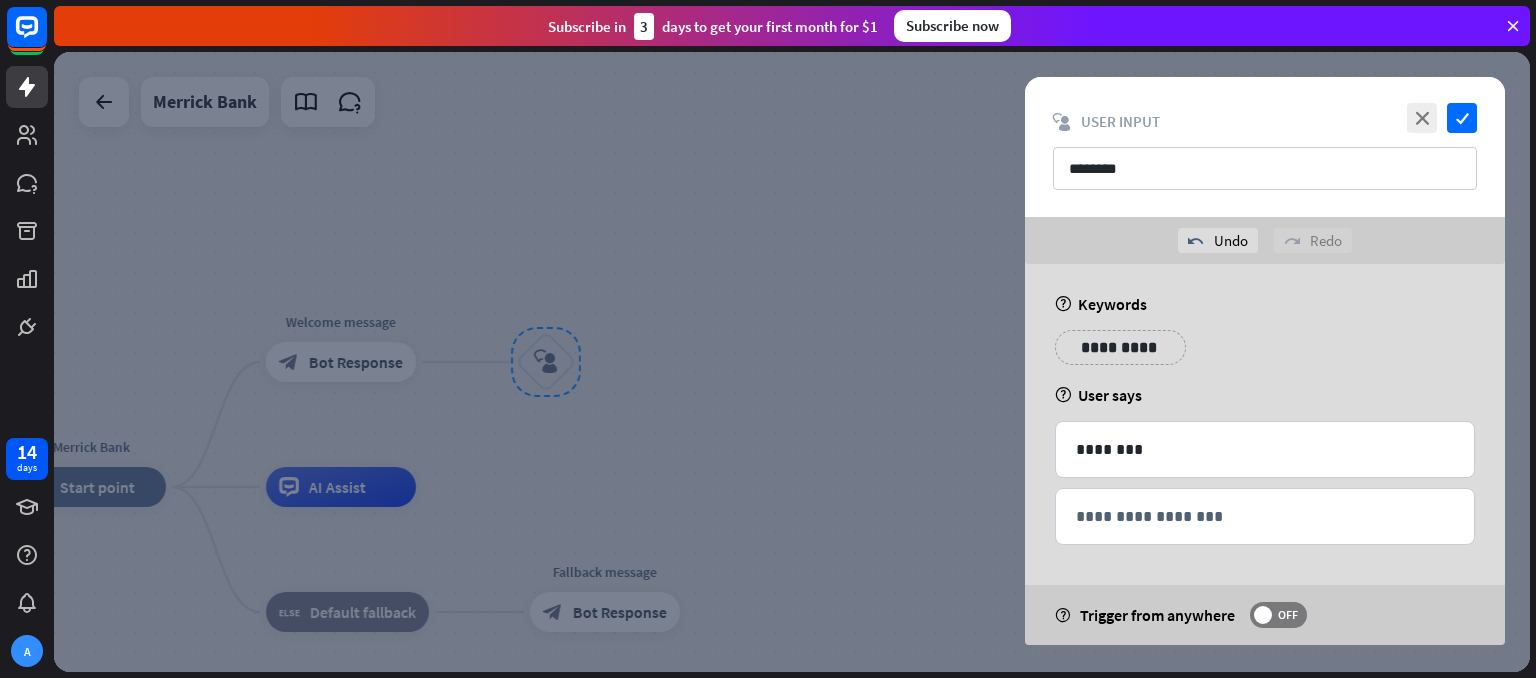 click on "**********" at bounding box center [1265, 355] 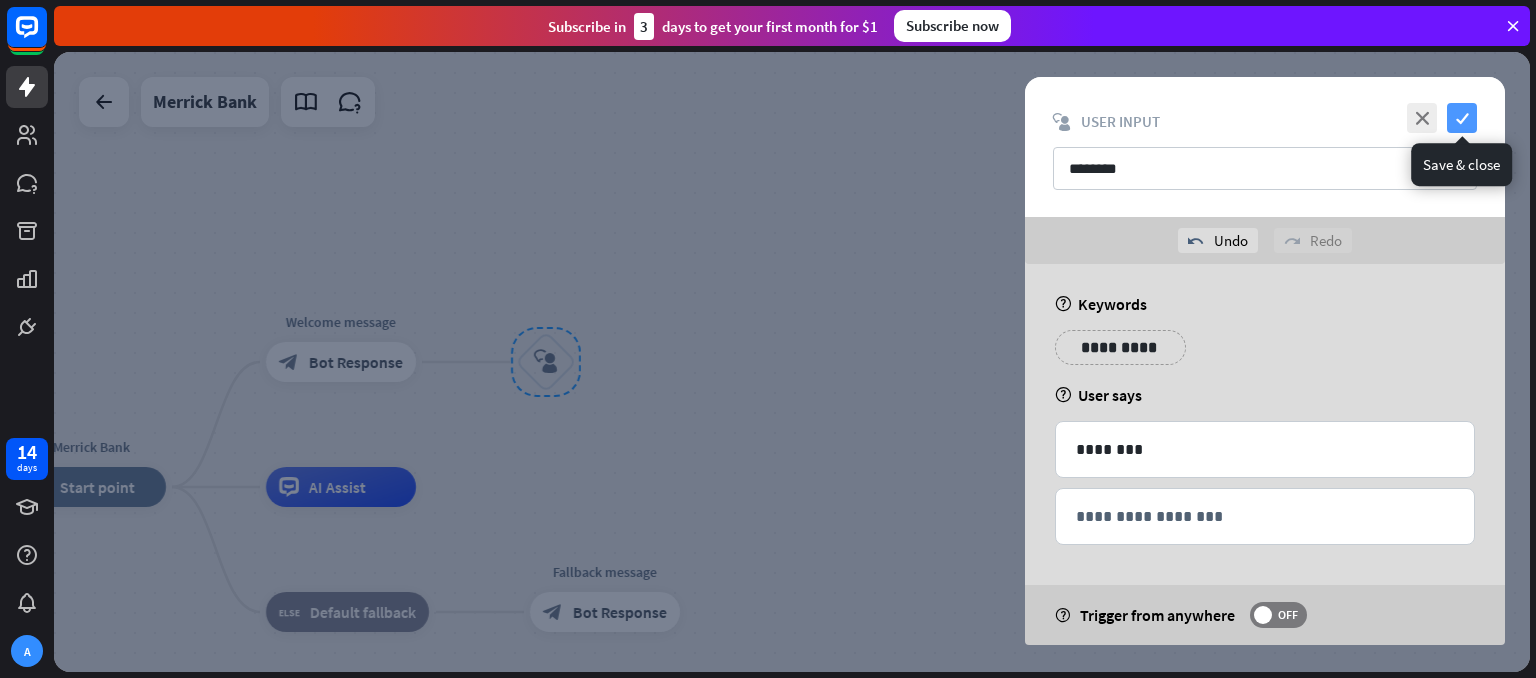 click on "check" at bounding box center [1462, 118] 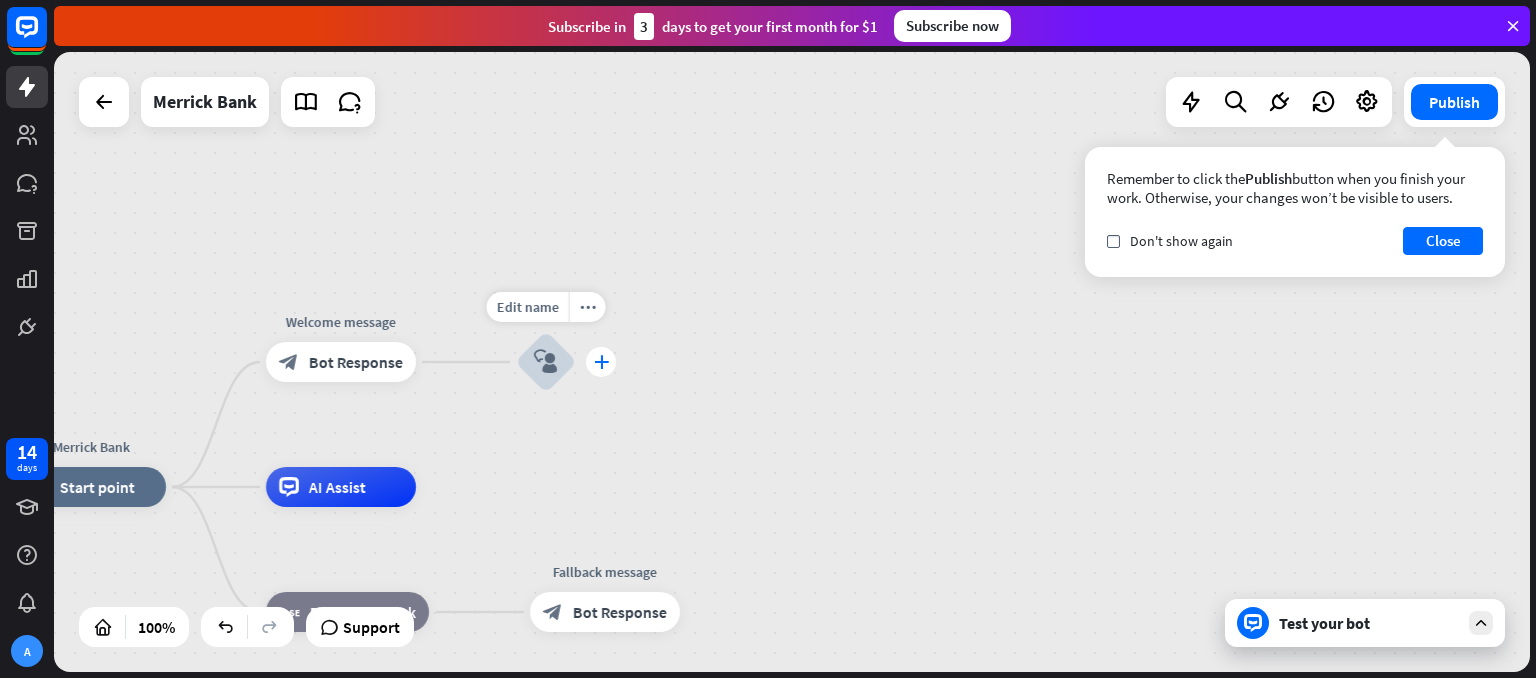 click on "plus" at bounding box center [601, 362] 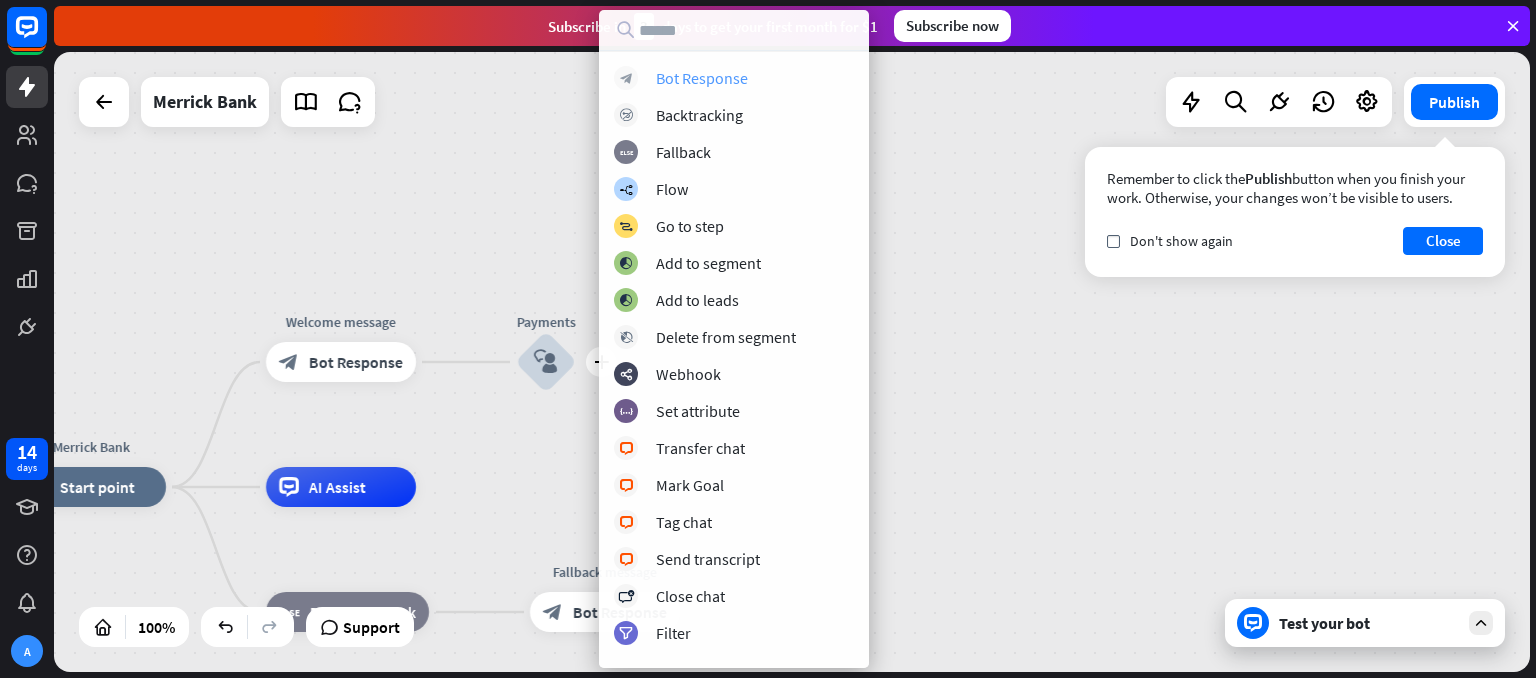 click on "Bot Response" at bounding box center (702, 78) 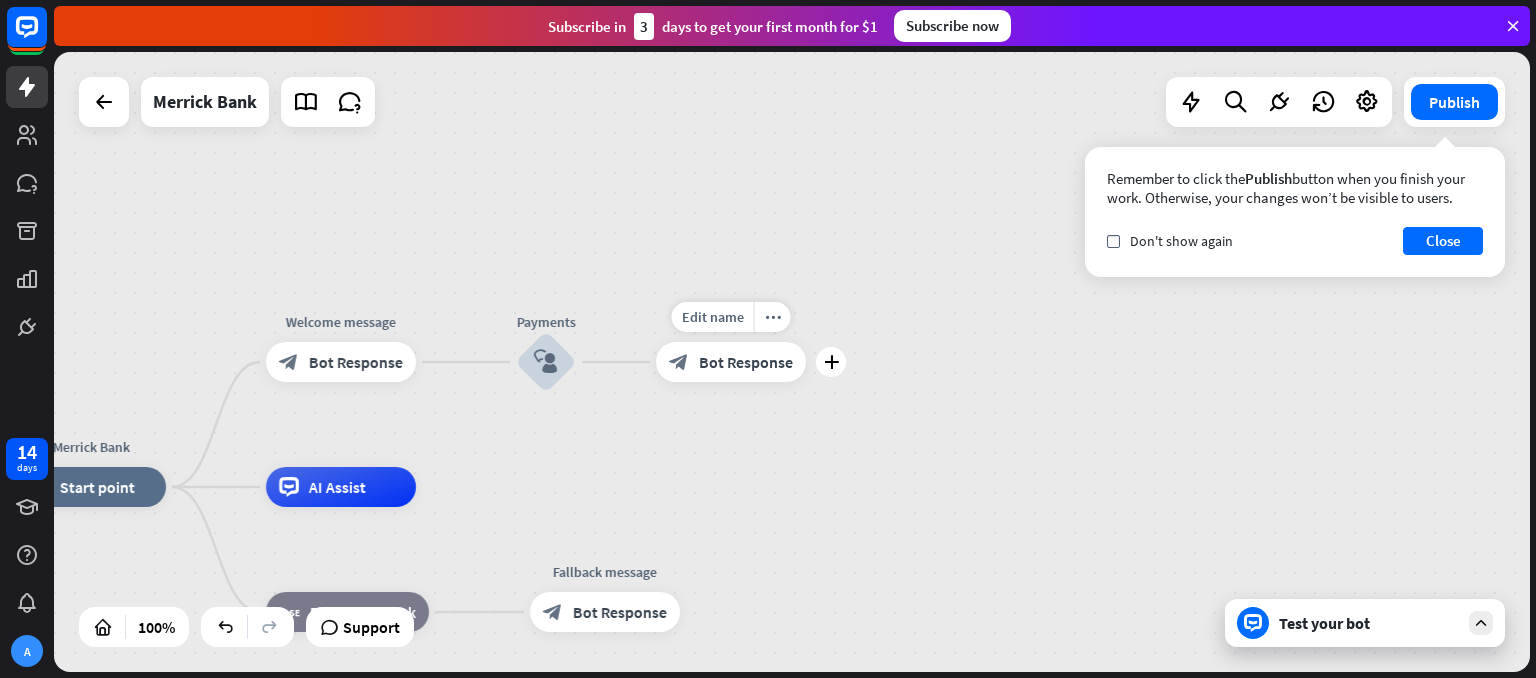 click on "Bot Response" at bounding box center (746, 362) 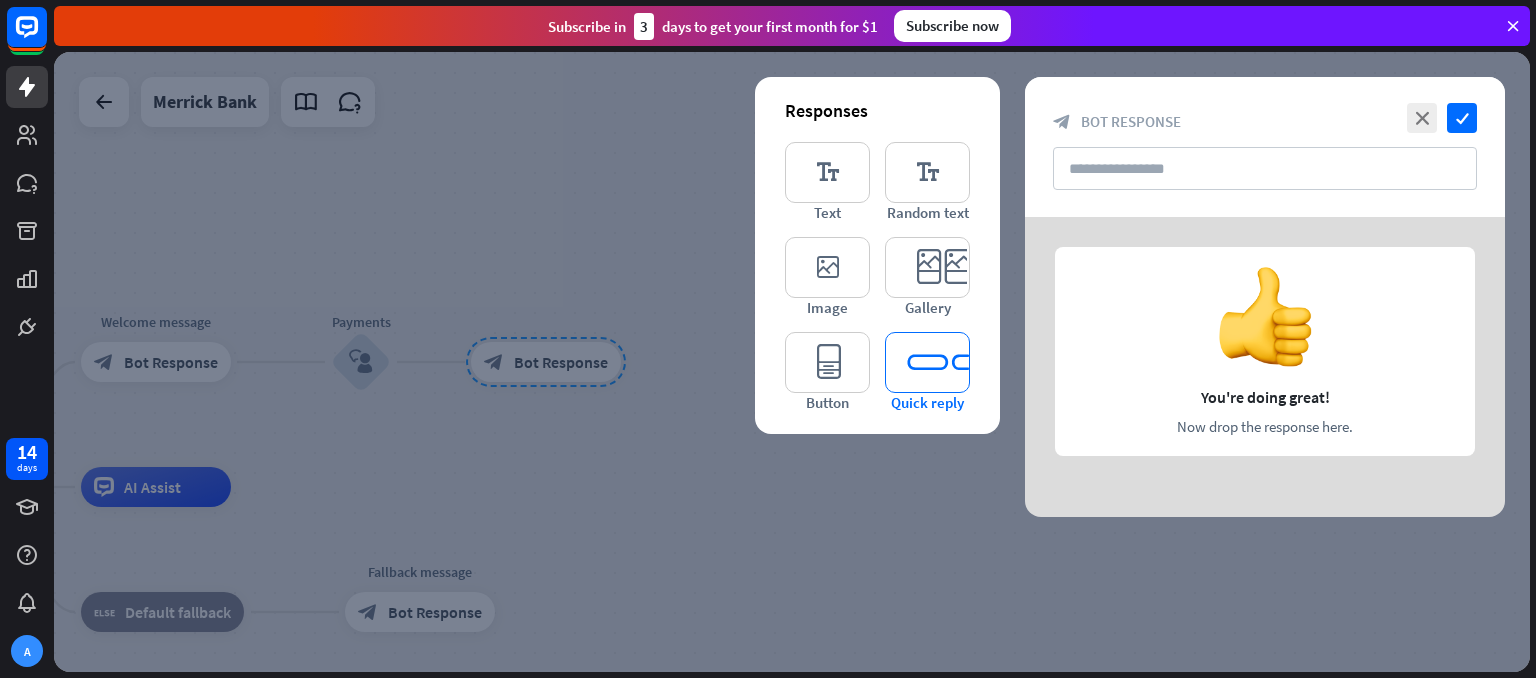 type 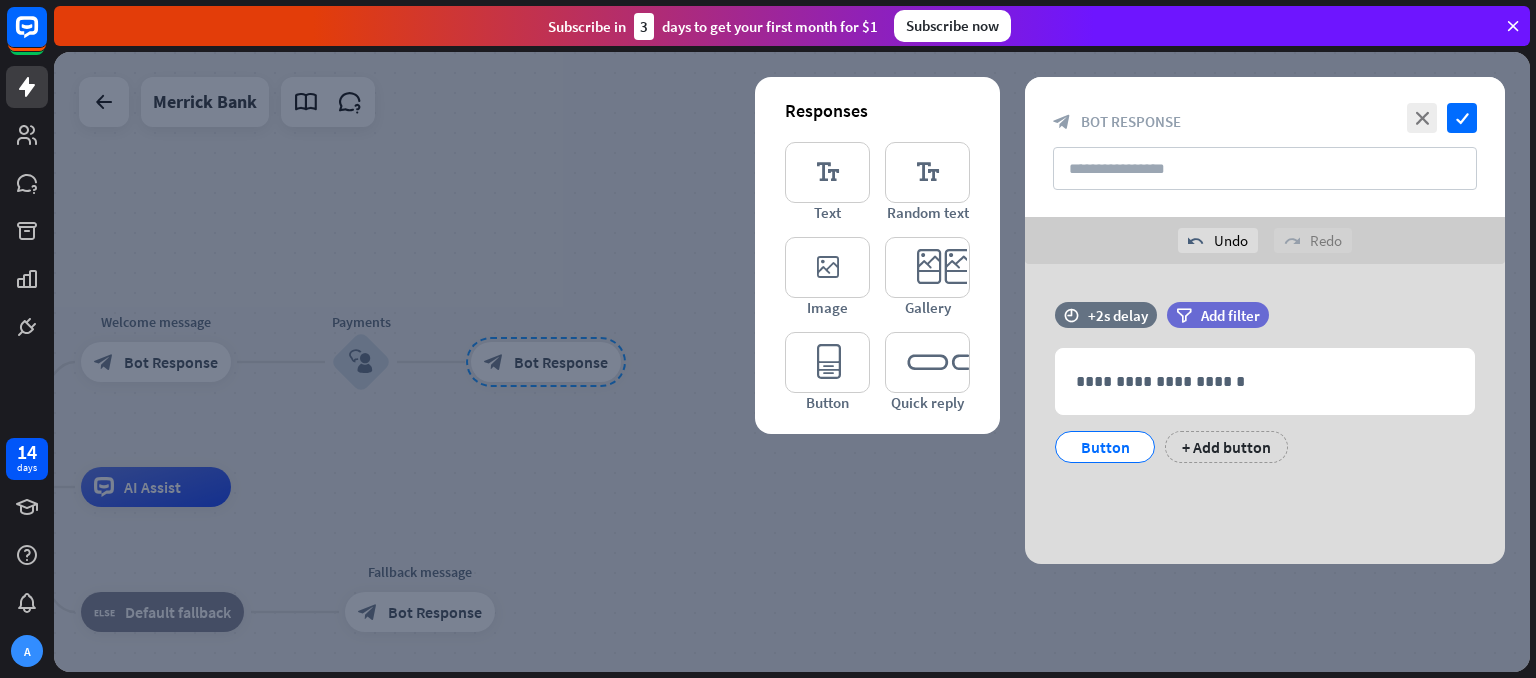 click at bounding box center [792, 362] 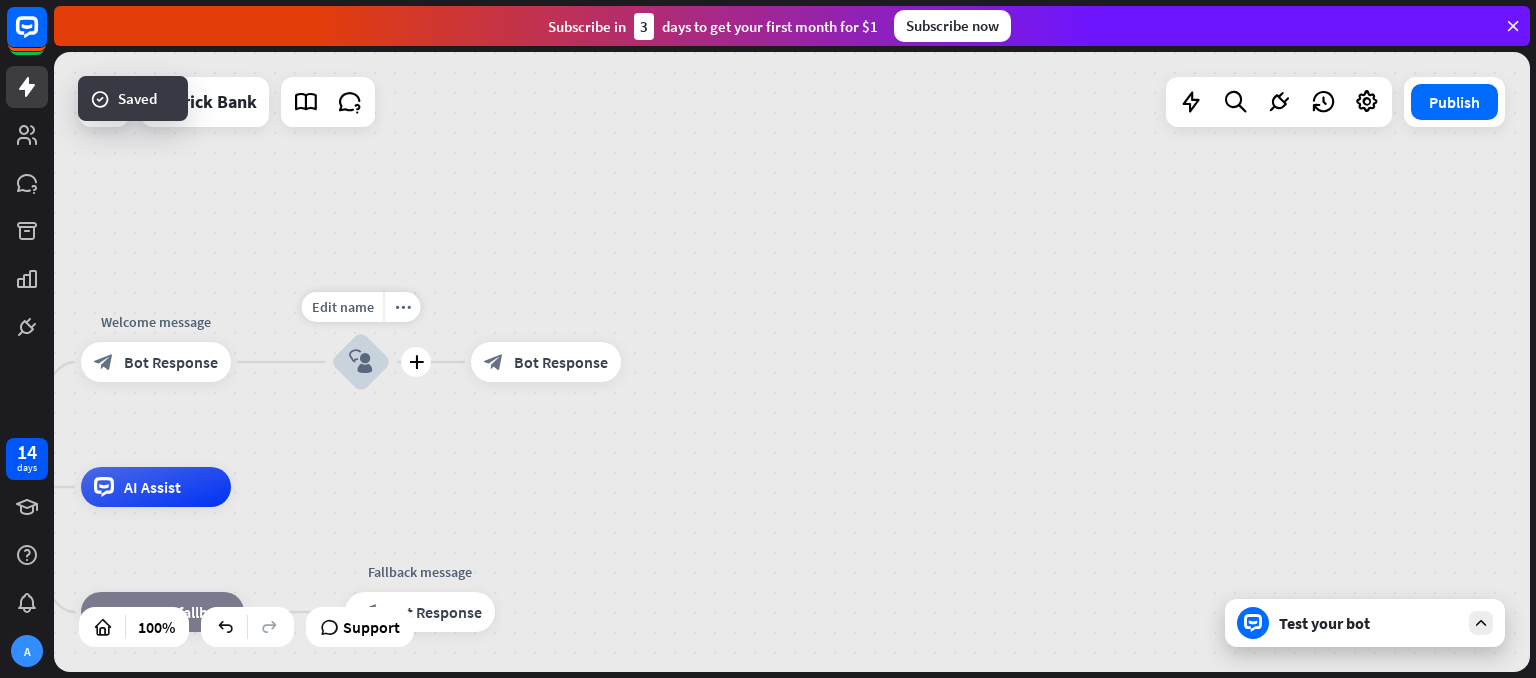 click on "block_user_input" at bounding box center [361, 362] 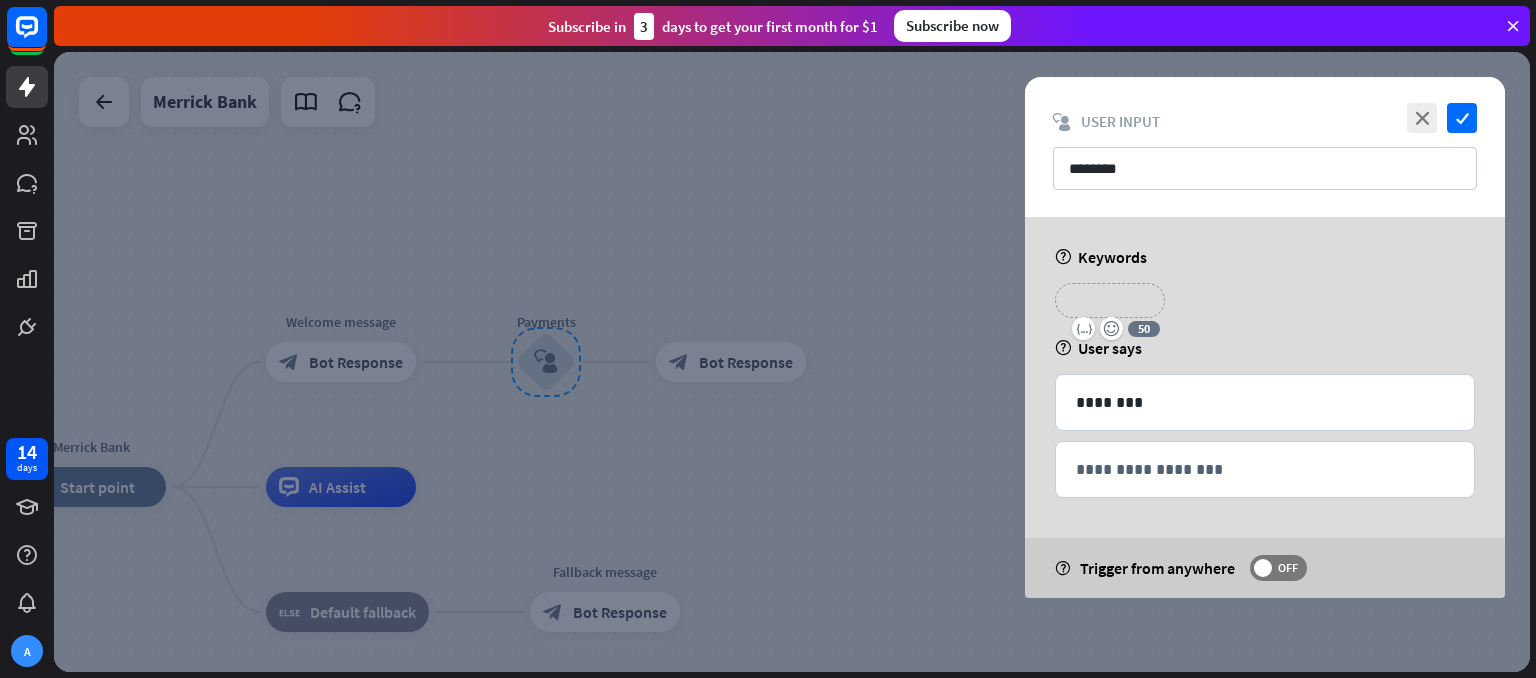 click on "**********" at bounding box center [1110, 300] 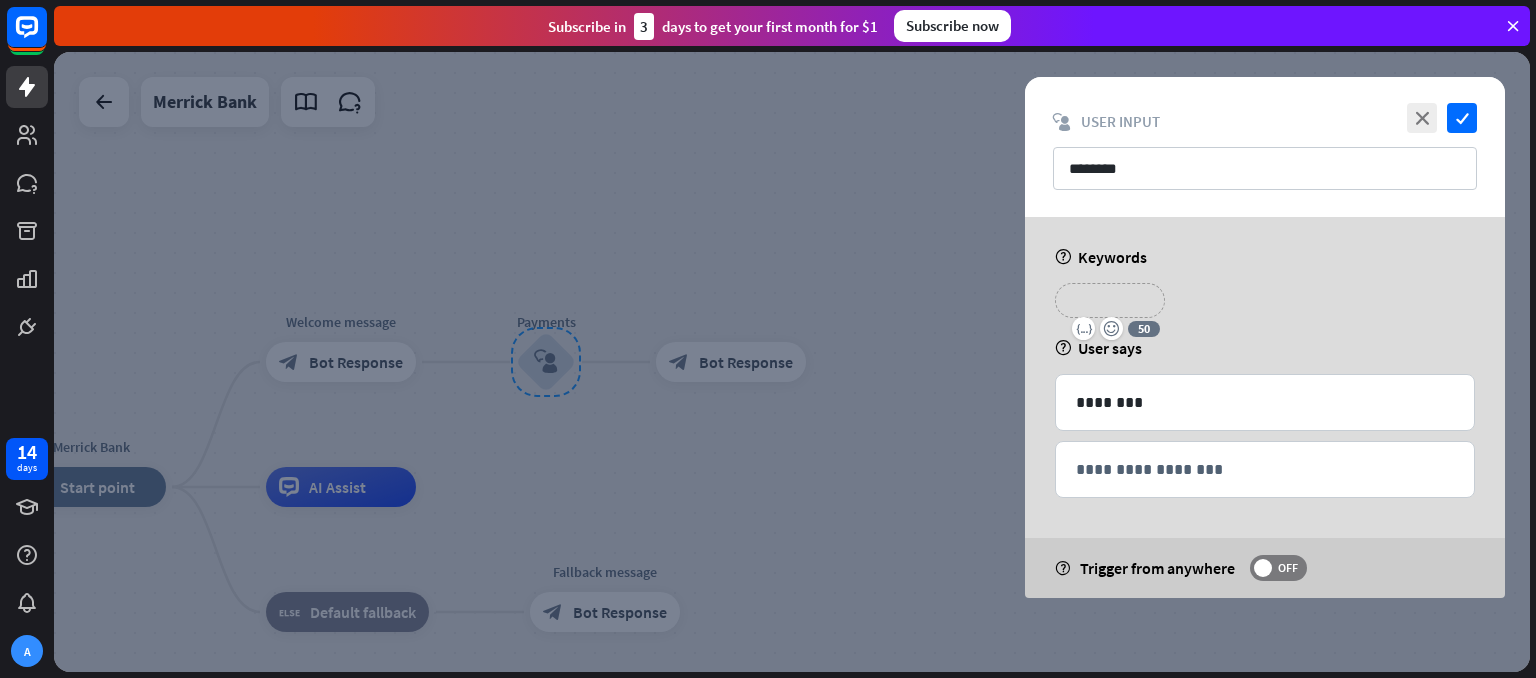 type 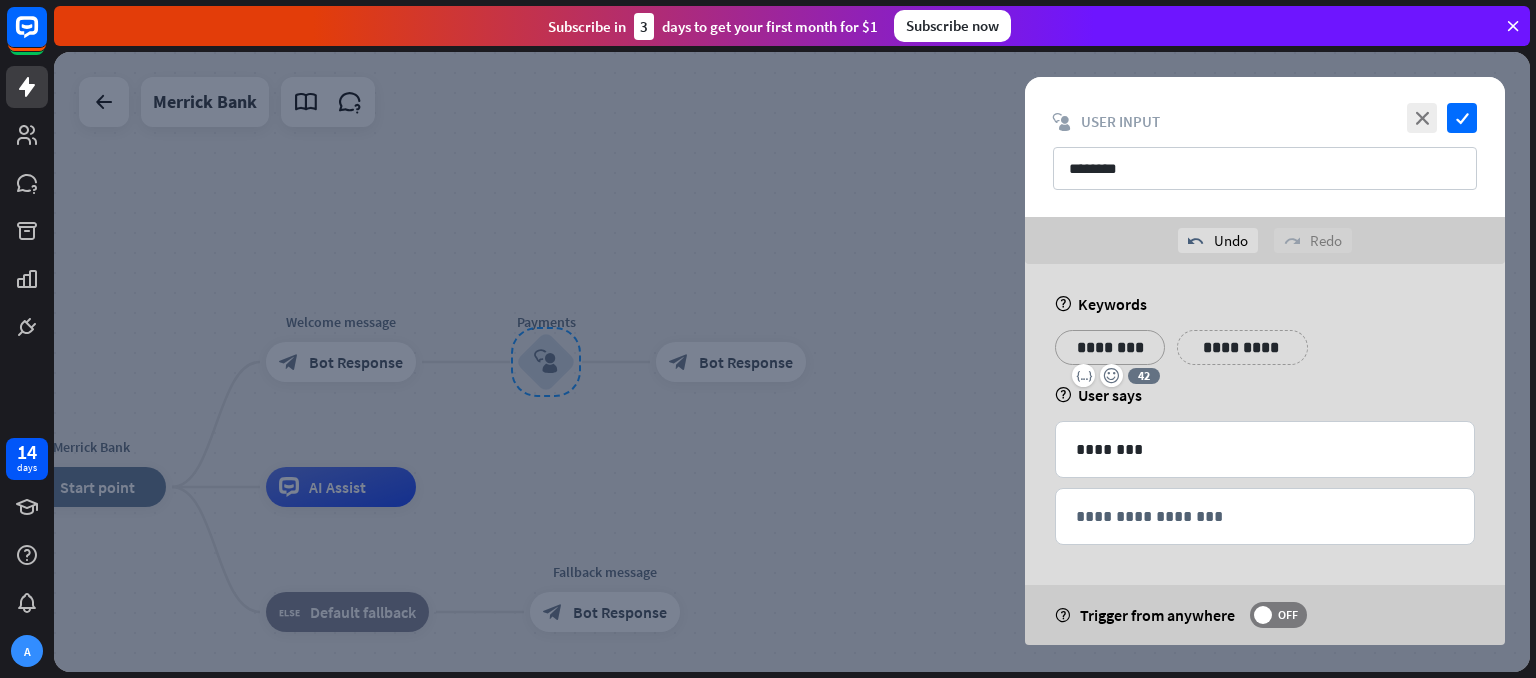 click on "help
User says" at bounding box center (1265, 395) 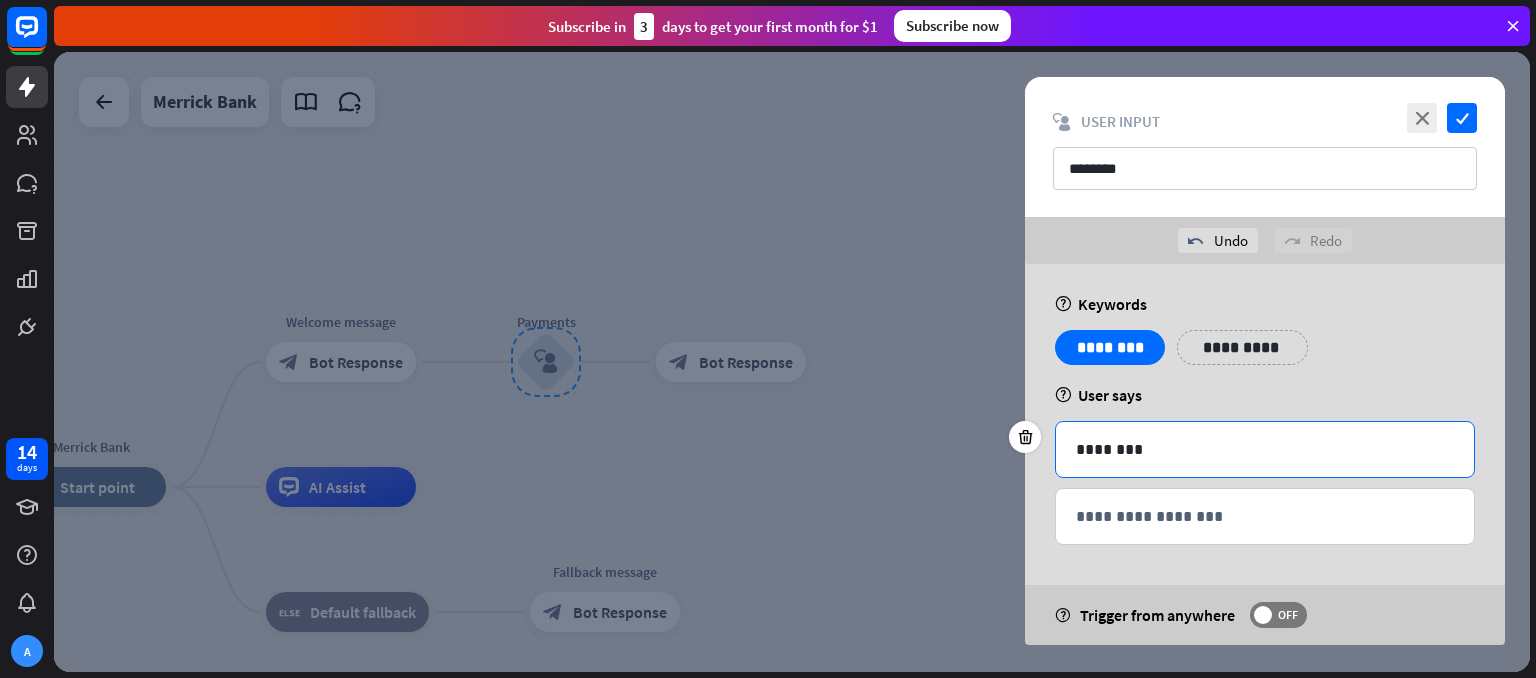 click on "********" at bounding box center (1265, 449) 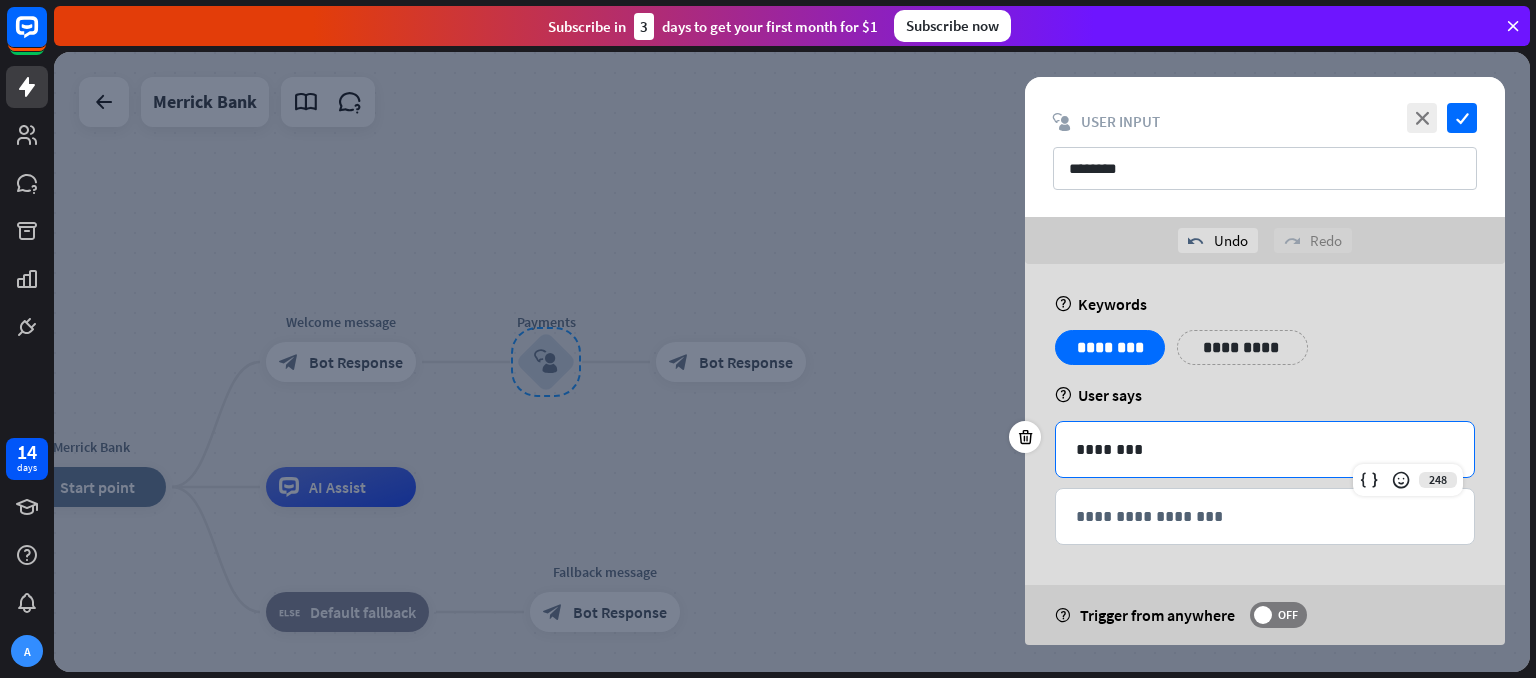 click on "********" at bounding box center (1265, 449) 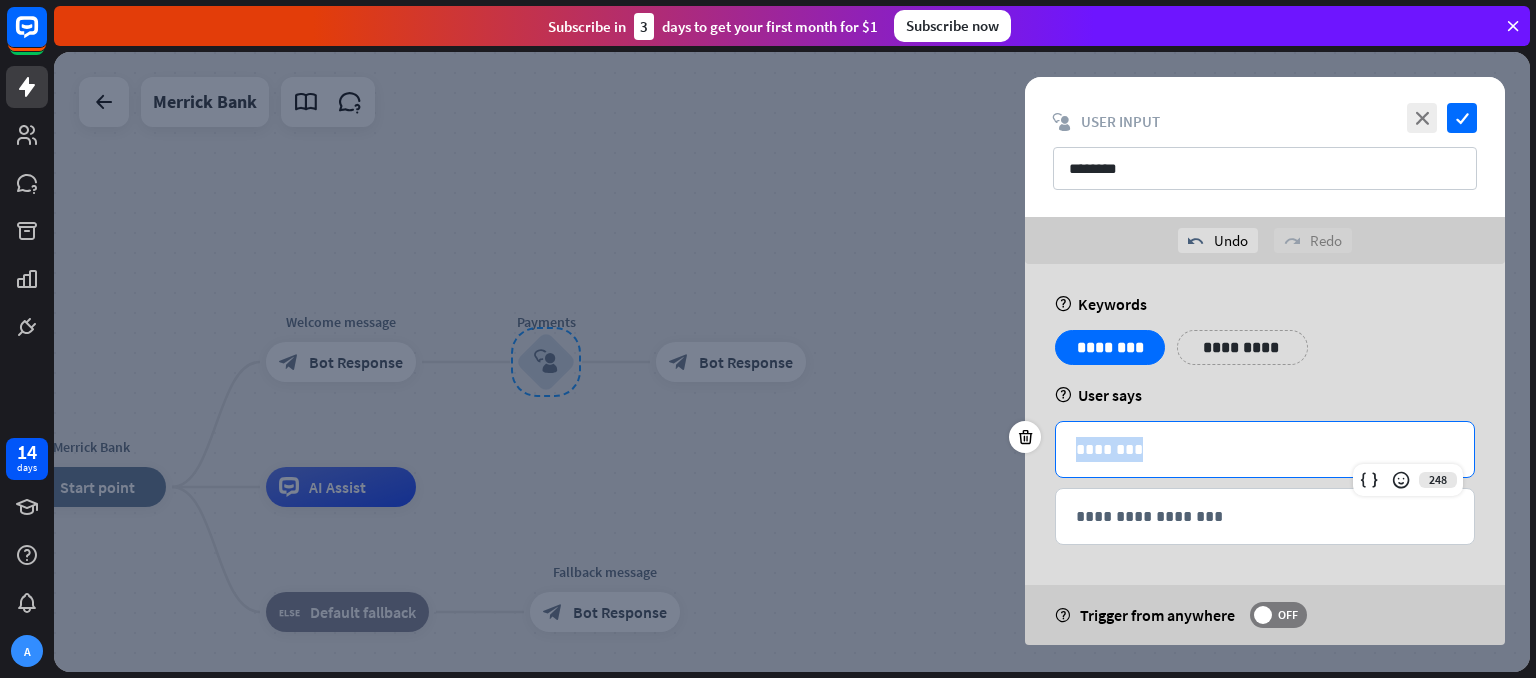 click on "********" at bounding box center [1265, 449] 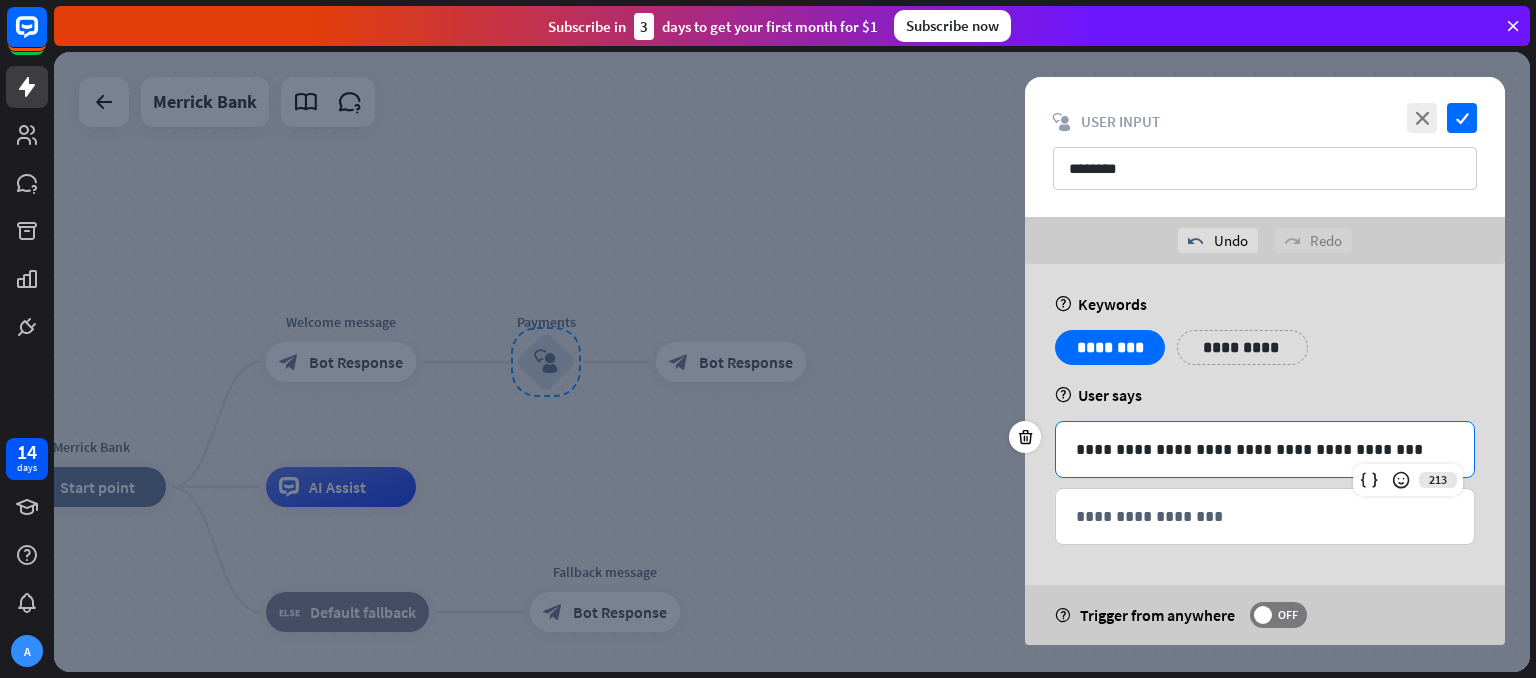 click on "**********" at bounding box center (1265, 454) 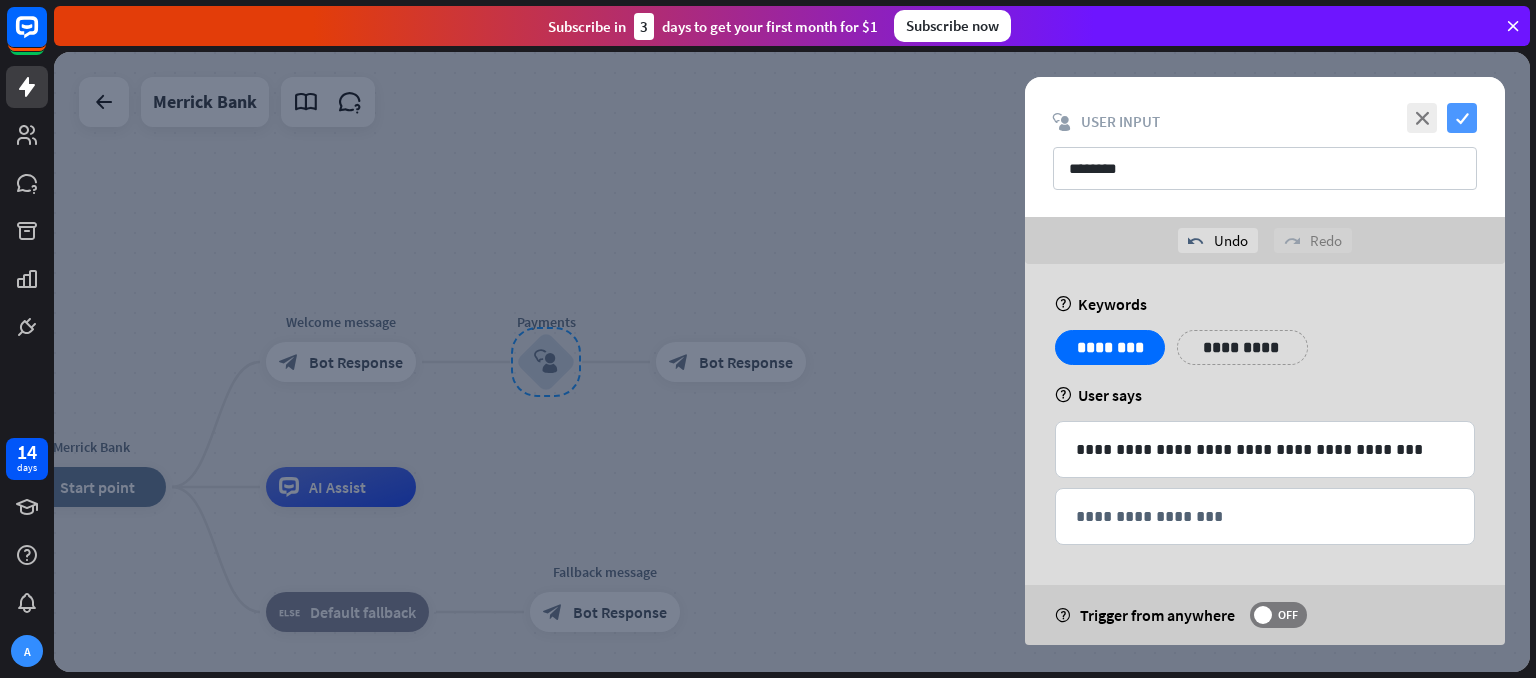 click on "check" at bounding box center [1462, 118] 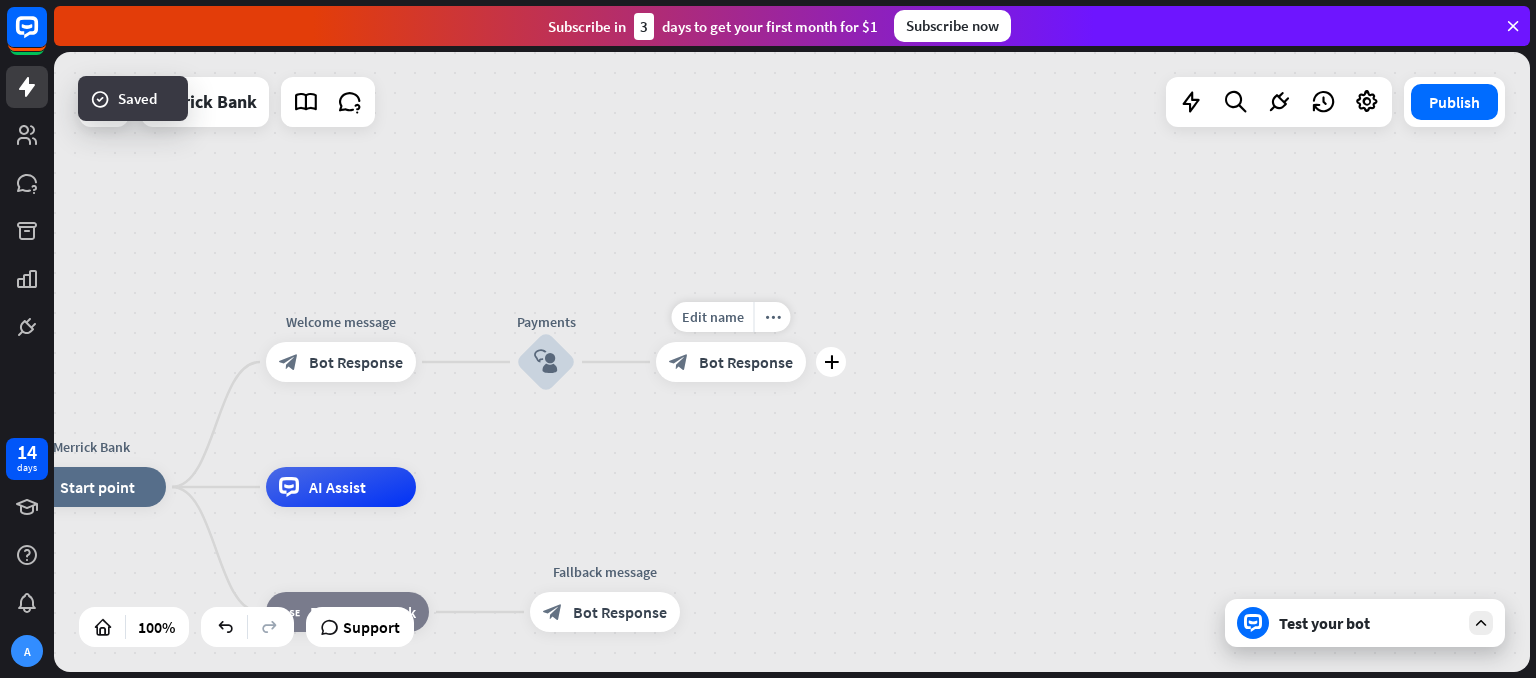 click on "Bot Response" at bounding box center [746, 362] 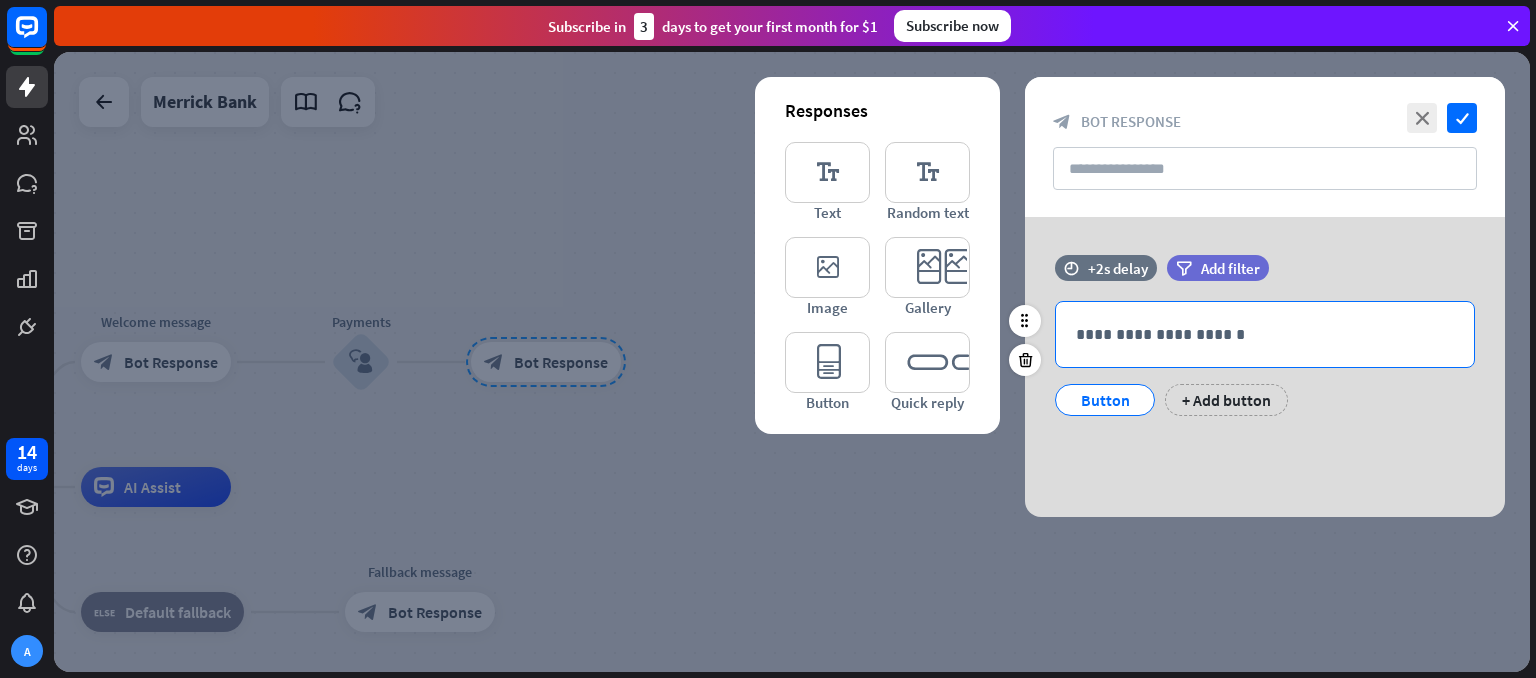 click on "**********" at bounding box center (1265, 334) 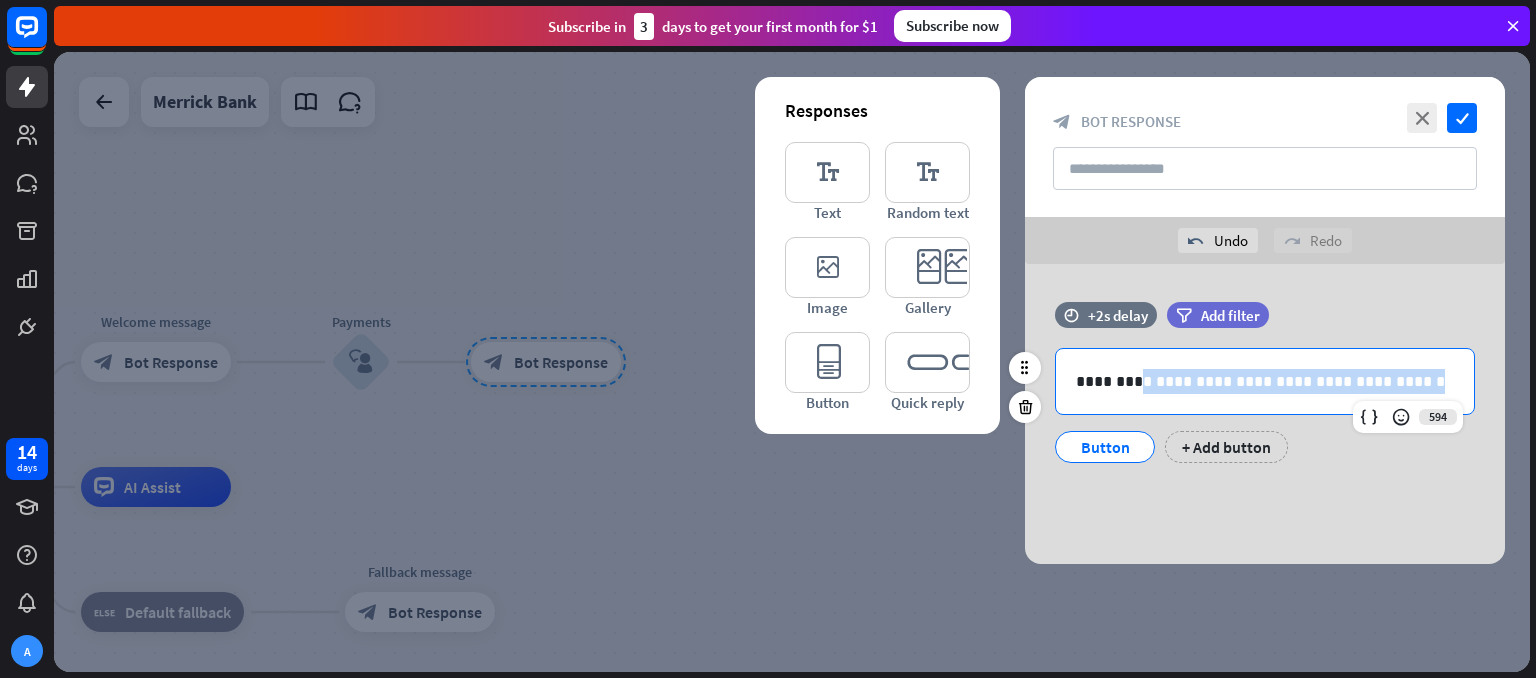 drag, startPoint x: 1380, startPoint y: 385, endPoint x: 1122, endPoint y: 386, distance: 258.00195 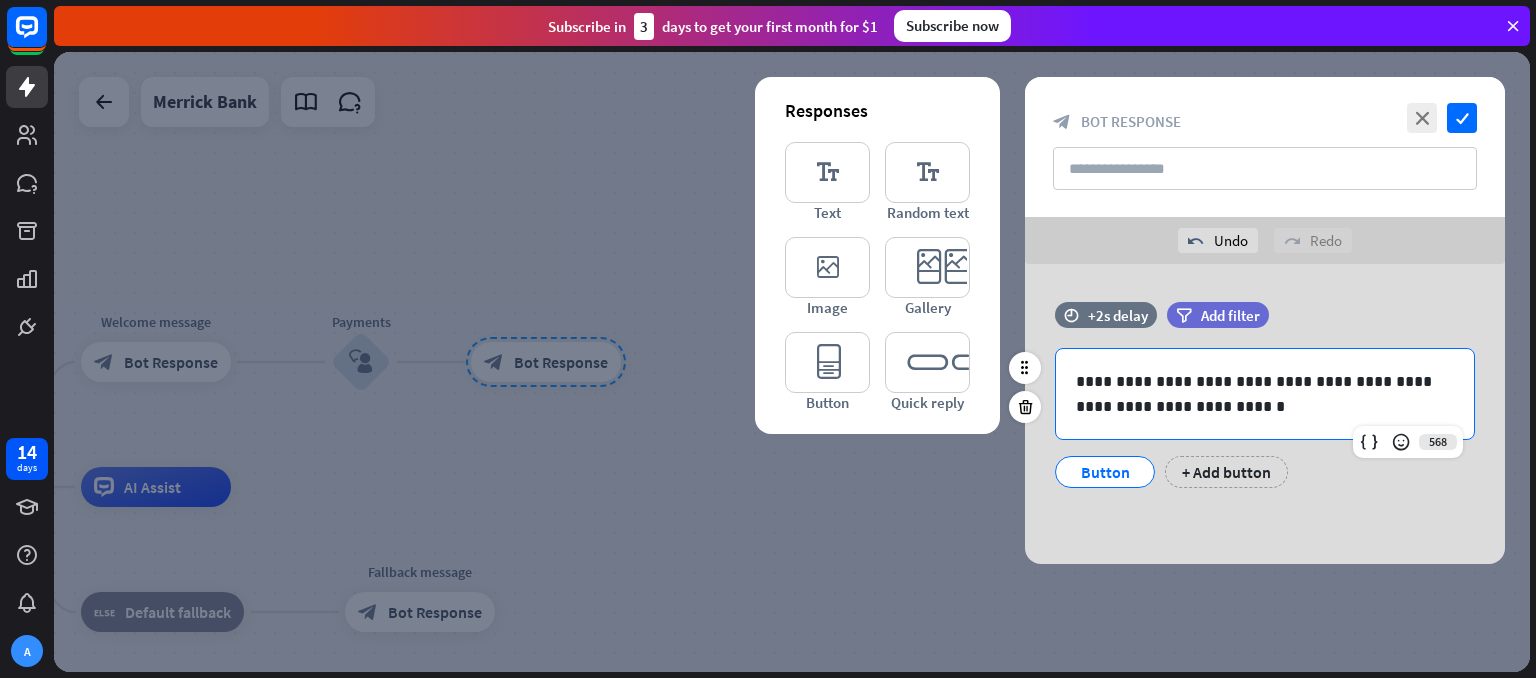 click on "**********" at bounding box center (1265, 394) 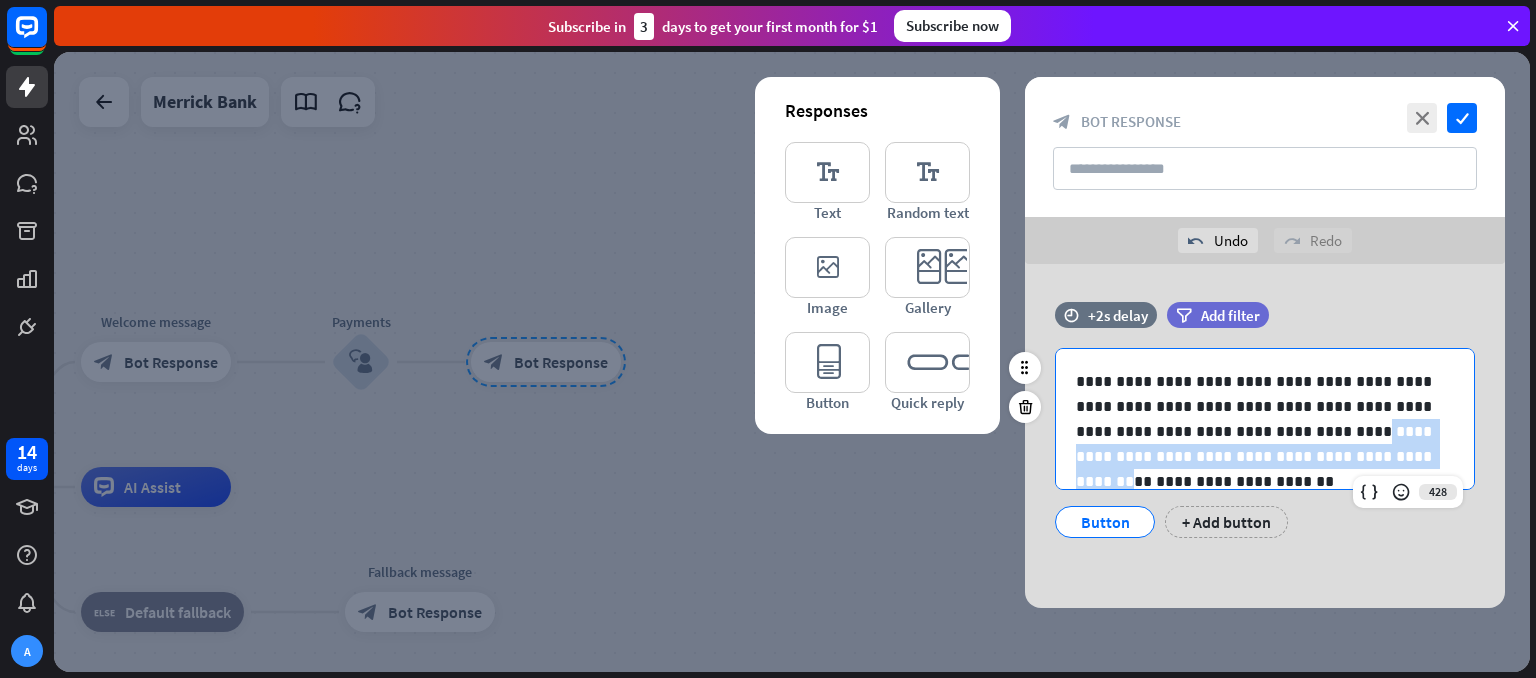 drag, startPoint x: 1241, startPoint y: 451, endPoint x: 1232, endPoint y: 429, distance: 23.769728 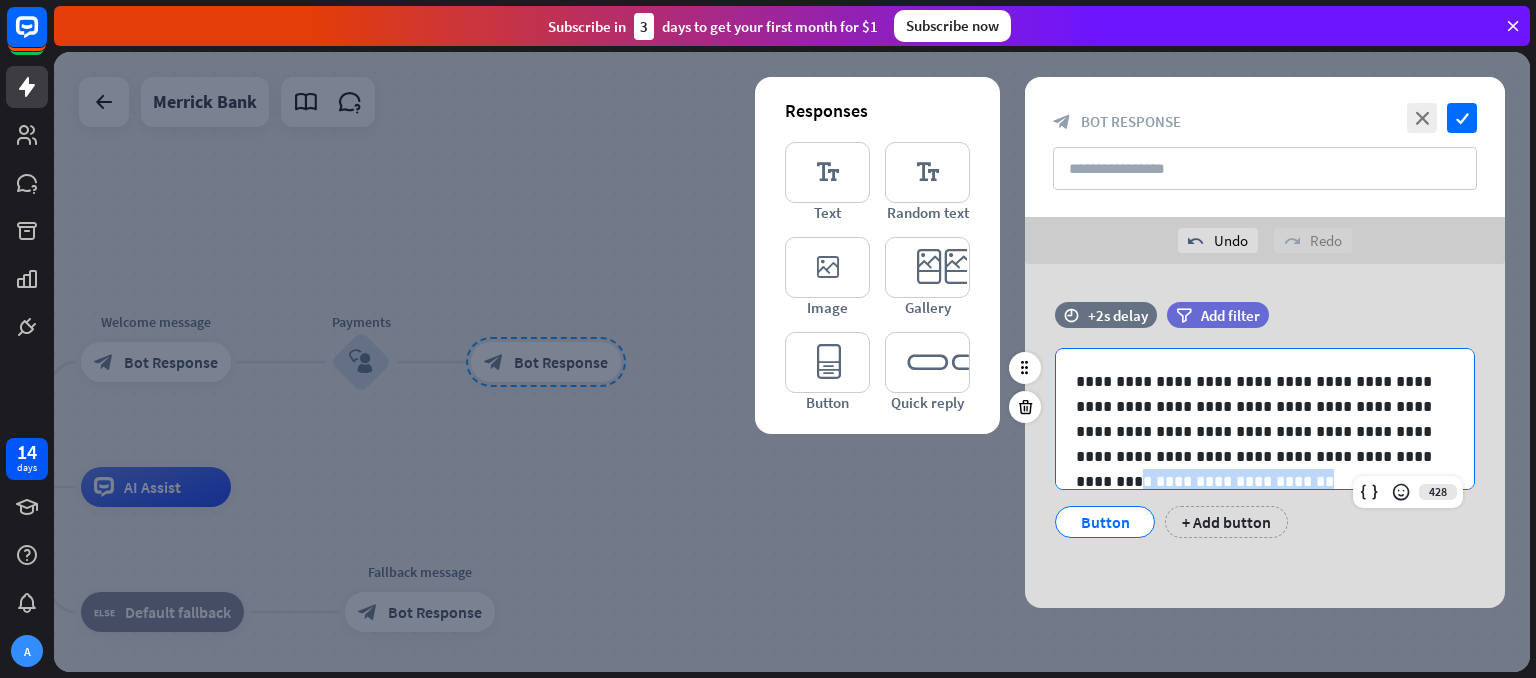 drag, startPoint x: 1432, startPoint y: 454, endPoint x: 1249, endPoint y: 453, distance: 183.00273 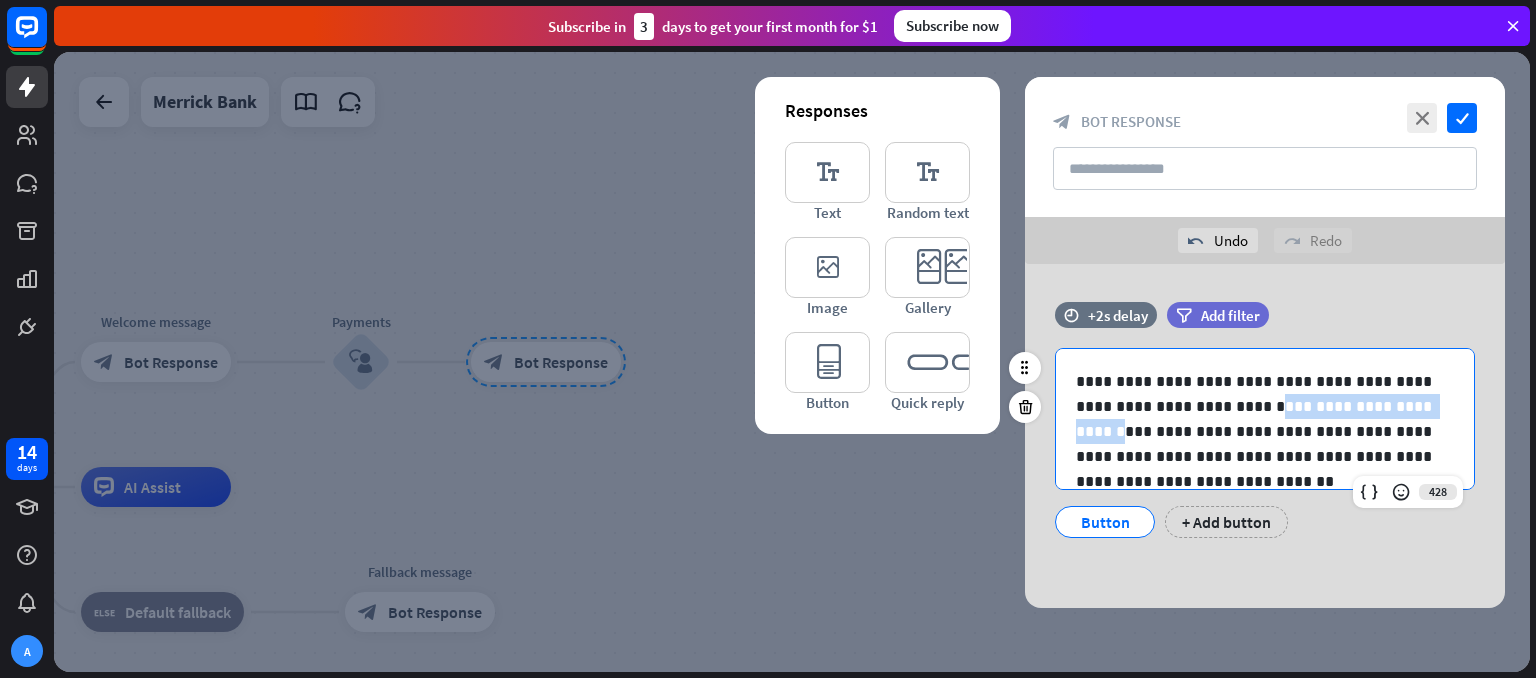 drag, startPoint x: 1378, startPoint y: 407, endPoint x: 1213, endPoint y: 416, distance: 165.24527 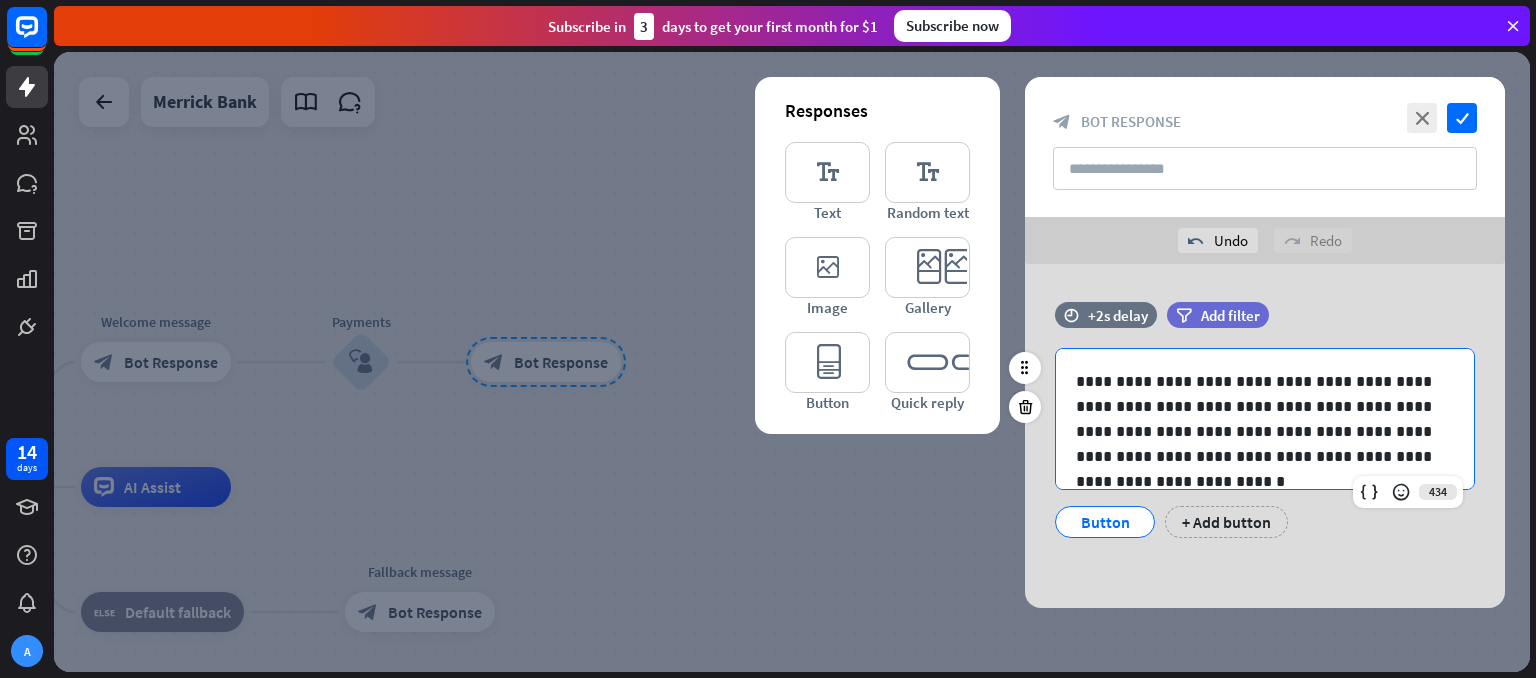 click on "**********" at bounding box center [1265, 419] 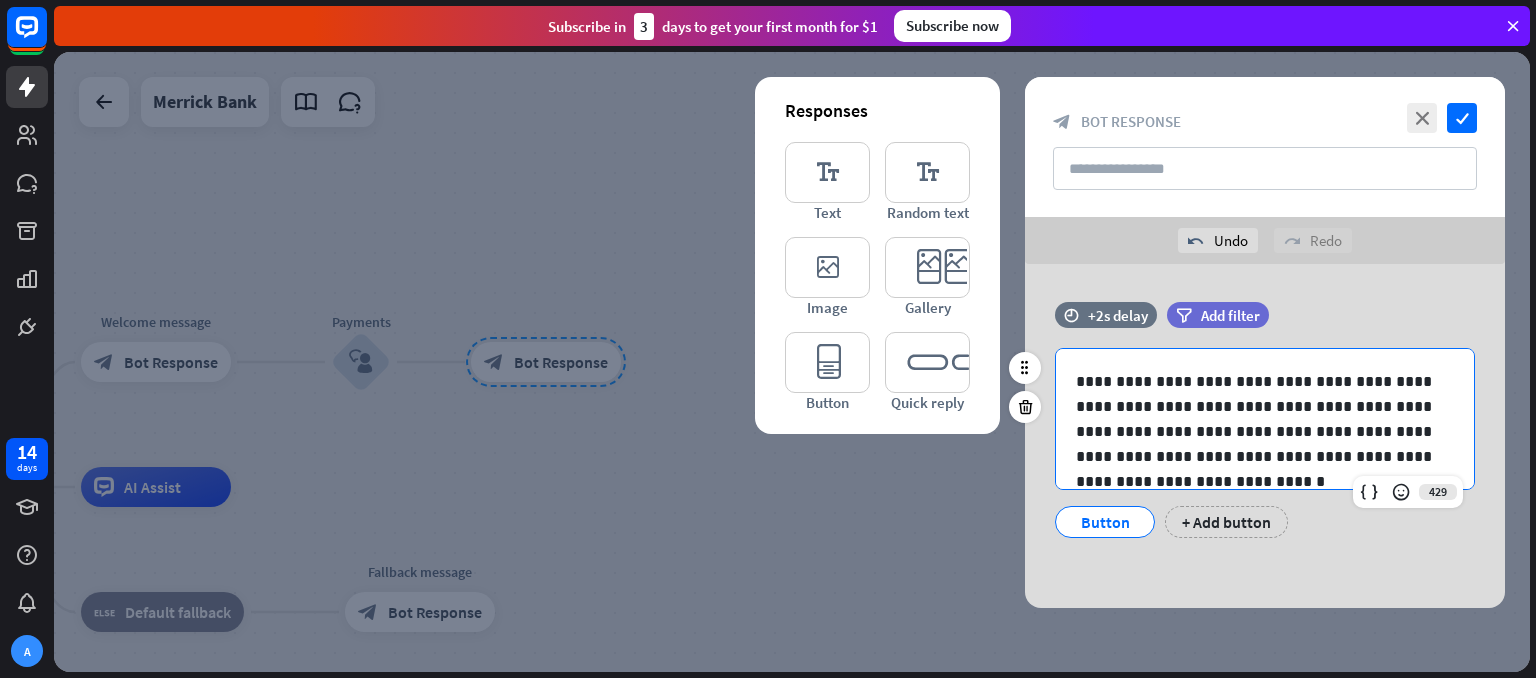 click on "**********" at bounding box center [1265, 419] 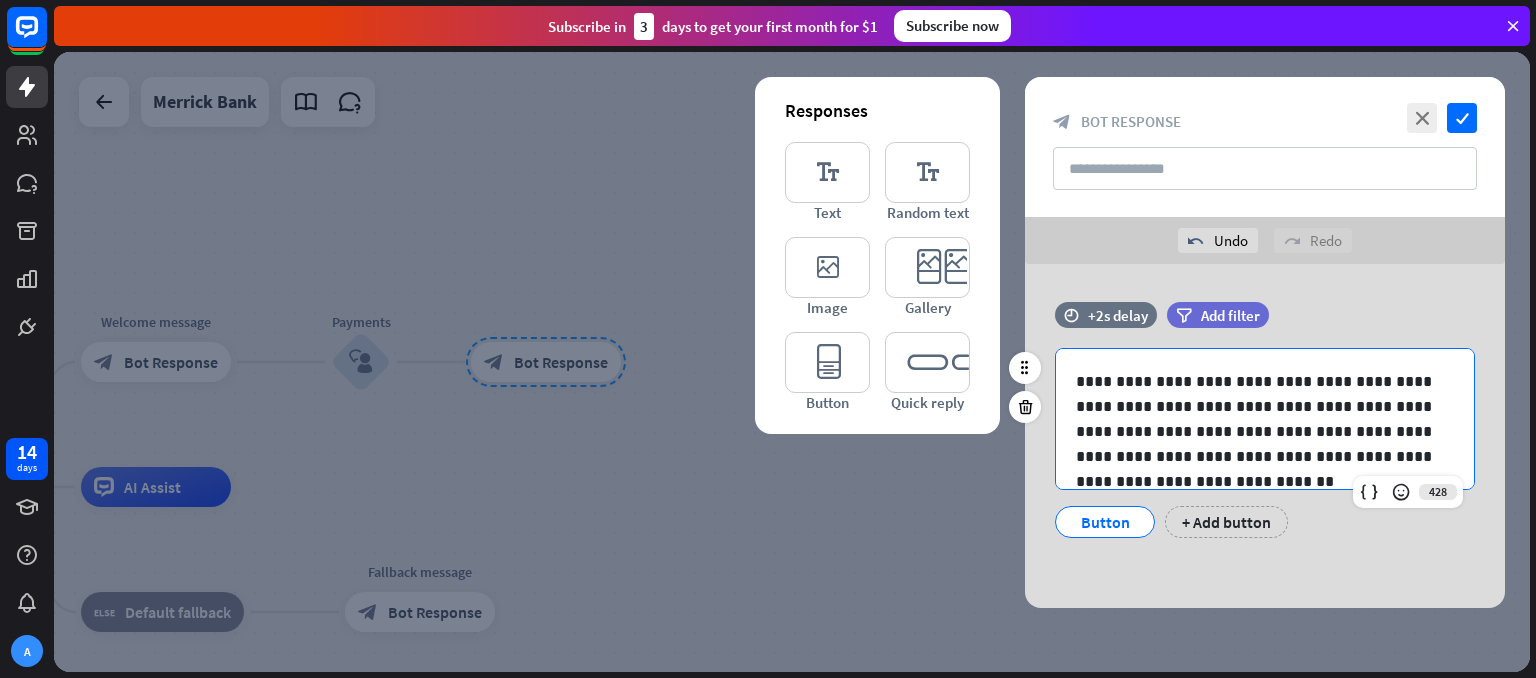 click on "**********" at bounding box center [1265, 419] 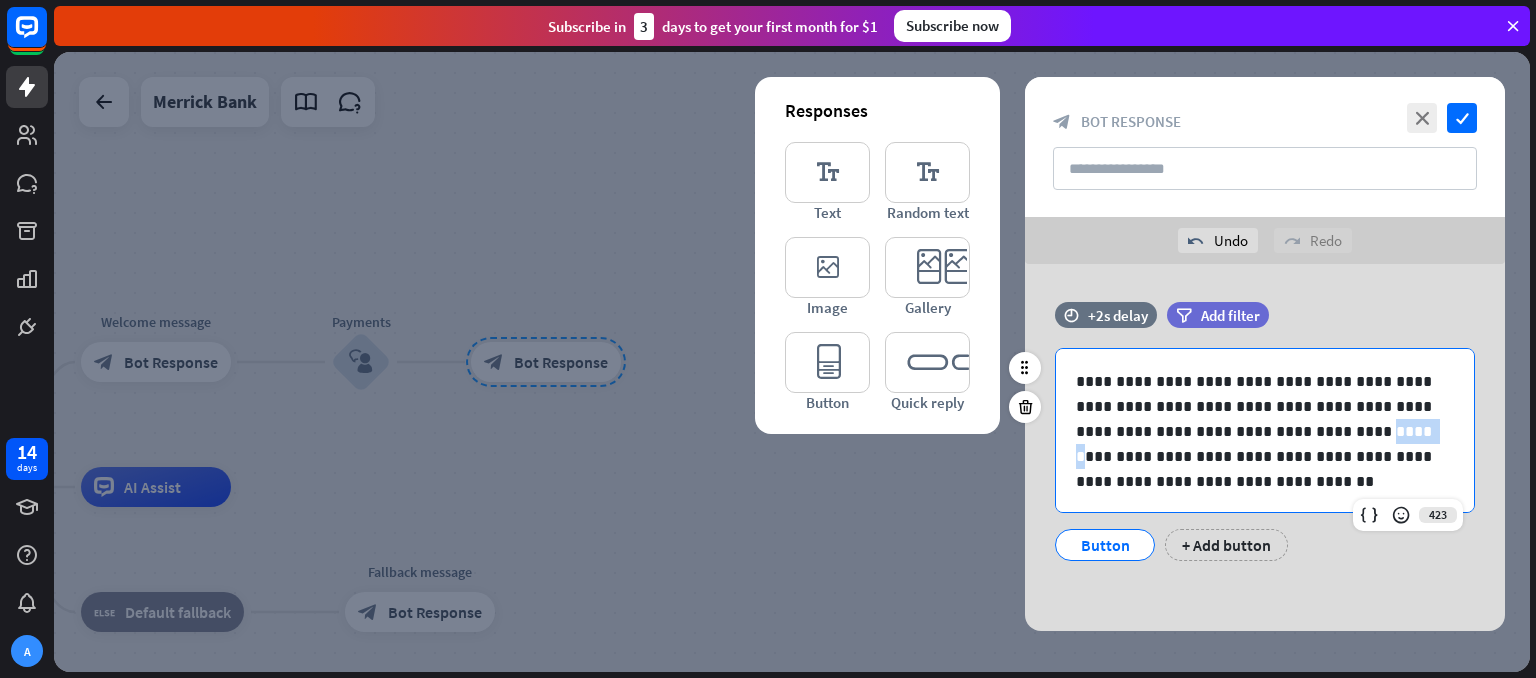 drag, startPoint x: 1310, startPoint y: 433, endPoint x: 1273, endPoint y: 430, distance: 37.12142 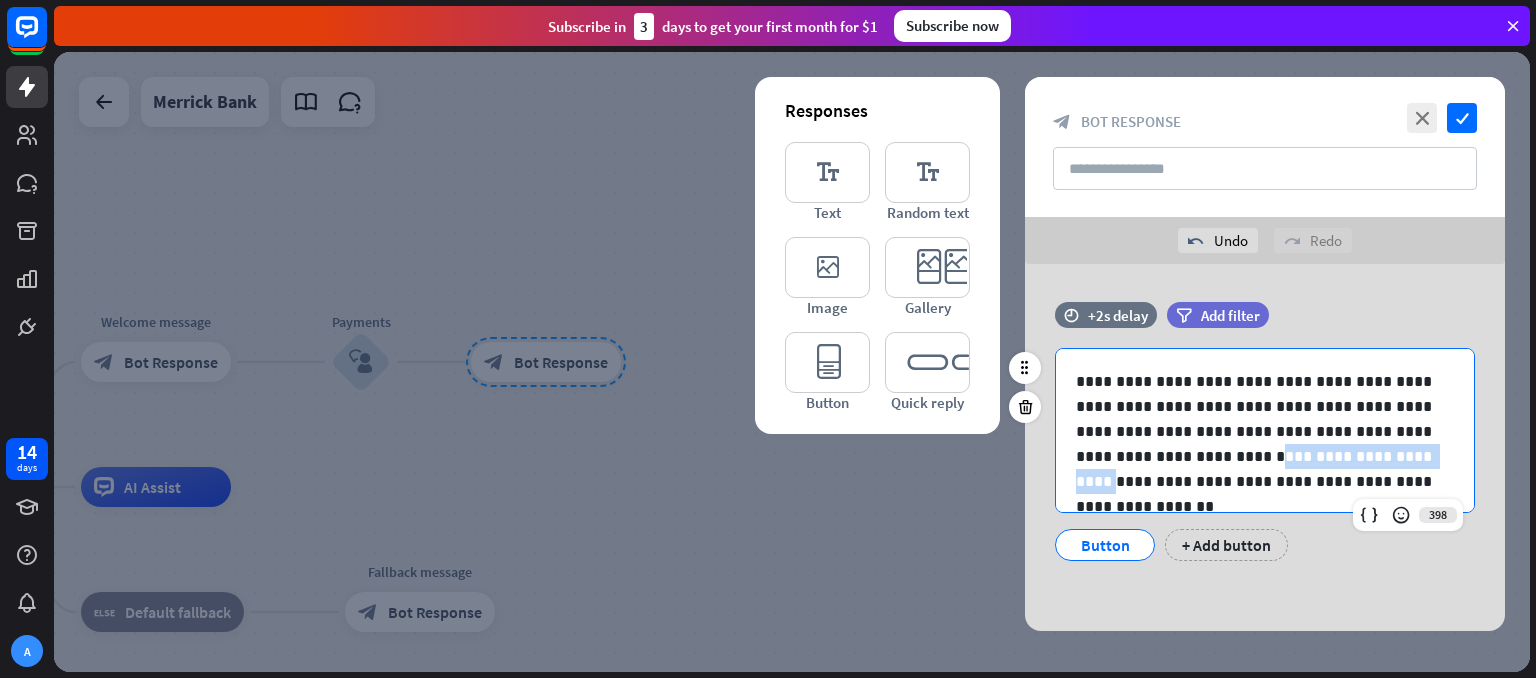 drag, startPoint x: 1250, startPoint y: 460, endPoint x: 1112, endPoint y: 451, distance: 138.29317 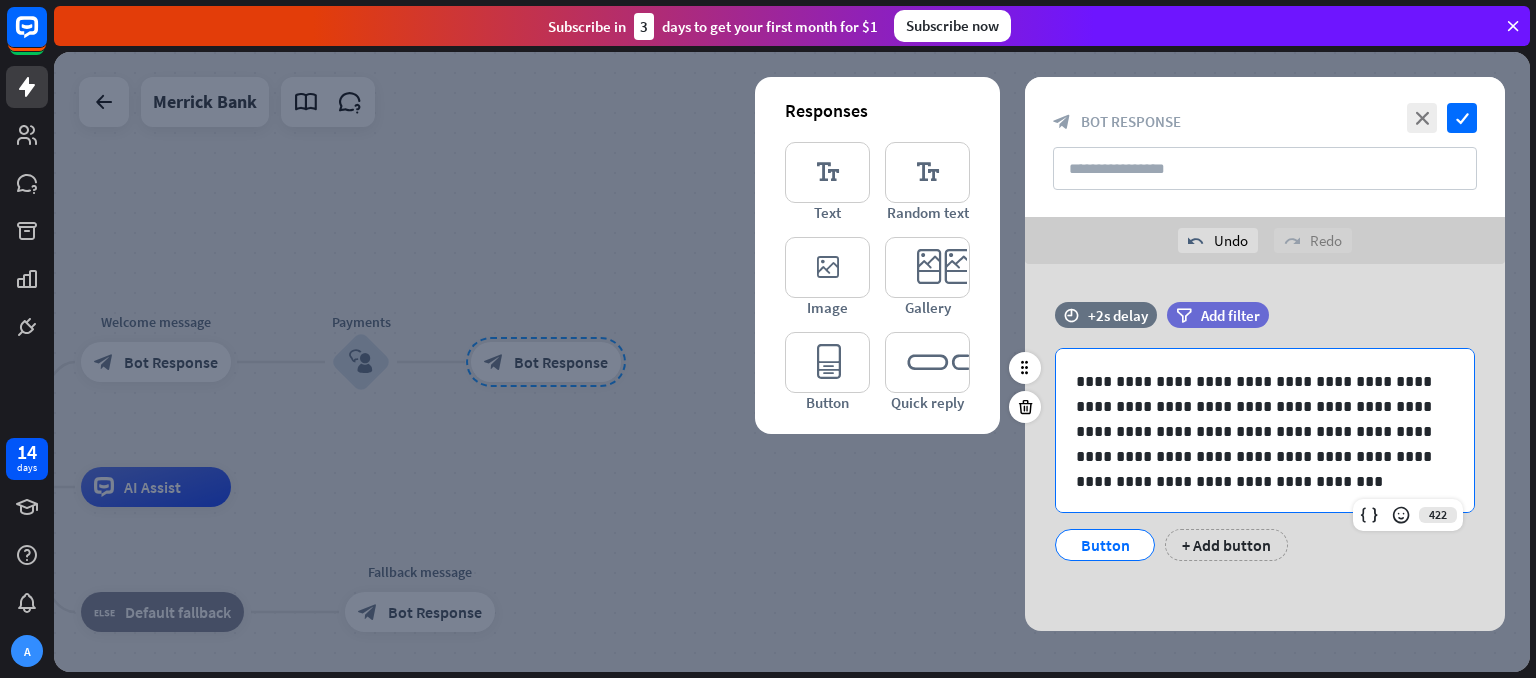 click on "**********" at bounding box center (1257, 431) 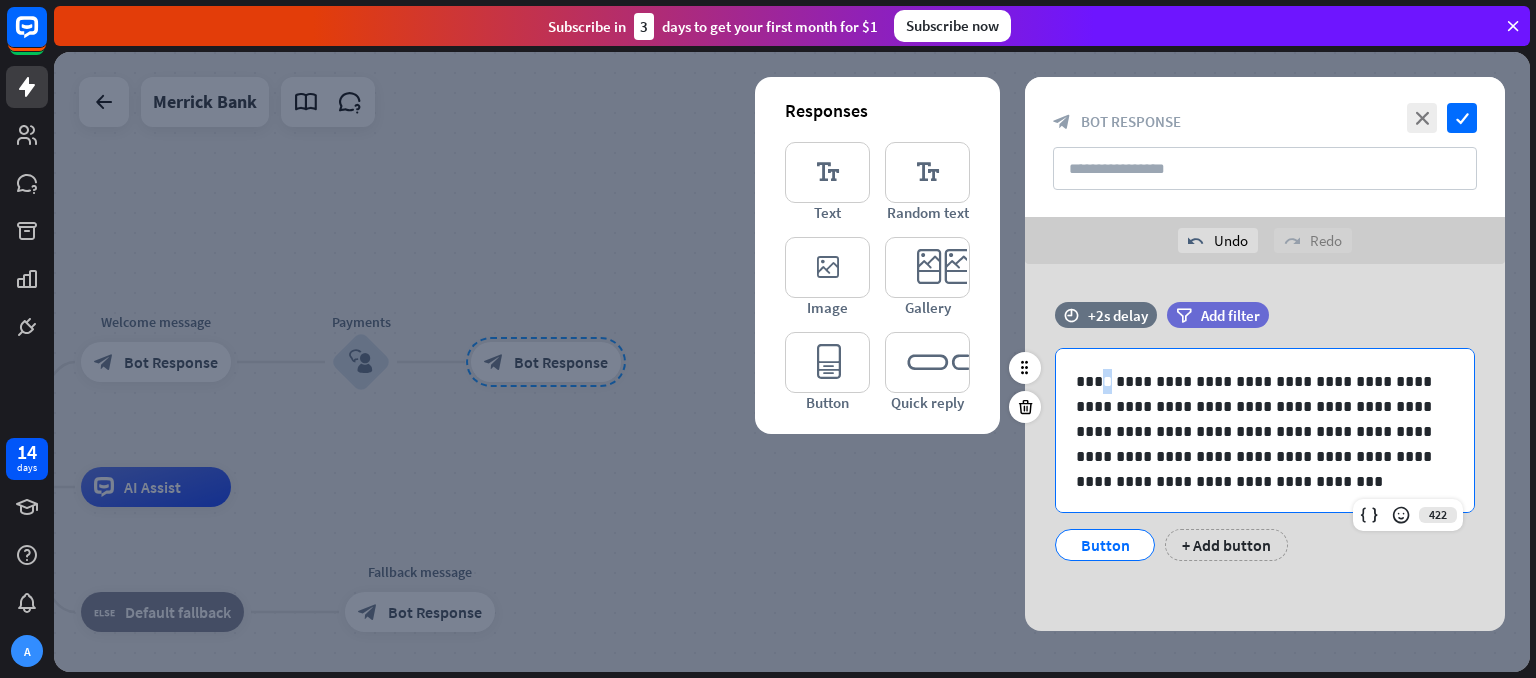 drag, startPoint x: 1048, startPoint y: 346, endPoint x: 1101, endPoint y: 385, distance: 65.802734 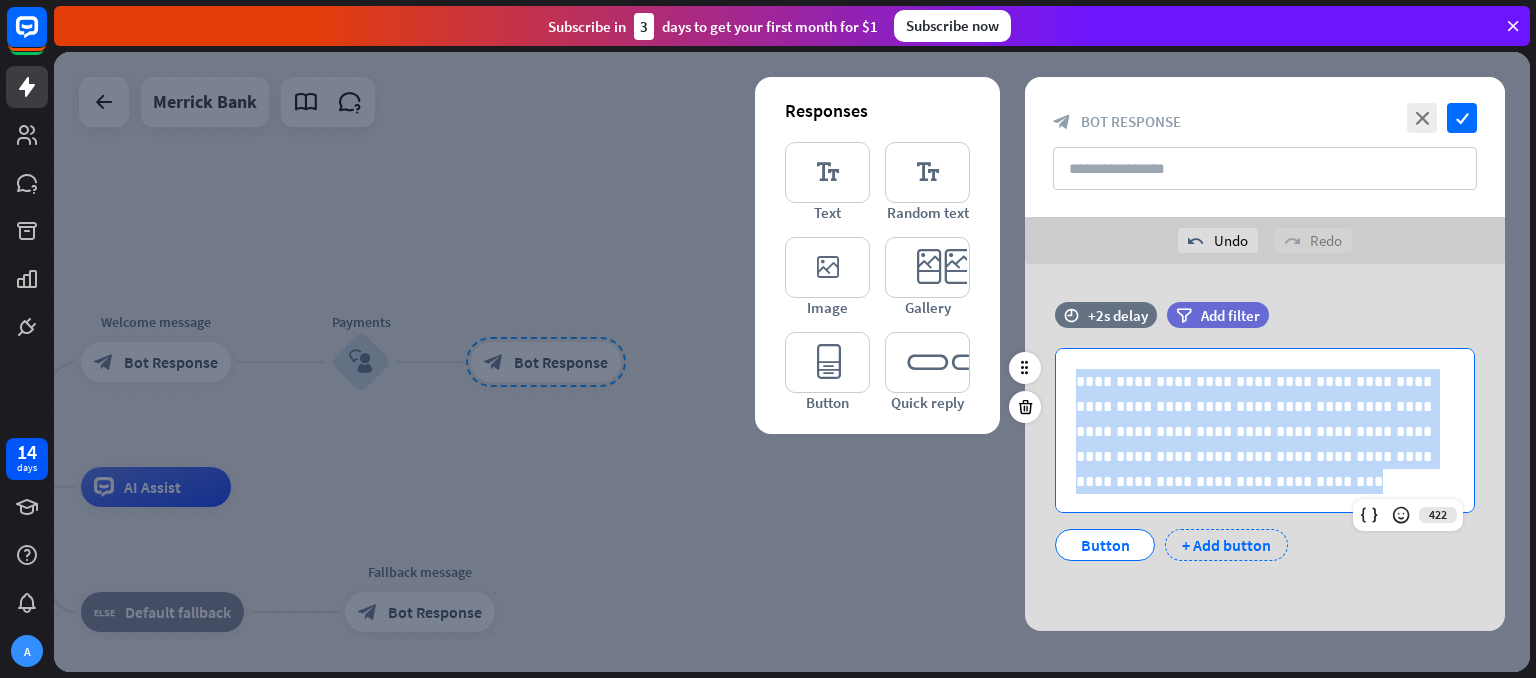 scroll, scrollTop: 1, scrollLeft: 0, axis: vertical 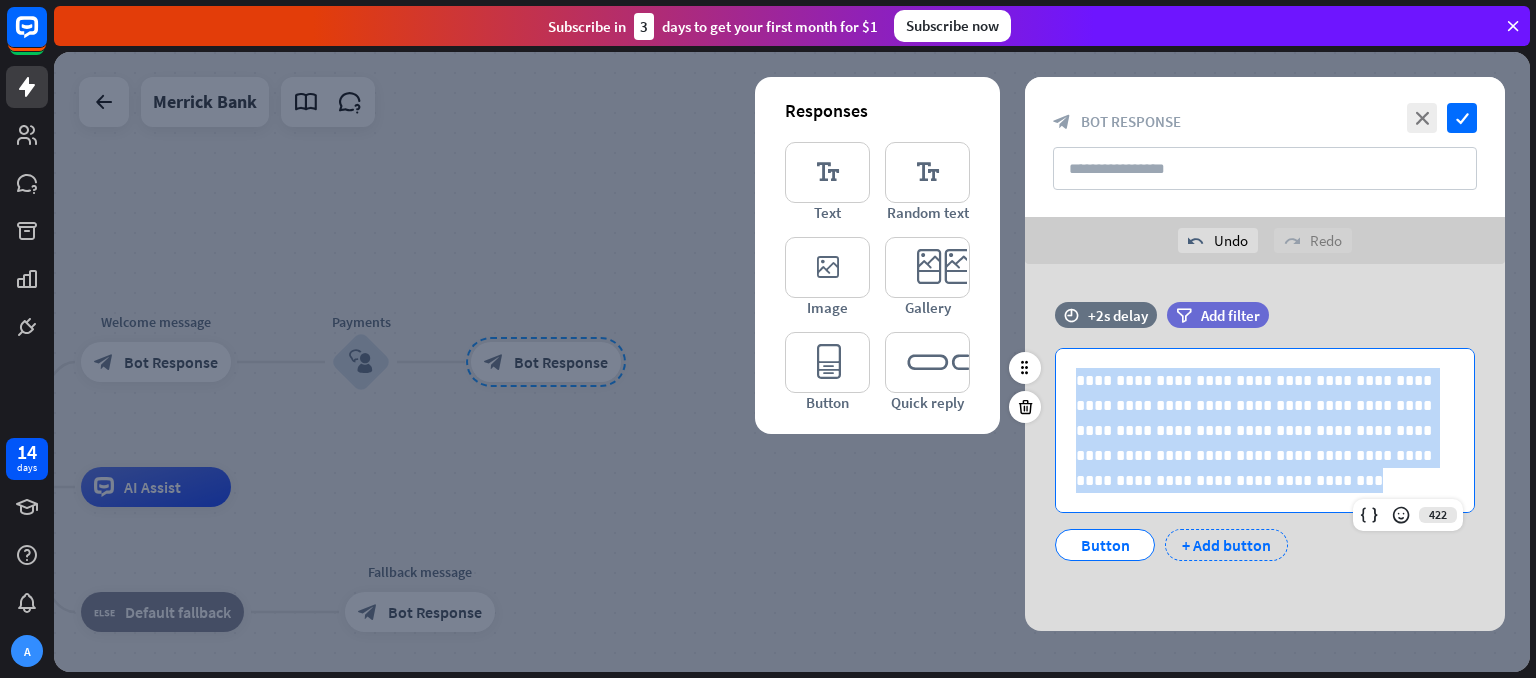 drag, startPoint x: 1080, startPoint y: 377, endPoint x: 1212, endPoint y: 539, distance: 208.9689 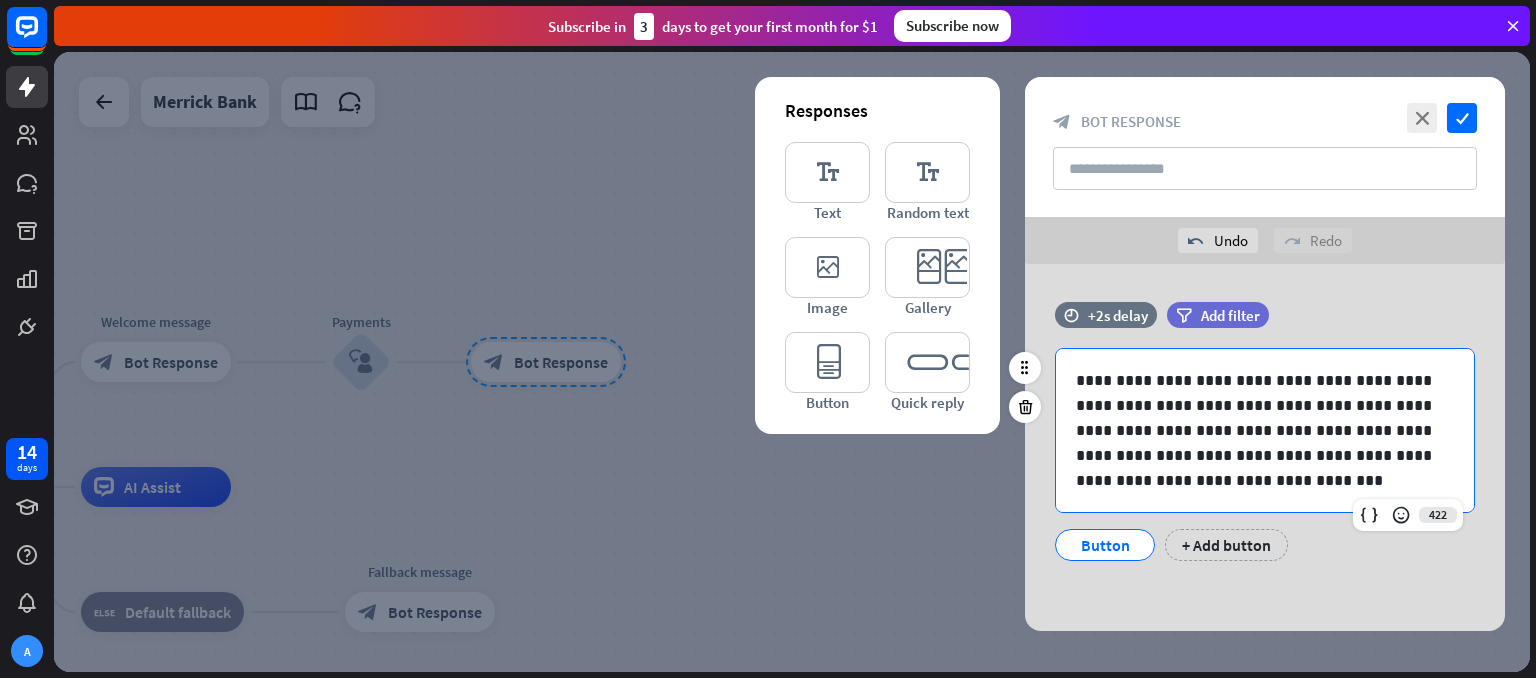 scroll, scrollTop: 0, scrollLeft: 0, axis: both 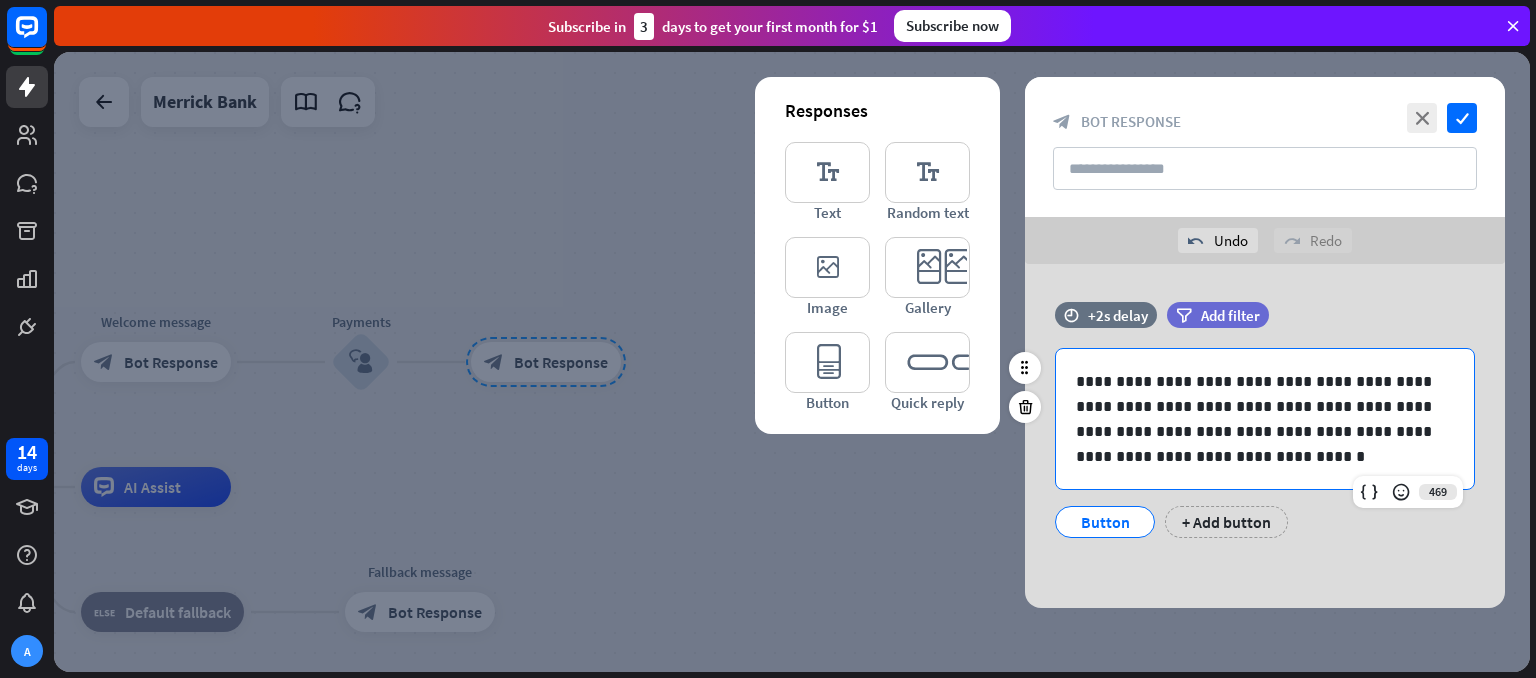 click on "**********" at bounding box center (1265, 419) 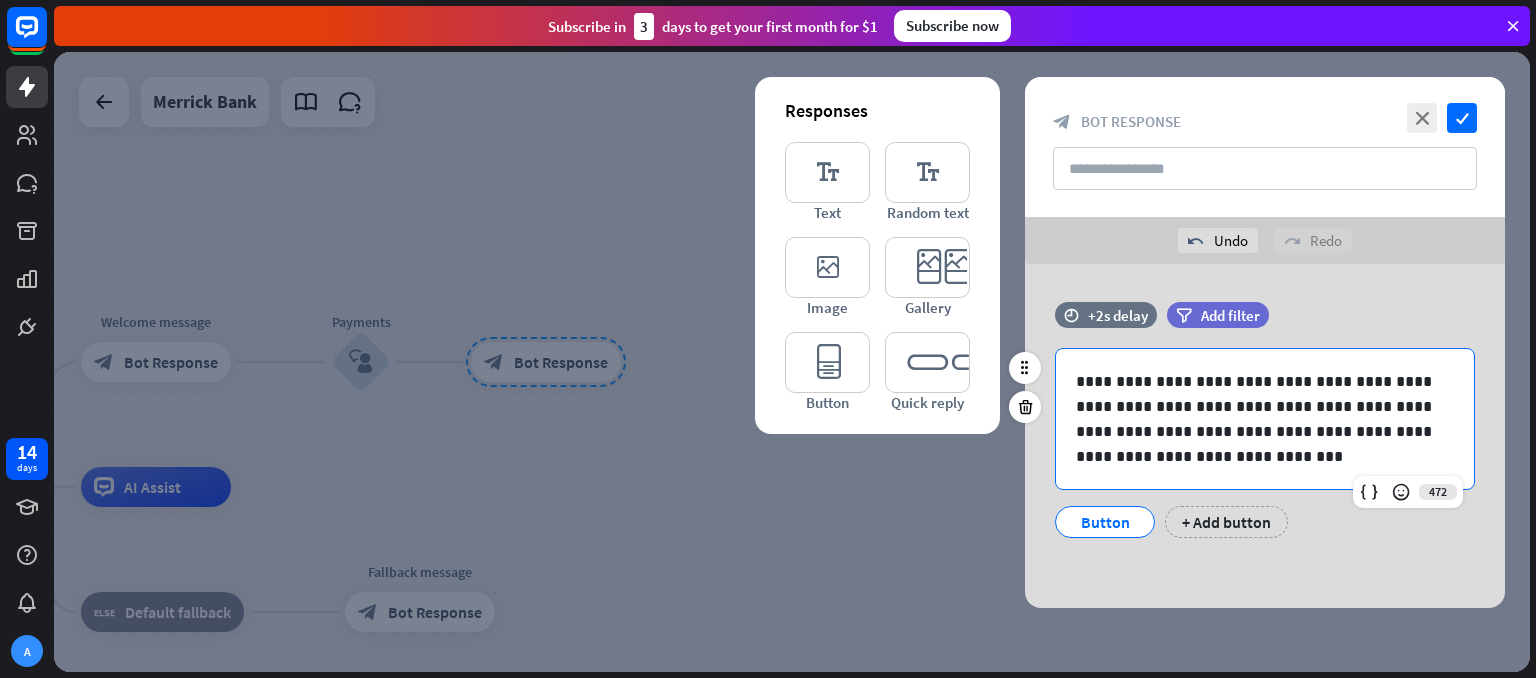 click on "**********" at bounding box center (1265, 419) 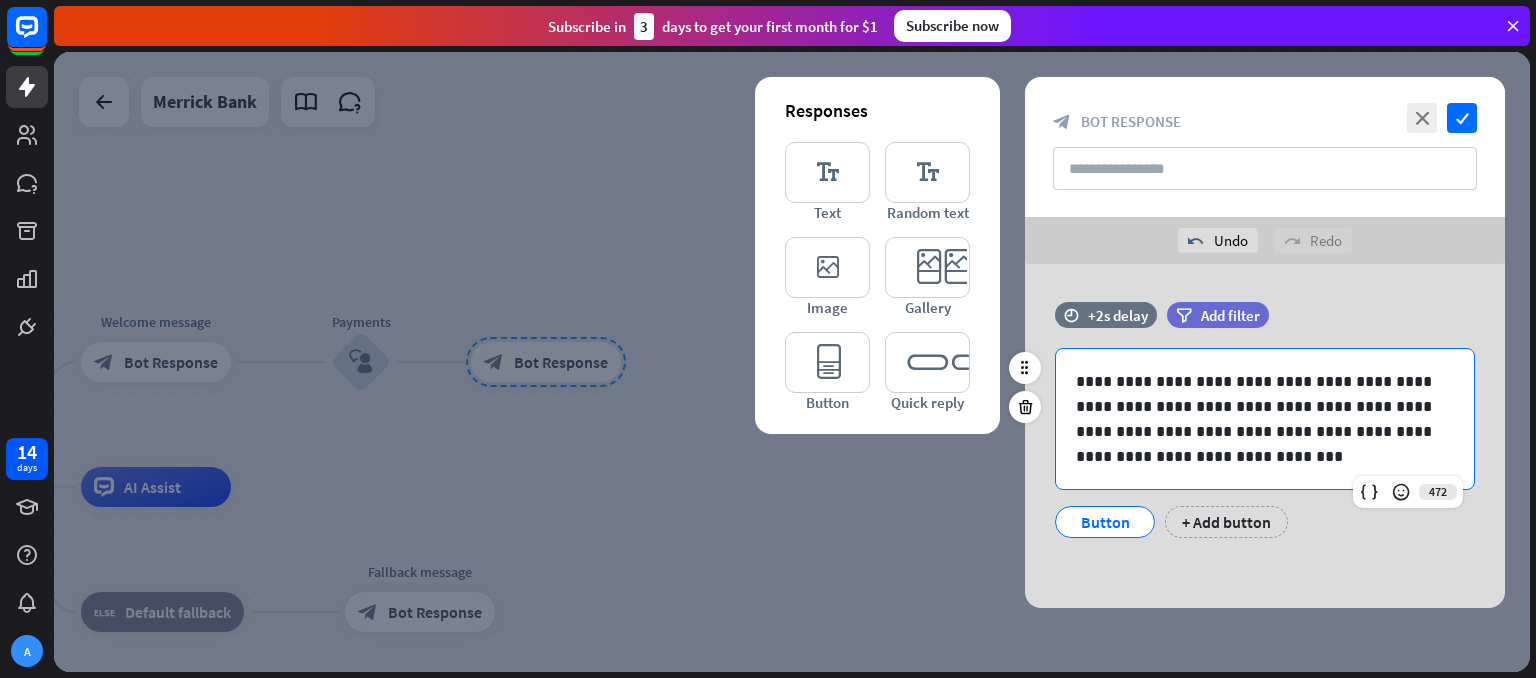 click on "**********" at bounding box center [1265, 419] 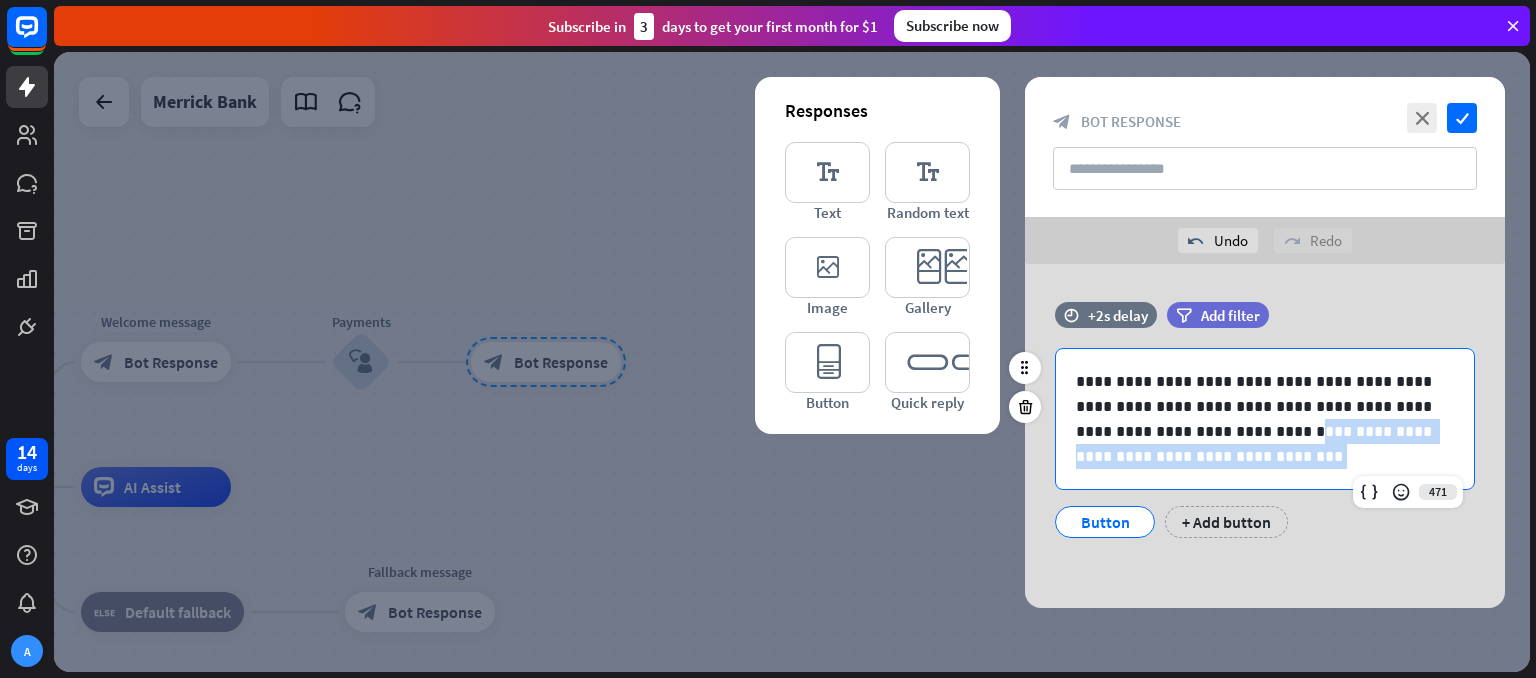 drag, startPoint x: 1180, startPoint y: 461, endPoint x: 1201, endPoint y: 443, distance: 27.658634 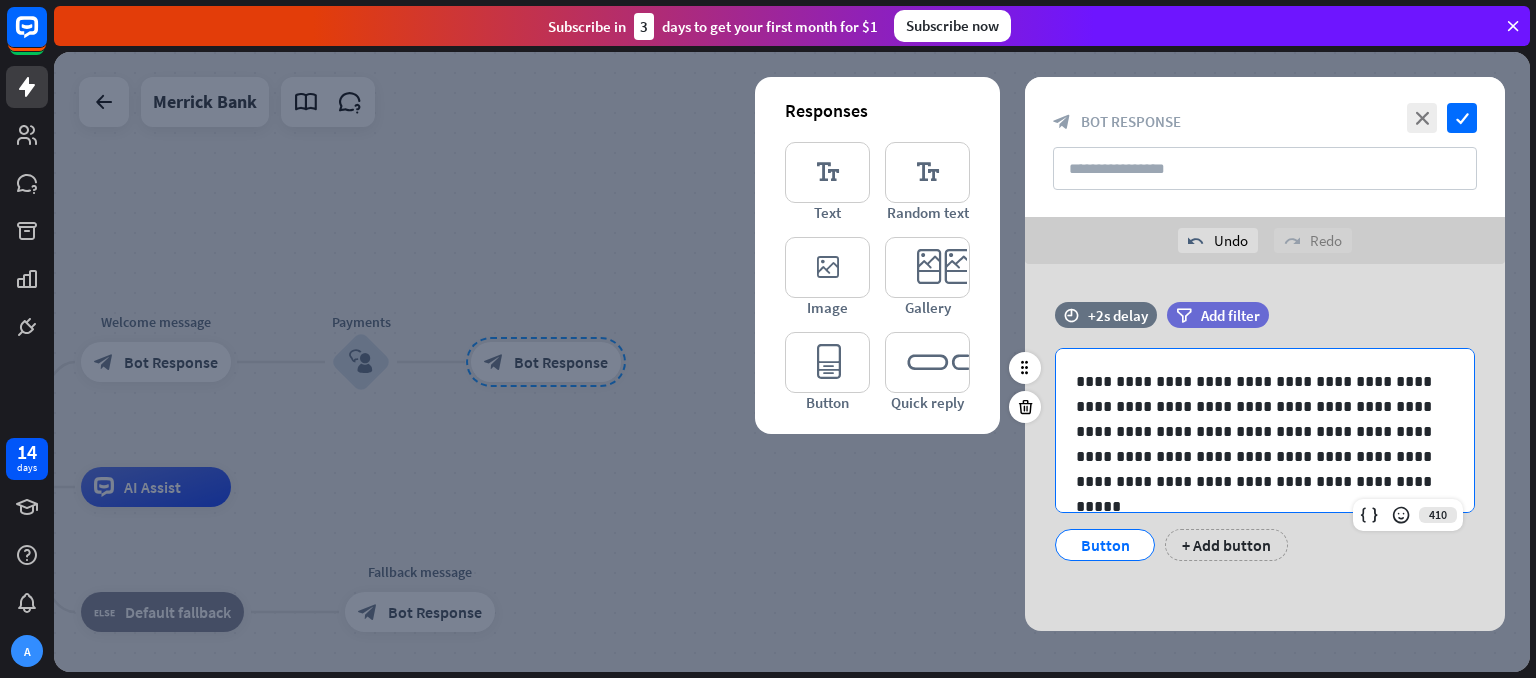 click on "Button" at bounding box center (1105, 545) 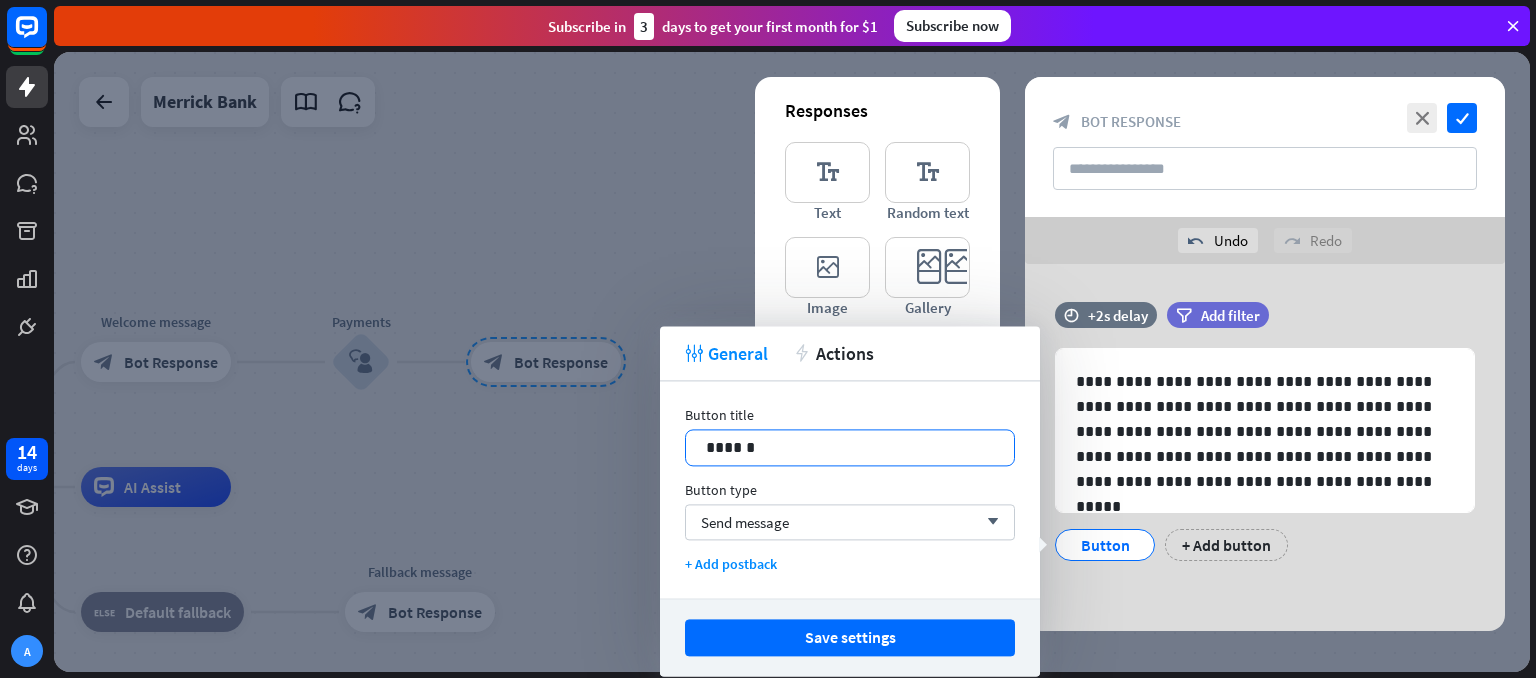 click on "******" at bounding box center [850, 447] 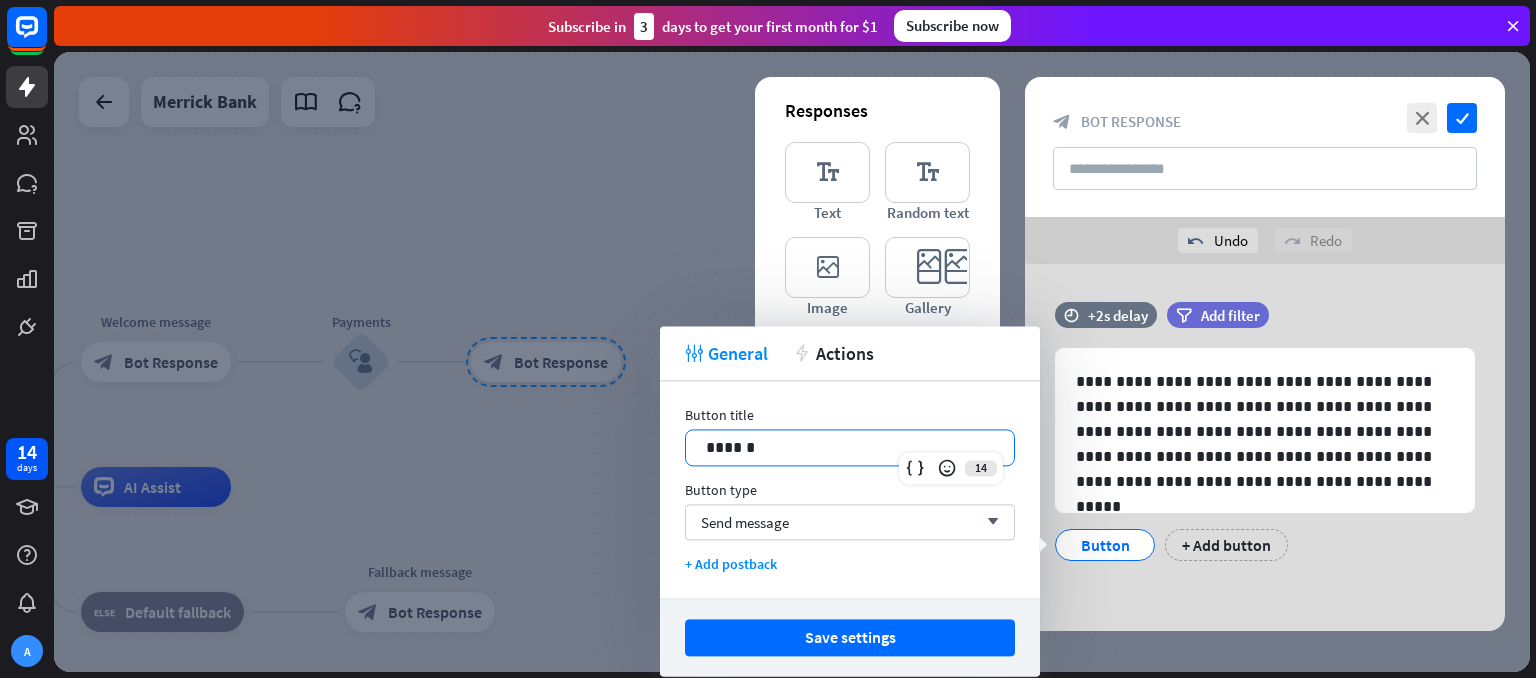 click on "******" at bounding box center (850, 447) 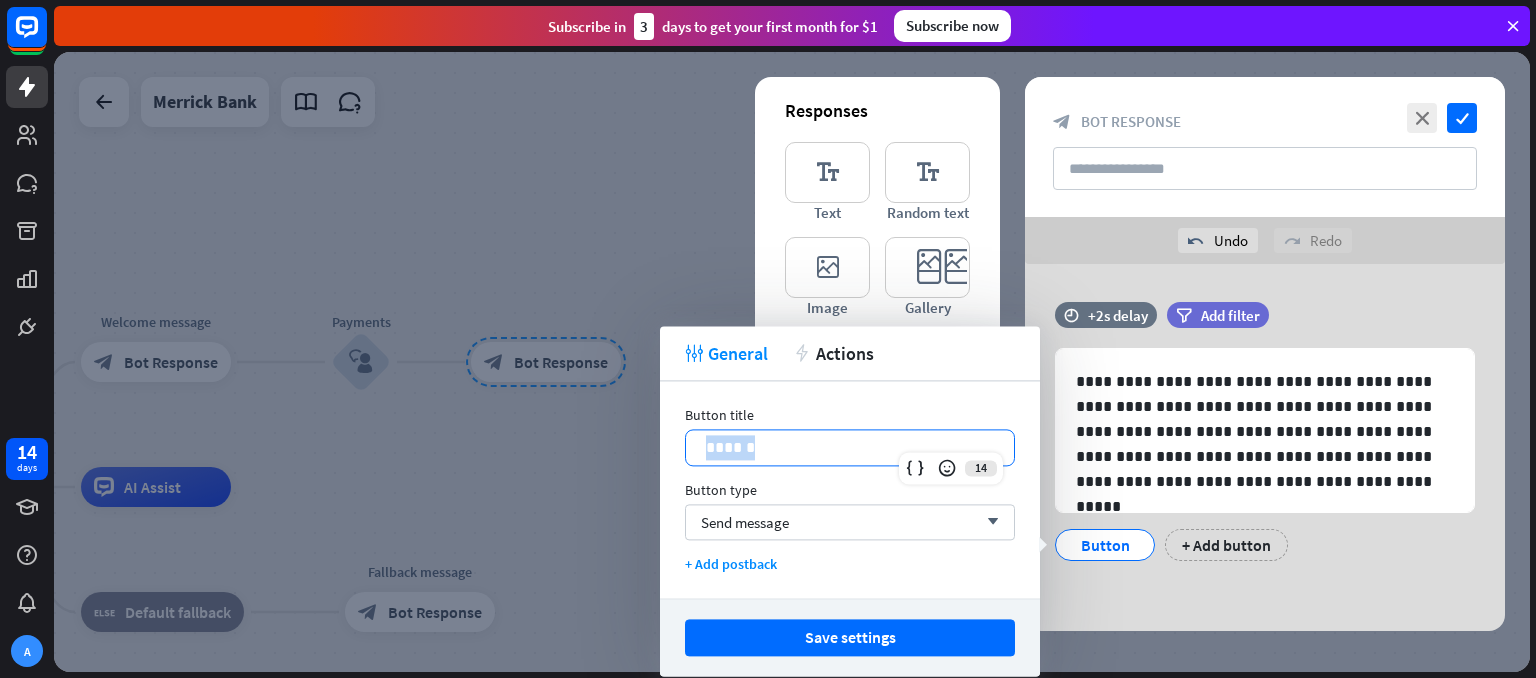 click on "******" at bounding box center (850, 447) 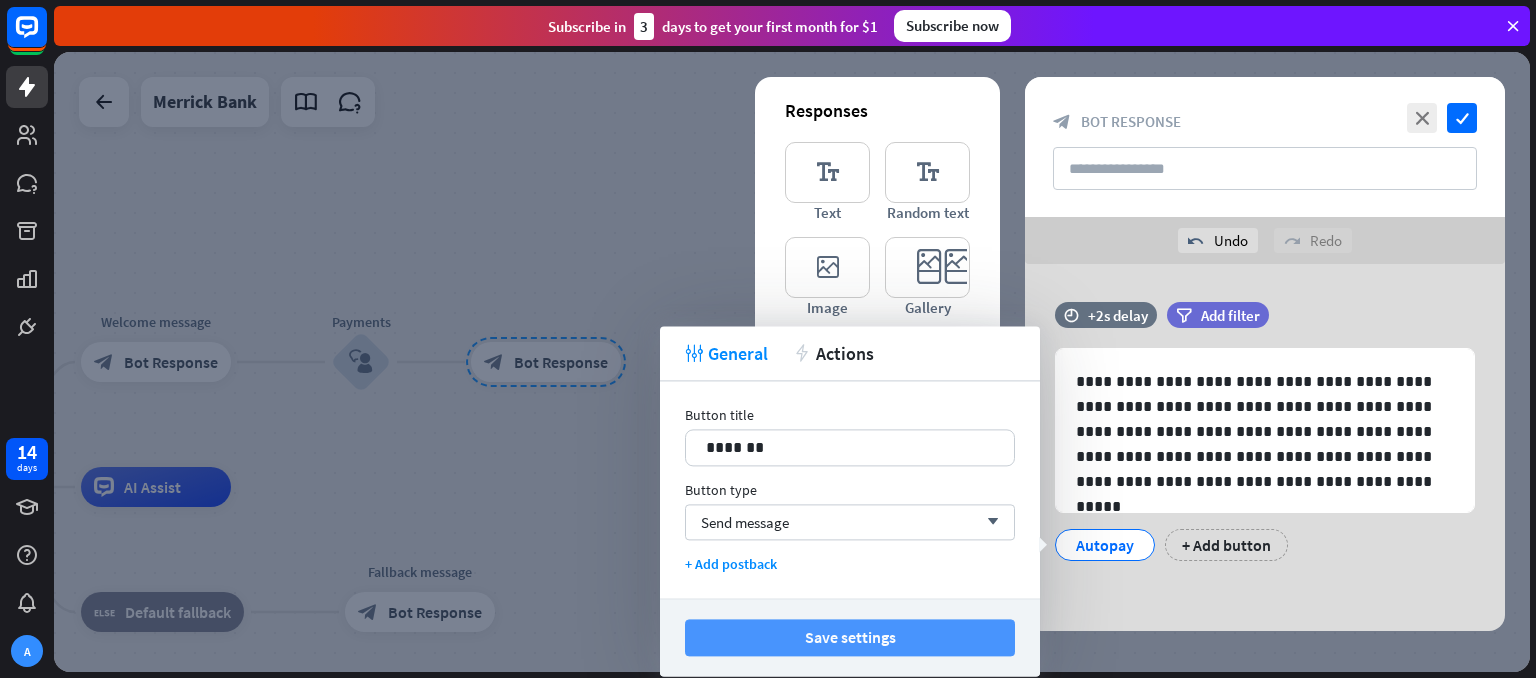 click on "Save settings" at bounding box center (850, 637) 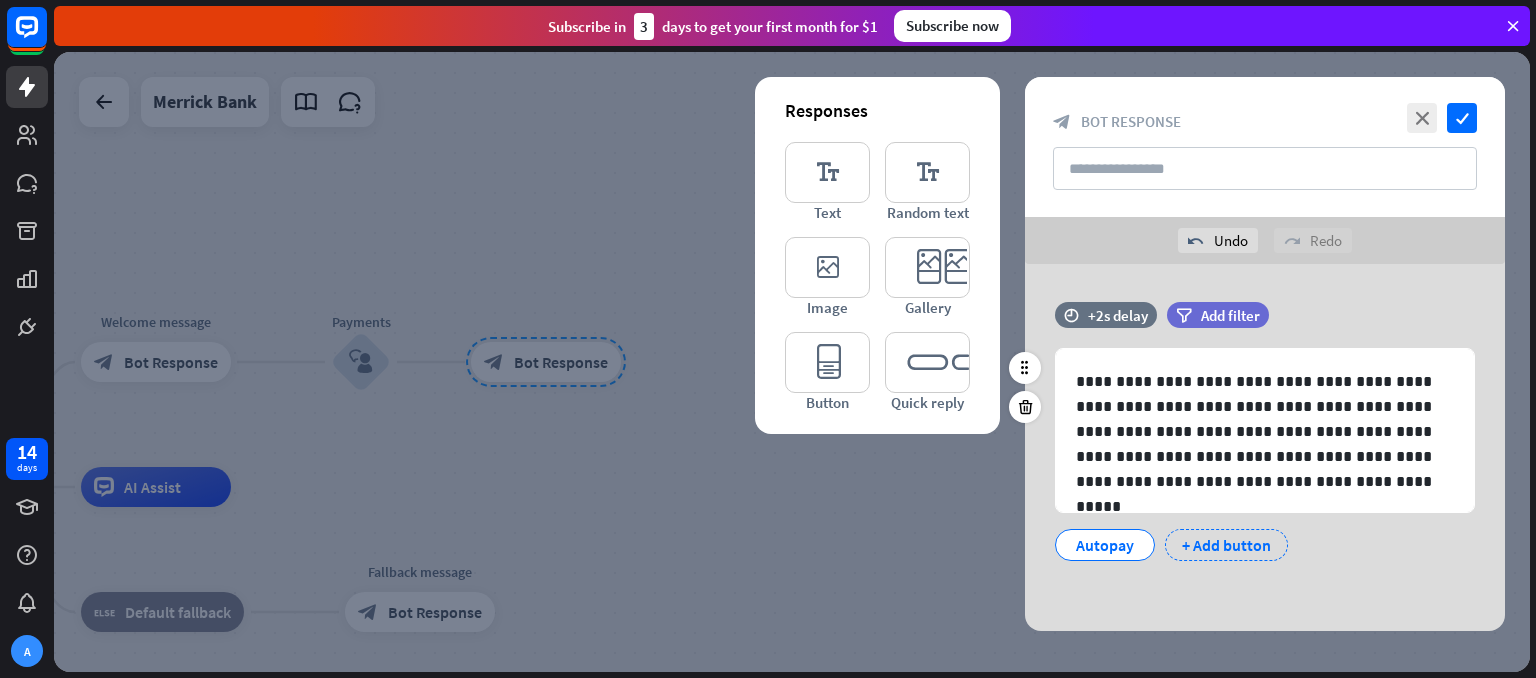 click on "+ Add button" at bounding box center (1226, 545) 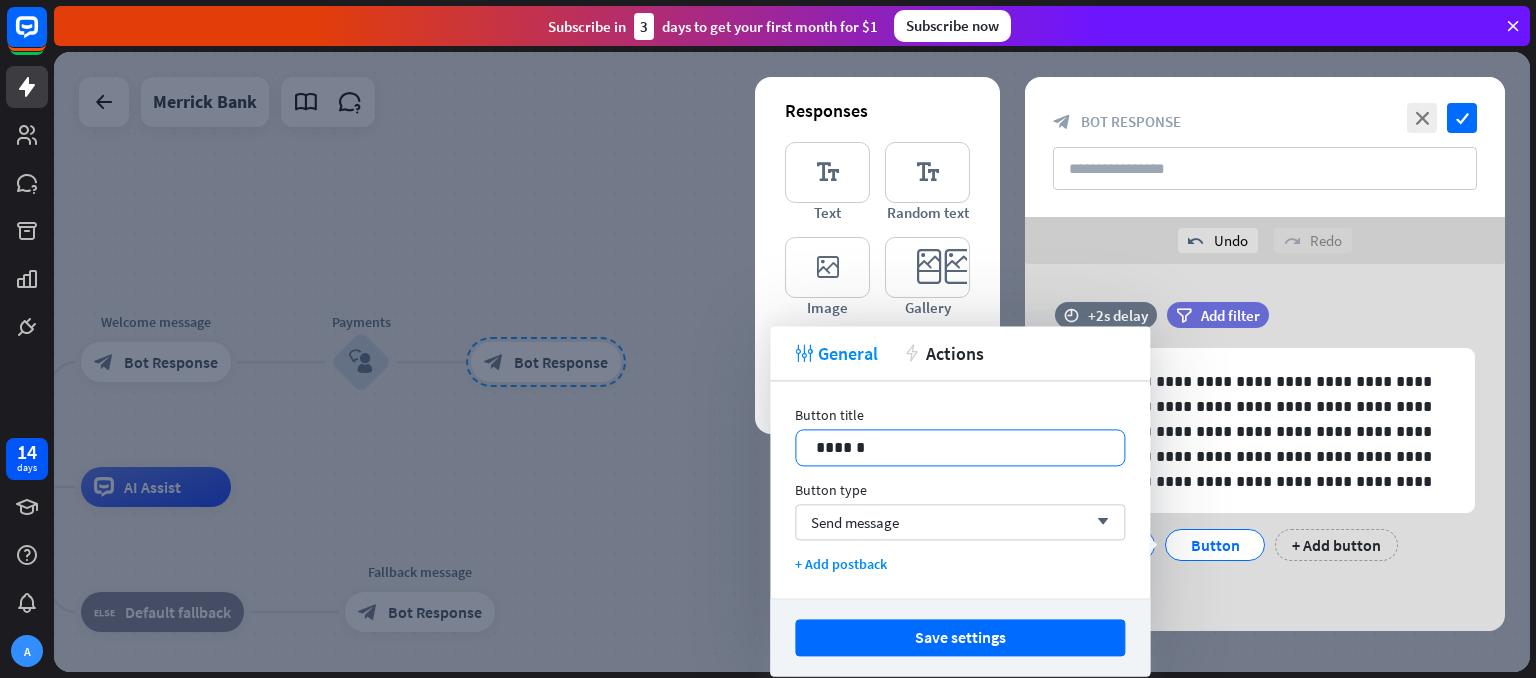 click on "******" at bounding box center [960, 447] 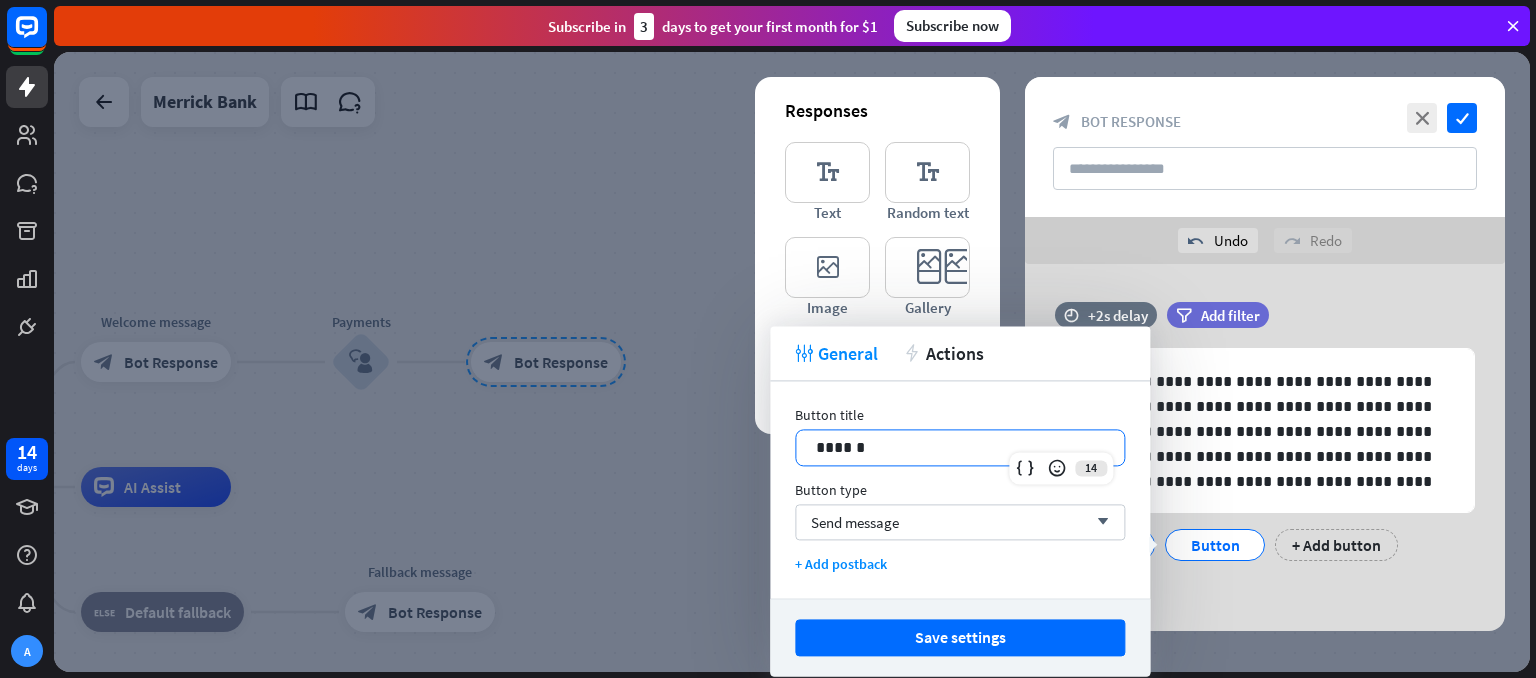 click on "******" at bounding box center (960, 447) 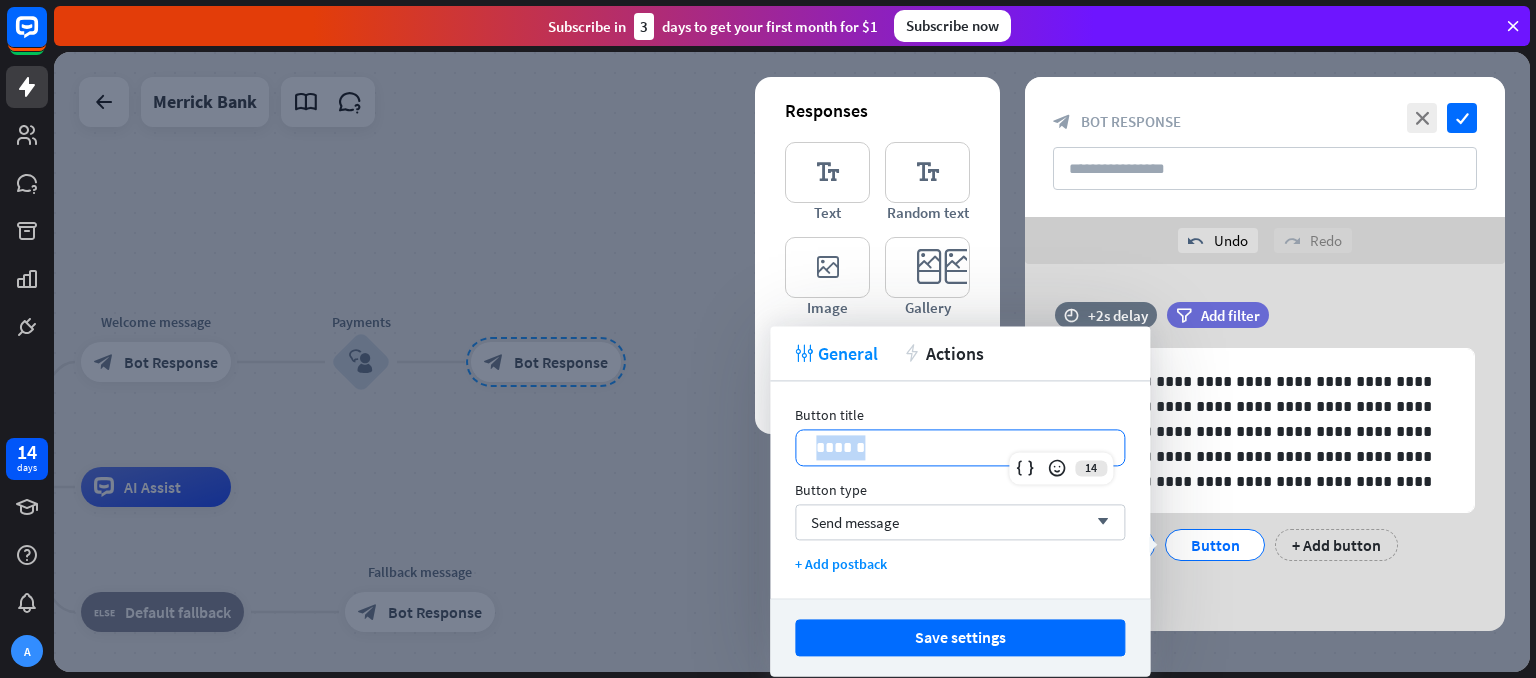 click on "******" at bounding box center (960, 447) 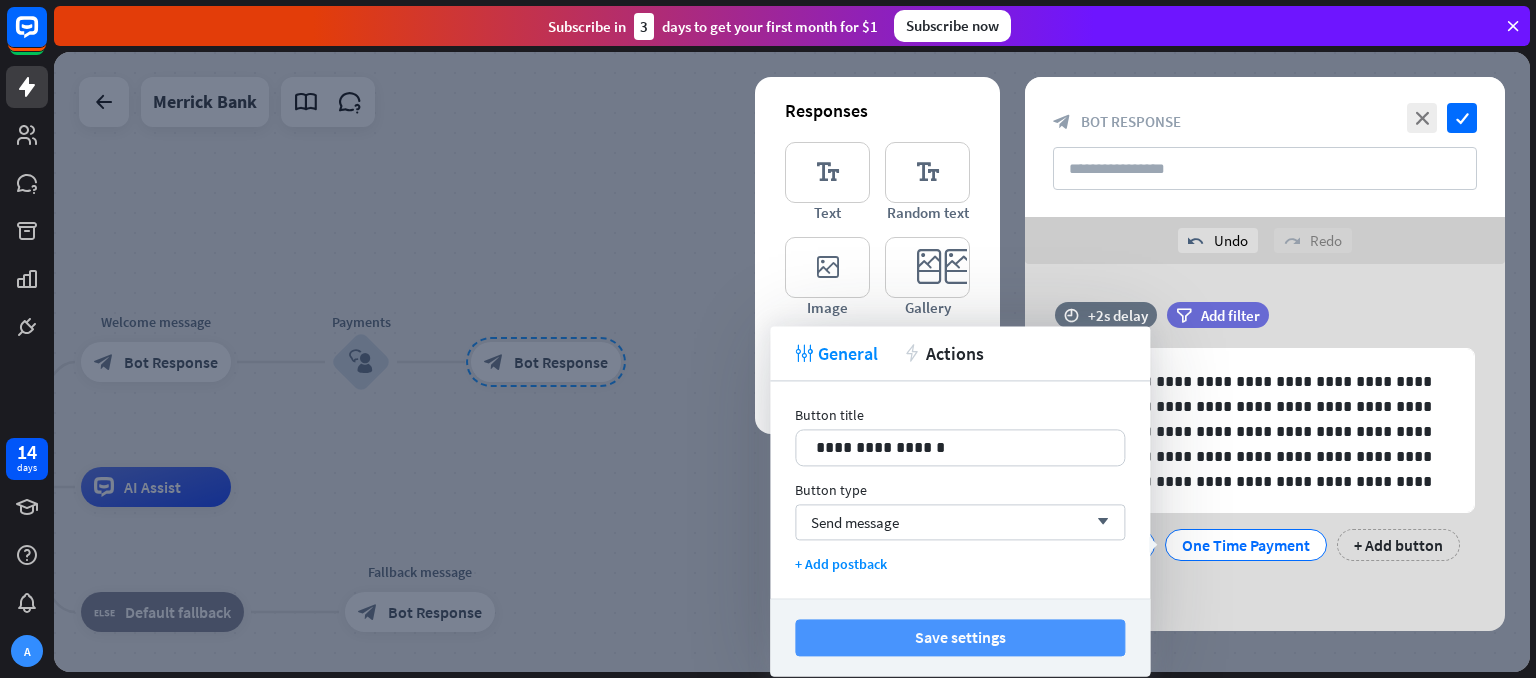 click on "Save settings" at bounding box center [960, 637] 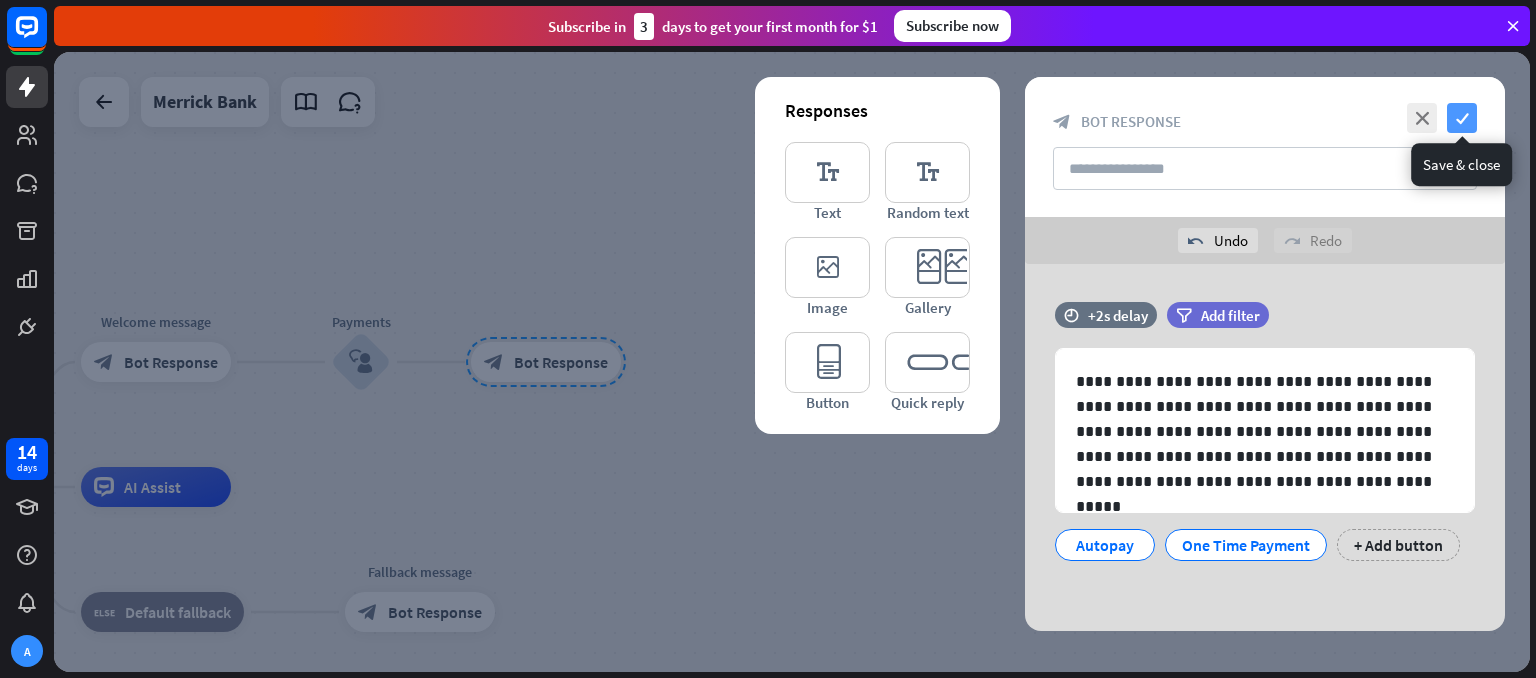 click on "check" at bounding box center (1462, 118) 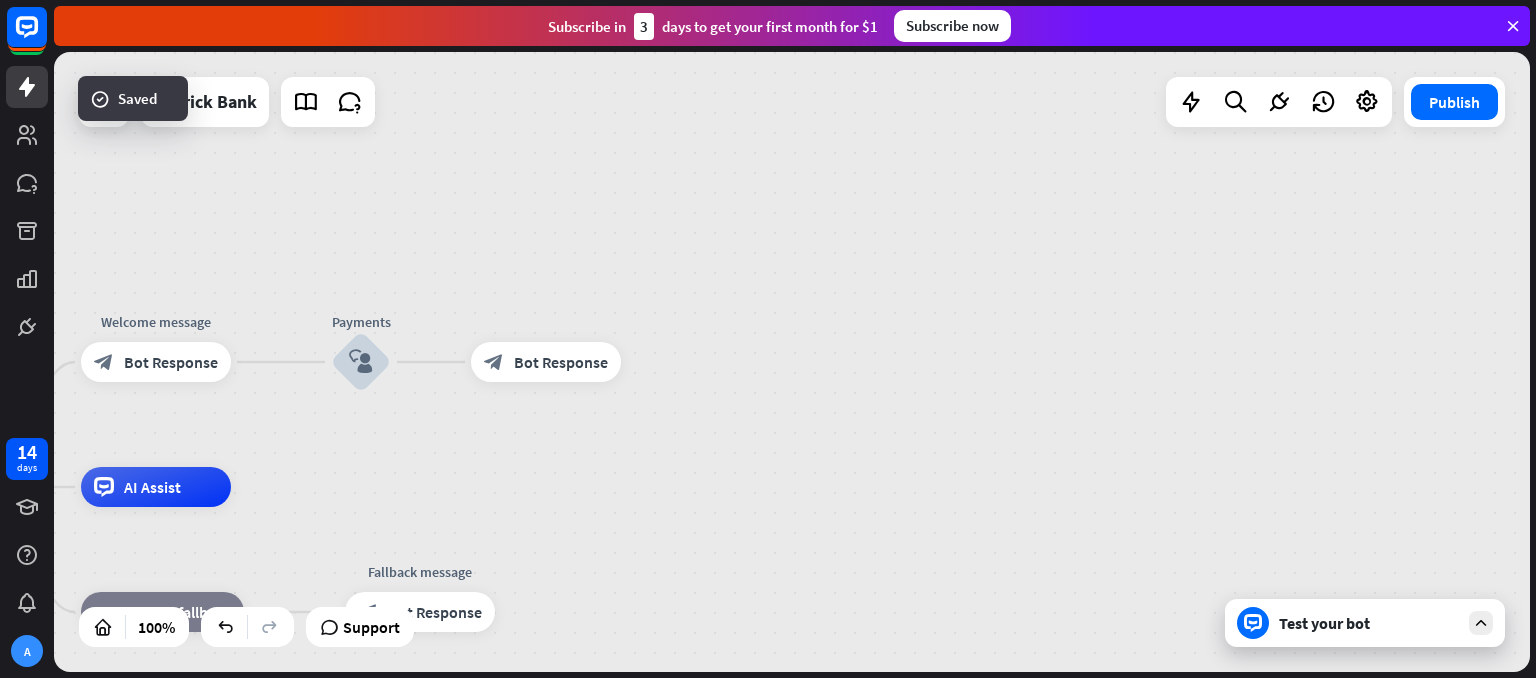 click on "Test your bot" at bounding box center [1369, 623] 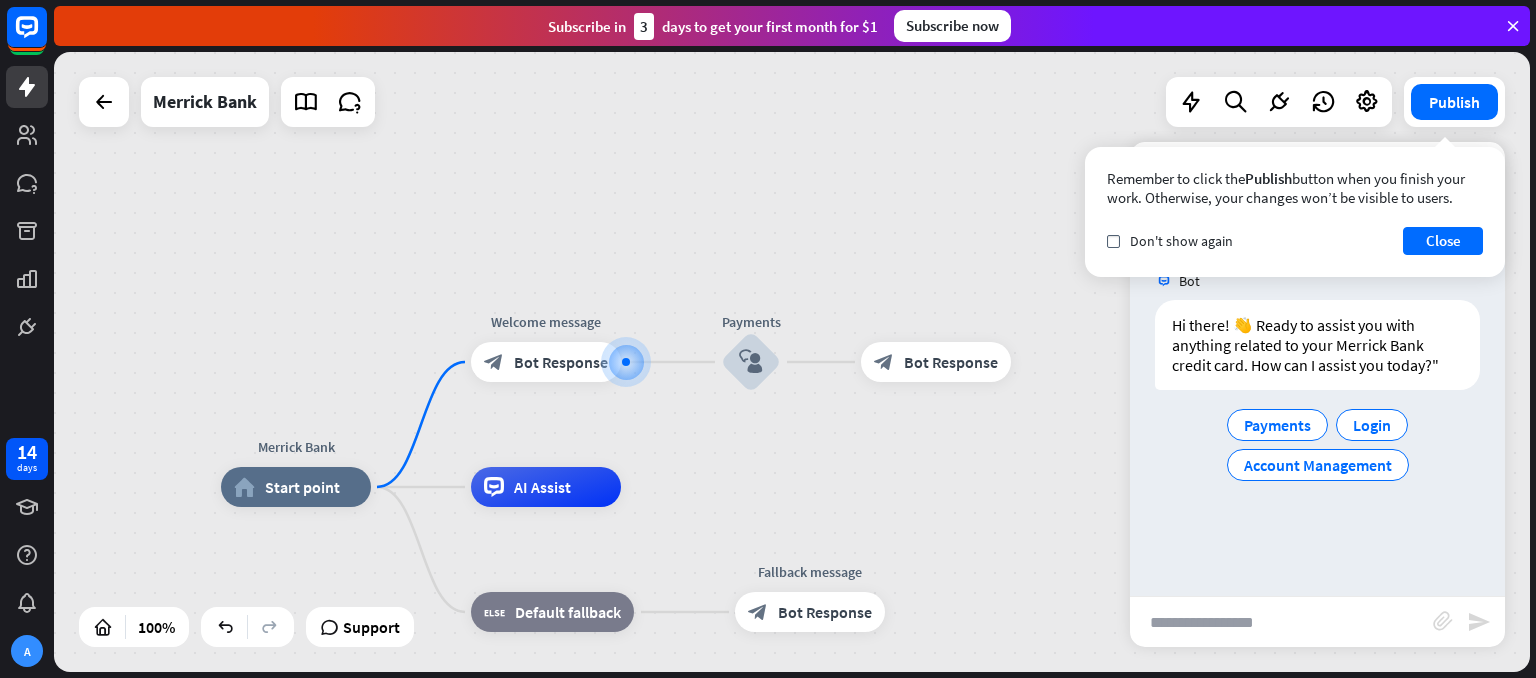 click at bounding box center [1281, 622] 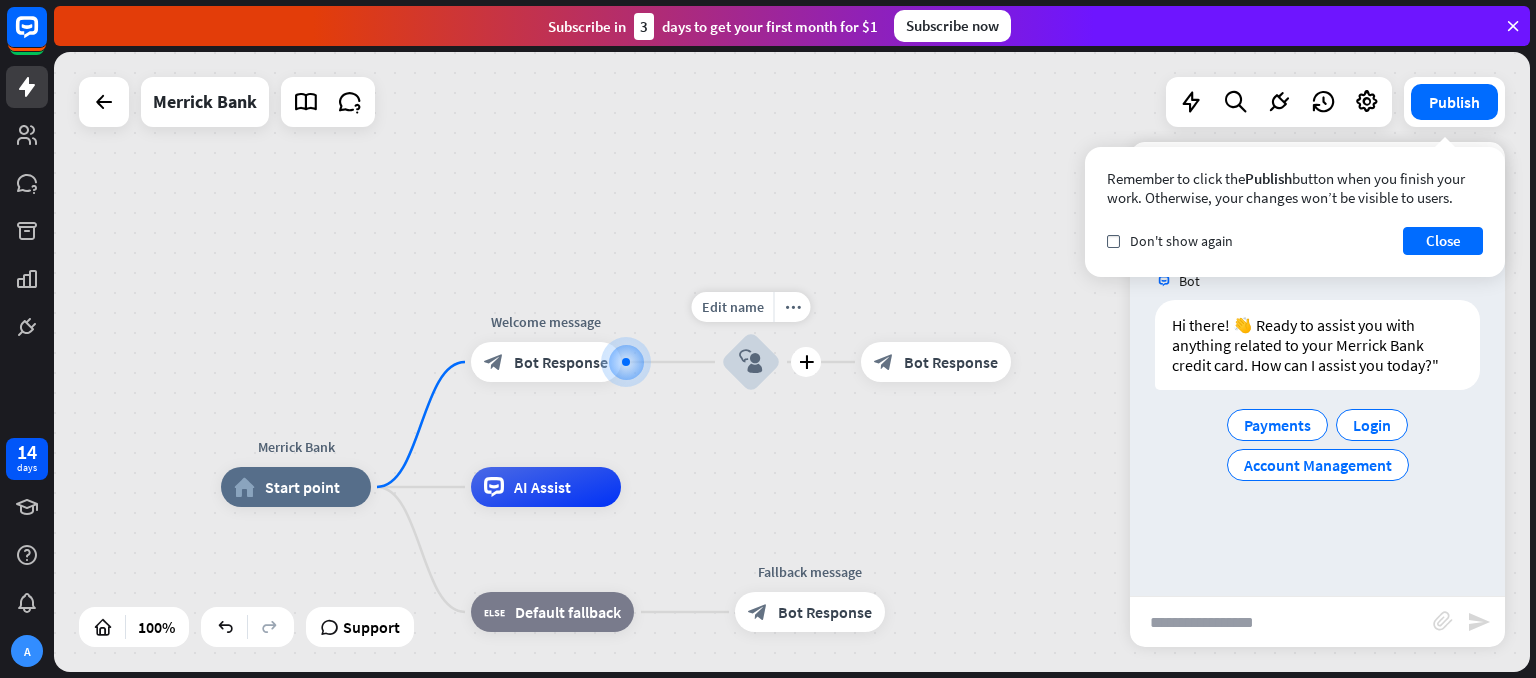 click on "block_user_input" at bounding box center (751, 362) 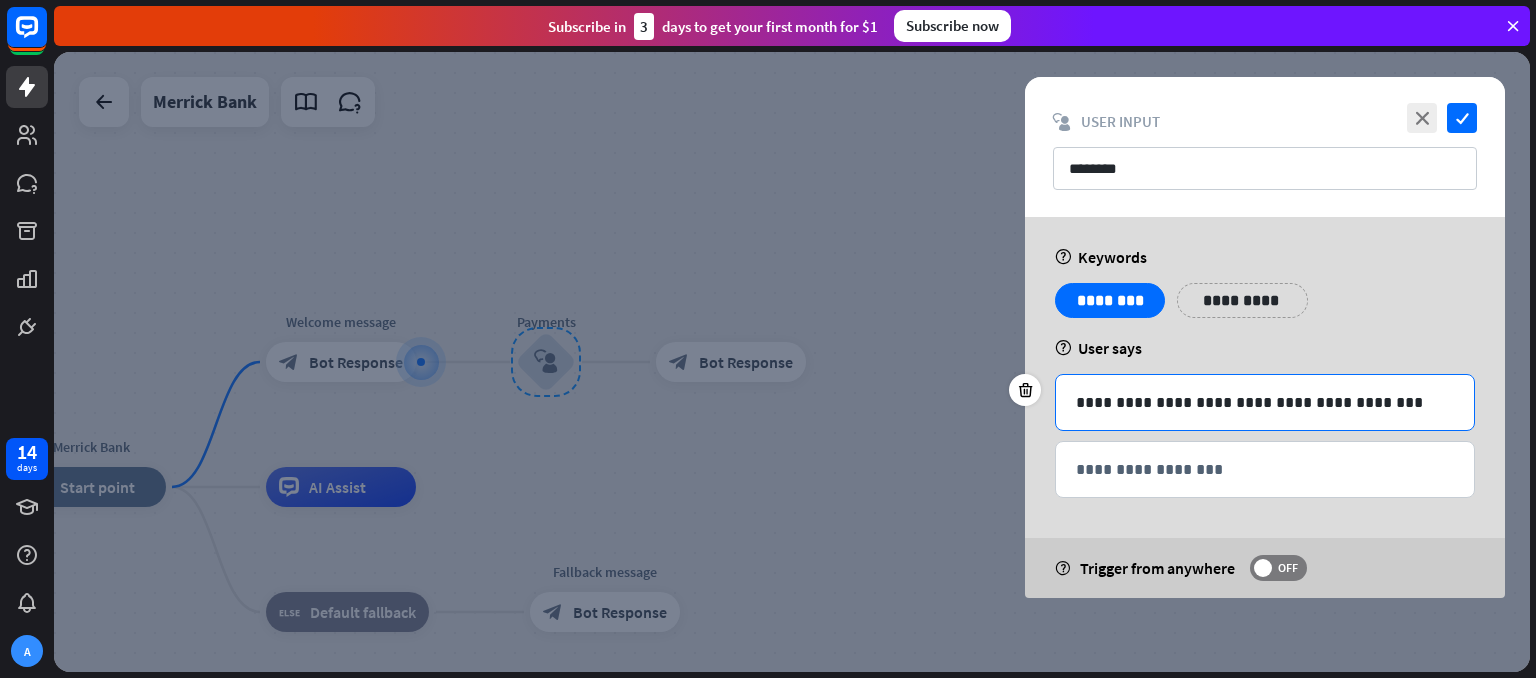 click on "**********" at bounding box center (1265, 402) 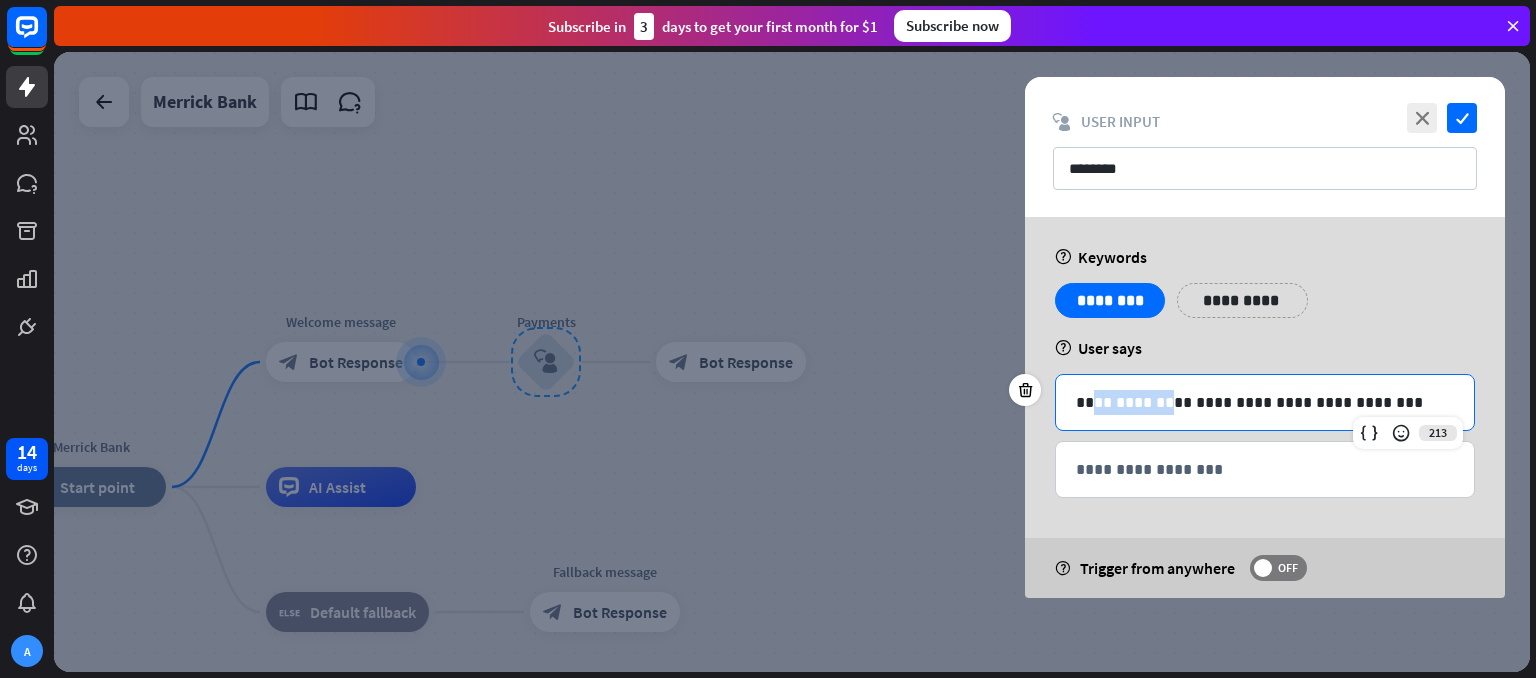 click on "**********" at bounding box center [1265, 402] 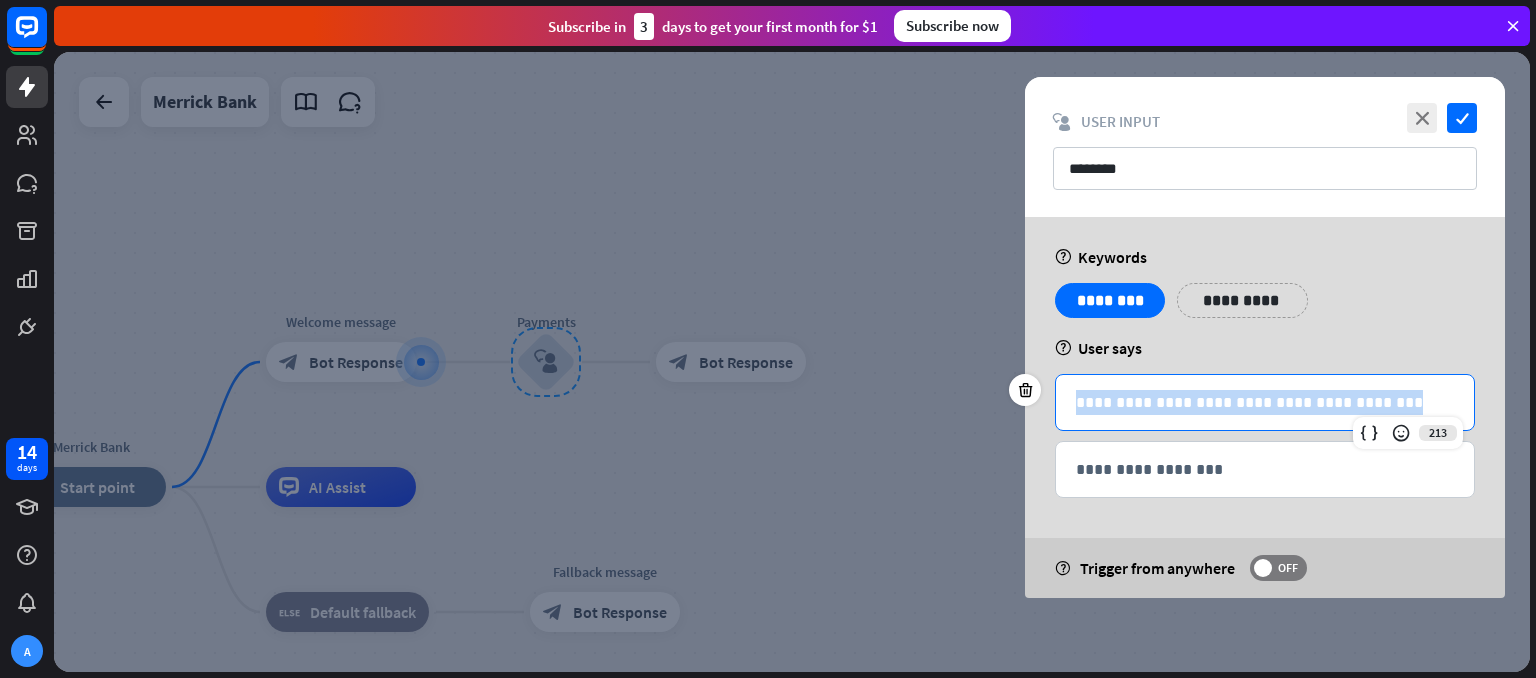 click on "**********" at bounding box center (1265, 402) 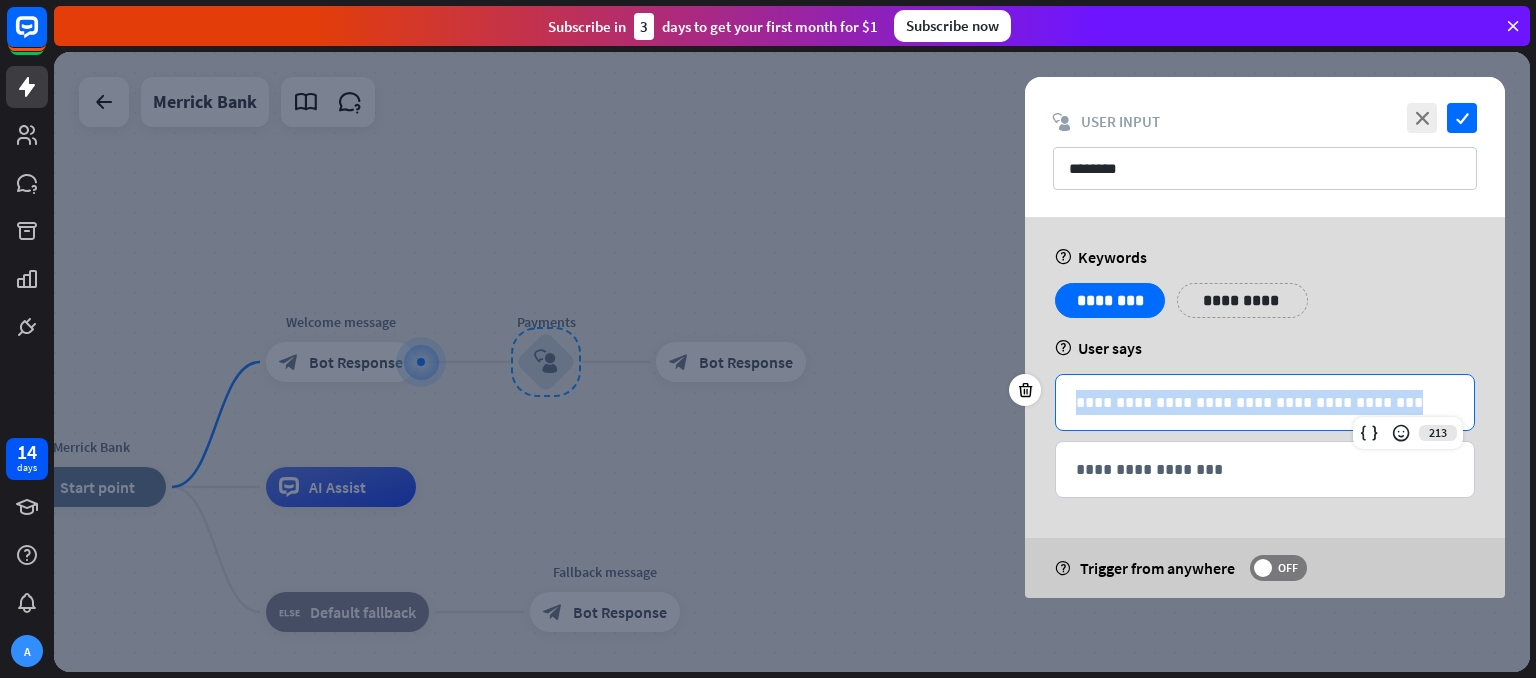 copy on "**********" 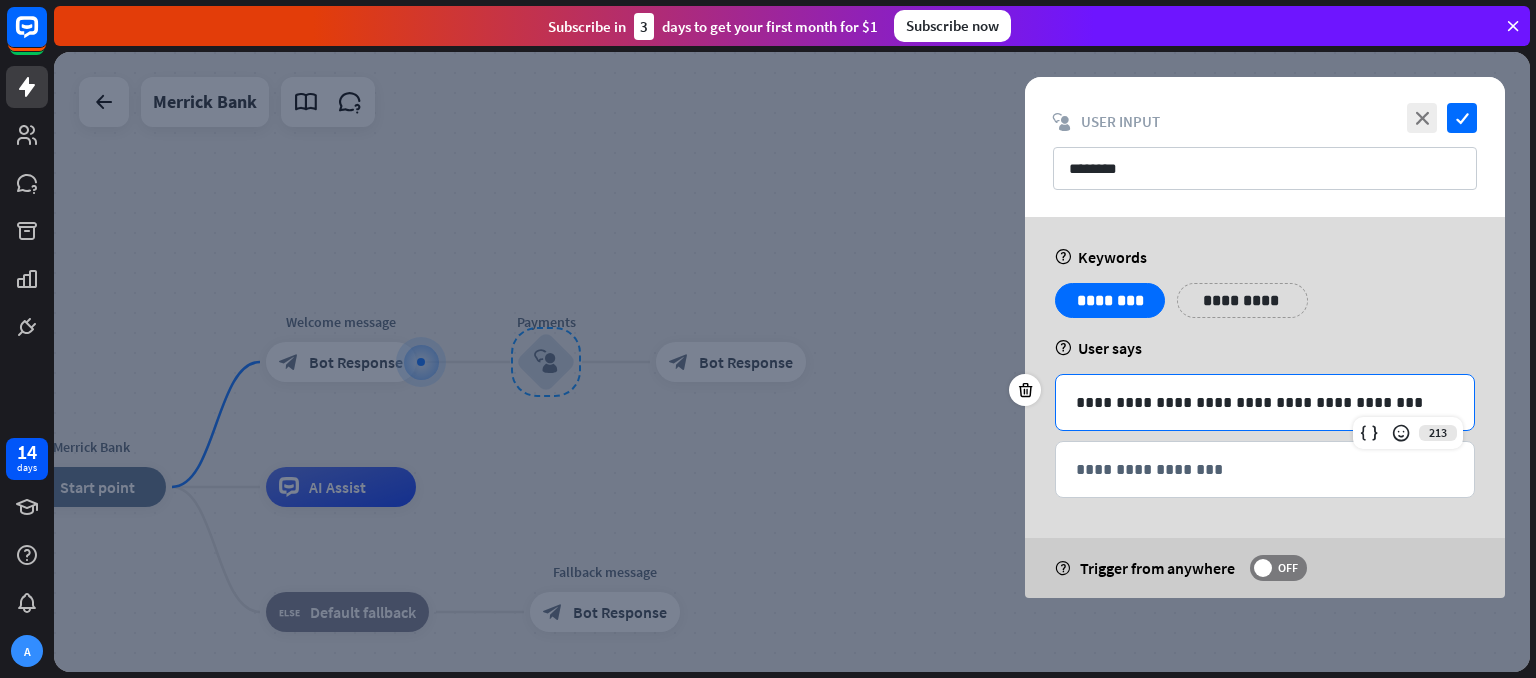 click at bounding box center [792, 362] 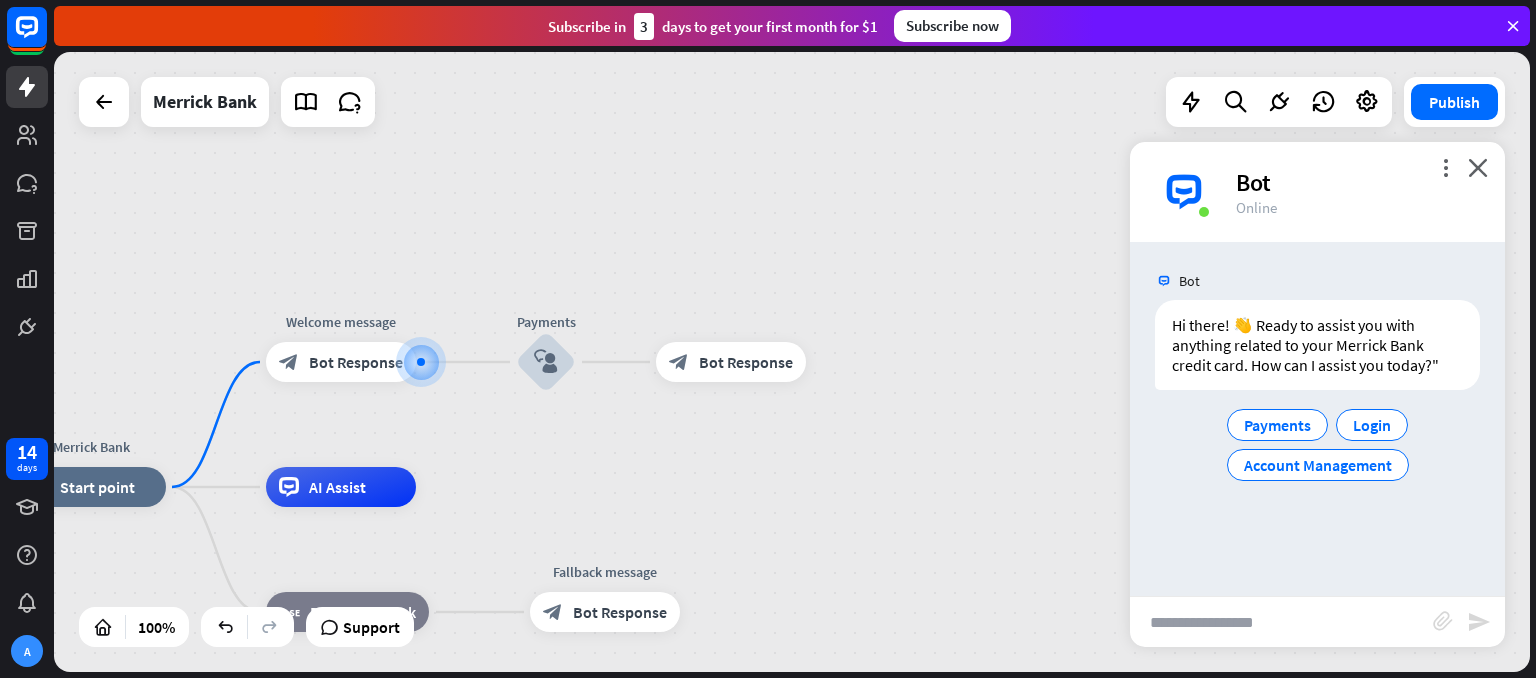 click at bounding box center [1281, 622] 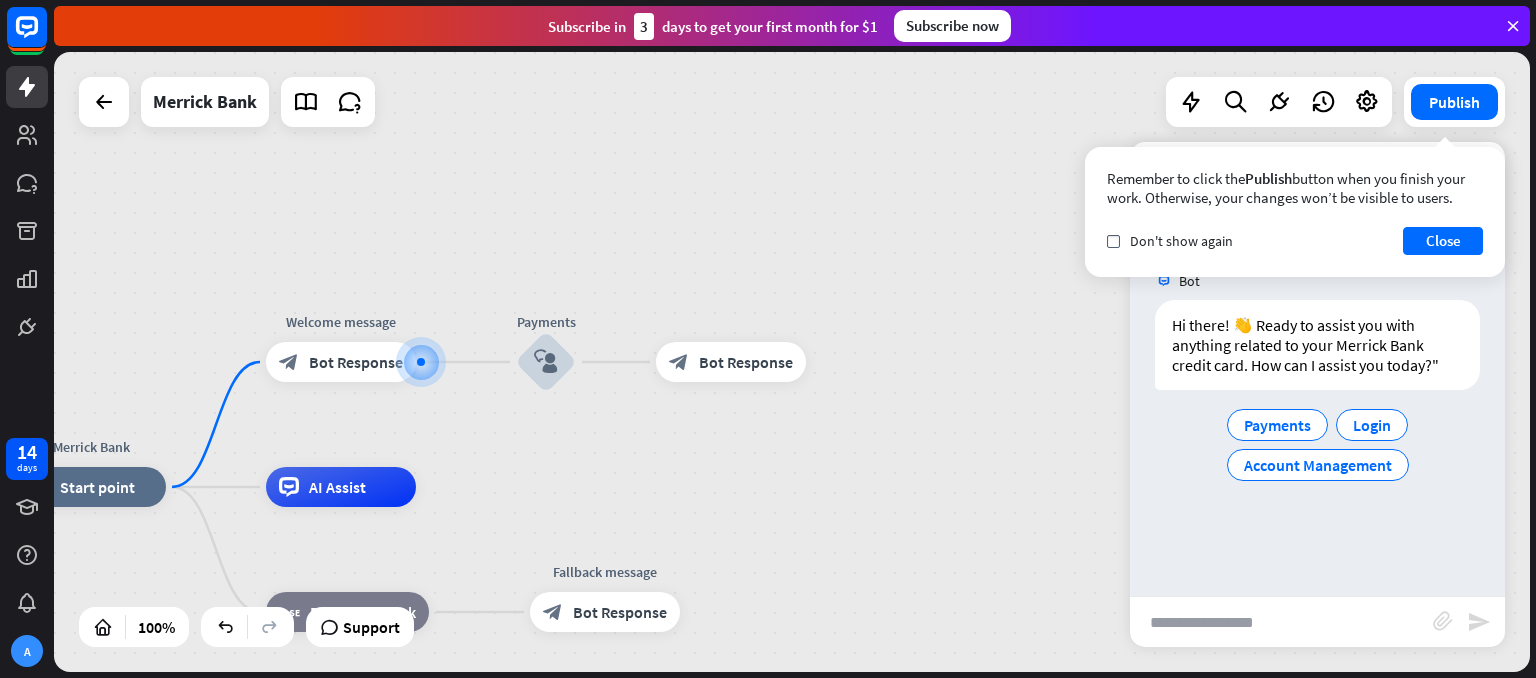 paste on "**********" 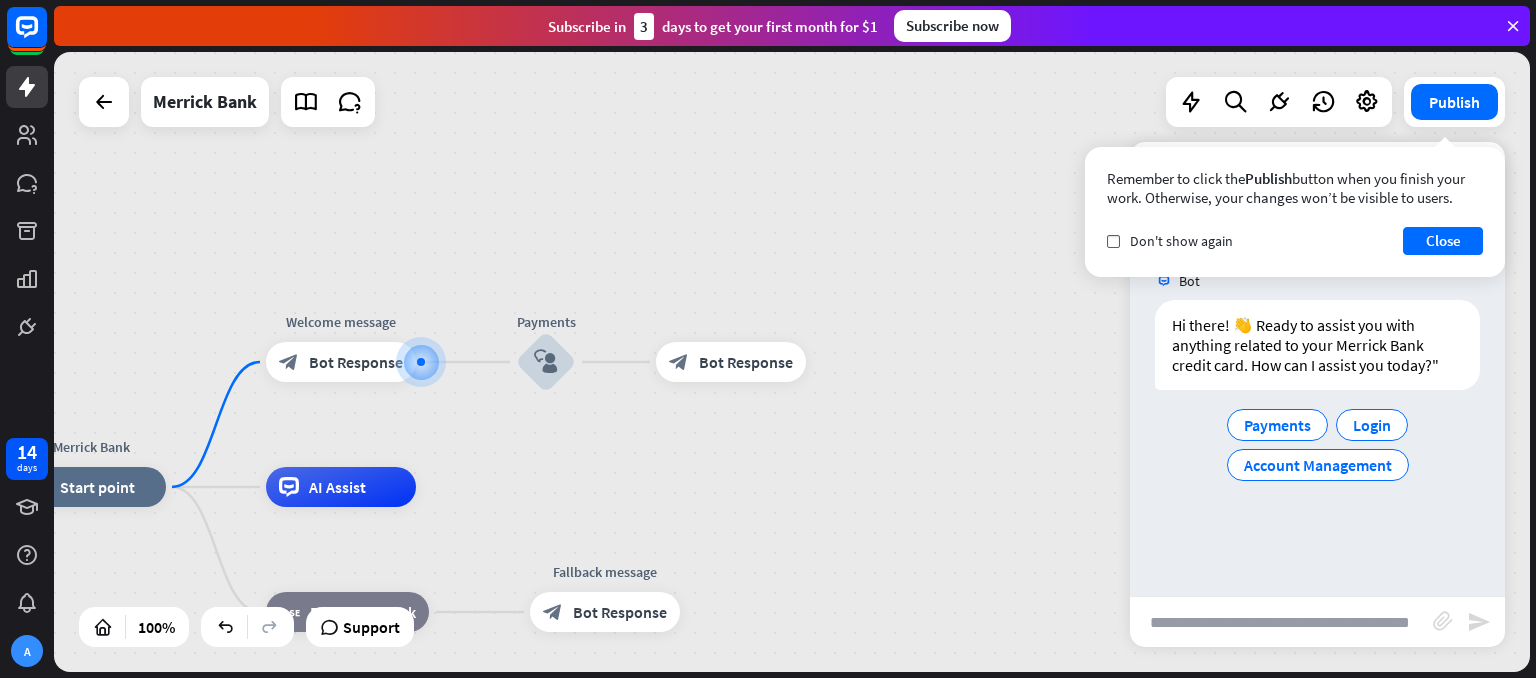 scroll, scrollTop: 0, scrollLeft: 34, axis: horizontal 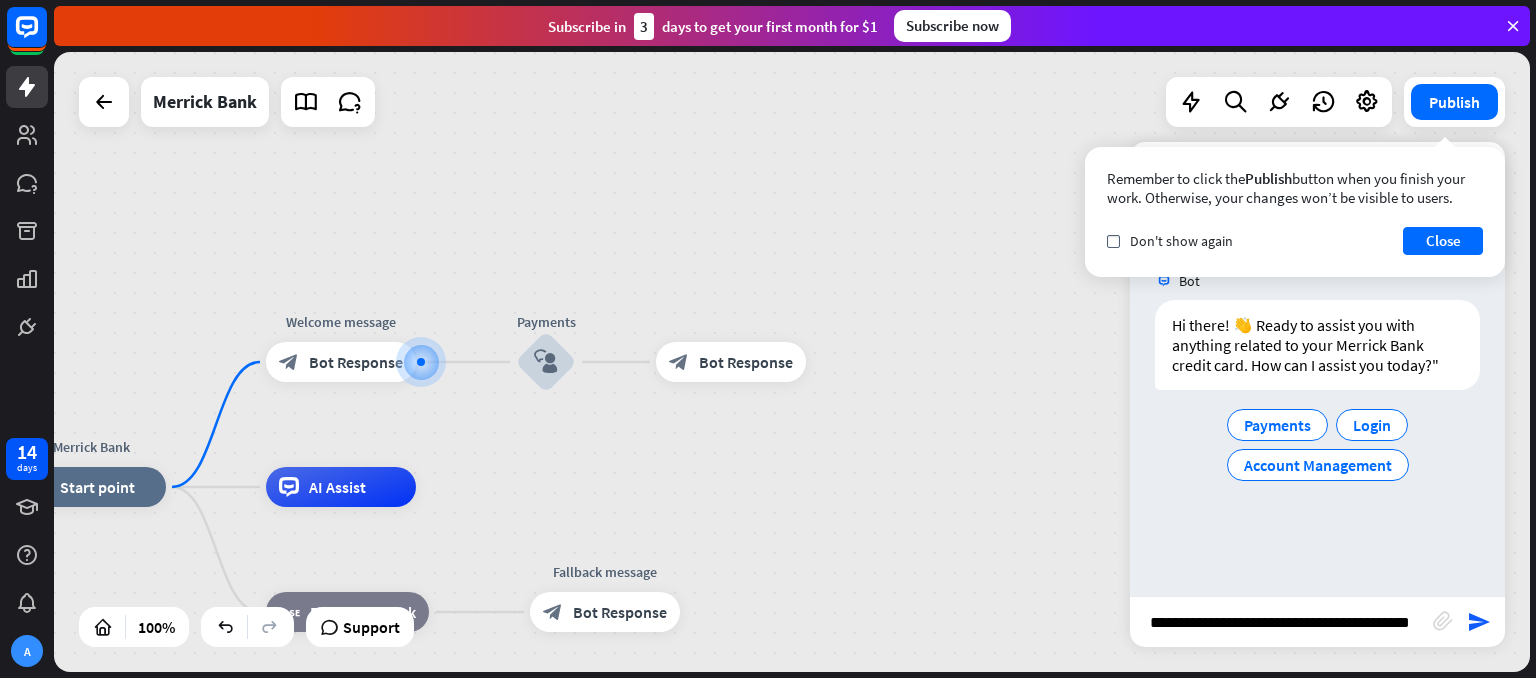 type 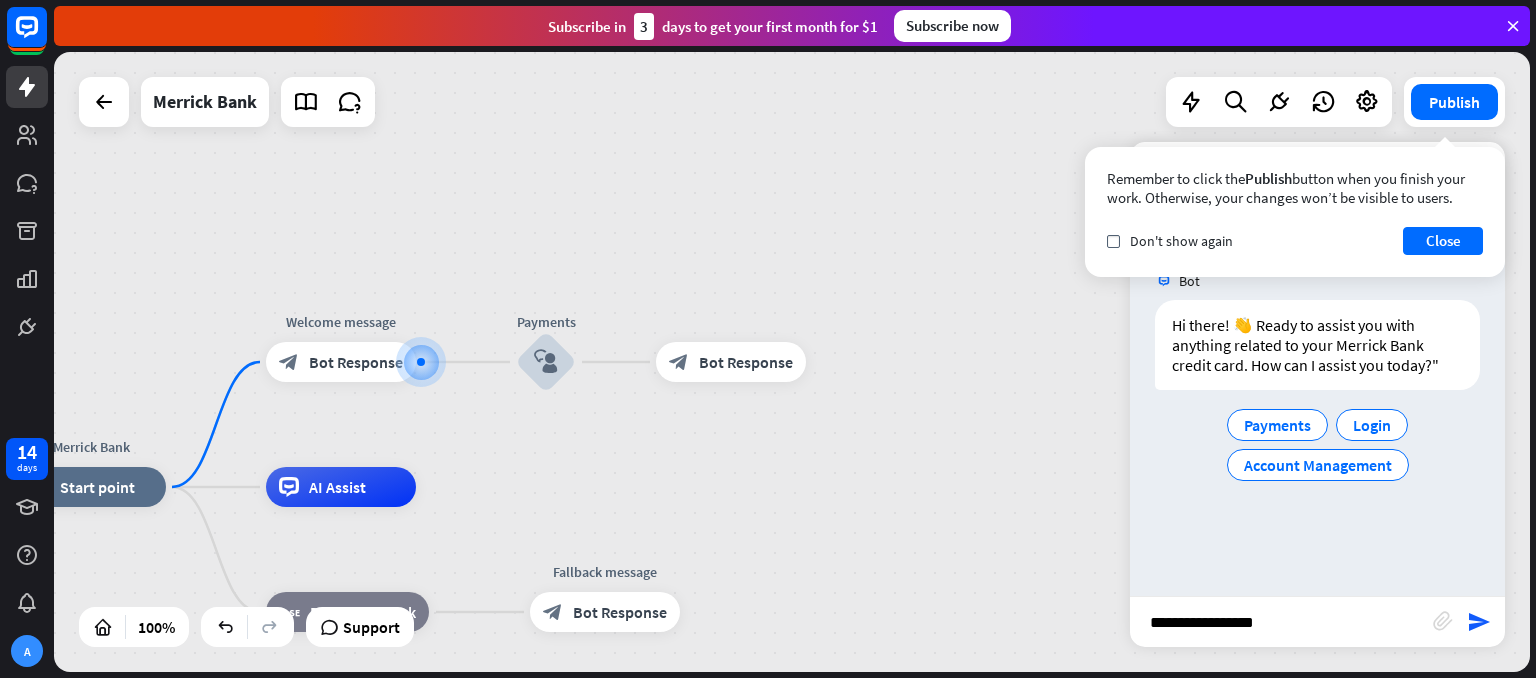 scroll, scrollTop: 0, scrollLeft: 0, axis: both 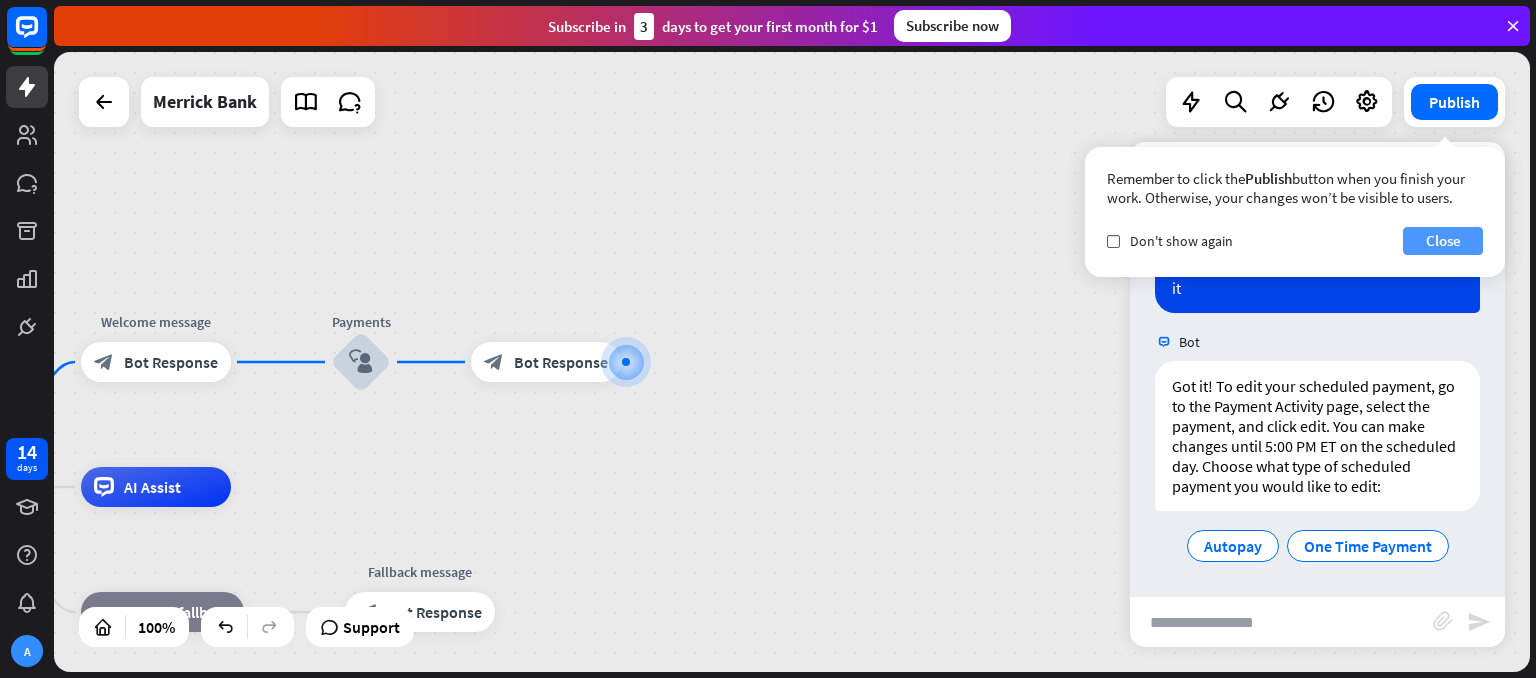 click on "Close" at bounding box center (1443, 241) 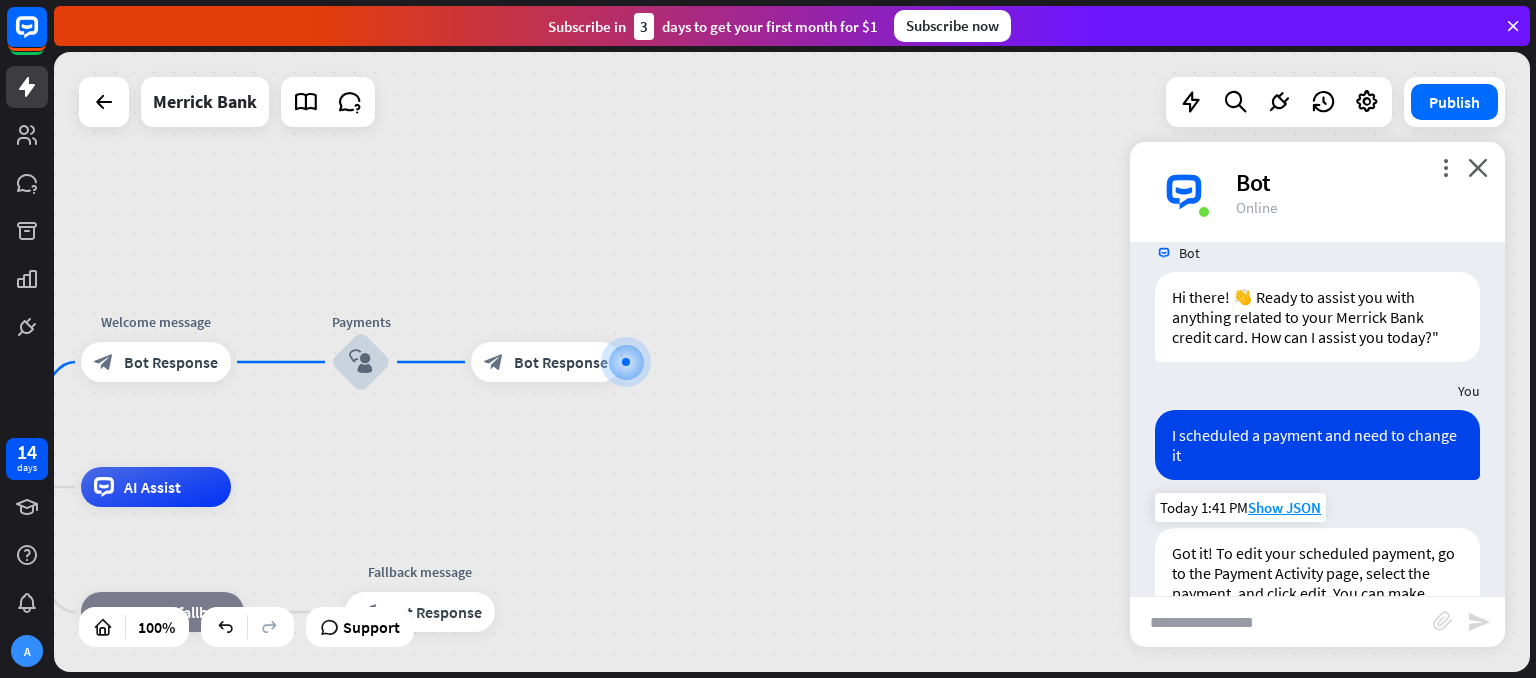 scroll, scrollTop: 28, scrollLeft: 0, axis: vertical 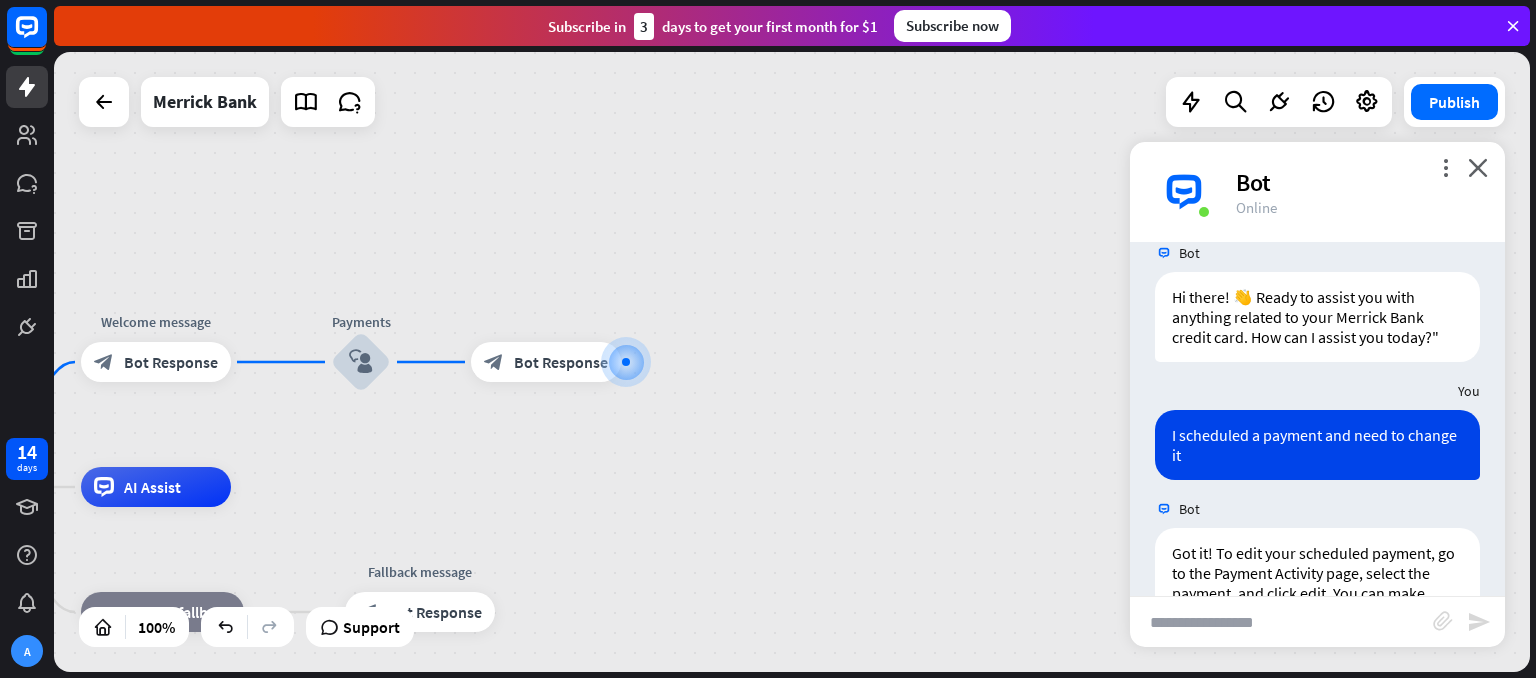 click on "Bot" at bounding box center (1358, 182) 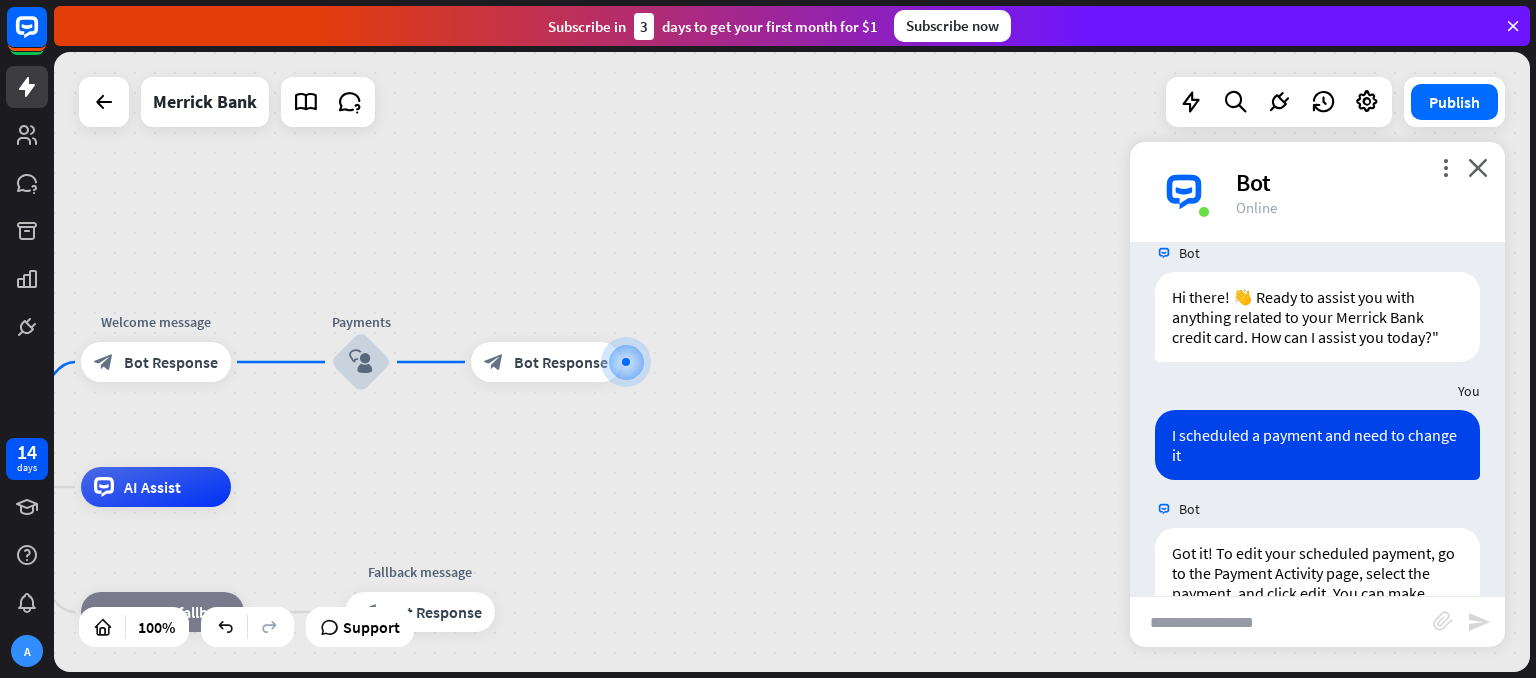 click on "Bot" at bounding box center (1358, 182) 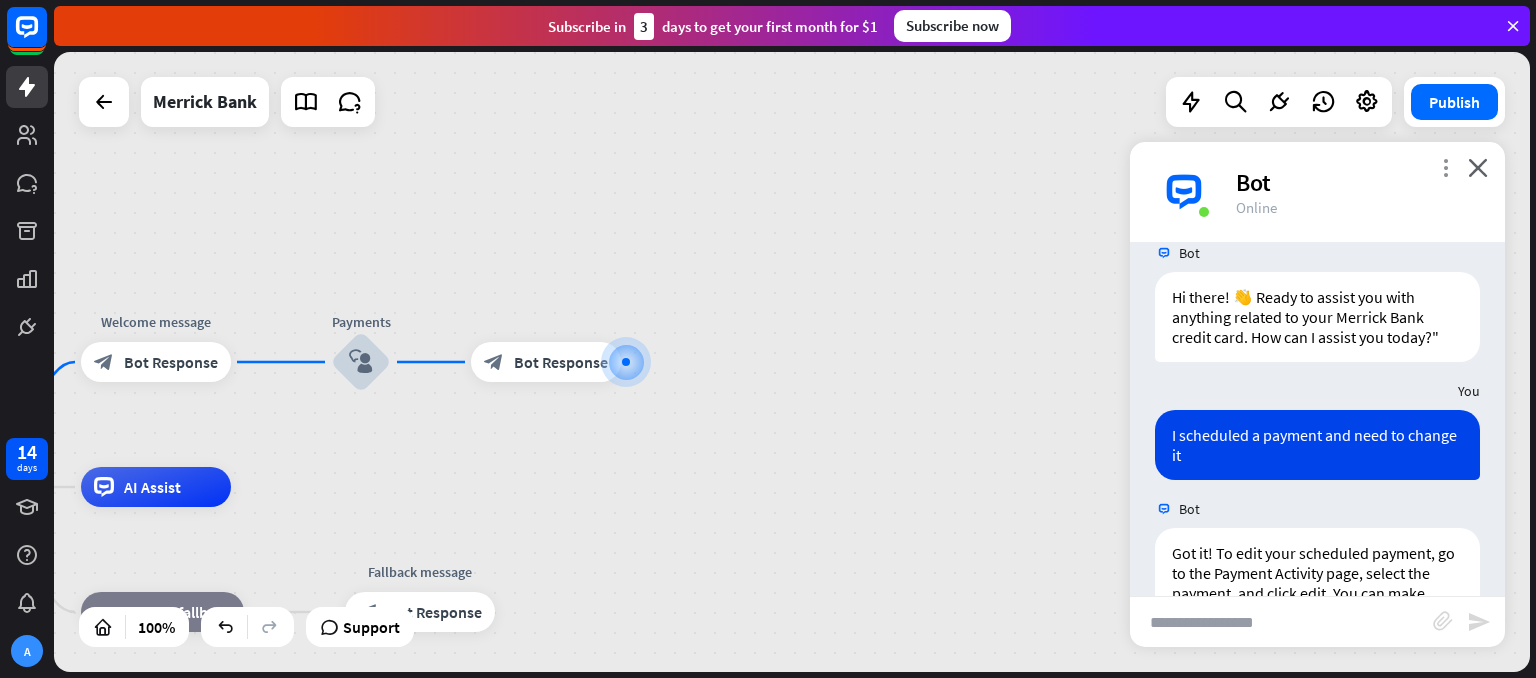click on "more_vert" at bounding box center (1445, 167) 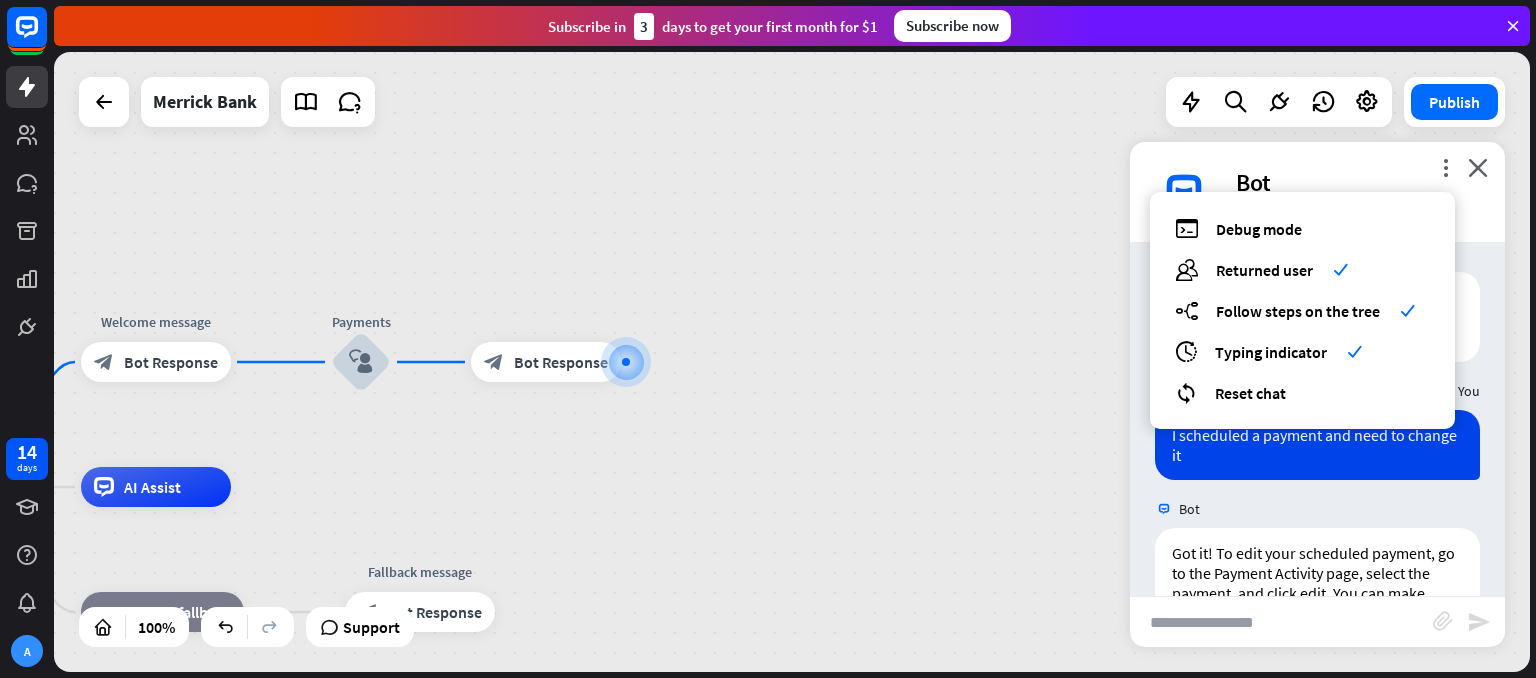 click on "Merrick Bank   home_2   Start point                 Welcome message   block_bot_response   Bot Response                 Payments   block_user_input                   block_bot_response   Bot Response                         AI Assist                   block_fallback   Default fallback                 Fallback message   block_bot_response   Bot Response" at bounding box center (792, 362) 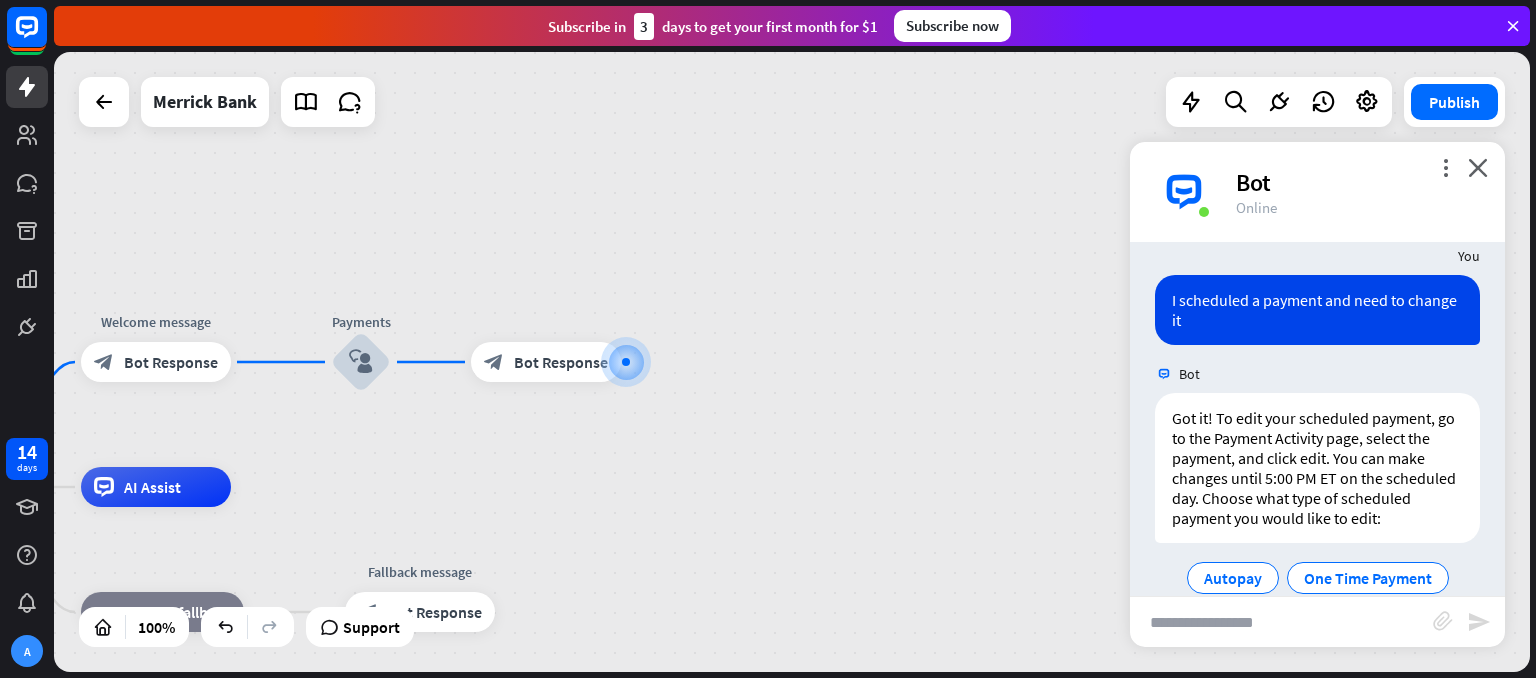 scroll, scrollTop: 215, scrollLeft: 0, axis: vertical 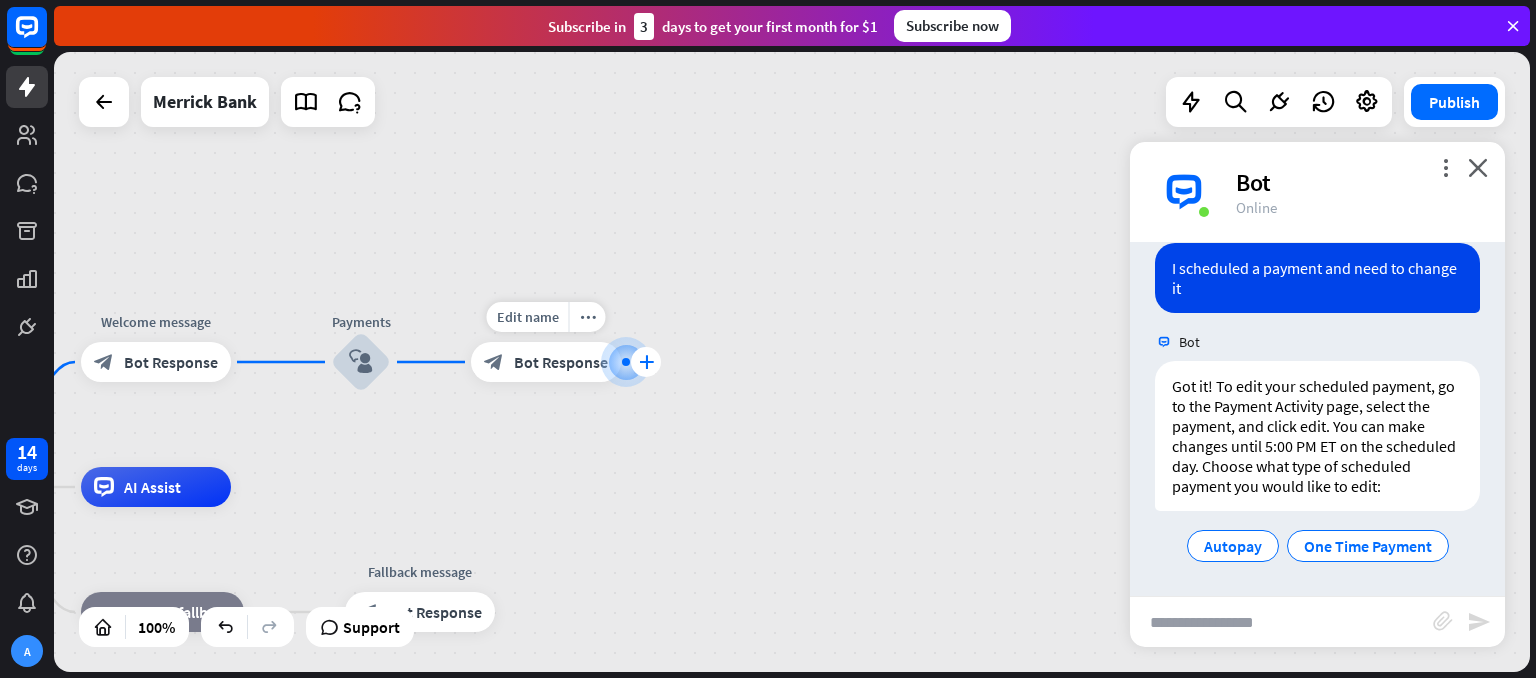 click on "plus" at bounding box center (646, 362) 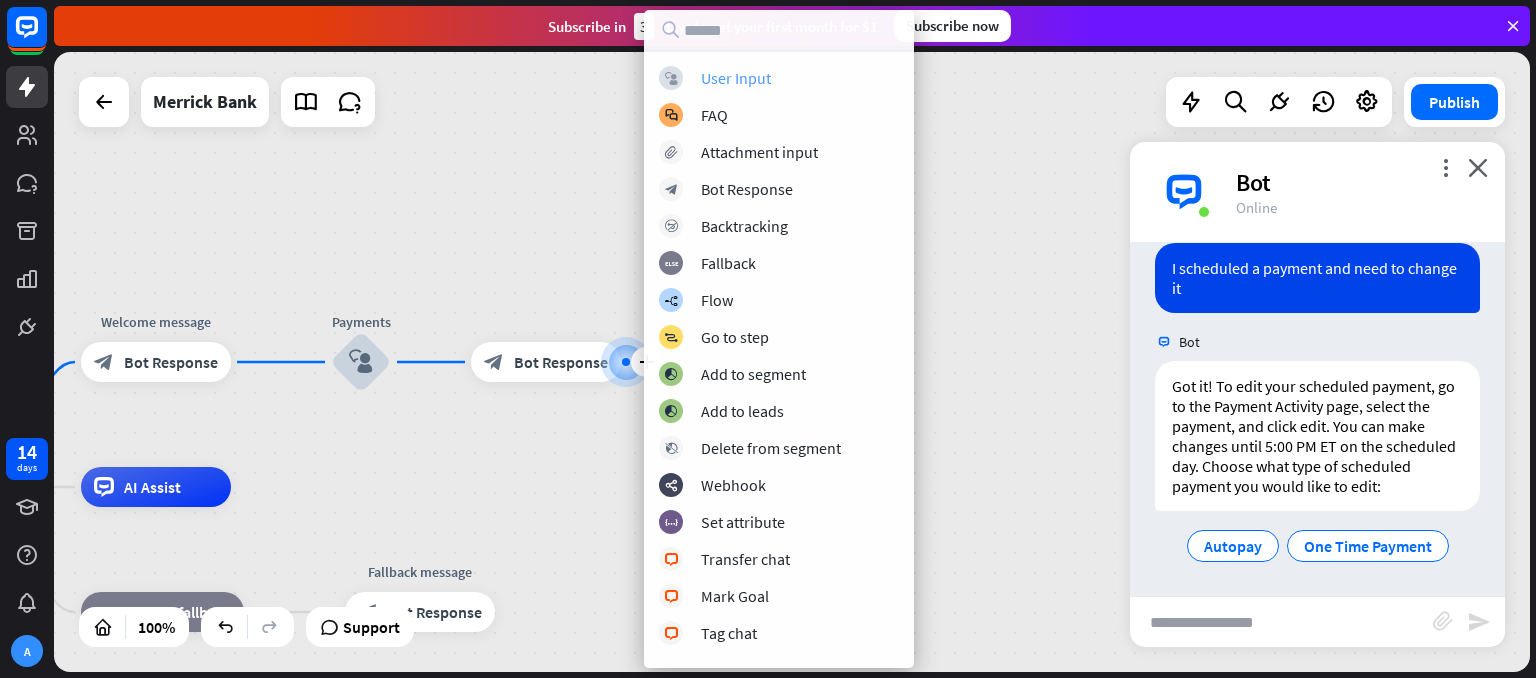 click on "User Input" at bounding box center (736, 78) 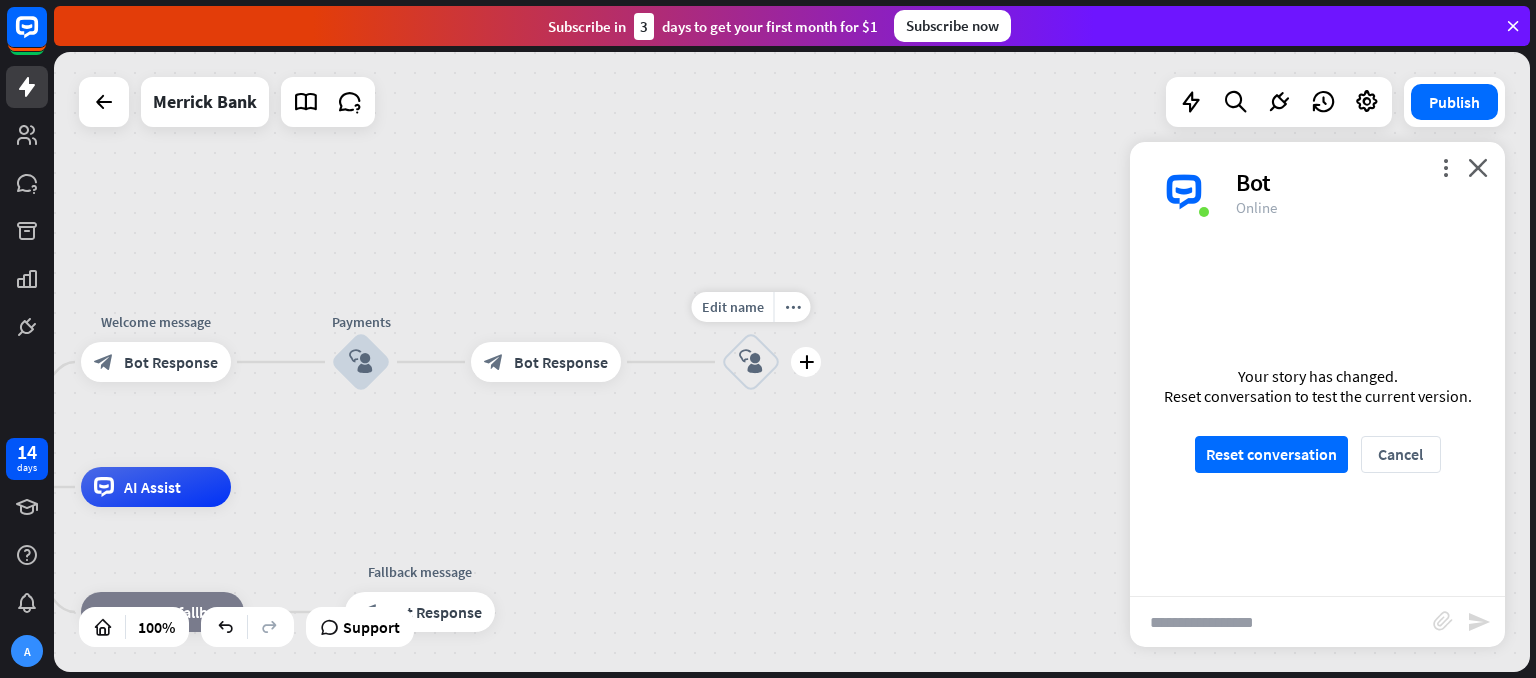click on "block_user_input" at bounding box center [751, 362] 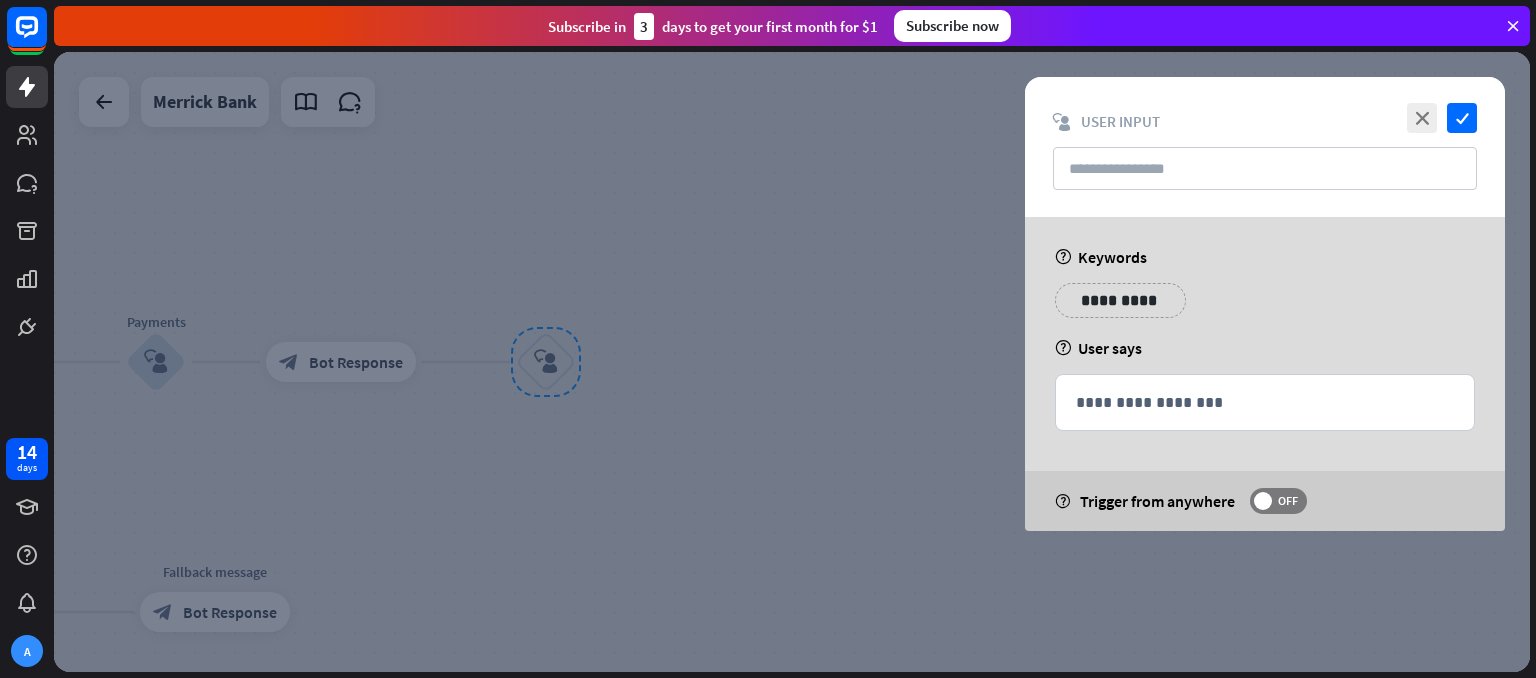 click on "**********" at bounding box center (1120, 300) 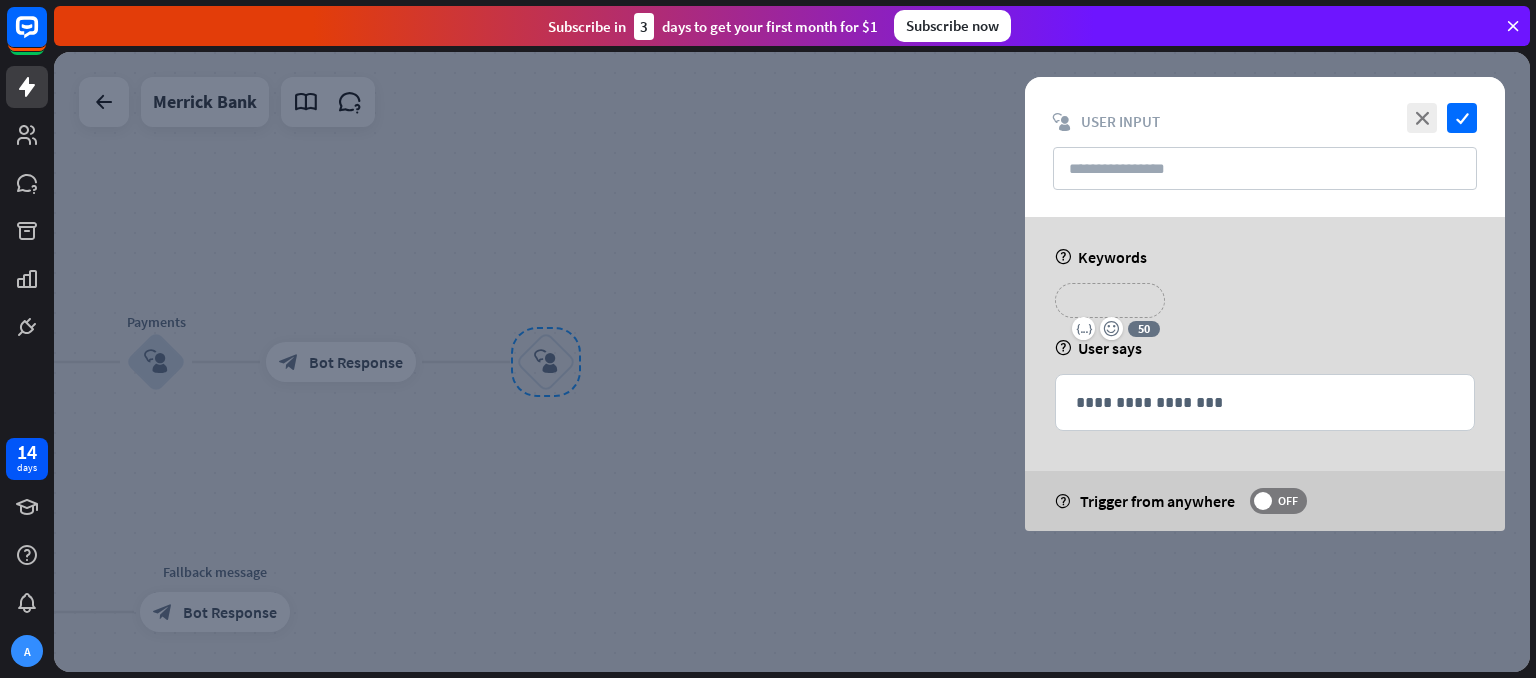 type 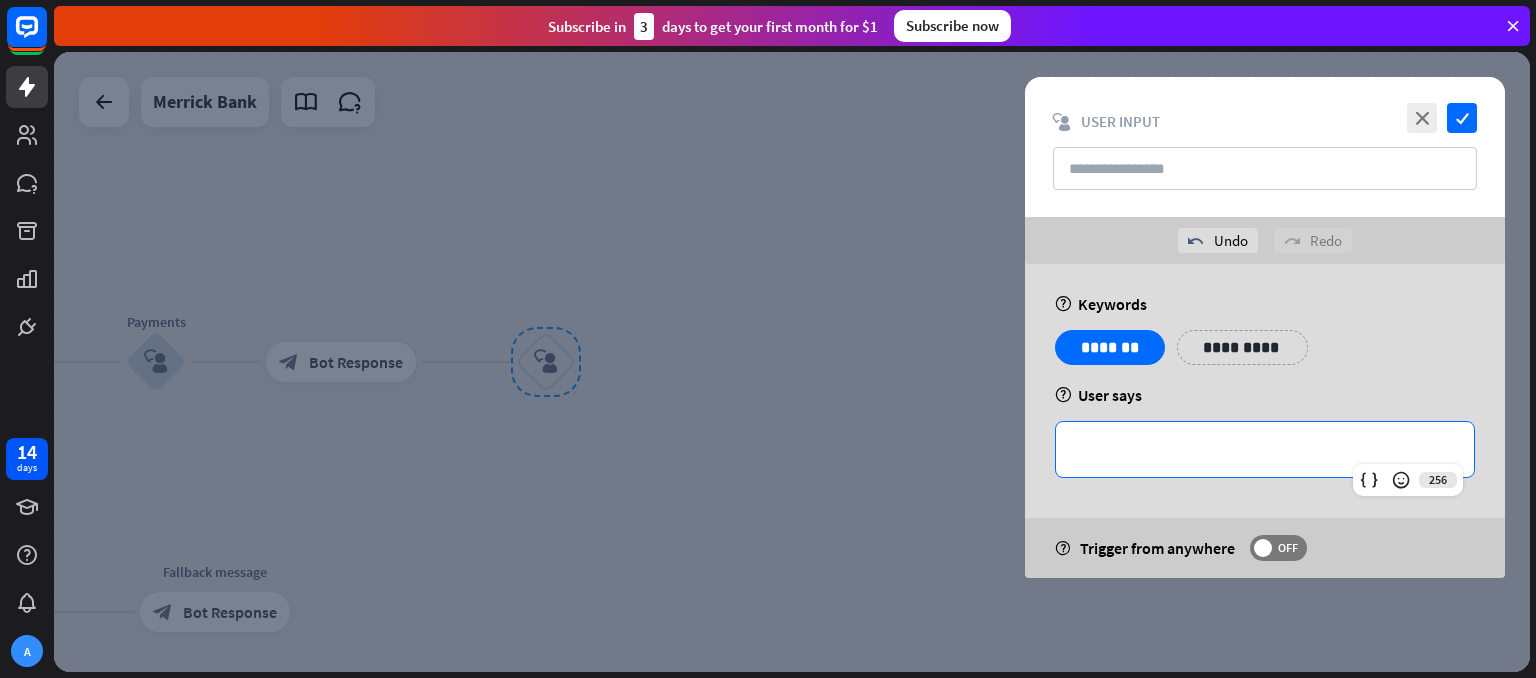 click on "**********" at bounding box center (1265, 449) 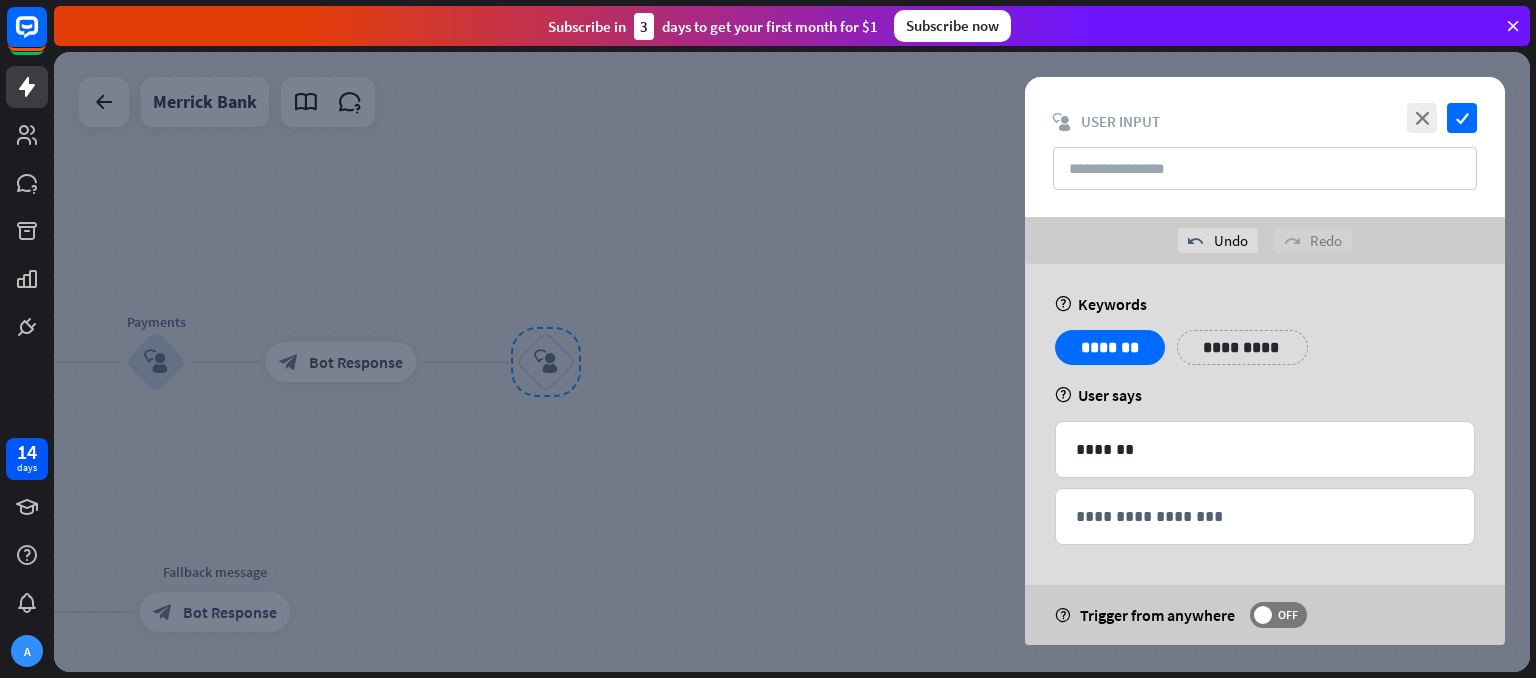 click on "**********" at bounding box center (1265, 355) 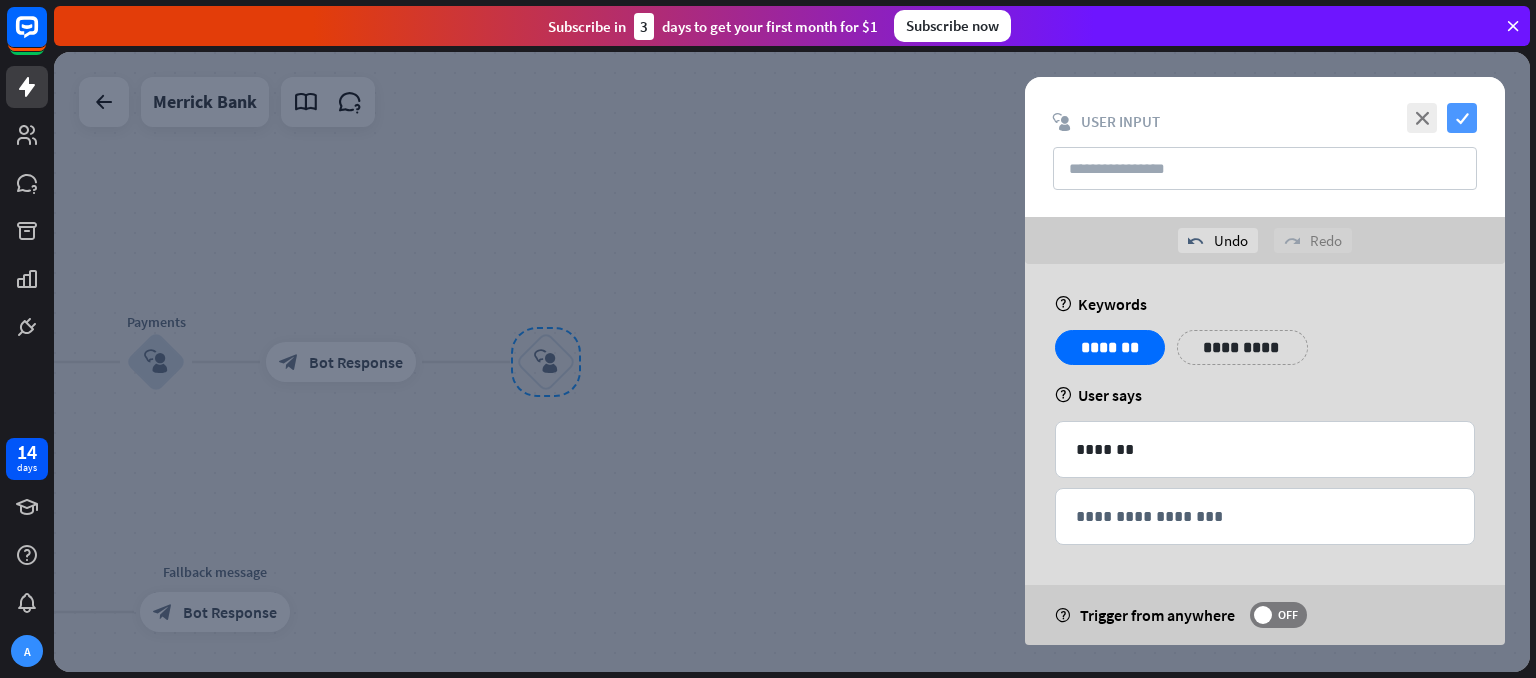 click on "check" at bounding box center [1462, 118] 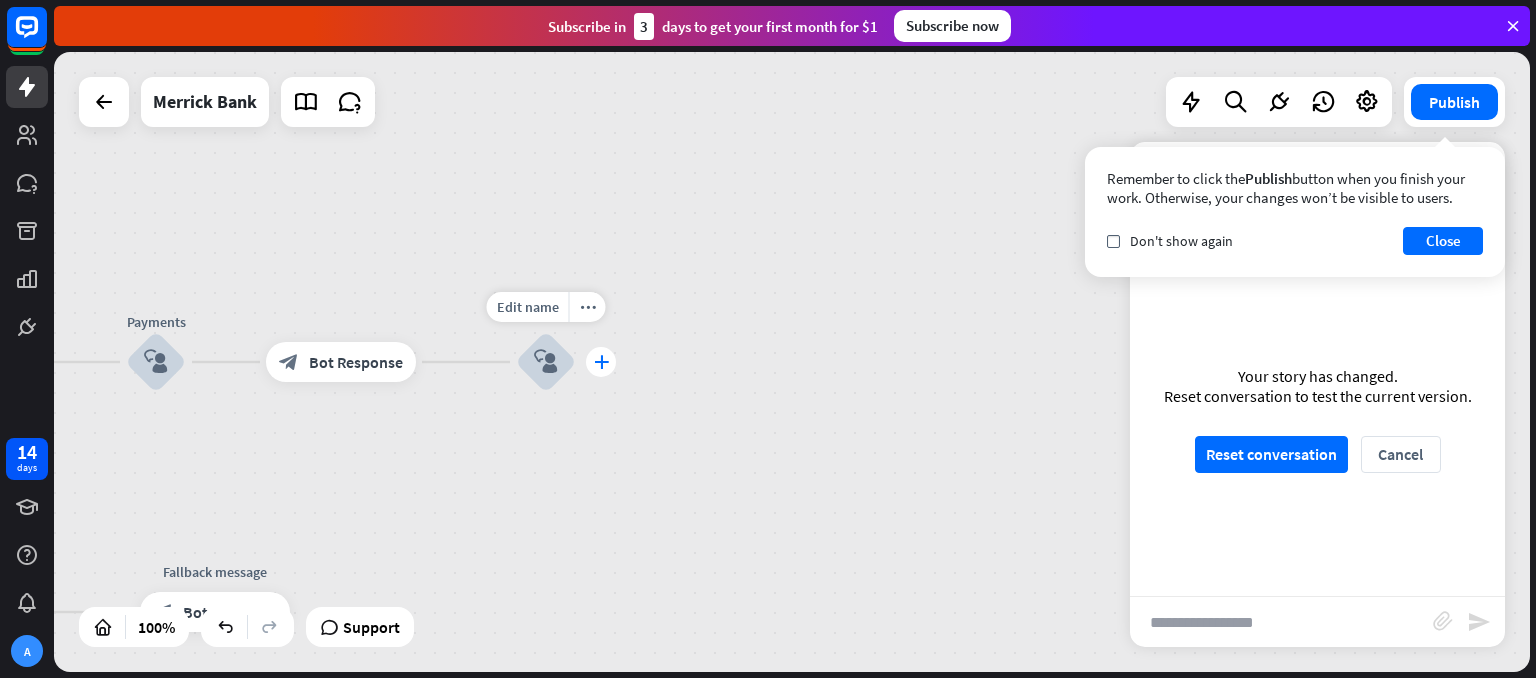 click on "plus" at bounding box center [601, 362] 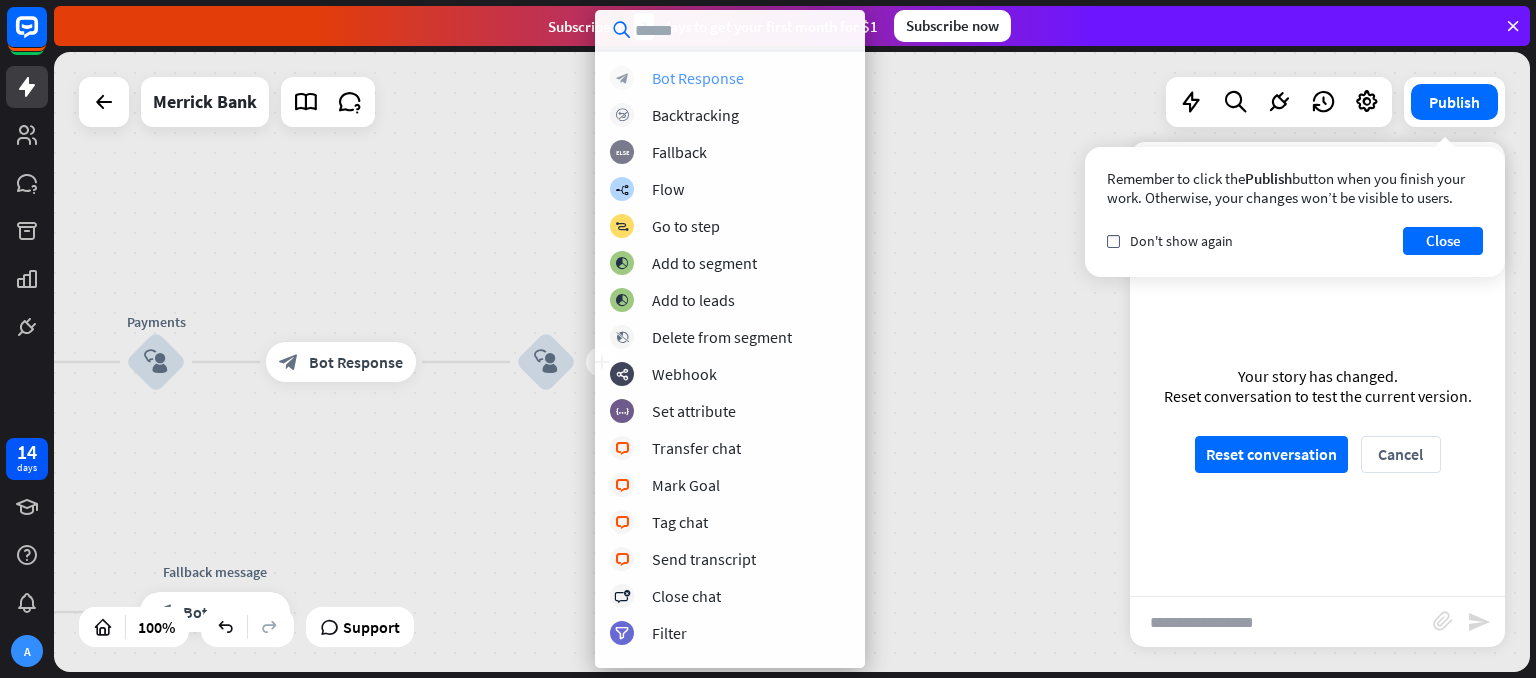 click on "Bot Response" at bounding box center [698, 78] 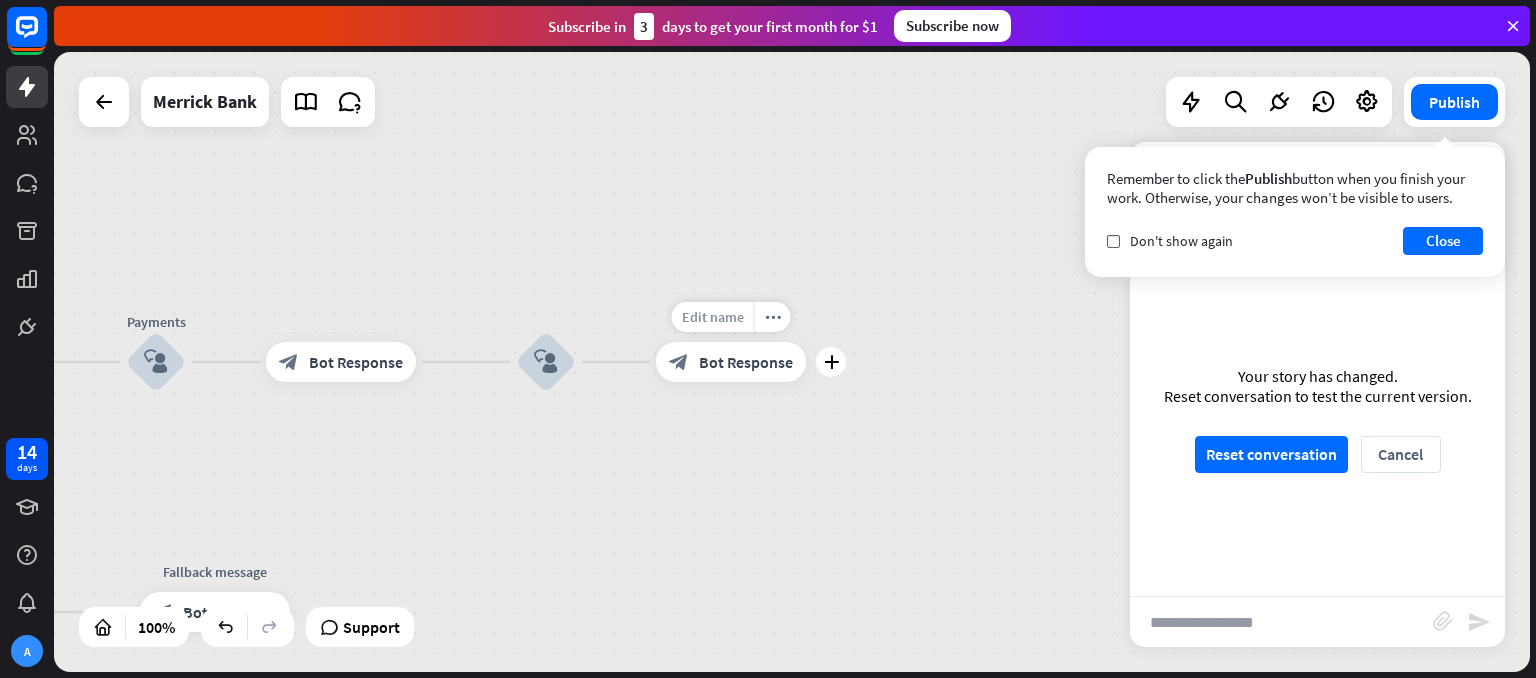 click on "Edit name" at bounding box center [713, 317] 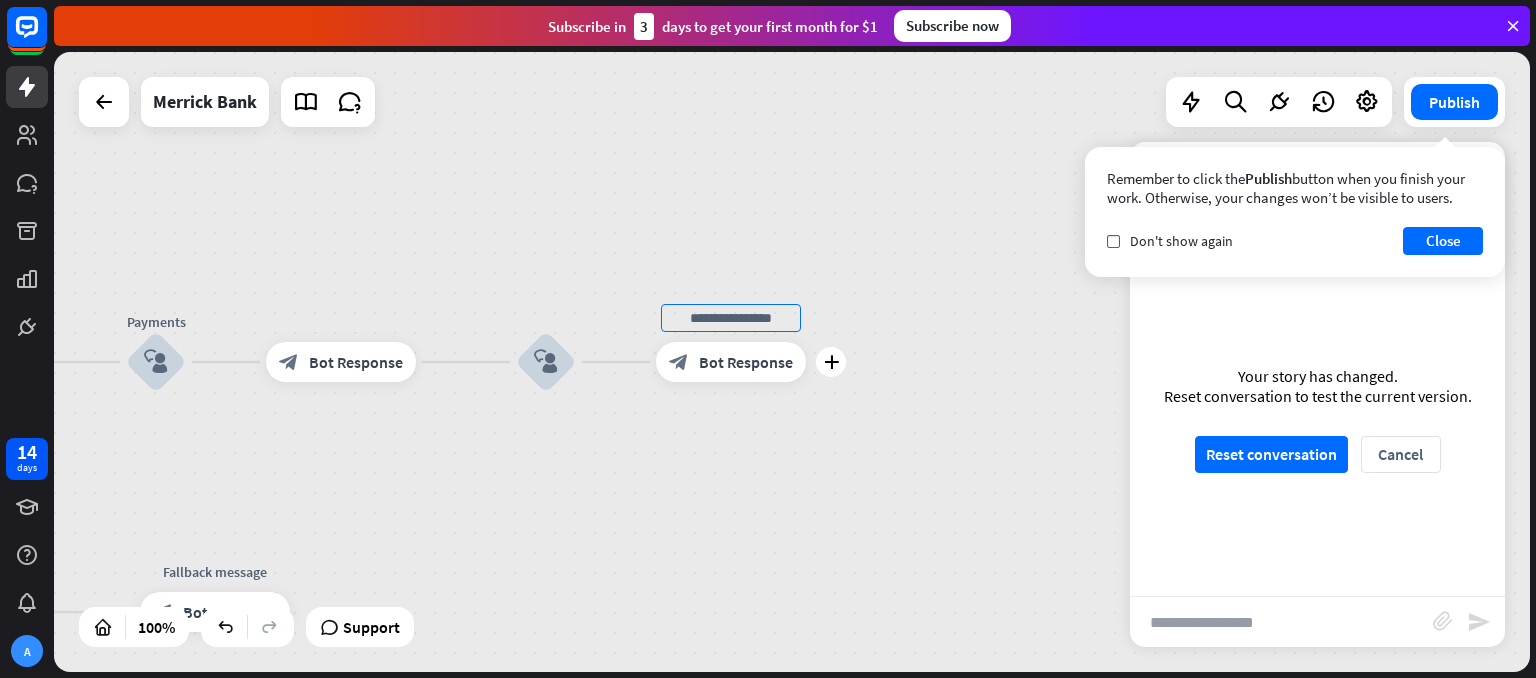 click on "Bot Response" at bounding box center [746, 362] 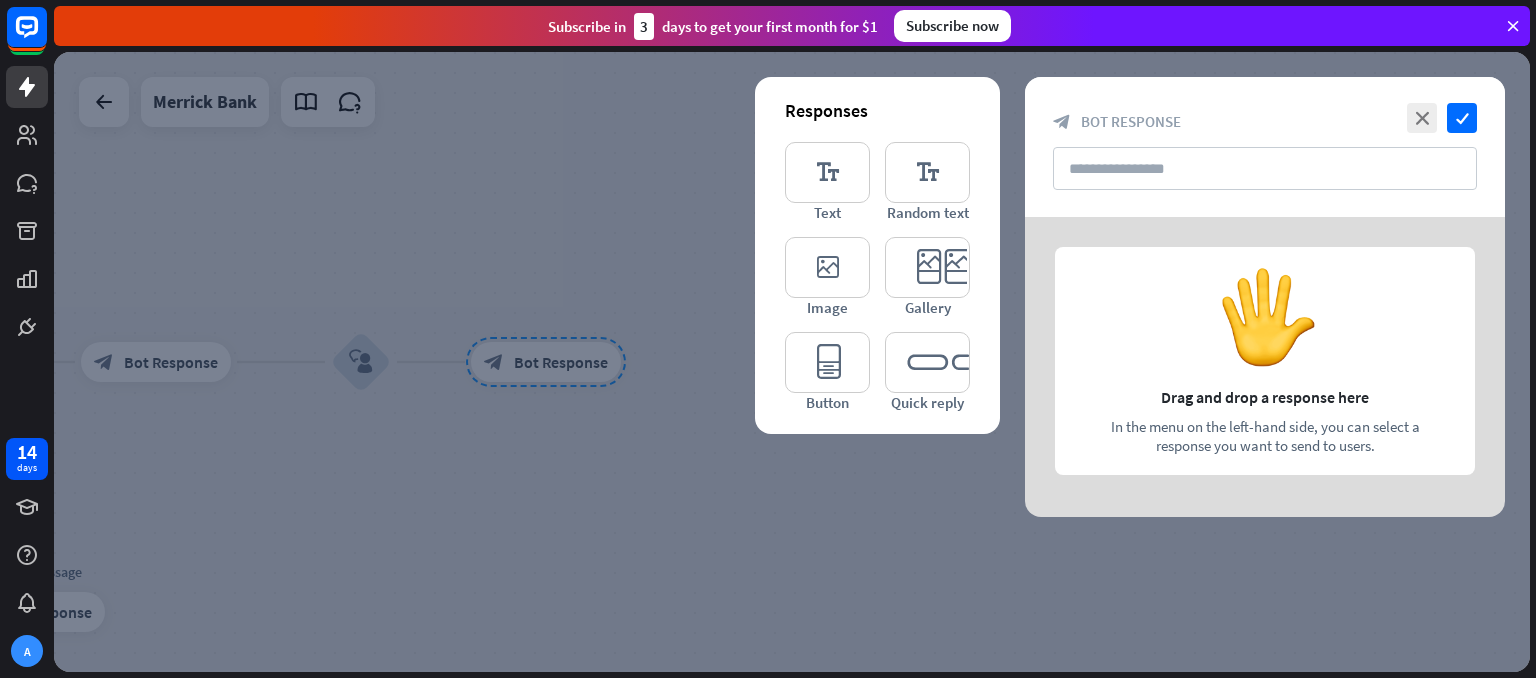 click at bounding box center [1265, 367] 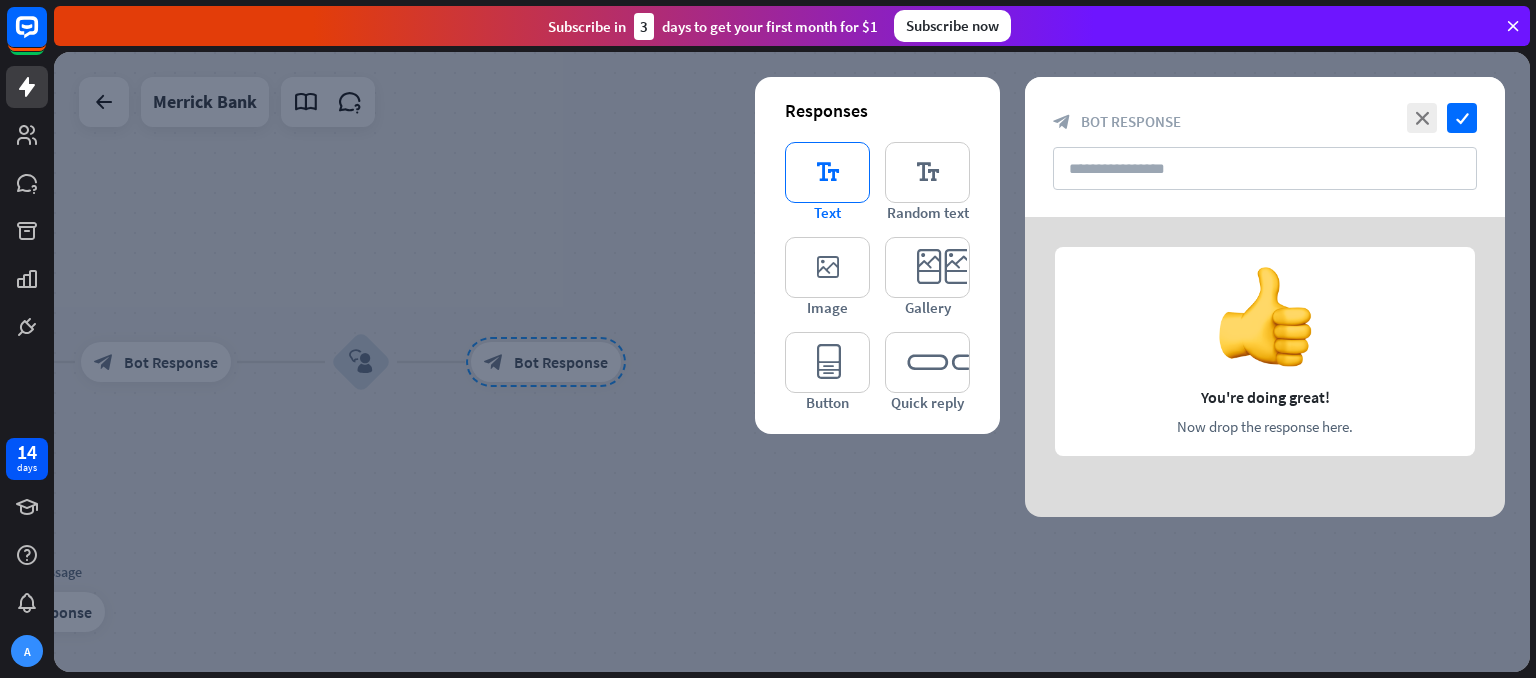 type 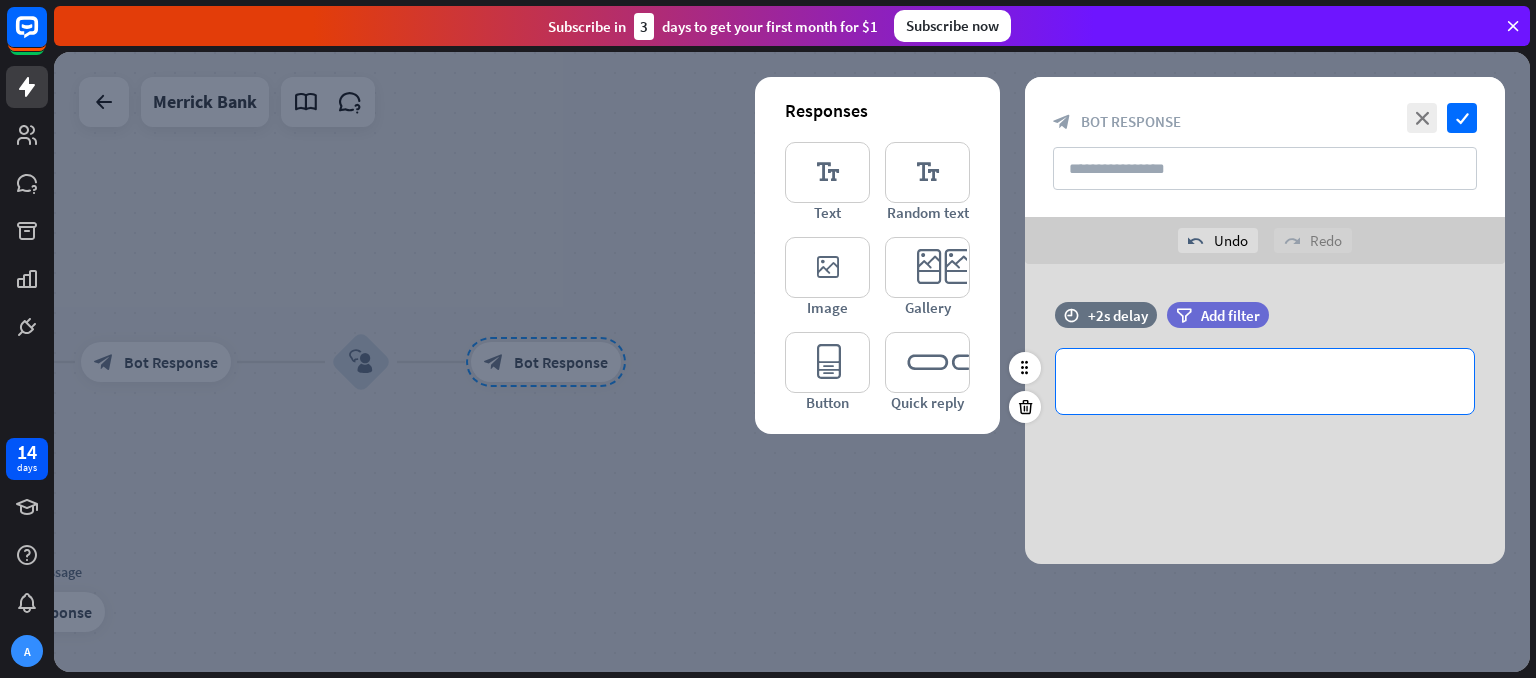 click on "**********" at bounding box center (1265, 381) 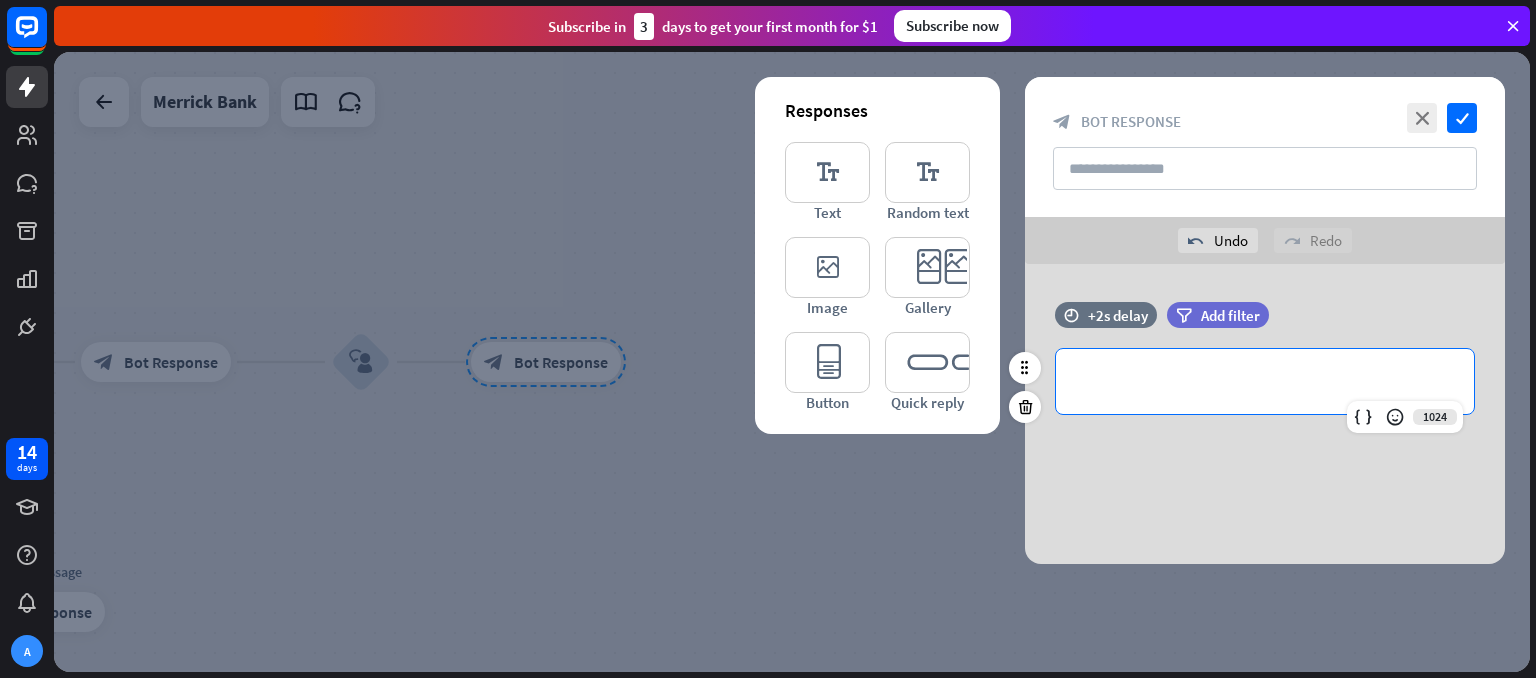 type 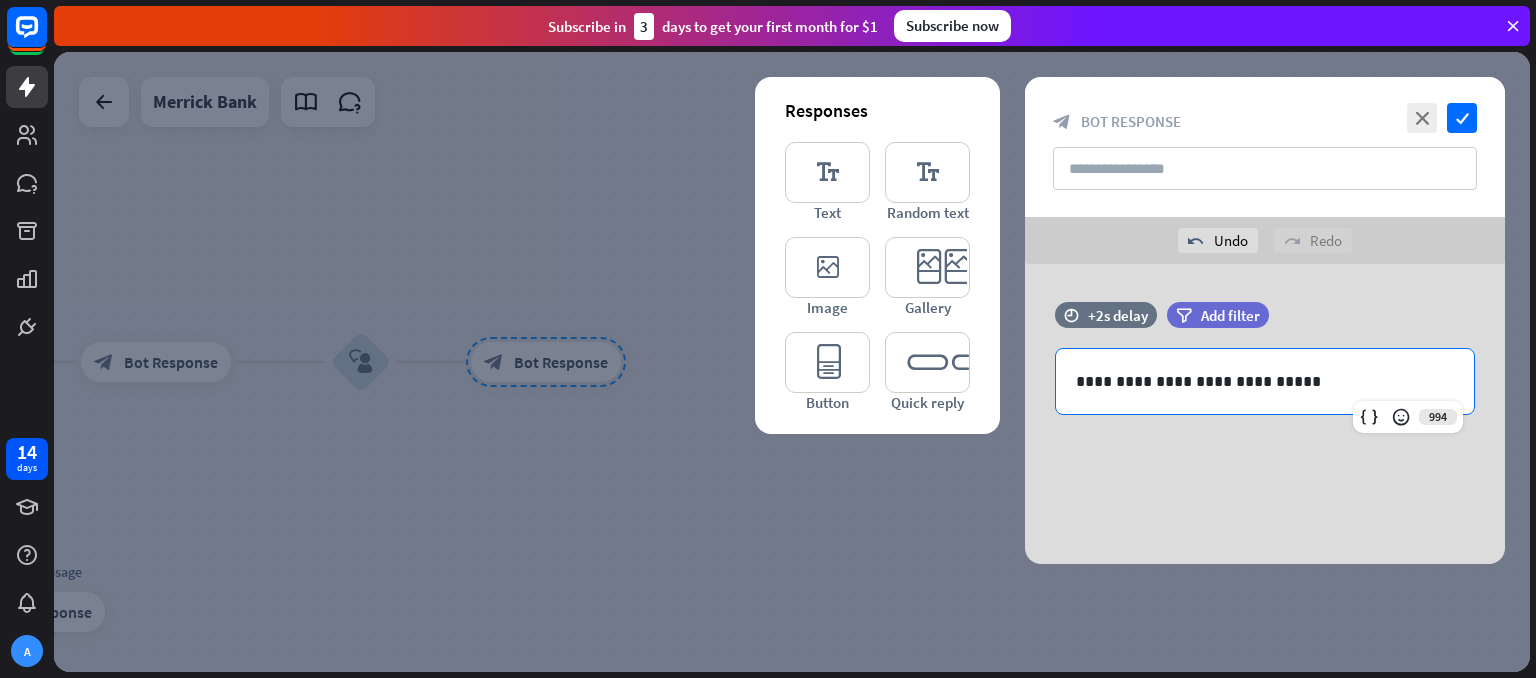 click at bounding box center [792, 362] 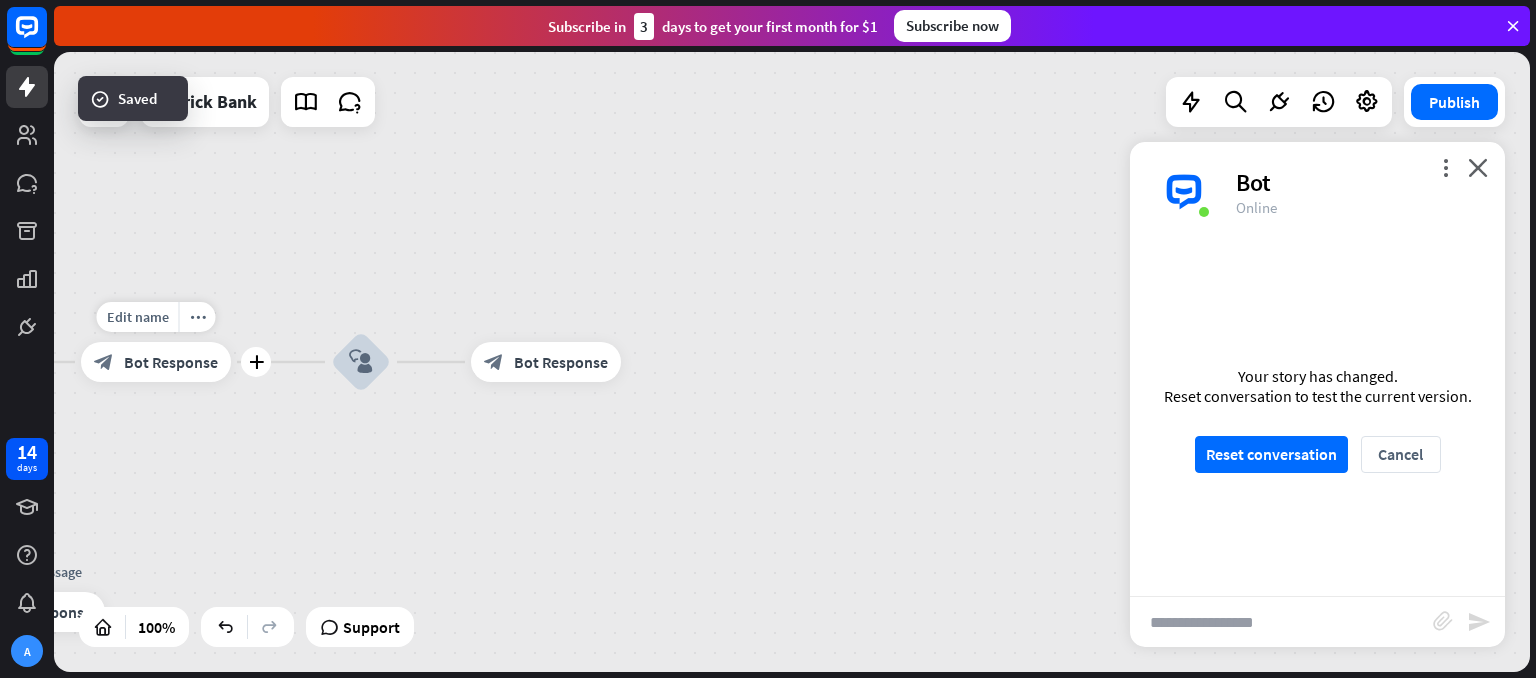 click on "block_bot_response" at bounding box center (104, 362) 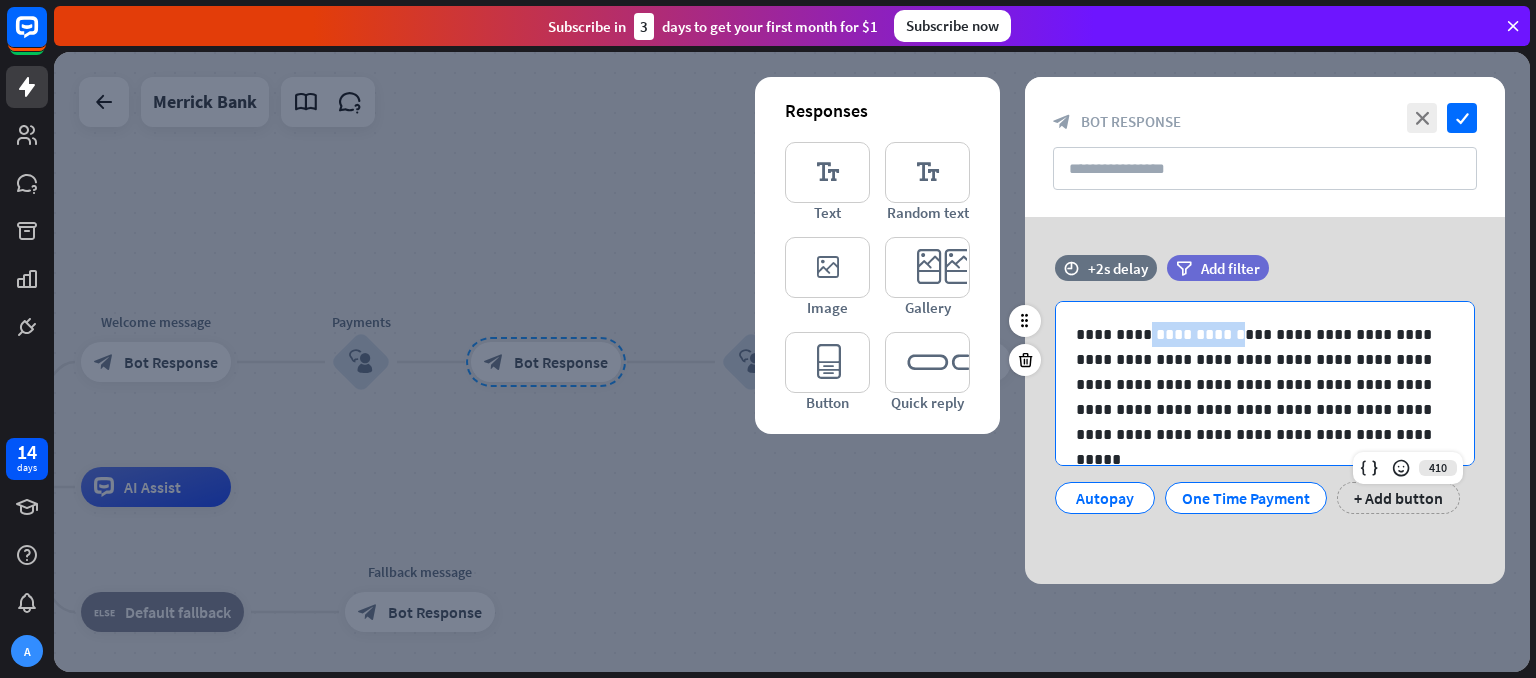 drag, startPoint x: 1202, startPoint y: 333, endPoint x: 1125, endPoint y: 329, distance: 77.10383 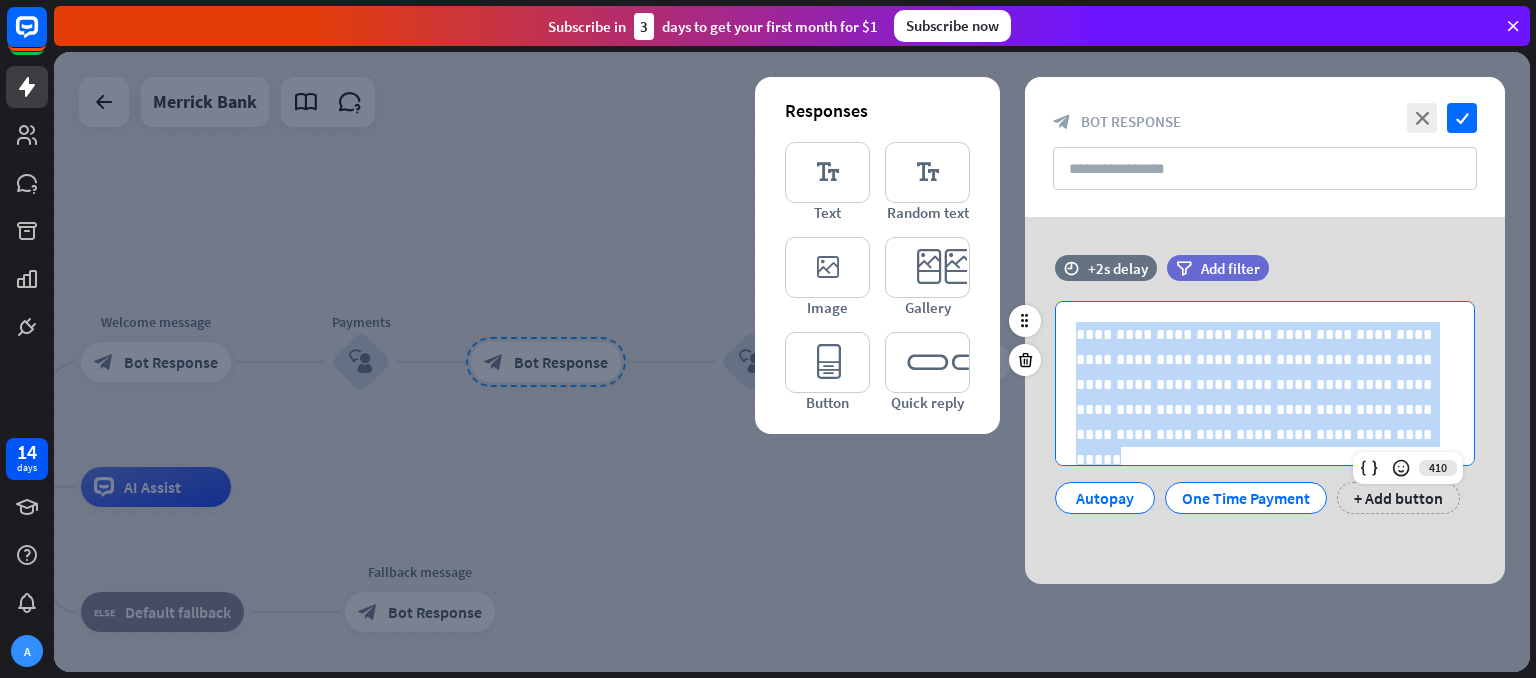 drag, startPoint x: 1304, startPoint y: 438, endPoint x: 1044, endPoint y: 325, distance: 283.49426 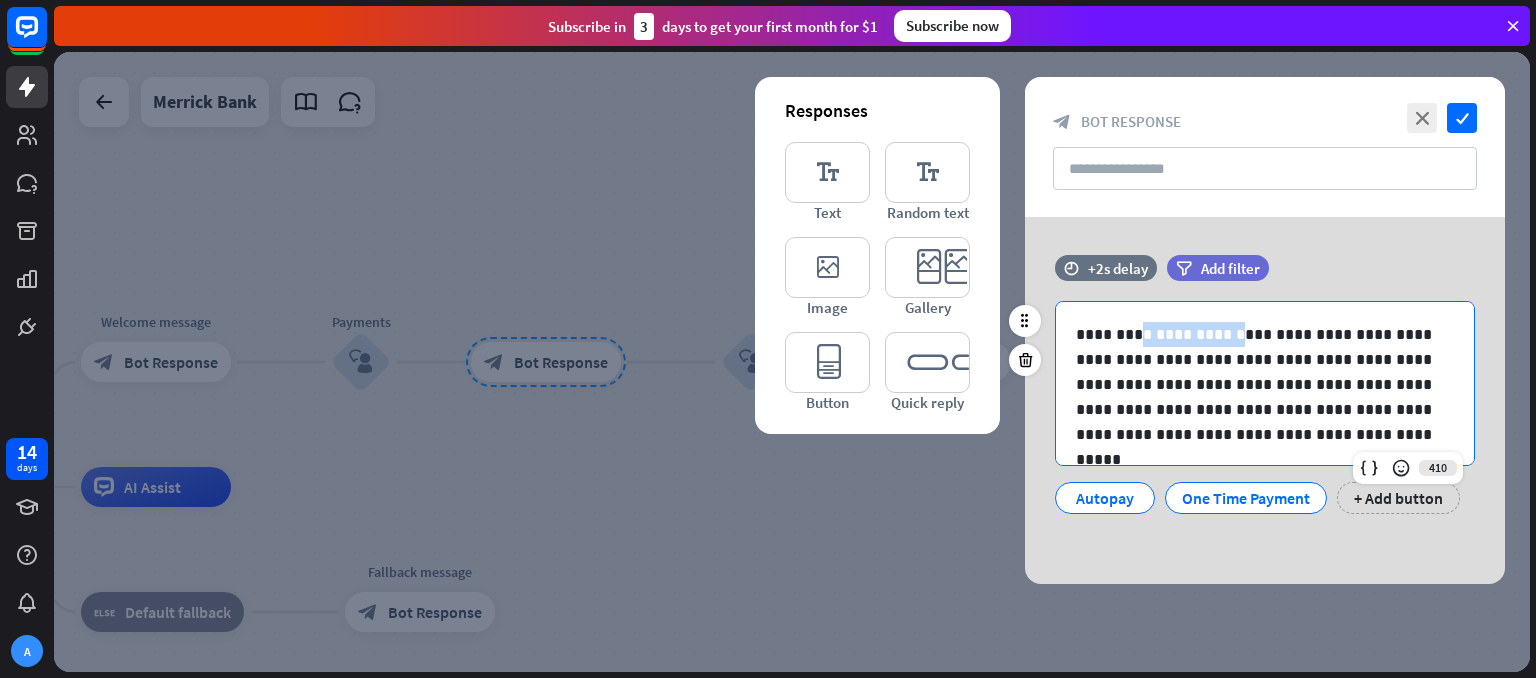 drag, startPoint x: 1202, startPoint y: 333, endPoint x: 1121, endPoint y: 331, distance: 81.02469 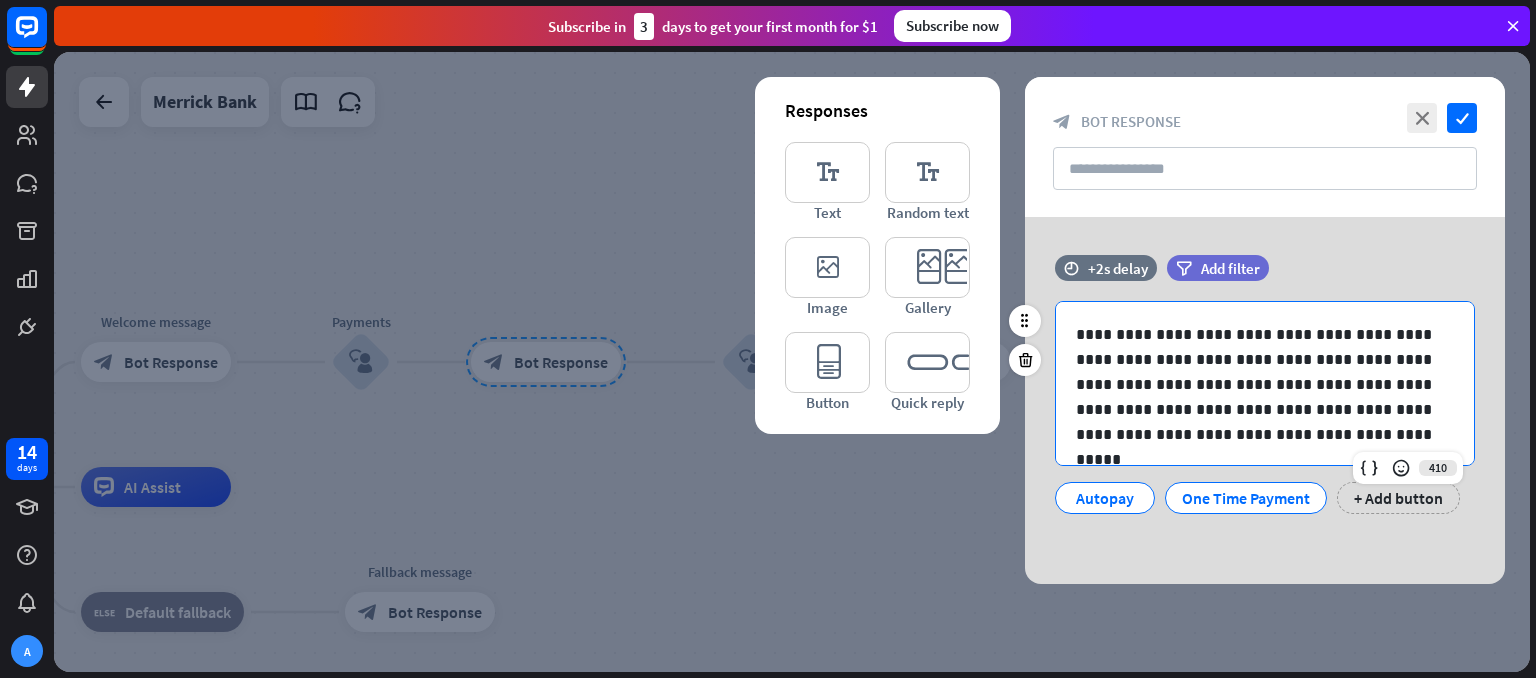 type 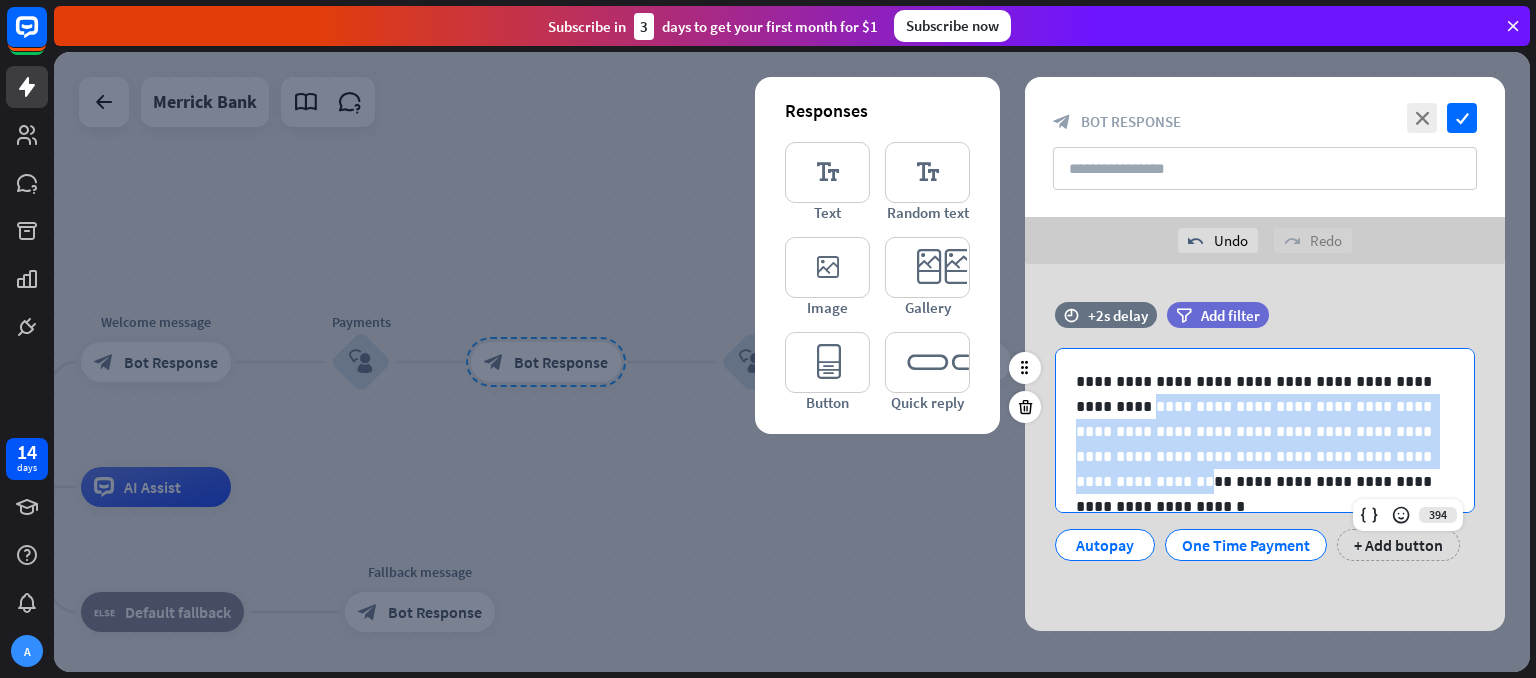 drag, startPoint x: 1391, startPoint y: 457, endPoint x: 1140, endPoint y: 397, distance: 258.0717 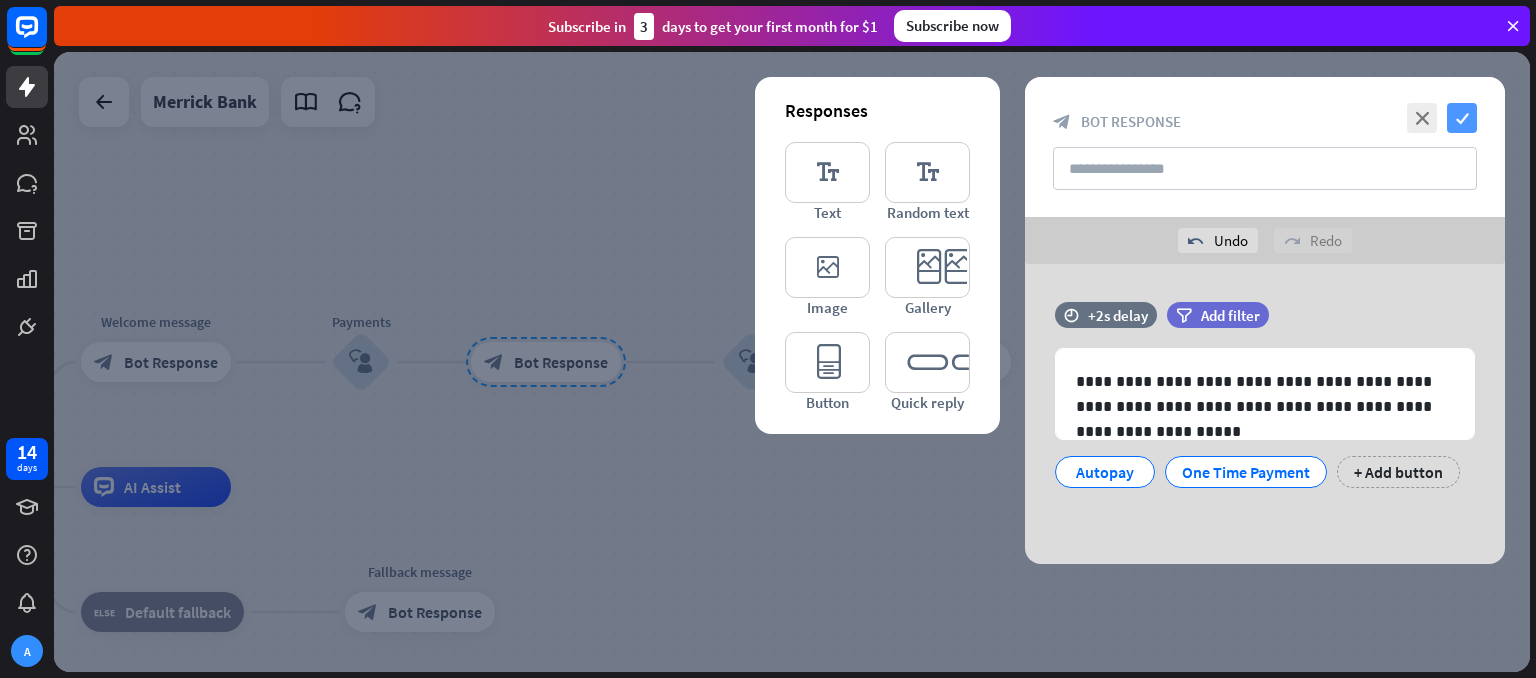 click on "check" at bounding box center [1462, 118] 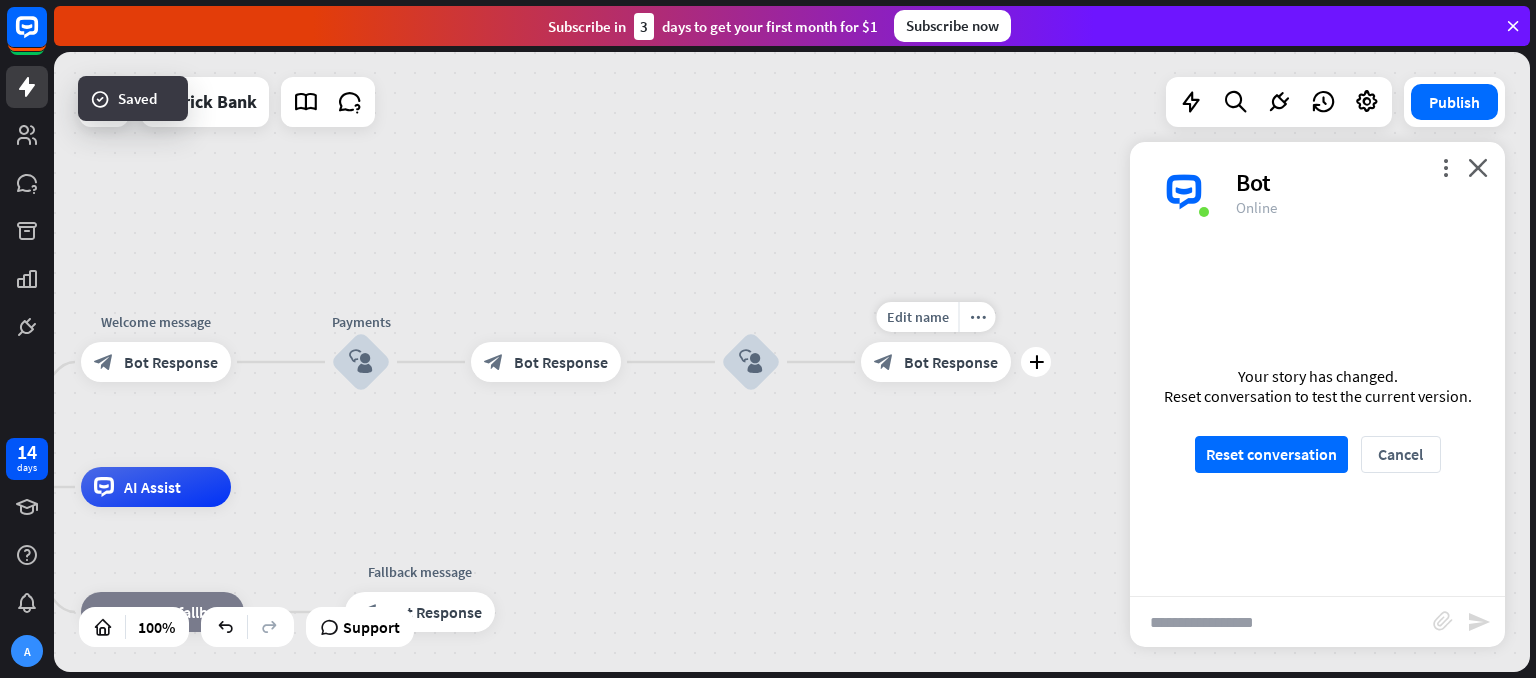 click on "block_bot_response   Bot Response" at bounding box center (936, 362) 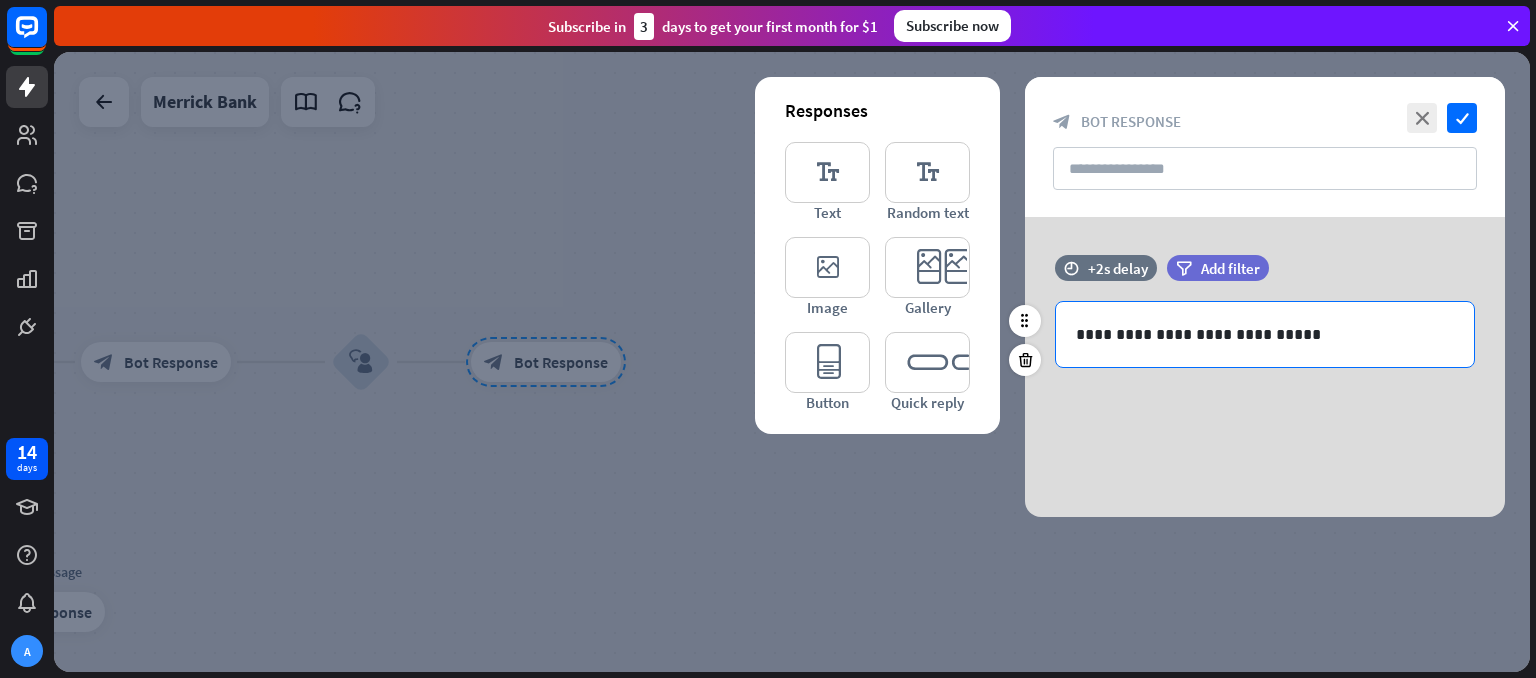 click on "**********" at bounding box center [1265, 334] 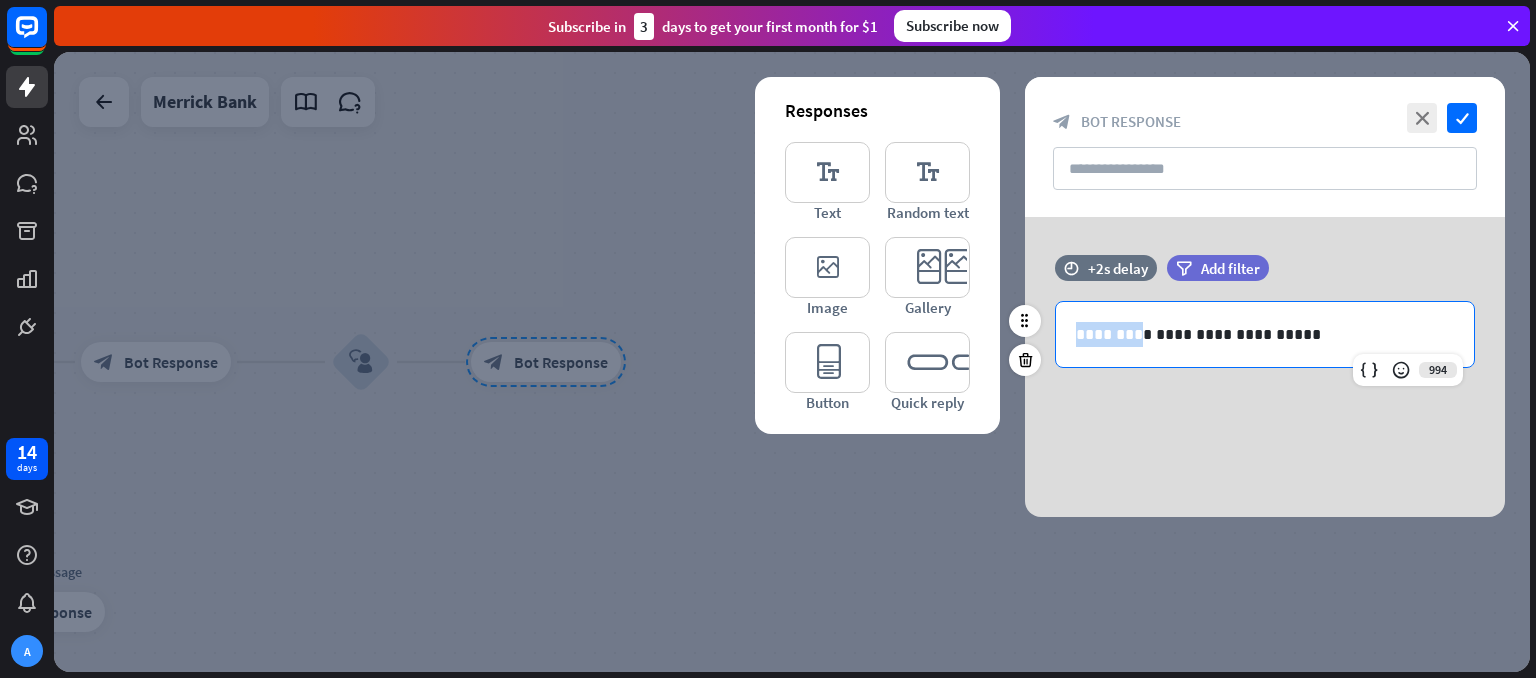 click on "**********" at bounding box center [1265, 334] 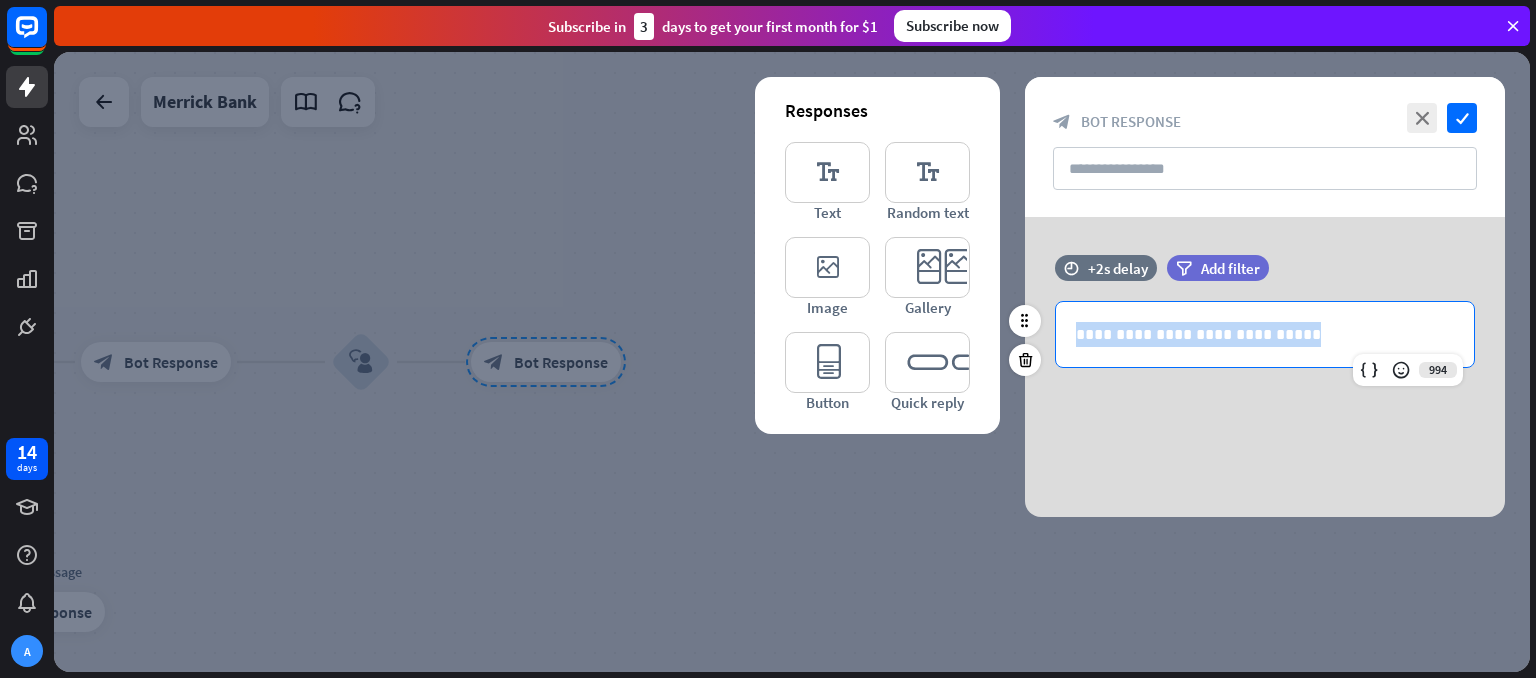 click on "**********" at bounding box center [1265, 334] 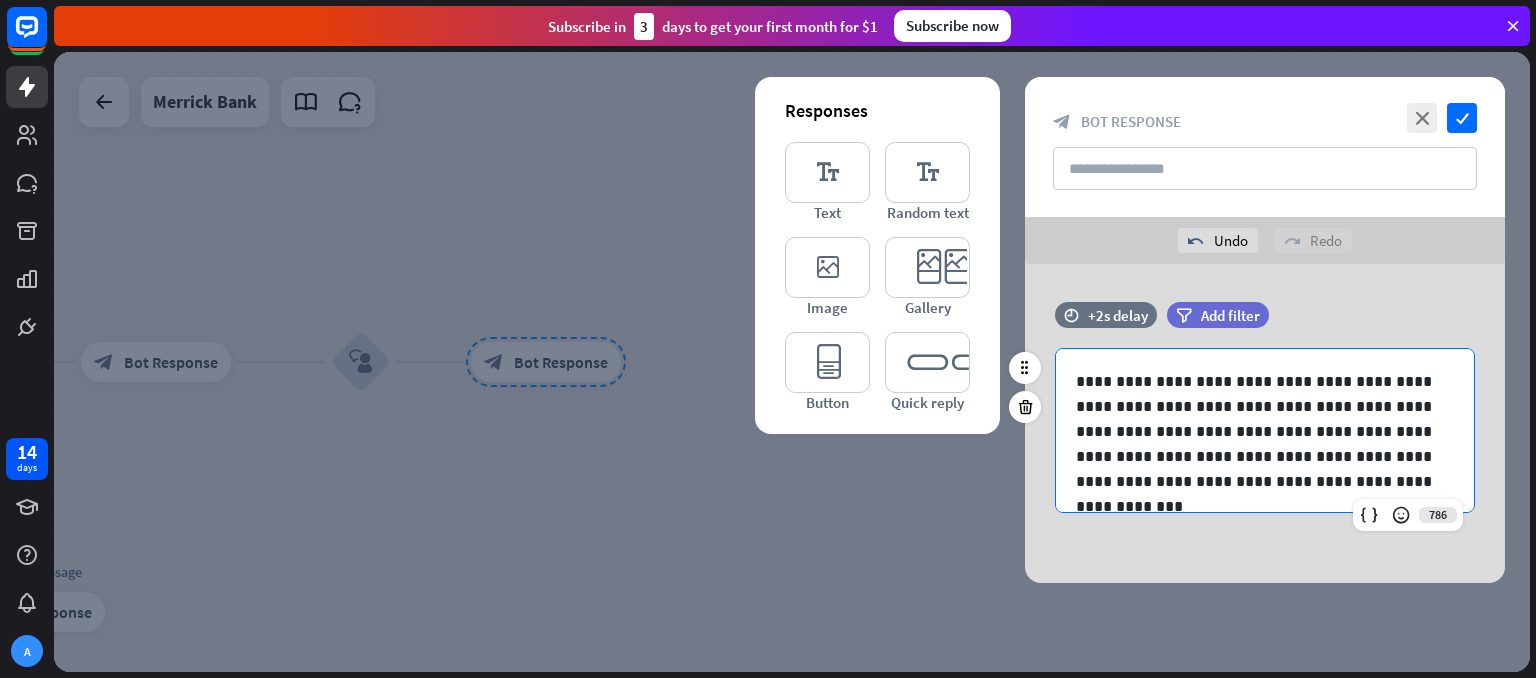click on "**********" at bounding box center [1257, 431] 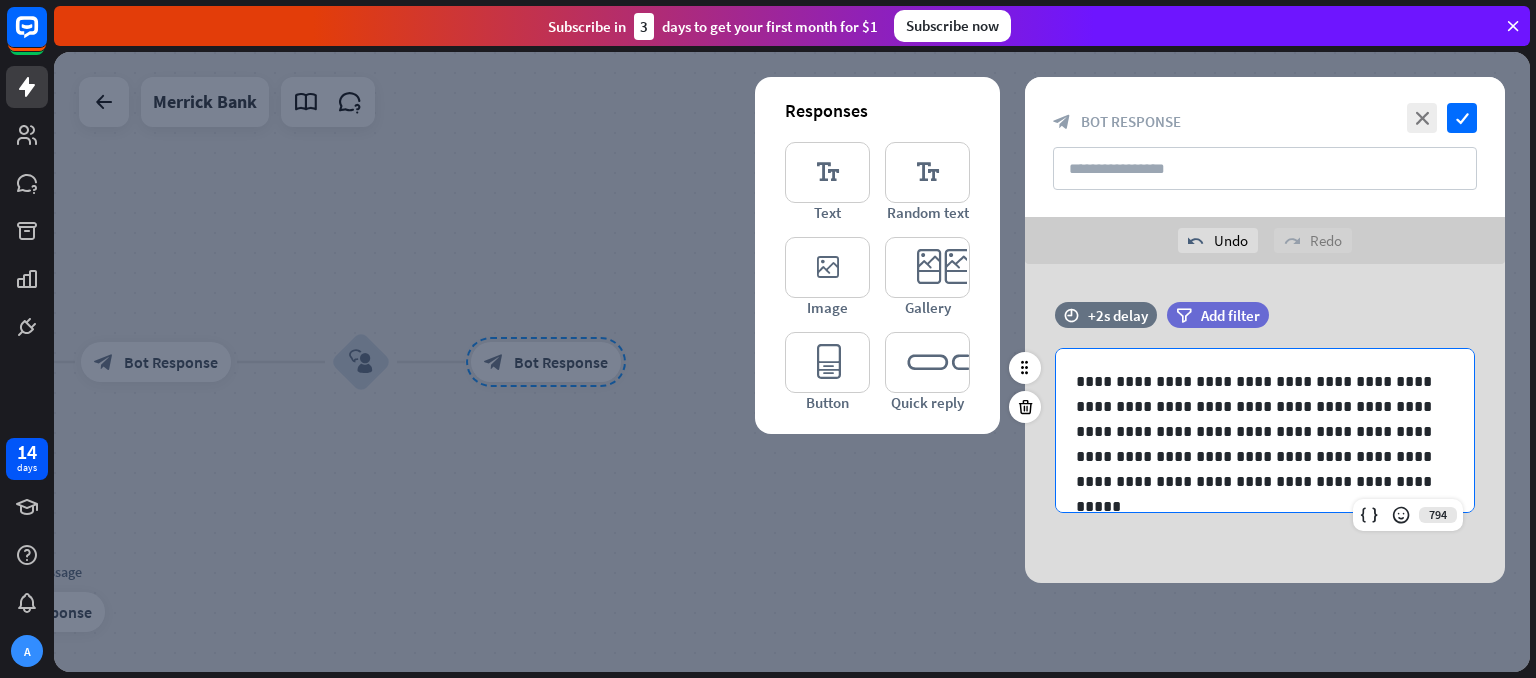 click on "**********" at bounding box center [1257, 431] 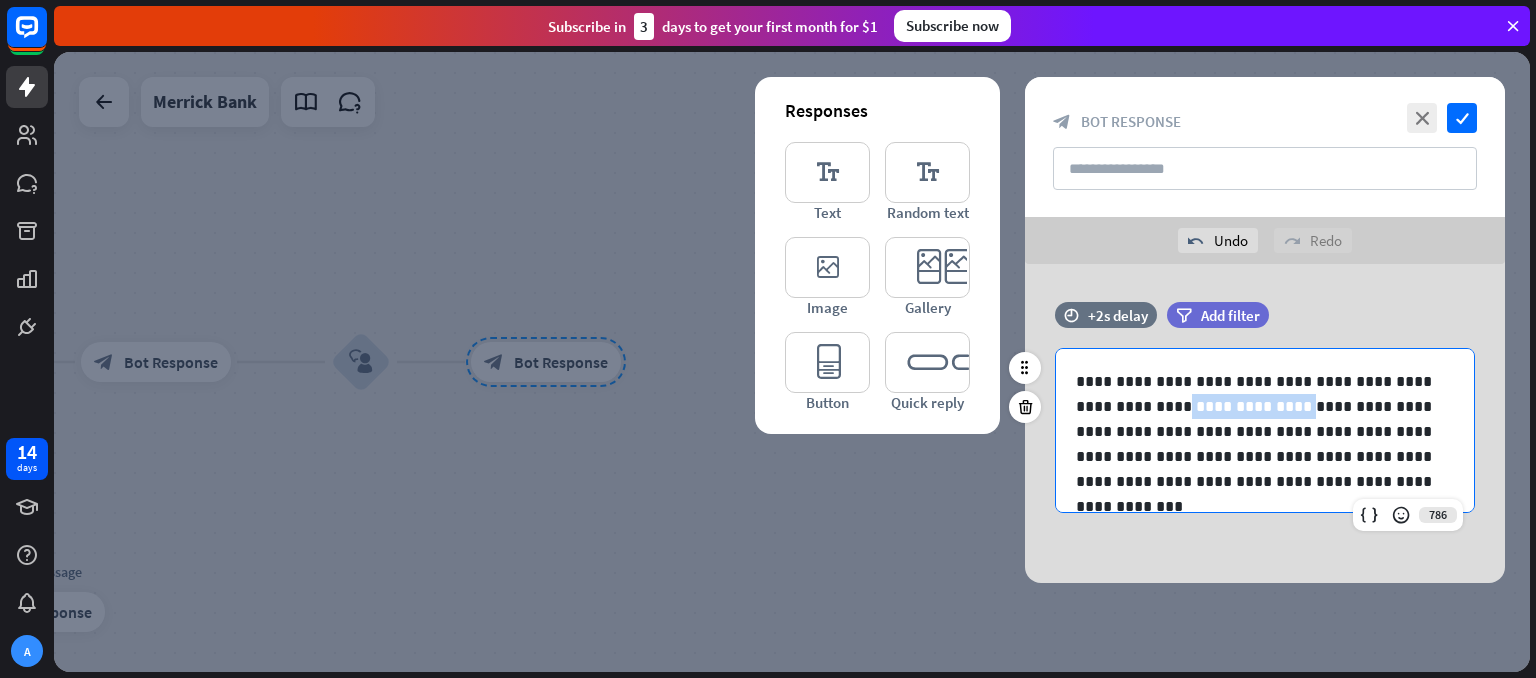 drag, startPoint x: 1216, startPoint y: 408, endPoint x: 1106, endPoint y: 400, distance: 110.29053 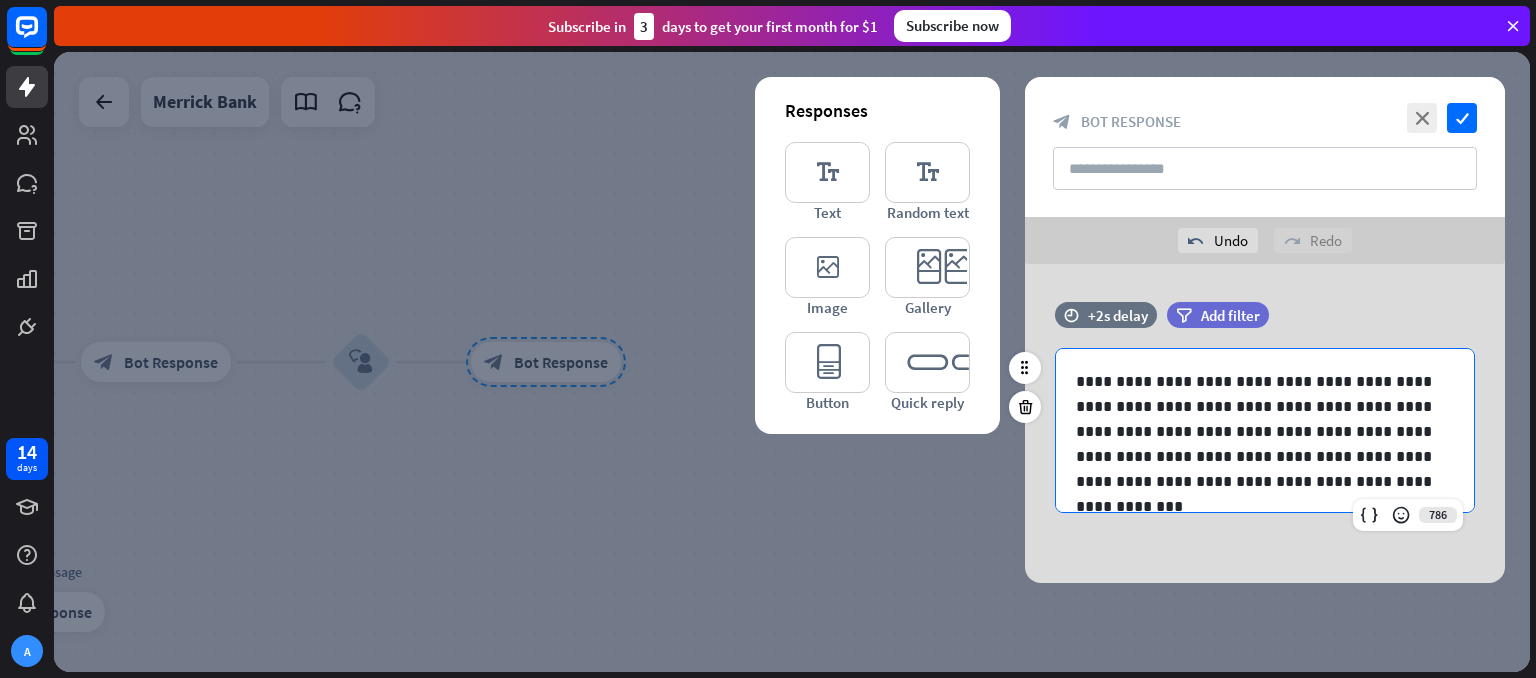 click on "**********" at bounding box center (1257, 431) 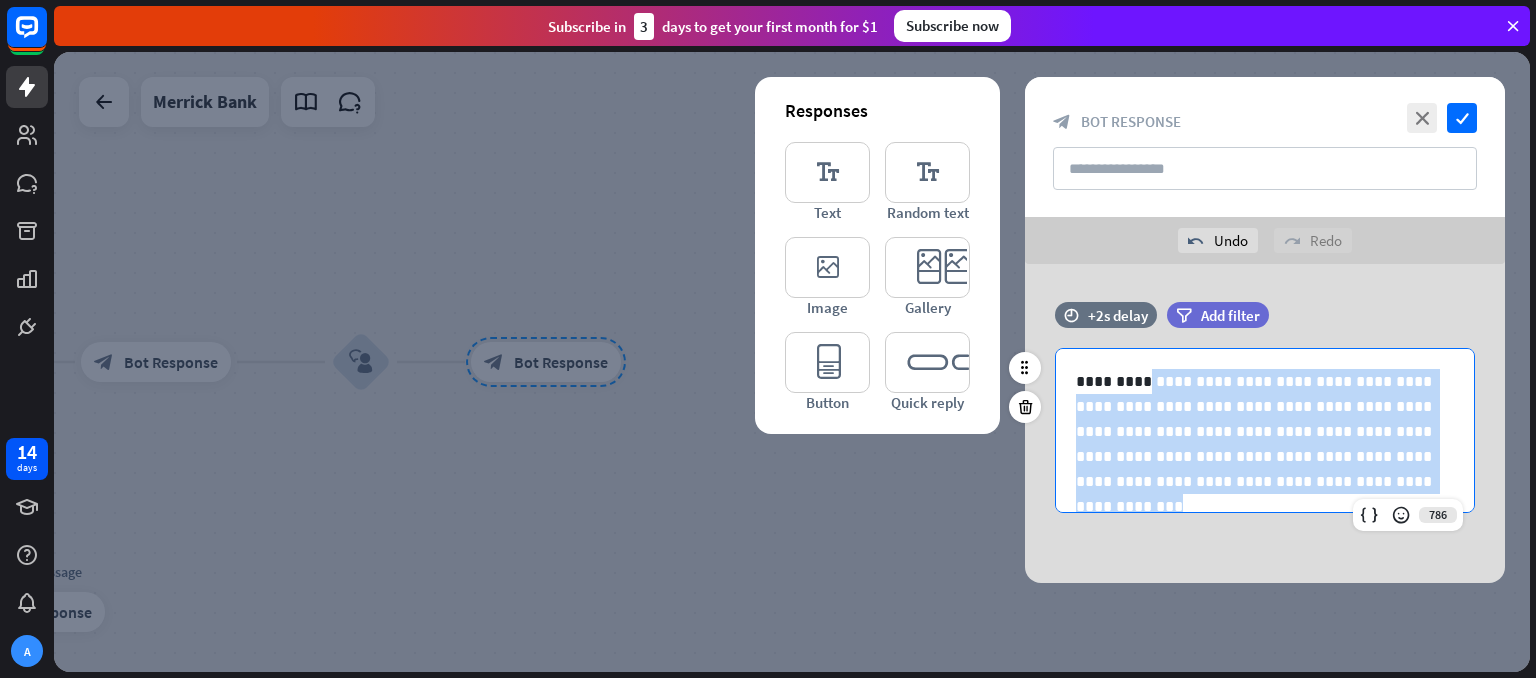 drag, startPoint x: 1295, startPoint y: 489, endPoint x: 1124, endPoint y: 381, distance: 202.24985 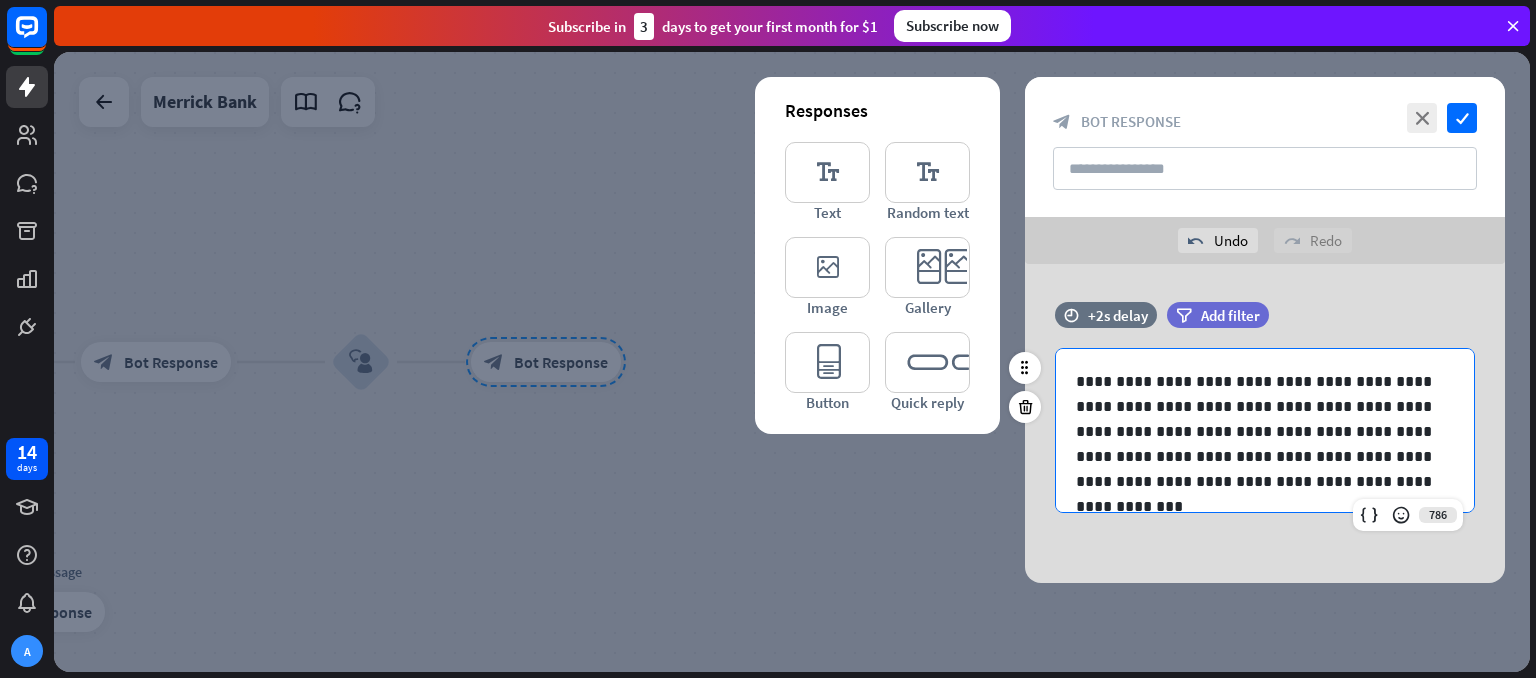 click on "**********" at bounding box center (1257, 431) 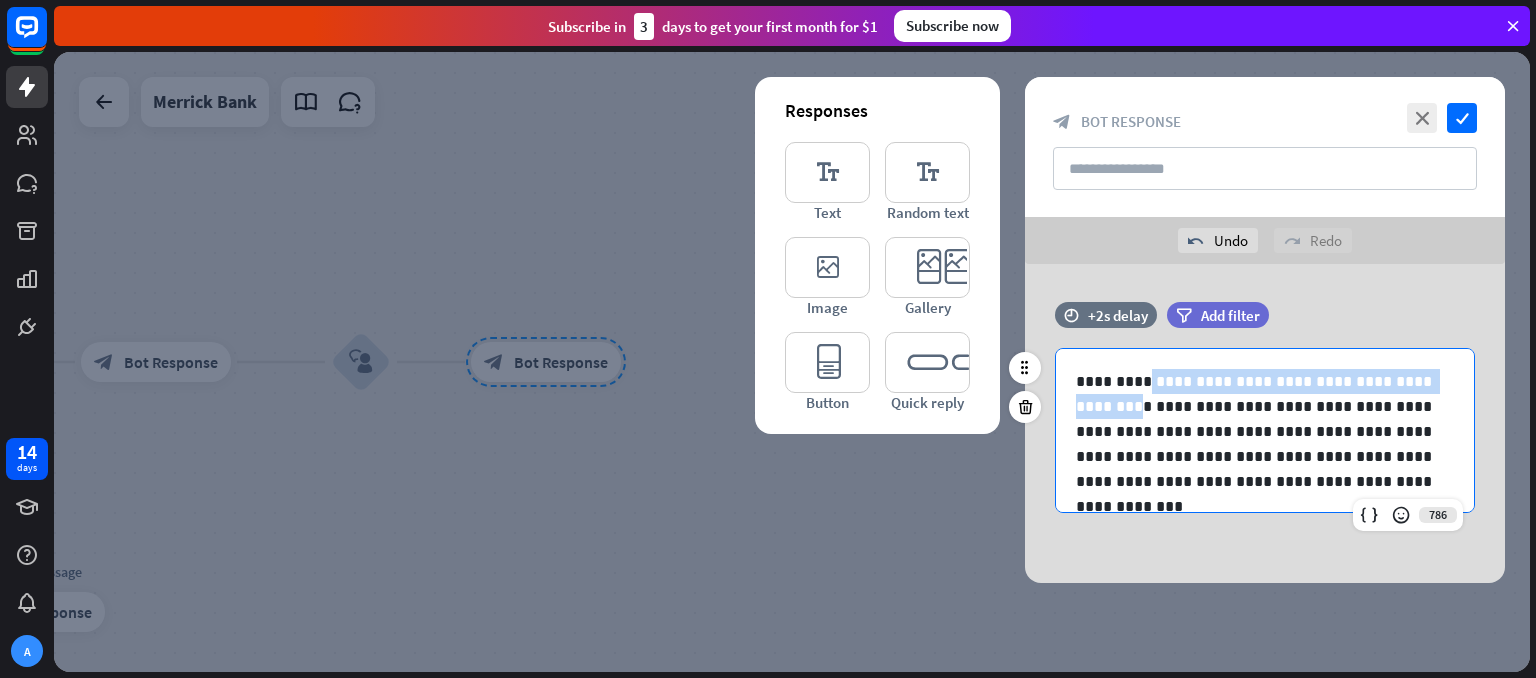 drag, startPoint x: 1434, startPoint y: 381, endPoint x: 1124, endPoint y: 374, distance: 310.079 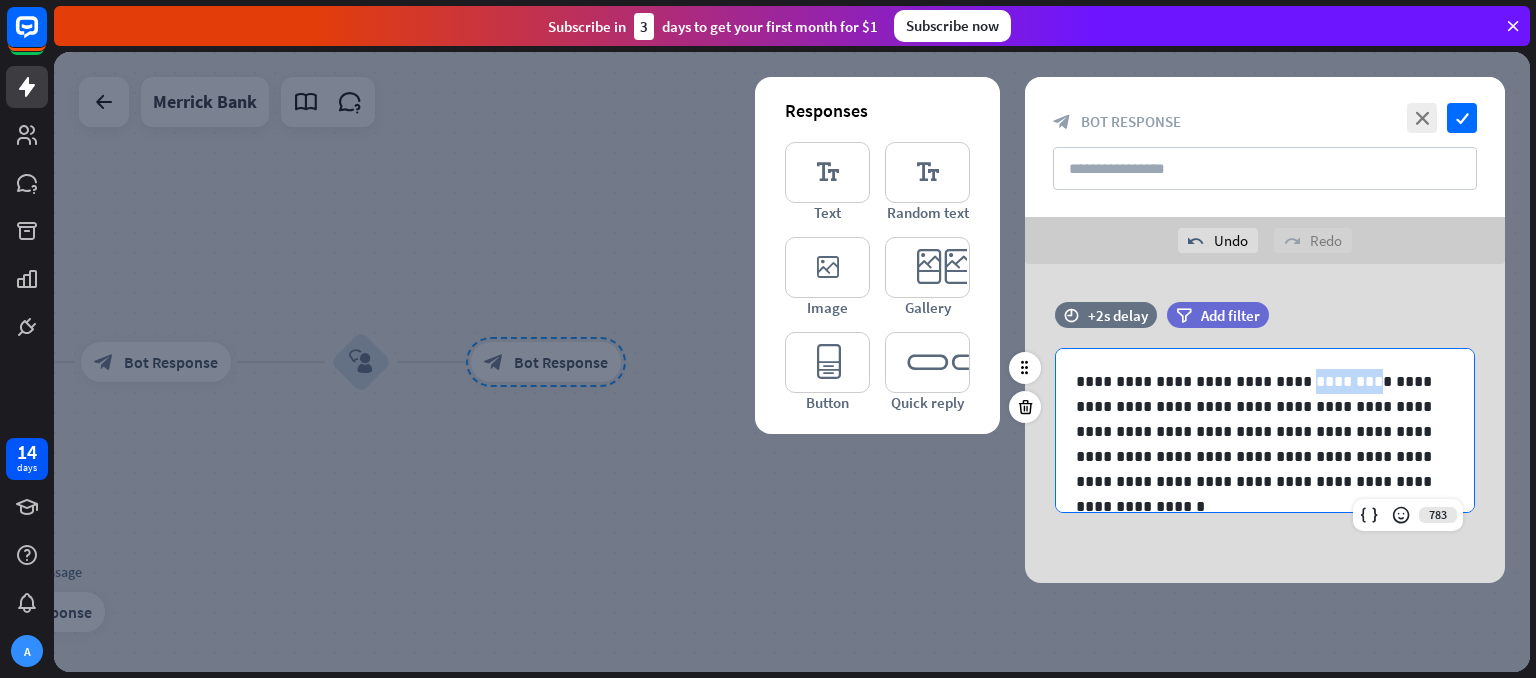 drag, startPoint x: 1331, startPoint y: 385, endPoint x: 1268, endPoint y: 380, distance: 63.1981 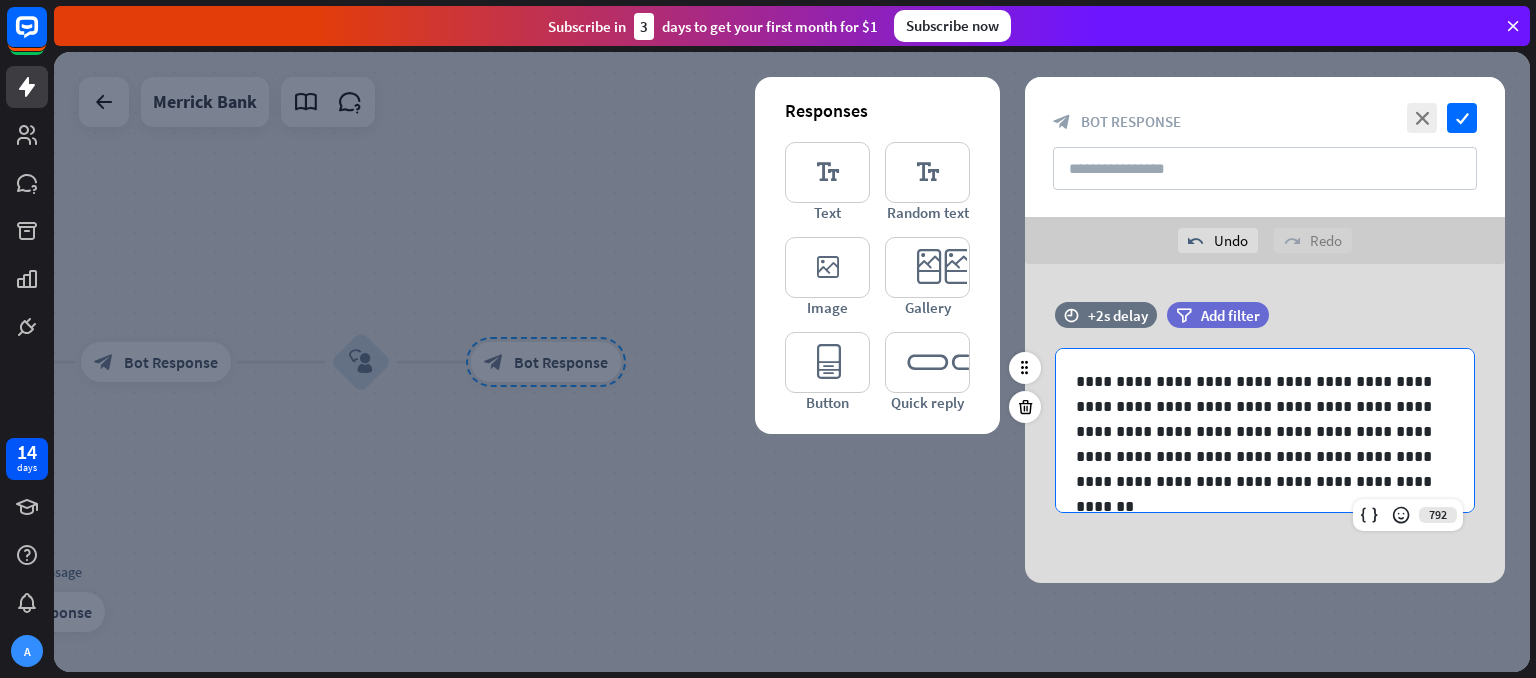 click on "**********" at bounding box center (1257, 431) 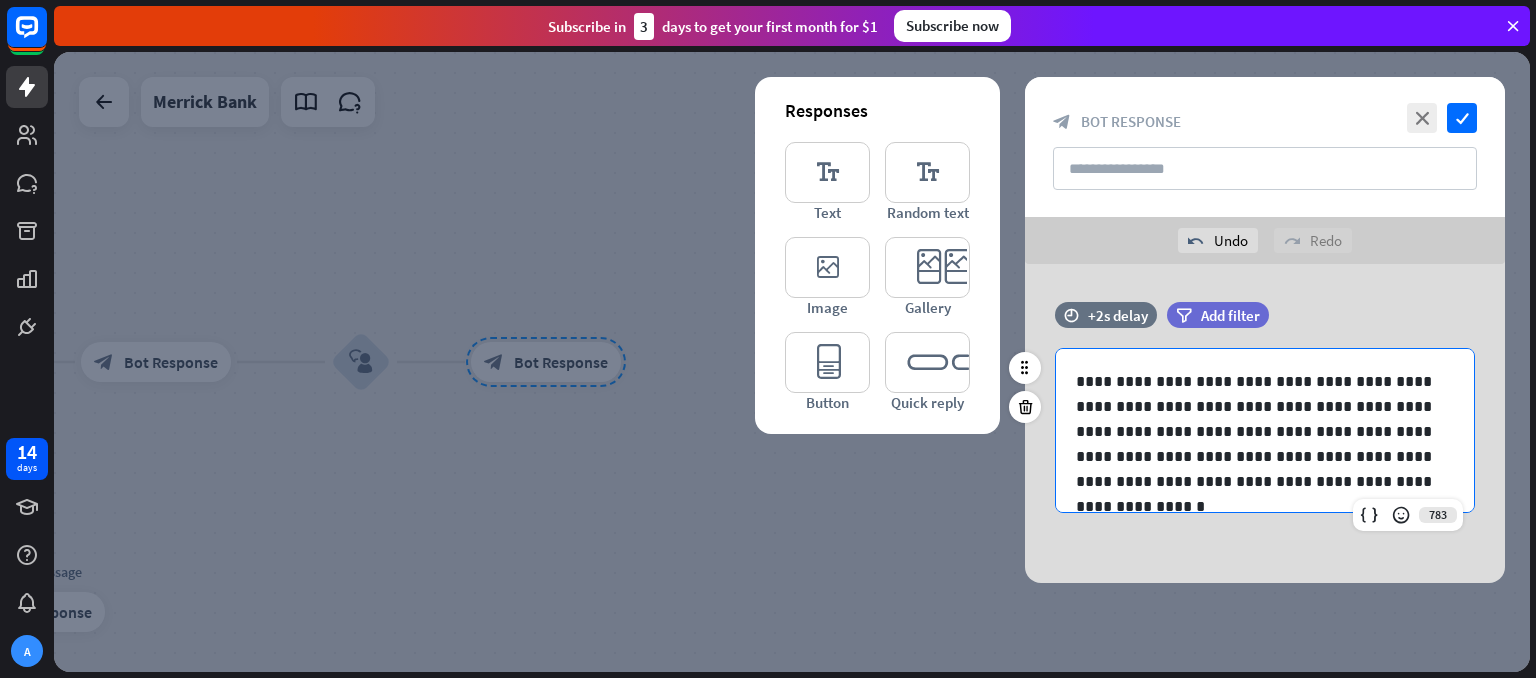 click on "**********" at bounding box center [1257, 431] 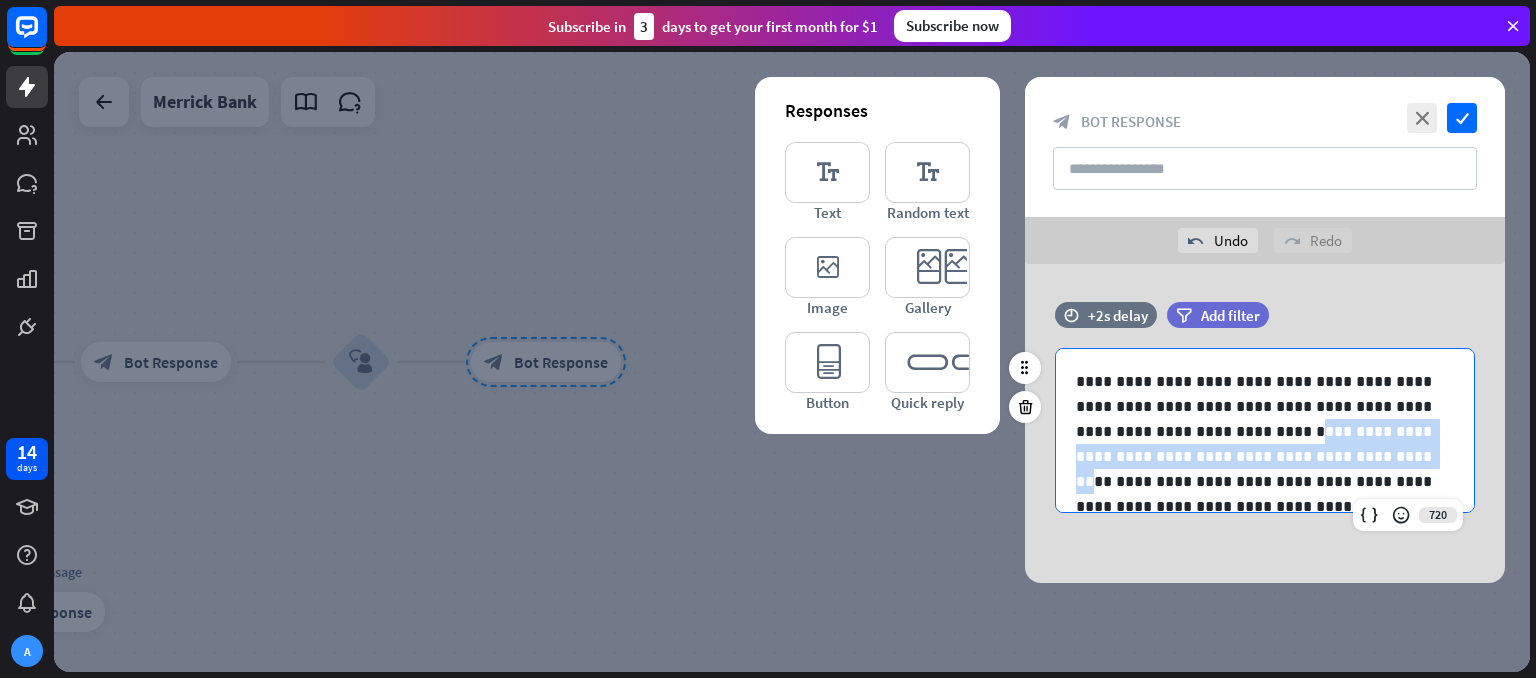 drag, startPoint x: 1303, startPoint y: 459, endPoint x: 1238, endPoint y: 431, distance: 70.77429 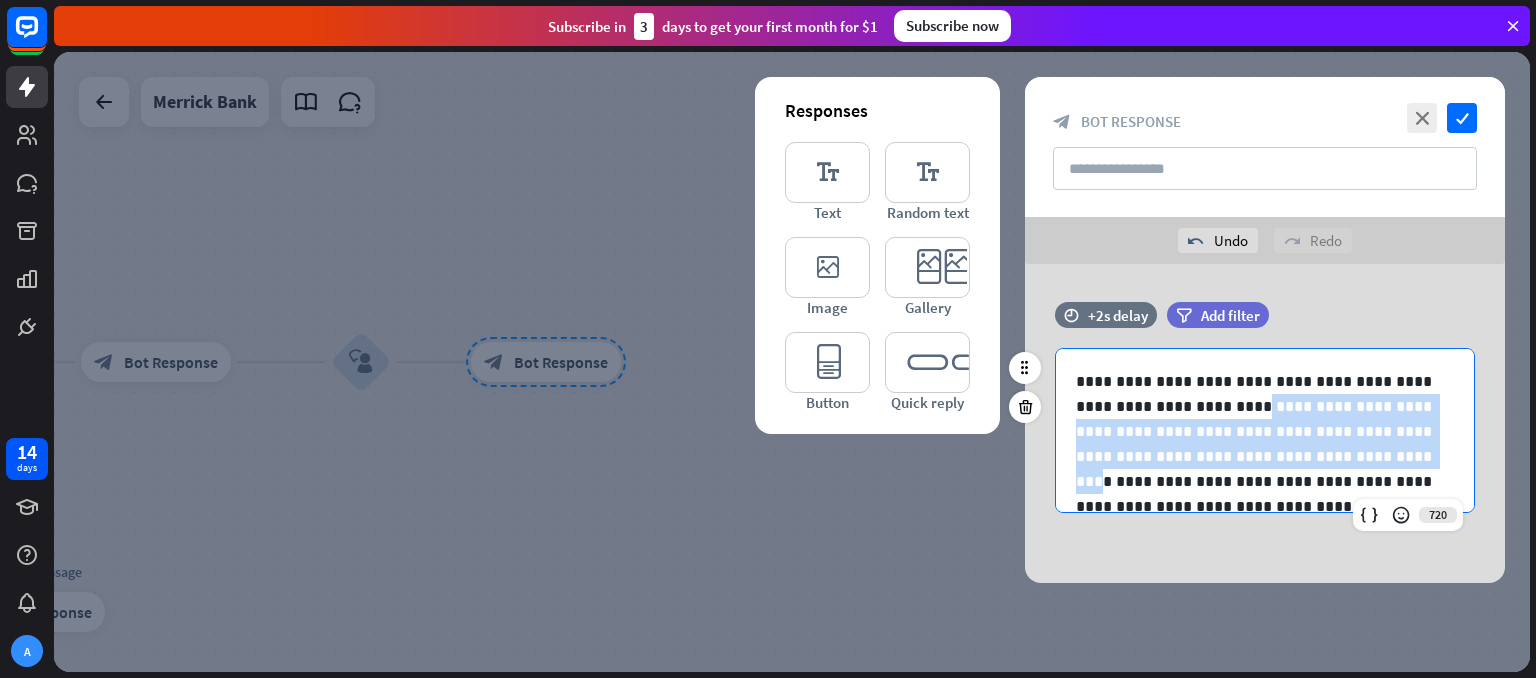 drag, startPoint x: 1305, startPoint y: 457, endPoint x: 1238, endPoint y: 419, distance: 77.02597 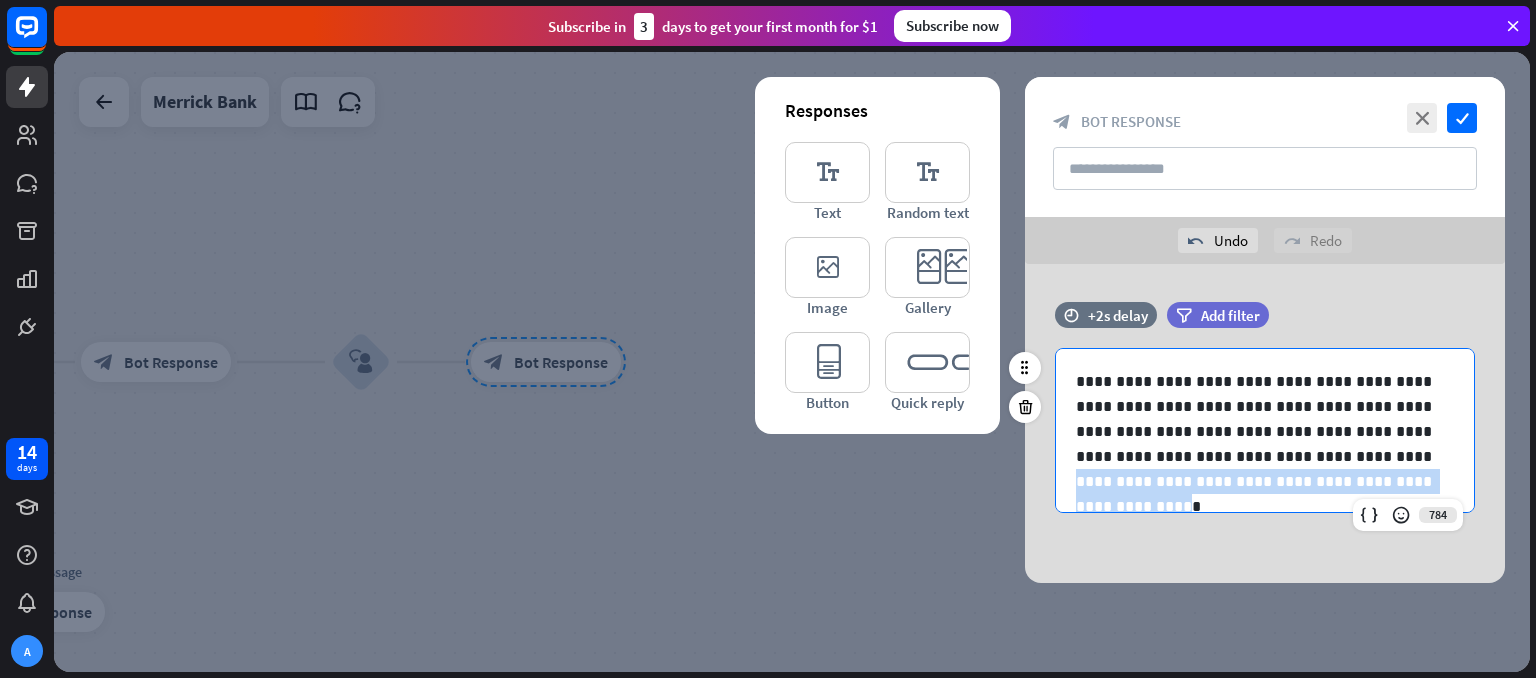 drag, startPoint x: 1369, startPoint y: 482, endPoint x: 1308, endPoint y: 457, distance: 65.9242 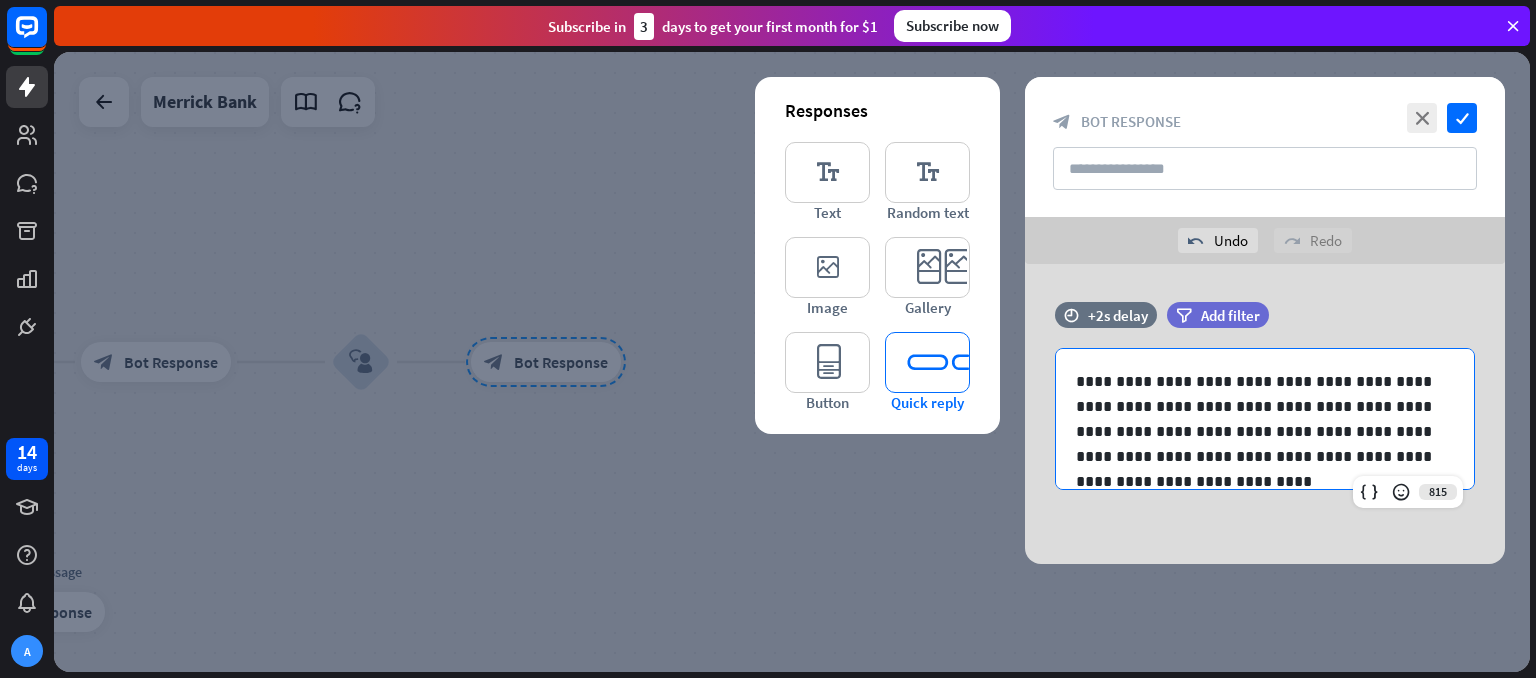 click on "editor_quick_replies" at bounding box center (927, 362) 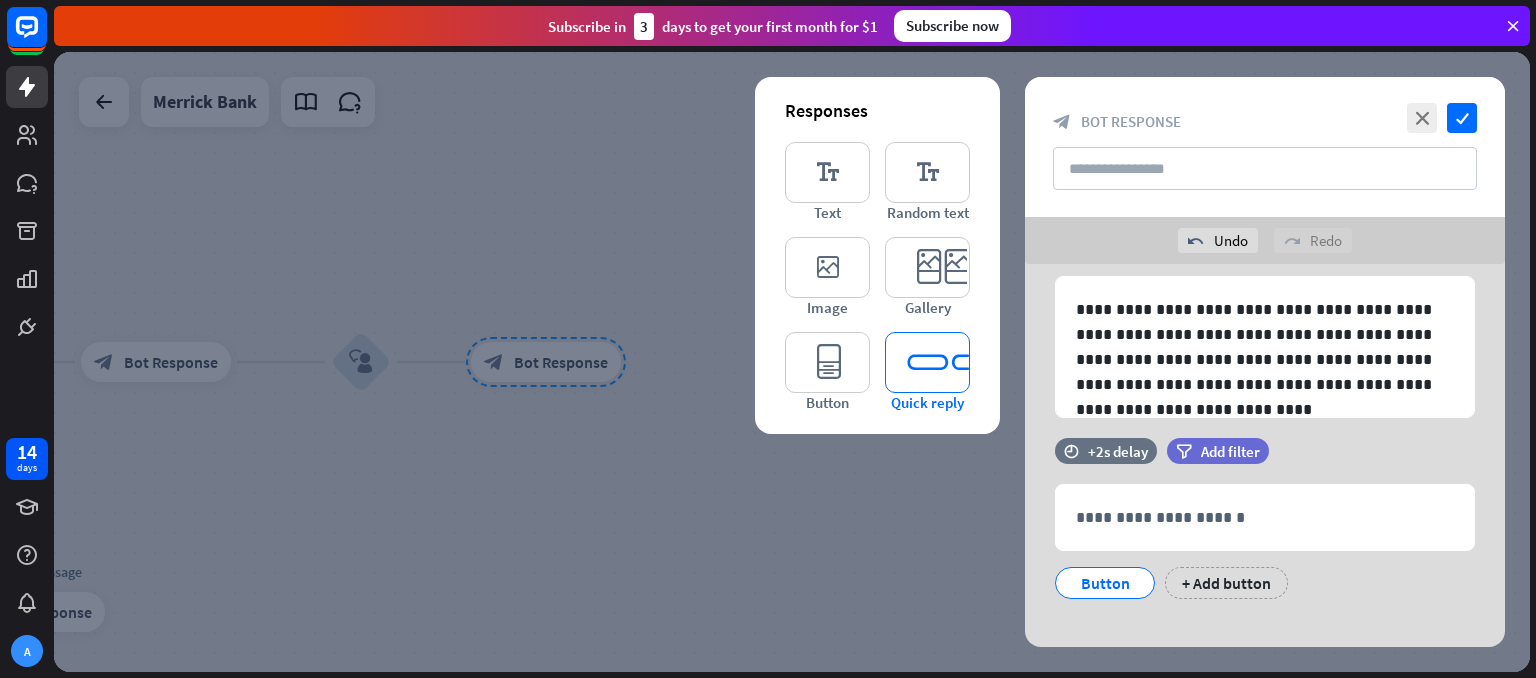 scroll, scrollTop: 92, scrollLeft: 0, axis: vertical 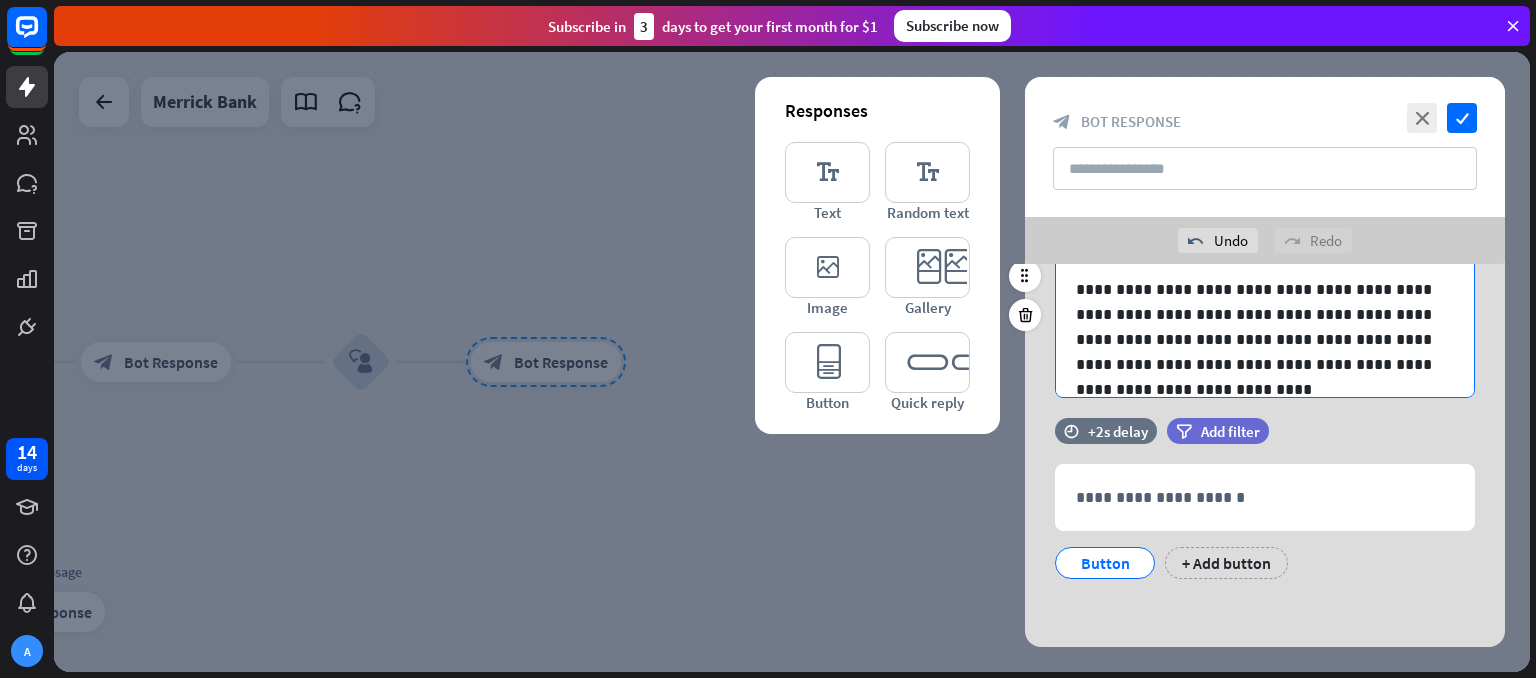 click on "**********" at bounding box center (1265, 327) 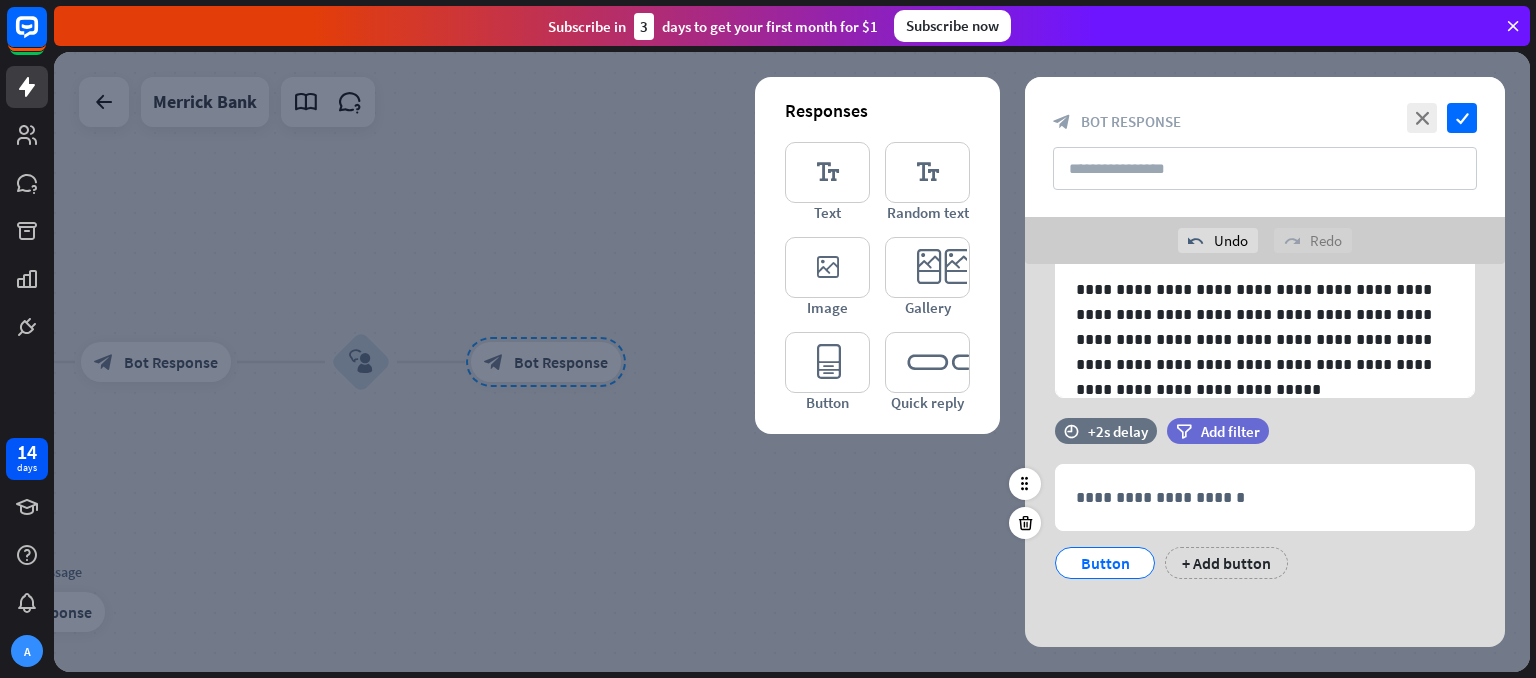 click on "Button" at bounding box center [1105, 563] 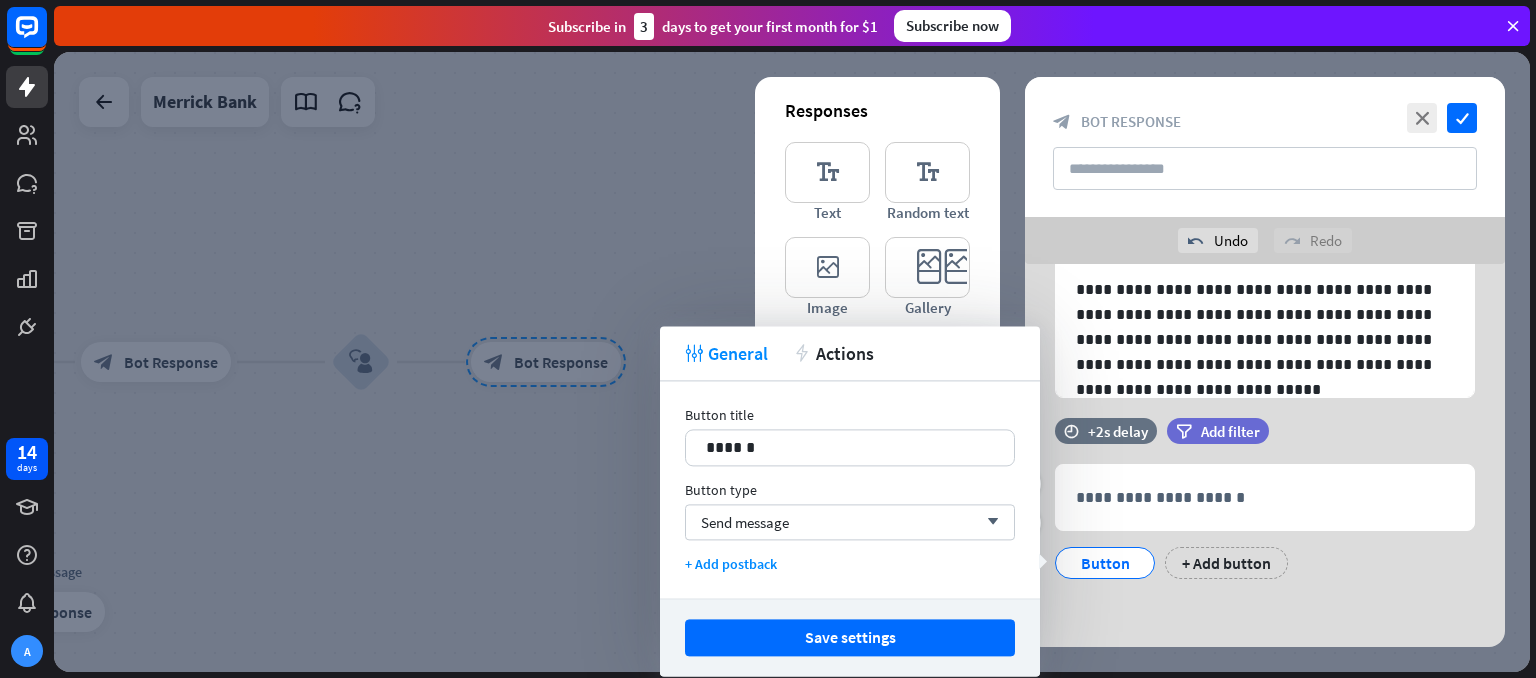 click on "Button" at bounding box center (1105, 563) 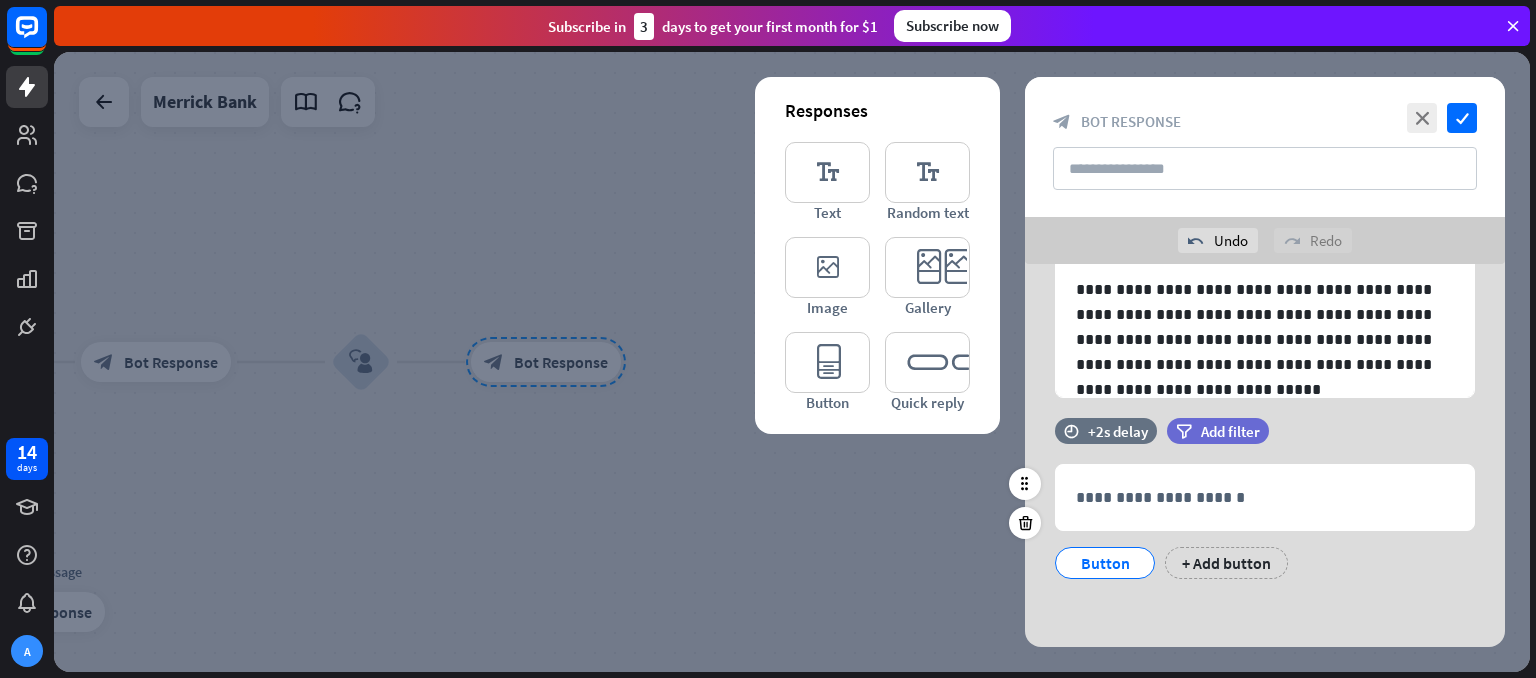 click on "Button" at bounding box center [1105, 563] 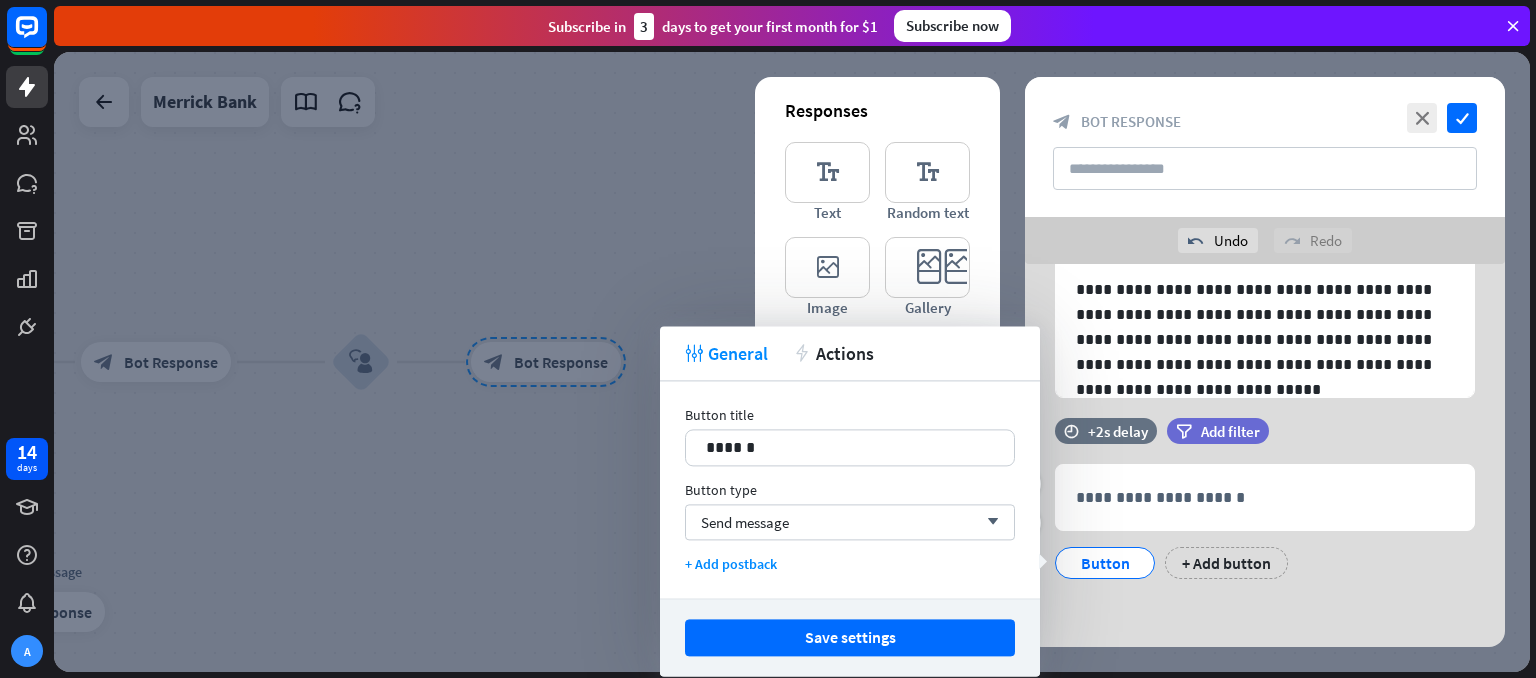 click on "Button" at bounding box center [1105, 563] 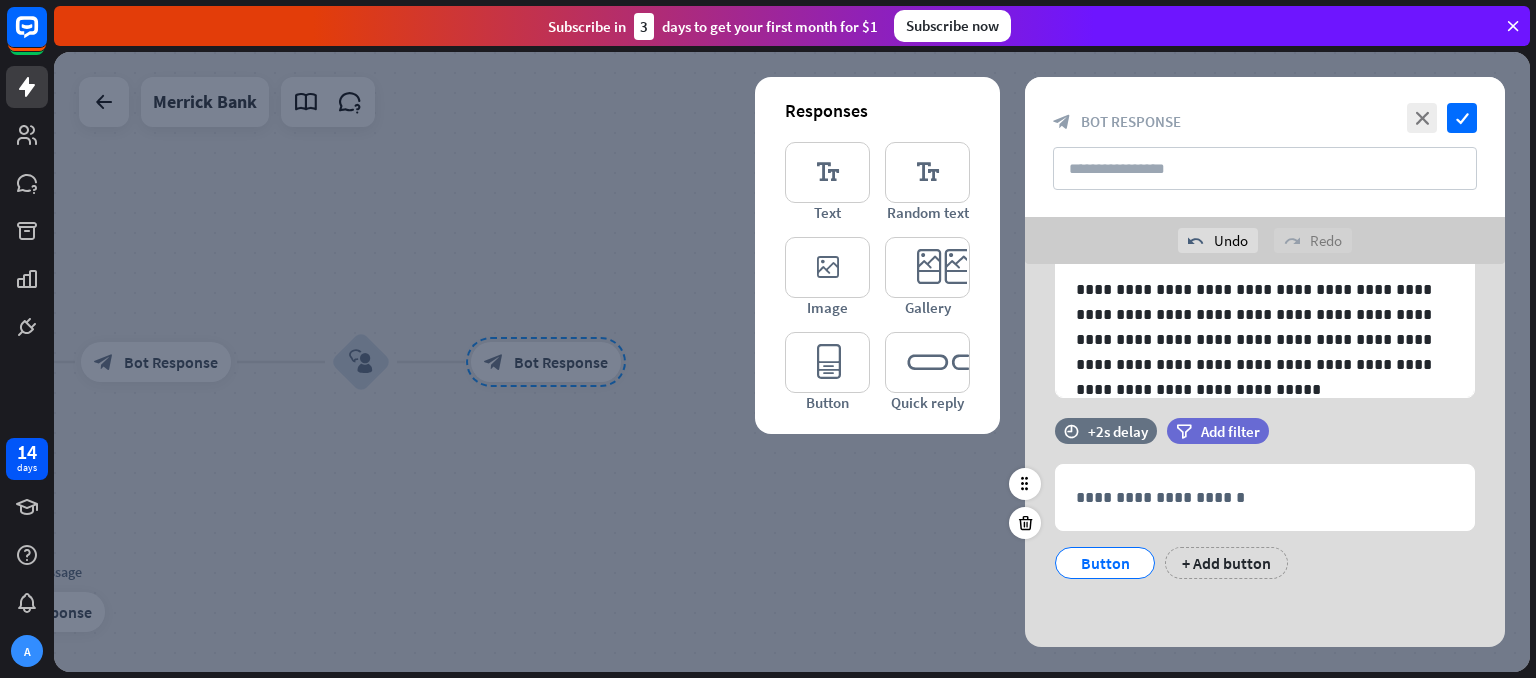 click on "Button" at bounding box center [1105, 563] 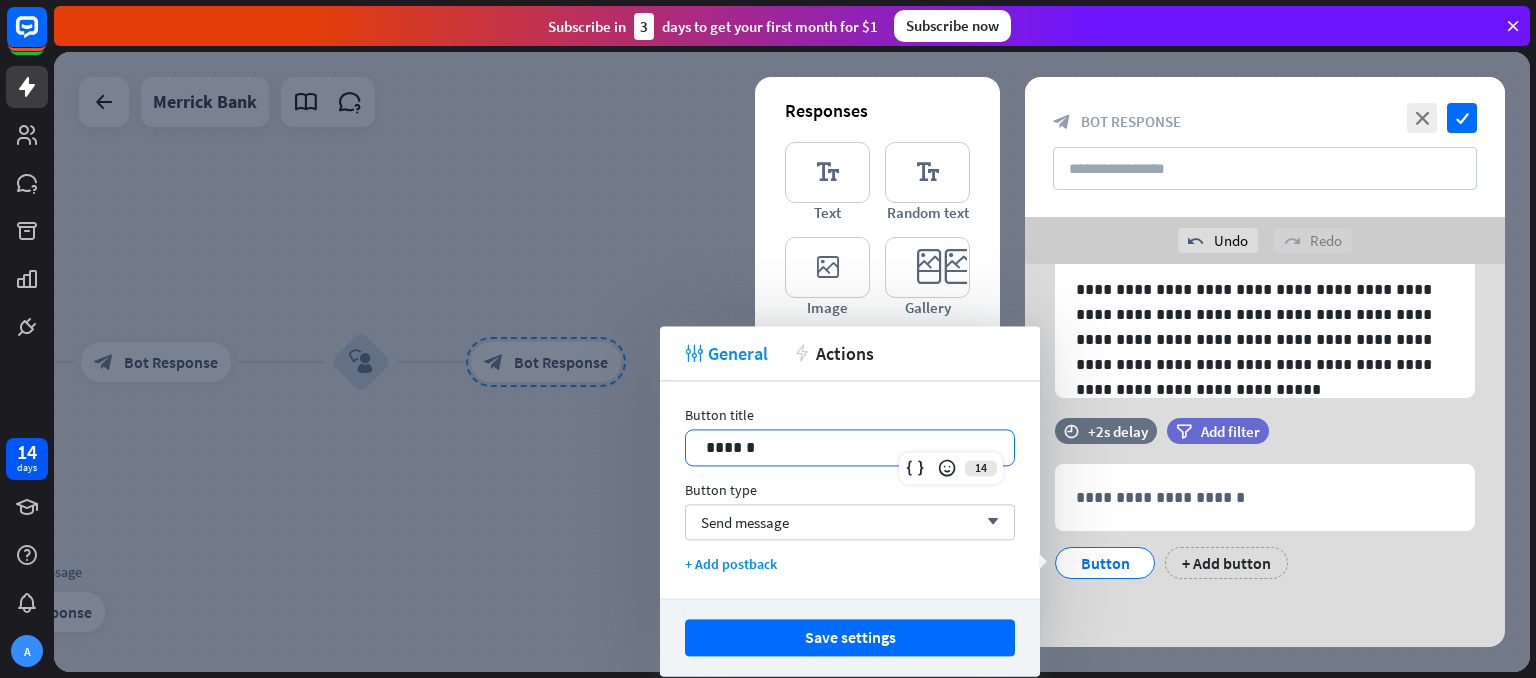 click on "******" at bounding box center (850, 447) 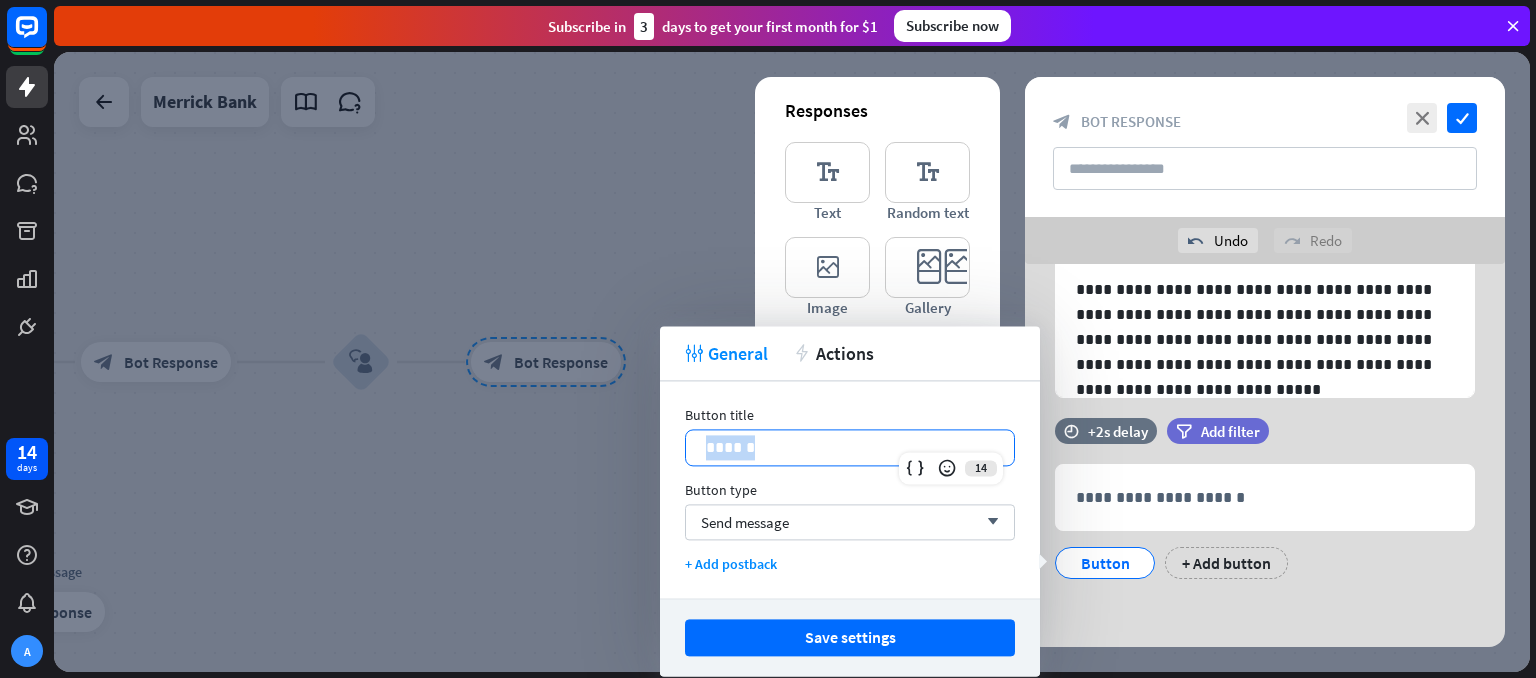 click on "******" at bounding box center (850, 447) 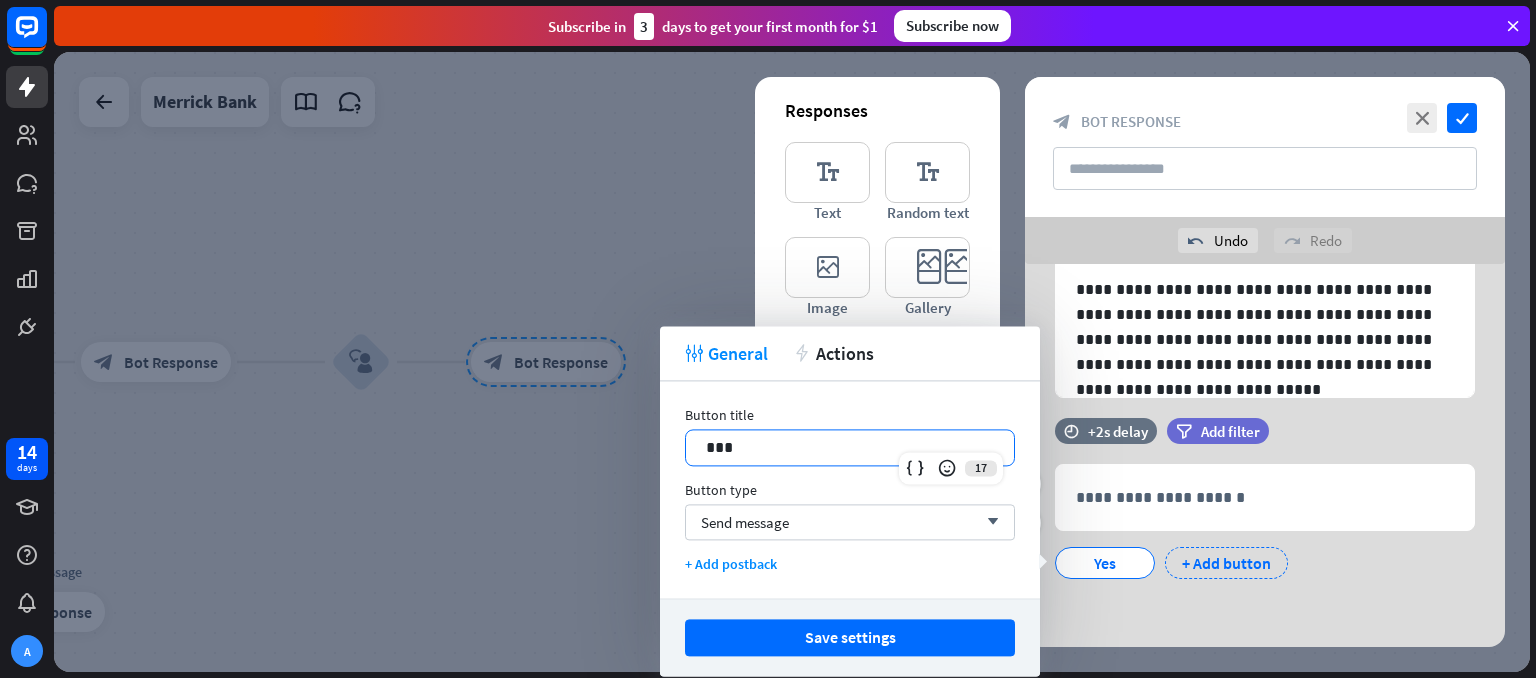click on "+ Add button" at bounding box center [1226, 563] 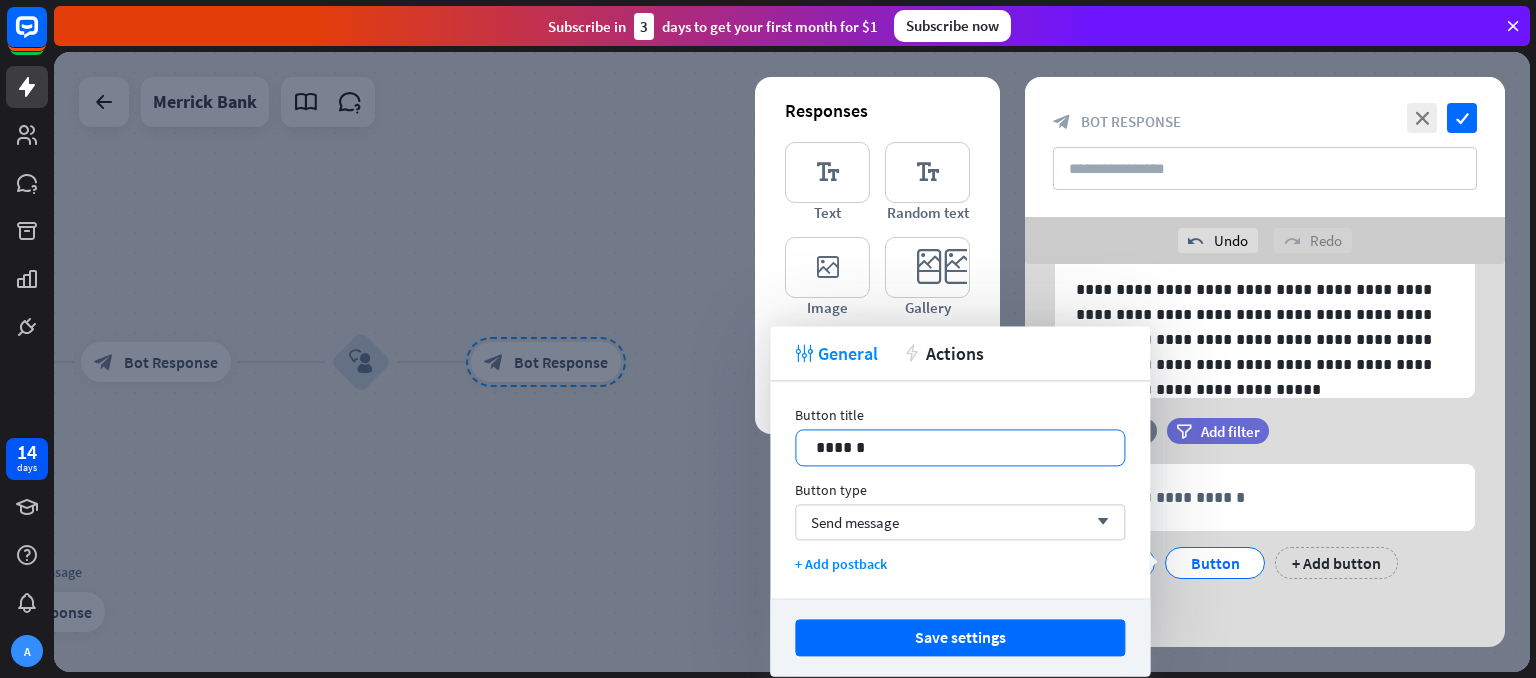click on "******" at bounding box center (960, 447) 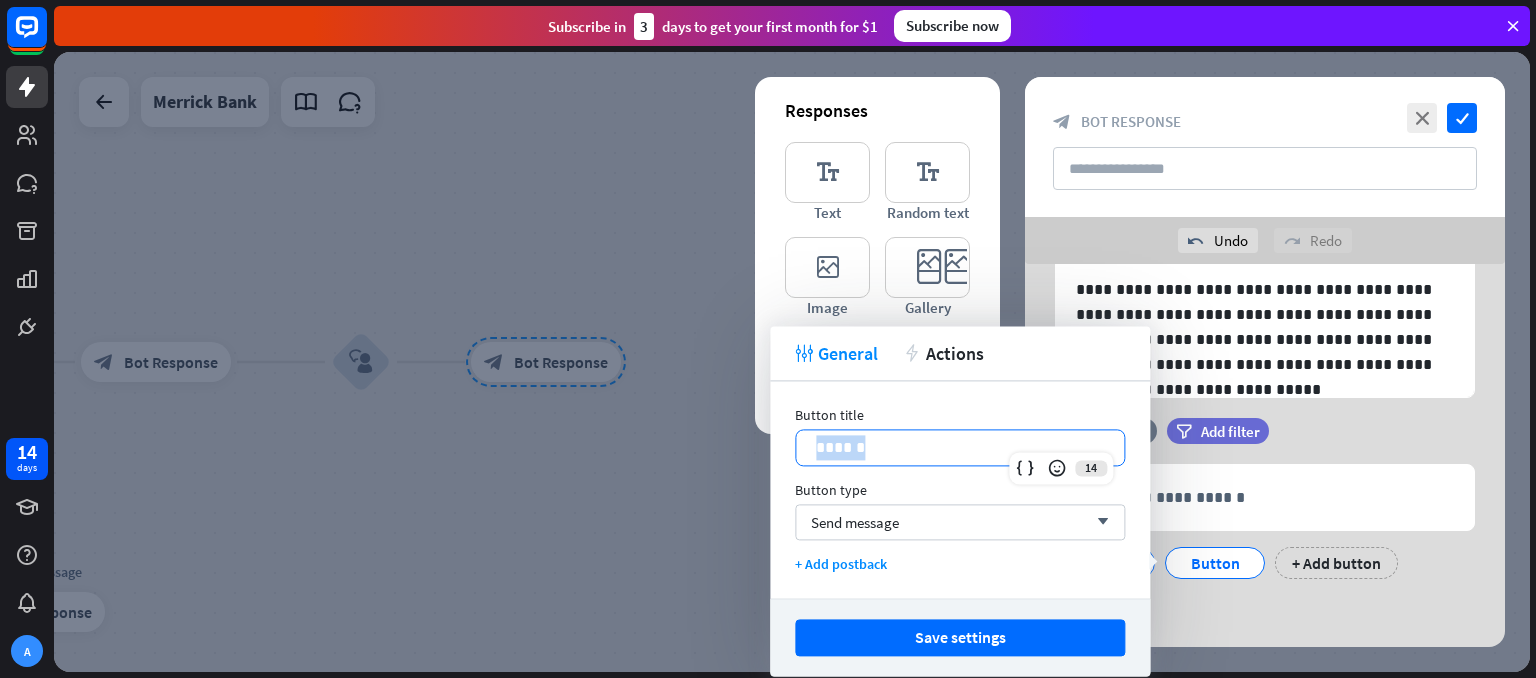 click on "******" at bounding box center [960, 447] 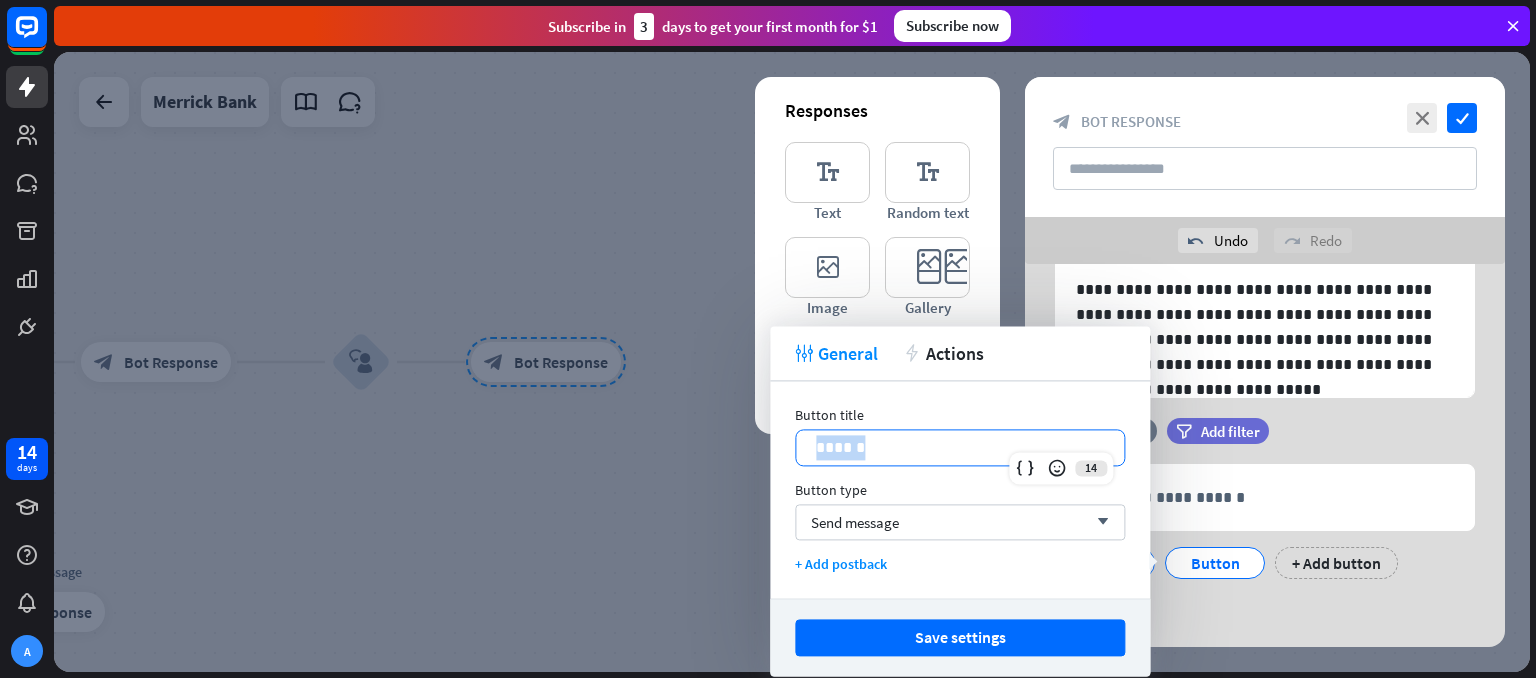 type 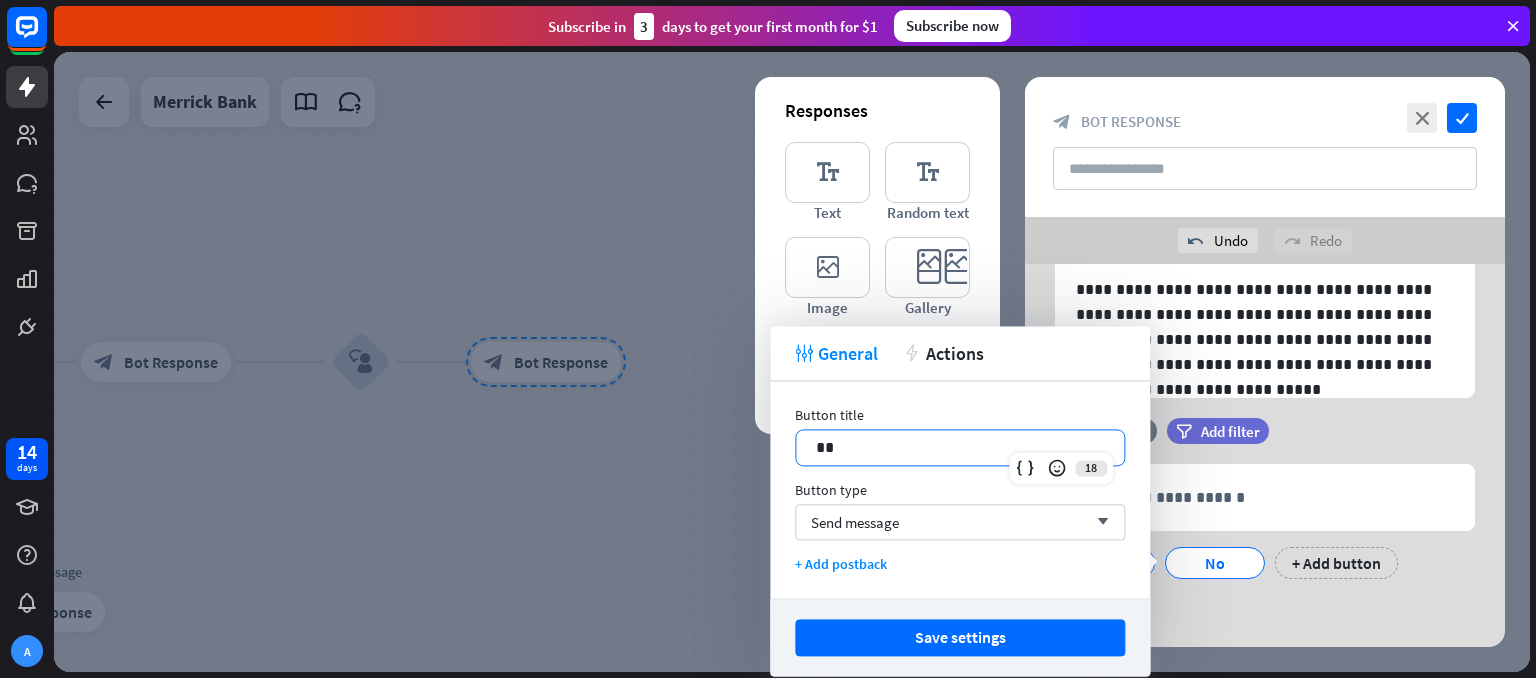 click on "**********" at bounding box center [1265, 410] 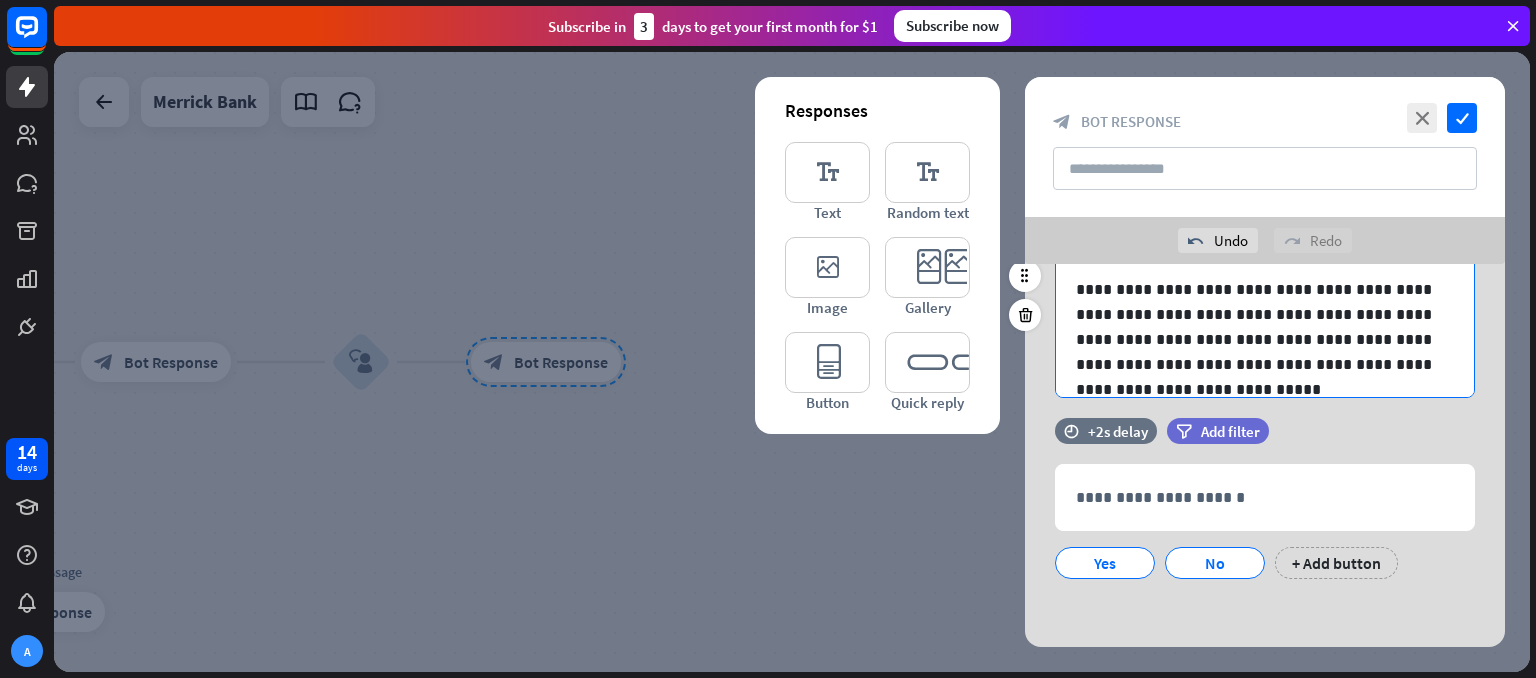 click on "**********" at bounding box center (1265, 327) 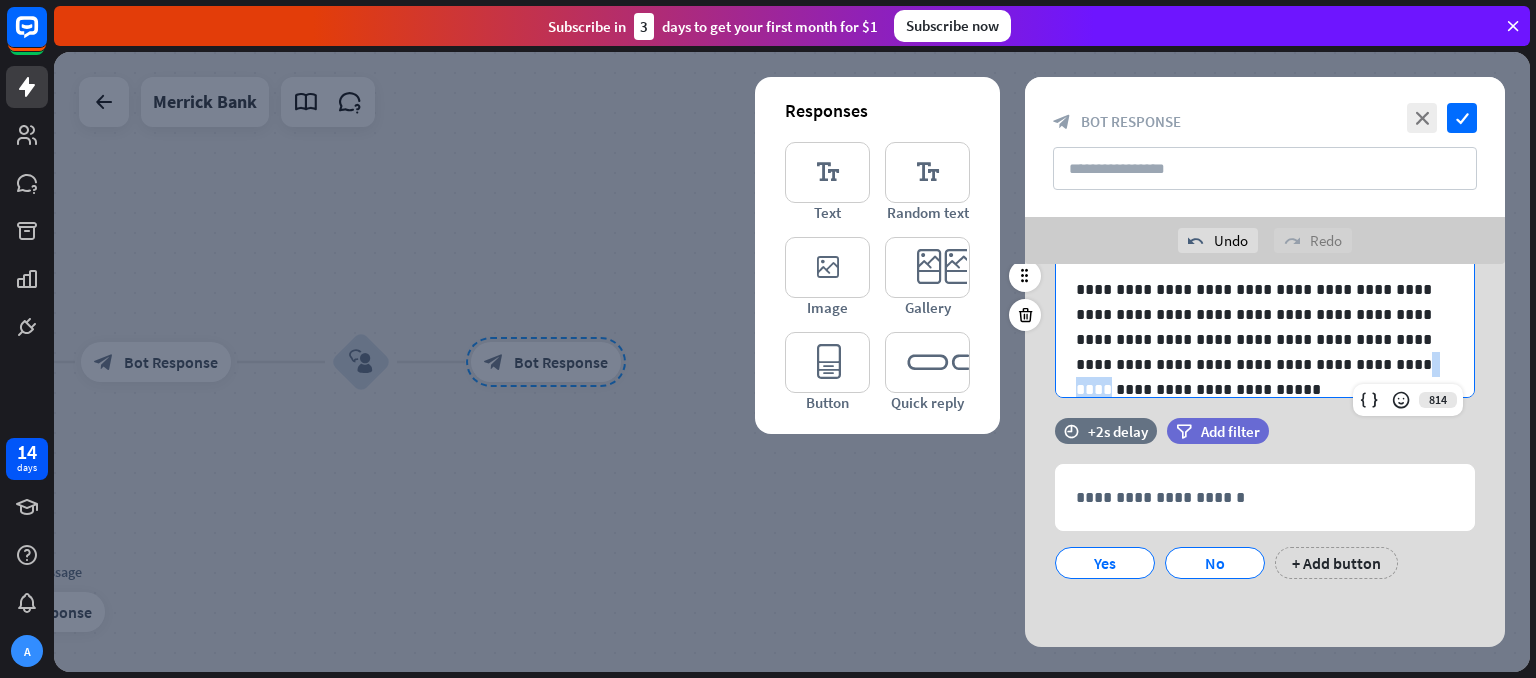 click on "**********" at bounding box center [1265, 327] 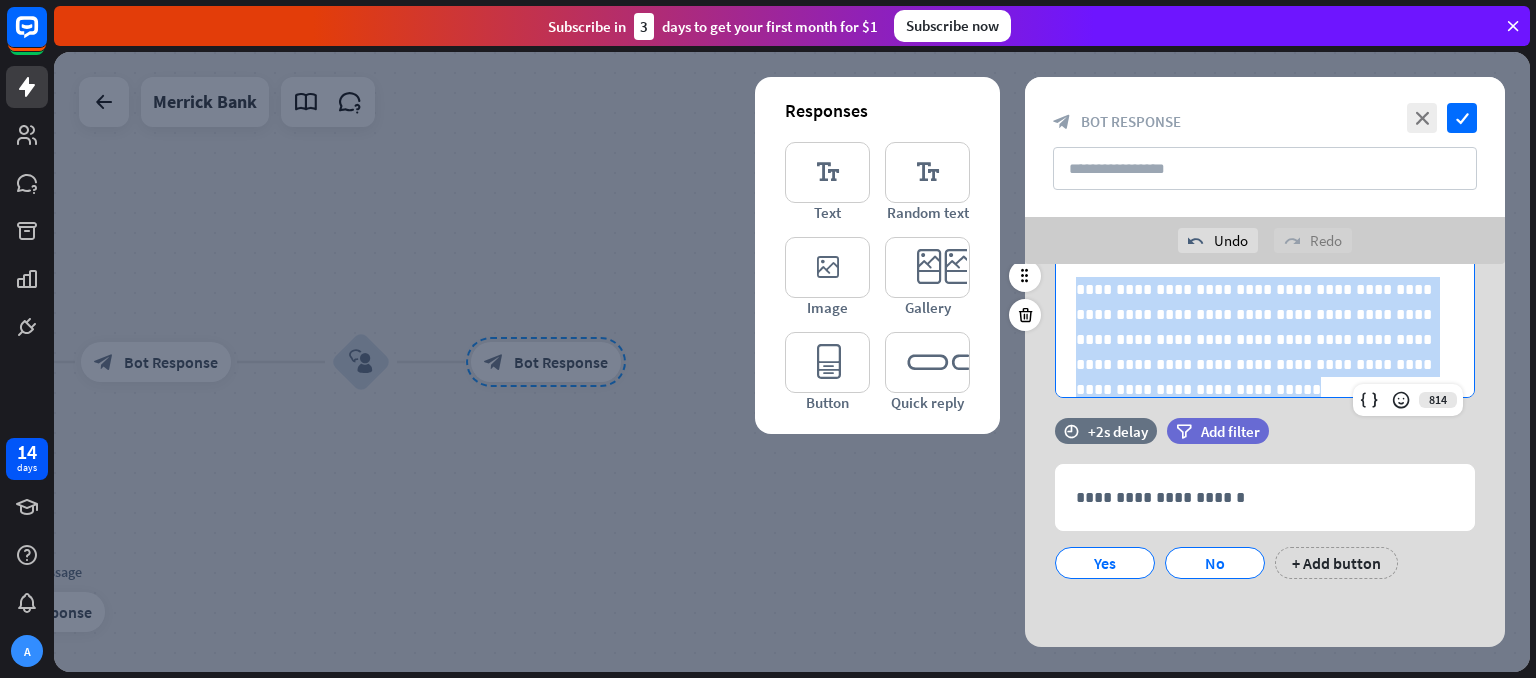 click on "**********" at bounding box center [1265, 327] 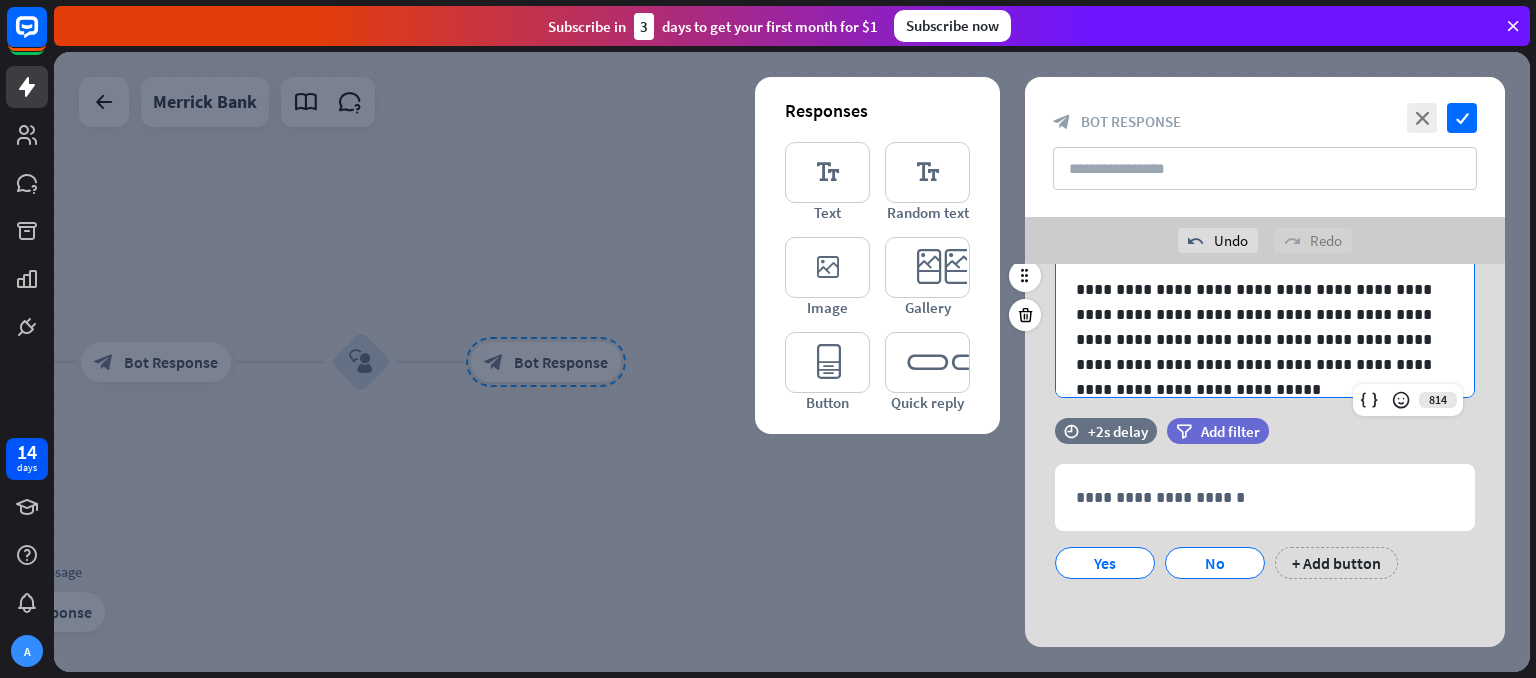 scroll, scrollTop: 0, scrollLeft: 0, axis: both 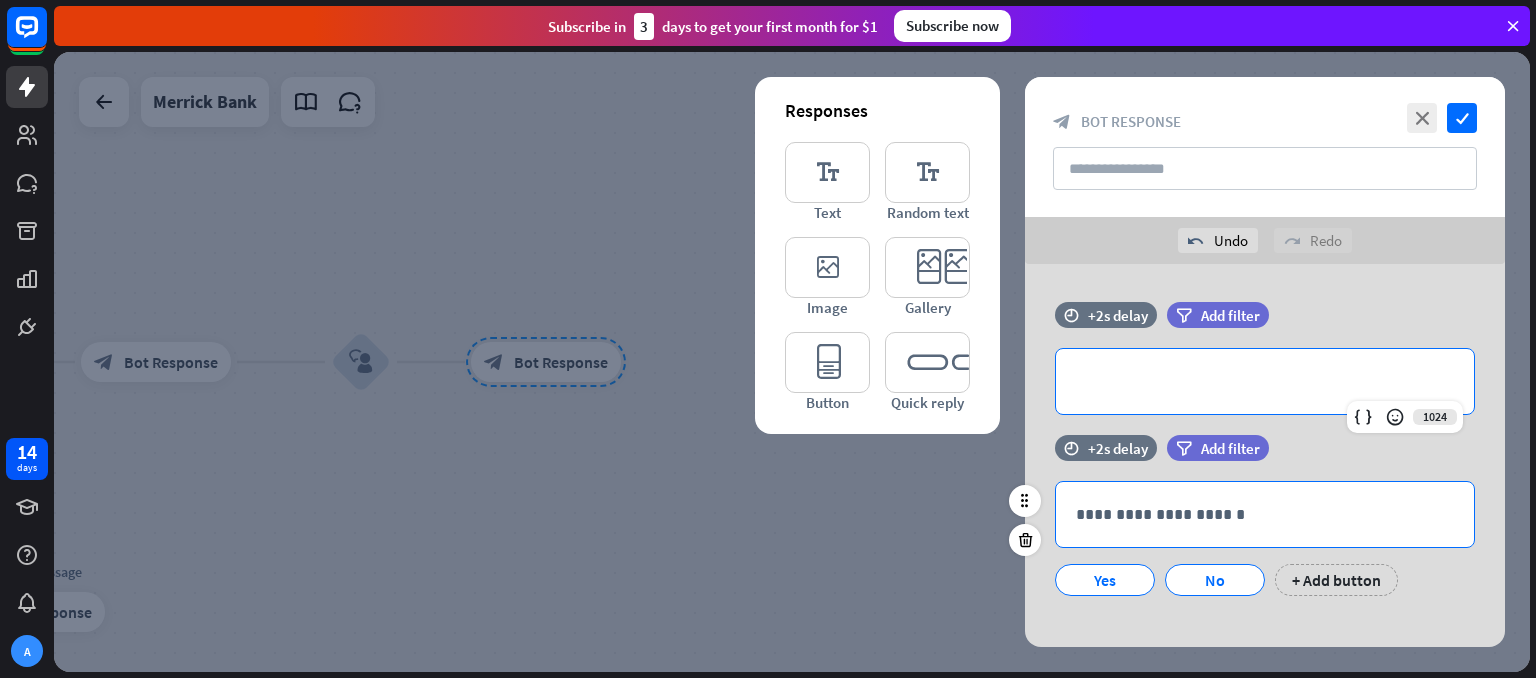 click on "**********" at bounding box center (1265, 514) 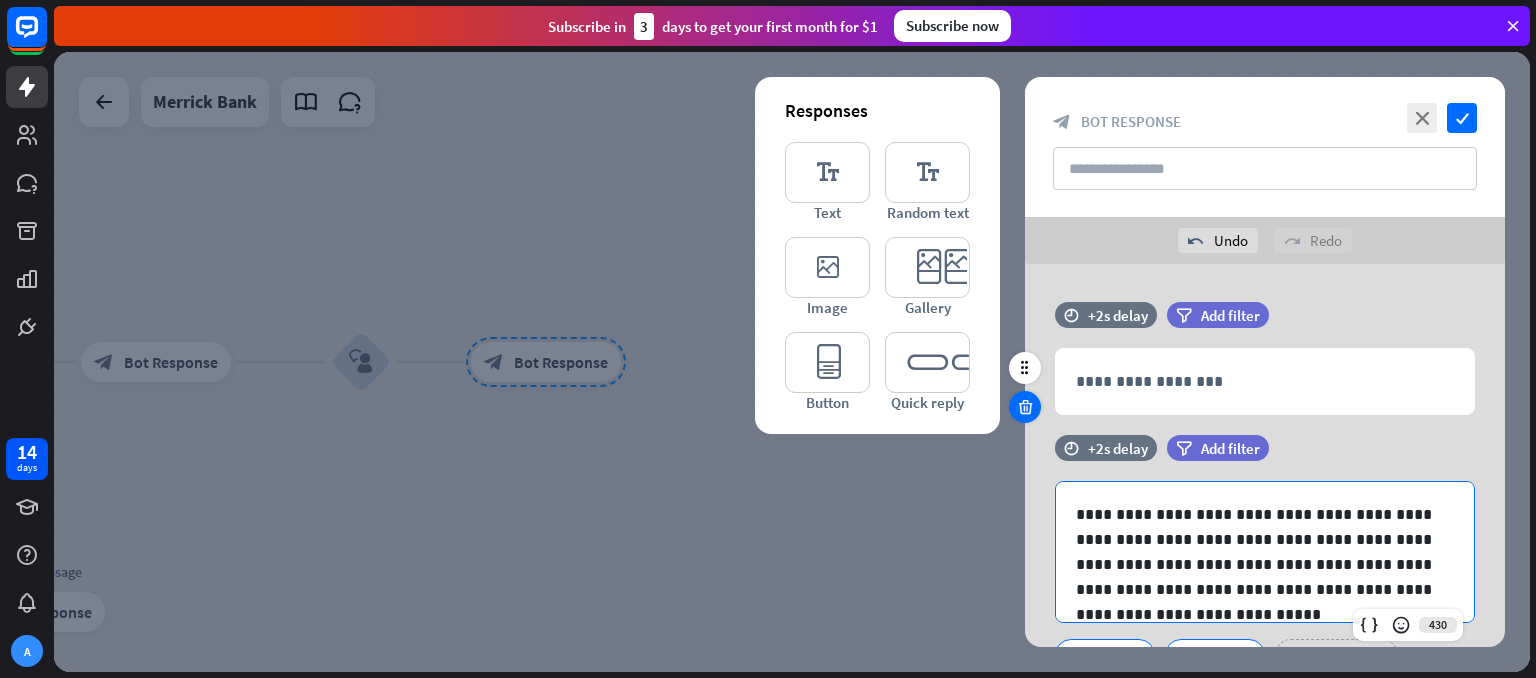 click at bounding box center (1025, 407) 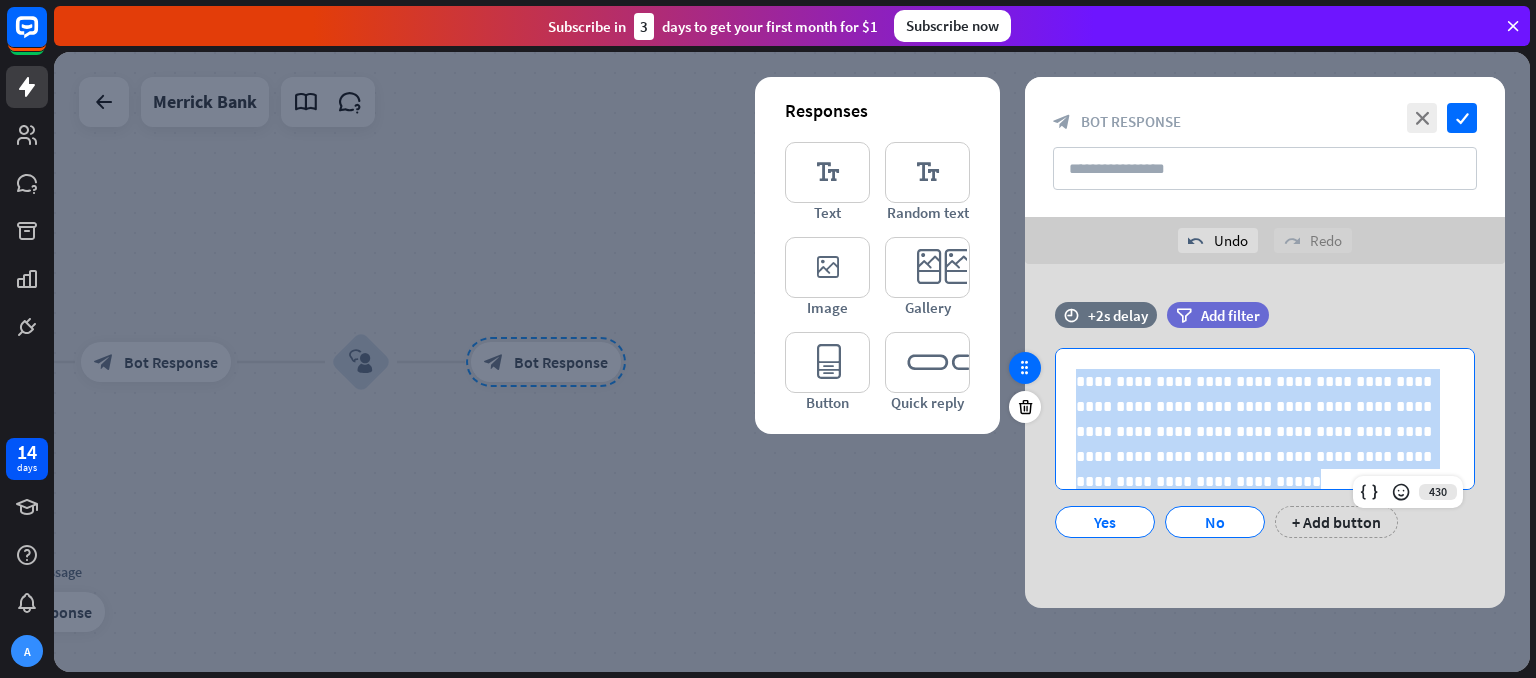 drag, startPoint x: 1452, startPoint y: 461, endPoint x: 1012, endPoint y: 369, distance: 449.5153 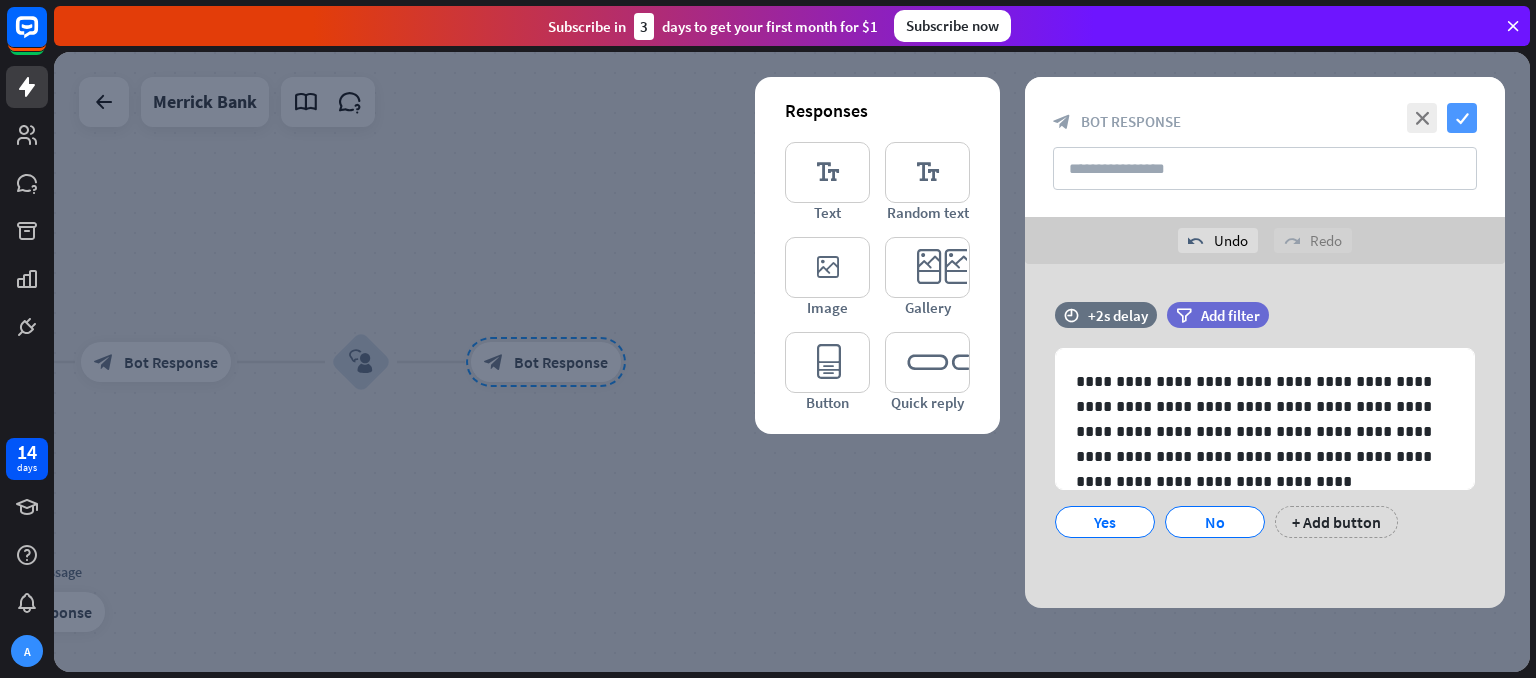 click on "check" at bounding box center (1462, 118) 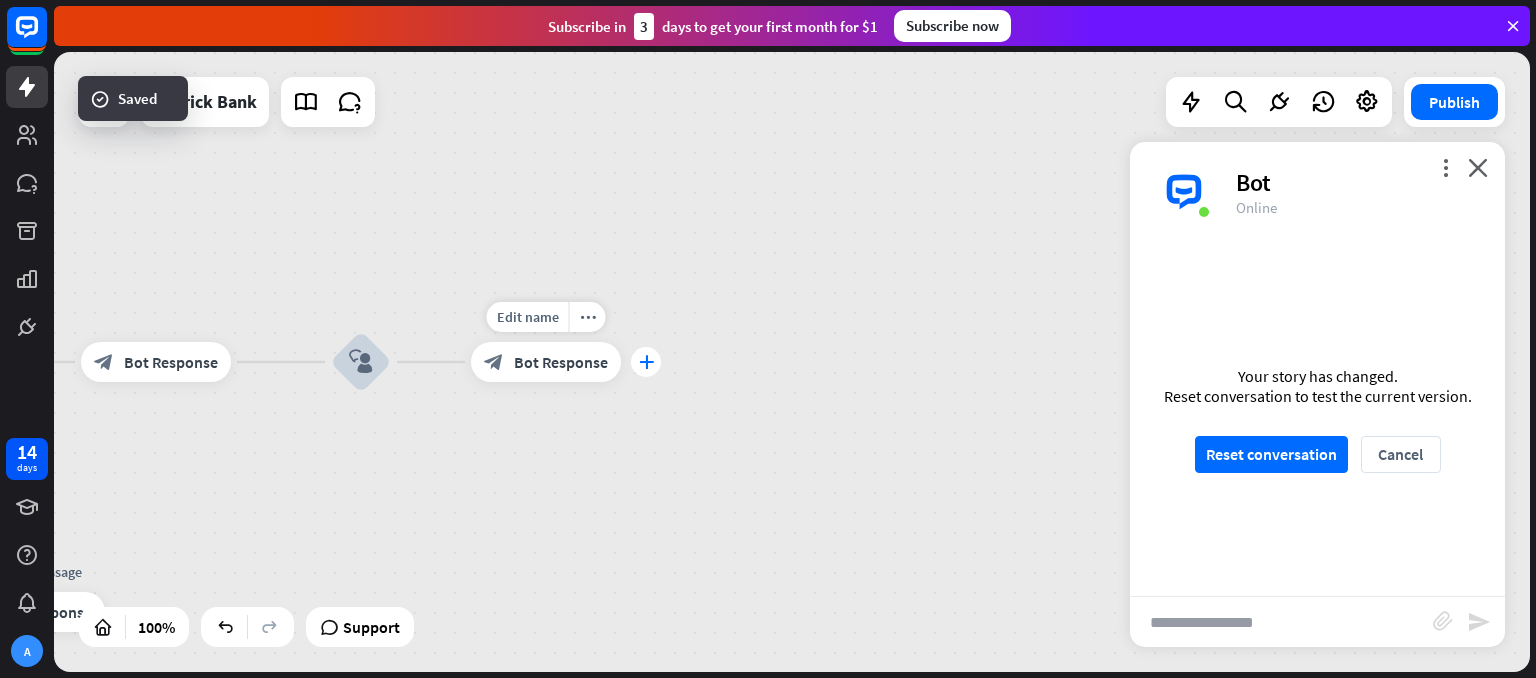 click on "plus" at bounding box center [646, 362] 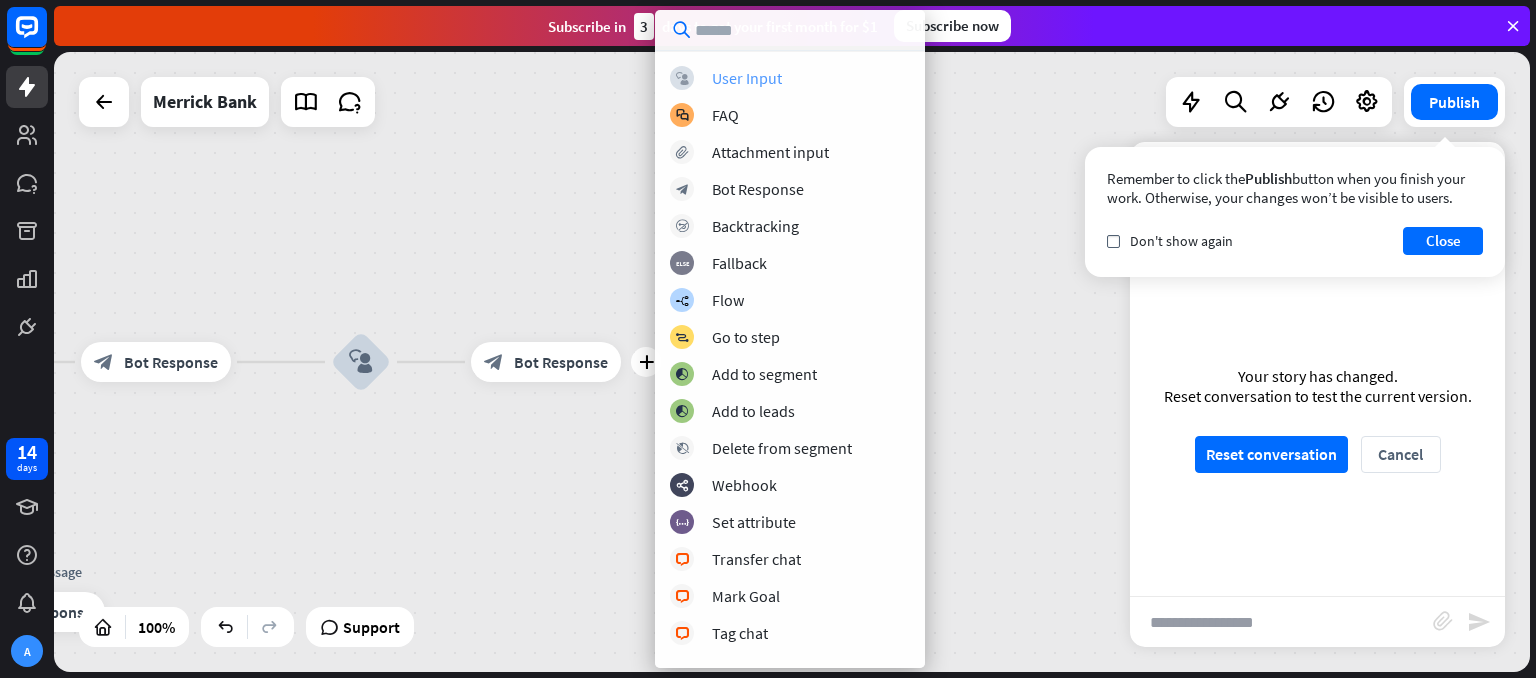 click on "block_user_input
User Input" at bounding box center (790, 78) 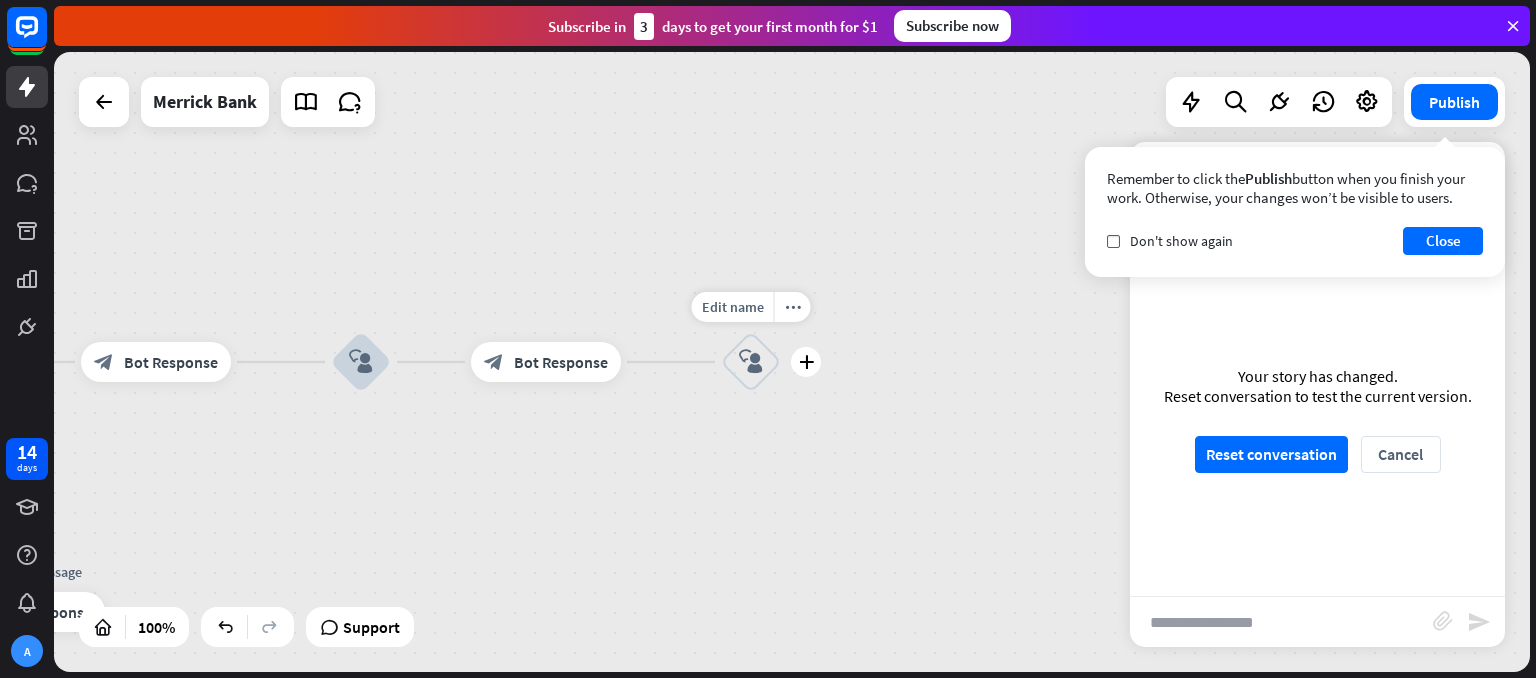 click on "block_user_input" at bounding box center (751, 362) 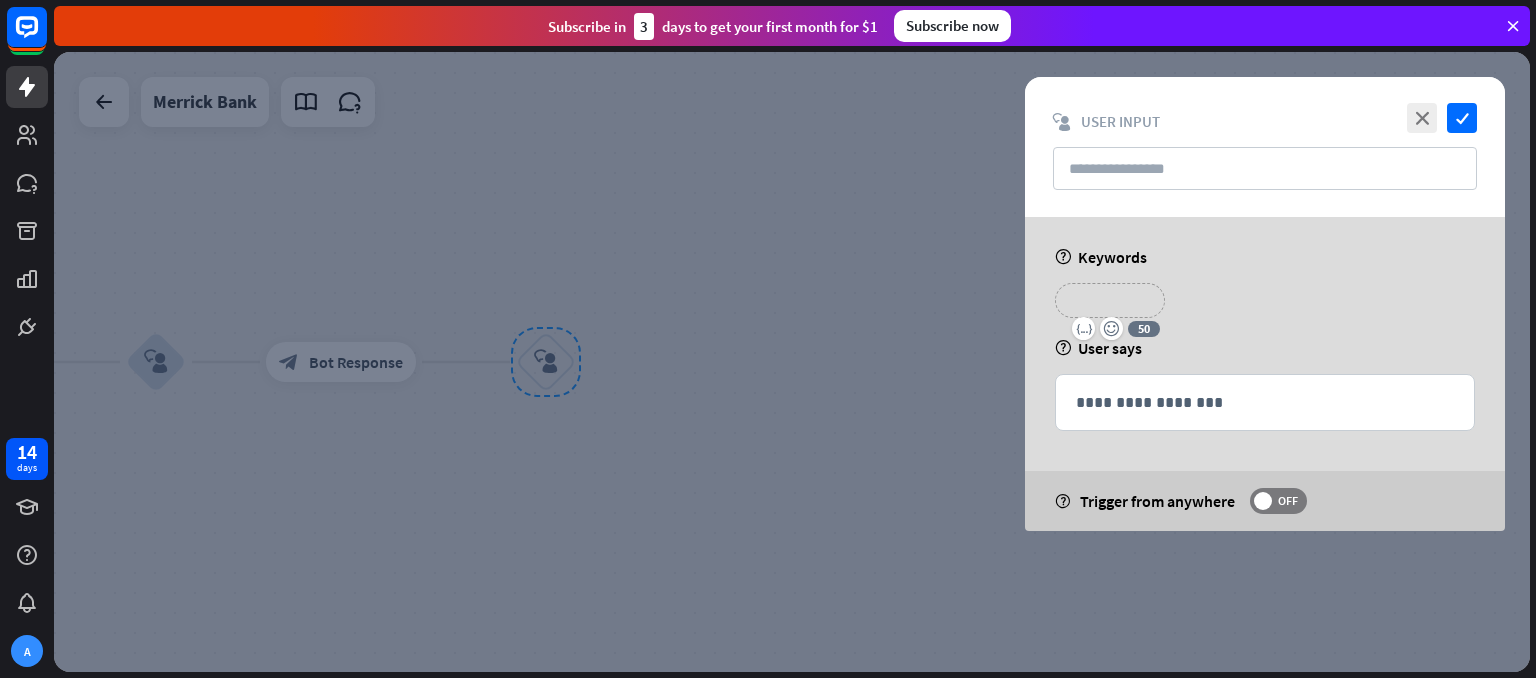 click on "**********" at bounding box center (1110, 300) 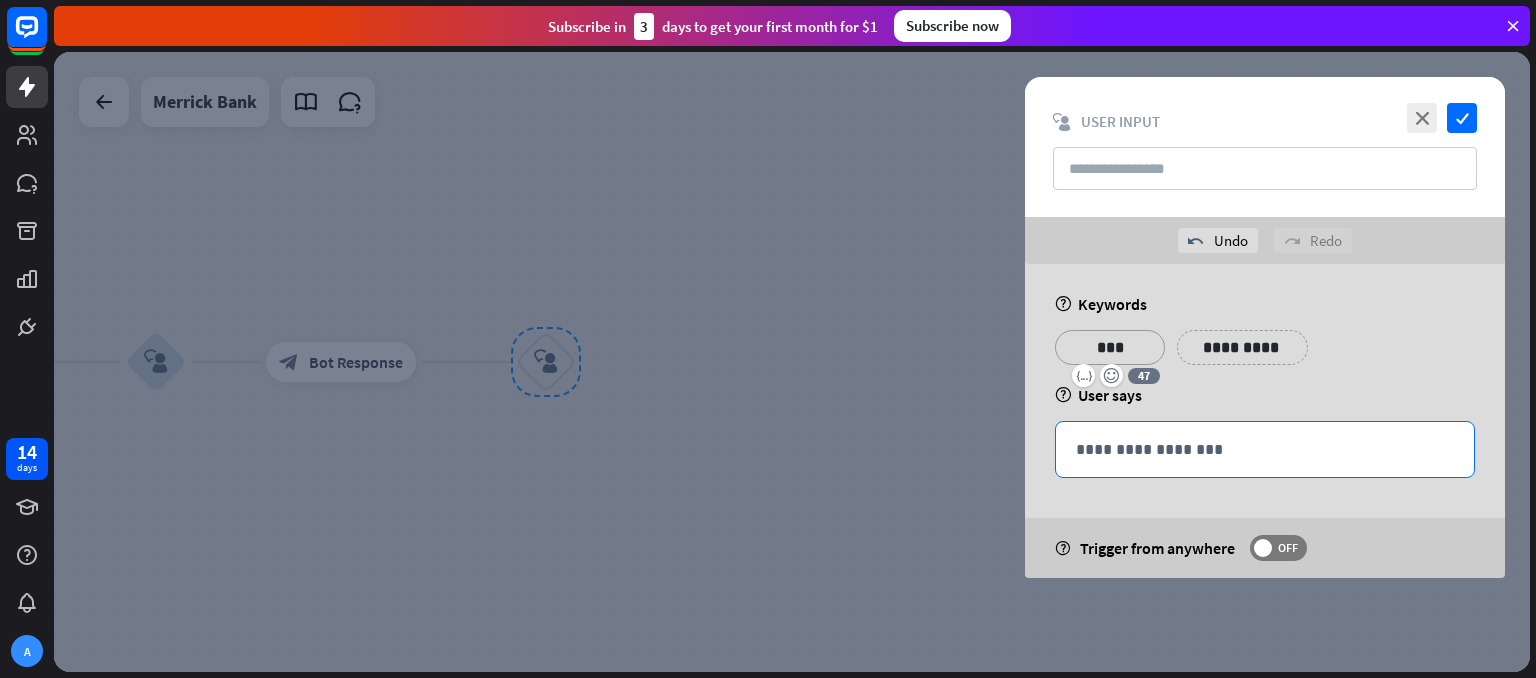 click on "**********" at bounding box center (1265, 449) 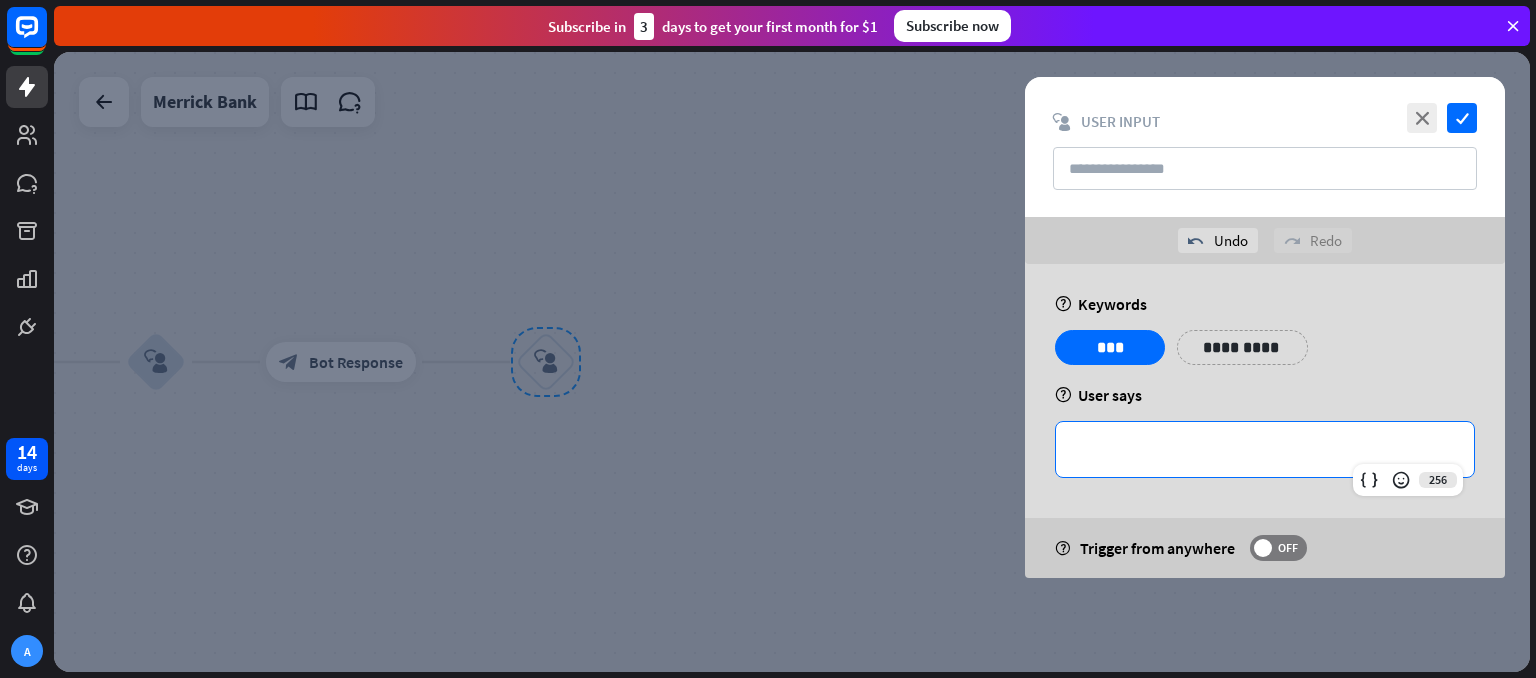 type 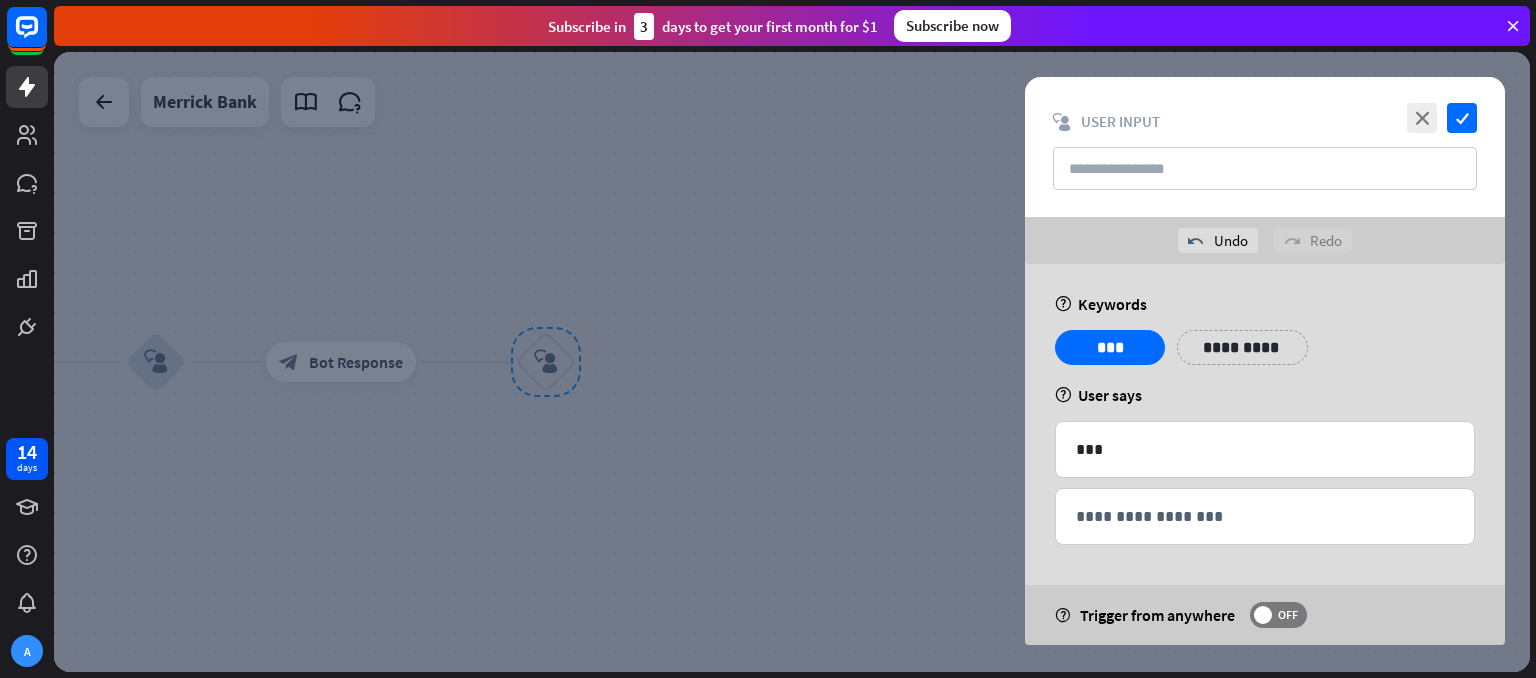 click on "**********" at bounding box center [1265, 355] 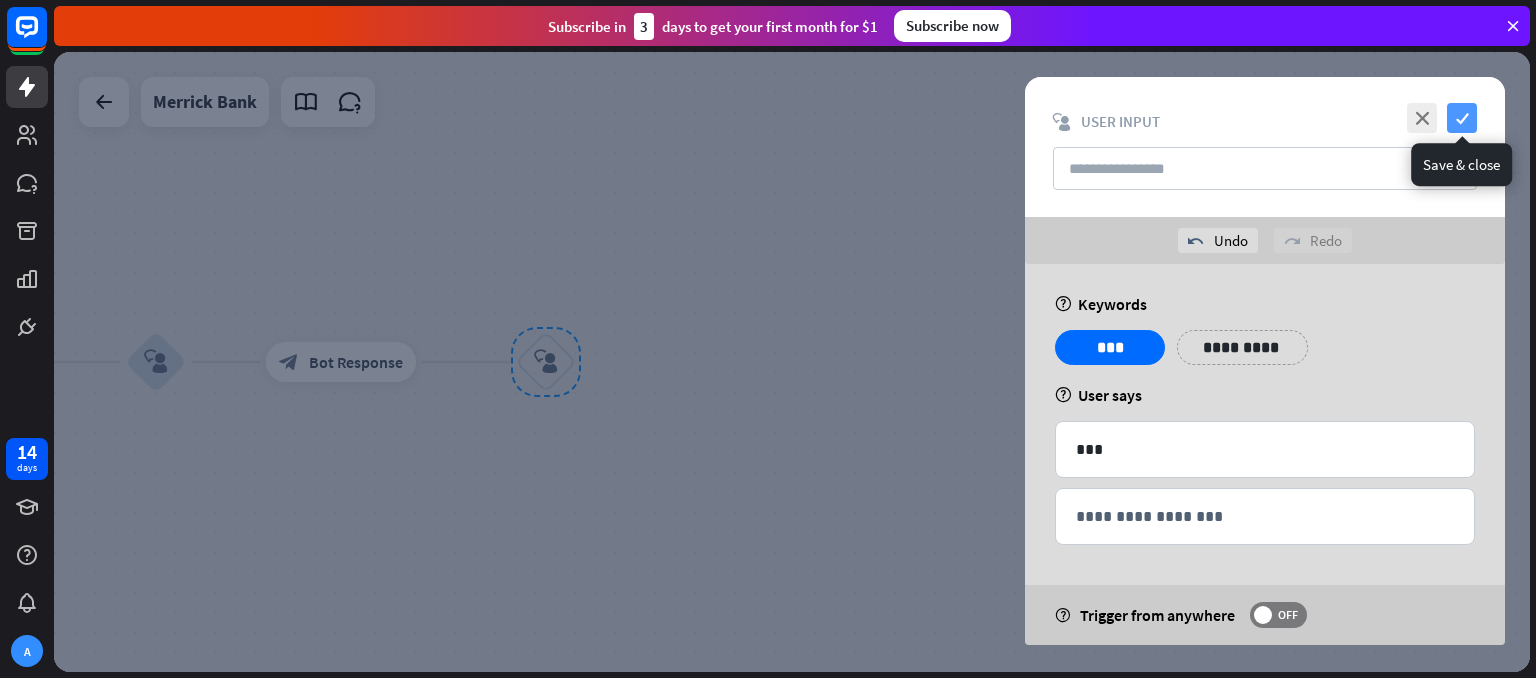 click on "check" at bounding box center [1462, 118] 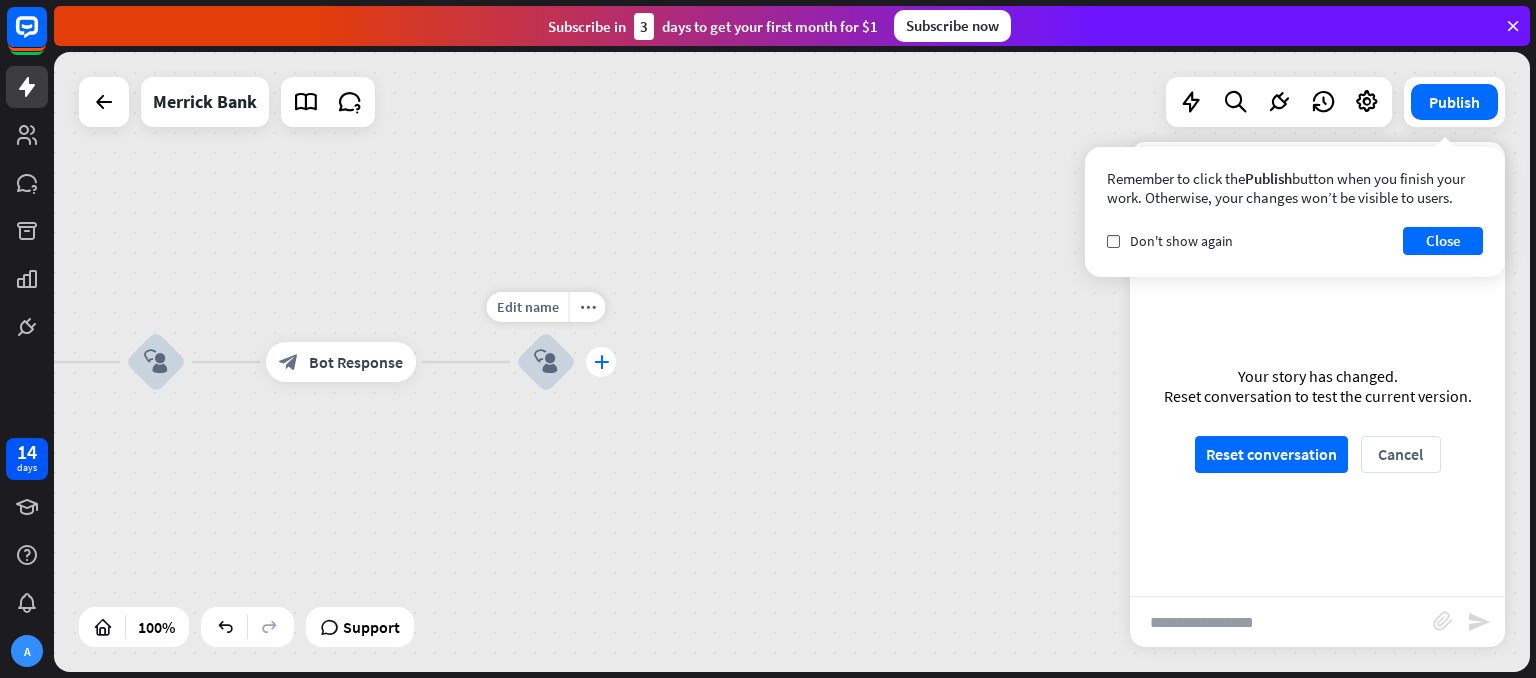 click on "plus" at bounding box center [601, 362] 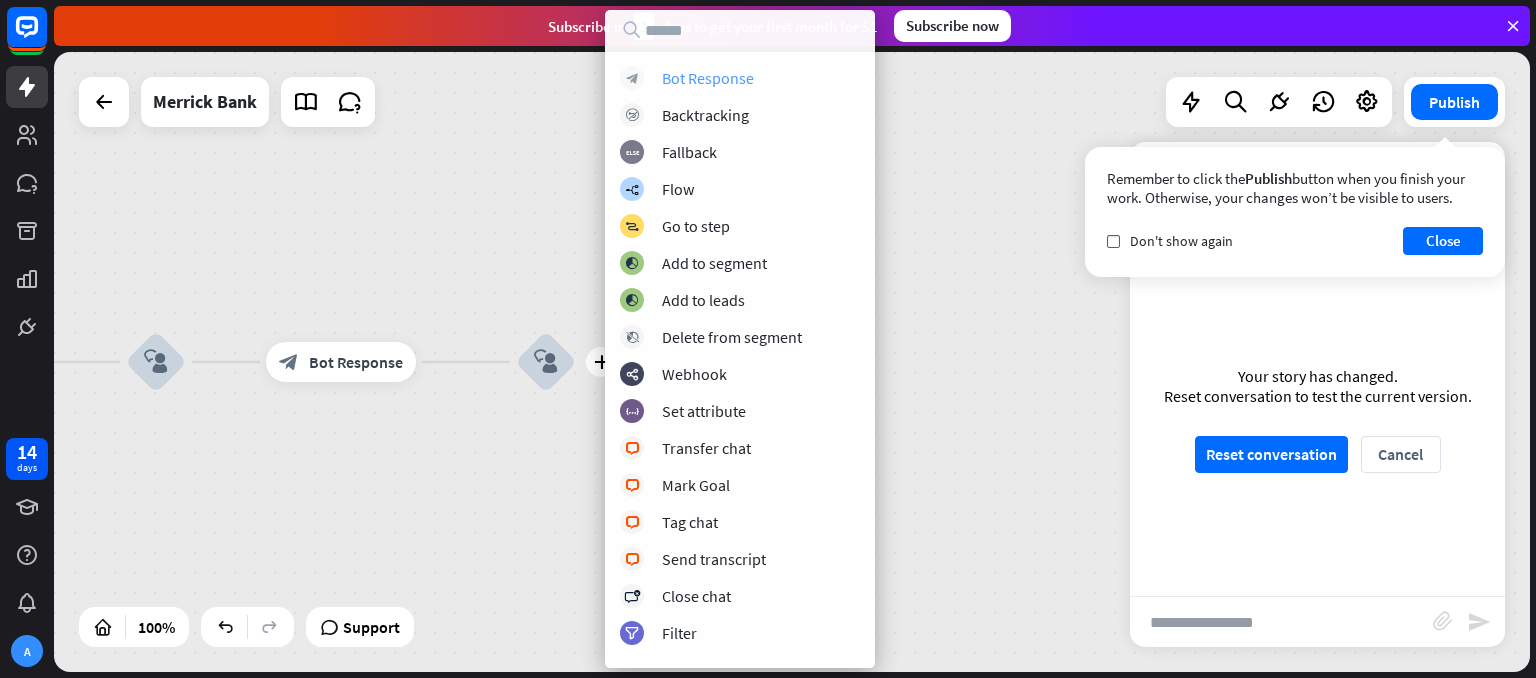 click on "Bot Response" at bounding box center [708, 78] 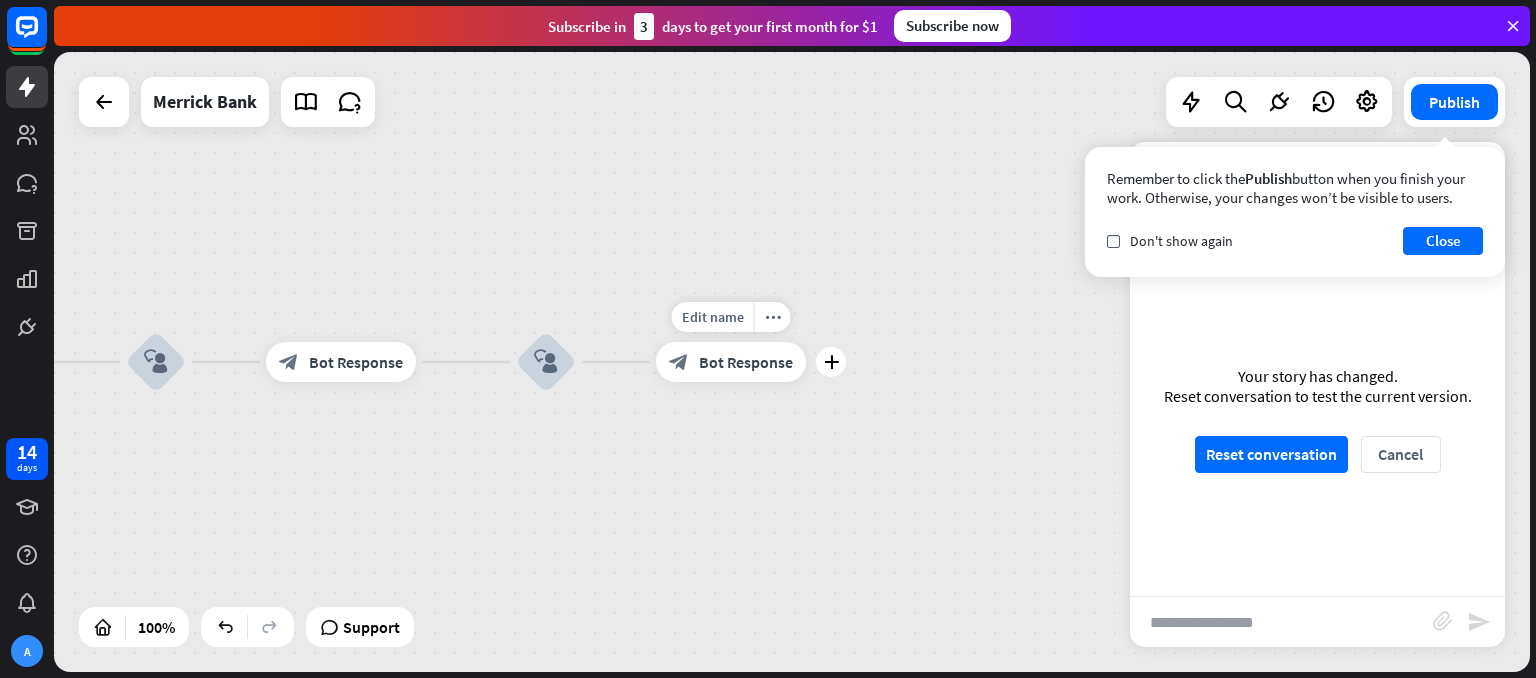 click on "block_bot_response   Bot Response" at bounding box center [731, 362] 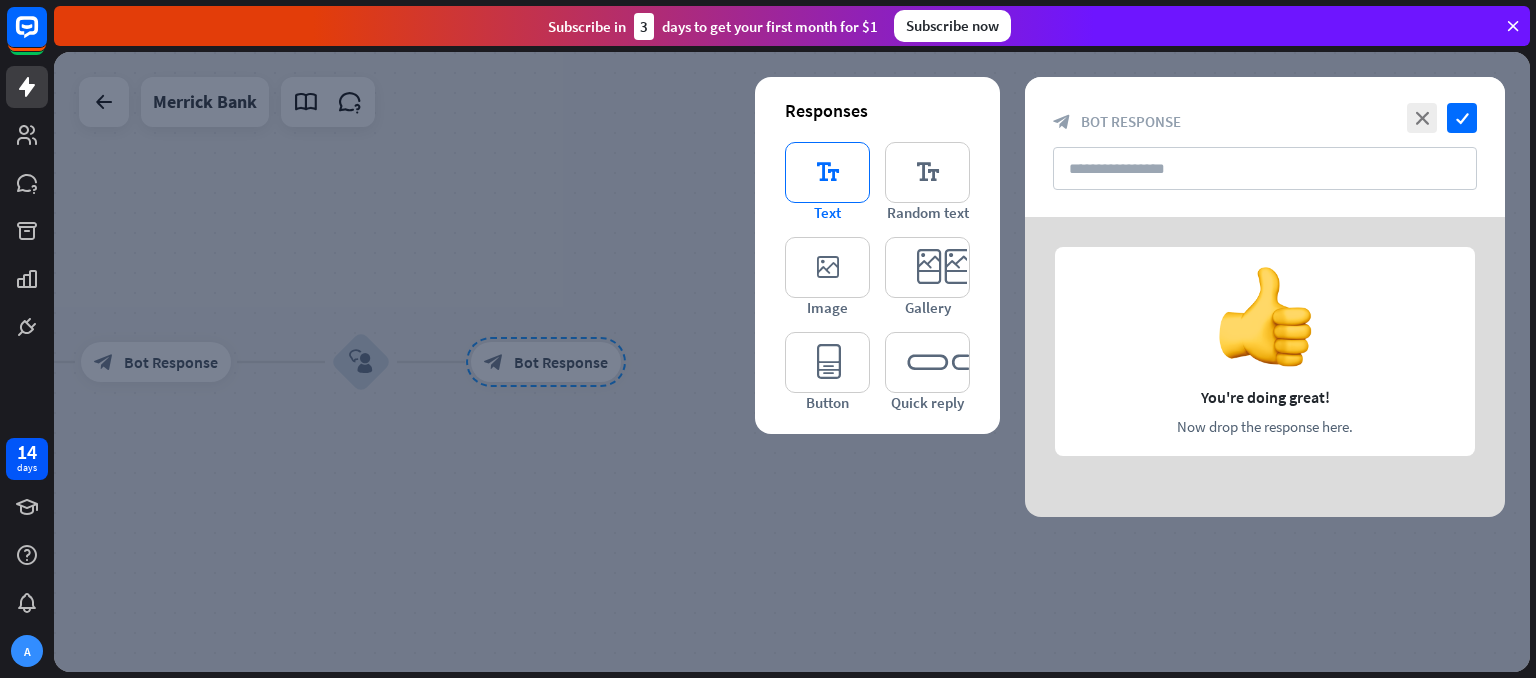 type 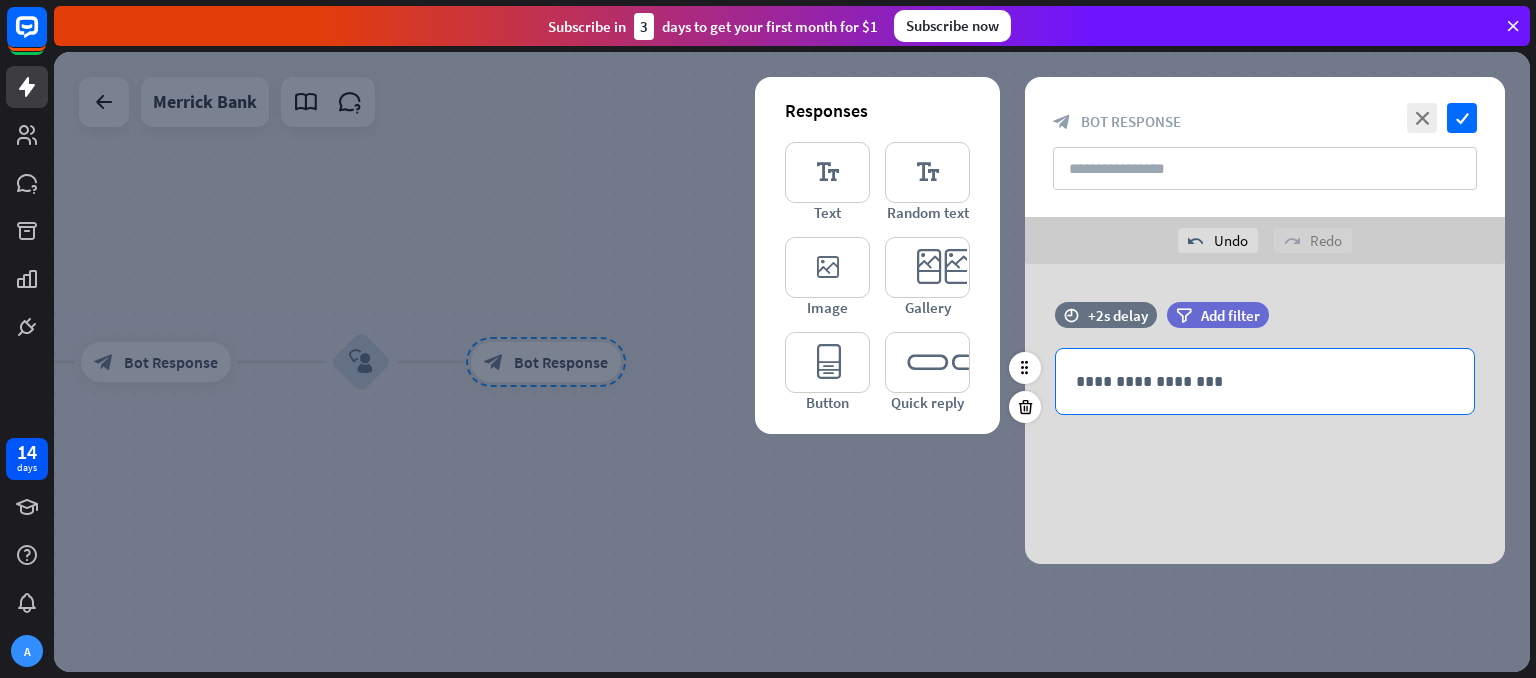click on "**********" at bounding box center [1265, 381] 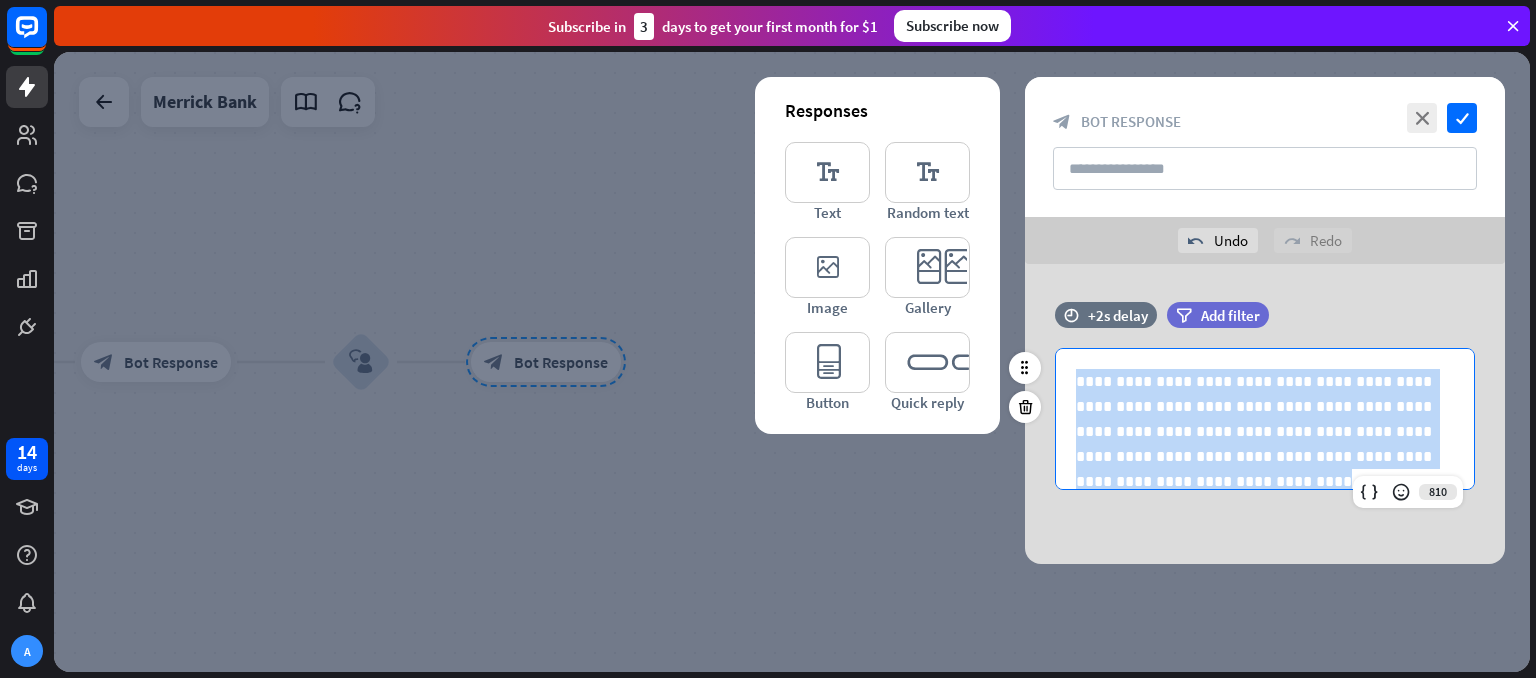 drag, startPoint x: 1430, startPoint y: 448, endPoint x: 1045, endPoint y: 349, distance: 397.52484 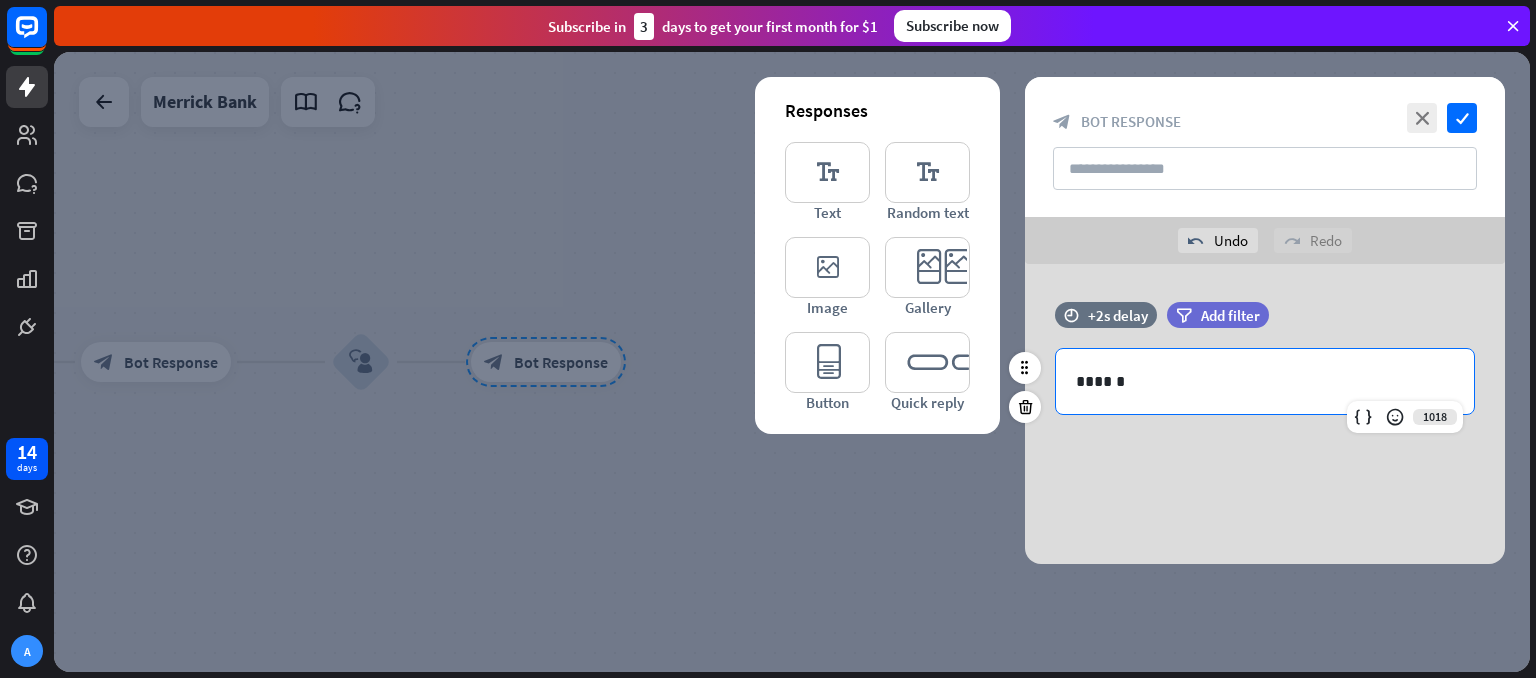 click on "******" at bounding box center [1265, 381] 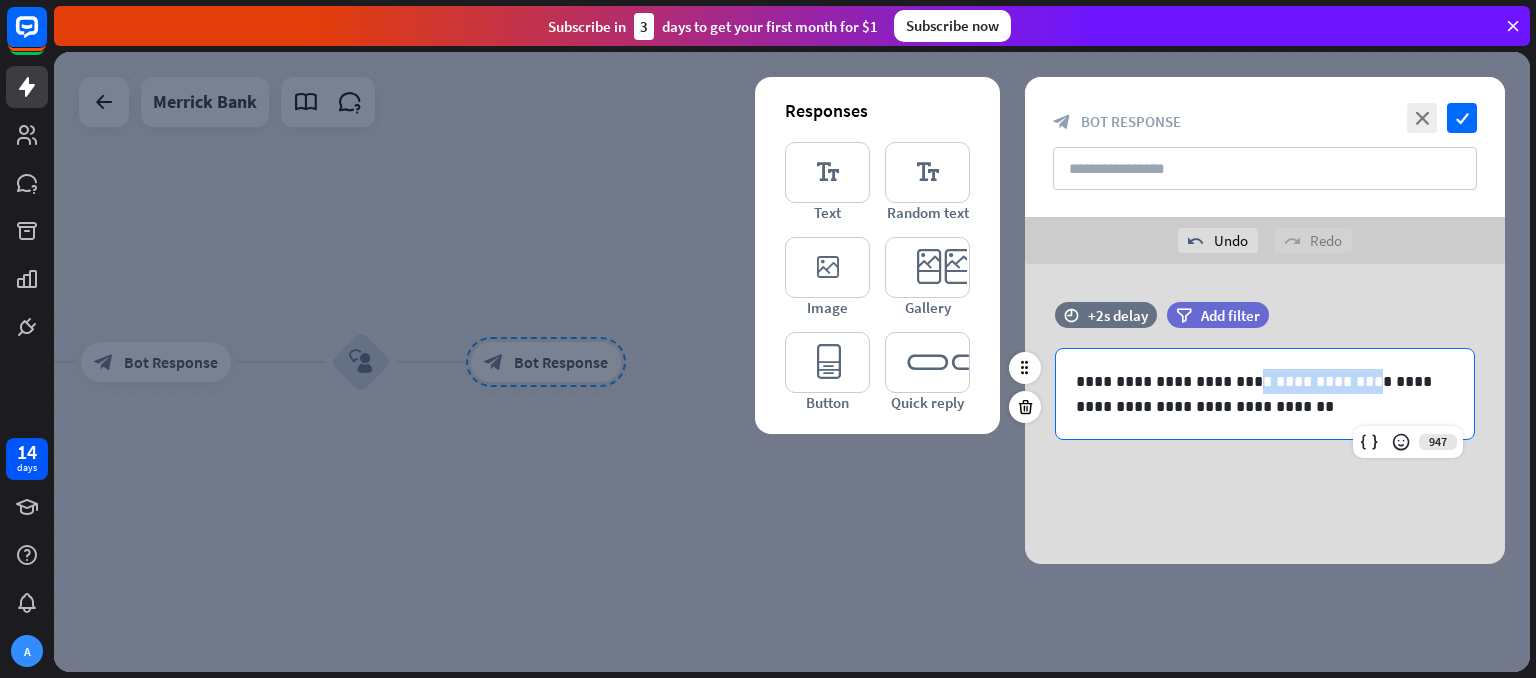 drag, startPoint x: 1336, startPoint y: 382, endPoint x: 1228, endPoint y: 380, distance: 108.01852 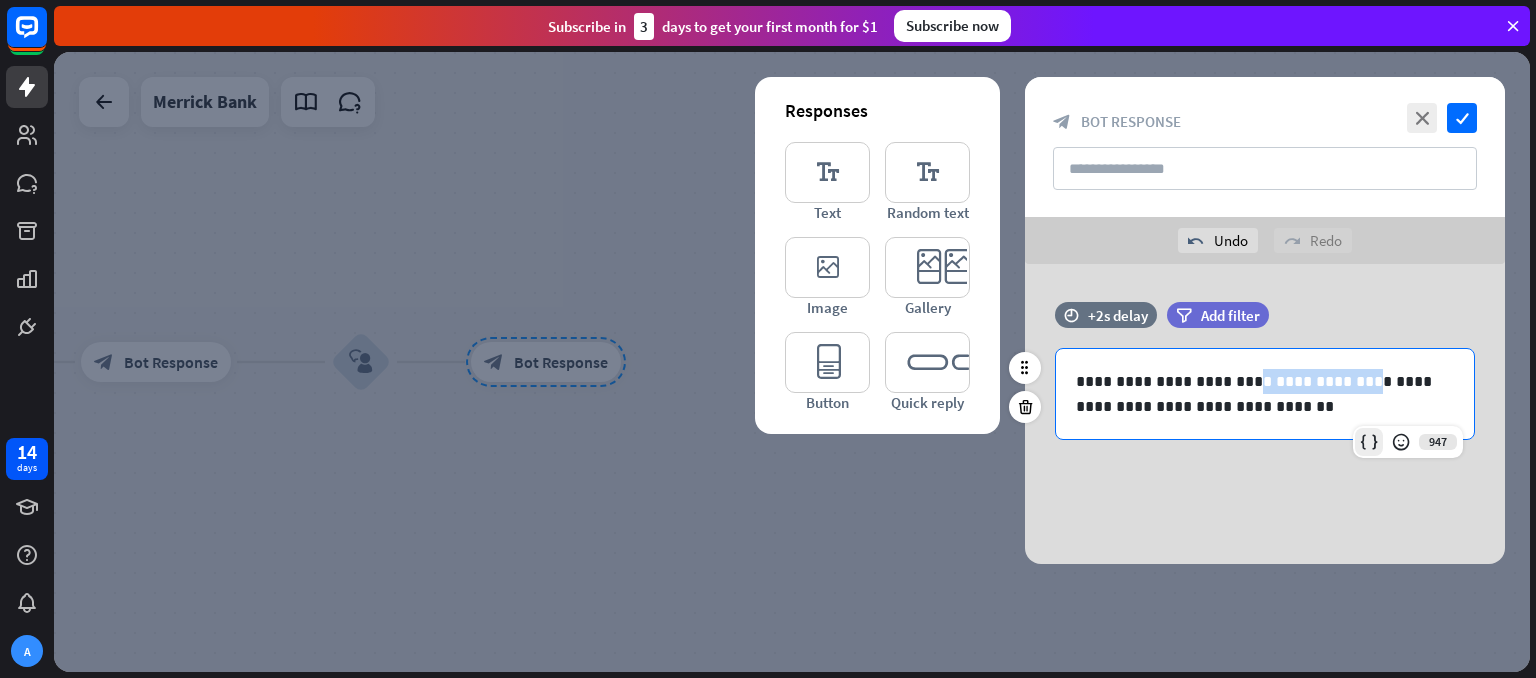 click at bounding box center (1369, 442) 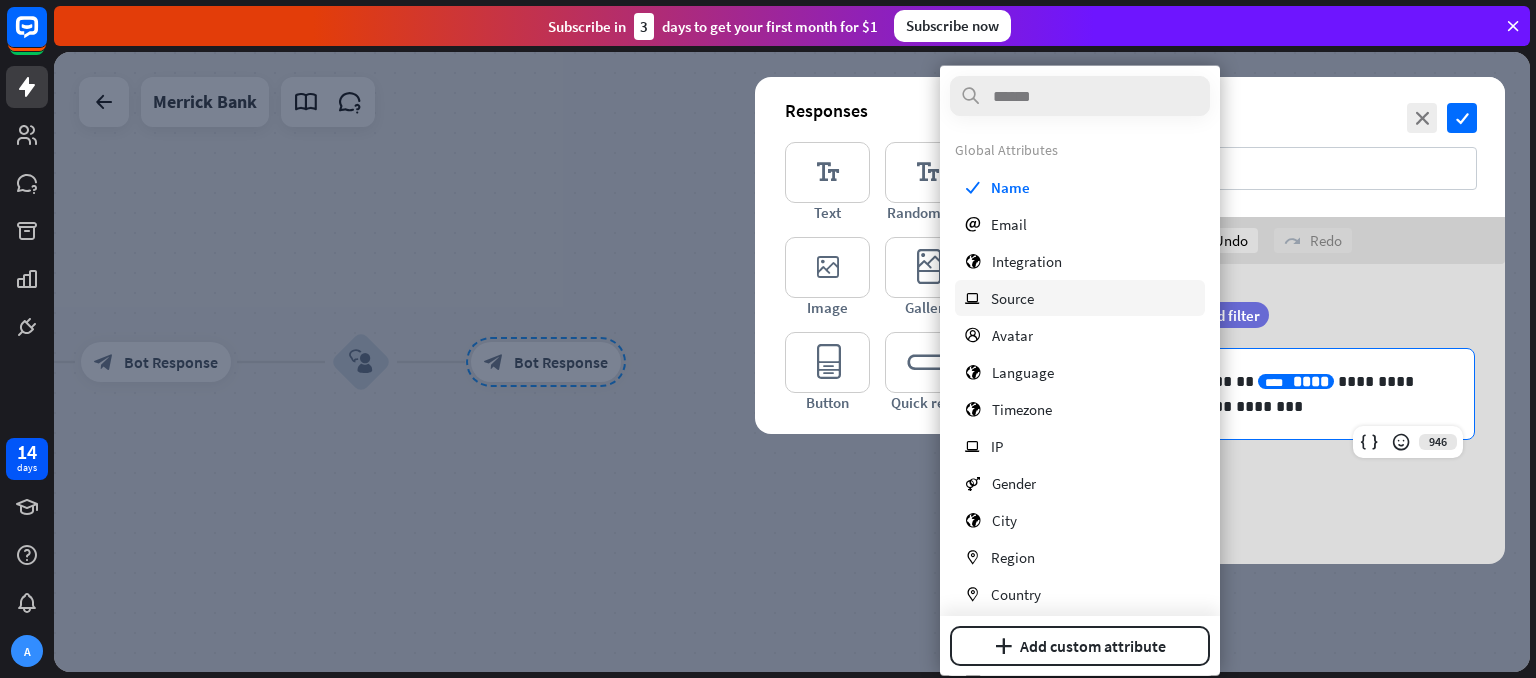 click on "ip
Source" at bounding box center (1080, 298) 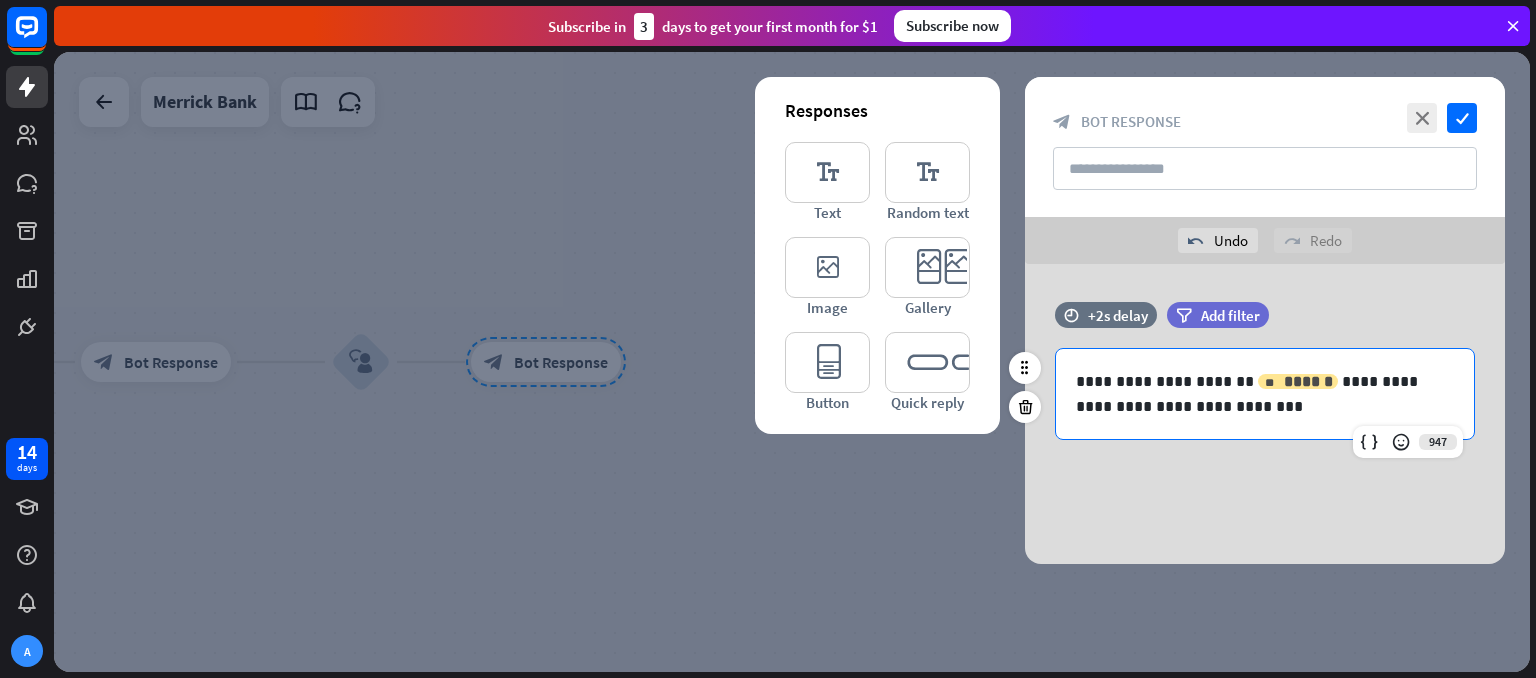 click on "******" at bounding box center [1308, 381] 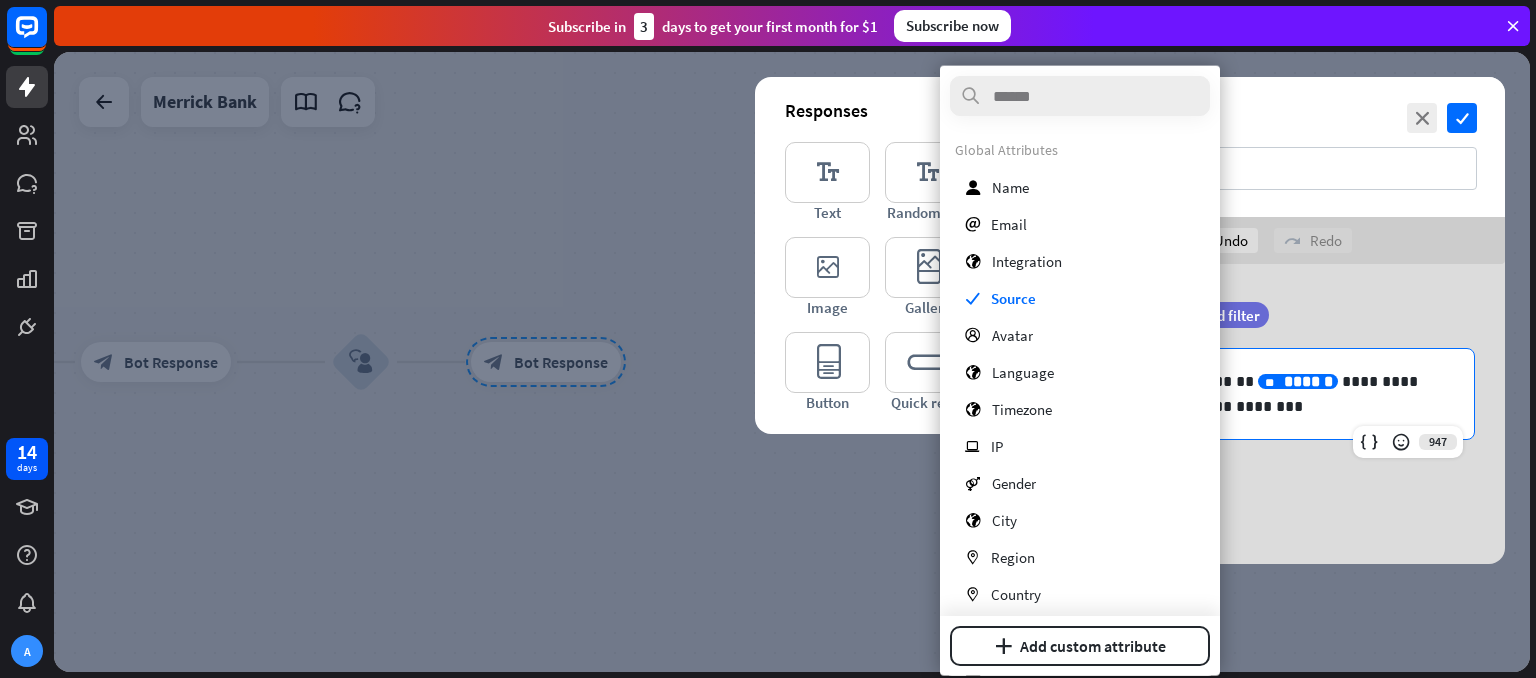 click on "**********" at bounding box center [1265, 414] 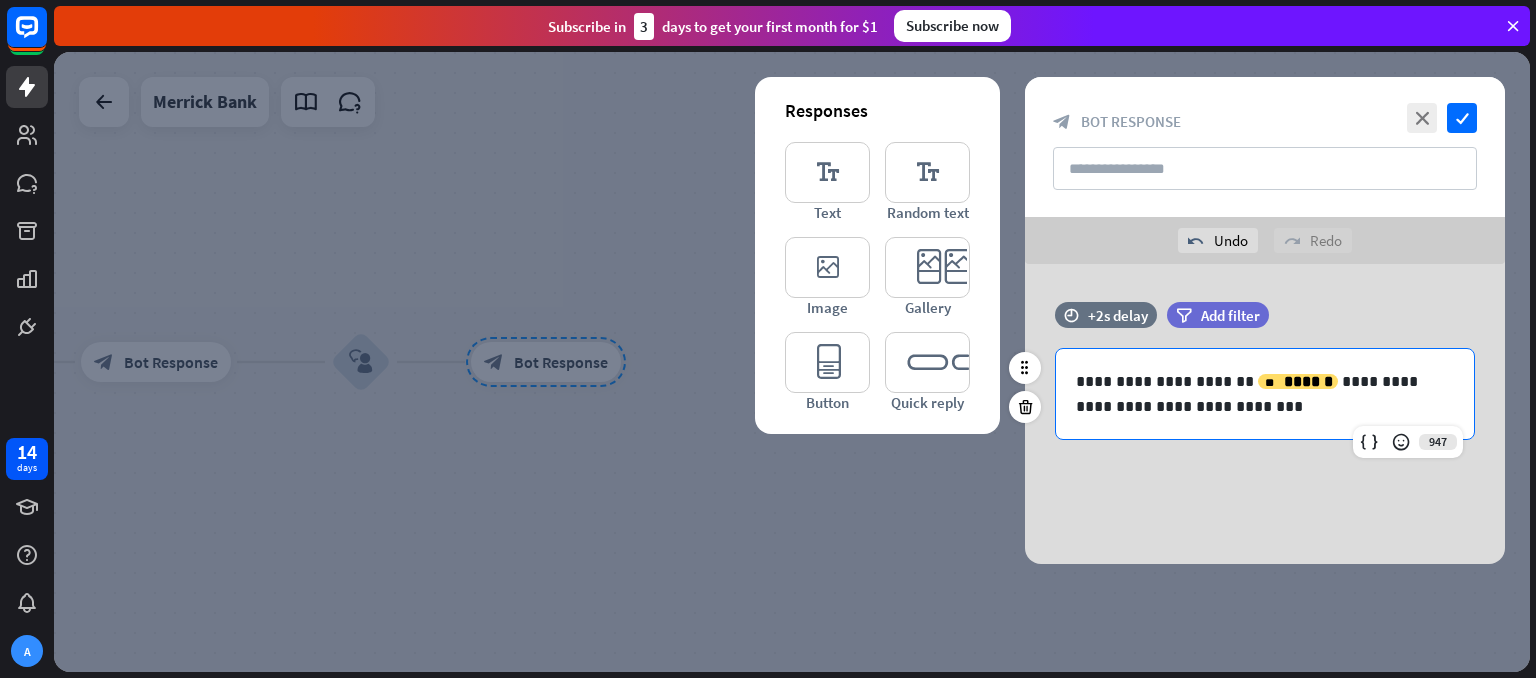 drag, startPoint x: 1280, startPoint y: 382, endPoint x: 1292, endPoint y: 426, distance: 45.607018 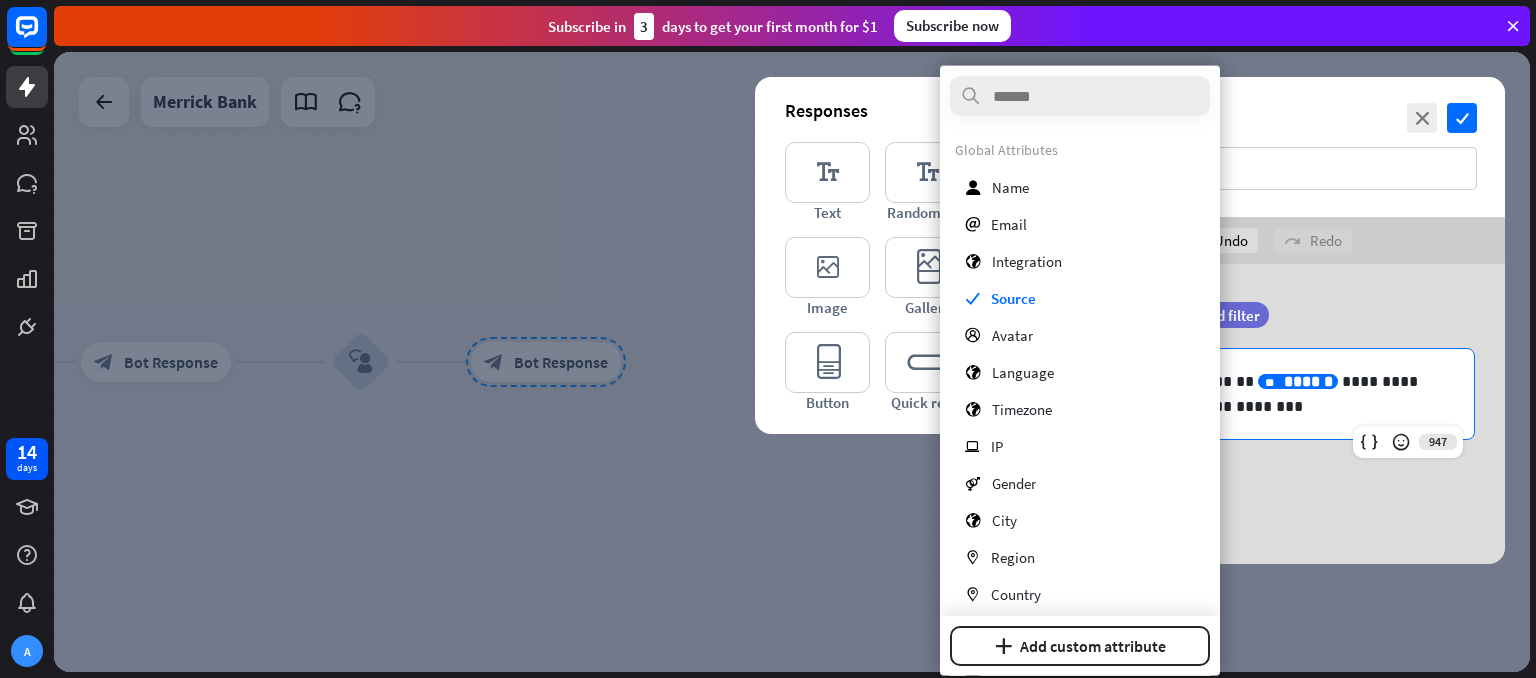 click on "**   ******" at bounding box center (1298, 381) 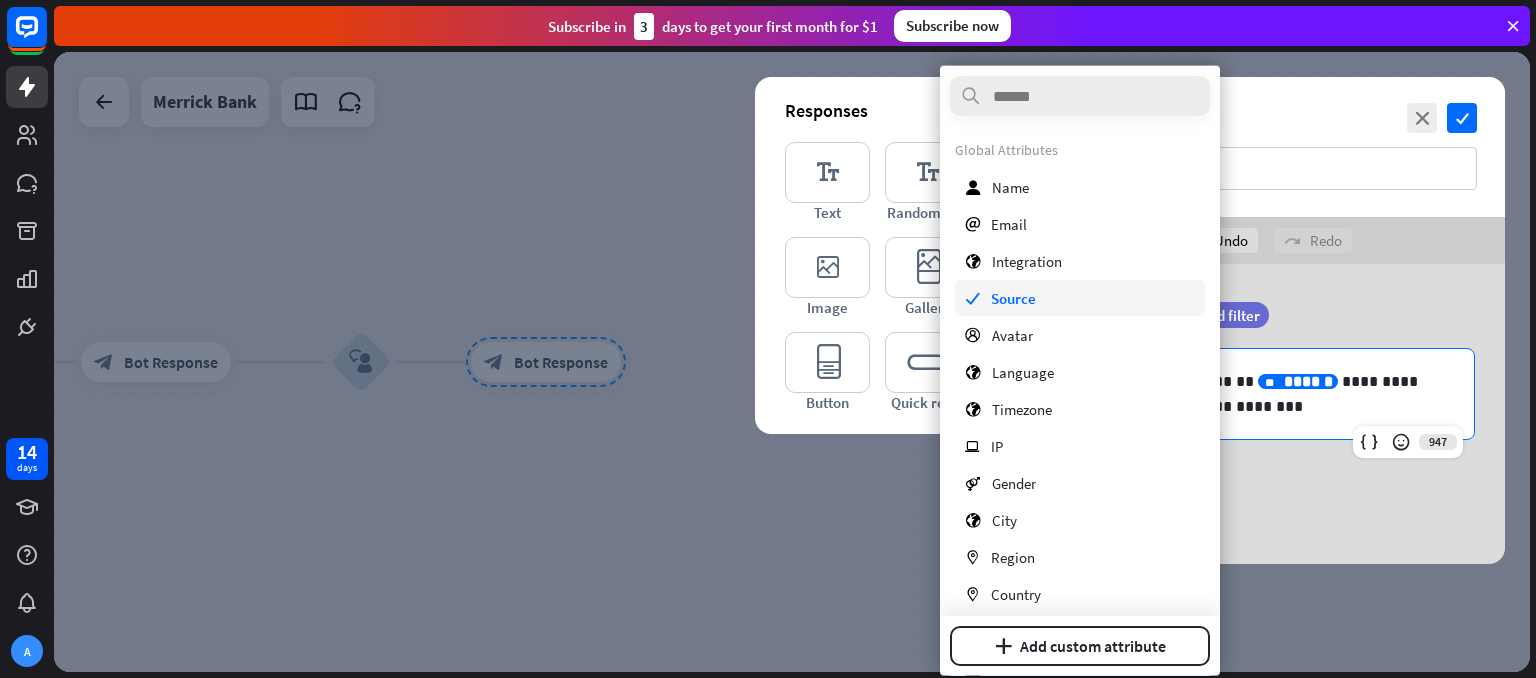 scroll, scrollTop: 123, scrollLeft: 0, axis: vertical 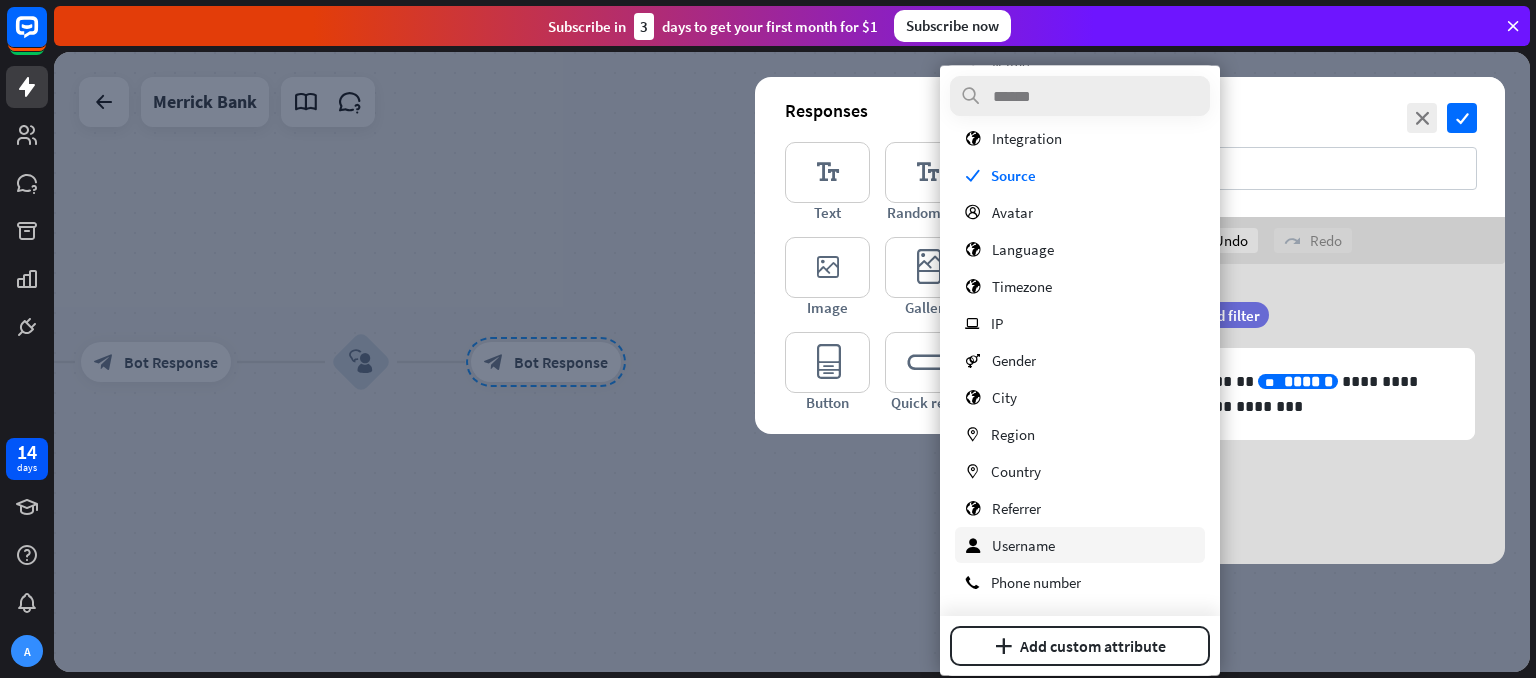 click on "user
Username" at bounding box center [1080, 545] 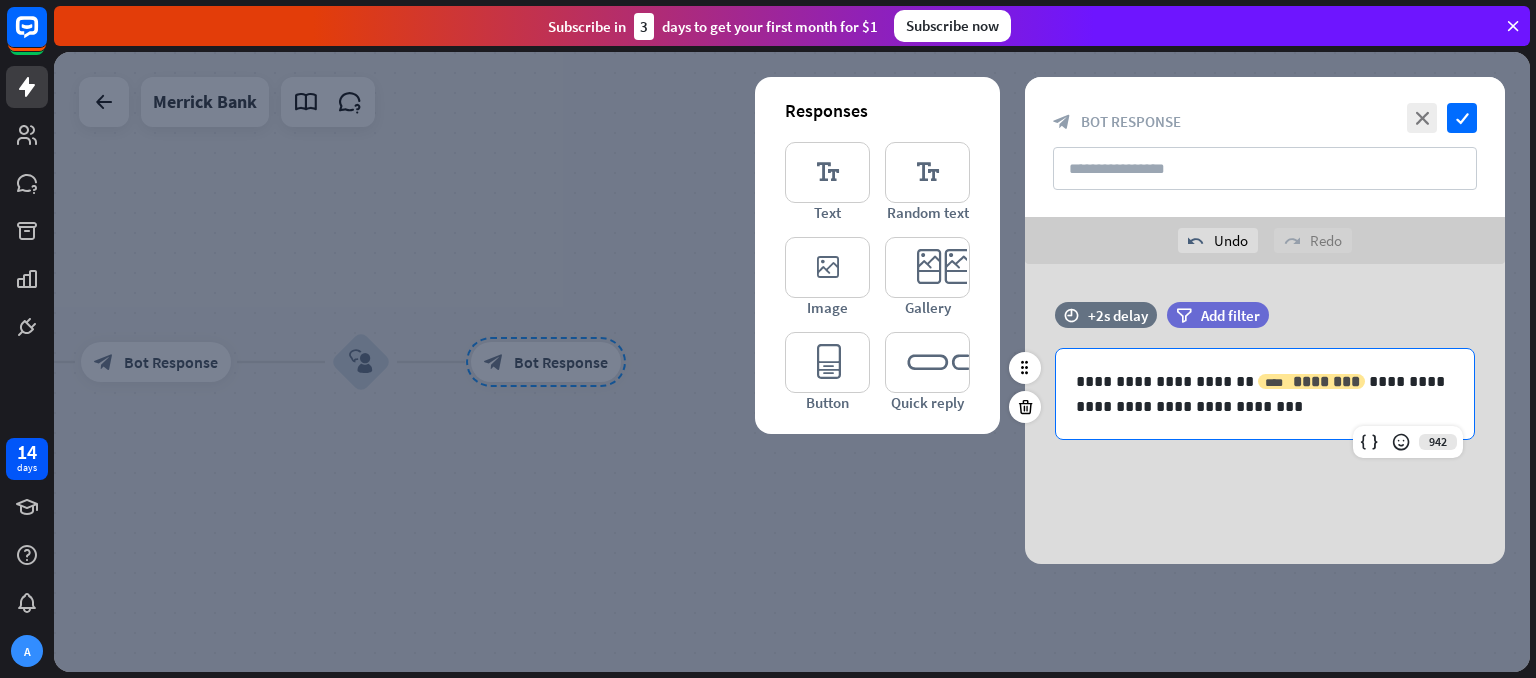 click on "********" at bounding box center (1326, 381) 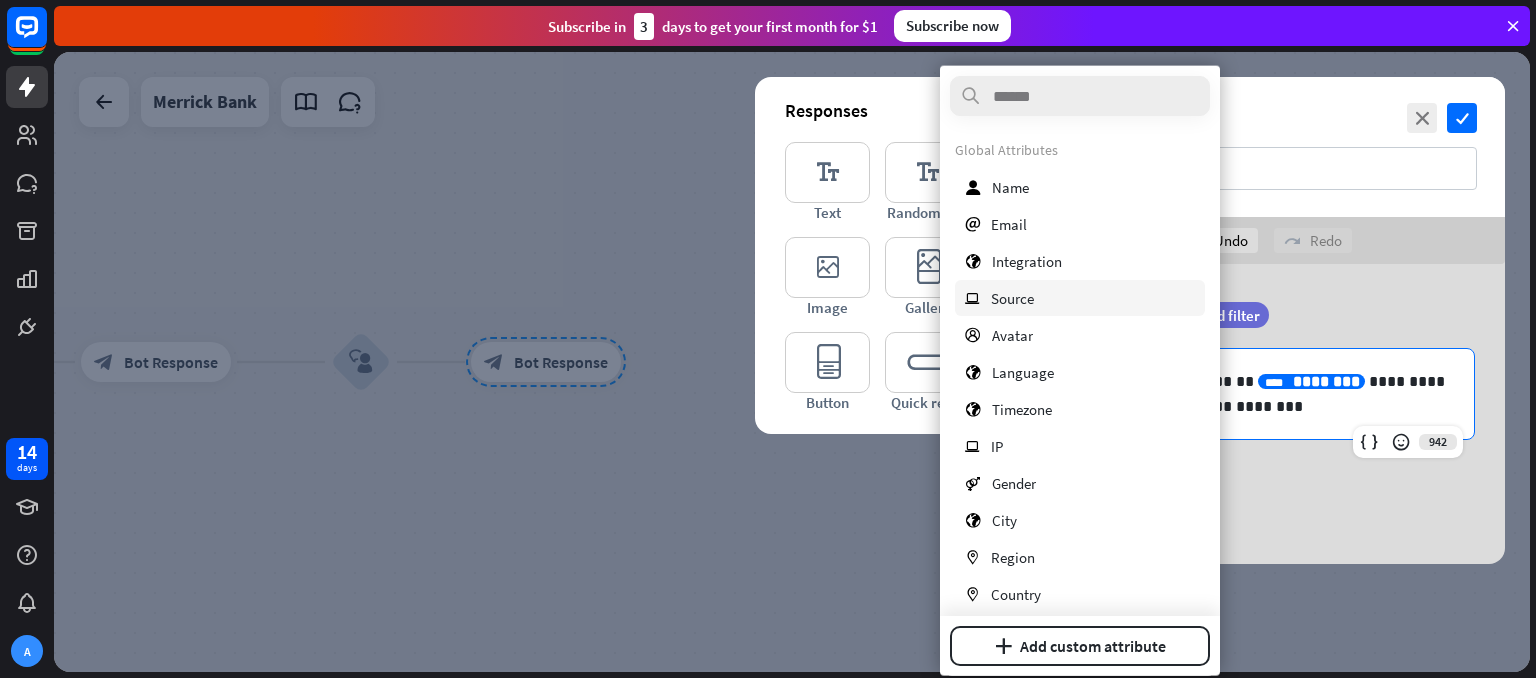 click on "ip
Source" at bounding box center [1080, 298] 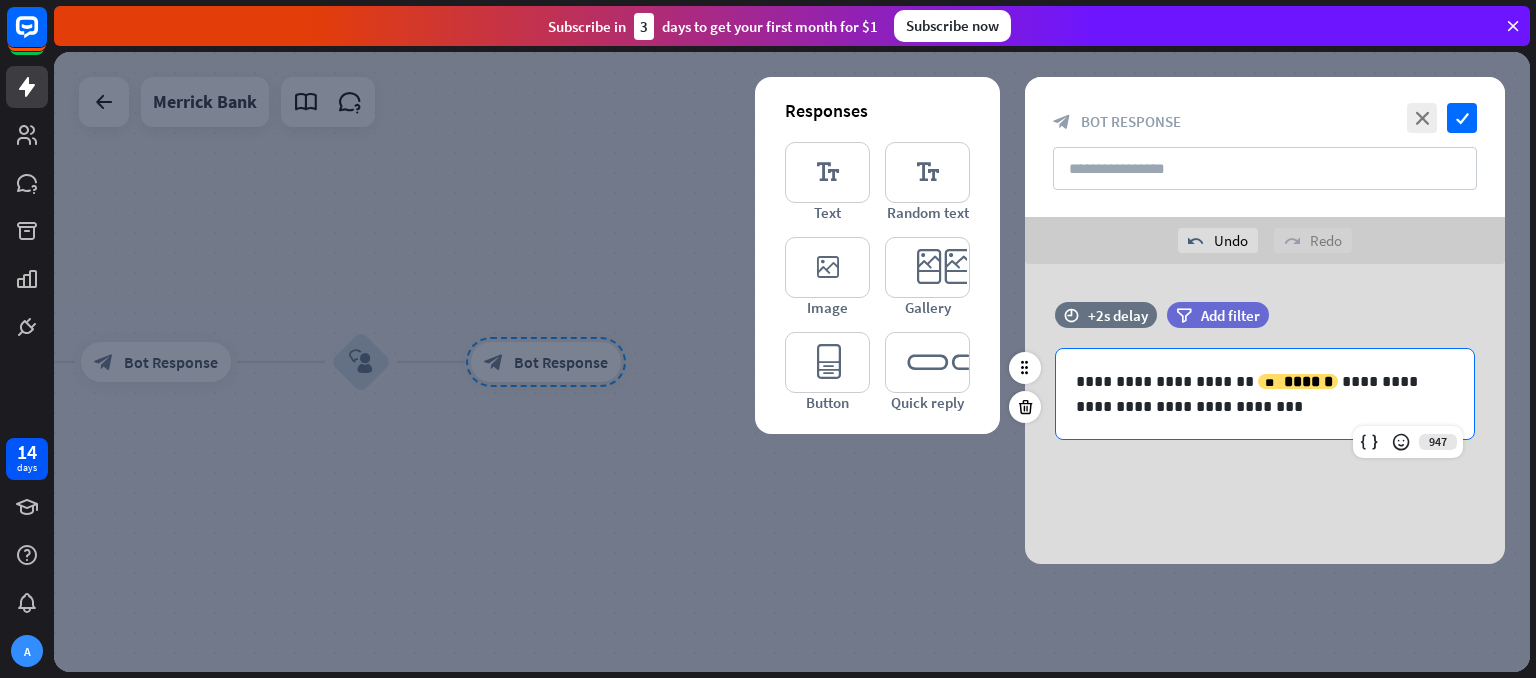 click on "**********" at bounding box center (1265, 394) 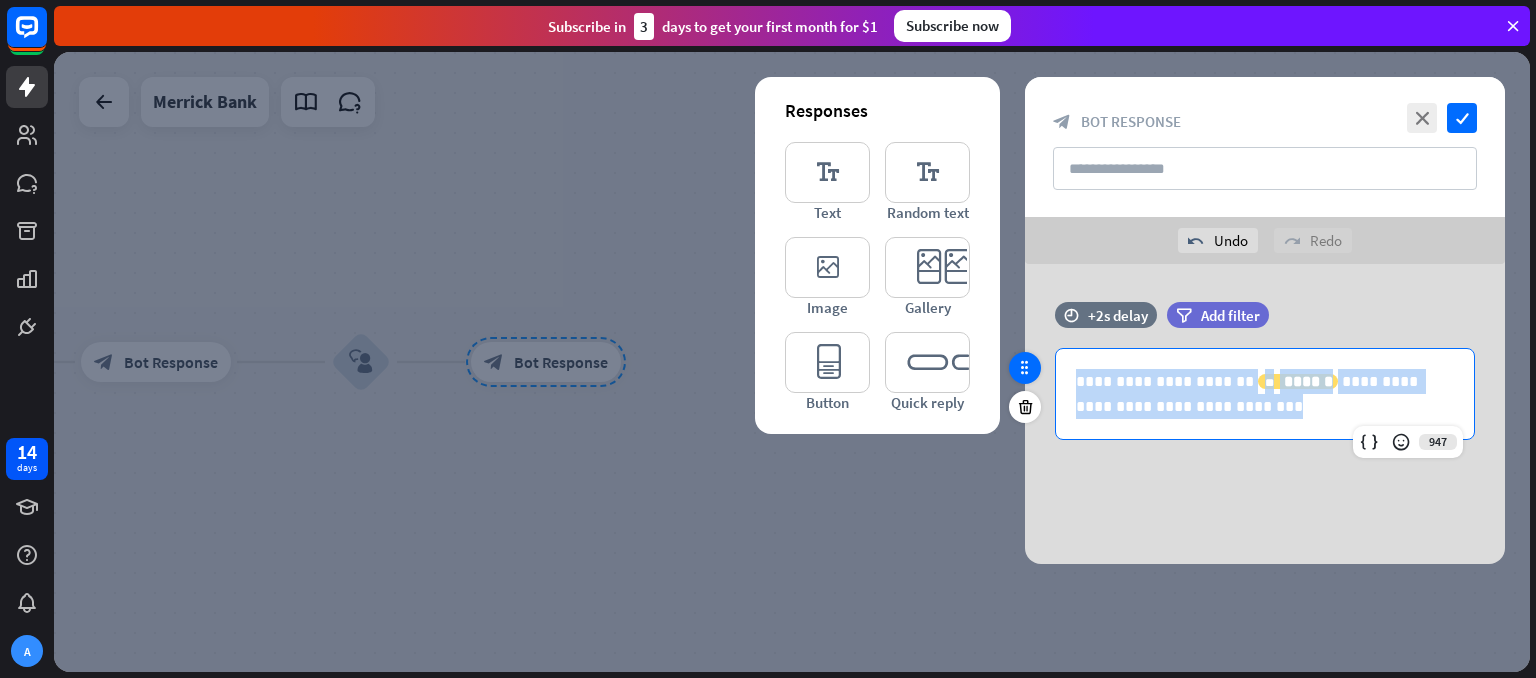 drag, startPoint x: 1277, startPoint y: 416, endPoint x: 1016, endPoint y: 355, distance: 268.03357 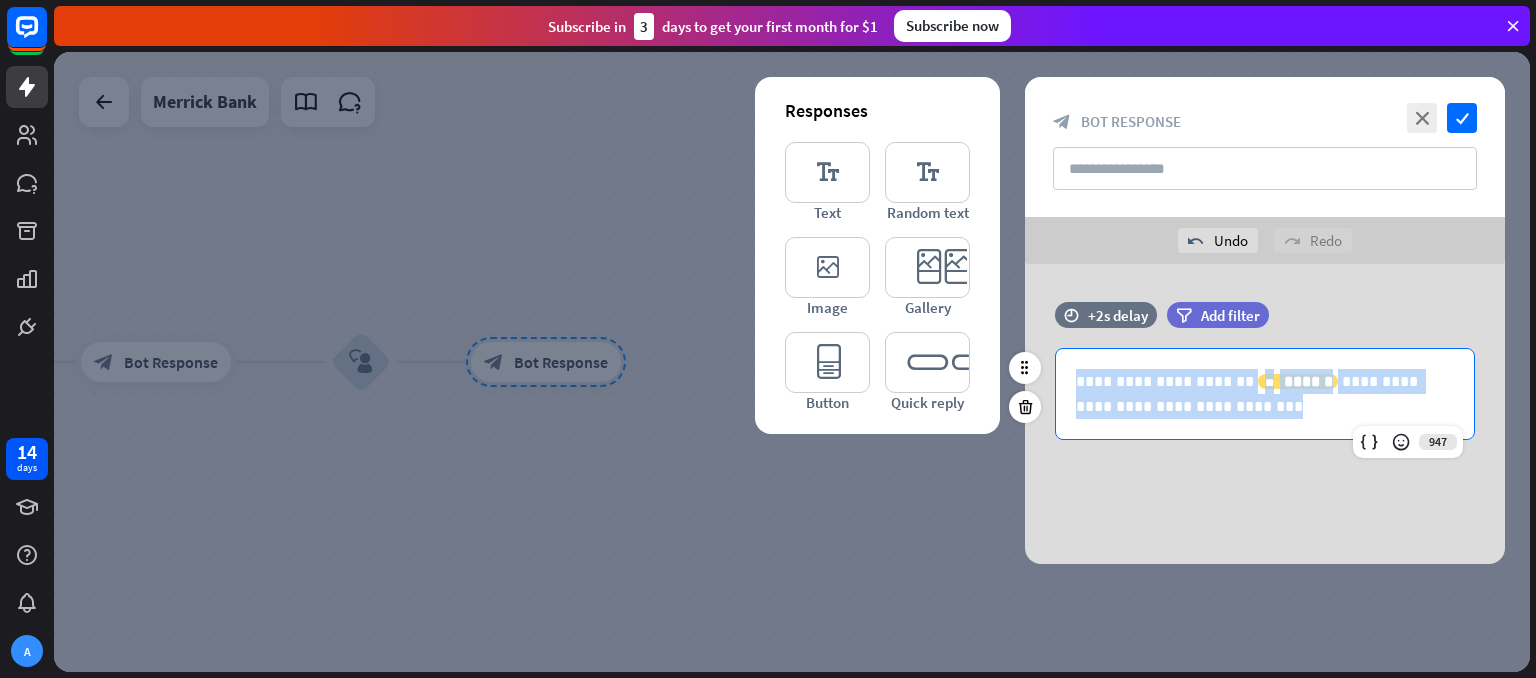 click on "**********" at bounding box center [1265, 394] 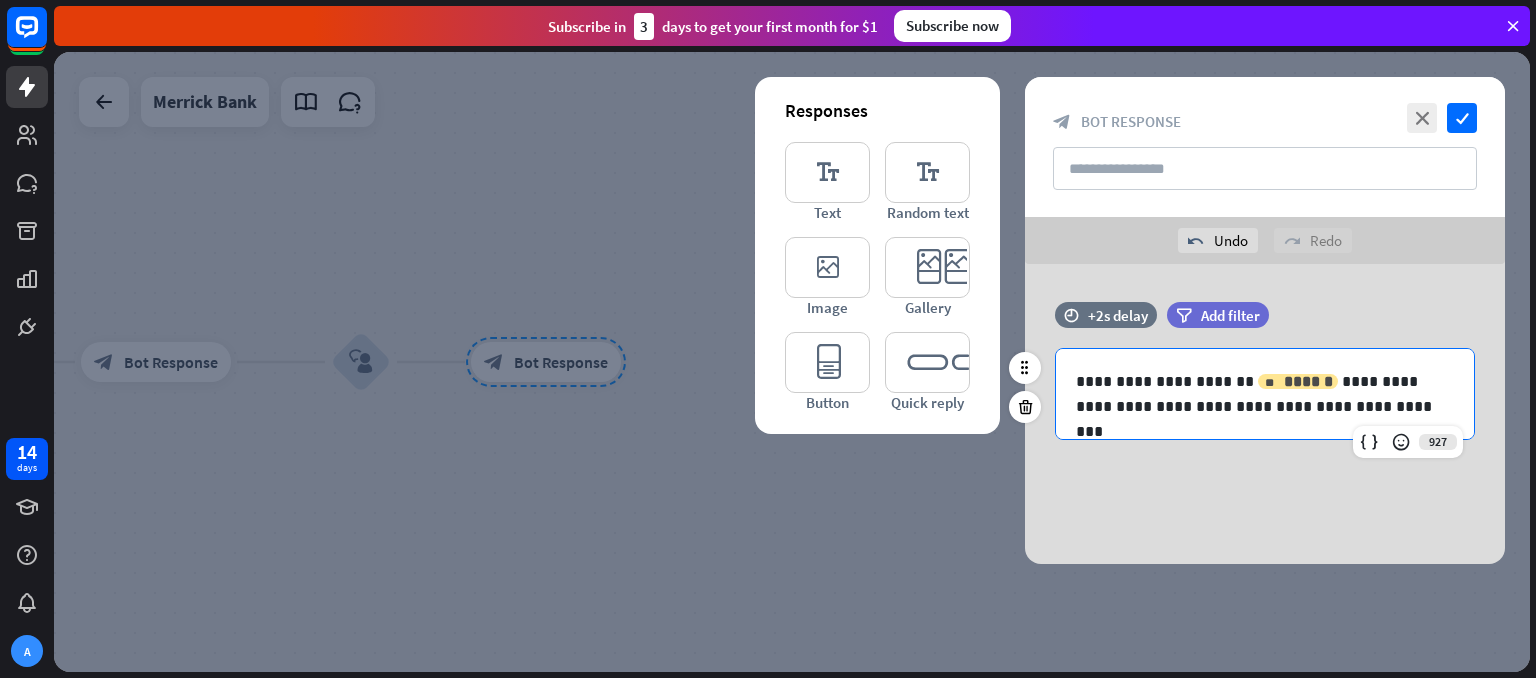 click on "******" at bounding box center [1308, 381] 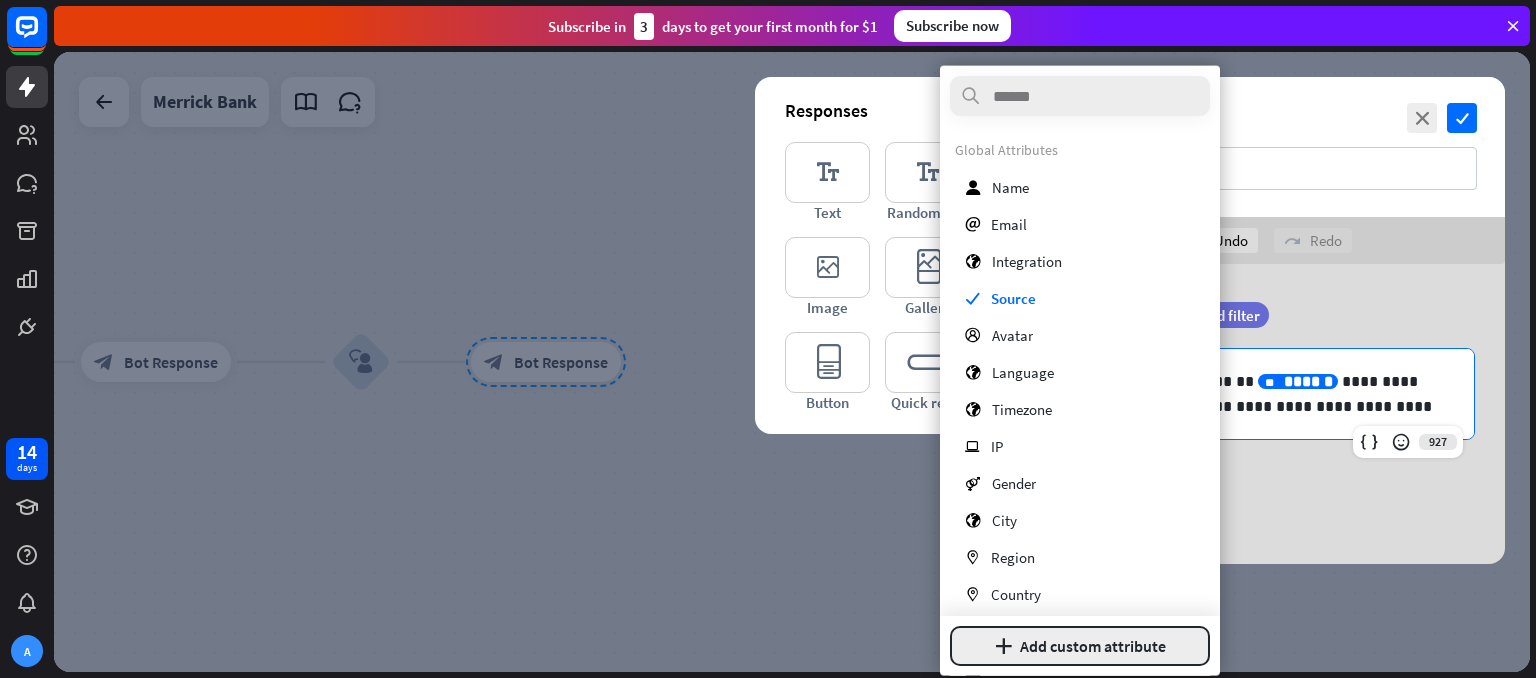 click on "plus
Add custom attribute" at bounding box center [1080, 646] 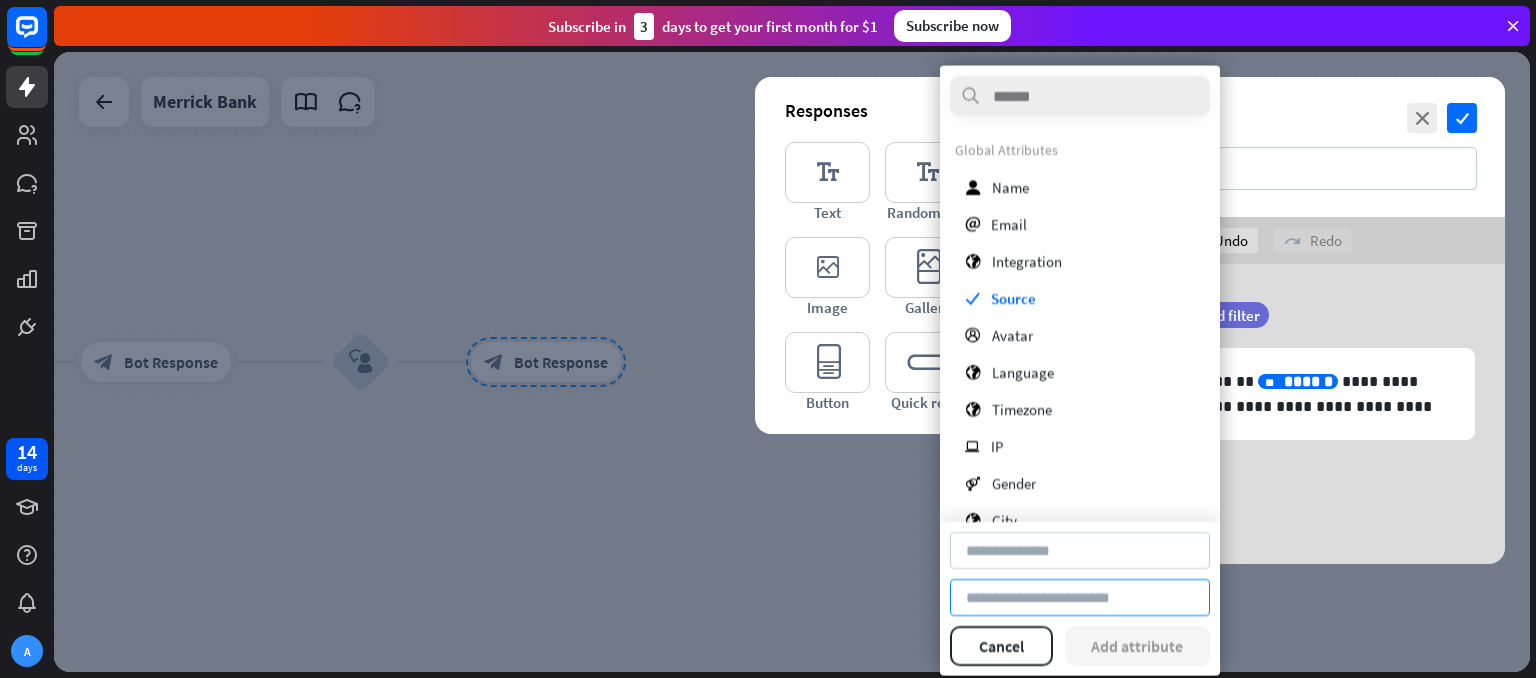 click at bounding box center [1080, 597] 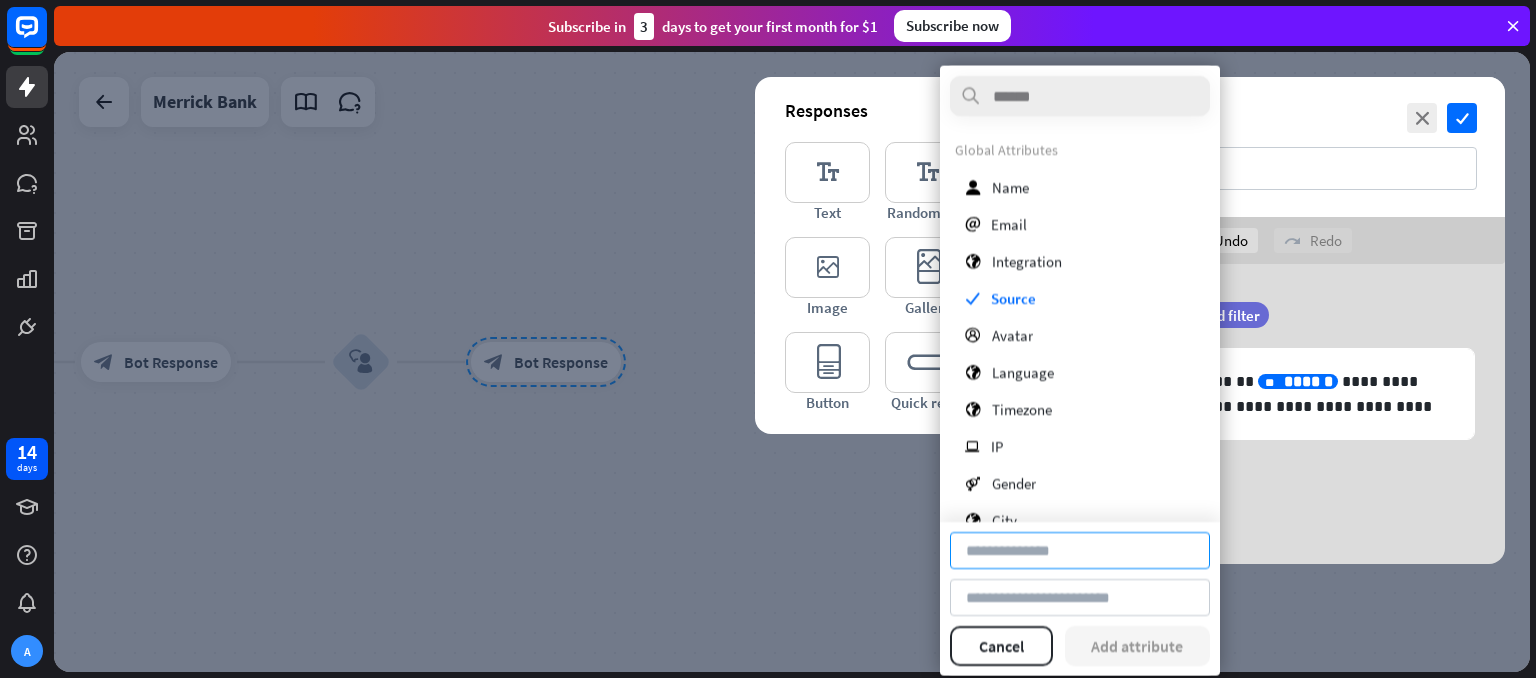 click at bounding box center (1080, 550) 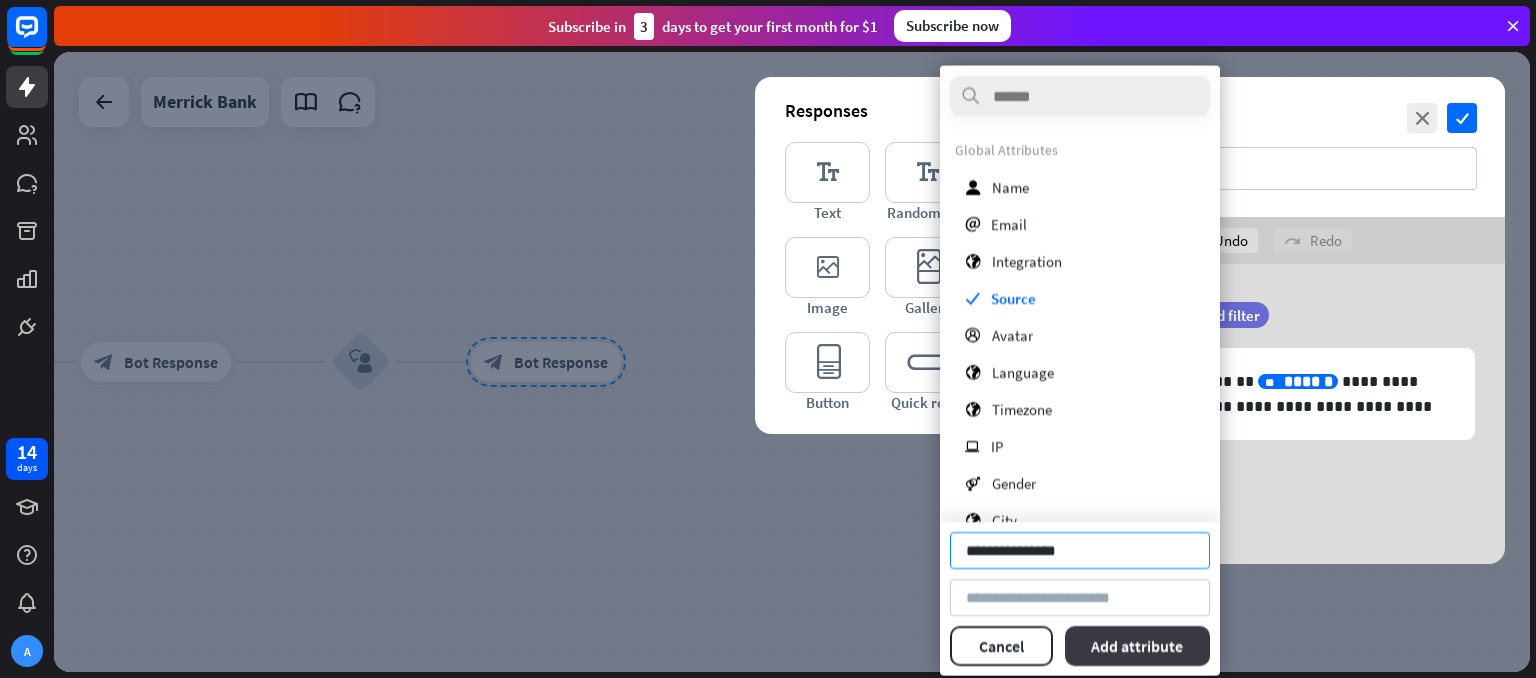 type on "**********" 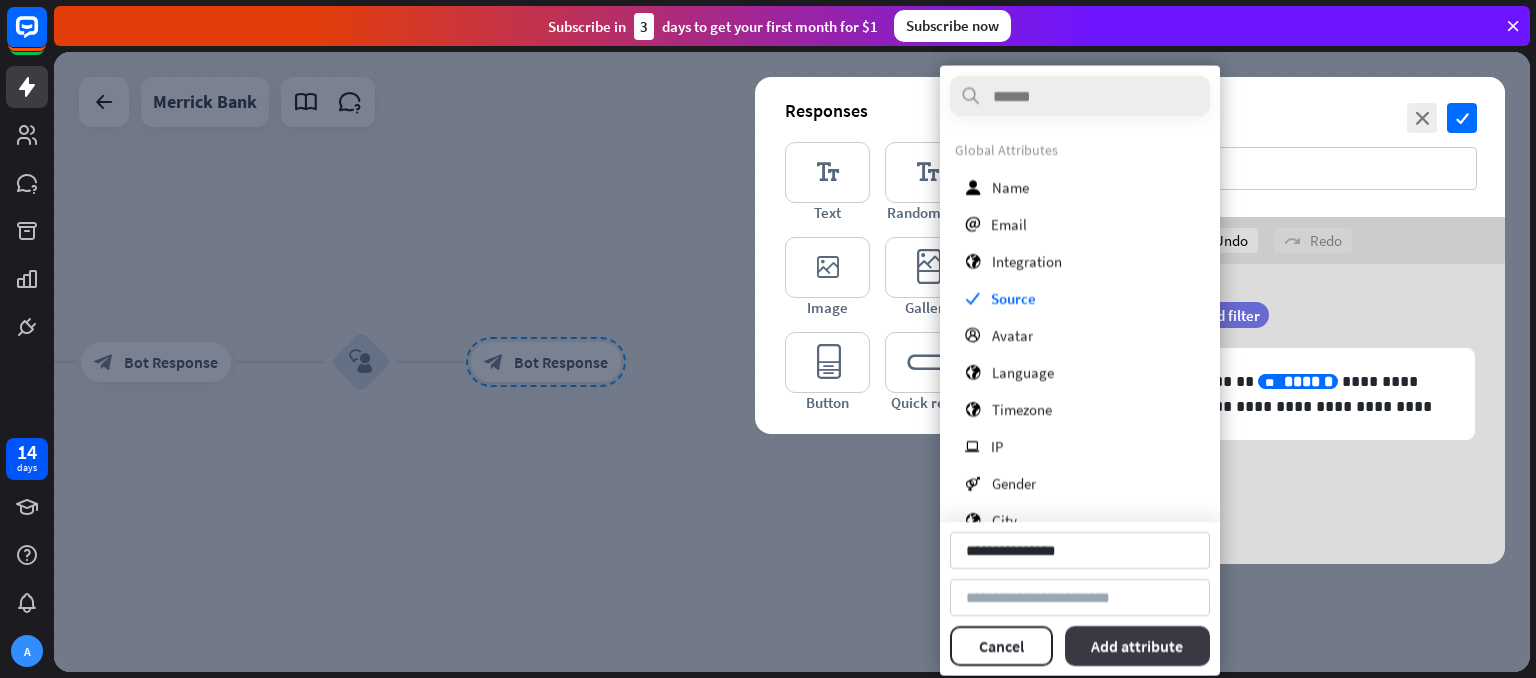 click on "Add attribute" at bounding box center [1138, 646] 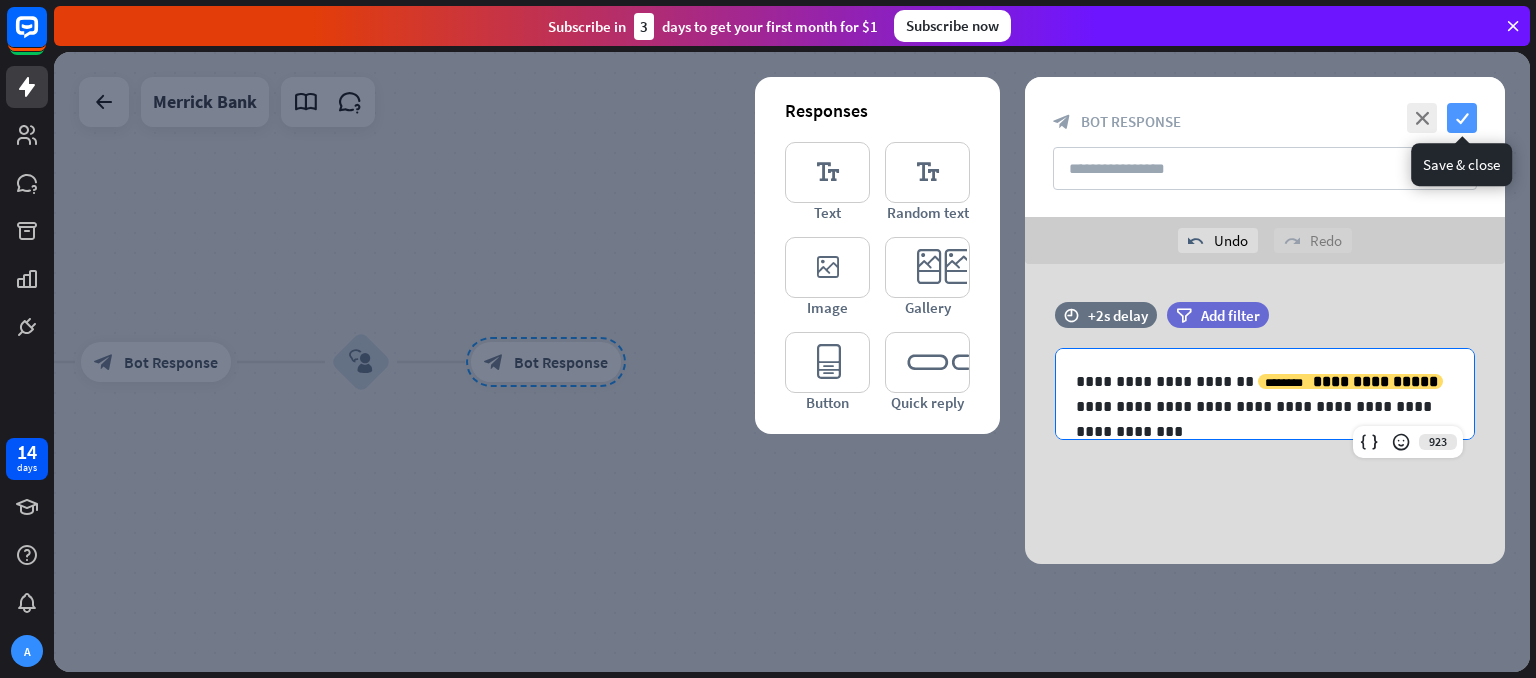 click on "check" at bounding box center [1462, 118] 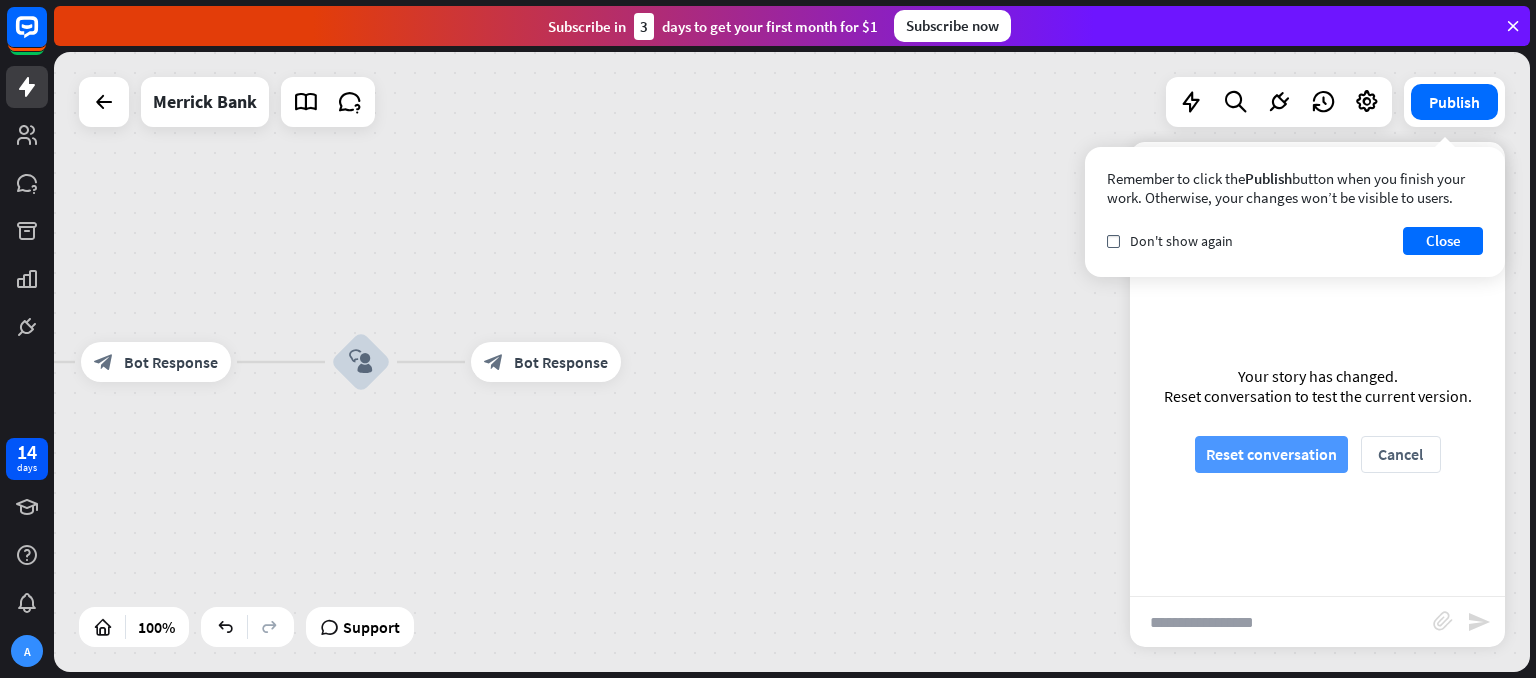 click on "Reset conversation" at bounding box center [1271, 454] 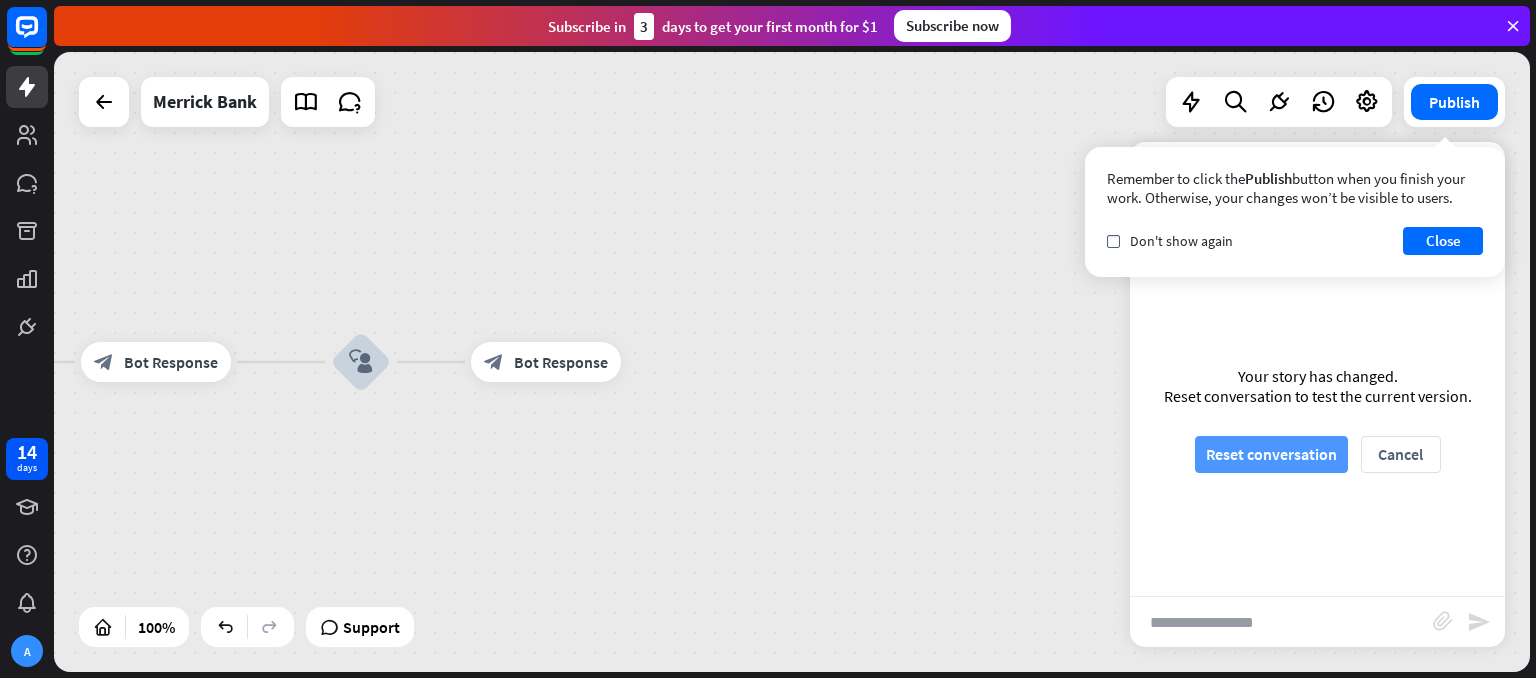 scroll, scrollTop: 0, scrollLeft: 0, axis: both 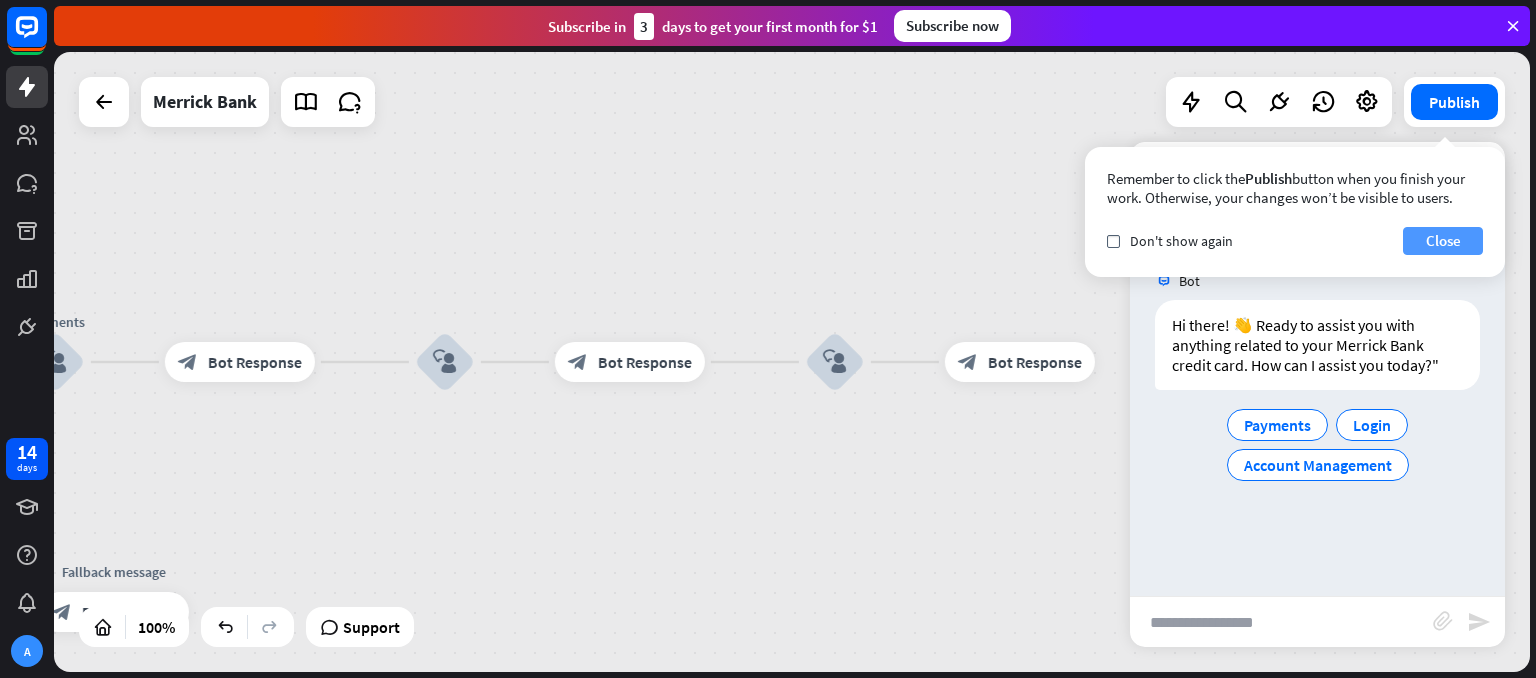 click on "Close" at bounding box center [1443, 241] 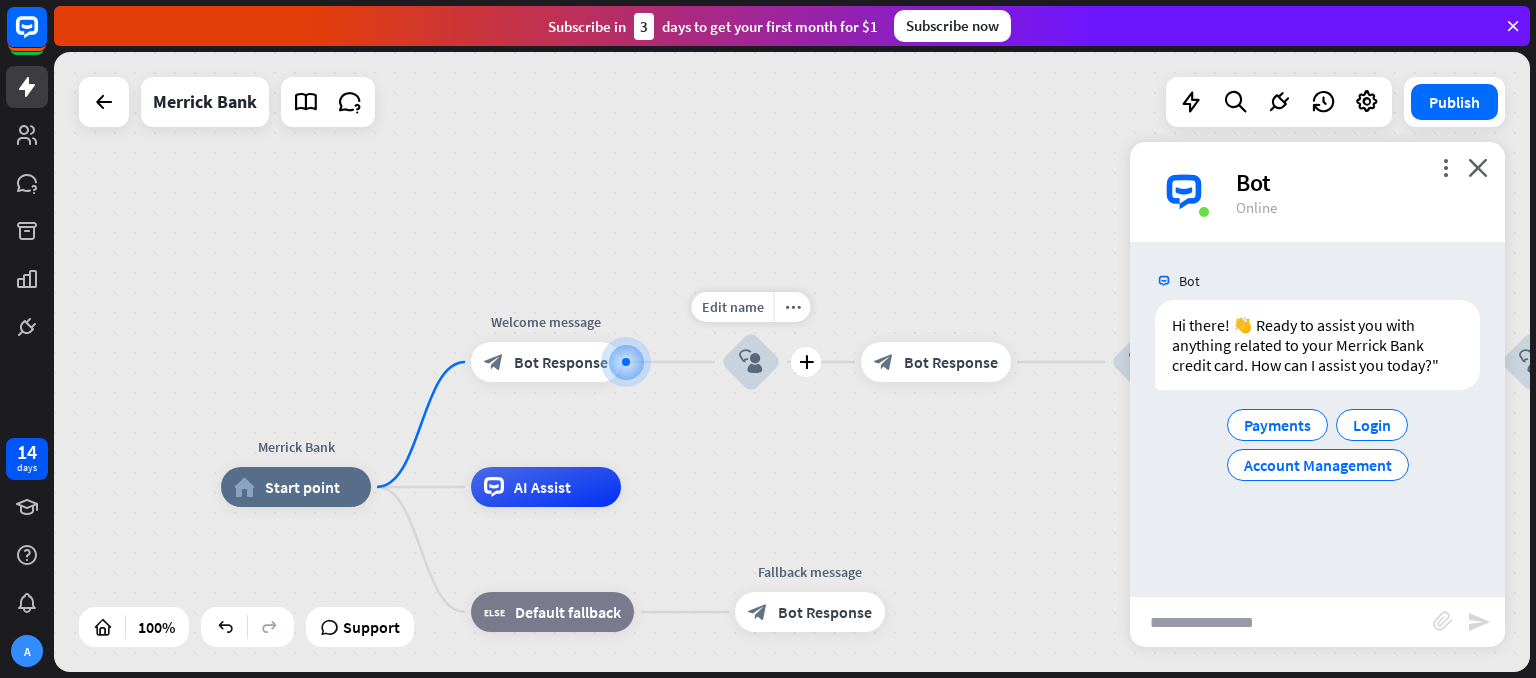 click on "block_user_input" at bounding box center (751, 362) 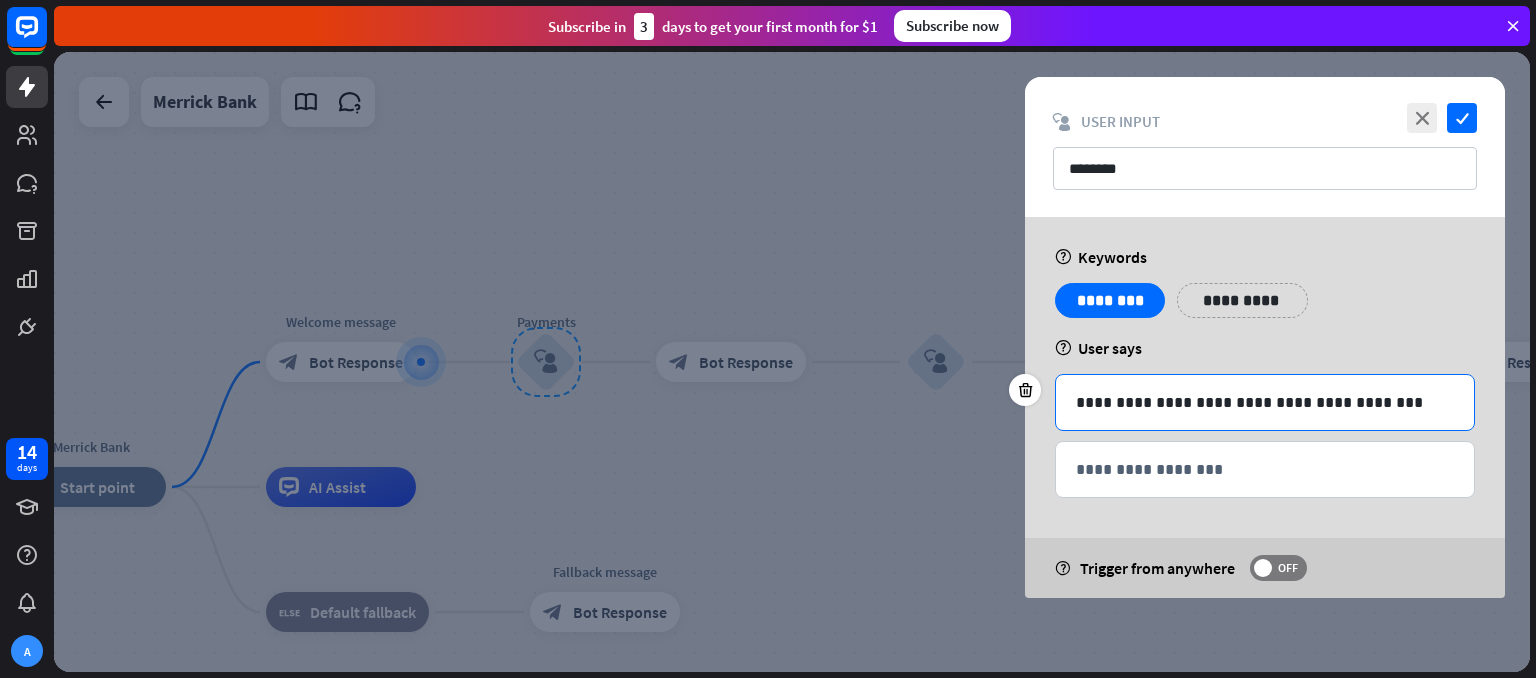 click on "**********" at bounding box center [1265, 402] 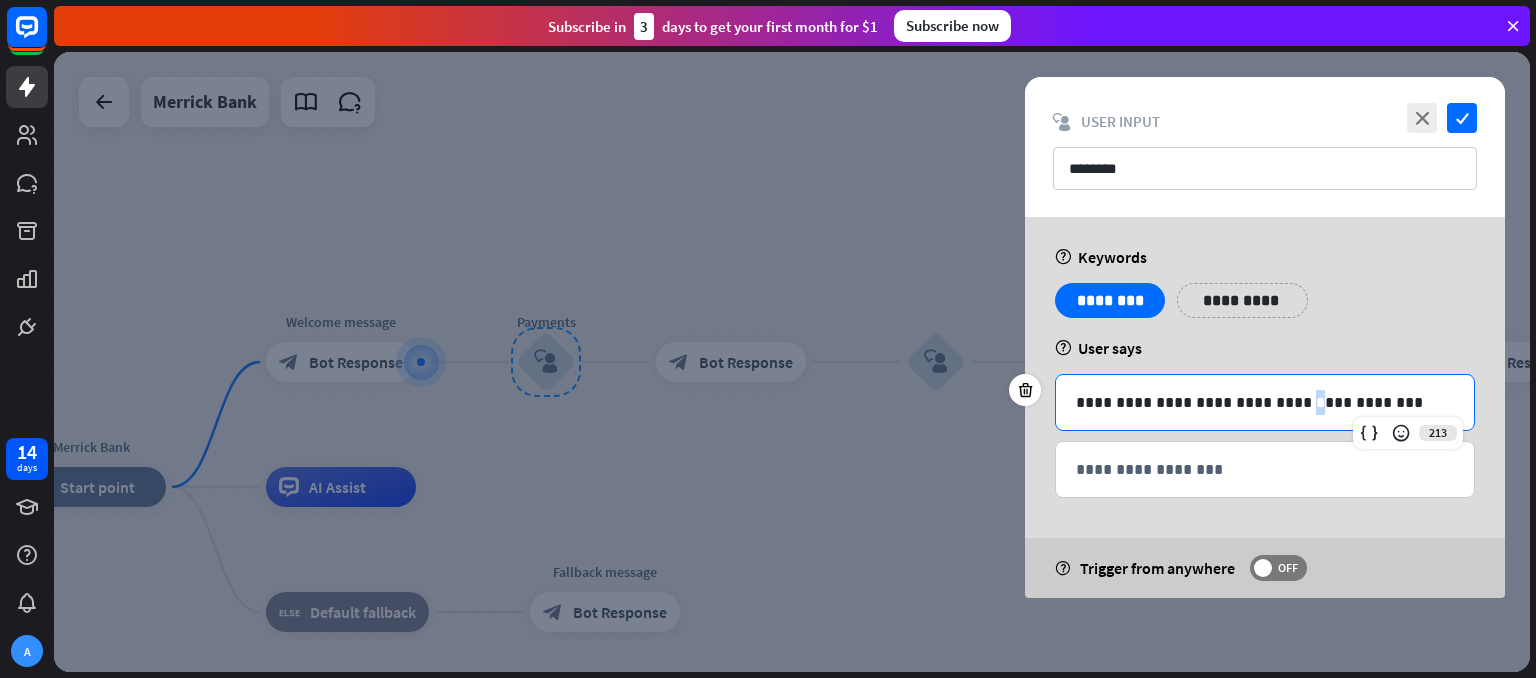 click on "**********" at bounding box center (1265, 402) 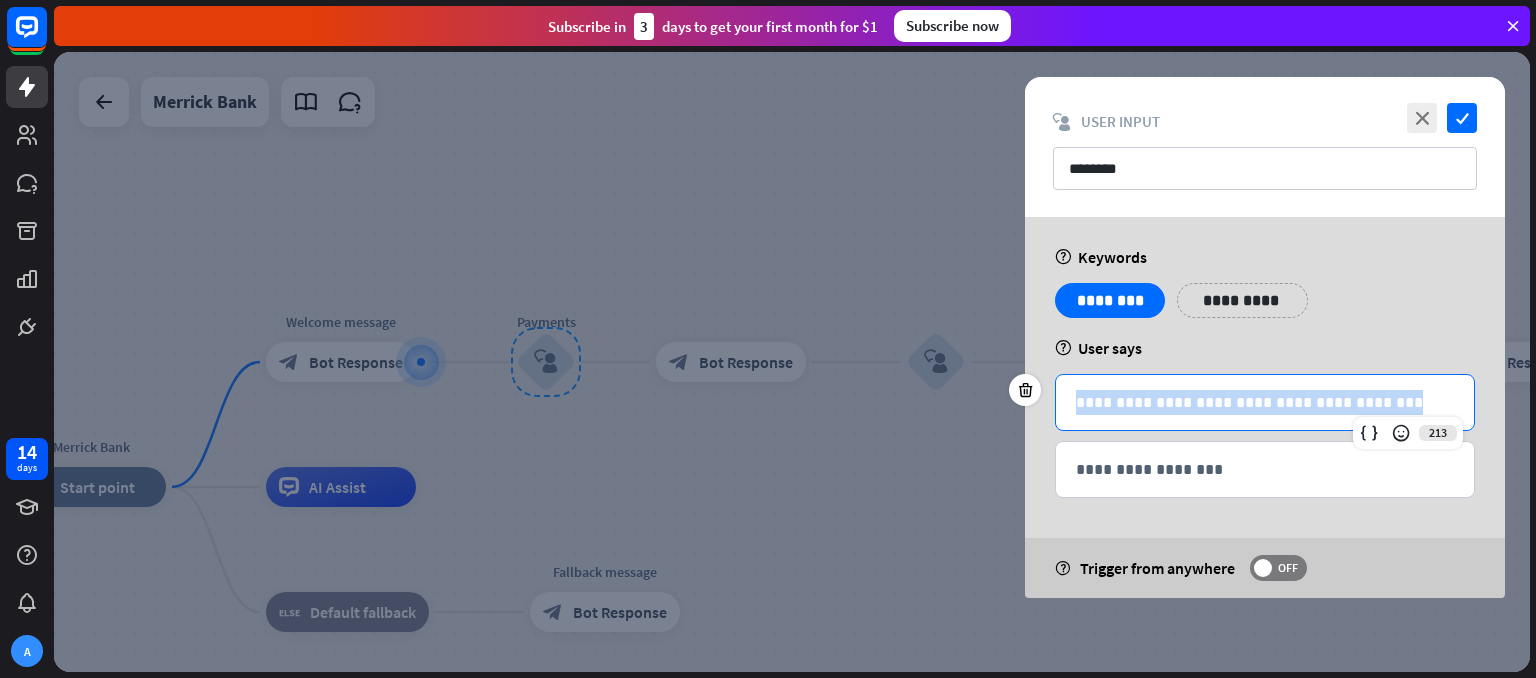 click on "**********" at bounding box center (1265, 402) 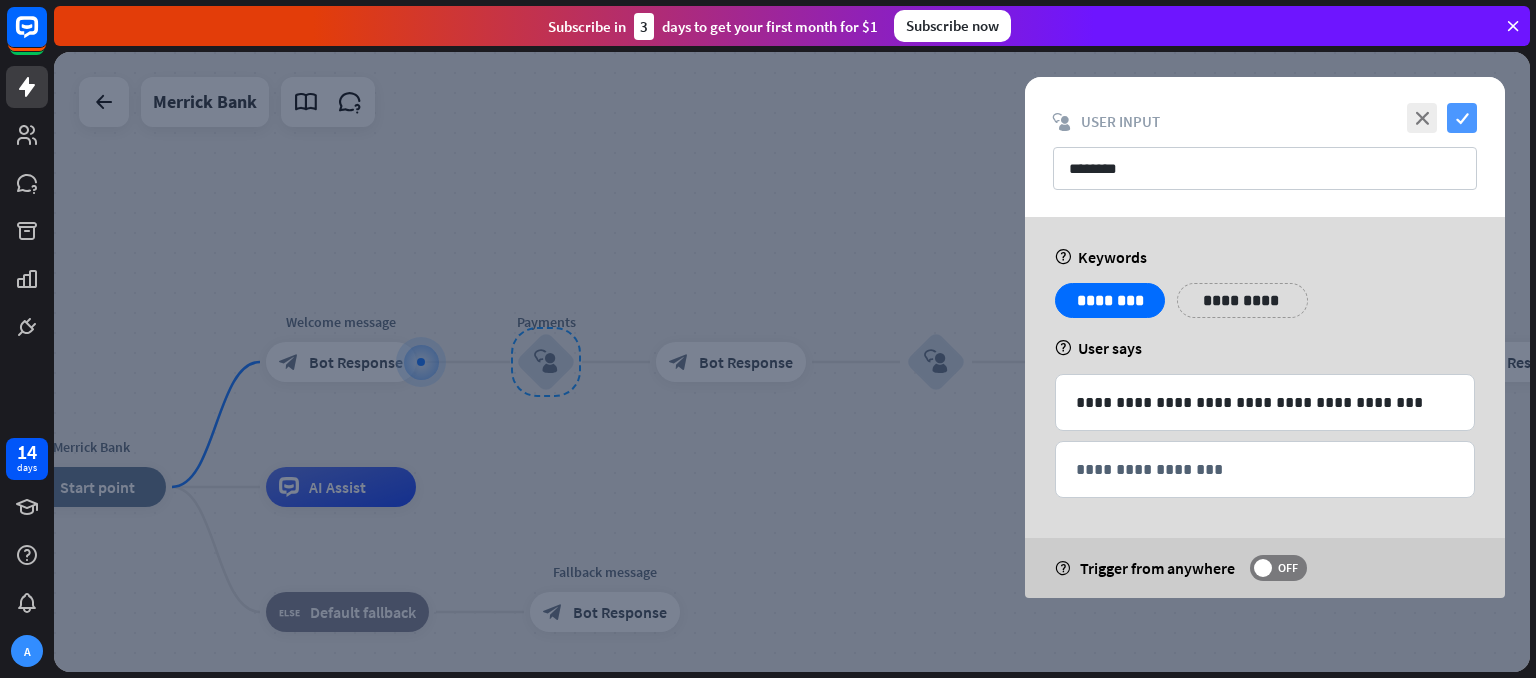 click on "check" at bounding box center [1462, 118] 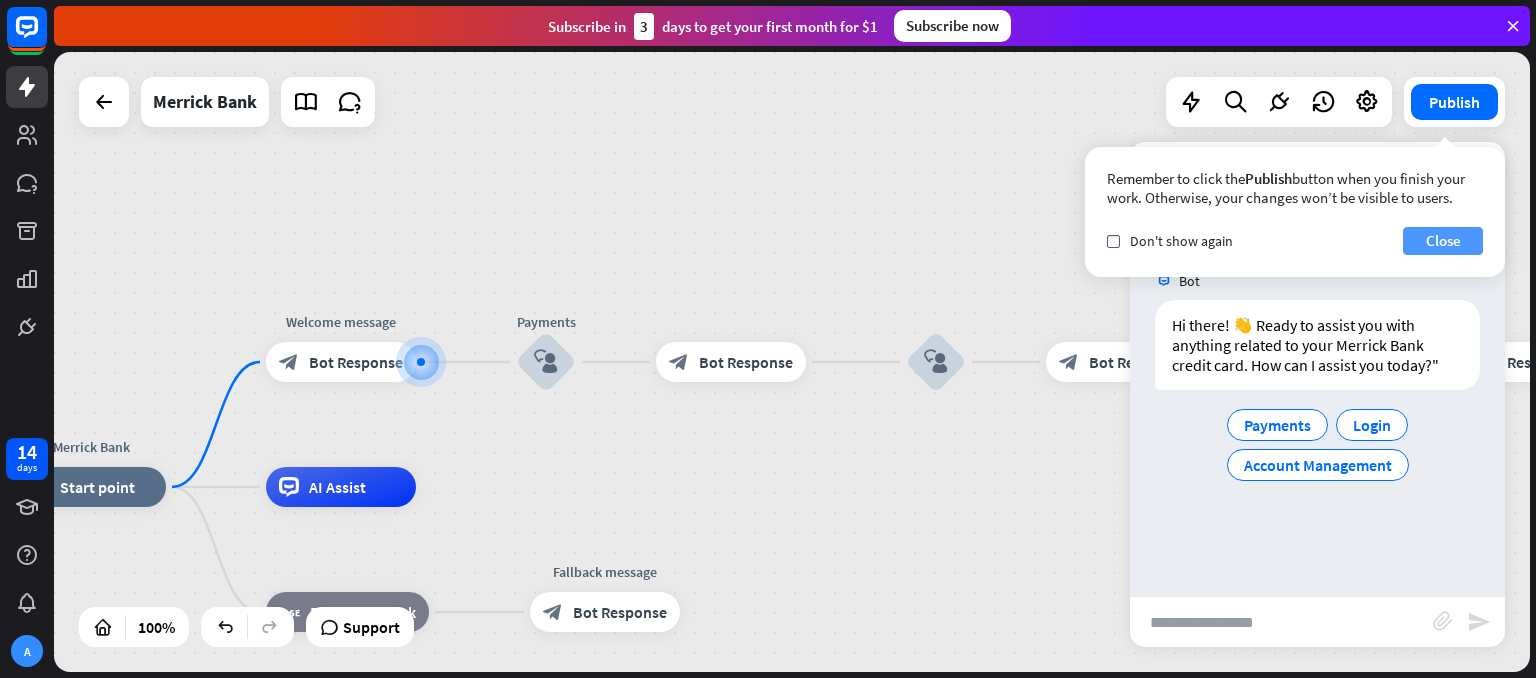 click on "Close" at bounding box center (1443, 241) 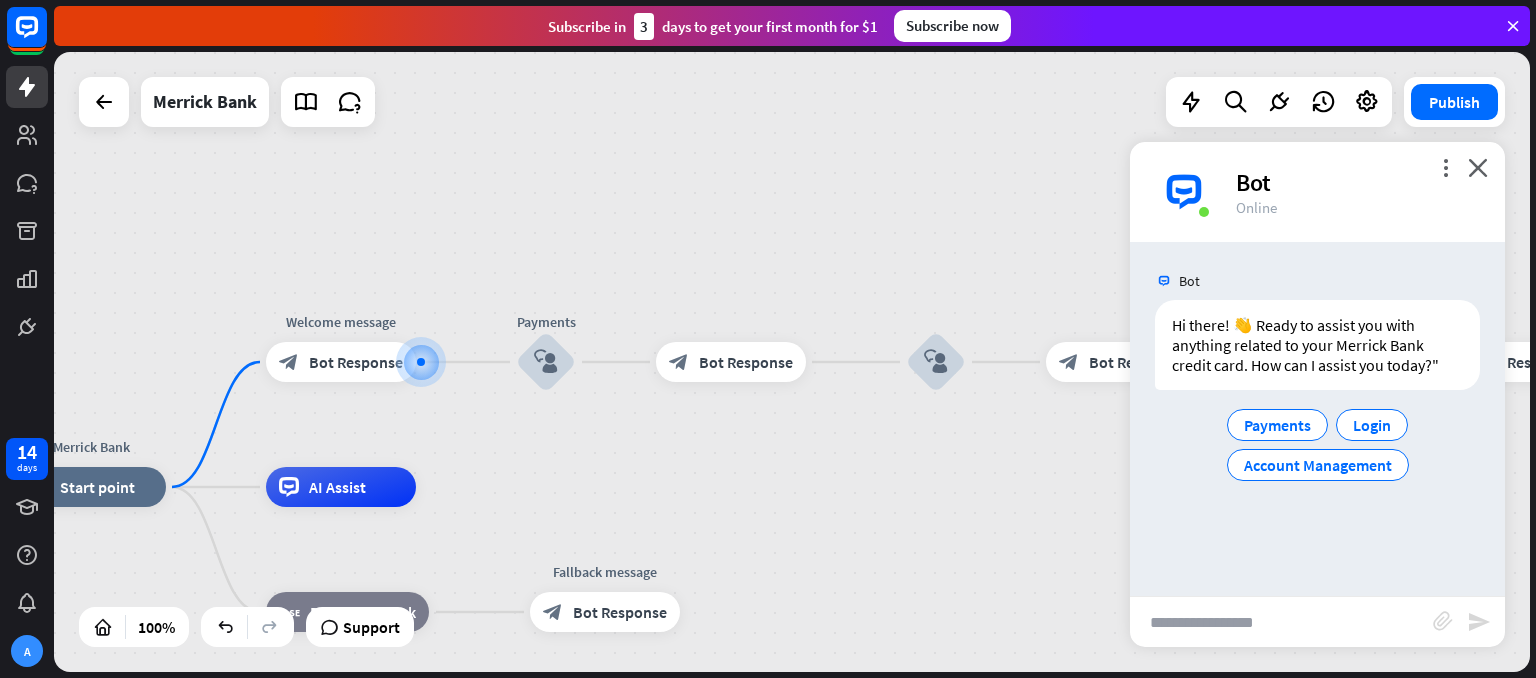 click at bounding box center [1281, 622] 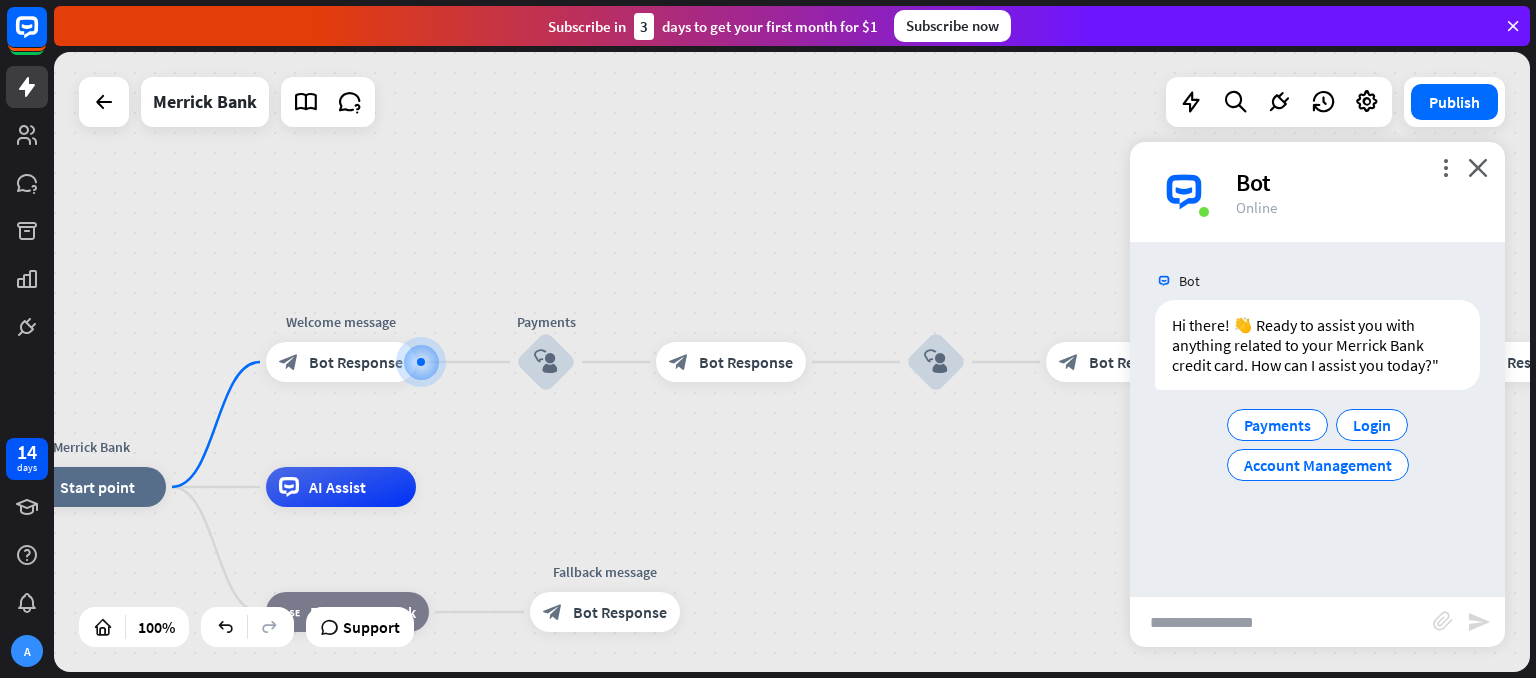 paste on "**********" 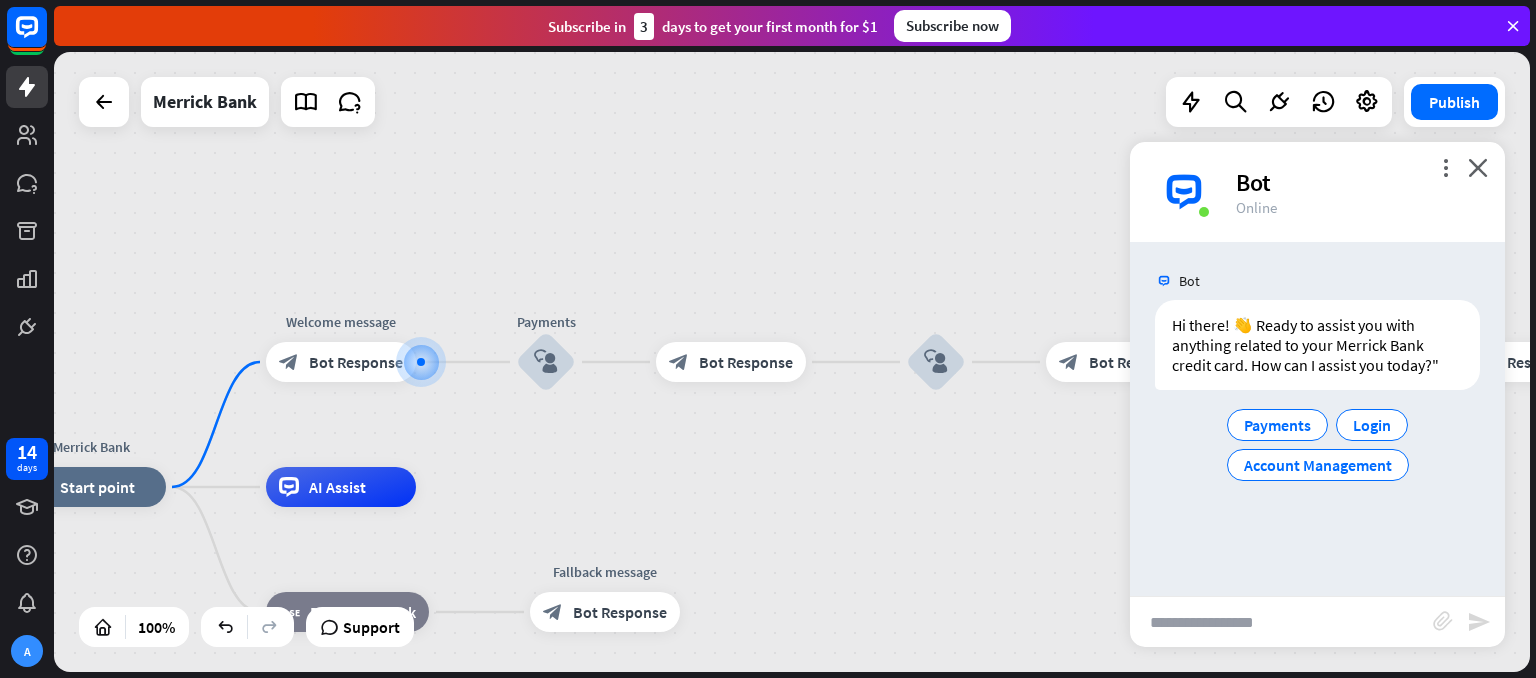 type on "**********" 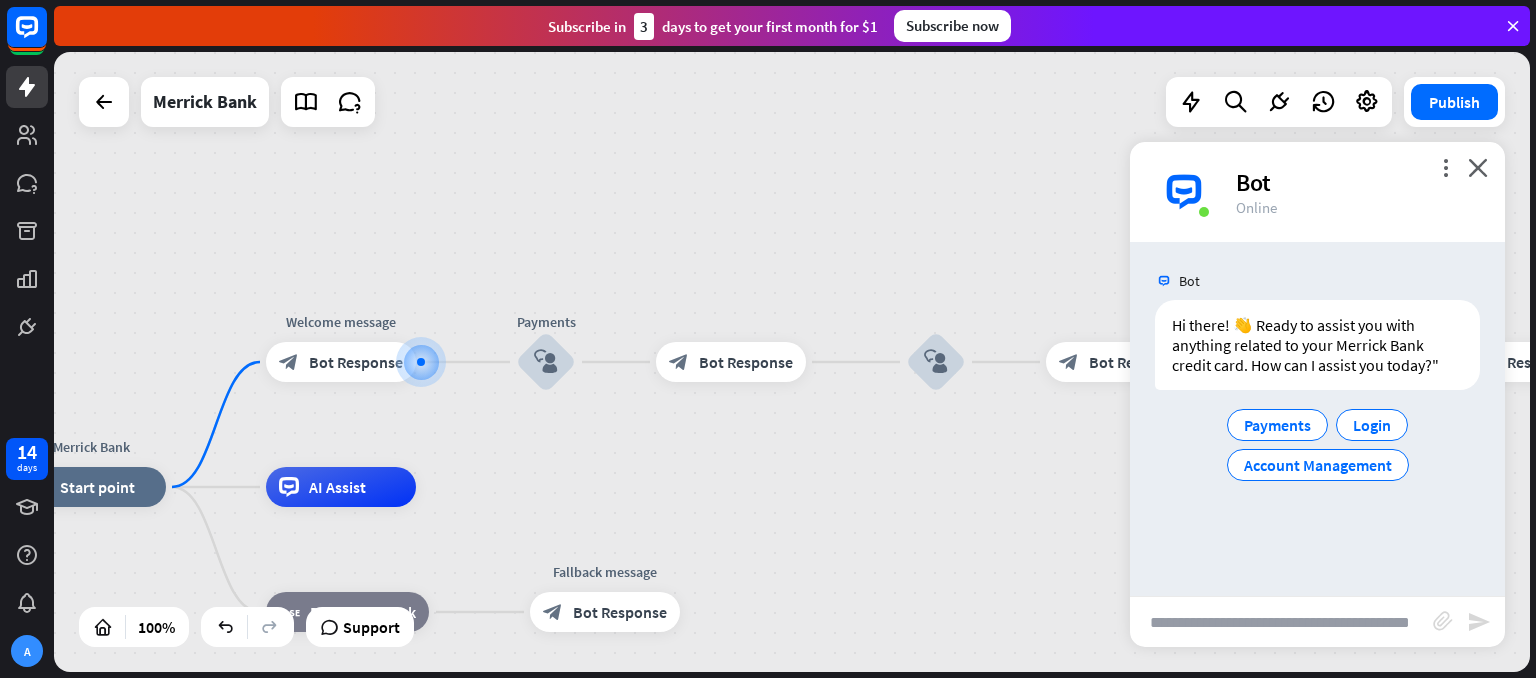 scroll, scrollTop: 0, scrollLeft: 34, axis: horizontal 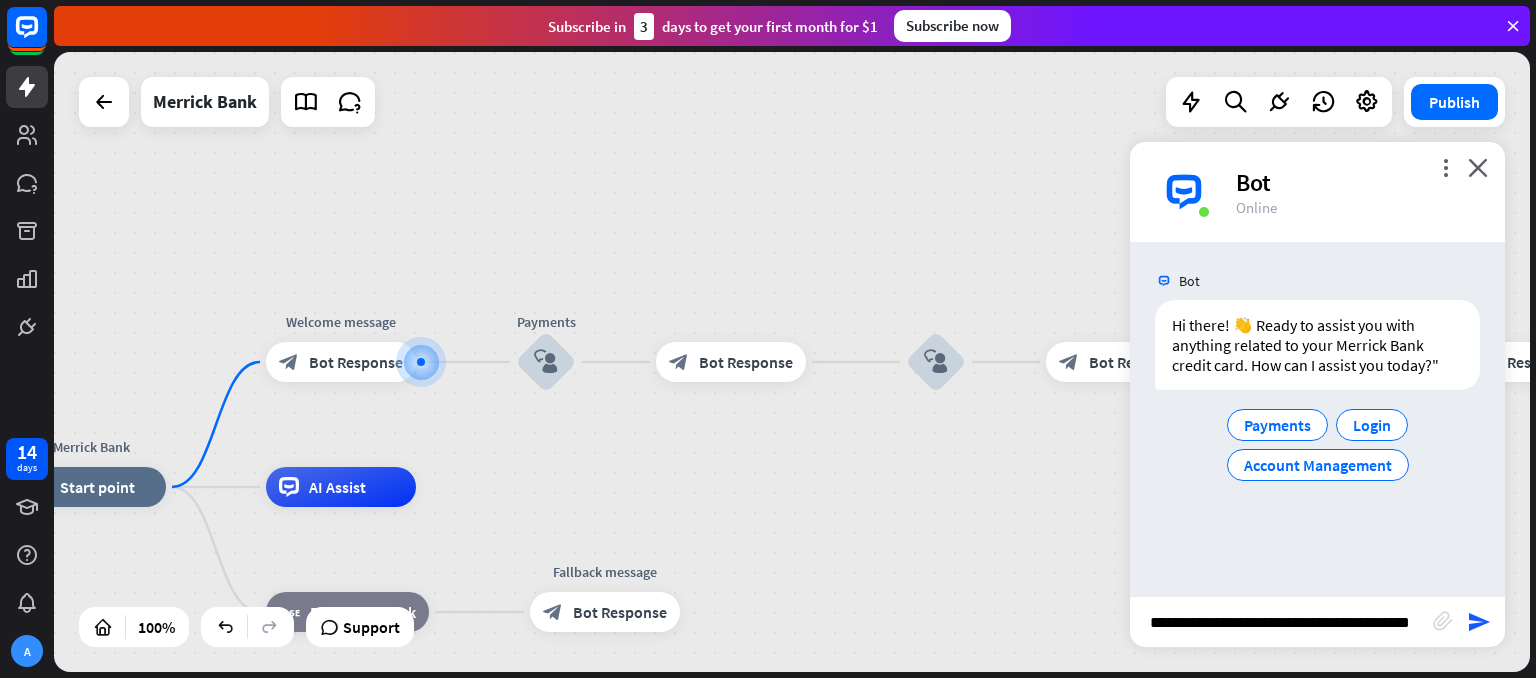 type 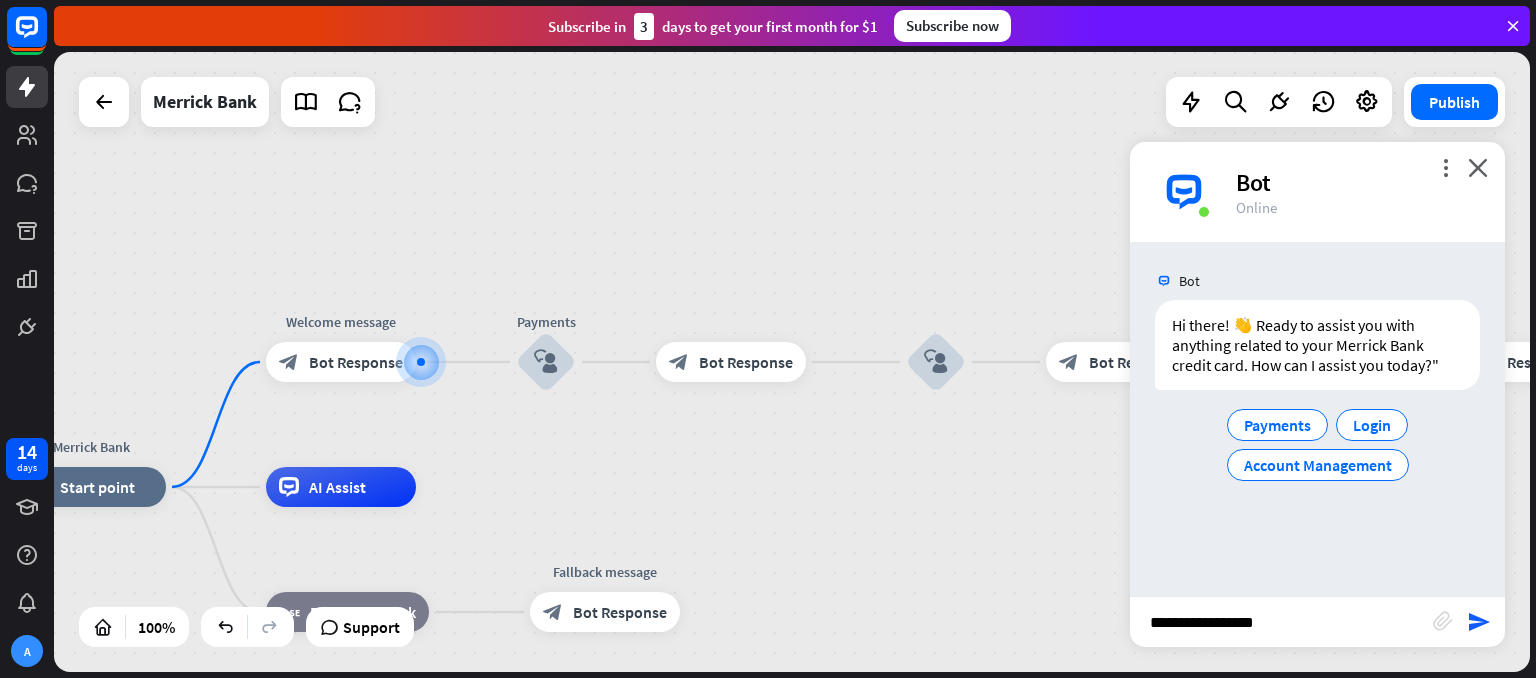 scroll, scrollTop: 0, scrollLeft: 0, axis: both 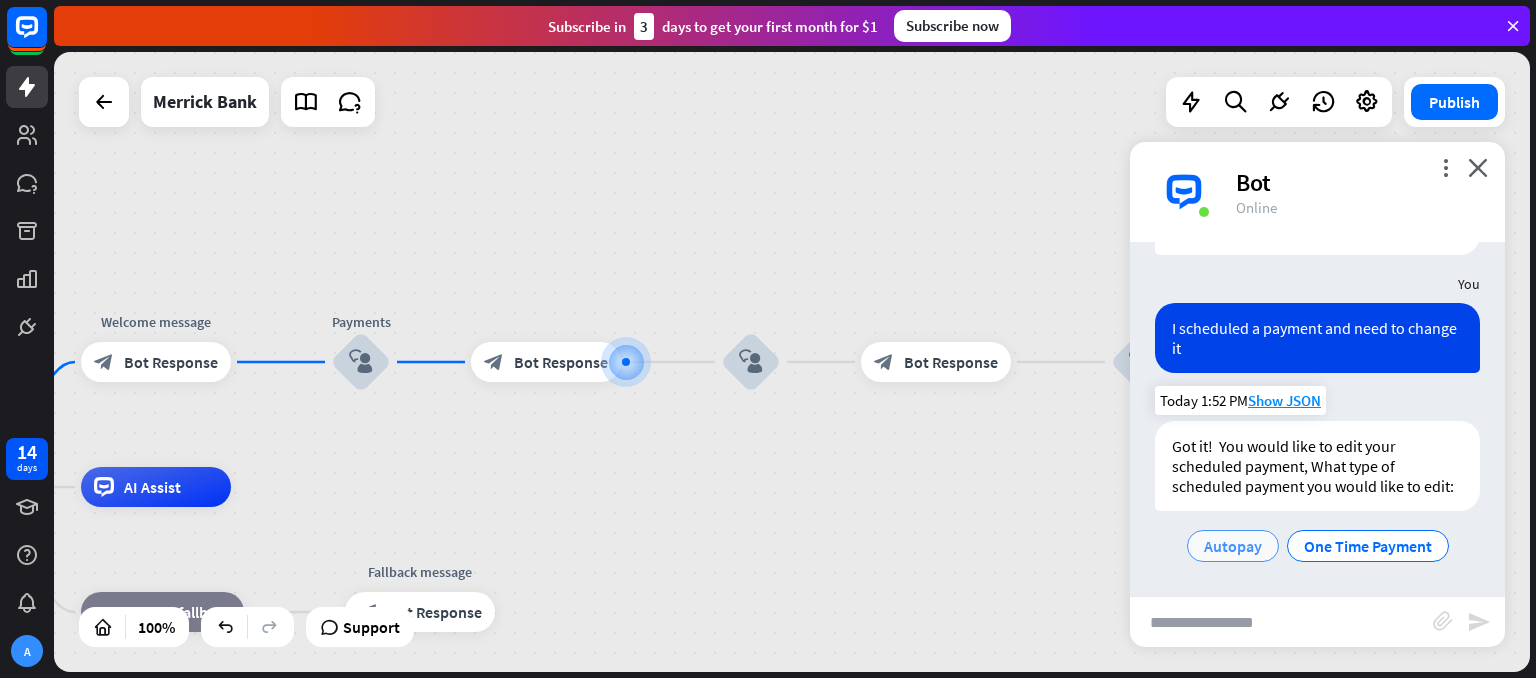 click on "Autopay" at bounding box center [1233, 546] 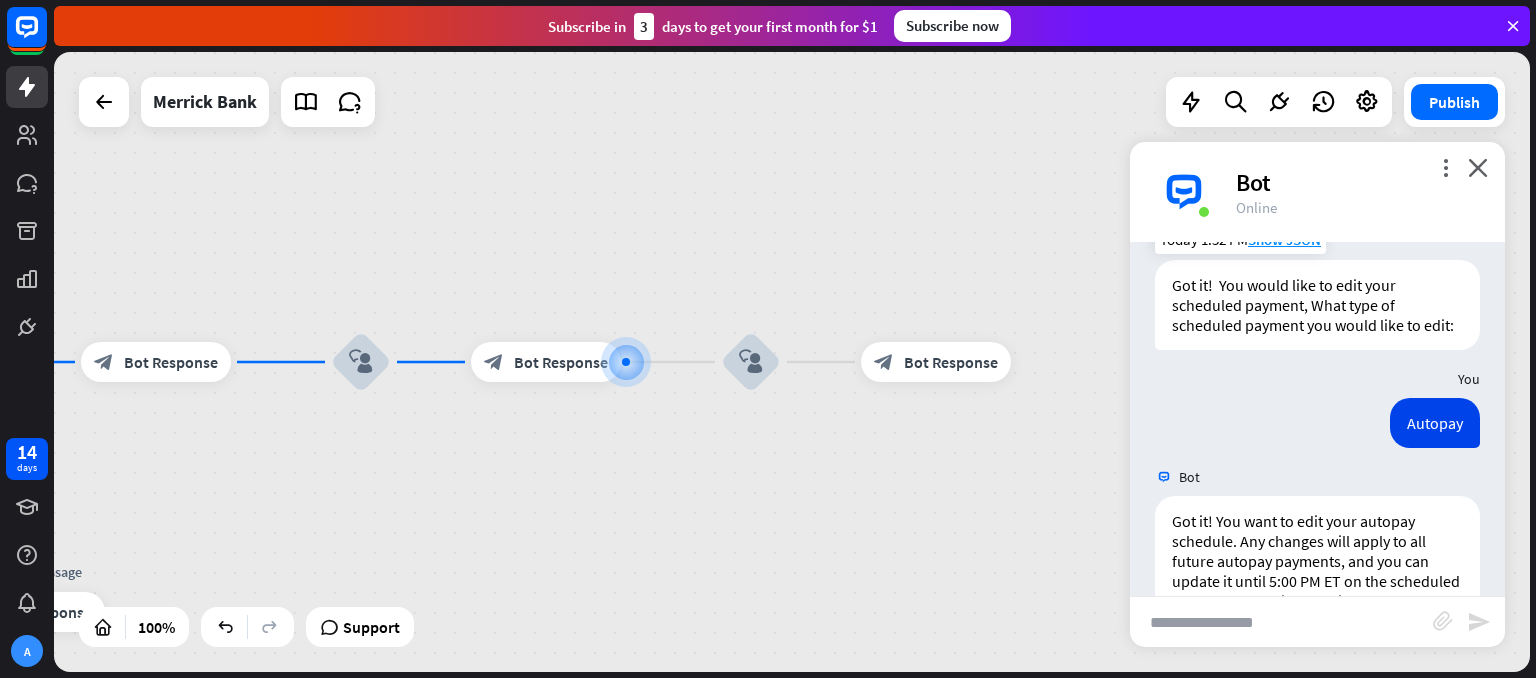 scroll, scrollTop: 450, scrollLeft: 0, axis: vertical 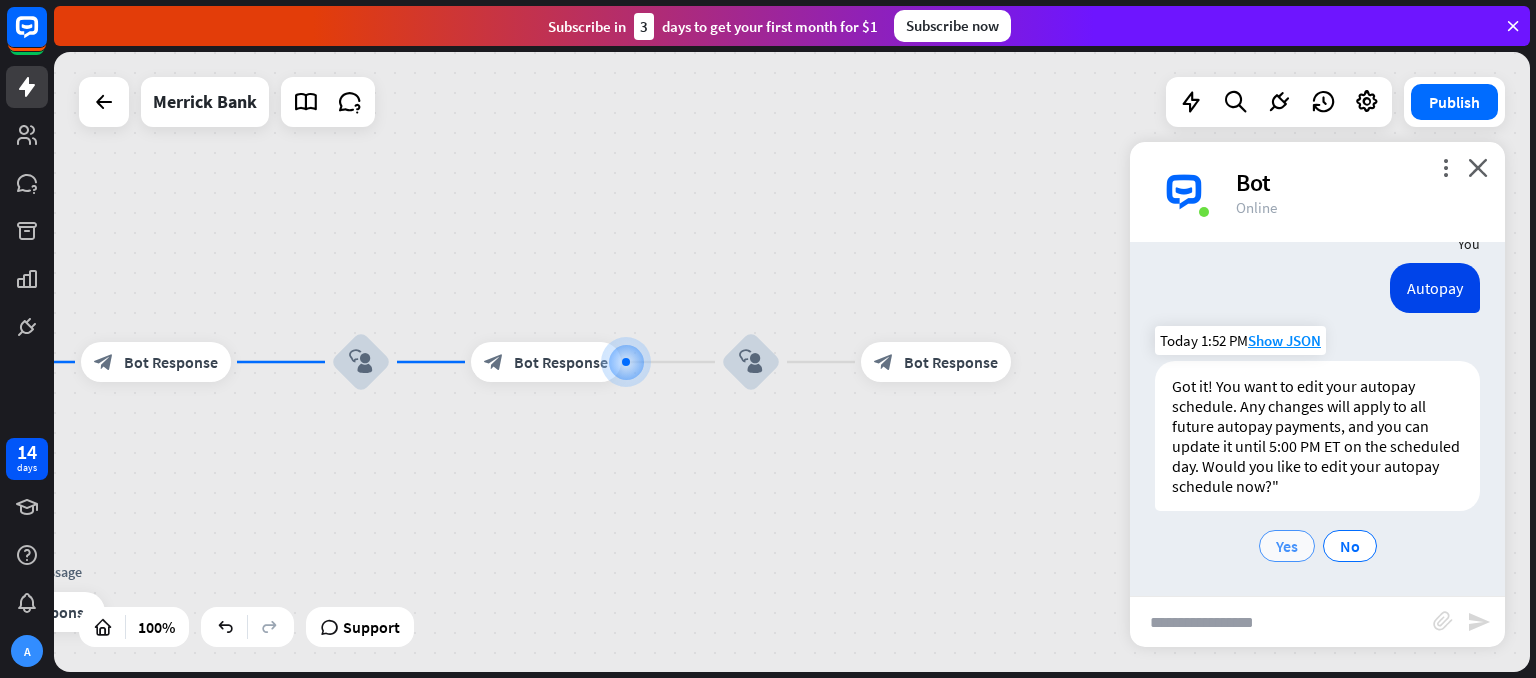 click on "Yes" at bounding box center (1287, 546) 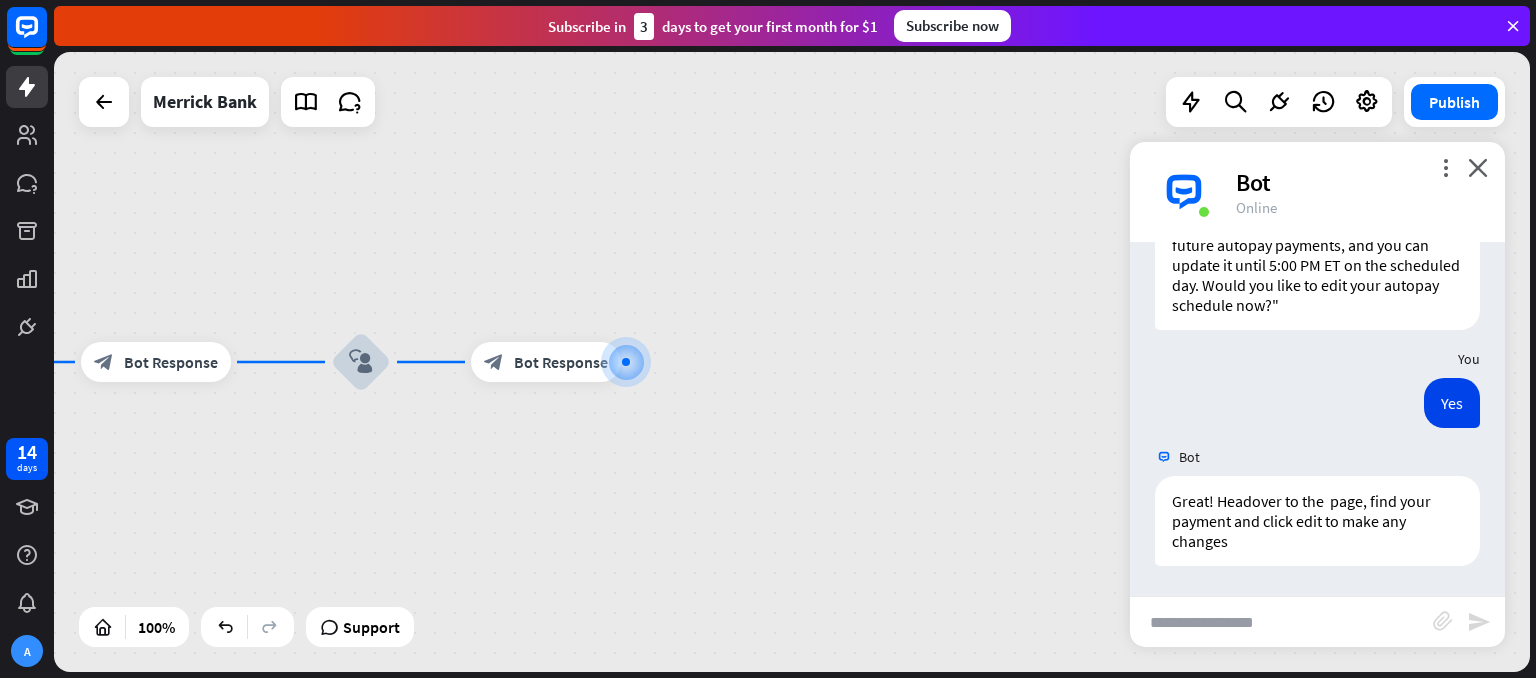 scroll, scrollTop: 632, scrollLeft: 0, axis: vertical 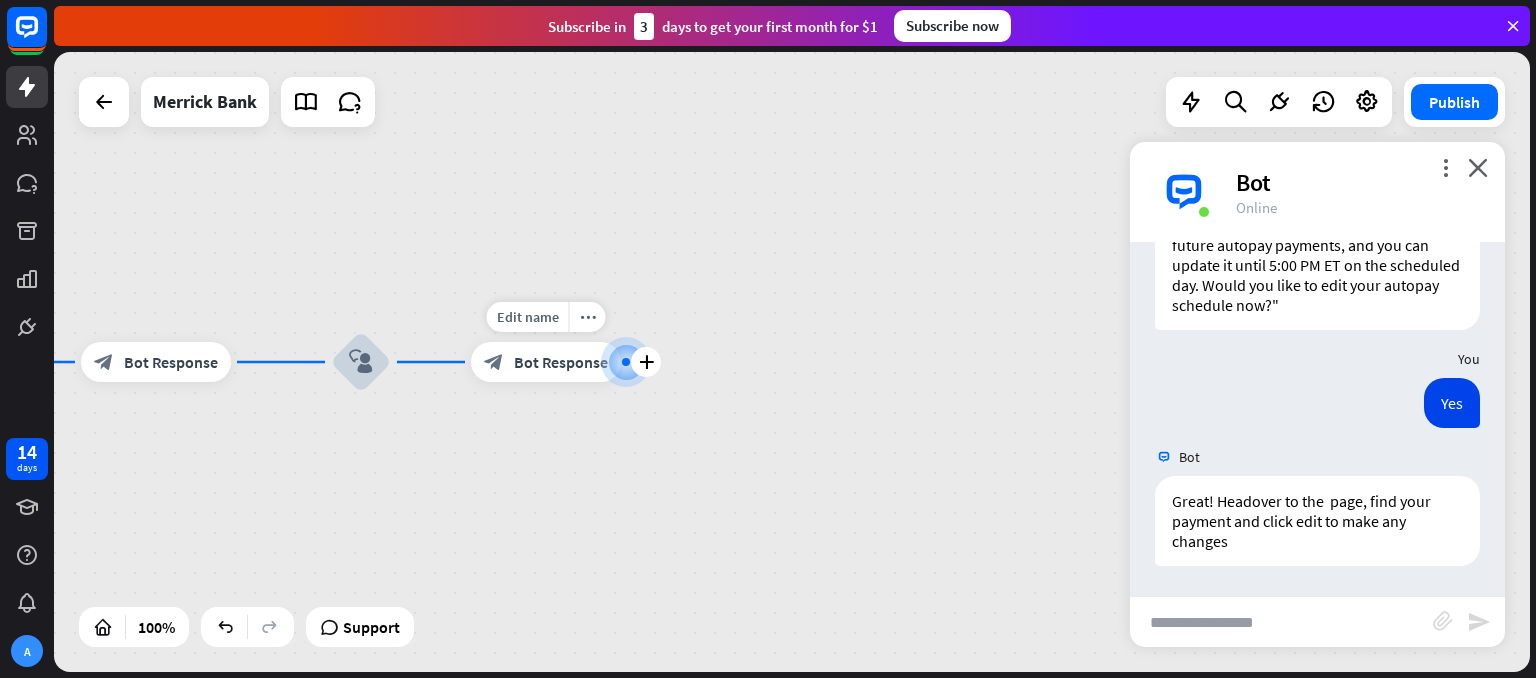 click on "Edit name   more_horiz         plus     block_bot_response   Bot Response" at bounding box center [546, 362] 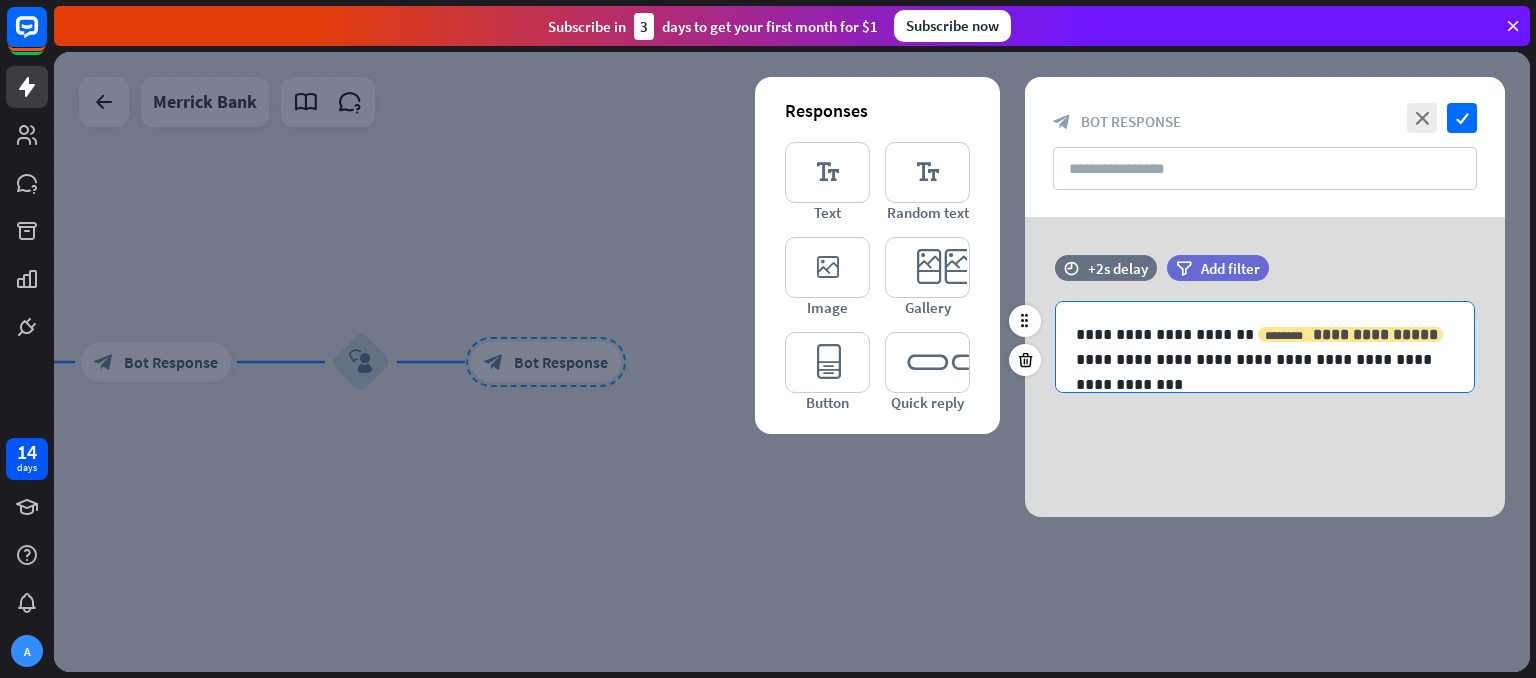 click on "**********" at bounding box center (1375, 334) 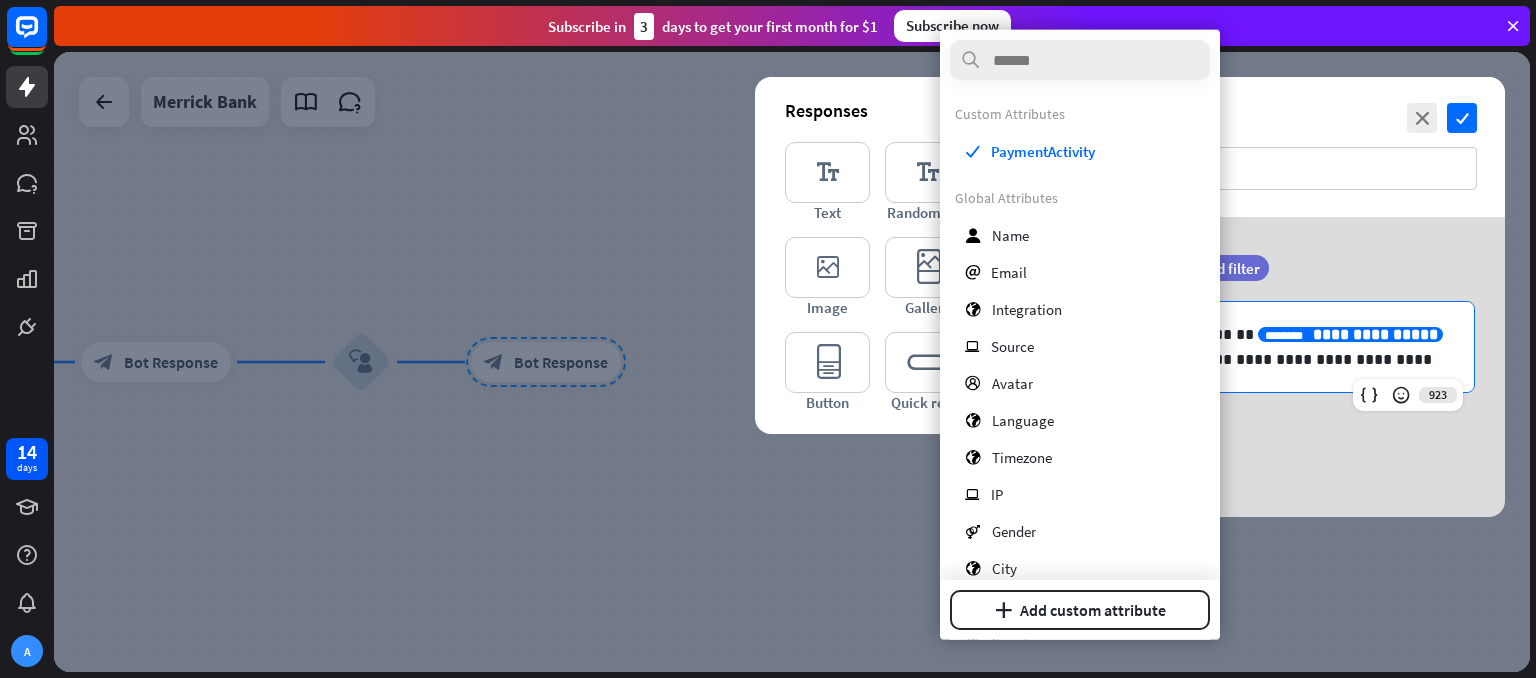 type 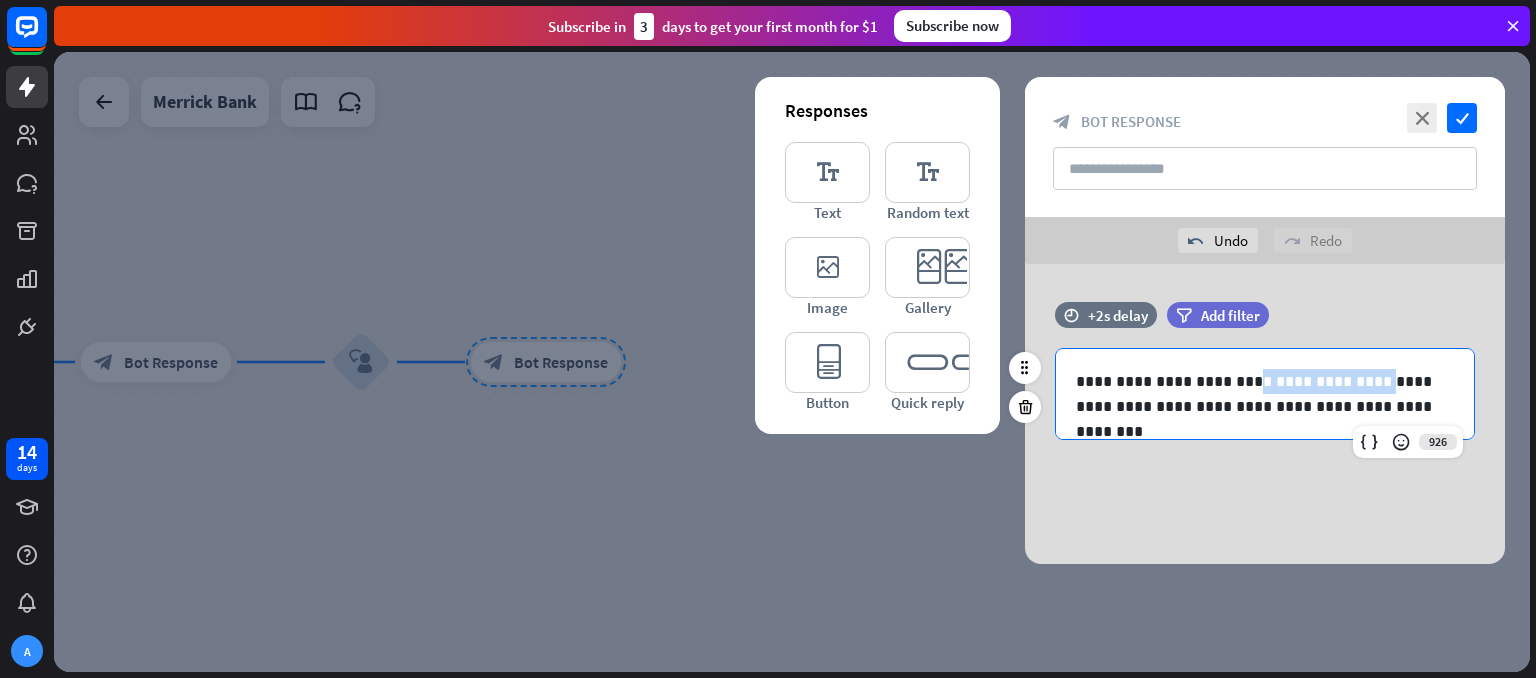 drag, startPoint x: 1345, startPoint y: 384, endPoint x: 1228, endPoint y: 381, distance: 117.03845 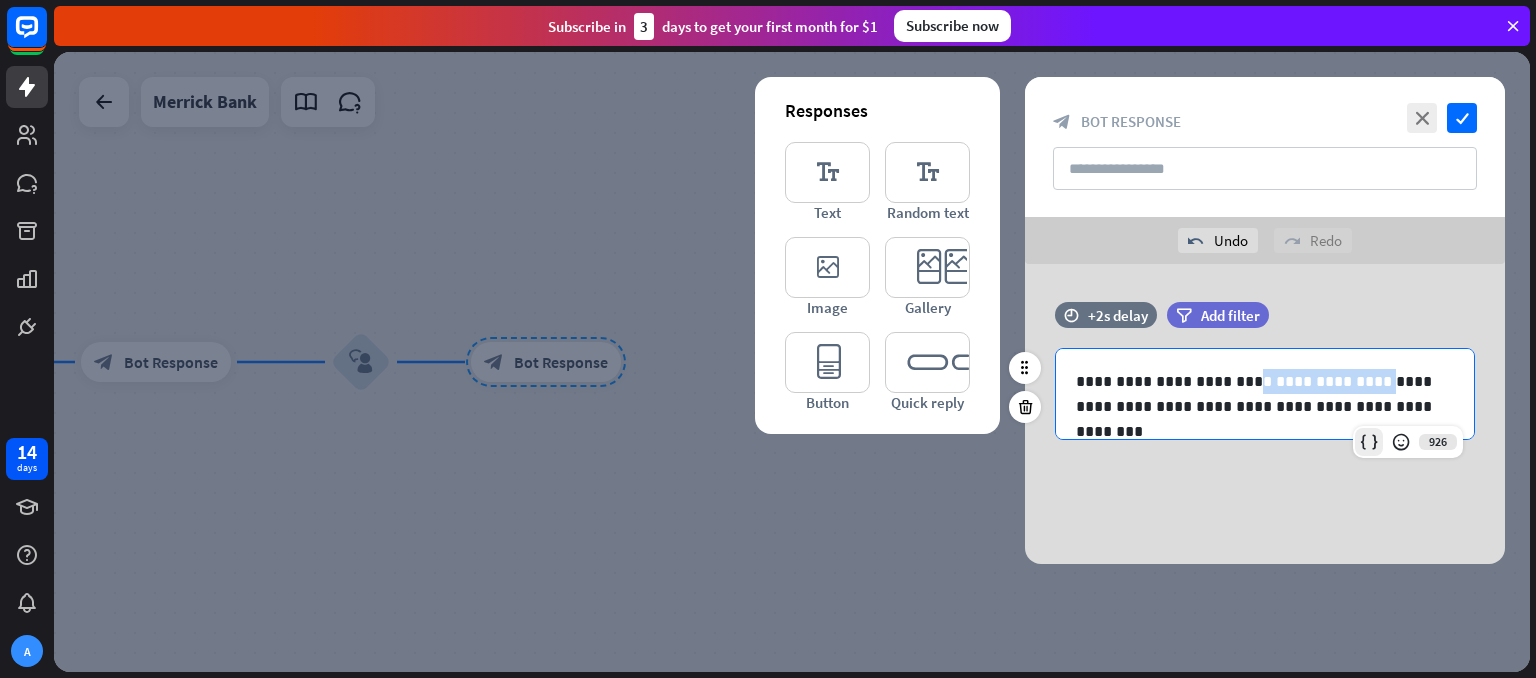 click at bounding box center (1369, 442) 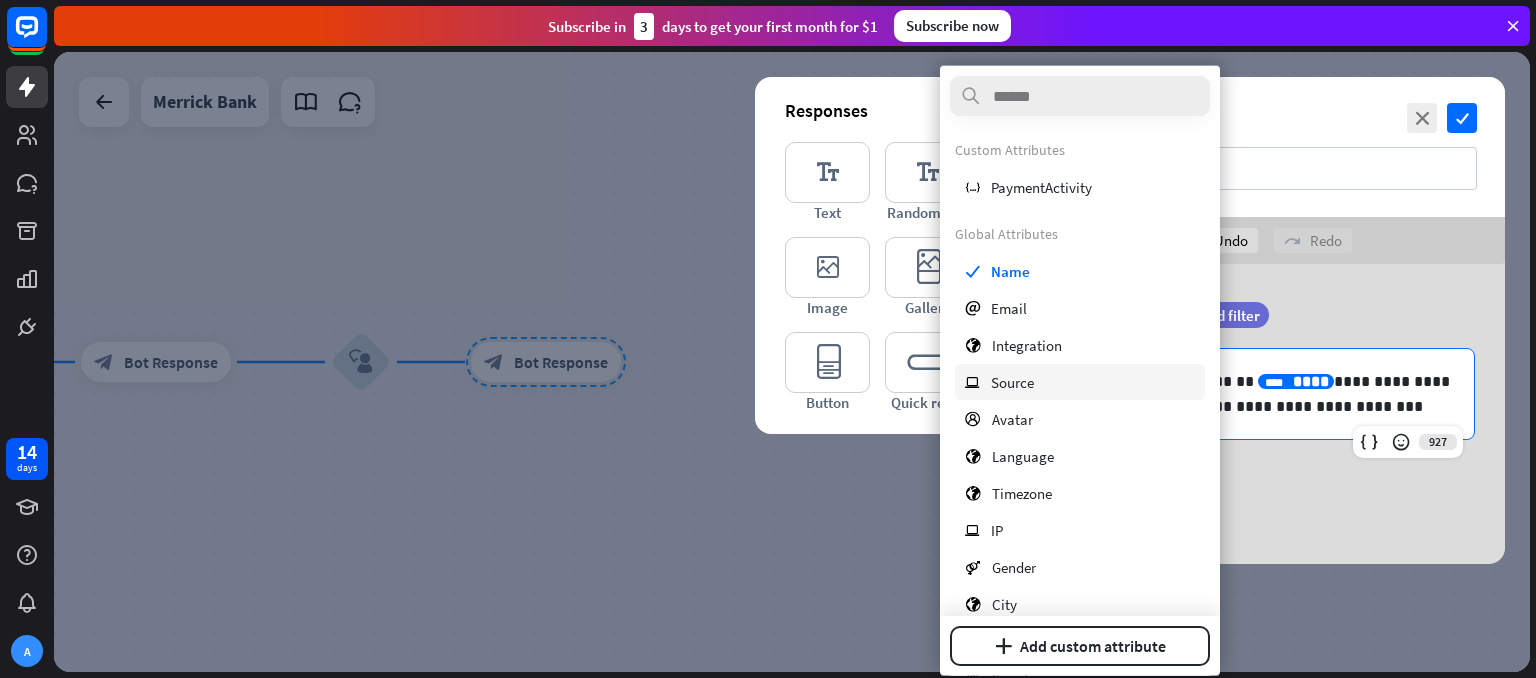 click on "ip
Source" at bounding box center [1080, 382] 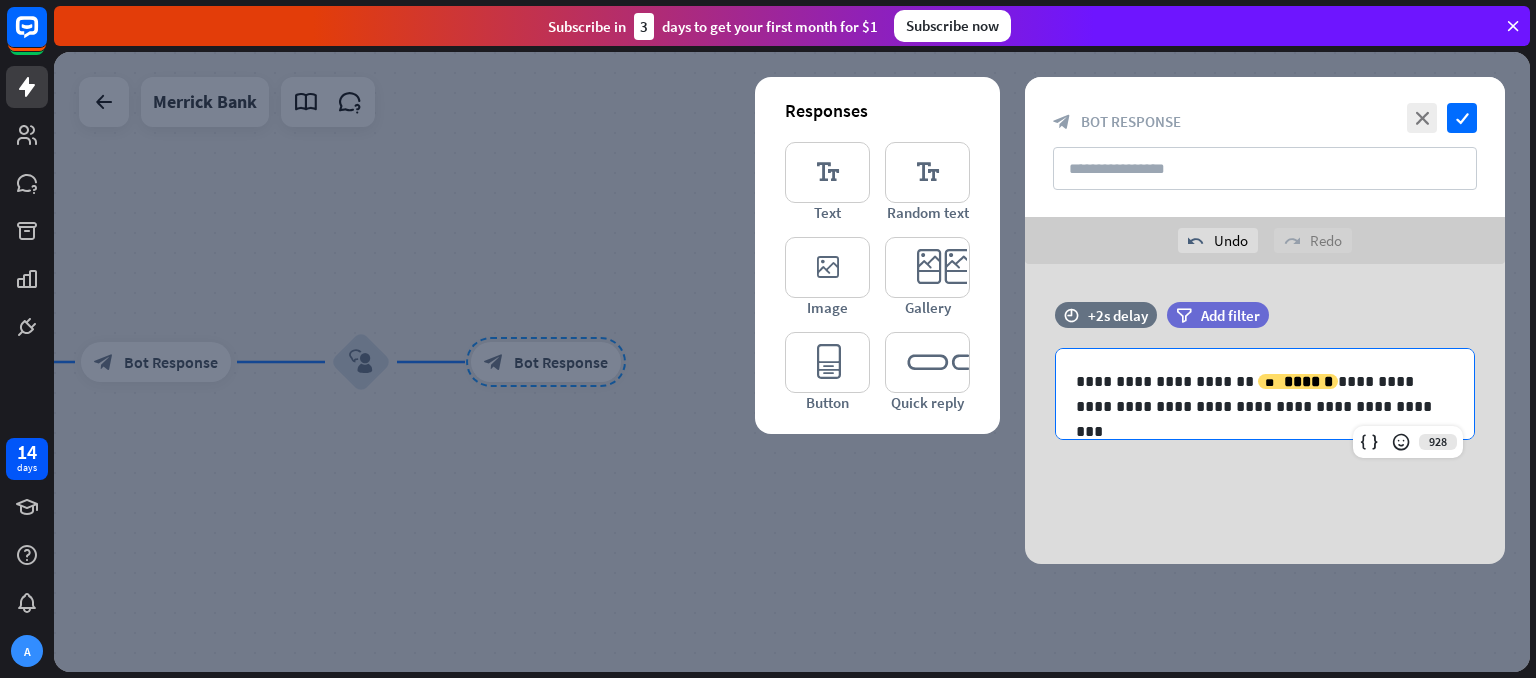 click on "**********" at bounding box center (1265, 414) 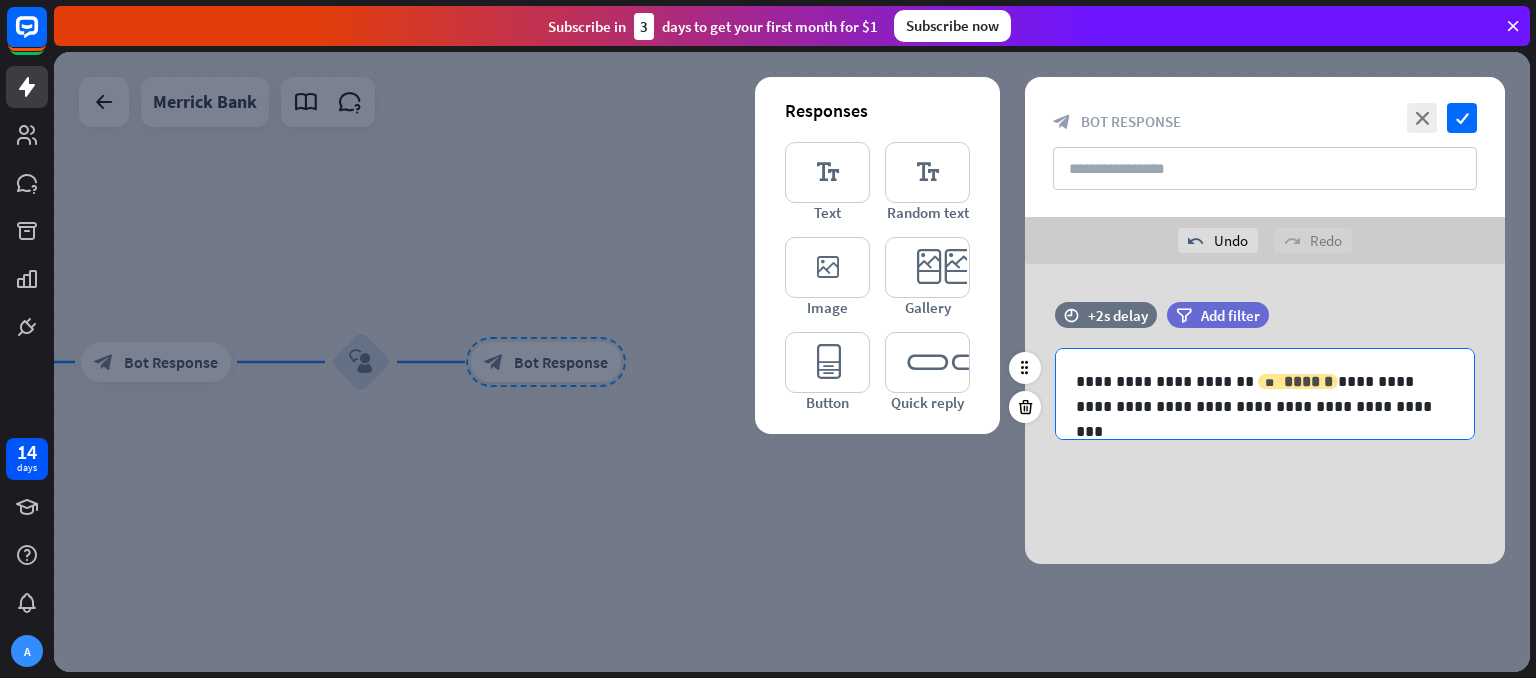 click on "******" at bounding box center [1308, 381] 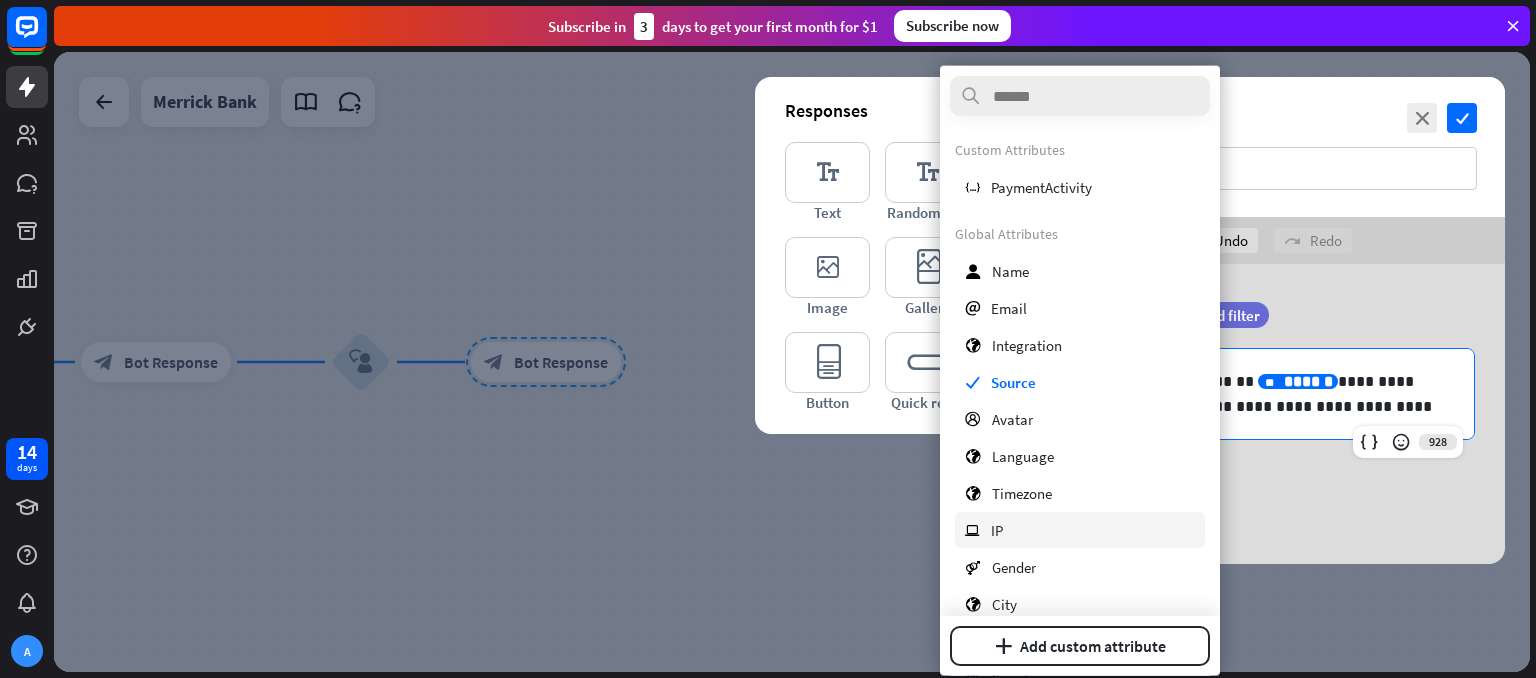 scroll, scrollTop: 207, scrollLeft: 0, axis: vertical 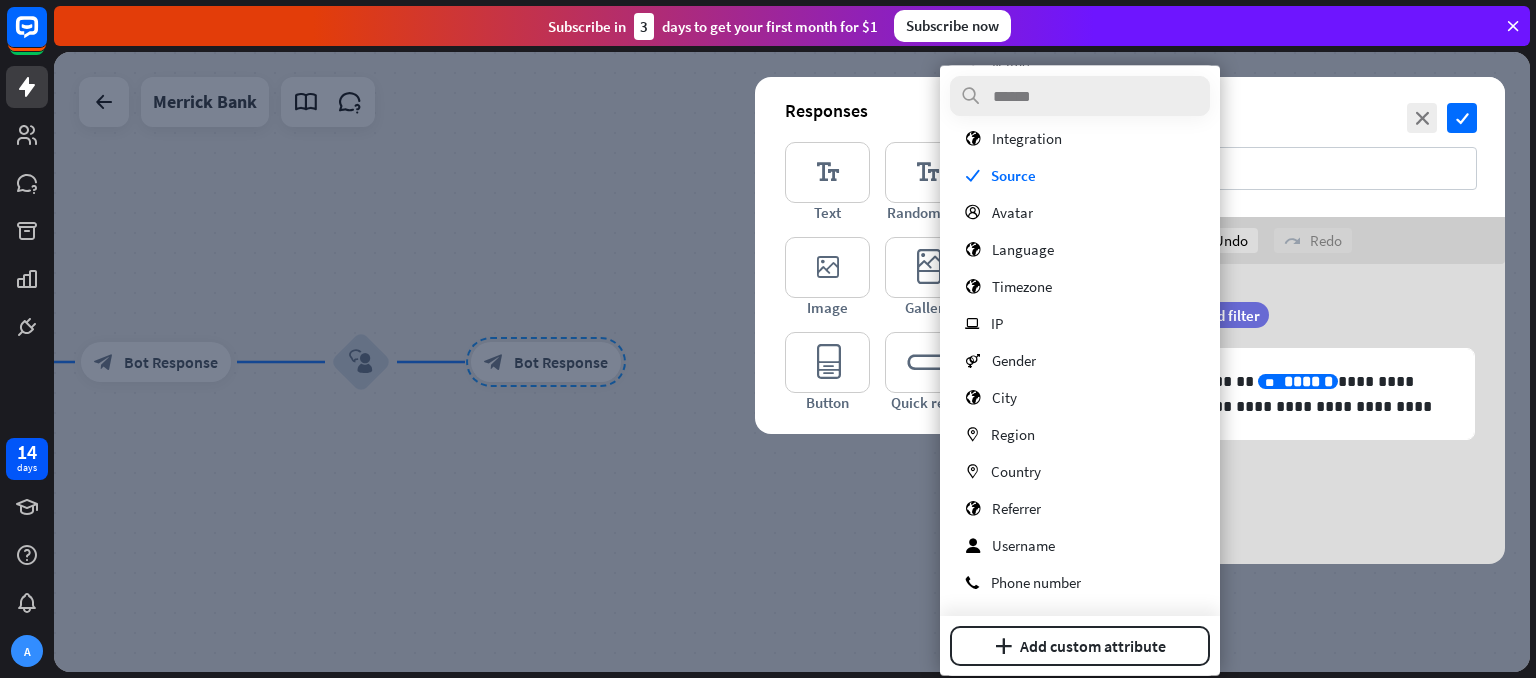 click on "**********" at bounding box center [1265, 381] 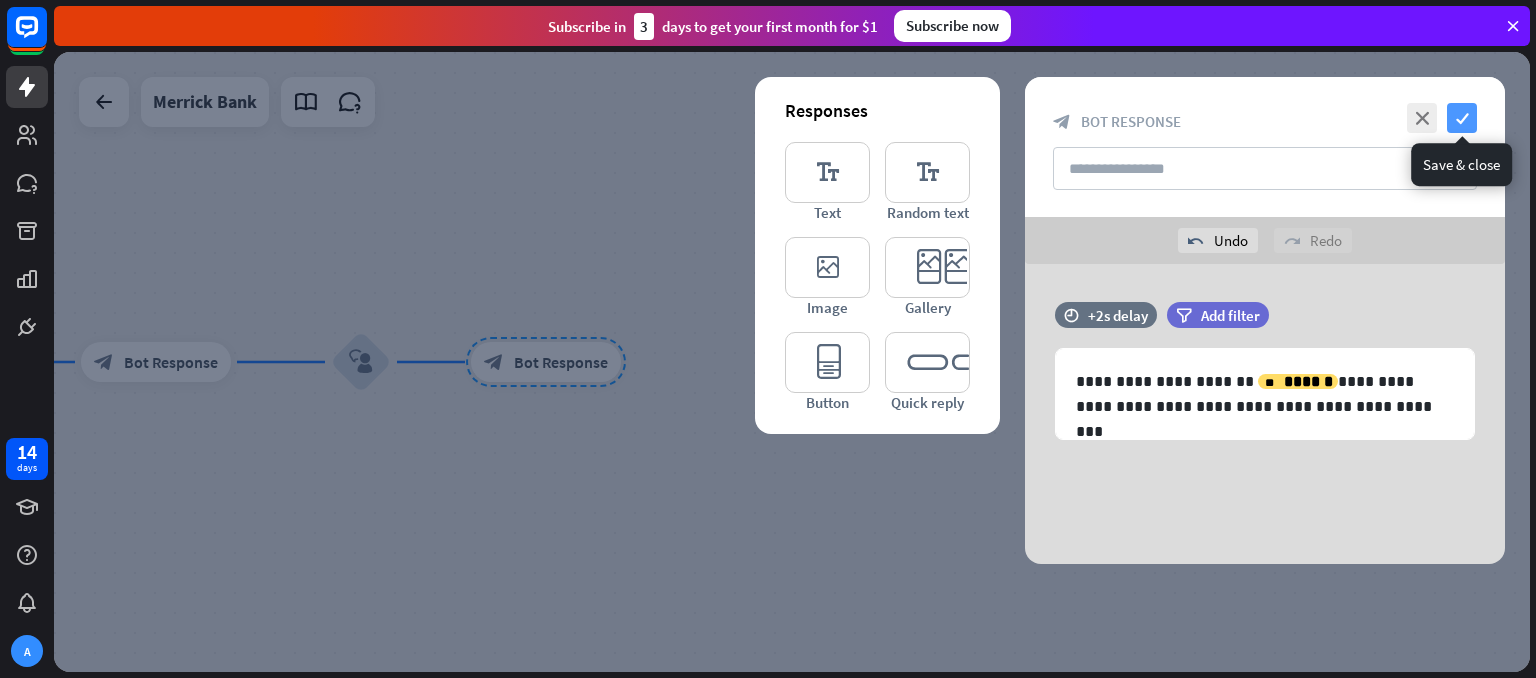 click on "check" at bounding box center [1462, 118] 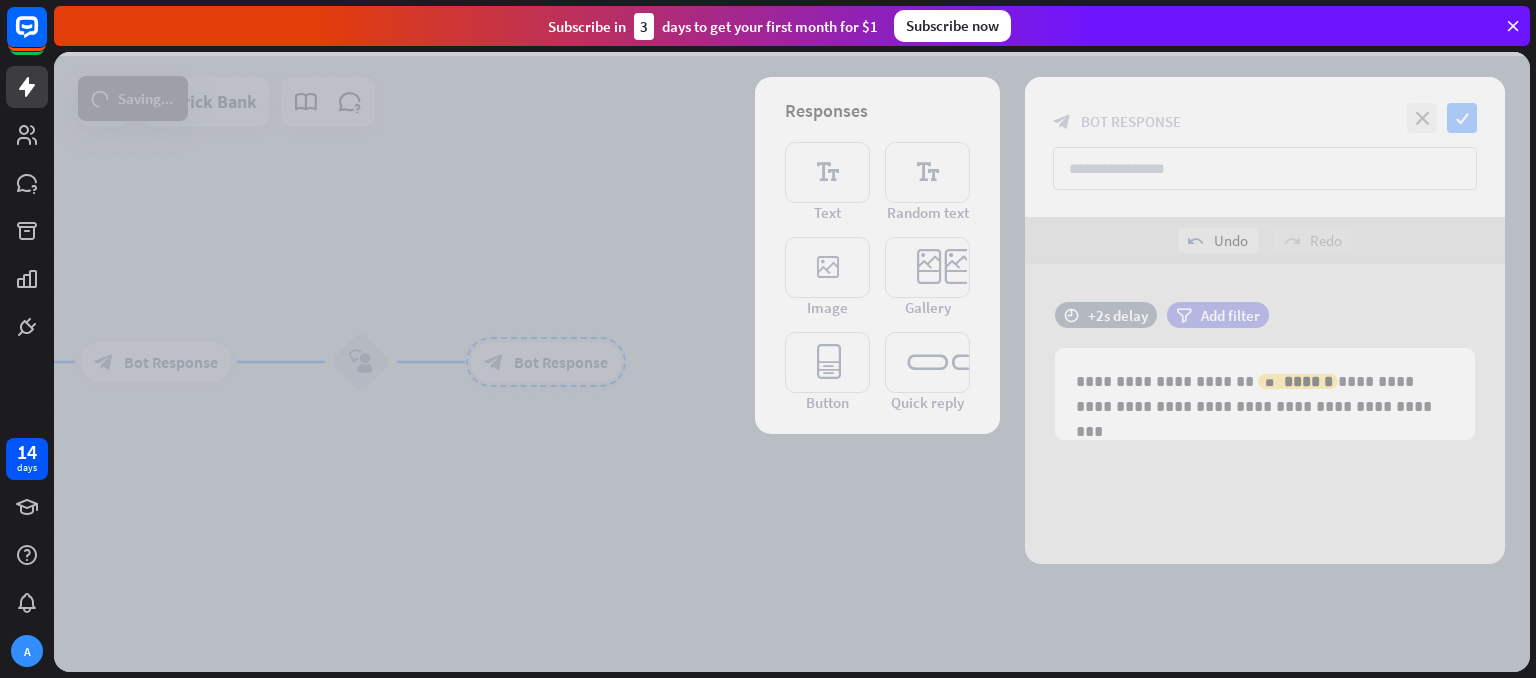 scroll, scrollTop: 632, scrollLeft: 0, axis: vertical 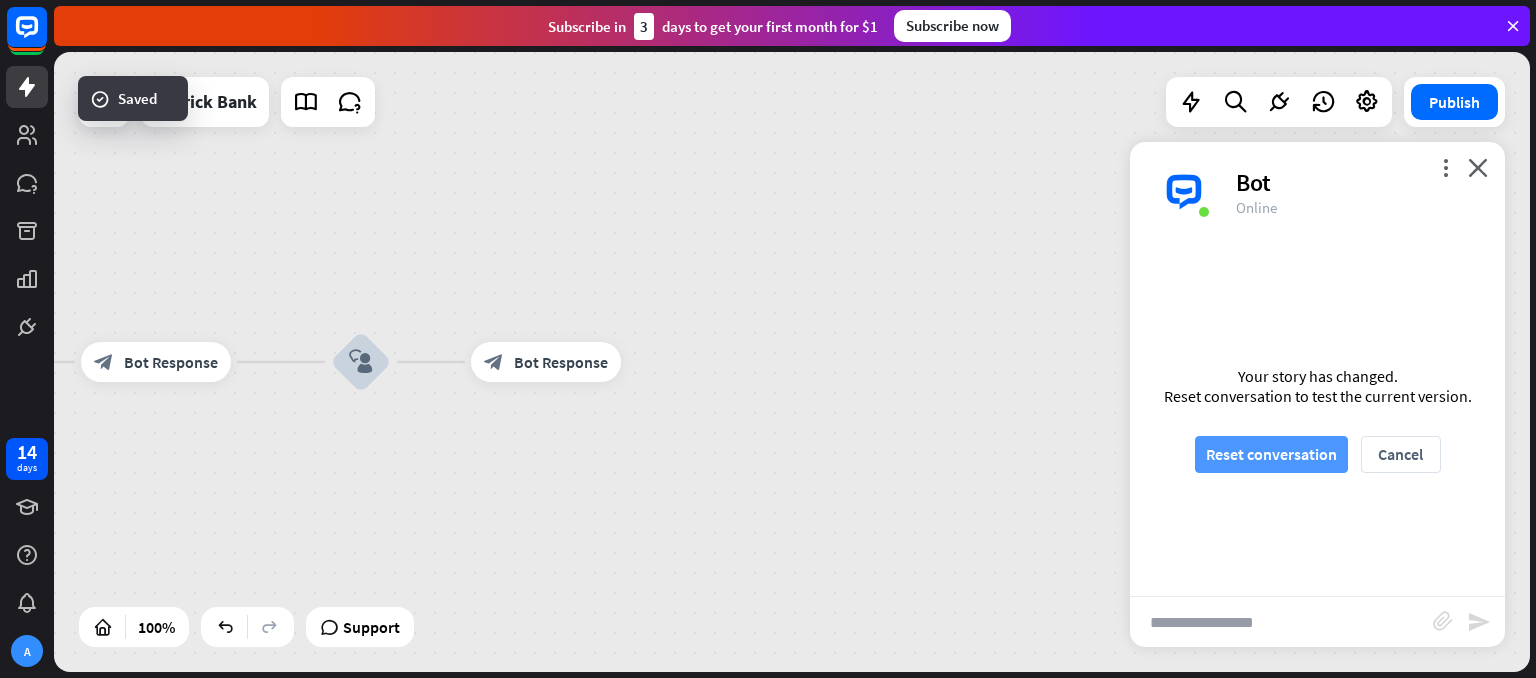 click on "Reset conversation" at bounding box center (1271, 454) 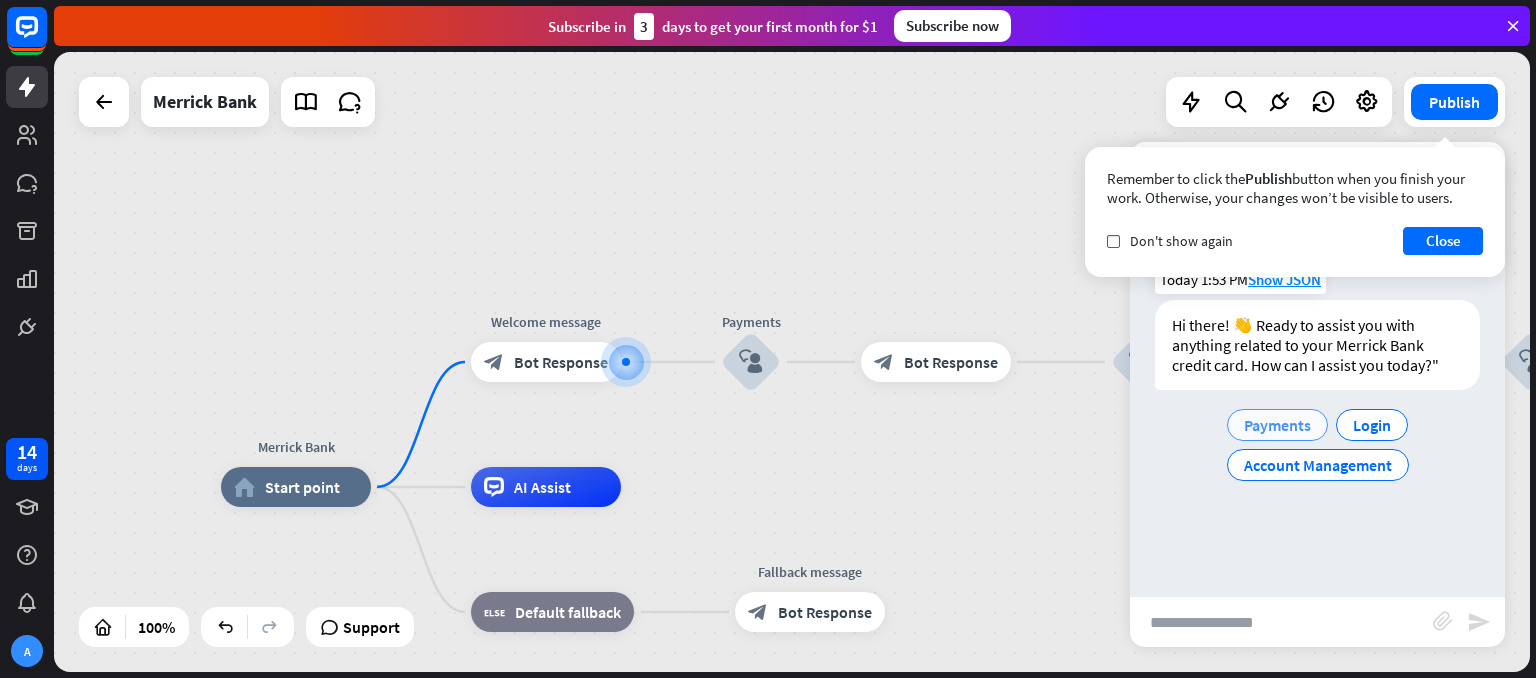 click on "Payments" at bounding box center [1277, 425] 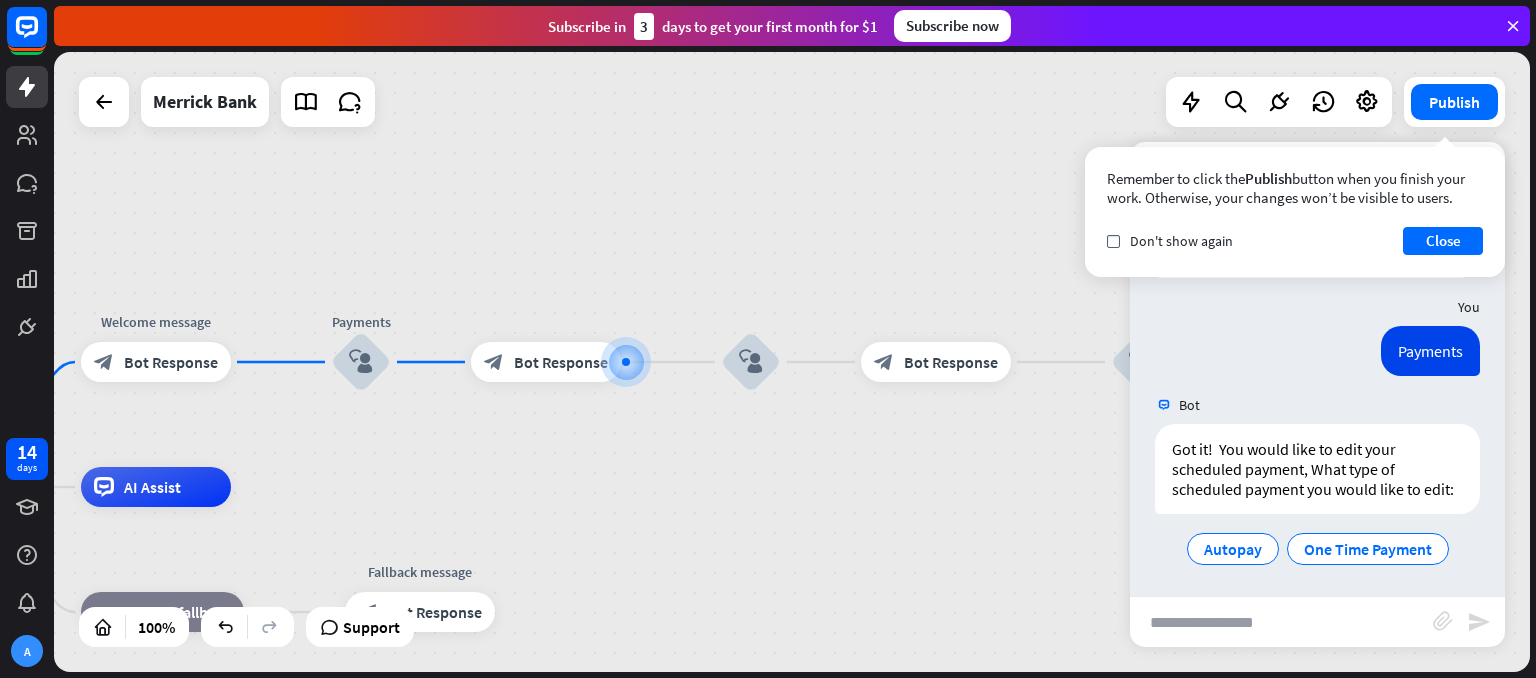 scroll, scrollTop: 134, scrollLeft: 0, axis: vertical 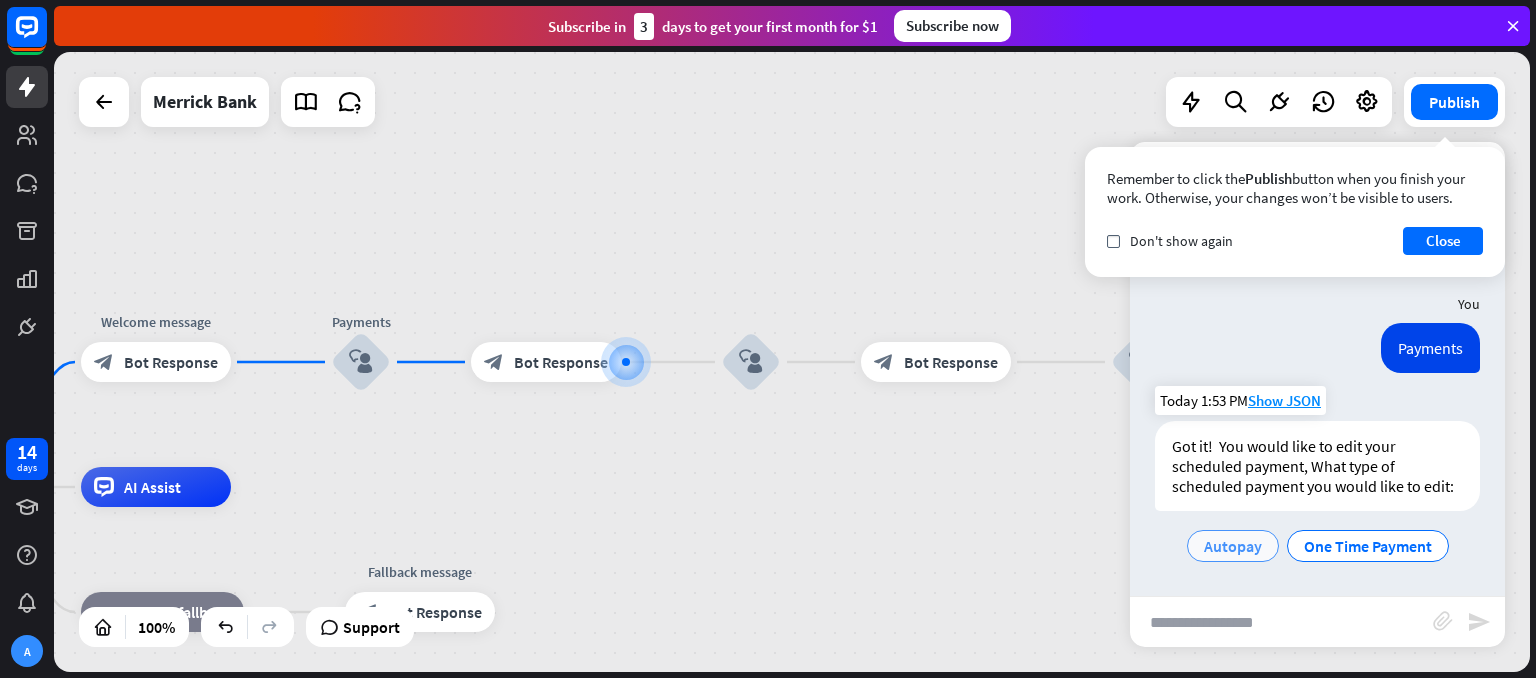 click on "Autopay" at bounding box center [1233, 546] 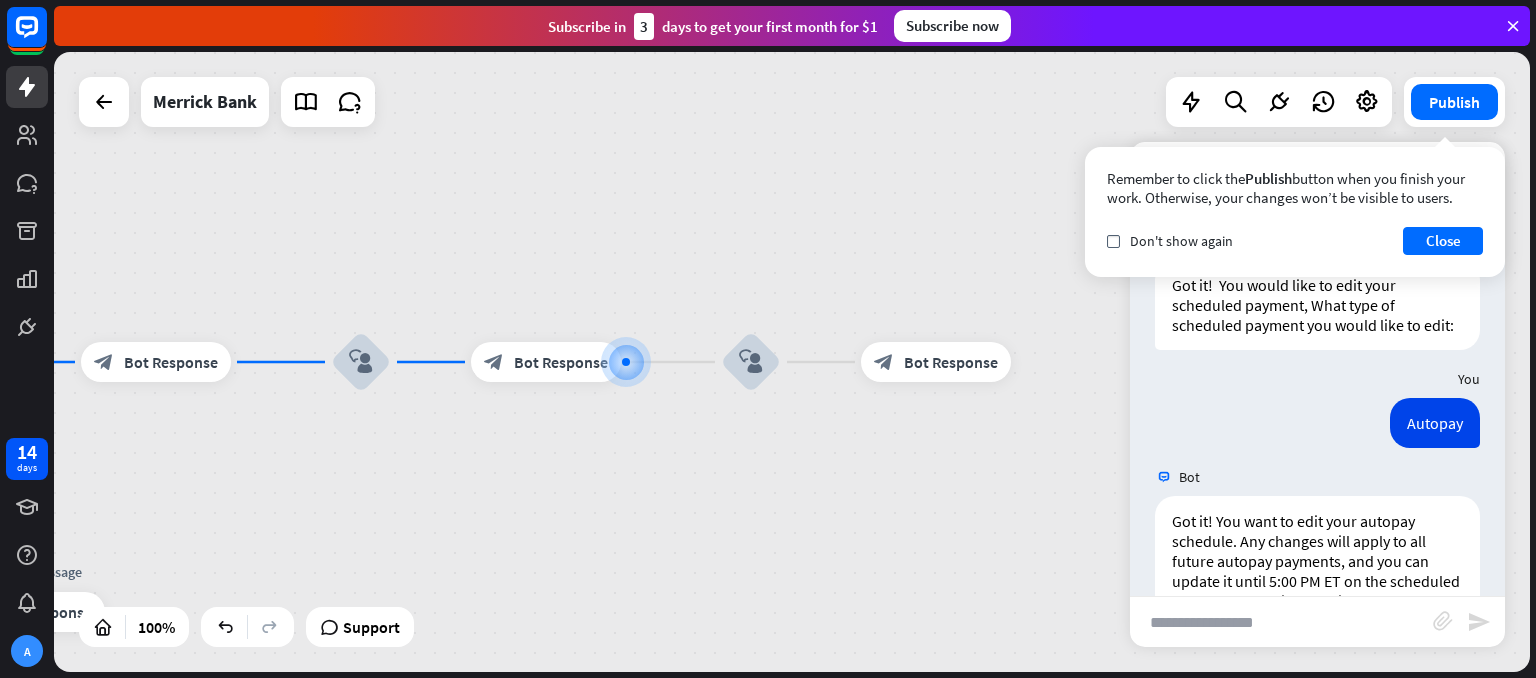scroll, scrollTop: 430, scrollLeft: 0, axis: vertical 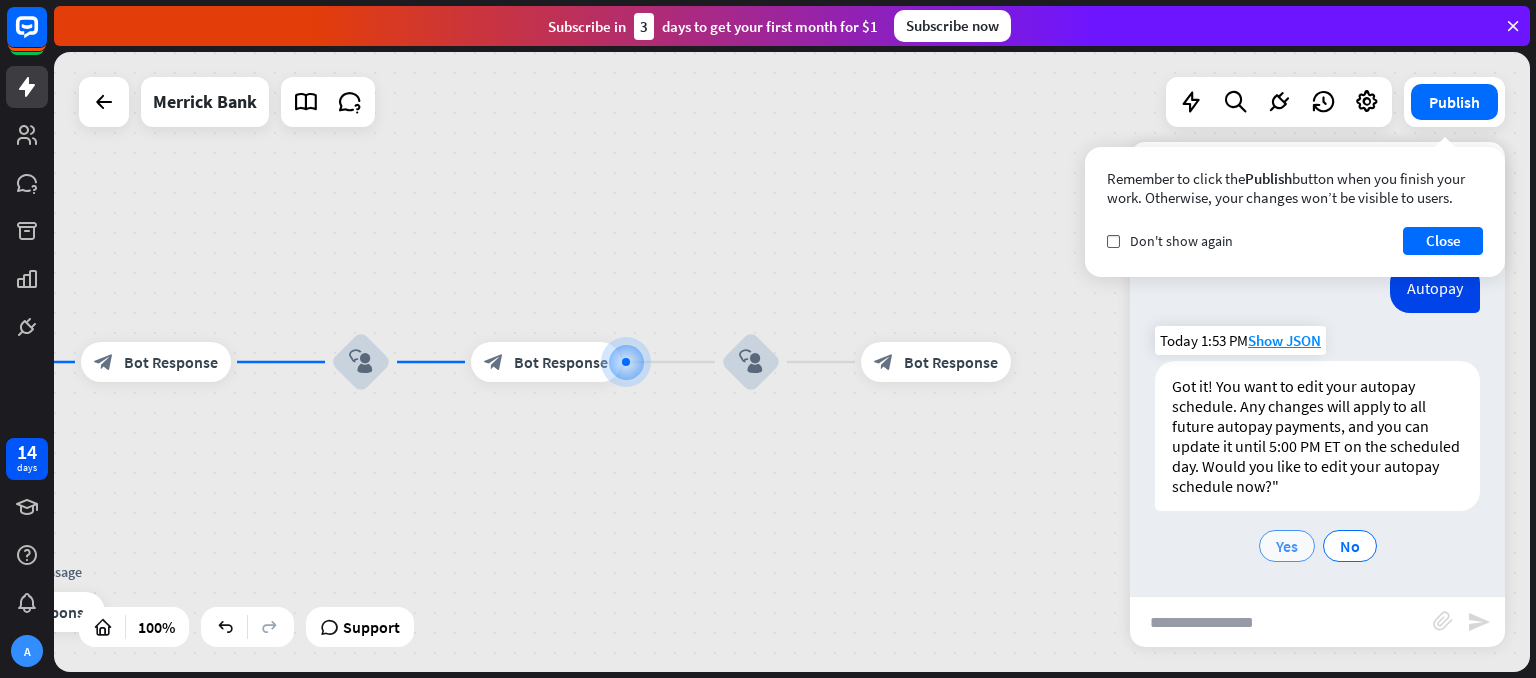 click on "Yes" at bounding box center (1287, 546) 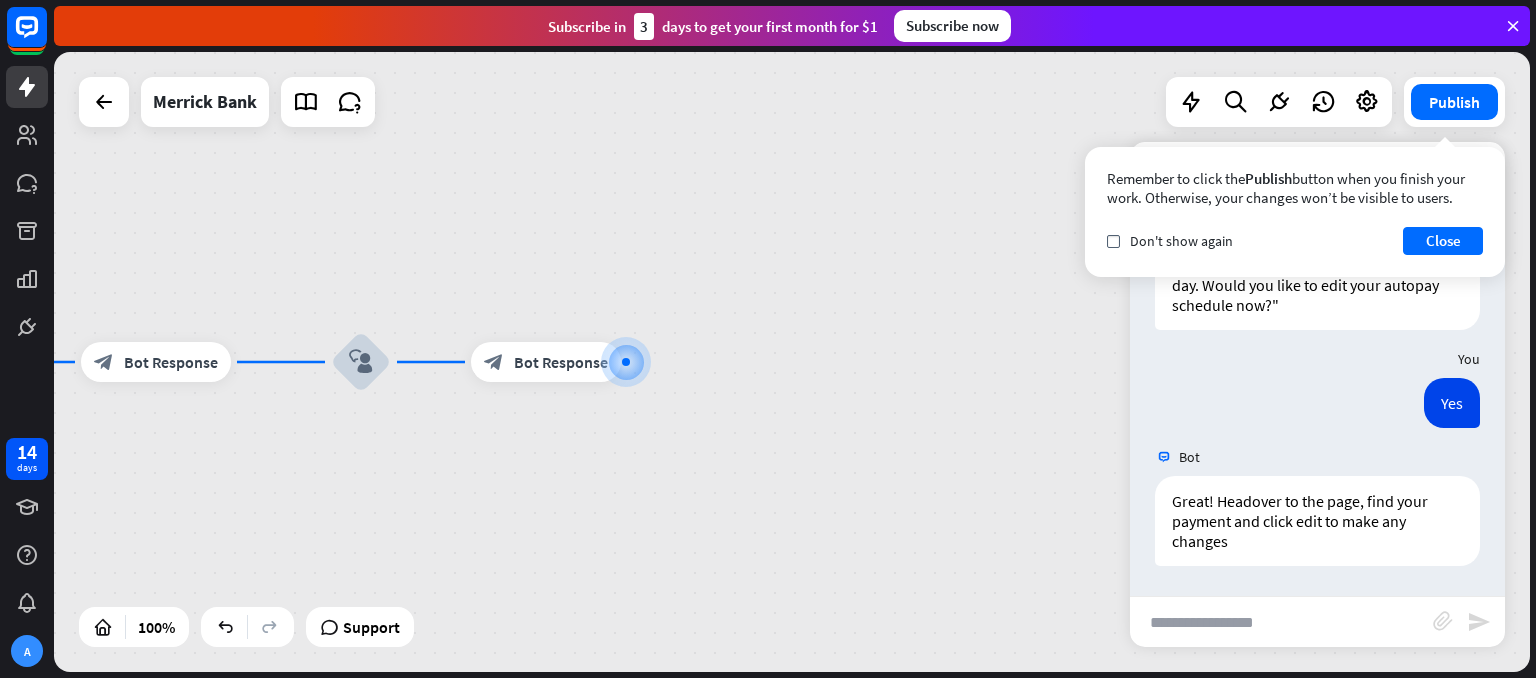 scroll, scrollTop: 610, scrollLeft: 0, axis: vertical 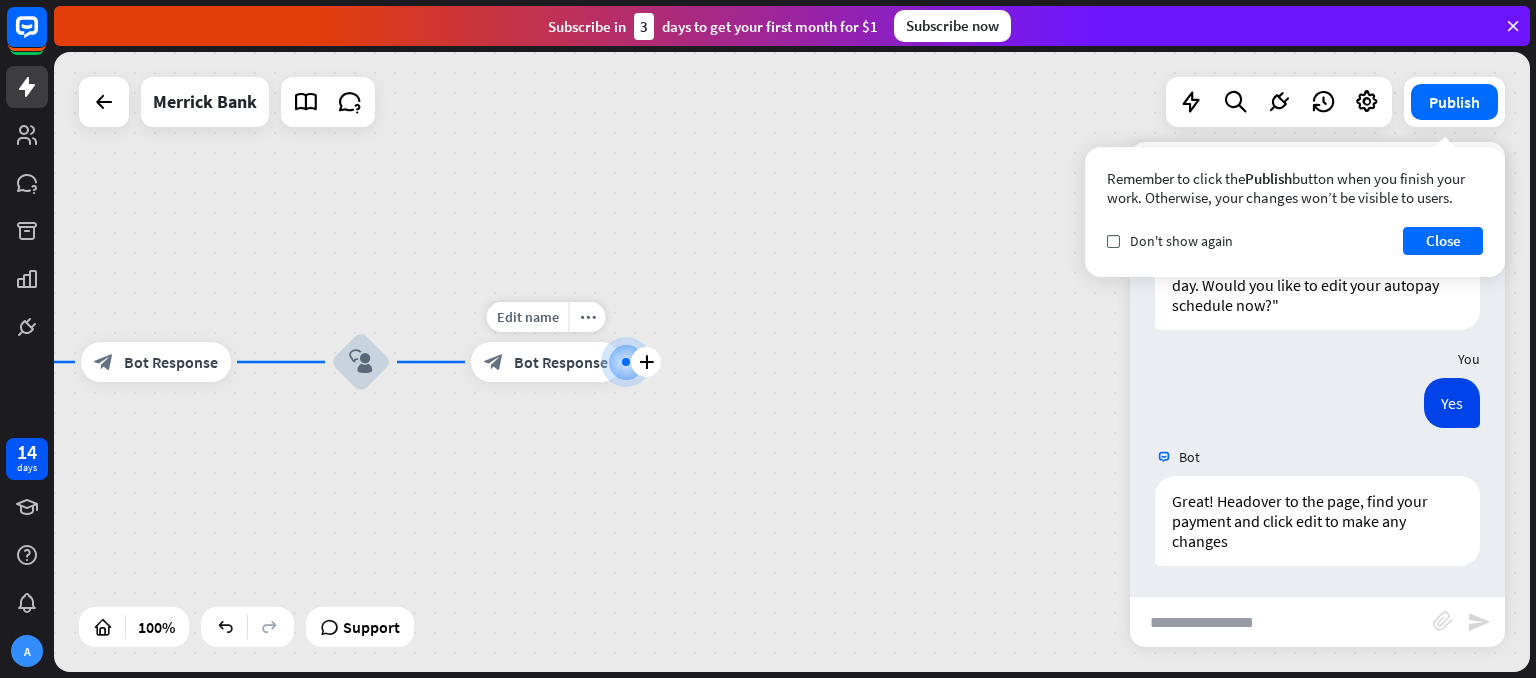 click on "Bot Response" at bounding box center (561, 362) 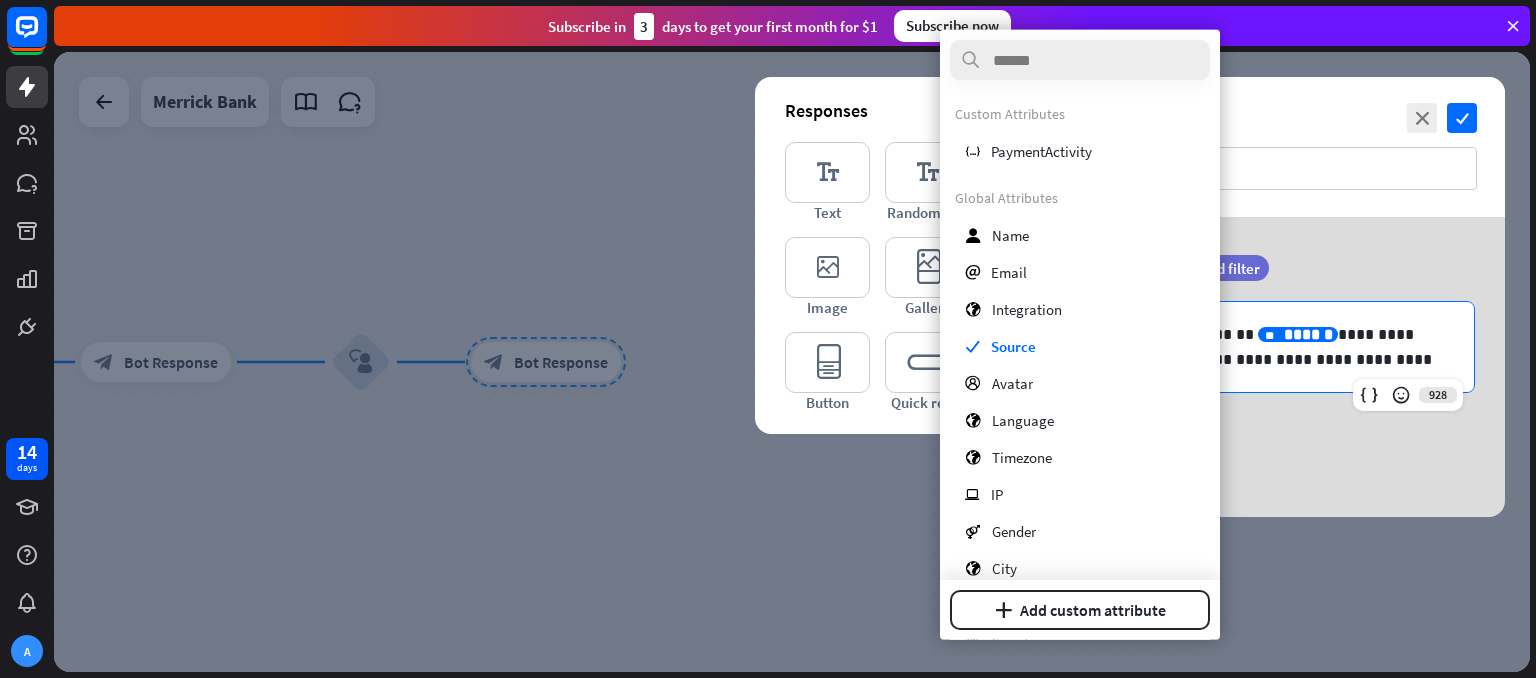 click on "**   ******" at bounding box center [1298, 334] 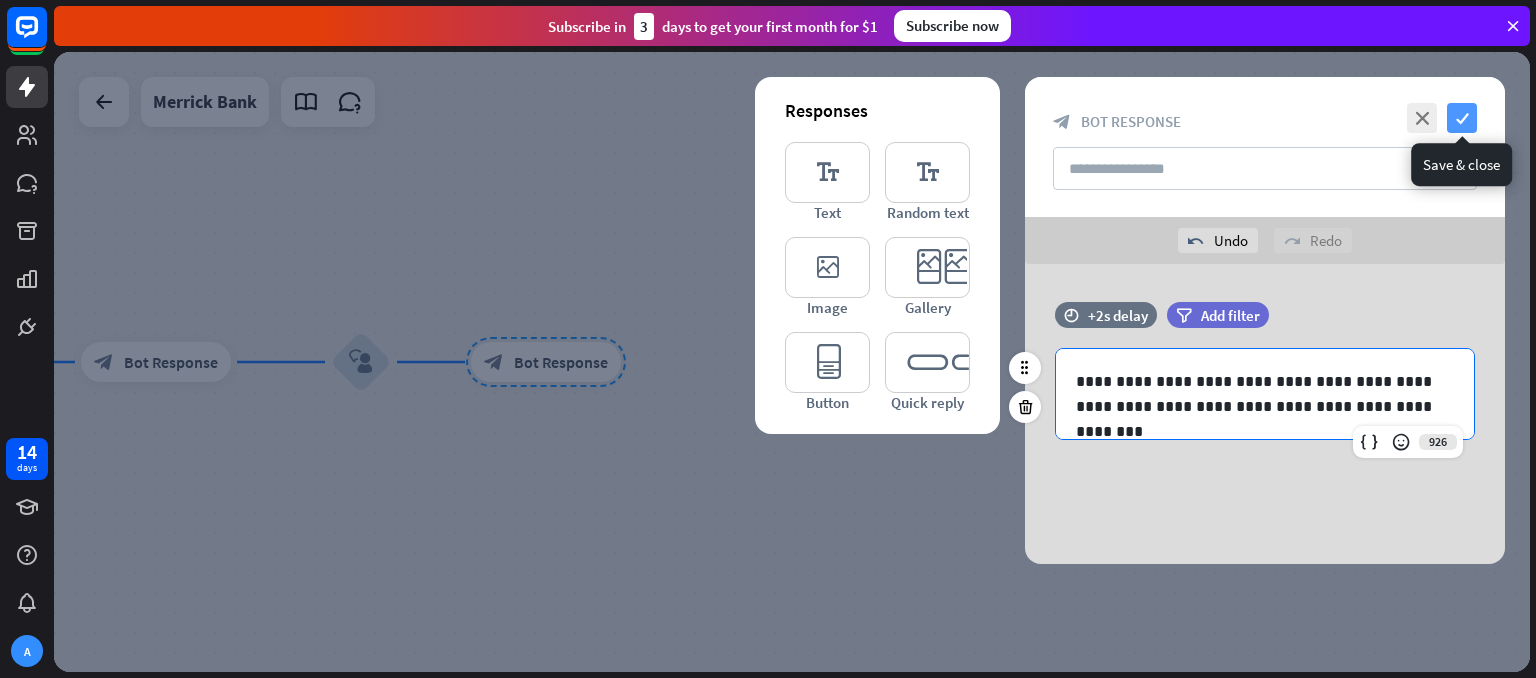 click on "check" at bounding box center (1462, 118) 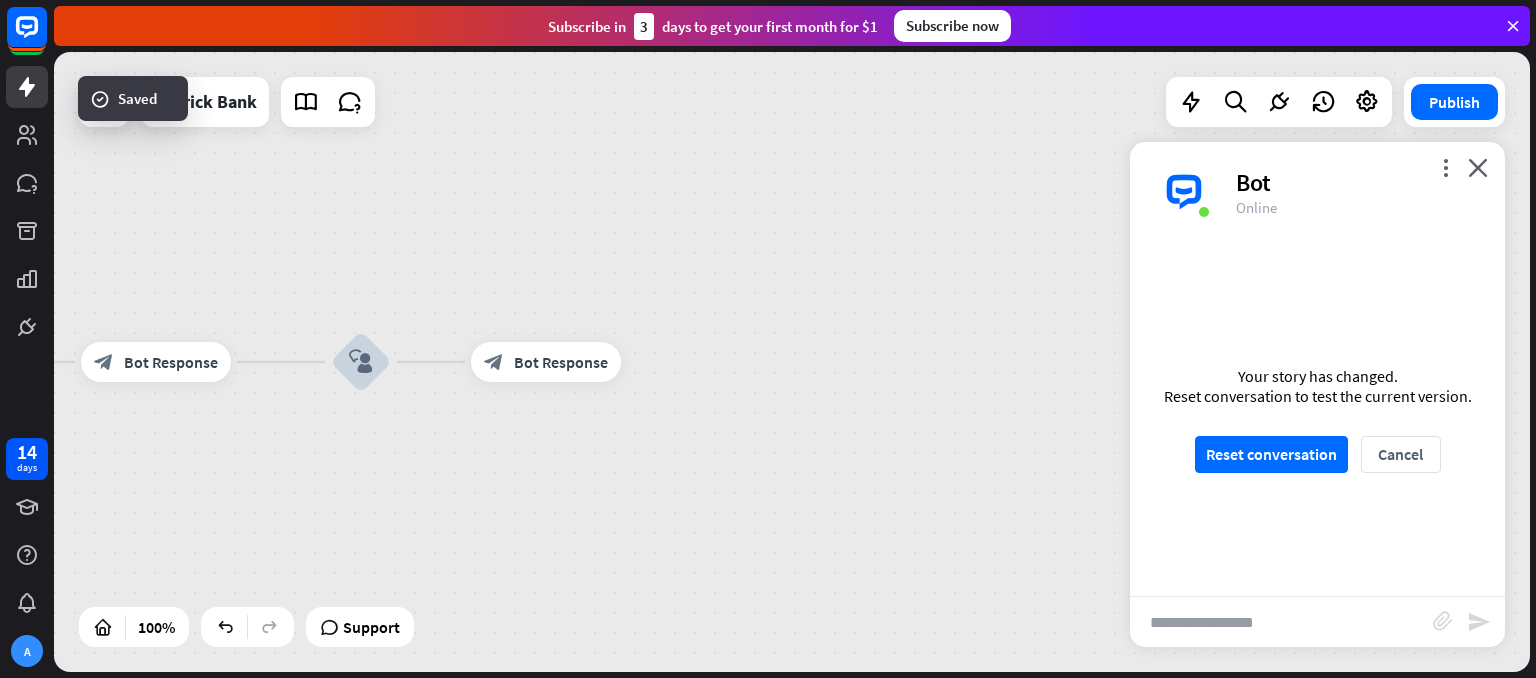 scroll, scrollTop: 612, scrollLeft: 0, axis: vertical 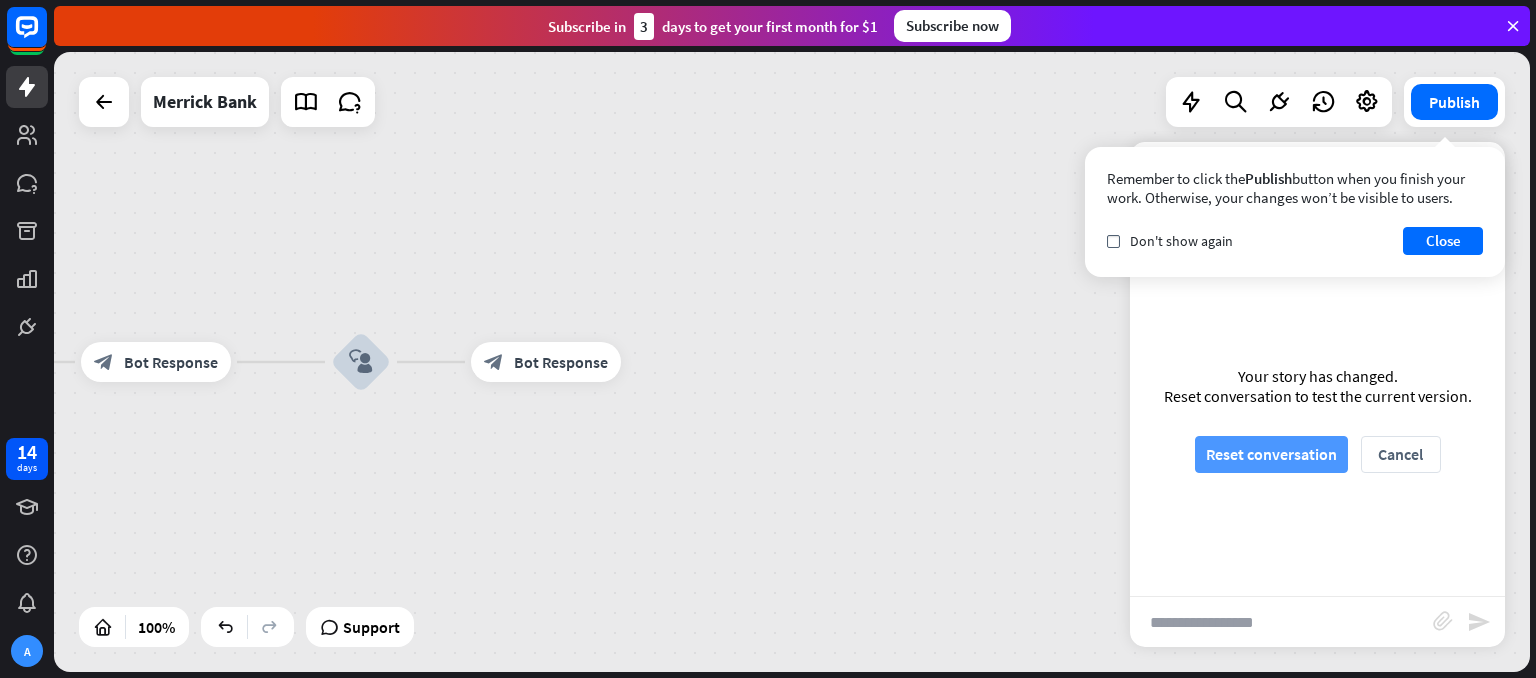 click on "Reset conversation" at bounding box center (1271, 454) 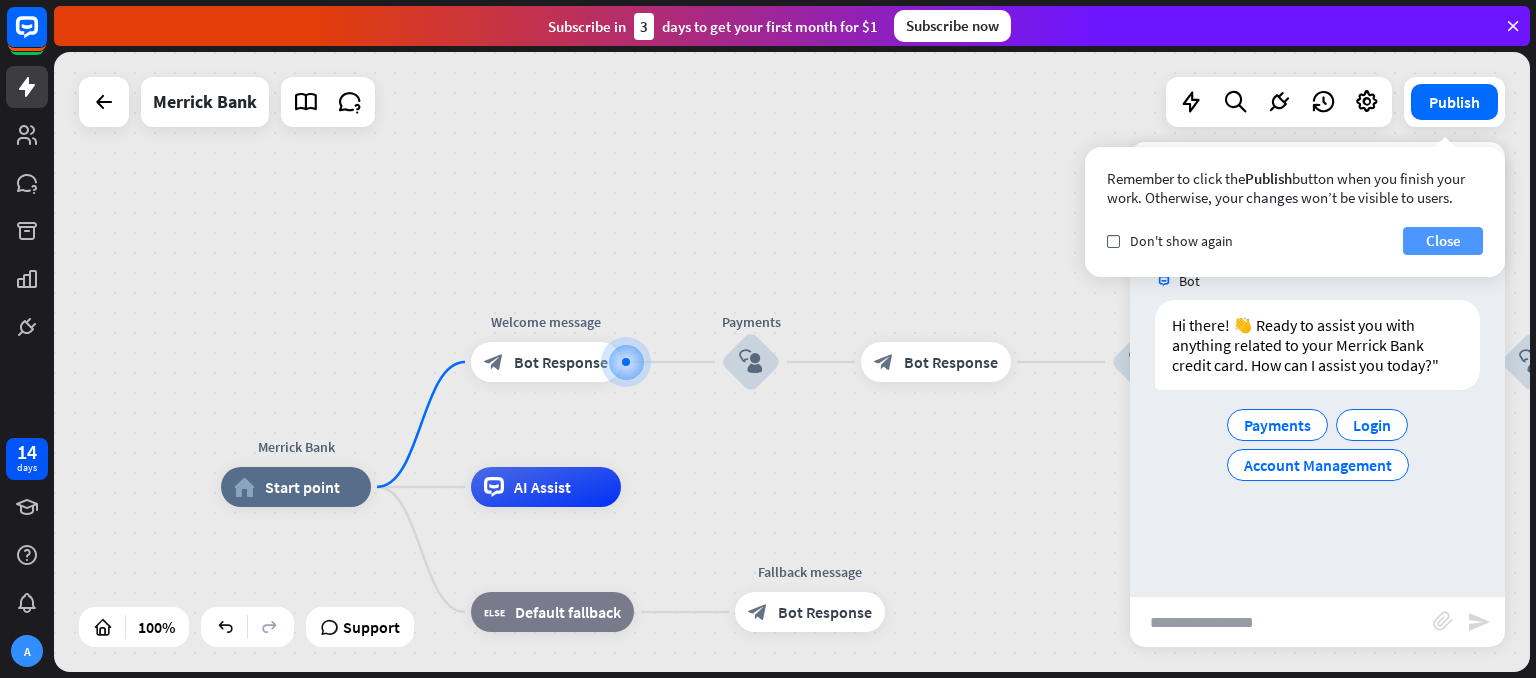 click on "Close" at bounding box center [1443, 241] 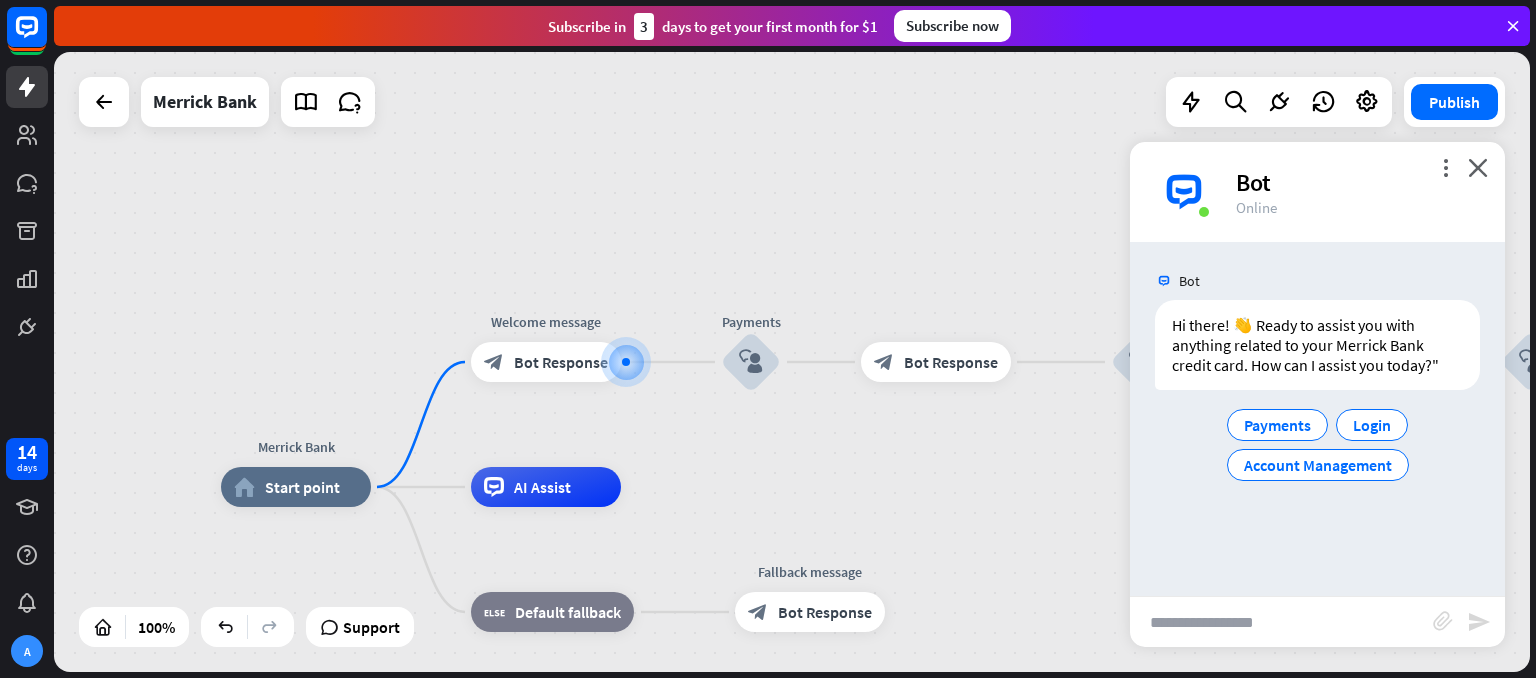 click at bounding box center [1281, 622] 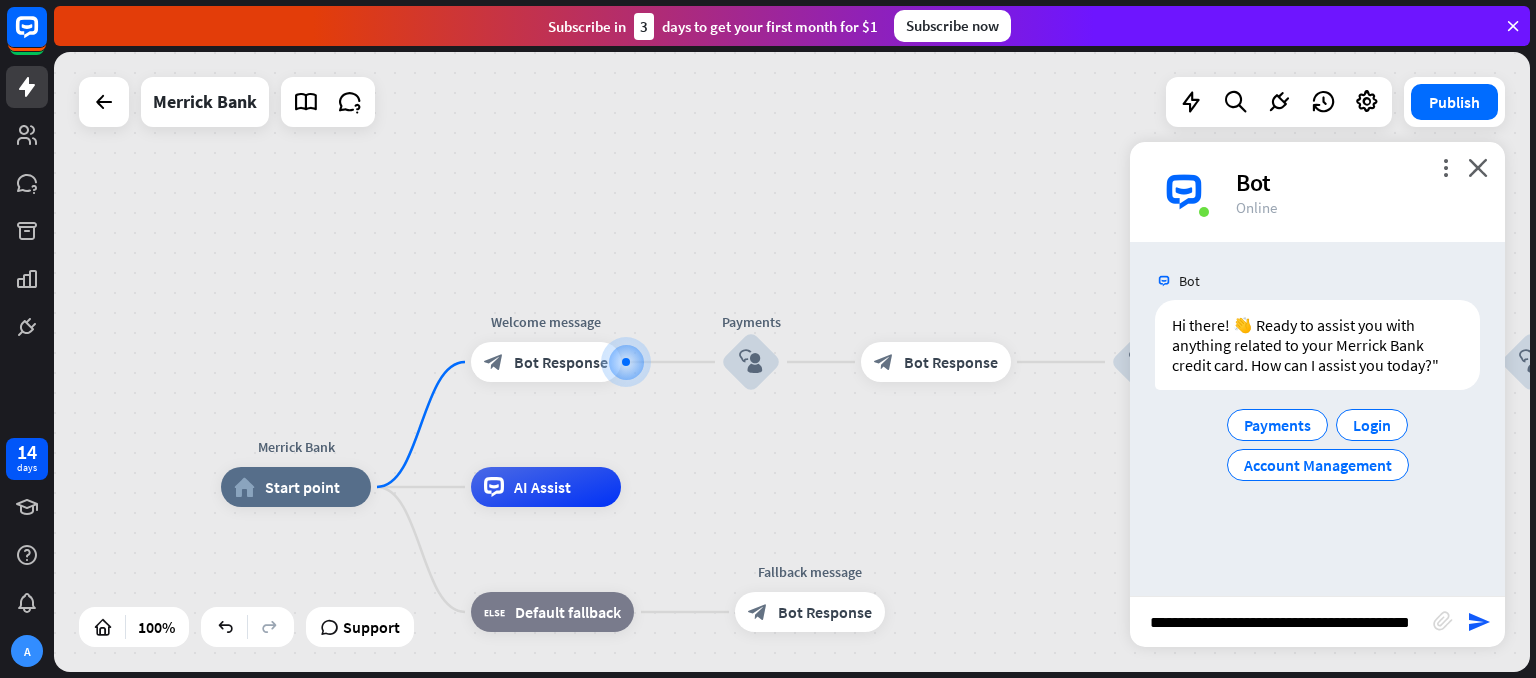 type on "**********" 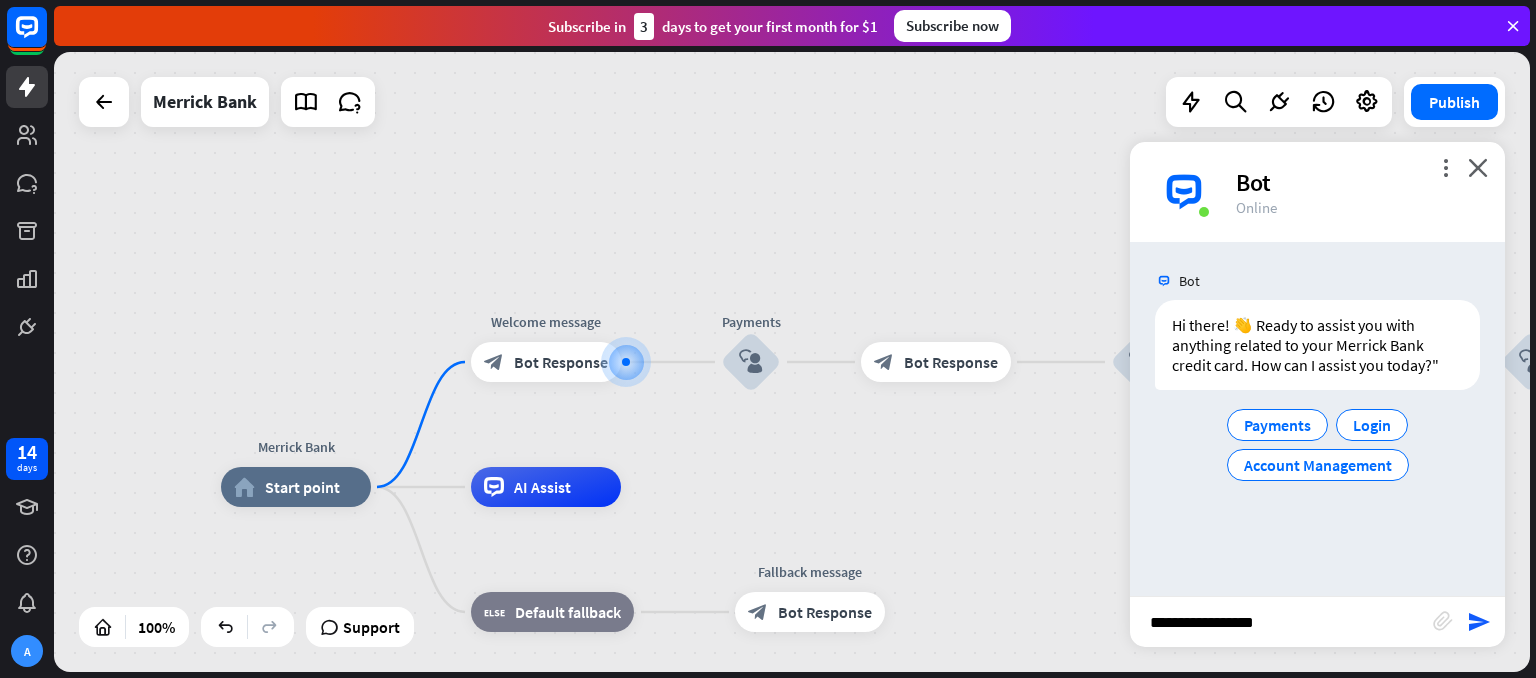 scroll, scrollTop: 0, scrollLeft: 0, axis: both 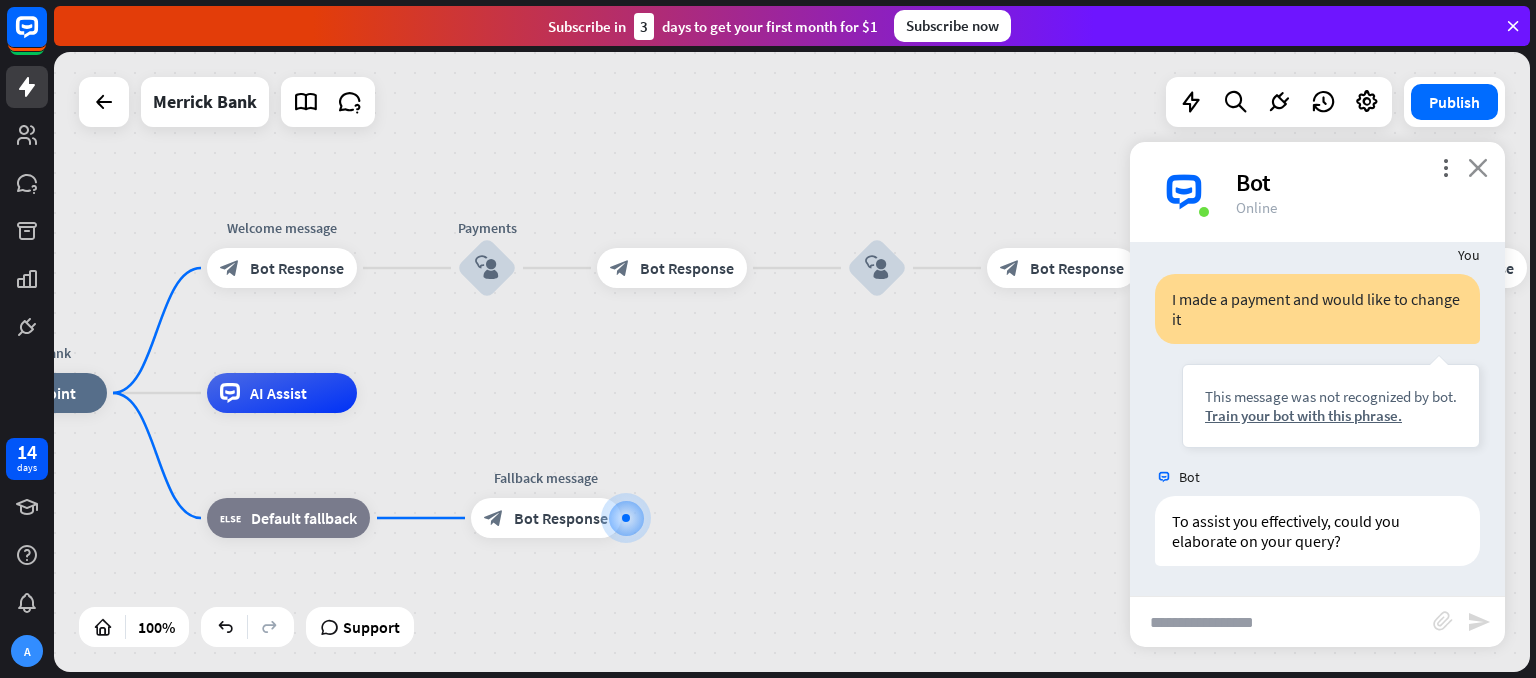 click on "close" at bounding box center [1478, 167] 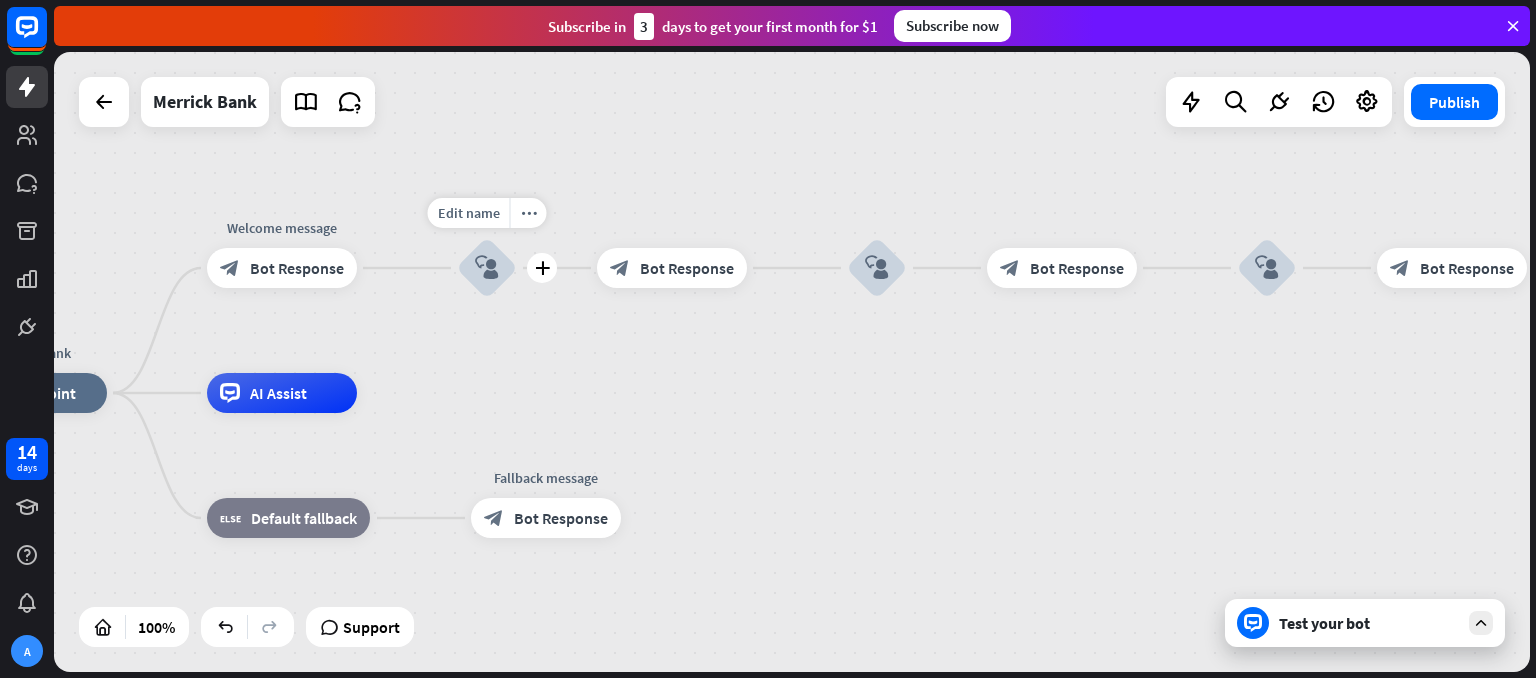 click on "block_user_input" at bounding box center [487, 268] 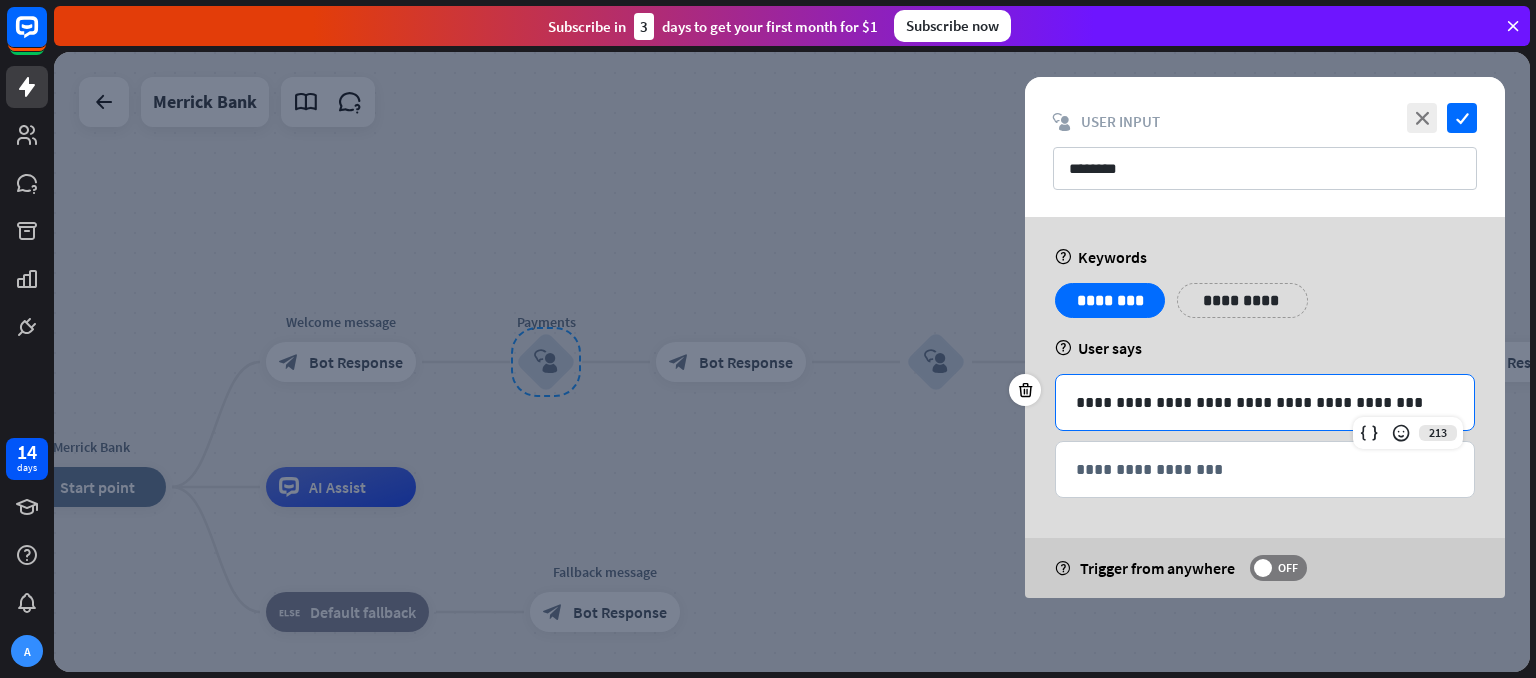 click on "**********" at bounding box center [1265, 402] 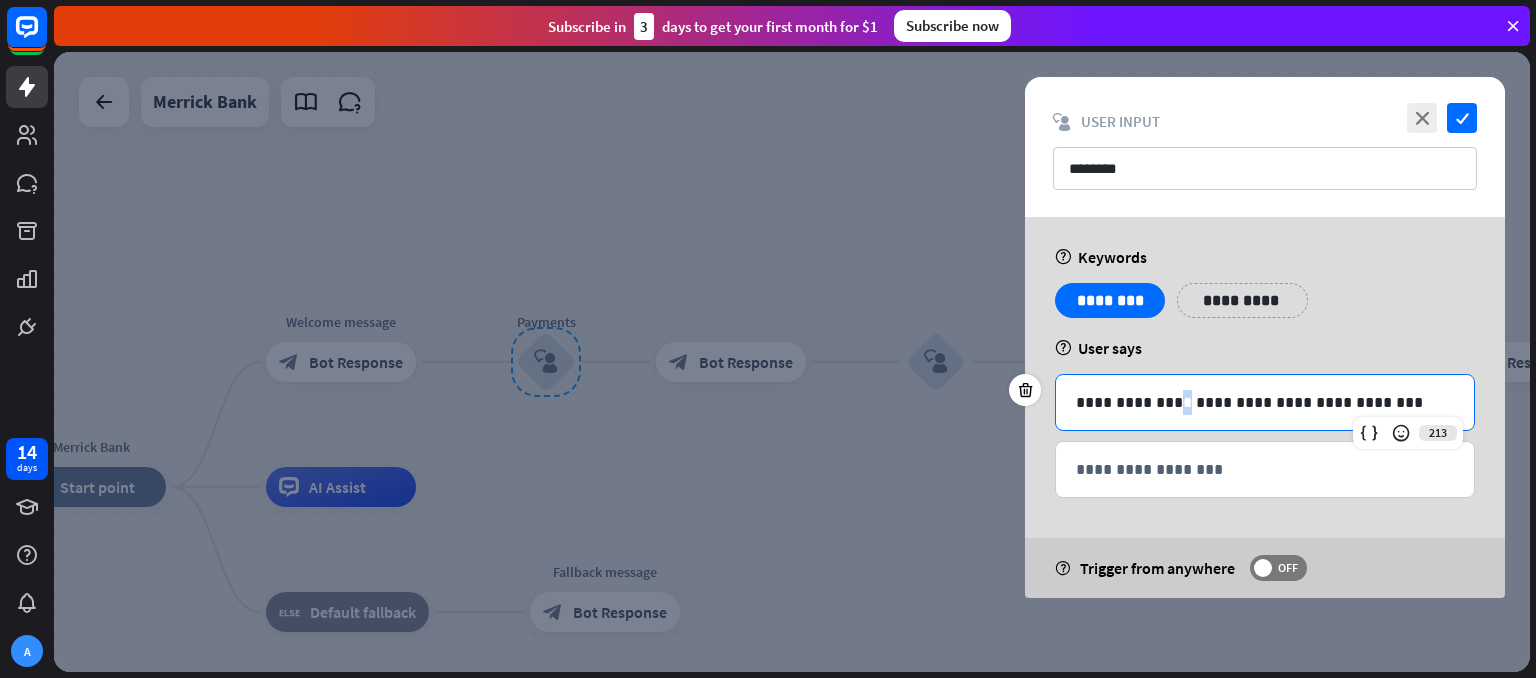 click on "**********" at bounding box center (1265, 402) 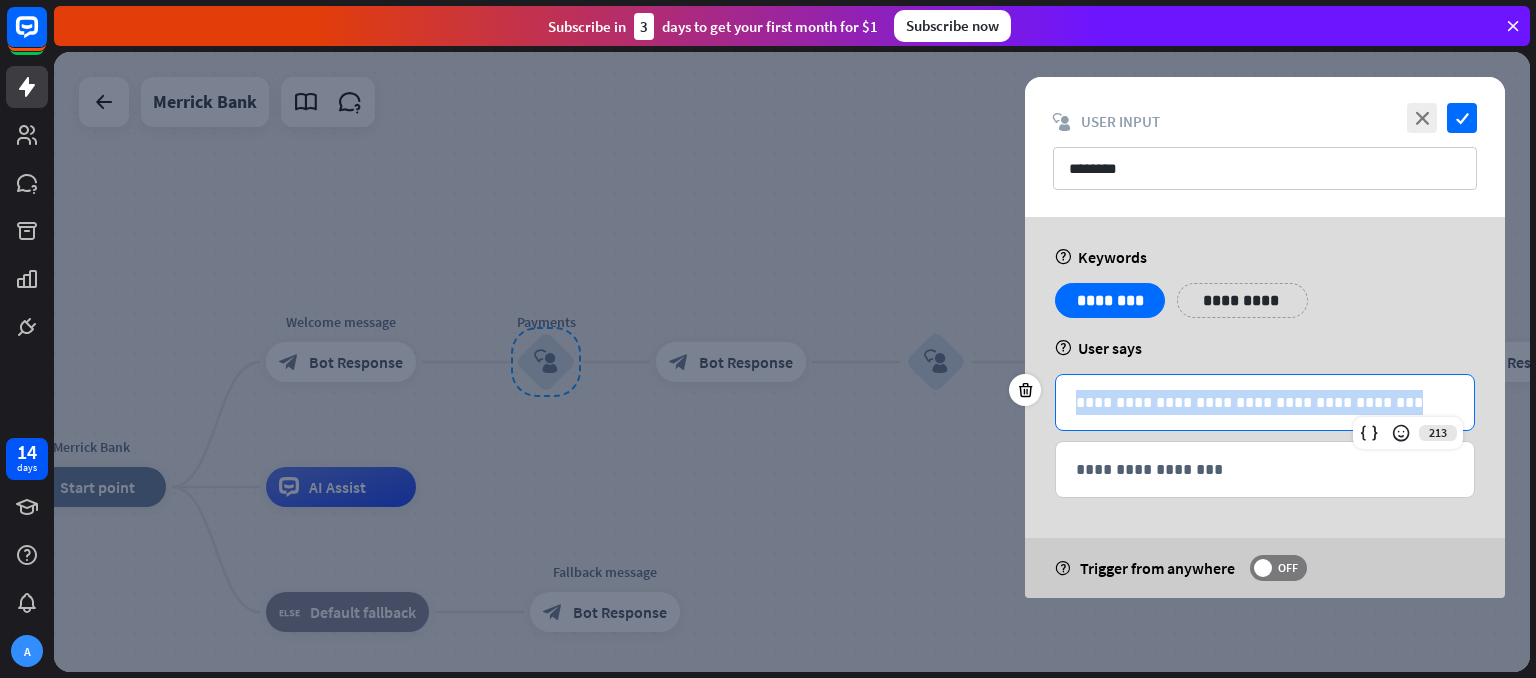 click on "**********" at bounding box center (1265, 402) 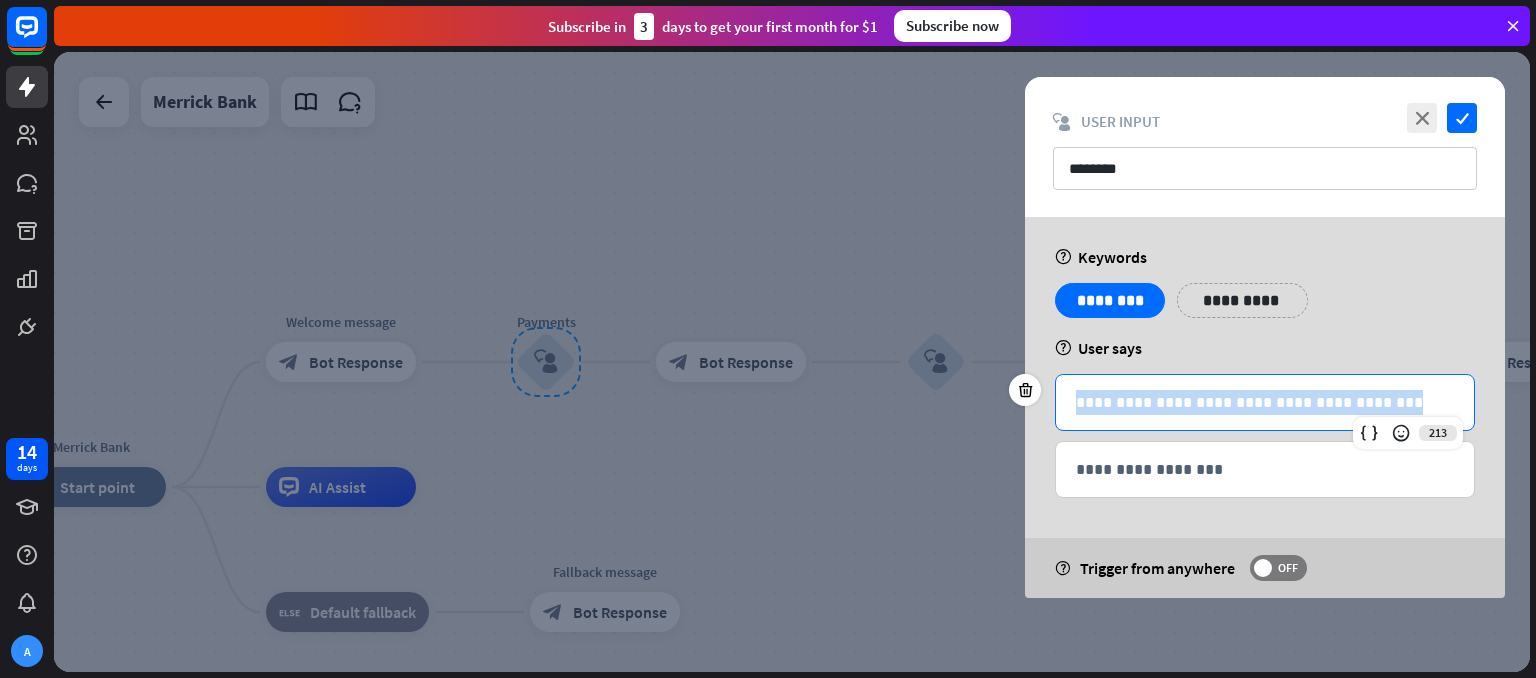 copy on "**********" 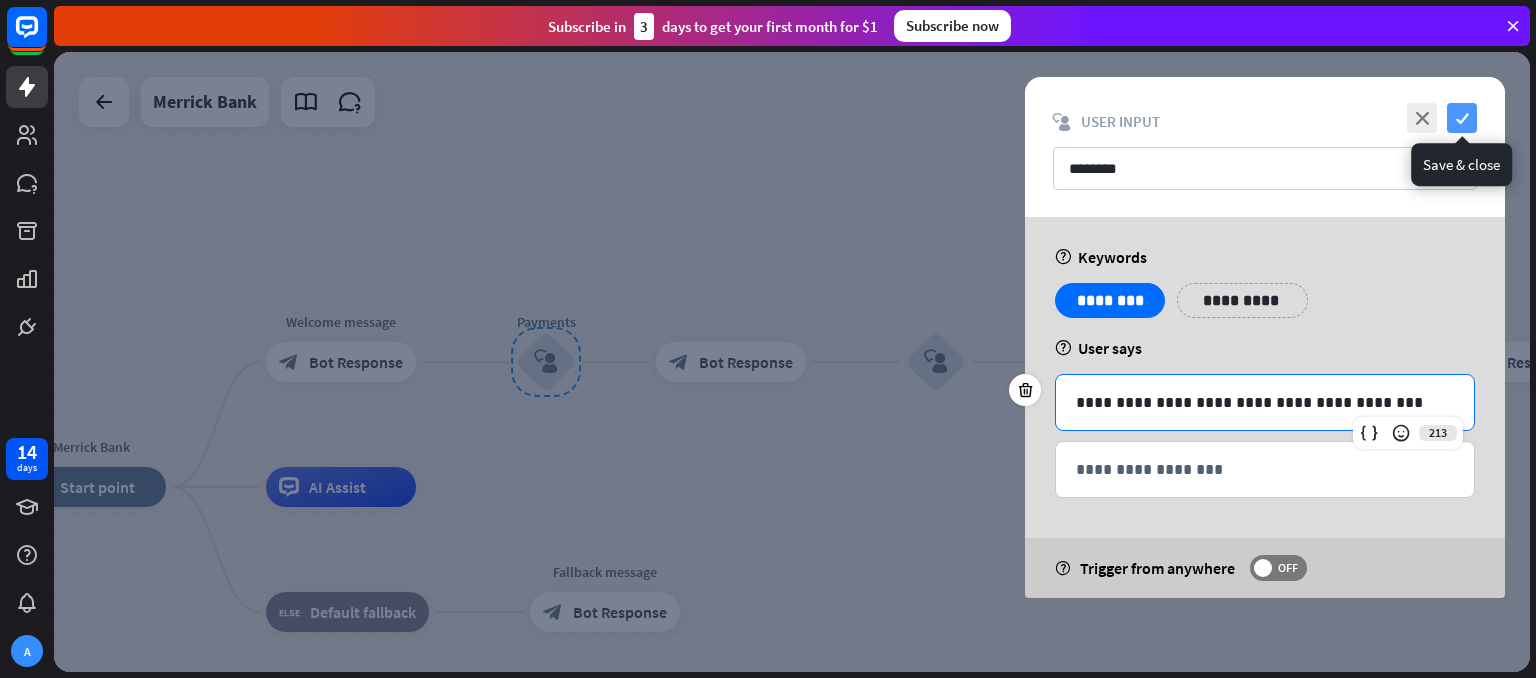 click on "check" at bounding box center (1462, 118) 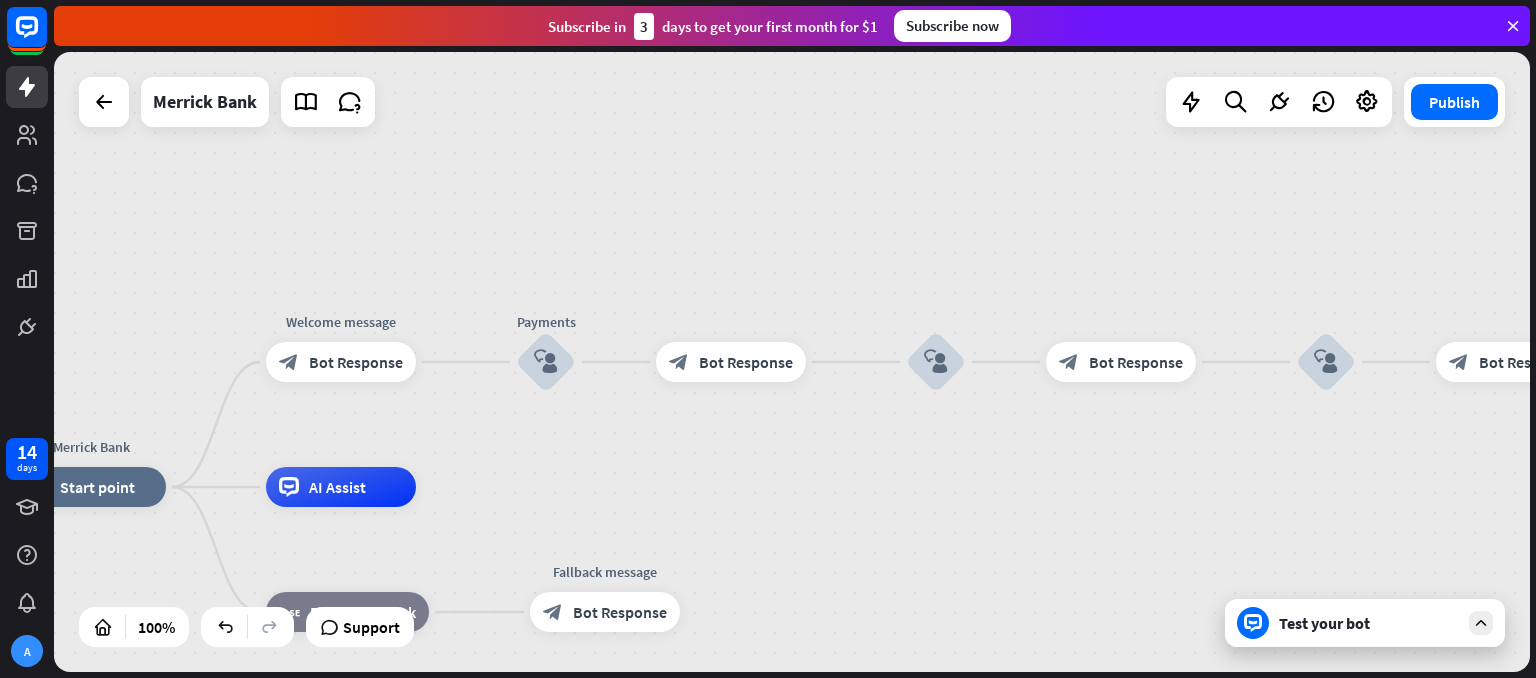 click on "Test your bot" at bounding box center [1369, 623] 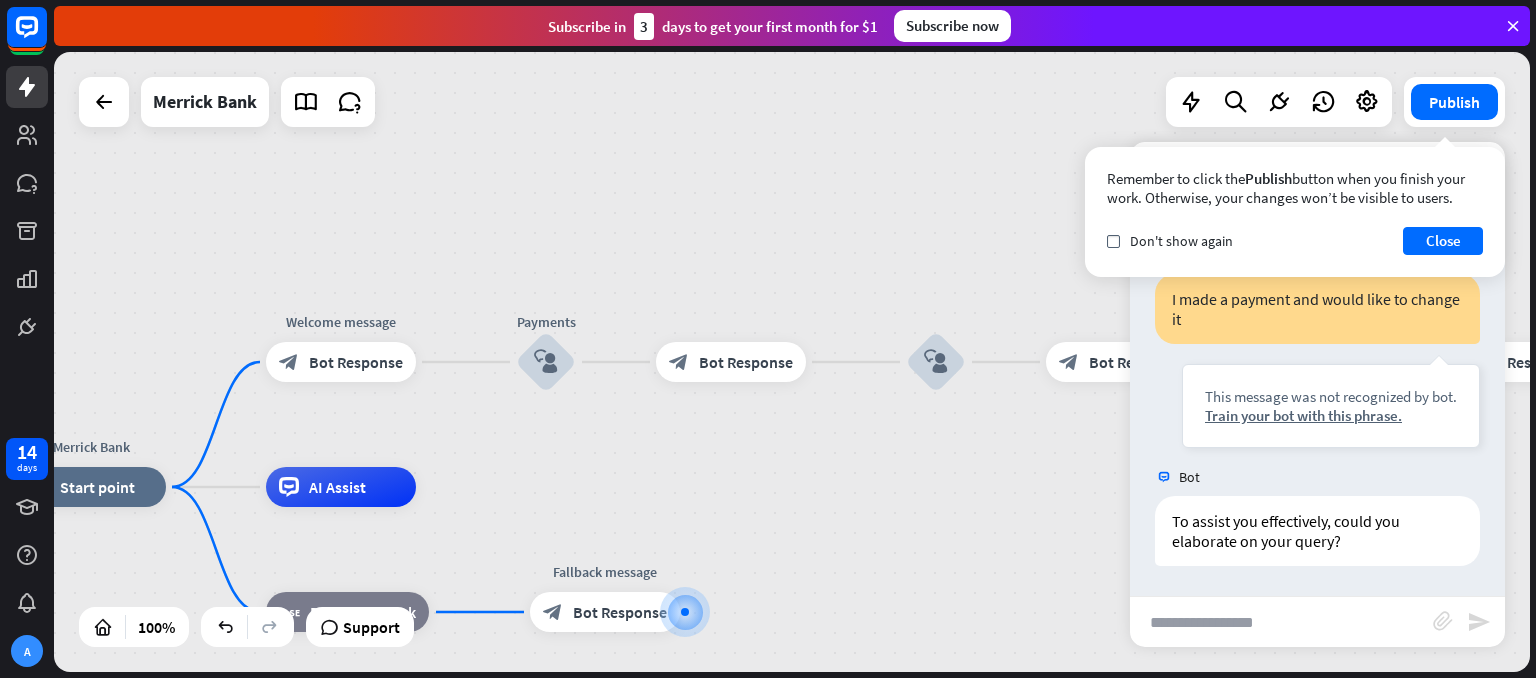click on "Remember to click the
Publish
button when you finish your work. Otherwise, your changes won’t
be visible to users.
check   Don't show again    Close" at bounding box center [1295, 212] 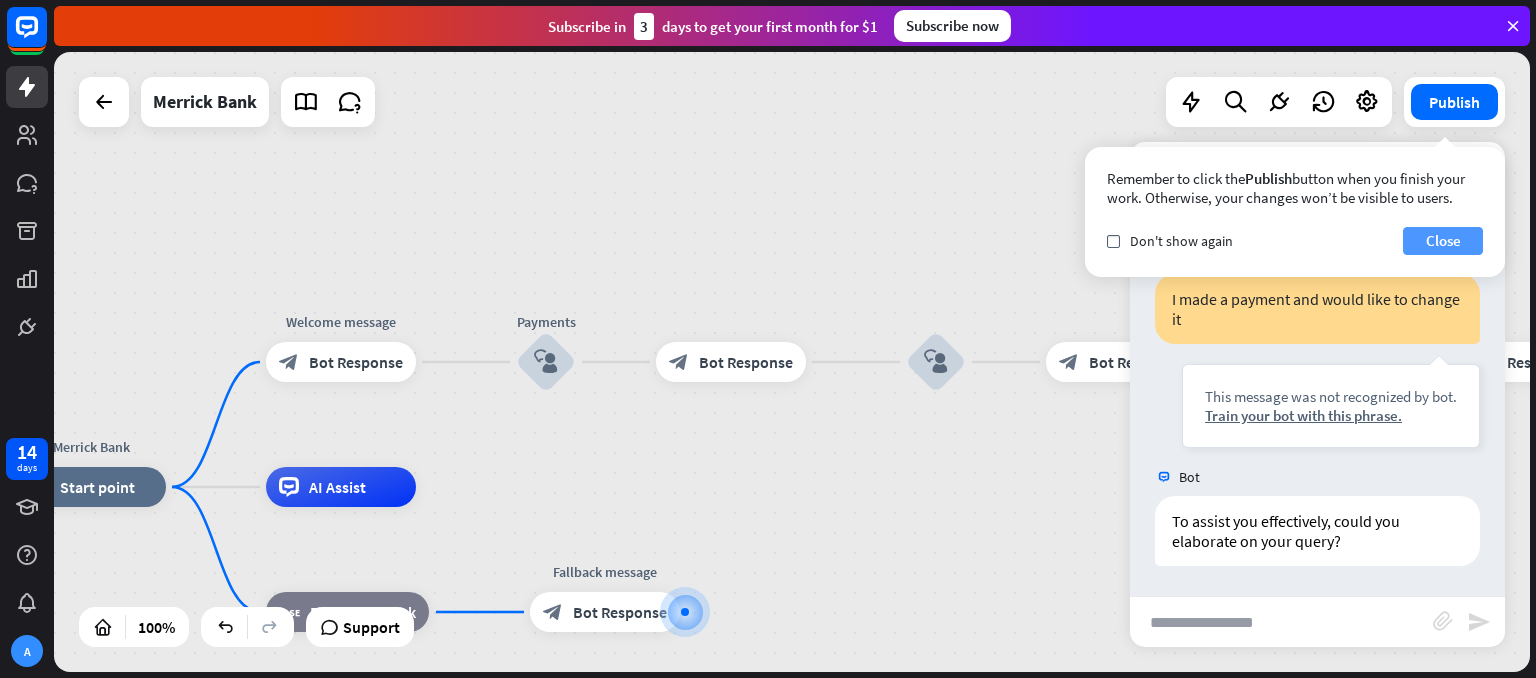 click on "Close" at bounding box center (1443, 241) 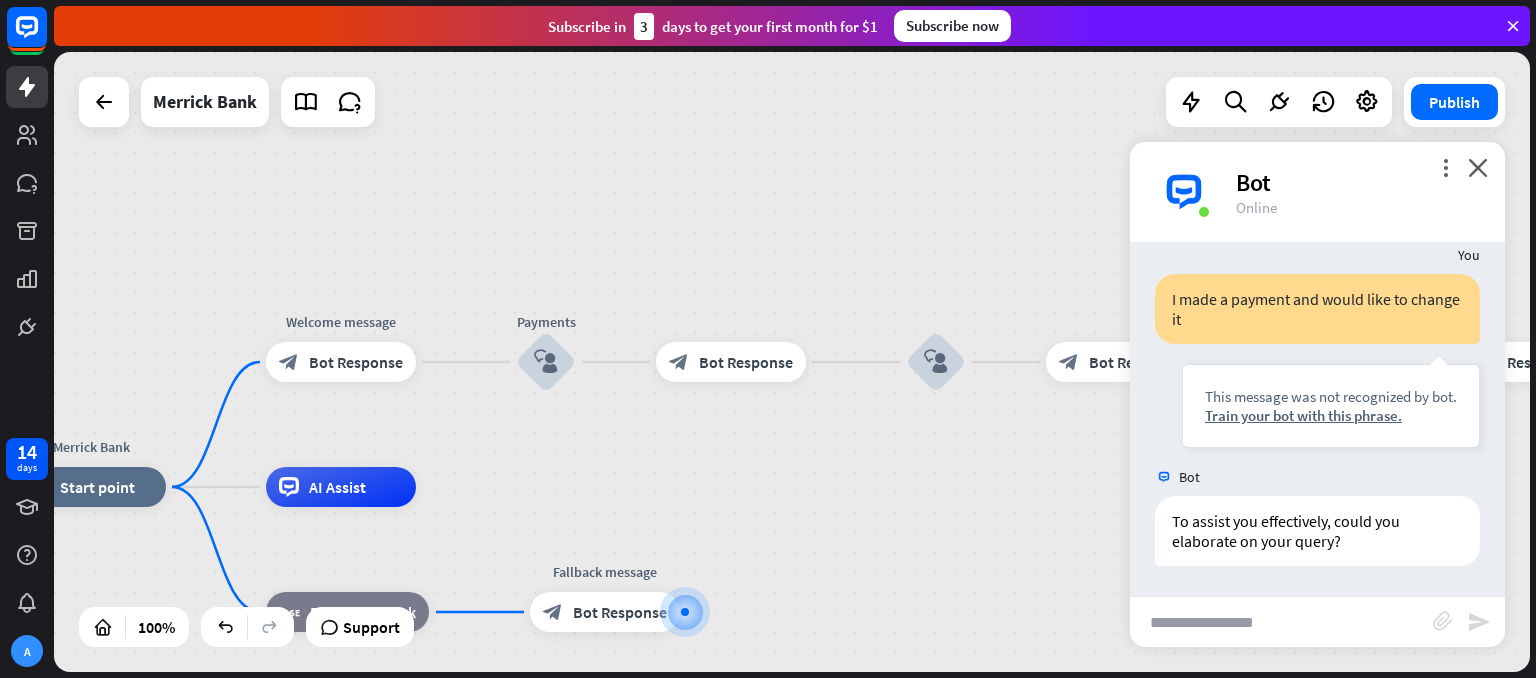 scroll, scrollTop: 0, scrollLeft: 0, axis: both 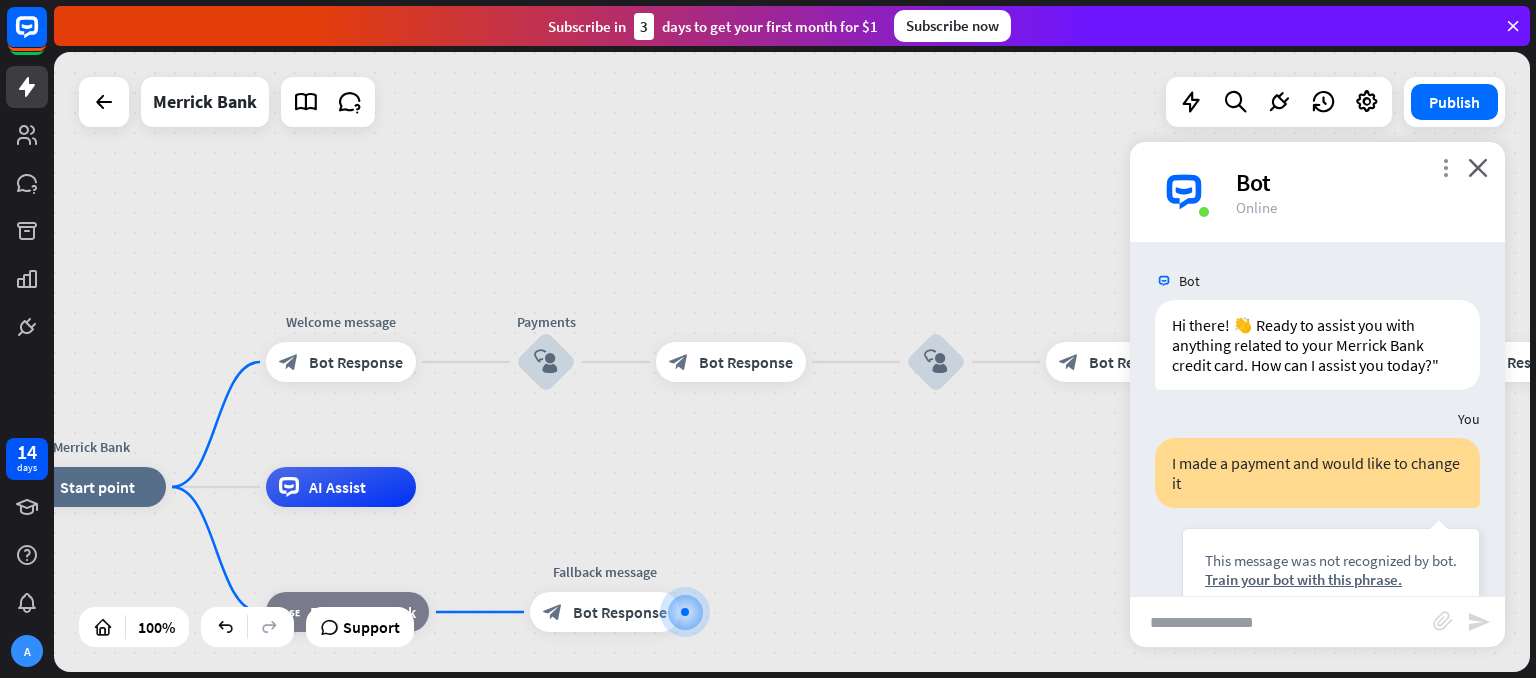 click on "more_vert" at bounding box center (1445, 167) 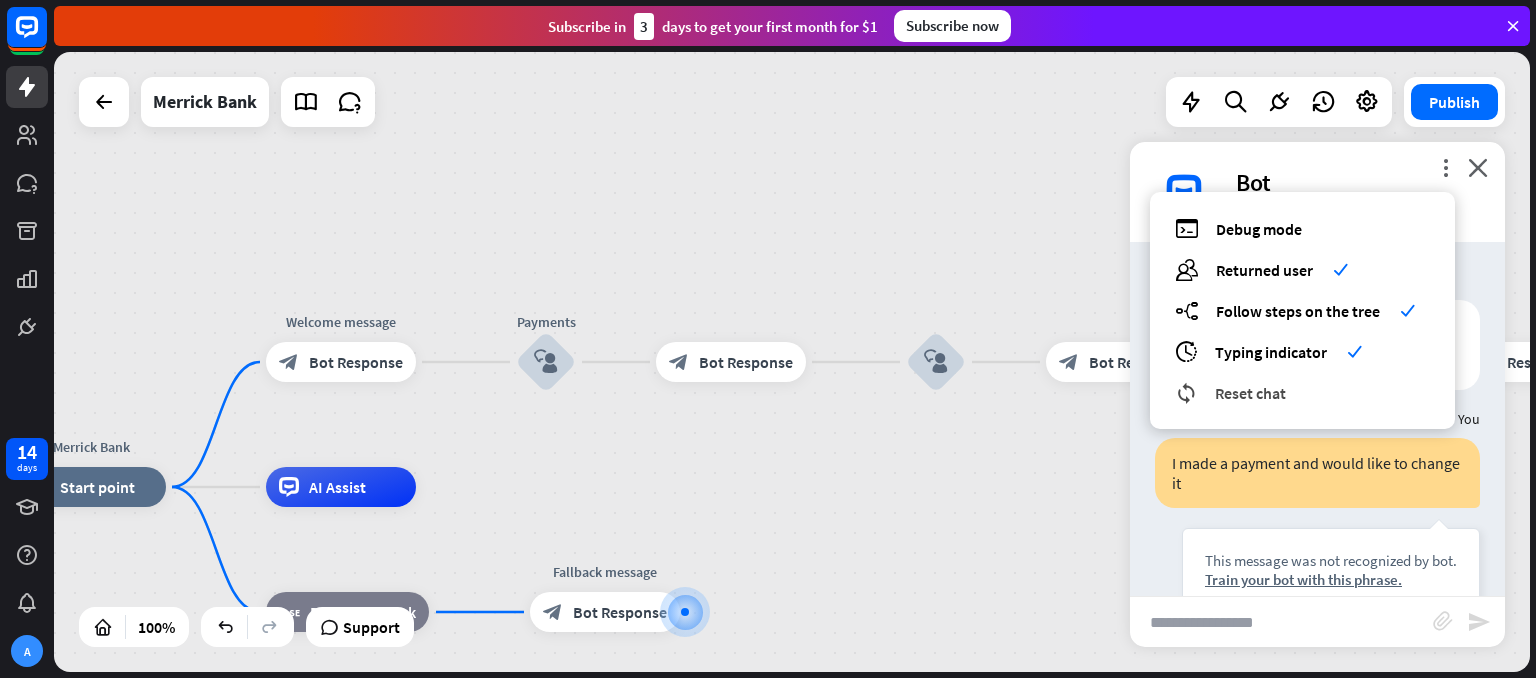click on "Reset chat" at bounding box center [1250, 393] 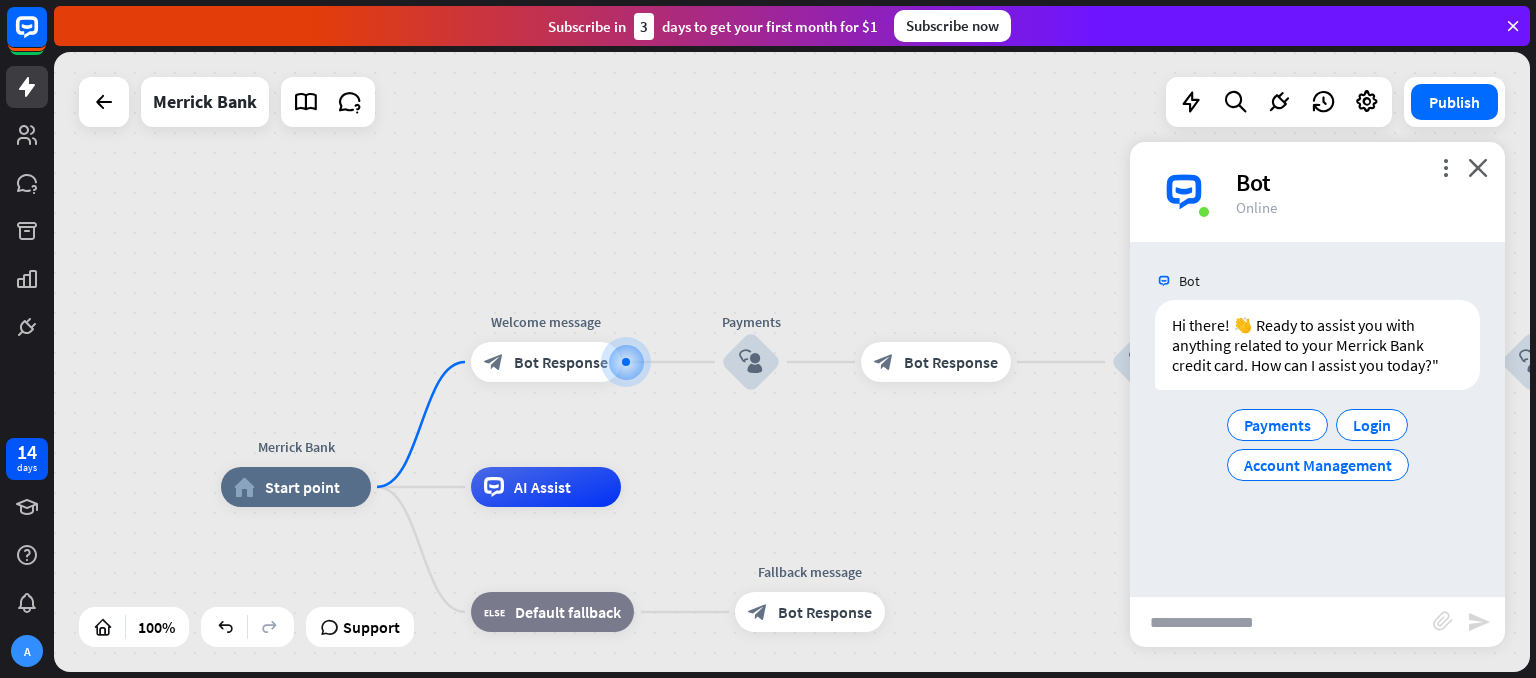 click at bounding box center (1281, 622) 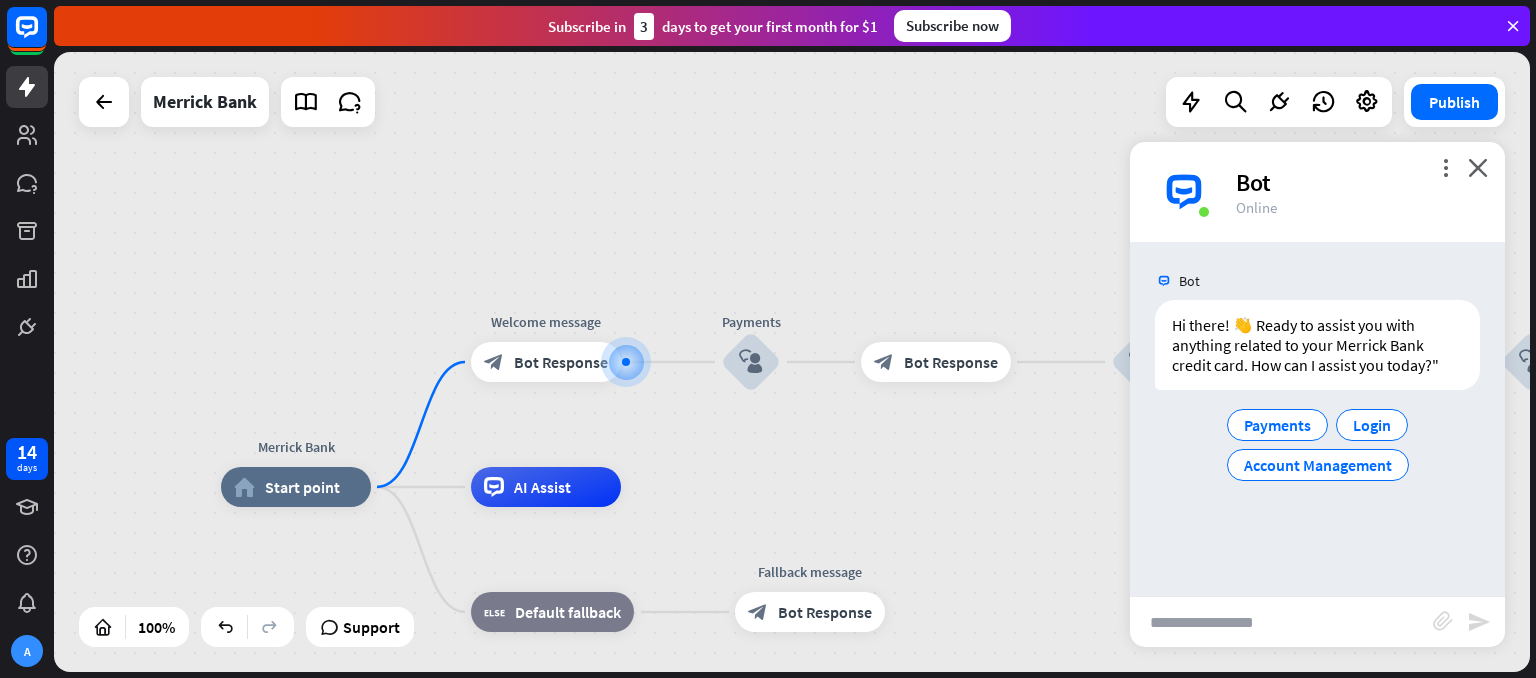 paste on "**********" 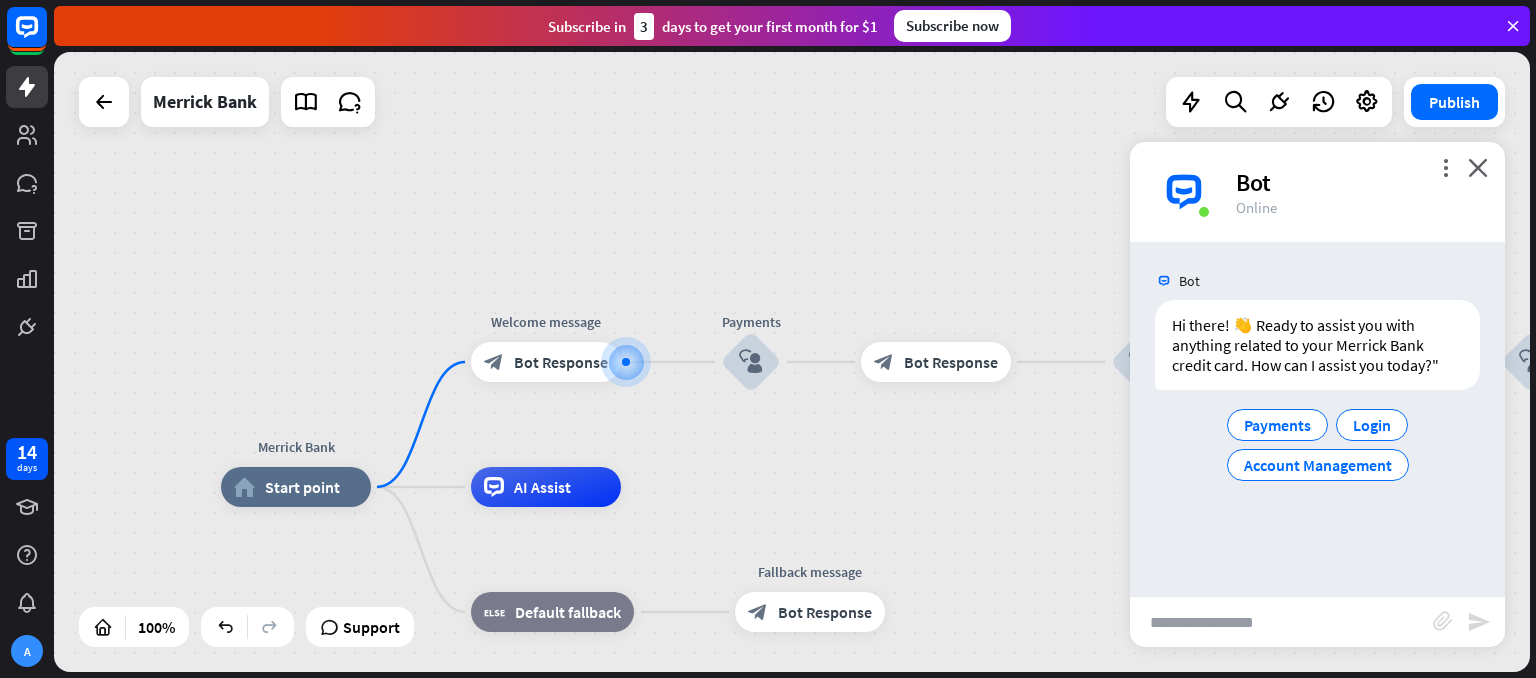type on "**********" 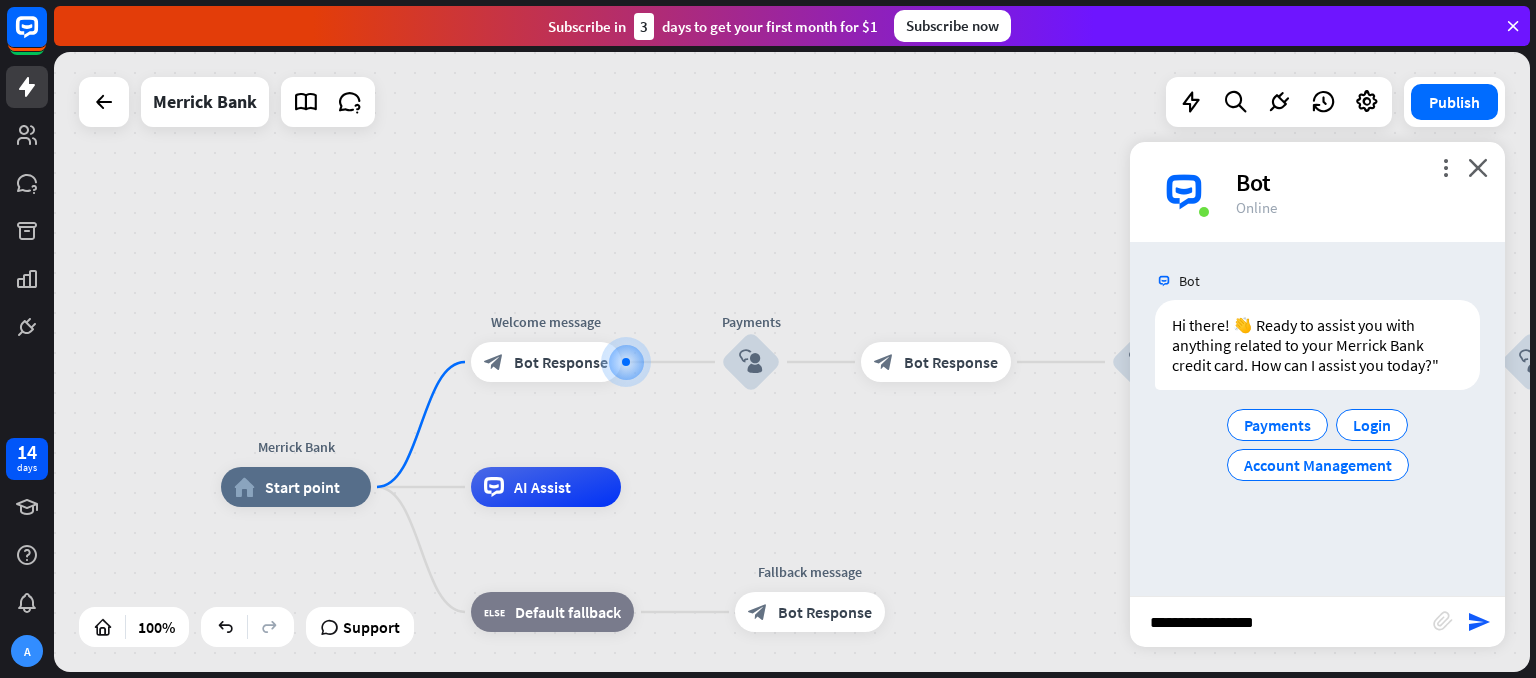 scroll, scrollTop: 0, scrollLeft: 0, axis: both 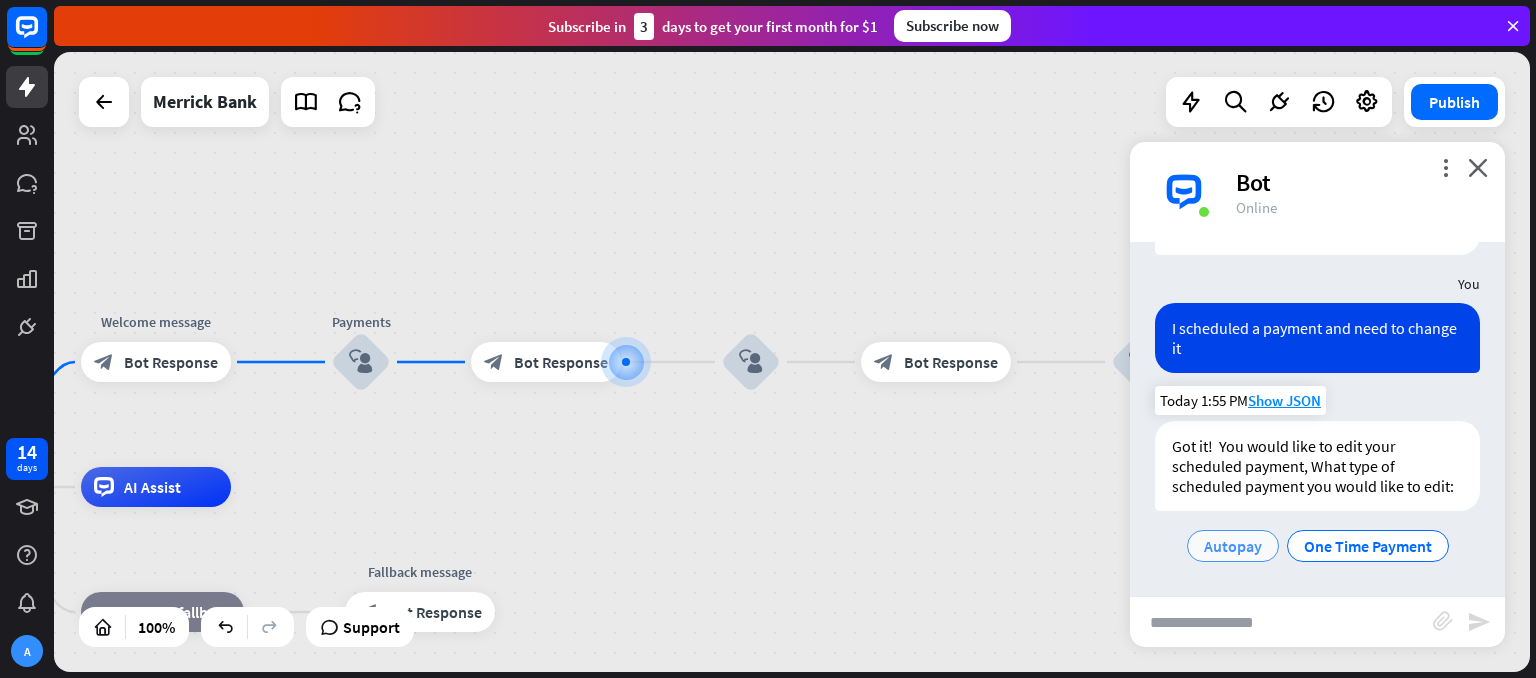 click on "Autopay" at bounding box center (1233, 546) 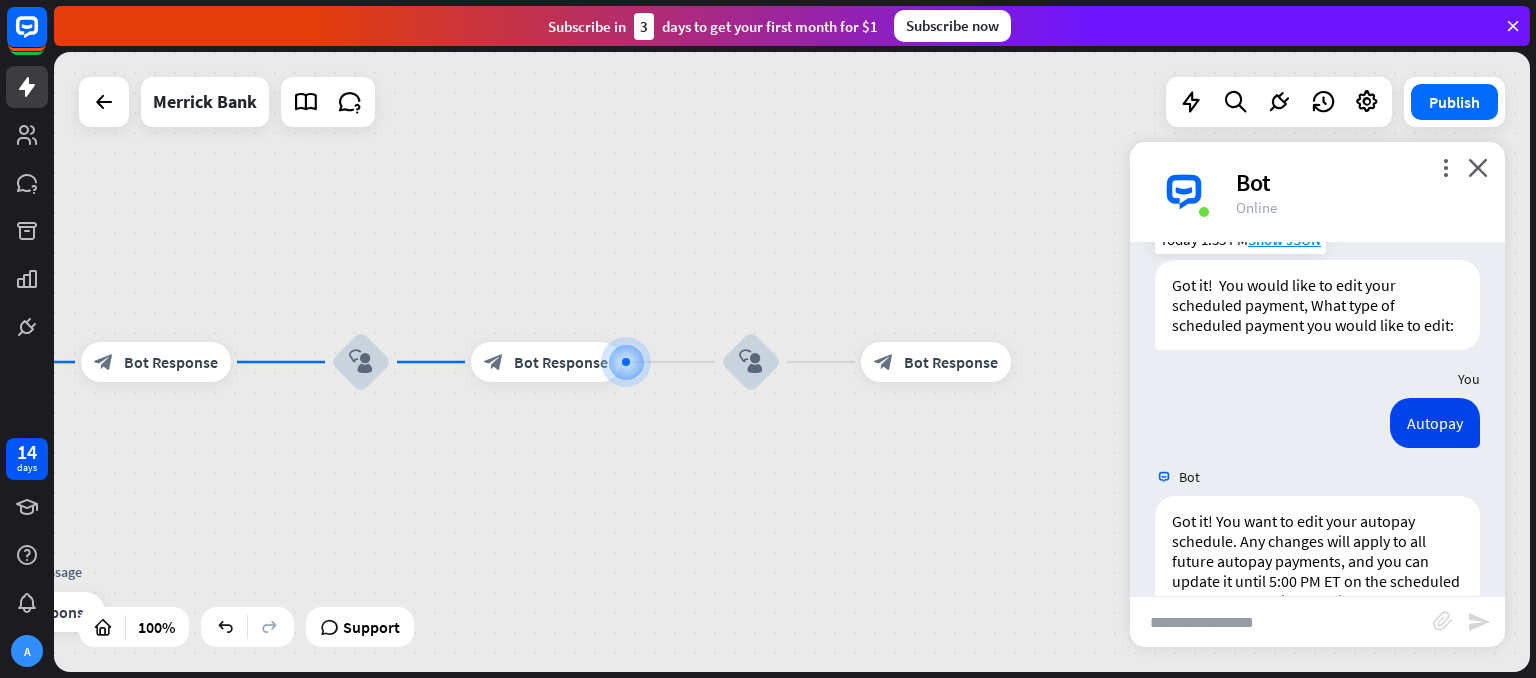 scroll, scrollTop: 450, scrollLeft: 0, axis: vertical 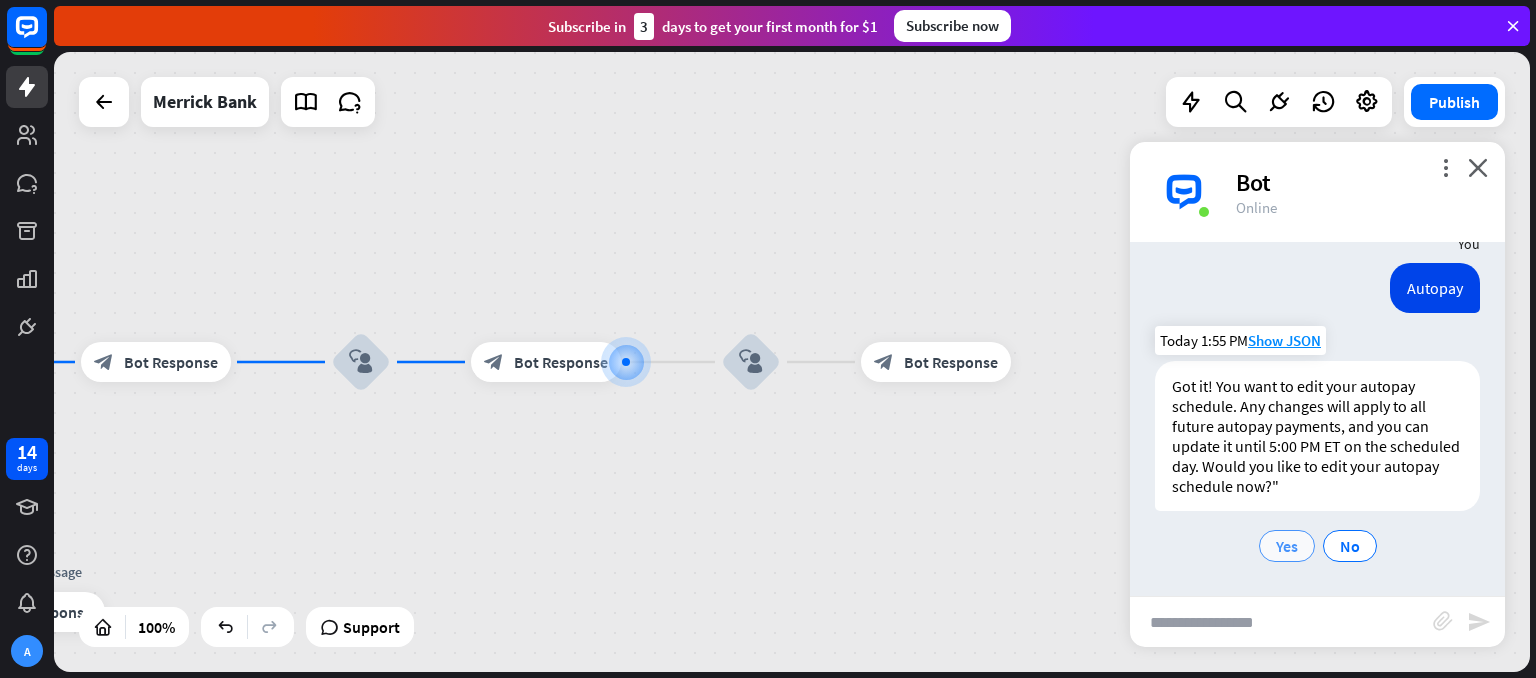click on "Yes" at bounding box center [1287, 546] 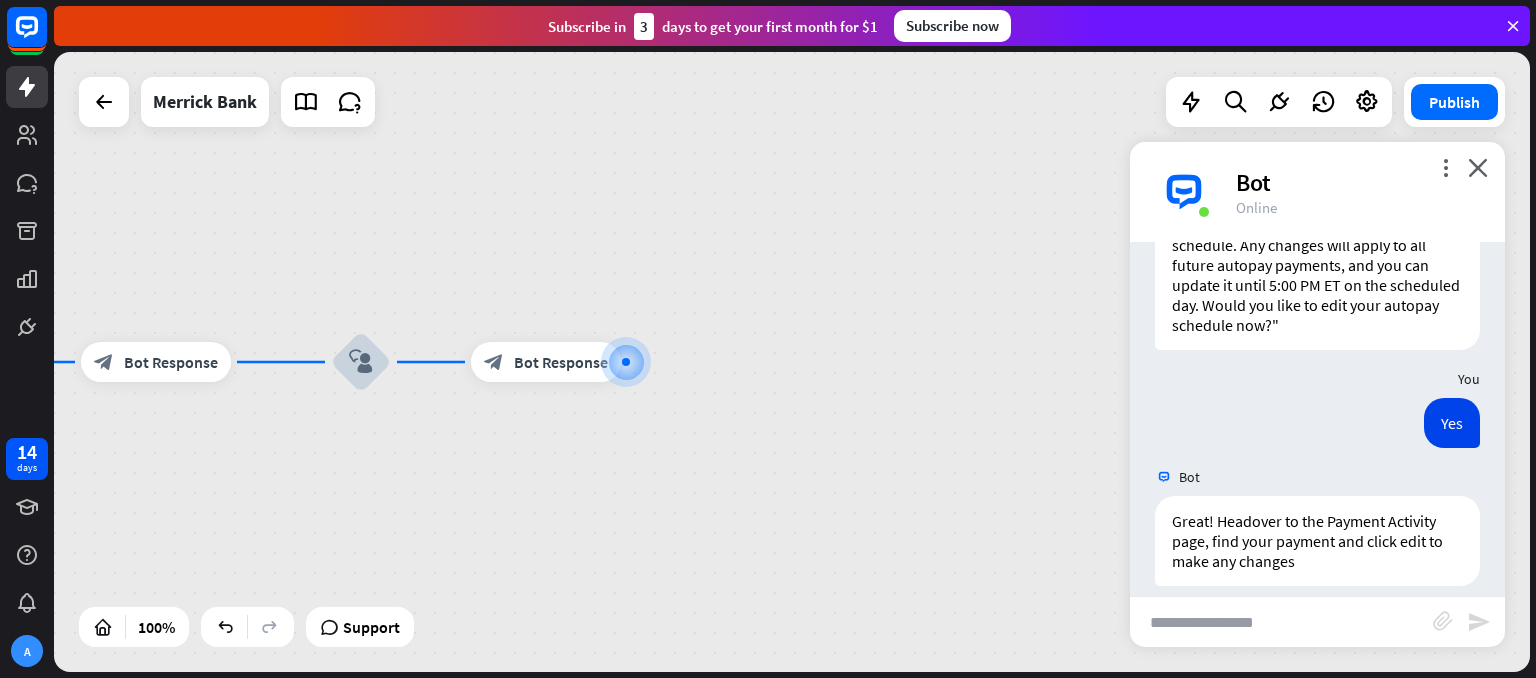 scroll, scrollTop: 632, scrollLeft: 0, axis: vertical 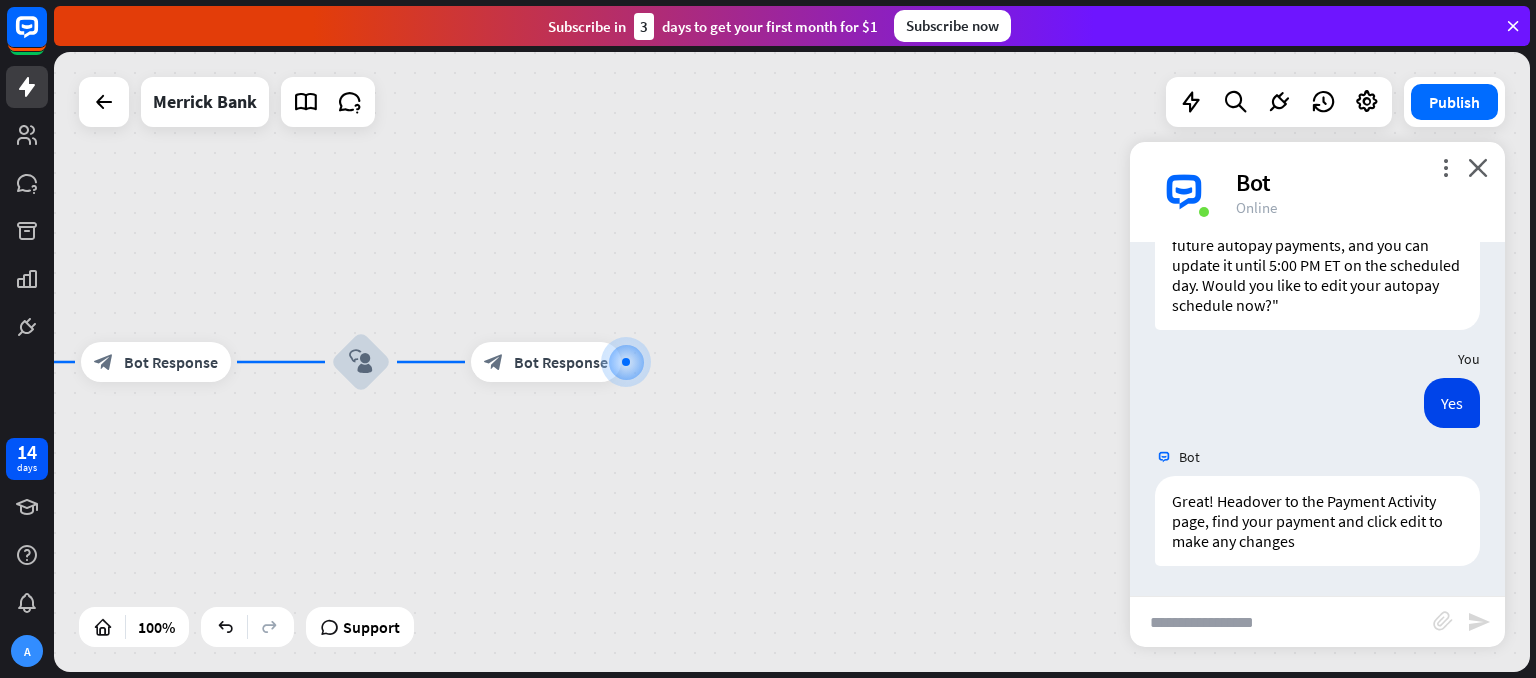 click on "Bot" at bounding box center [1358, 182] 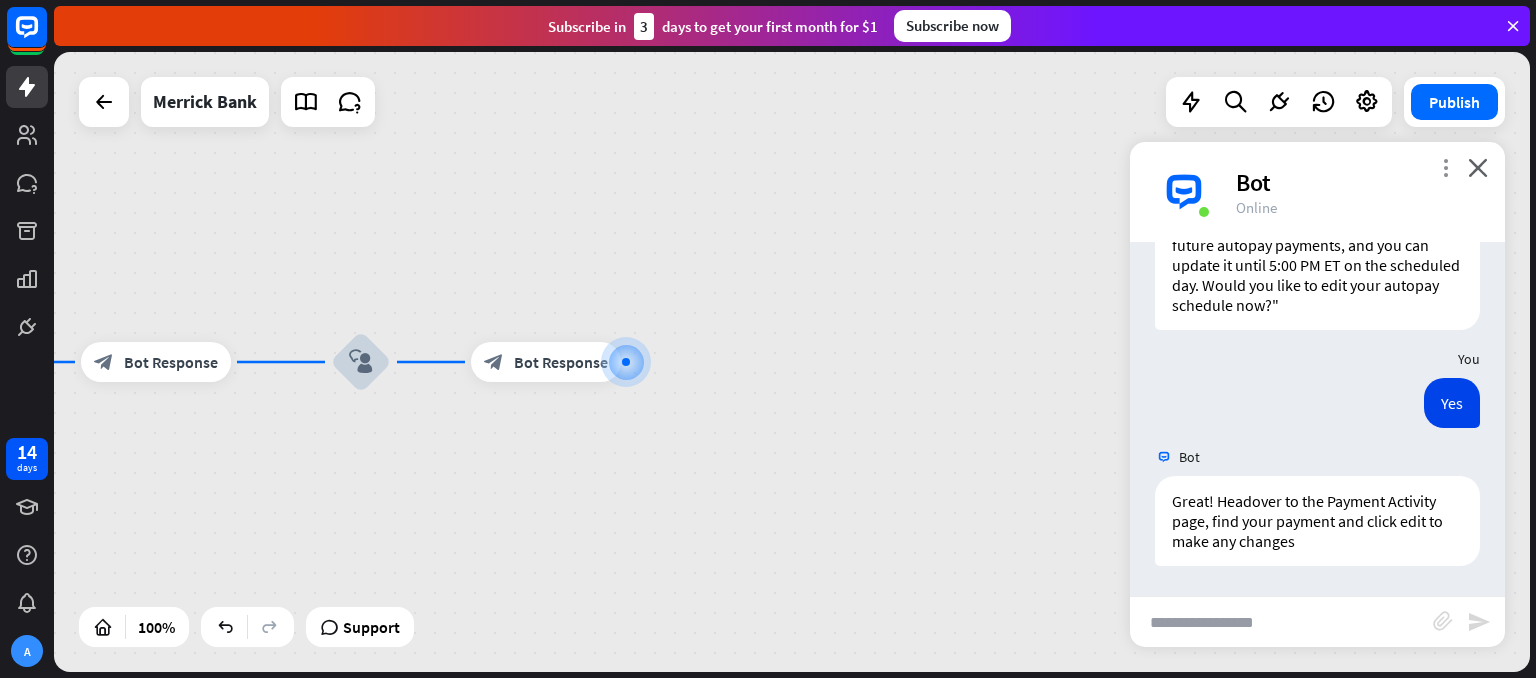 click on "more_vert" at bounding box center (1445, 167) 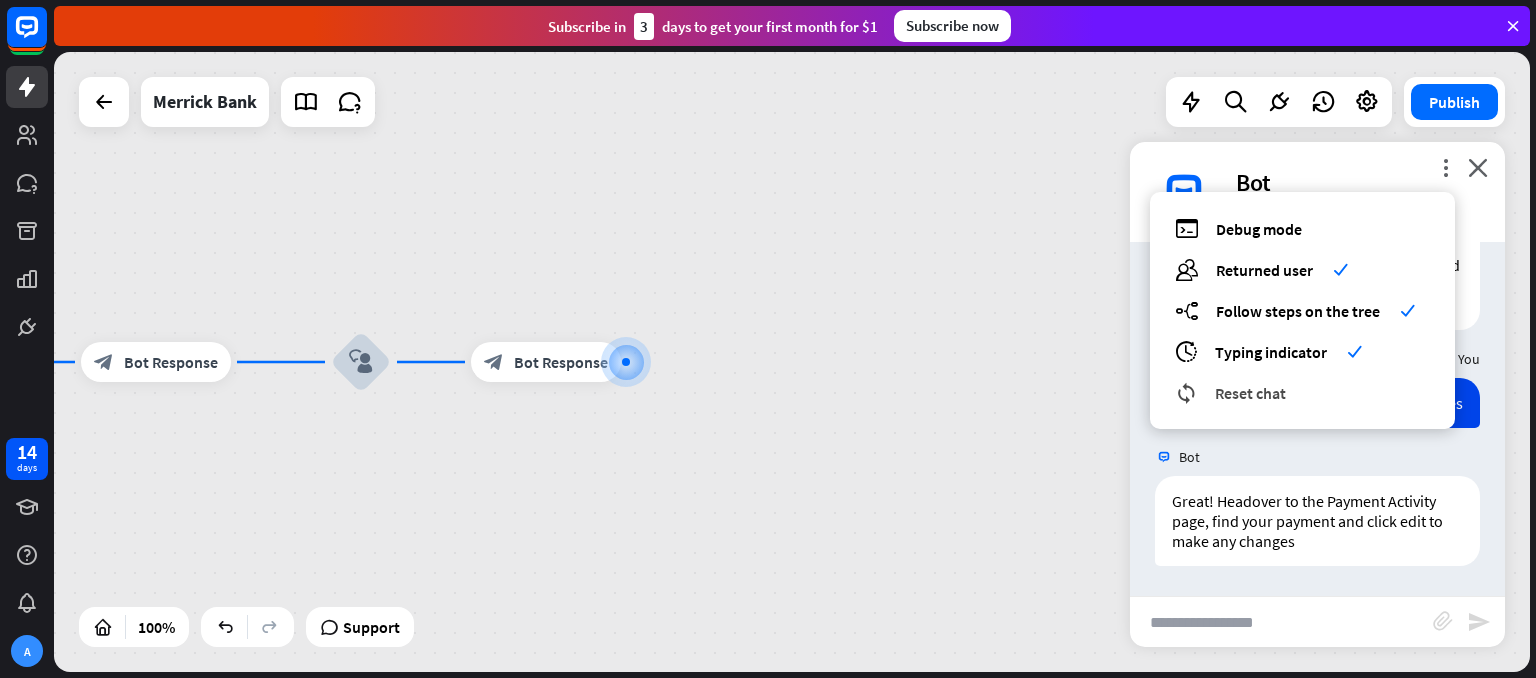click on "Reset chat" at bounding box center [1250, 393] 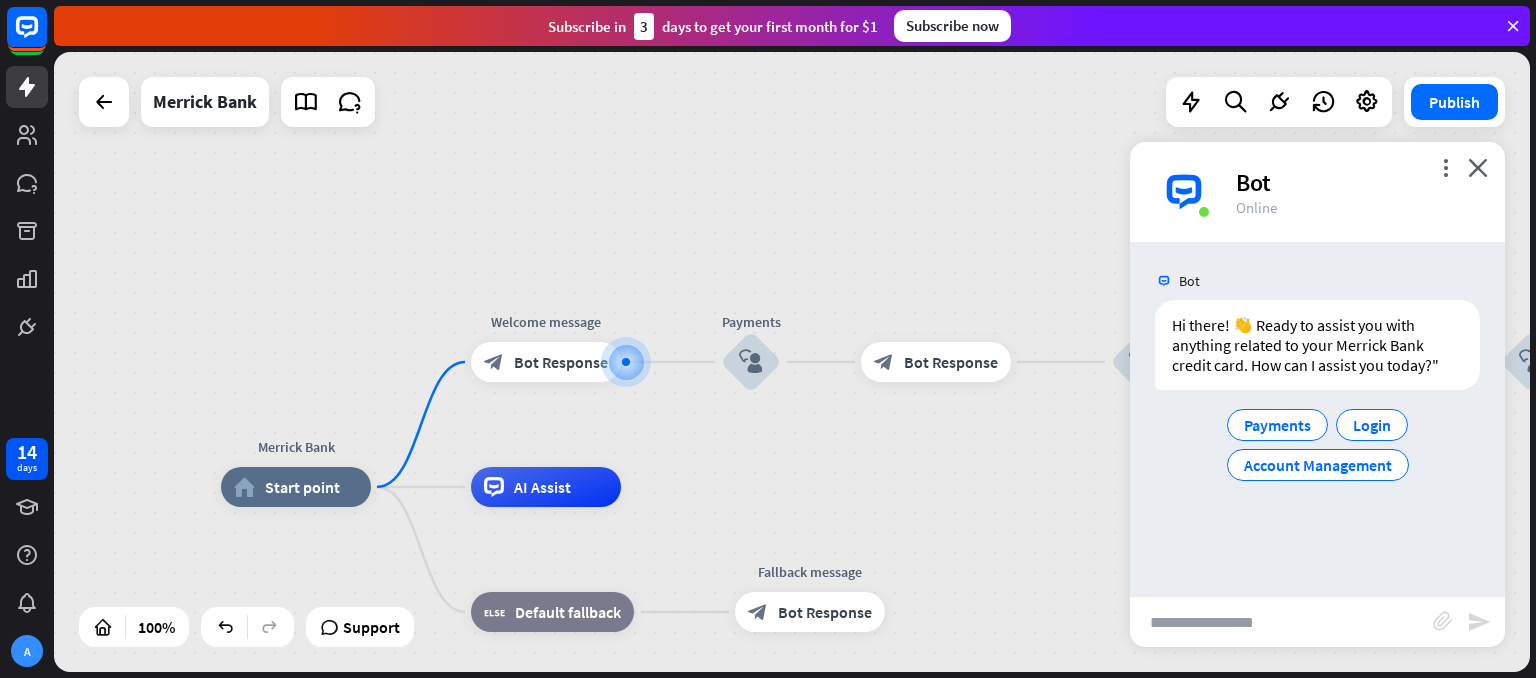 click at bounding box center [1281, 622] 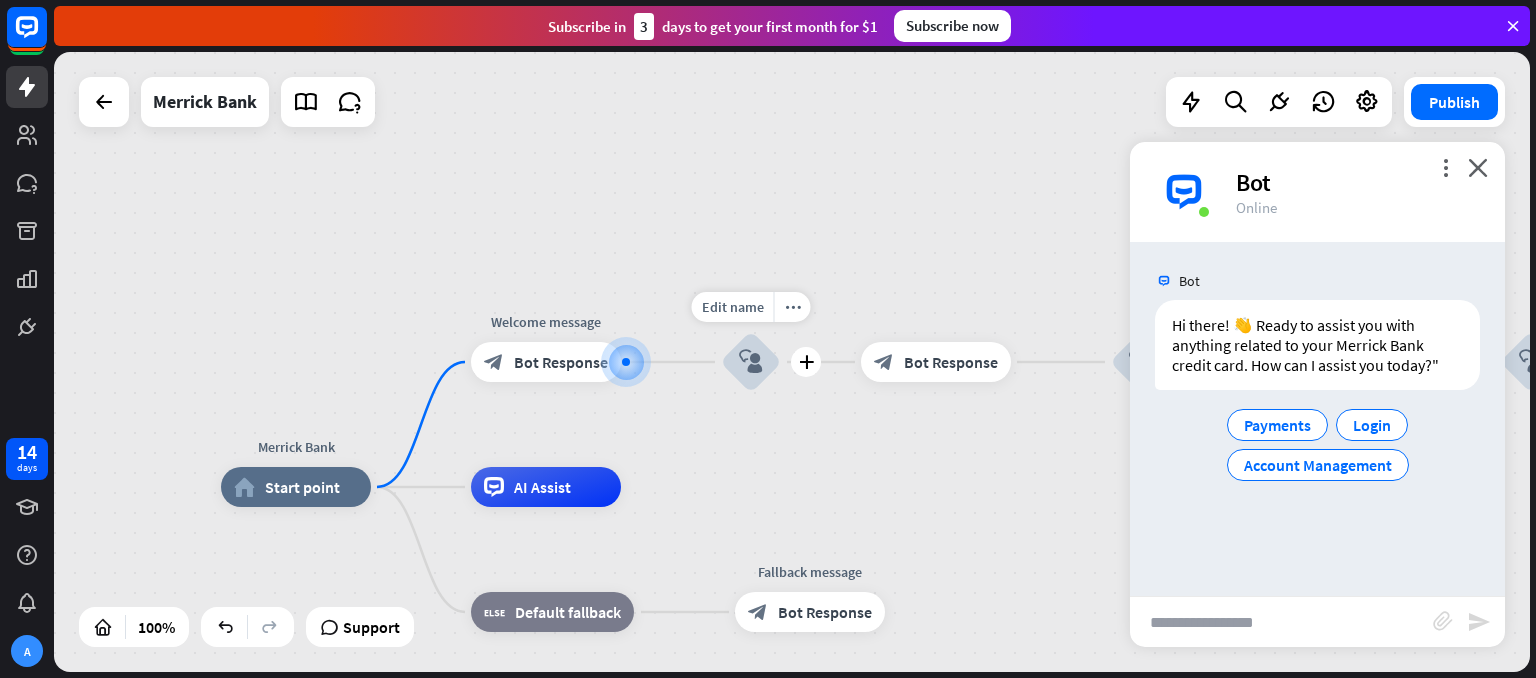 click on "block_user_input" at bounding box center (751, 362) 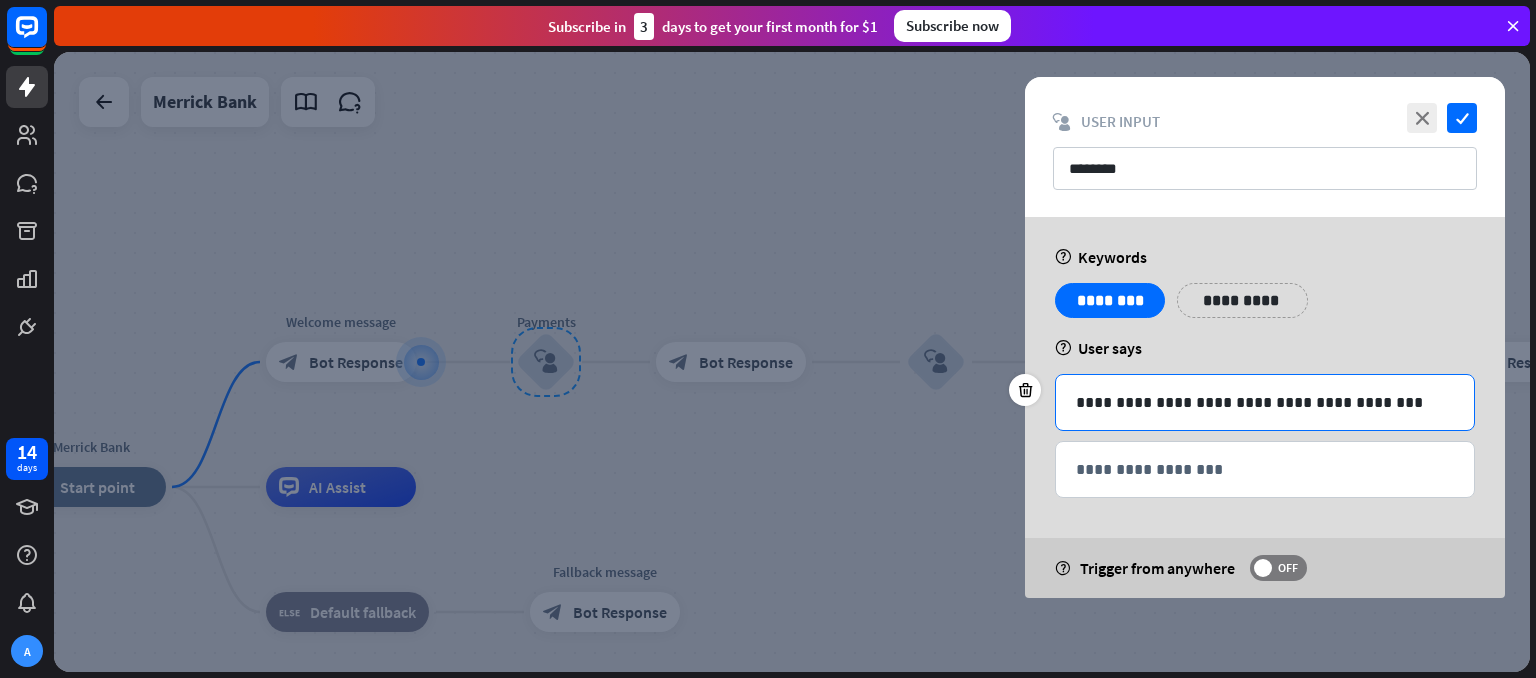 click on "**********" at bounding box center [1265, 402] 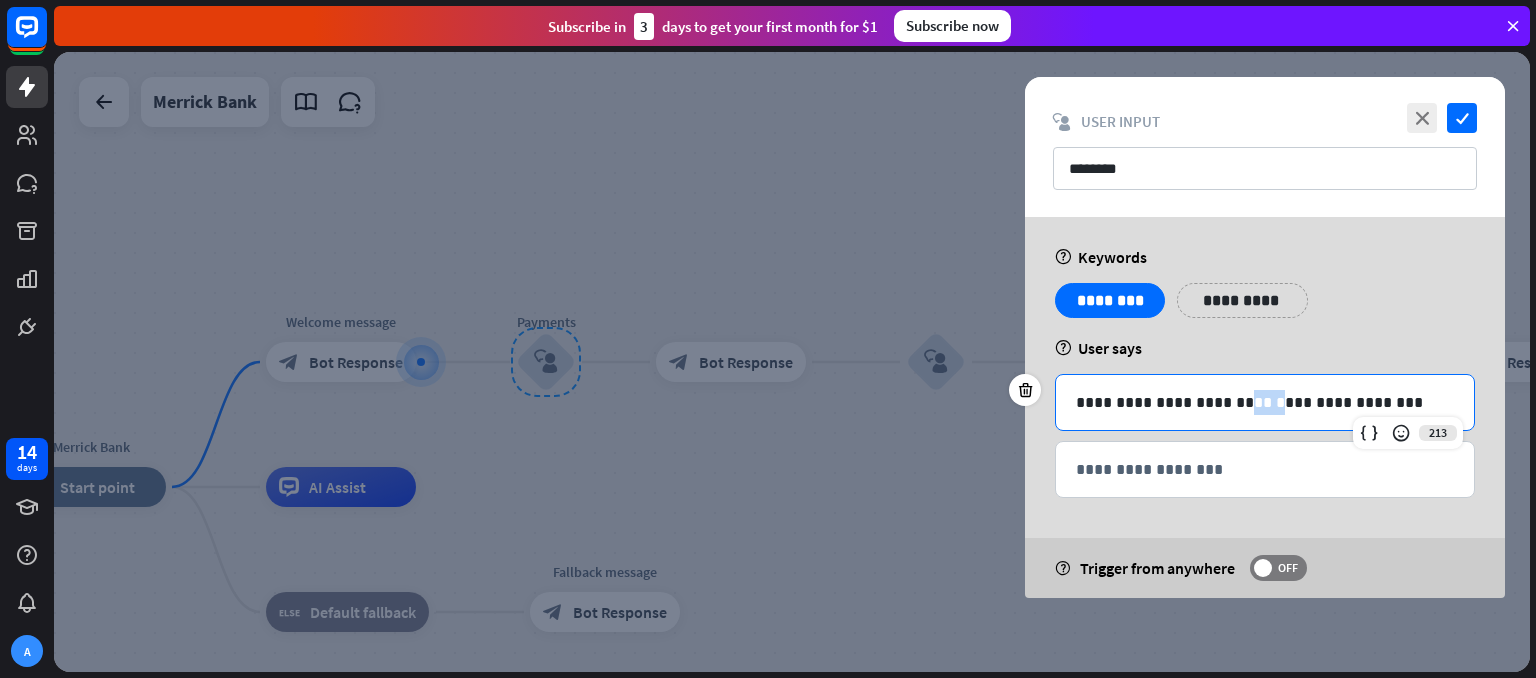 click on "**********" at bounding box center (1265, 402) 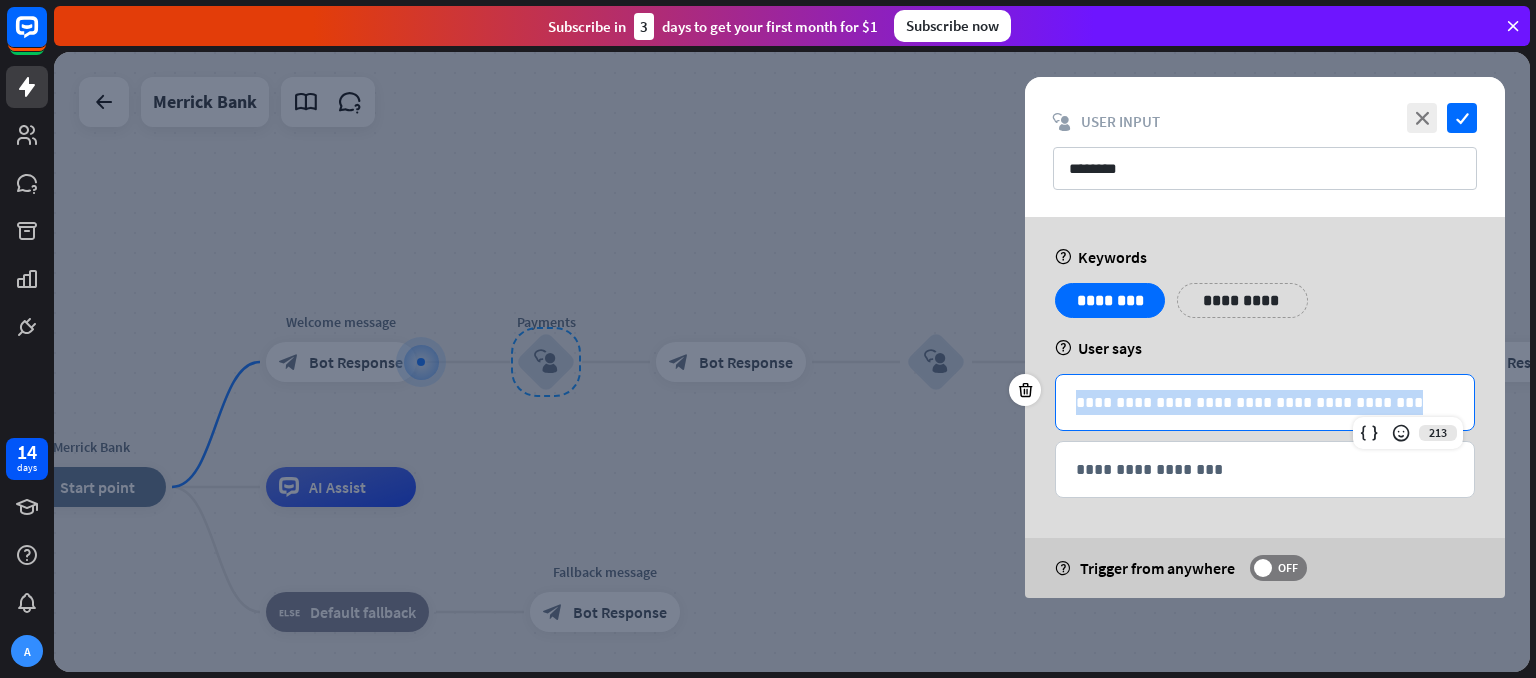 click on "**********" at bounding box center [1265, 402] 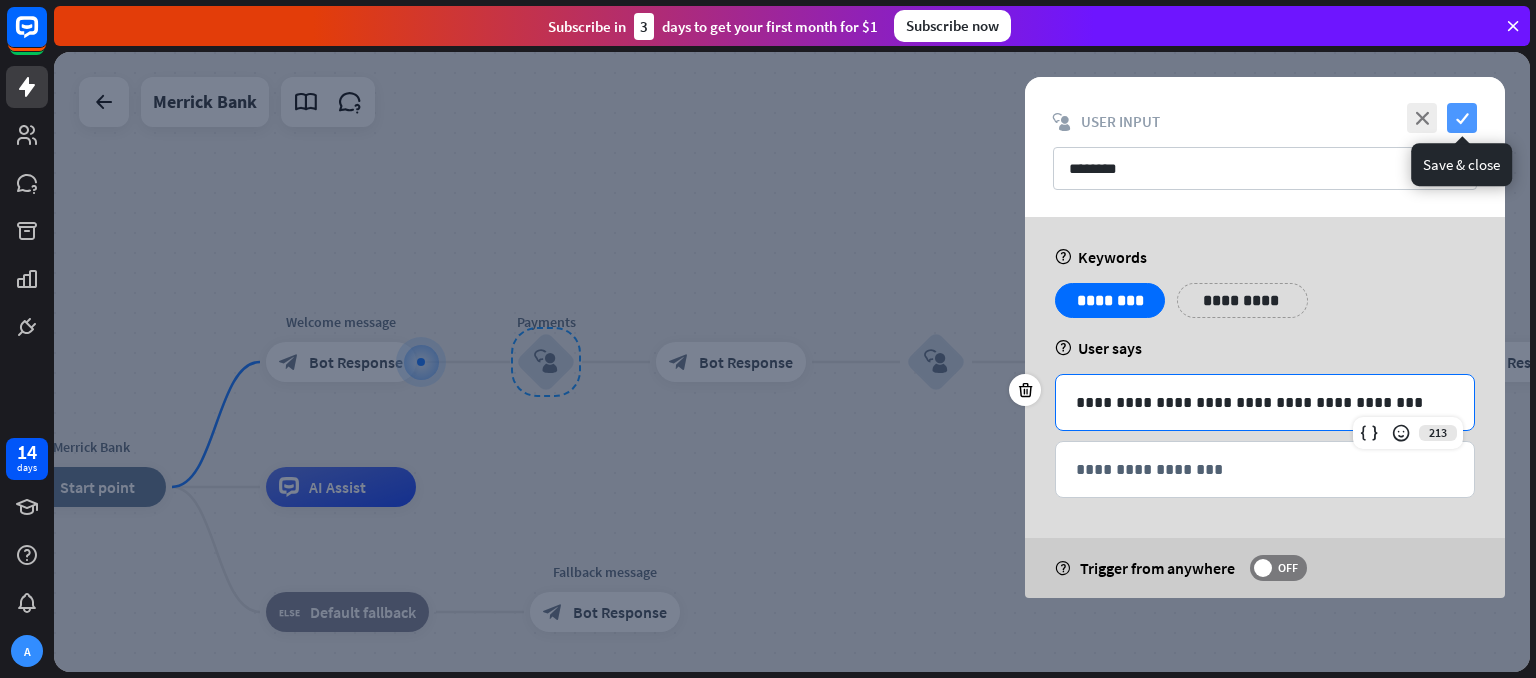 click on "check" at bounding box center (1462, 118) 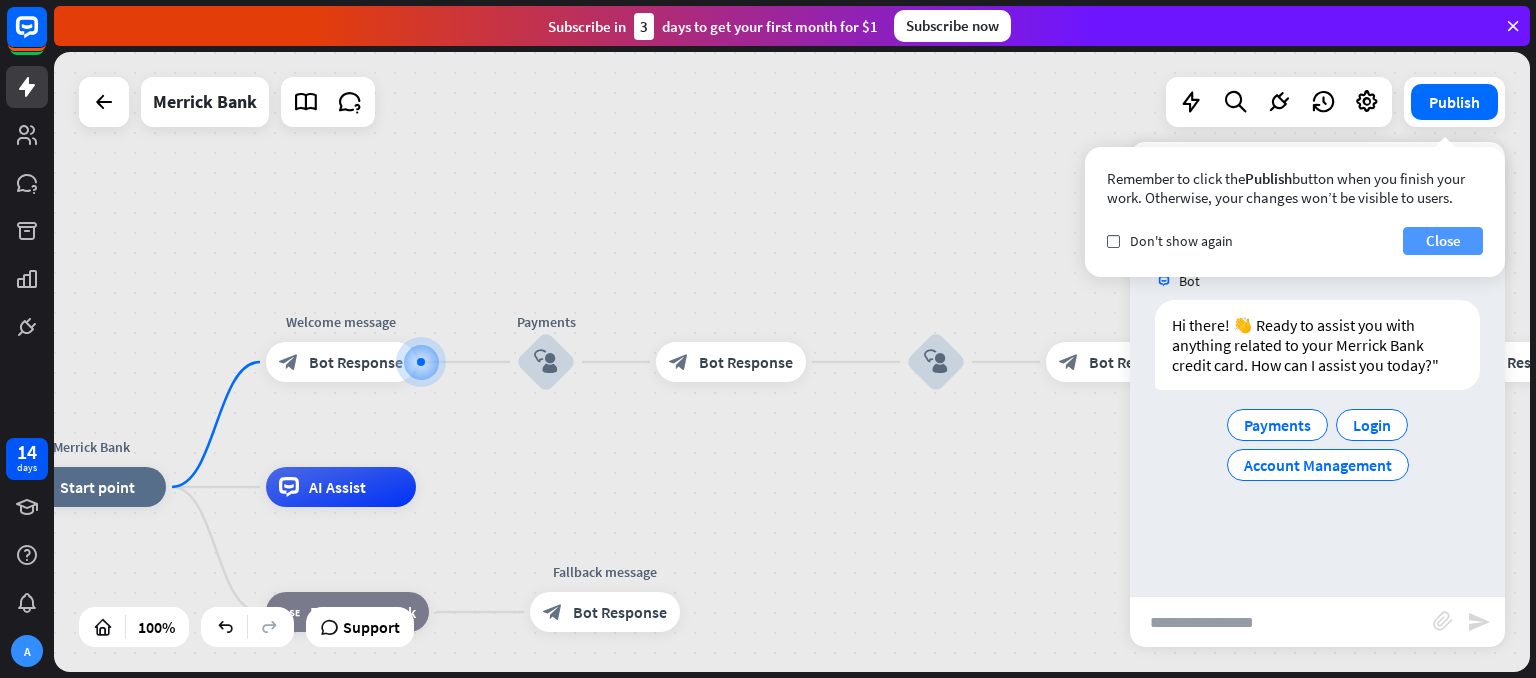 click on "Close" at bounding box center [1443, 241] 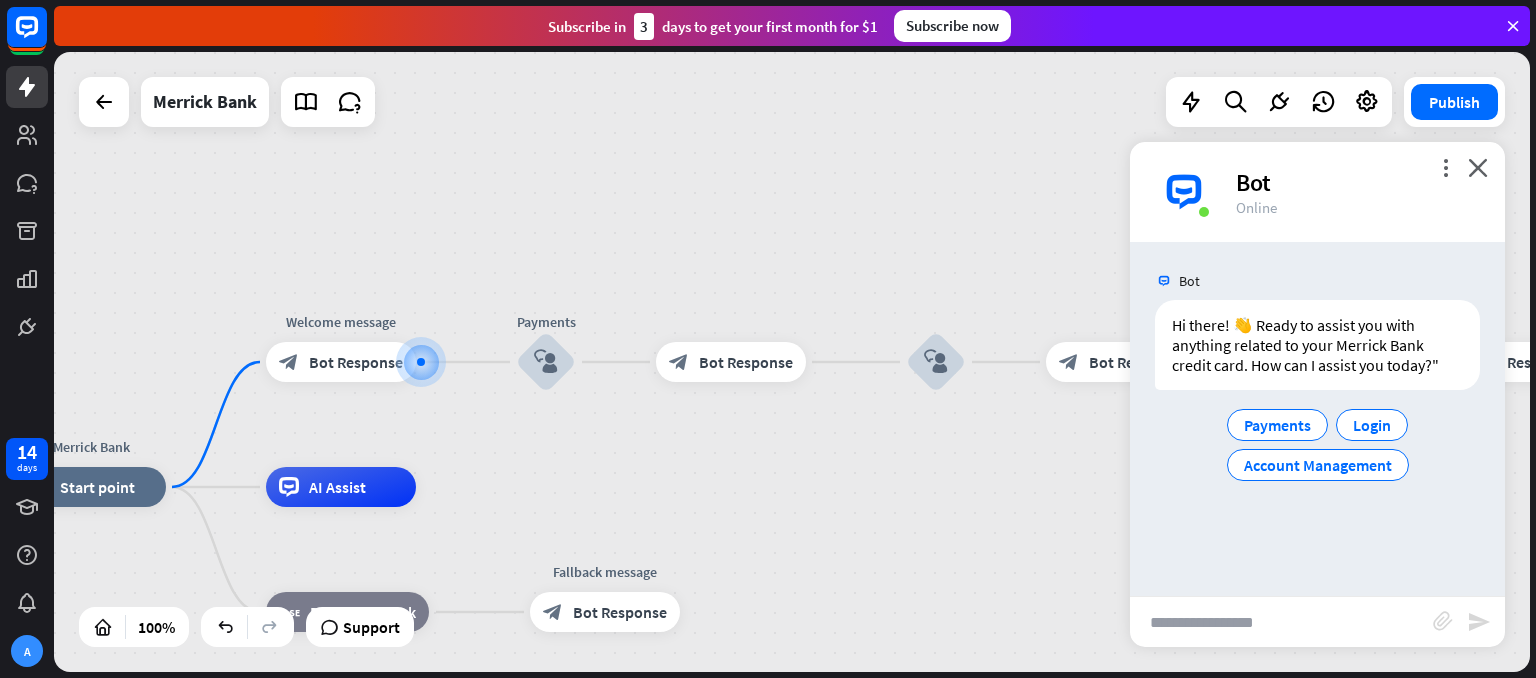 click at bounding box center (1281, 622) 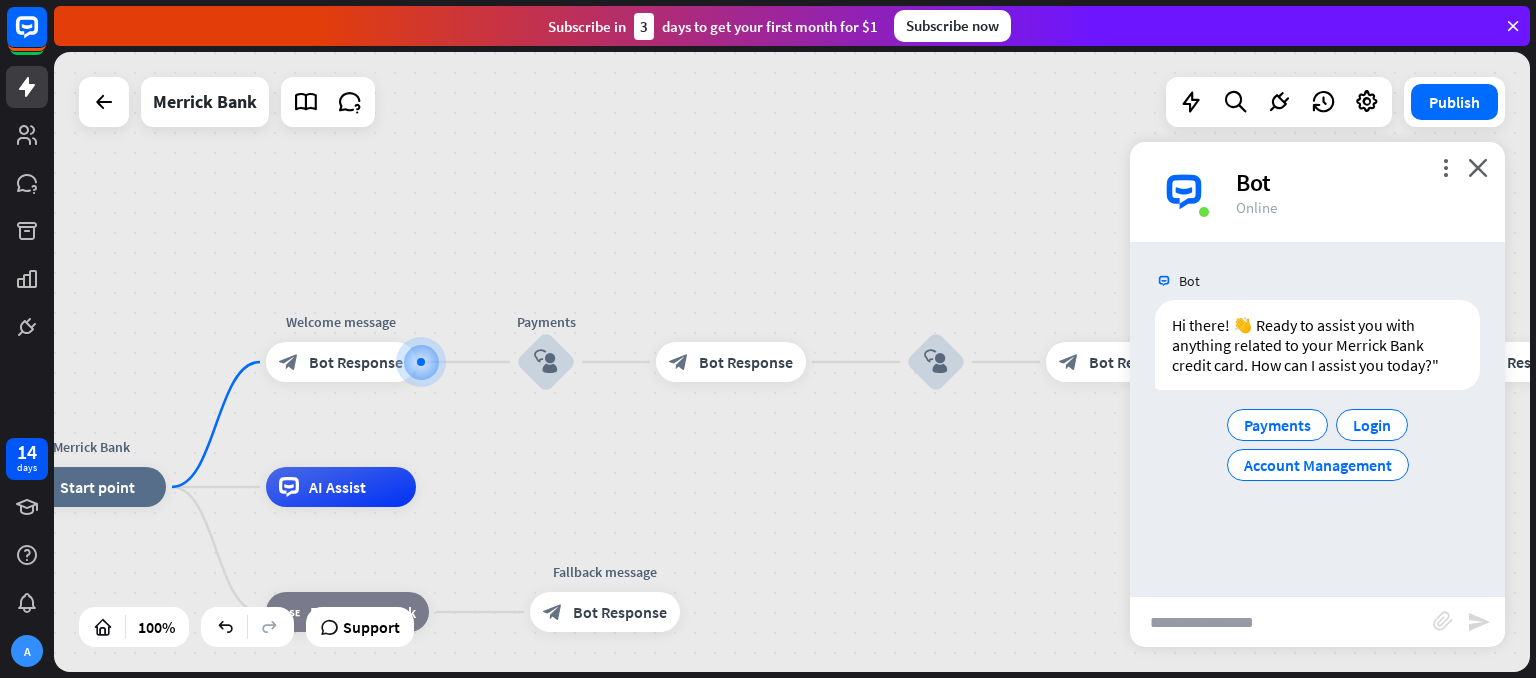paste on "**********" 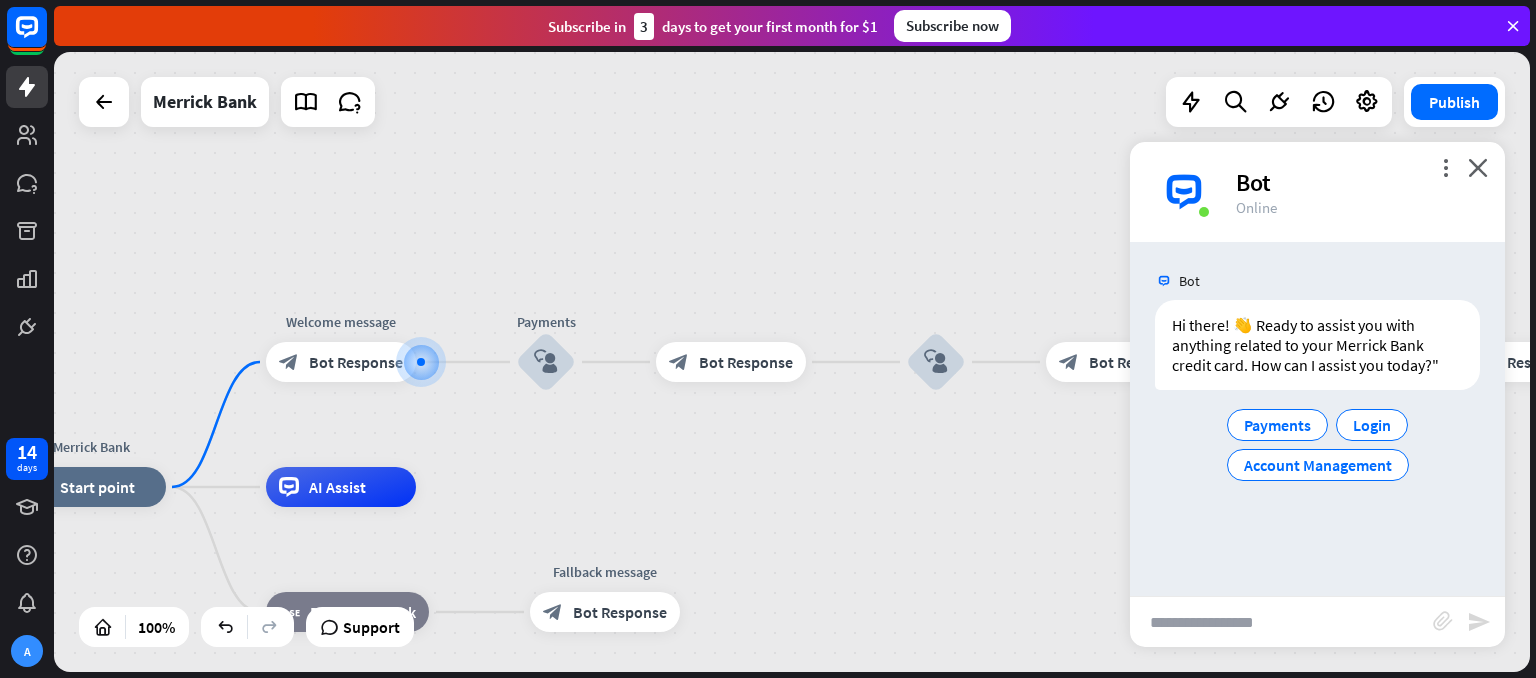 type on "**********" 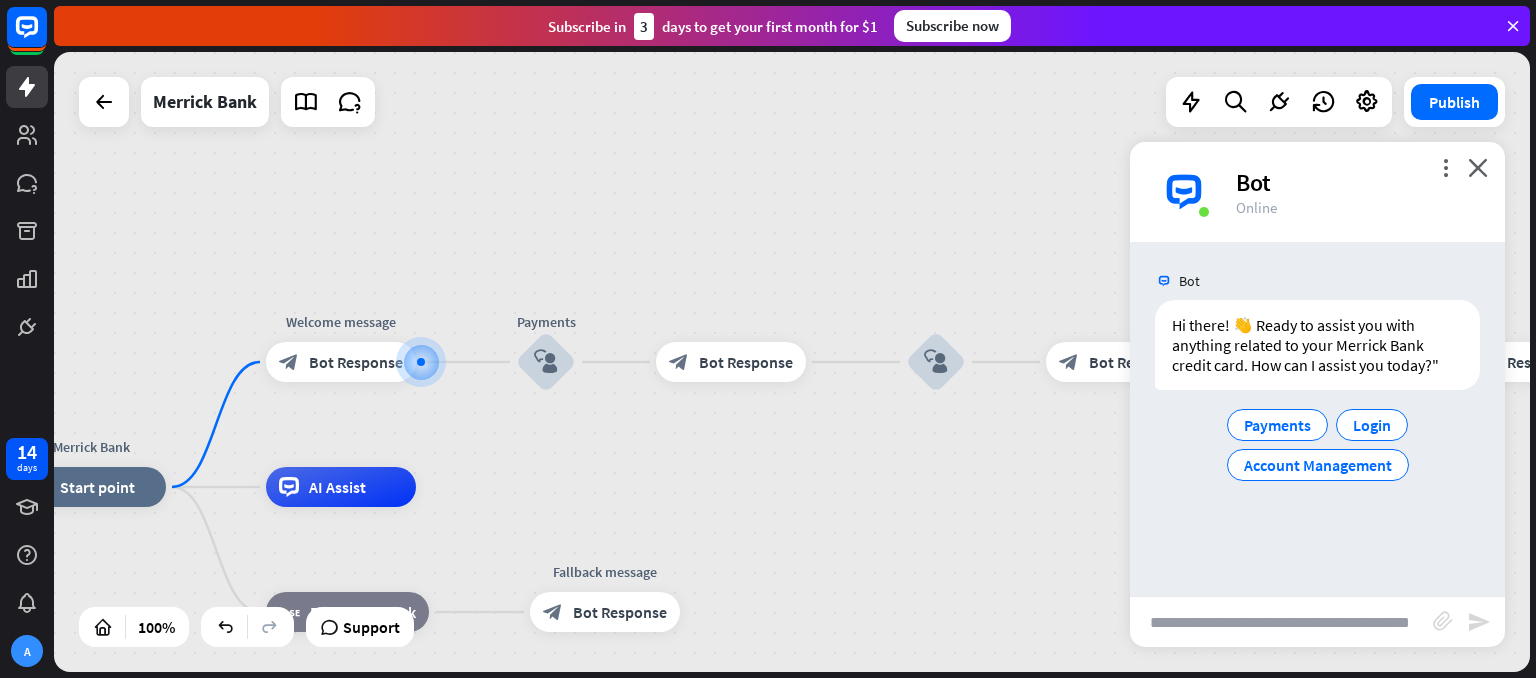 scroll, scrollTop: 0, scrollLeft: 34, axis: horizontal 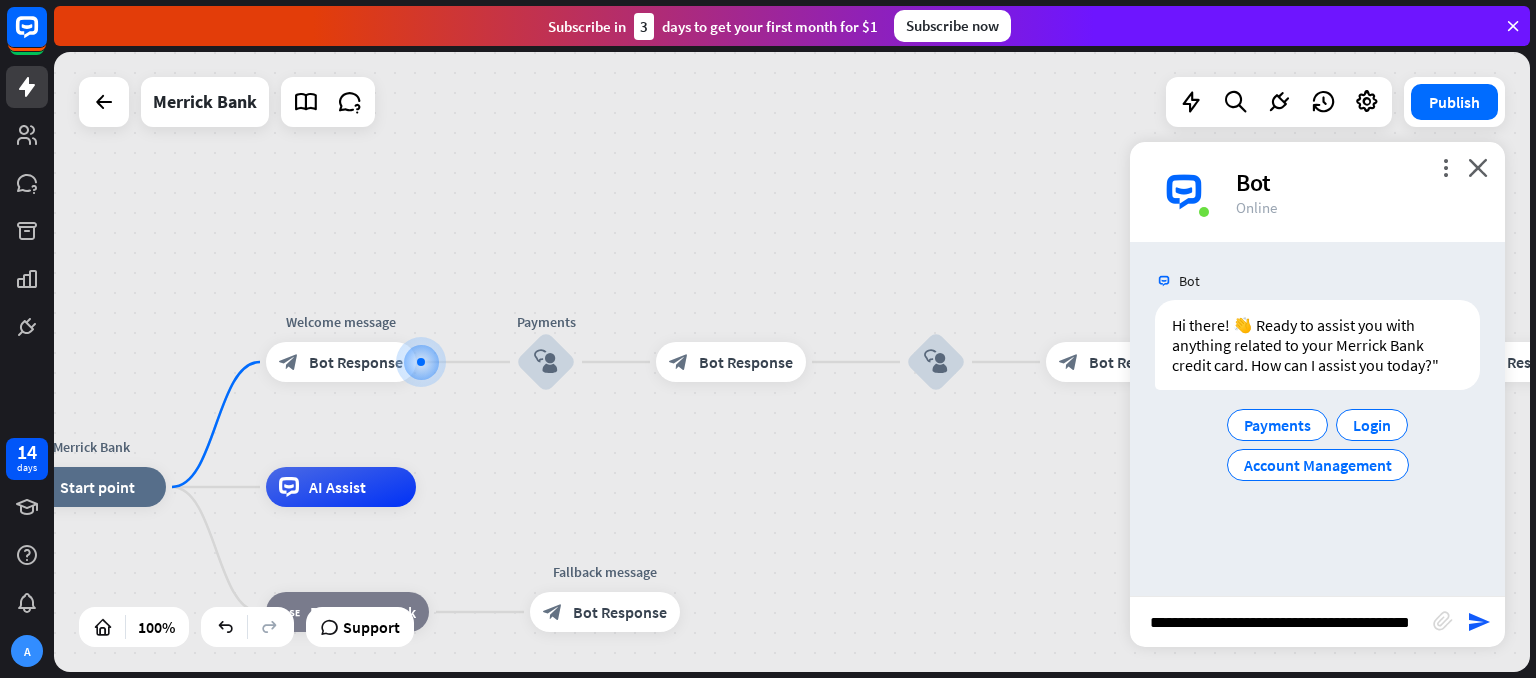 type 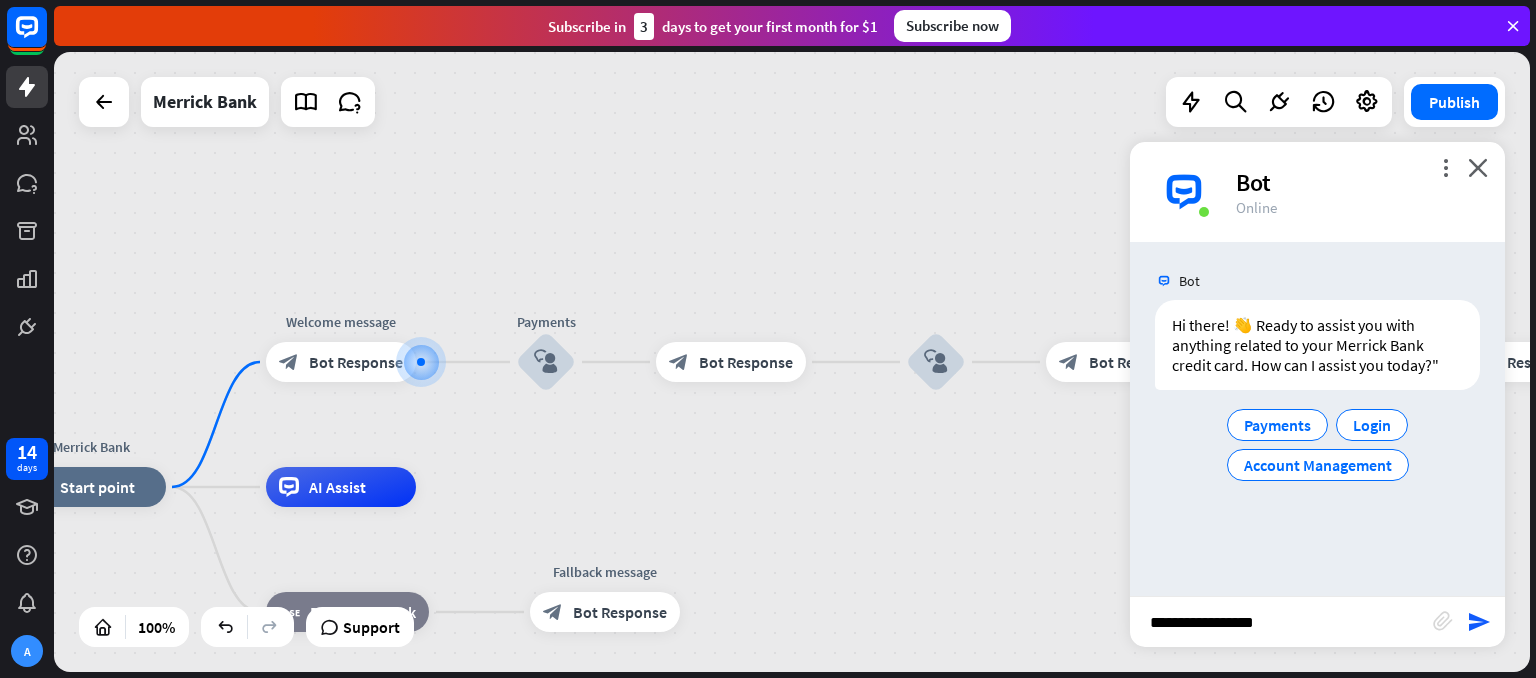 scroll, scrollTop: 0, scrollLeft: 0, axis: both 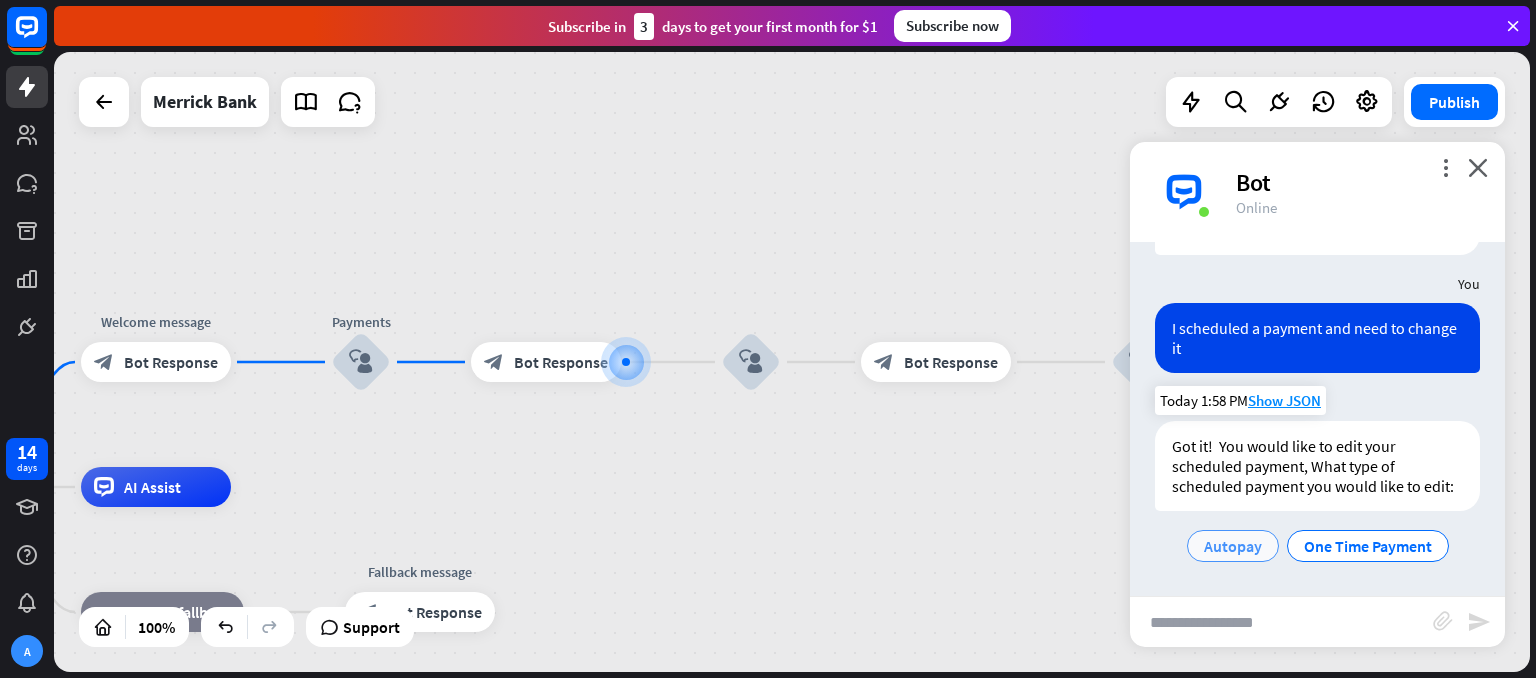 click on "Autopay" at bounding box center [1233, 546] 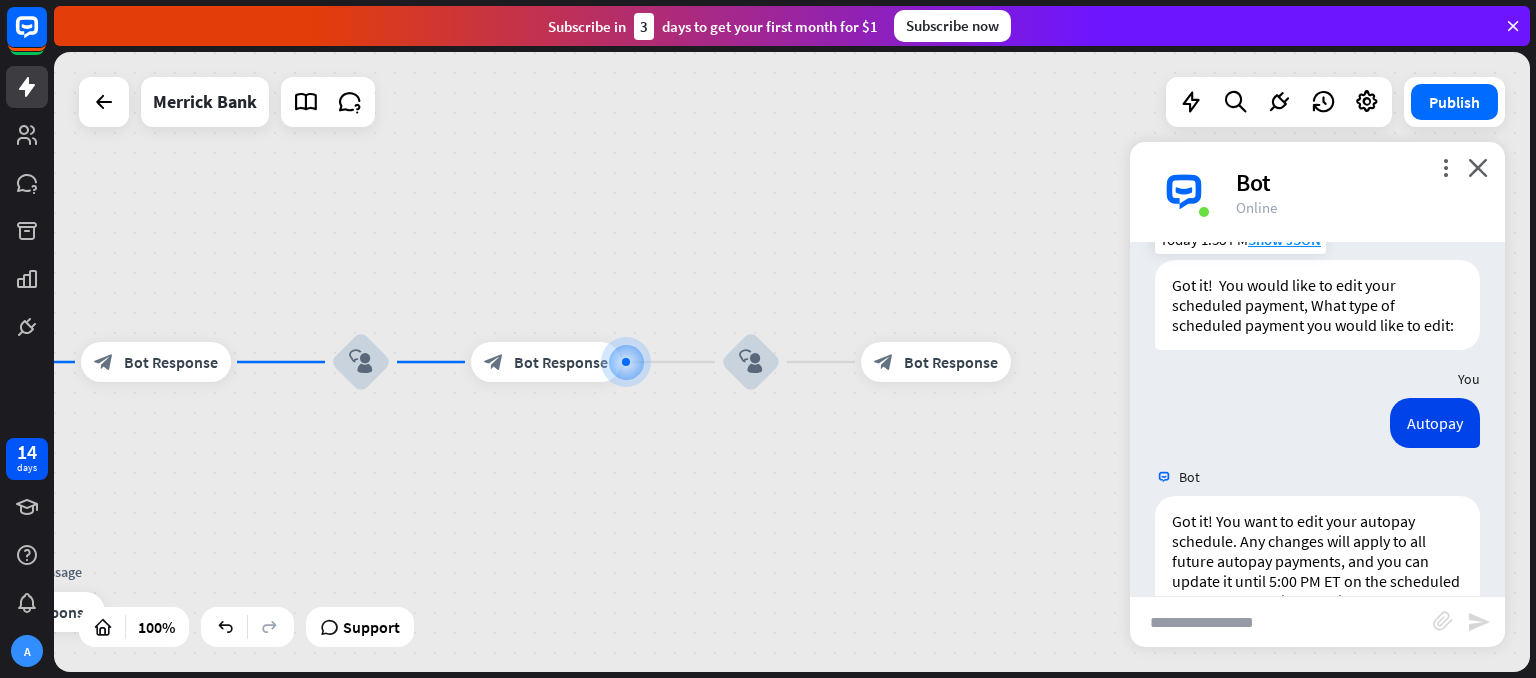 scroll, scrollTop: 450, scrollLeft: 0, axis: vertical 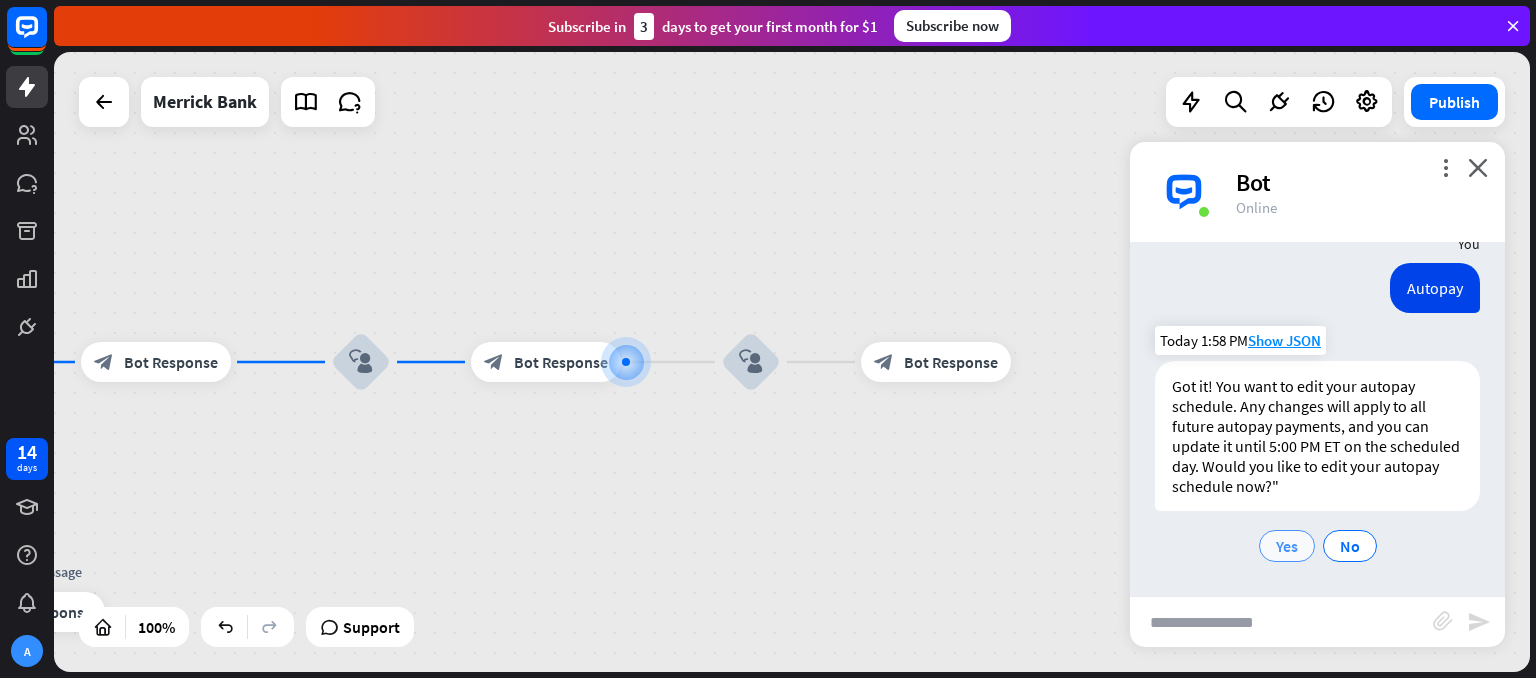 click on "Yes" at bounding box center [1287, 546] 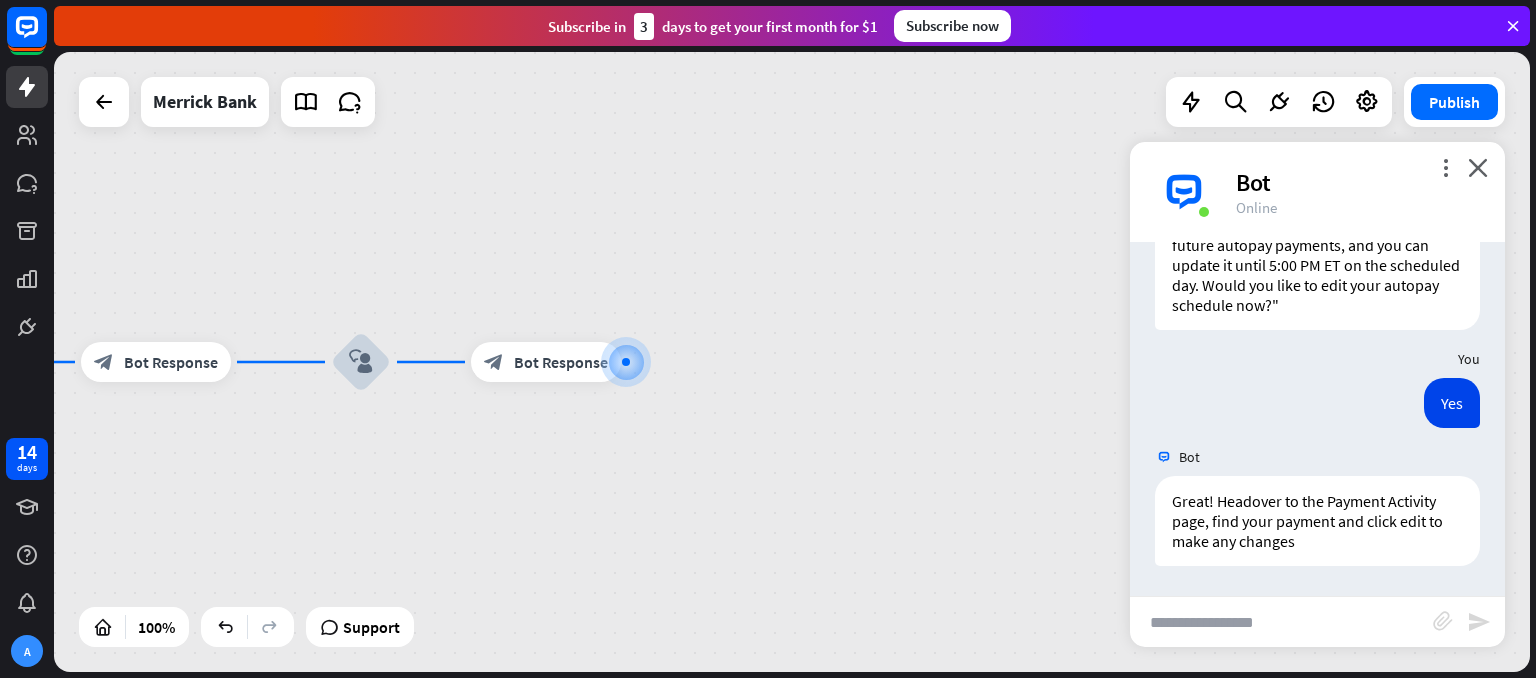 scroll, scrollTop: 632, scrollLeft: 0, axis: vertical 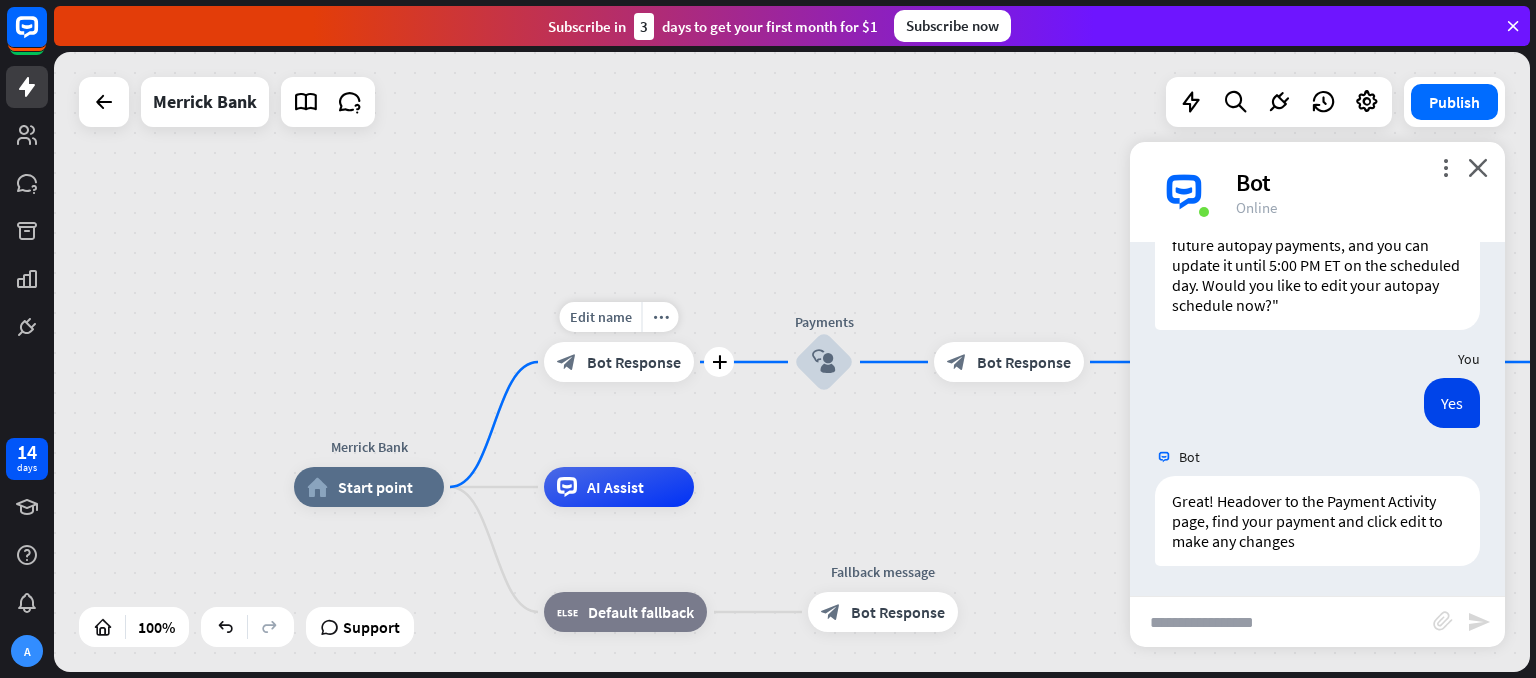 click on "block_bot_response   Bot Response" at bounding box center (619, 362) 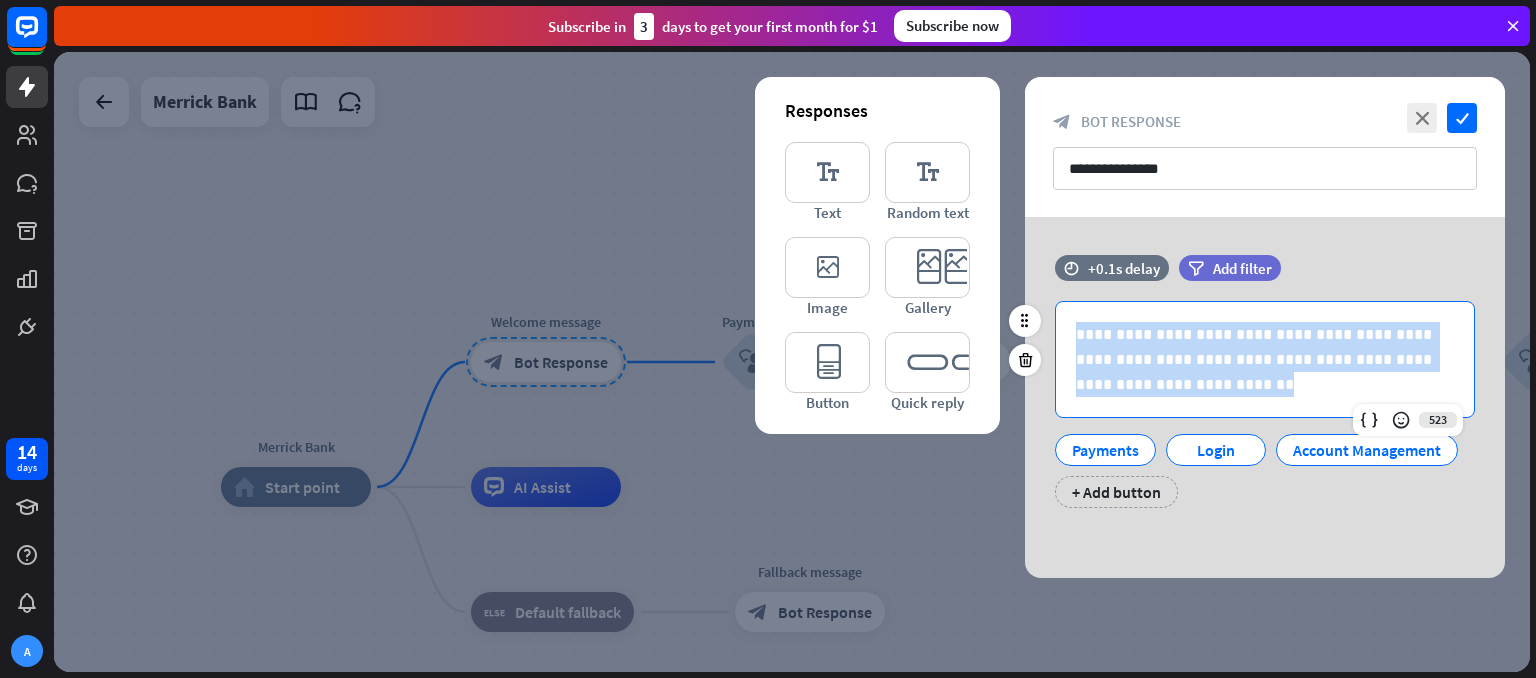 drag, startPoint x: 1138, startPoint y: 385, endPoint x: 1065, endPoint y: 299, distance: 112.805145 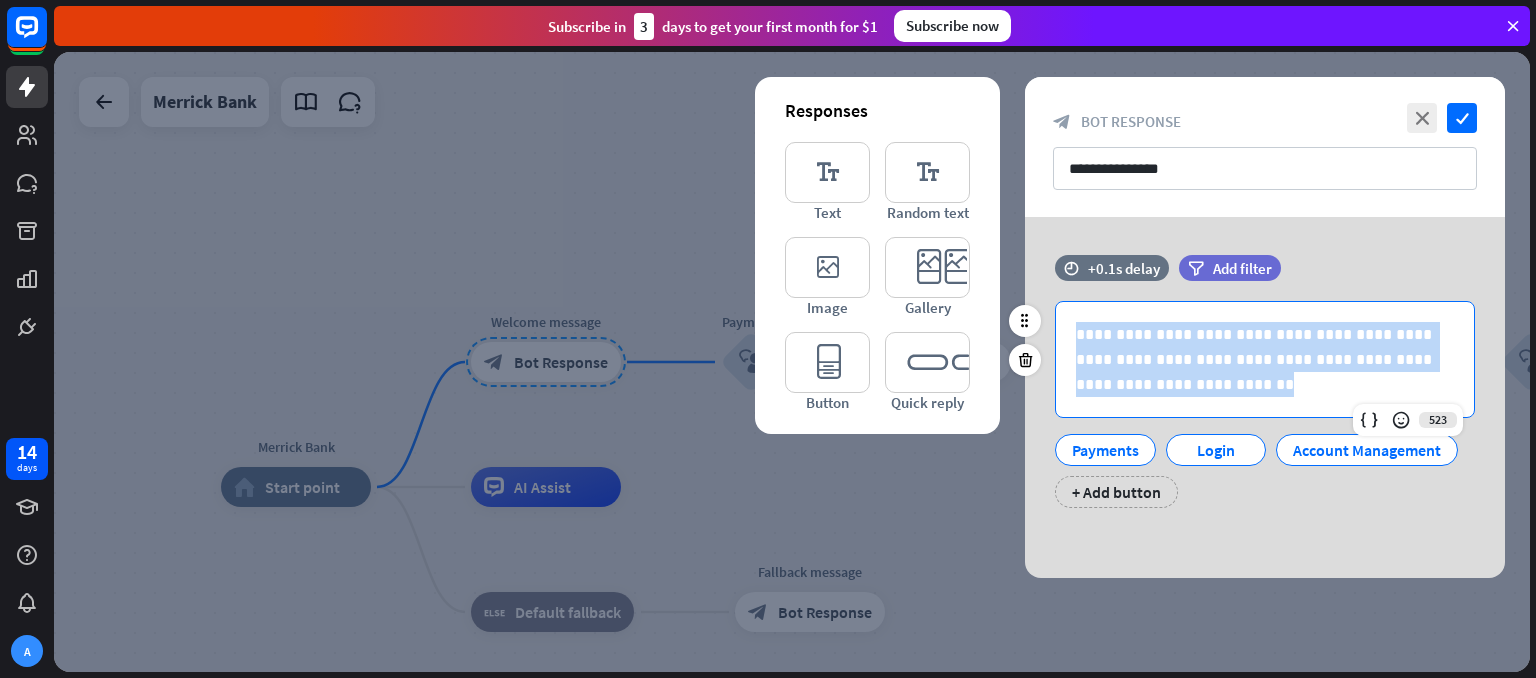 copy on "**********" 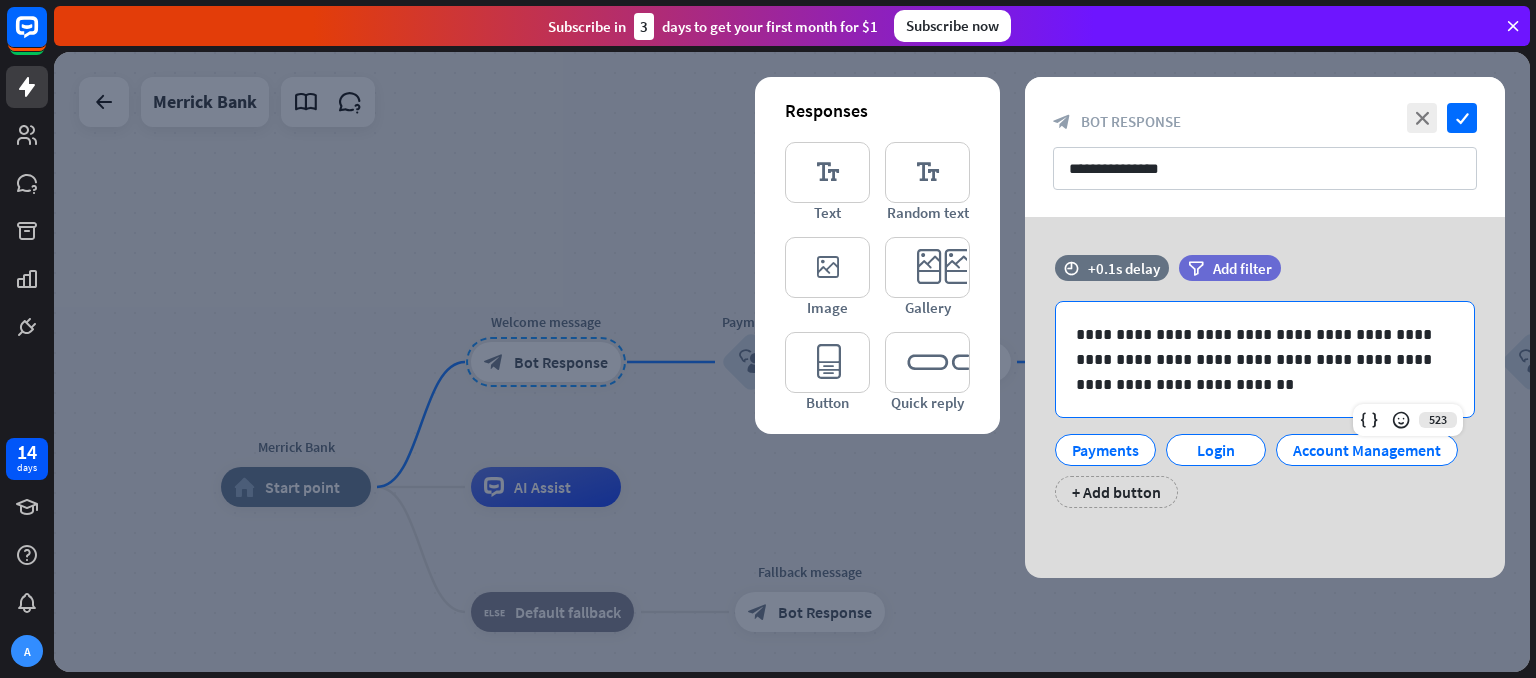 click at bounding box center (792, 362) 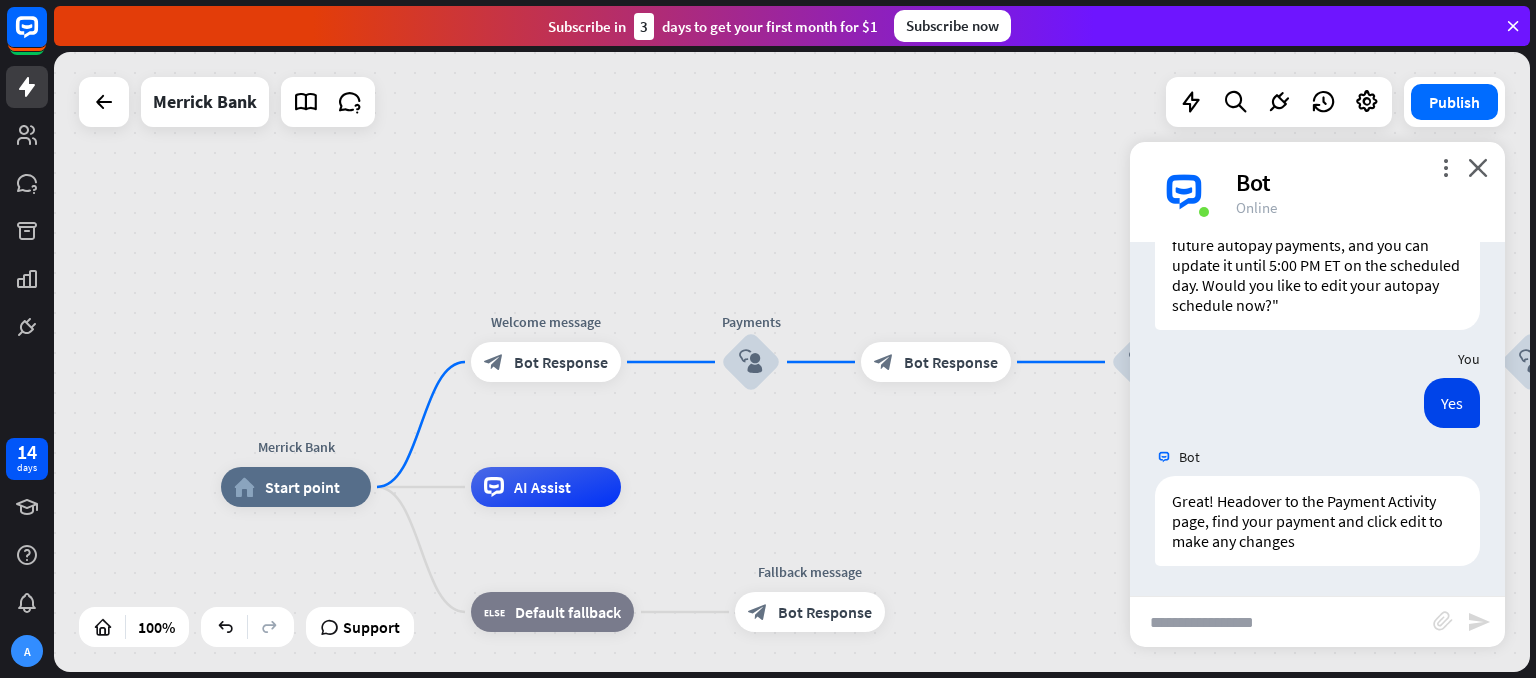 scroll, scrollTop: 632, scrollLeft: 0, axis: vertical 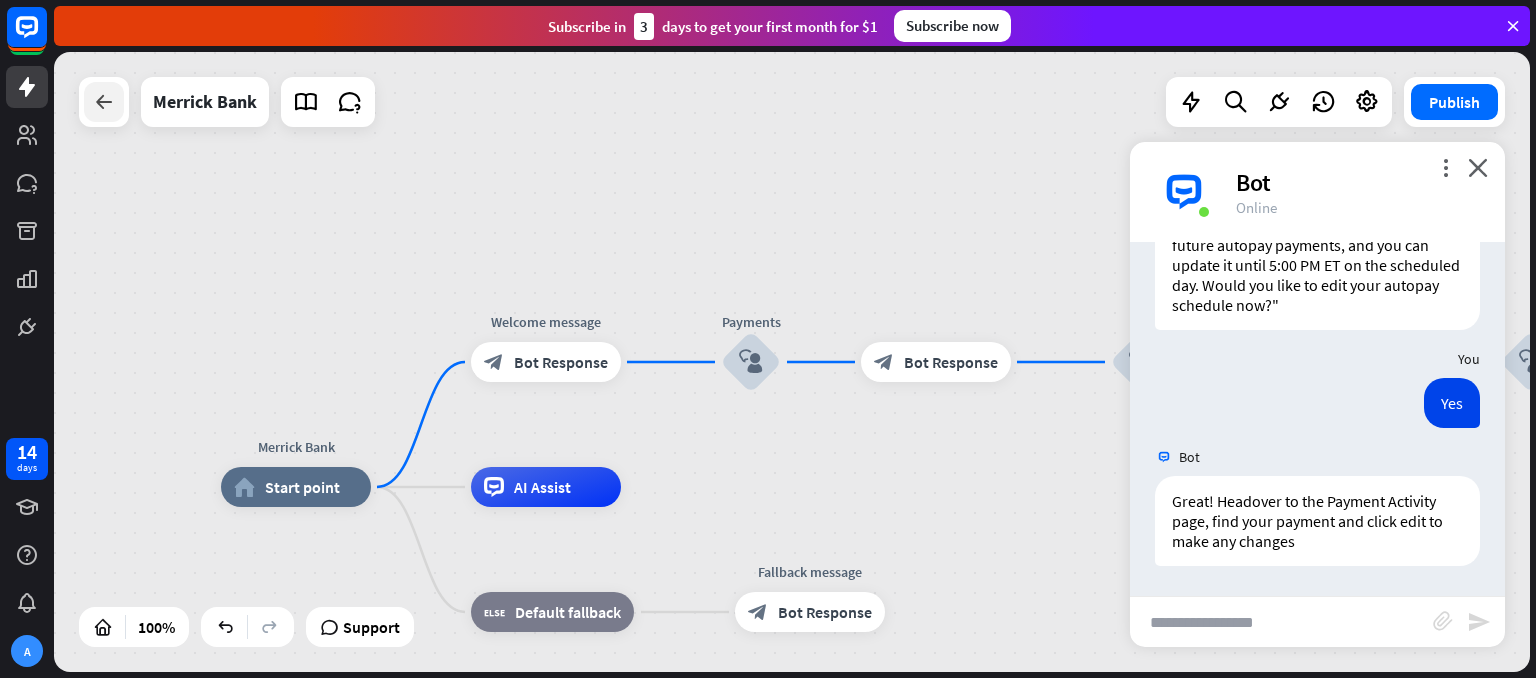 click at bounding box center (104, 102) 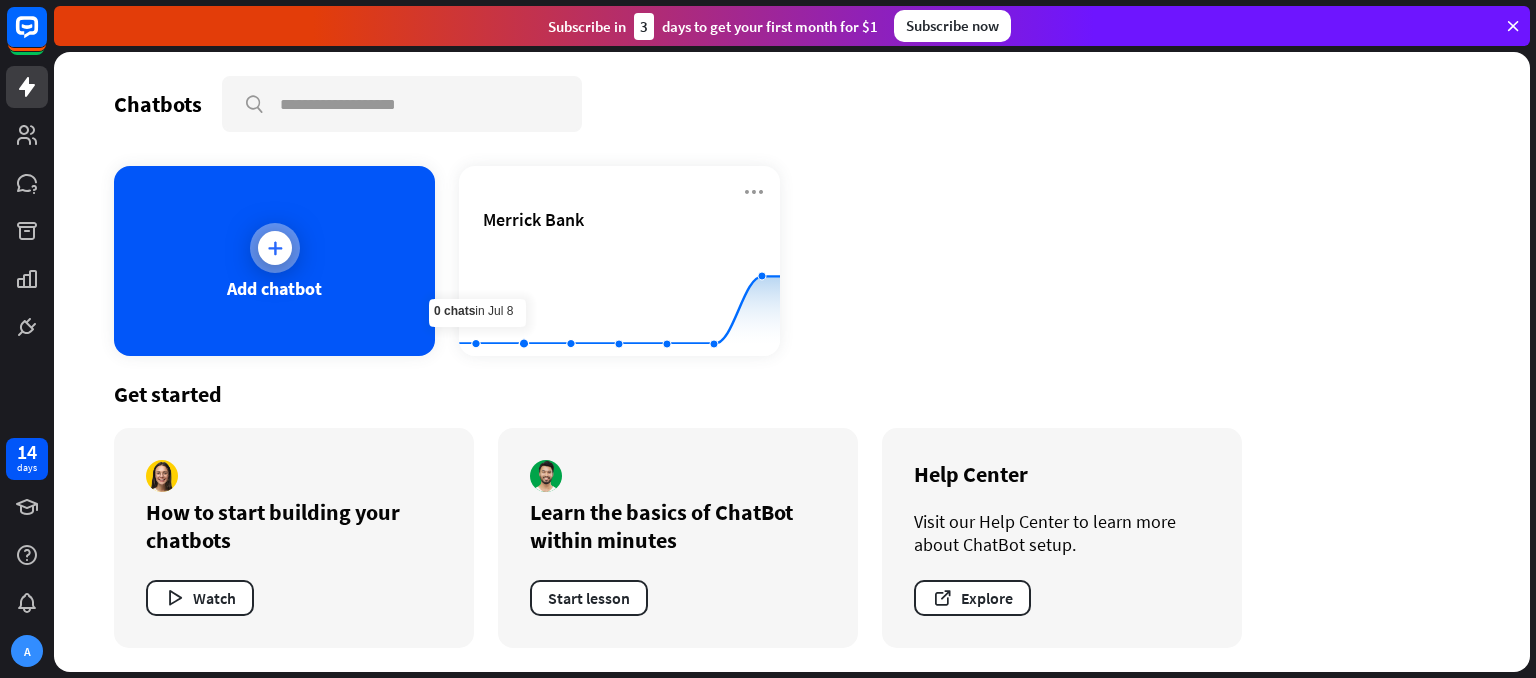 click on "Add chatbot" at bounding box center [274, 261] 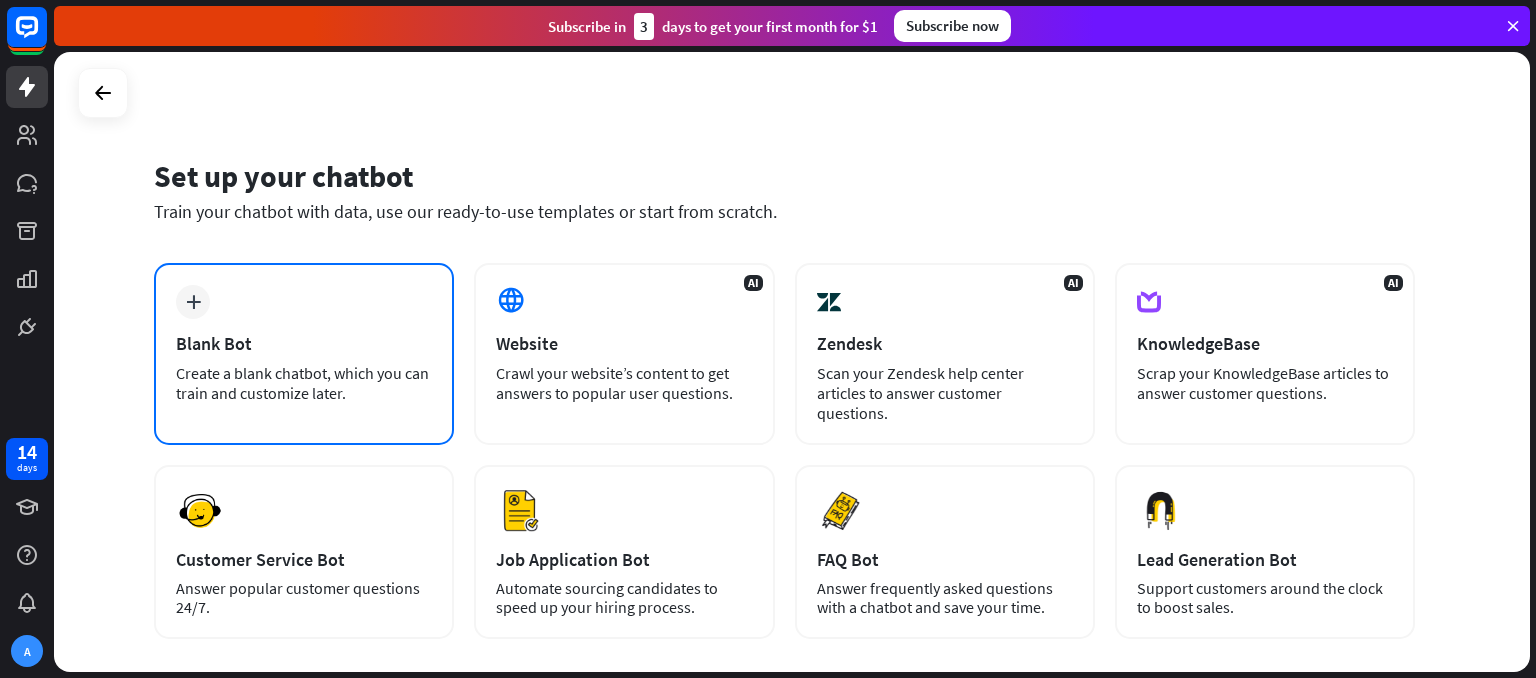 click on "Create a blank chatbot, which you can train and
customize later." at bounding box center (304, 383) 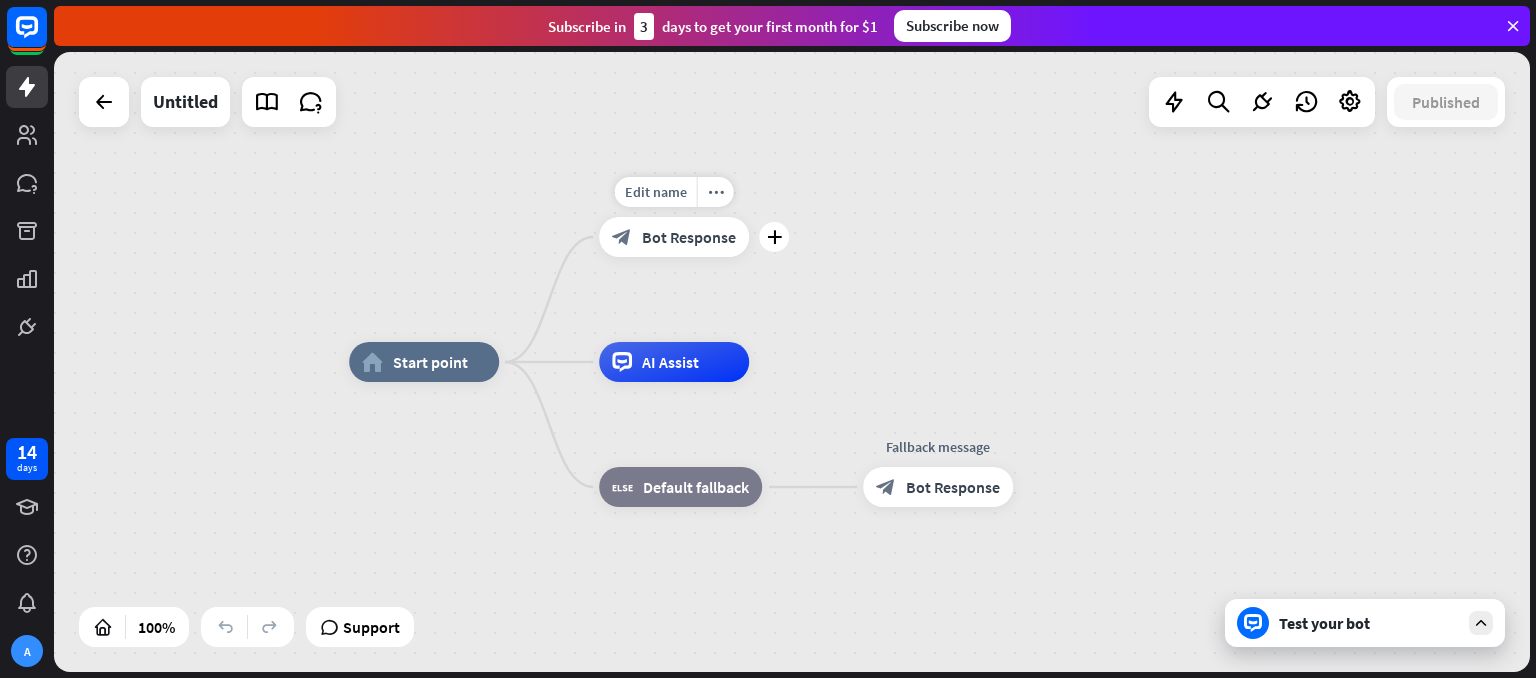 click on "Bot Response" at bounding box center [689, 237] 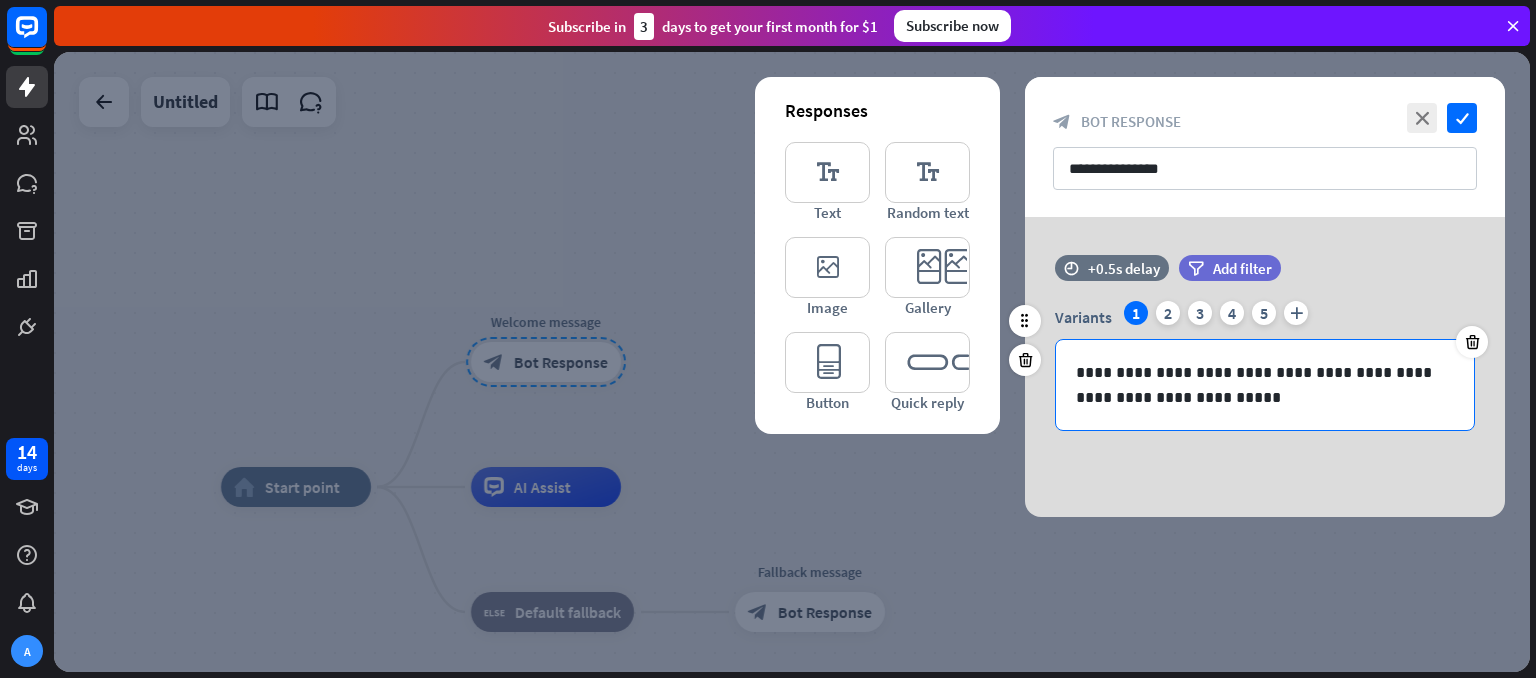 click on "**********" at bounding box center [1265, 385] 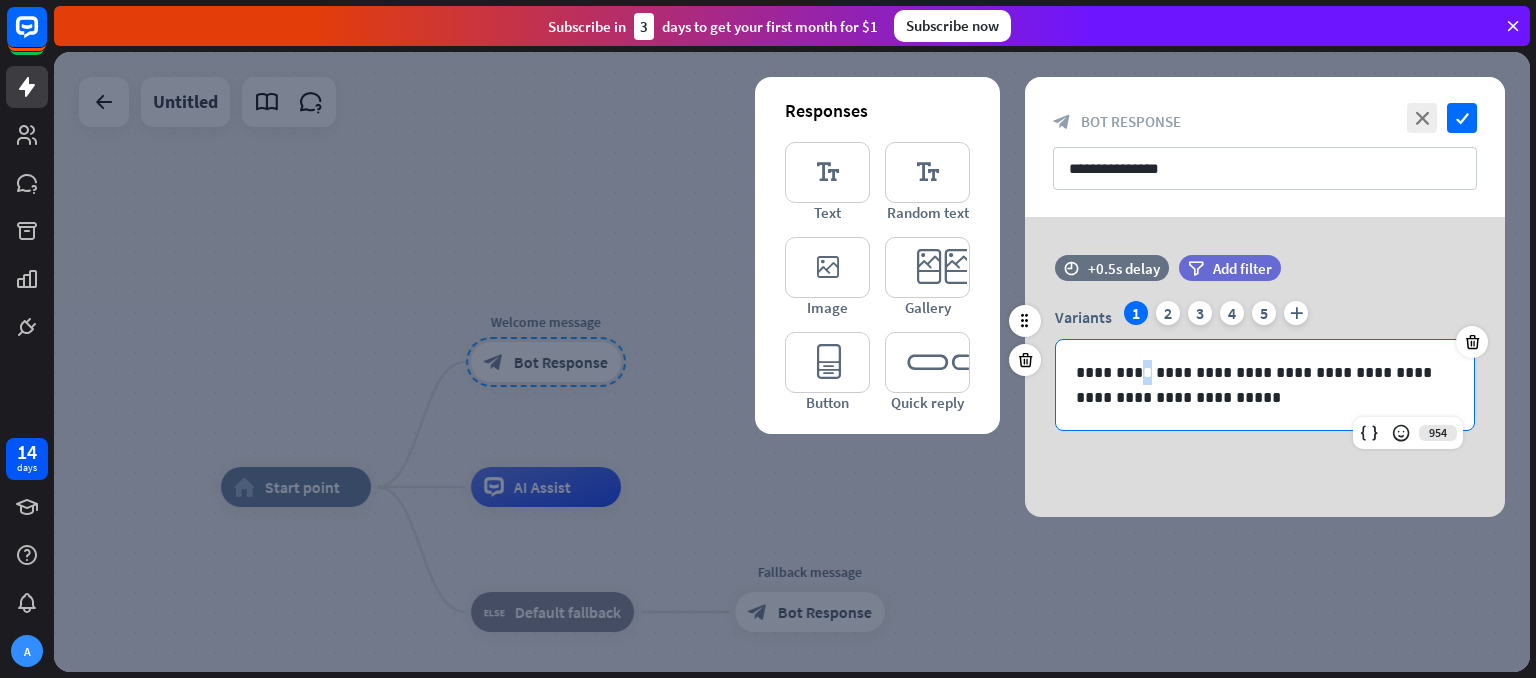 click on "**********" at bounding box center [1265, 385] 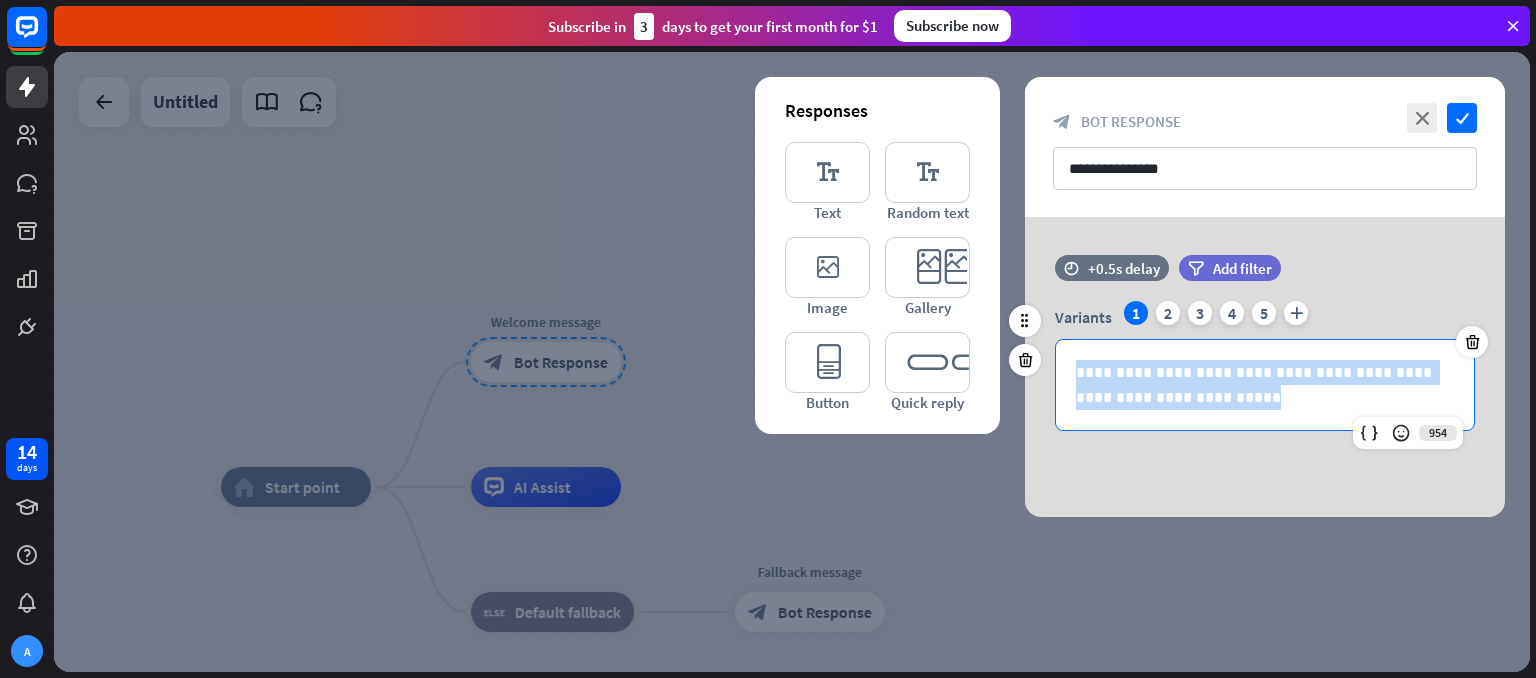 click on "**********" at bounding box center (1265, 385) 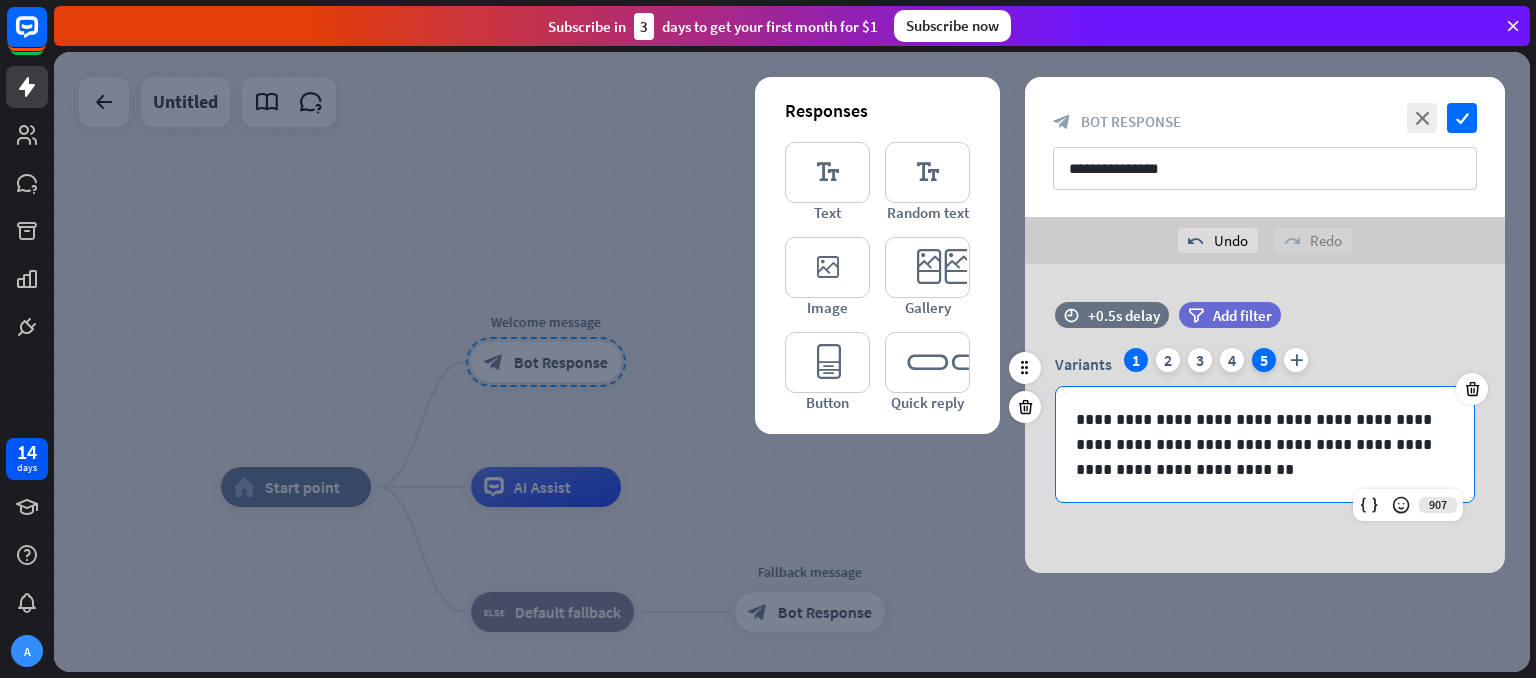click on "5" at bounding box center [1264, 360] 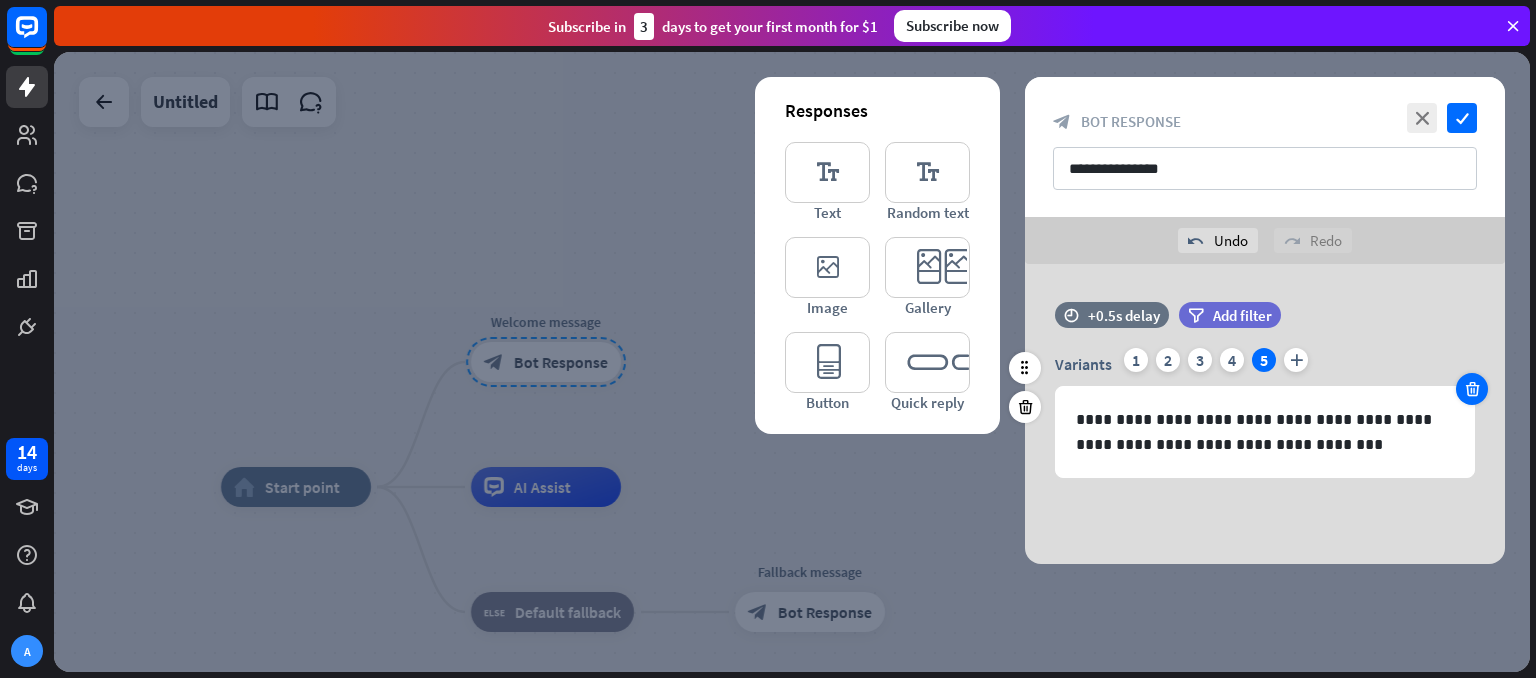 click at bounding box center [1472, 389] 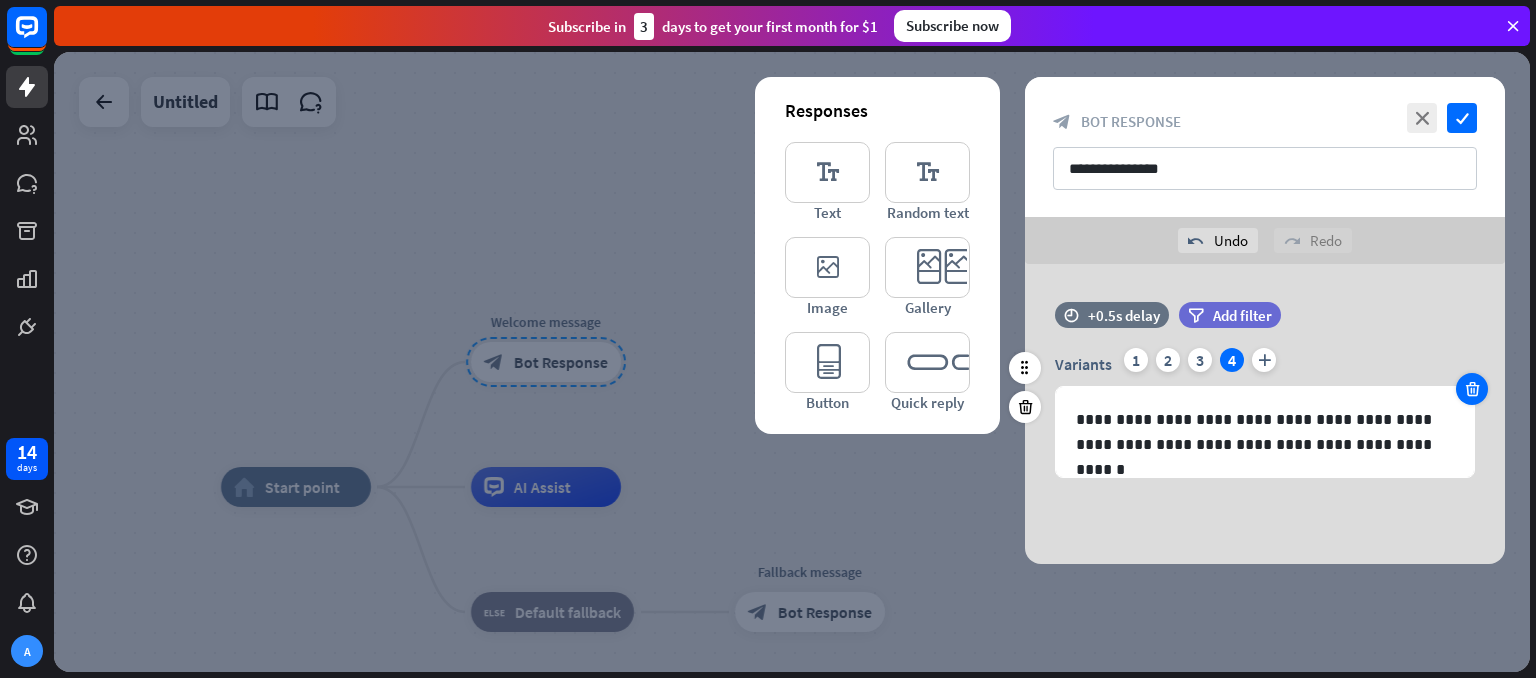 click at bounding box center (1472, 389) 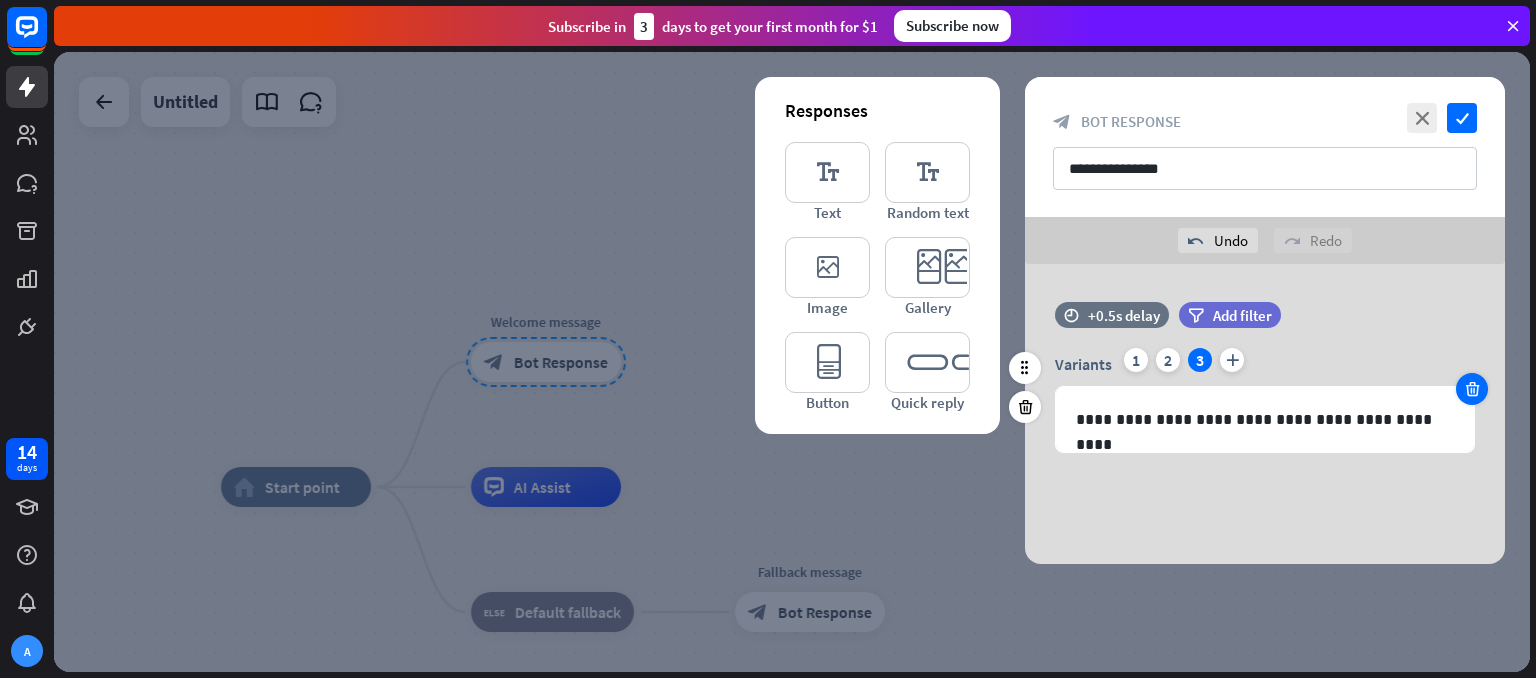 click at bounding box center [1472, 389] 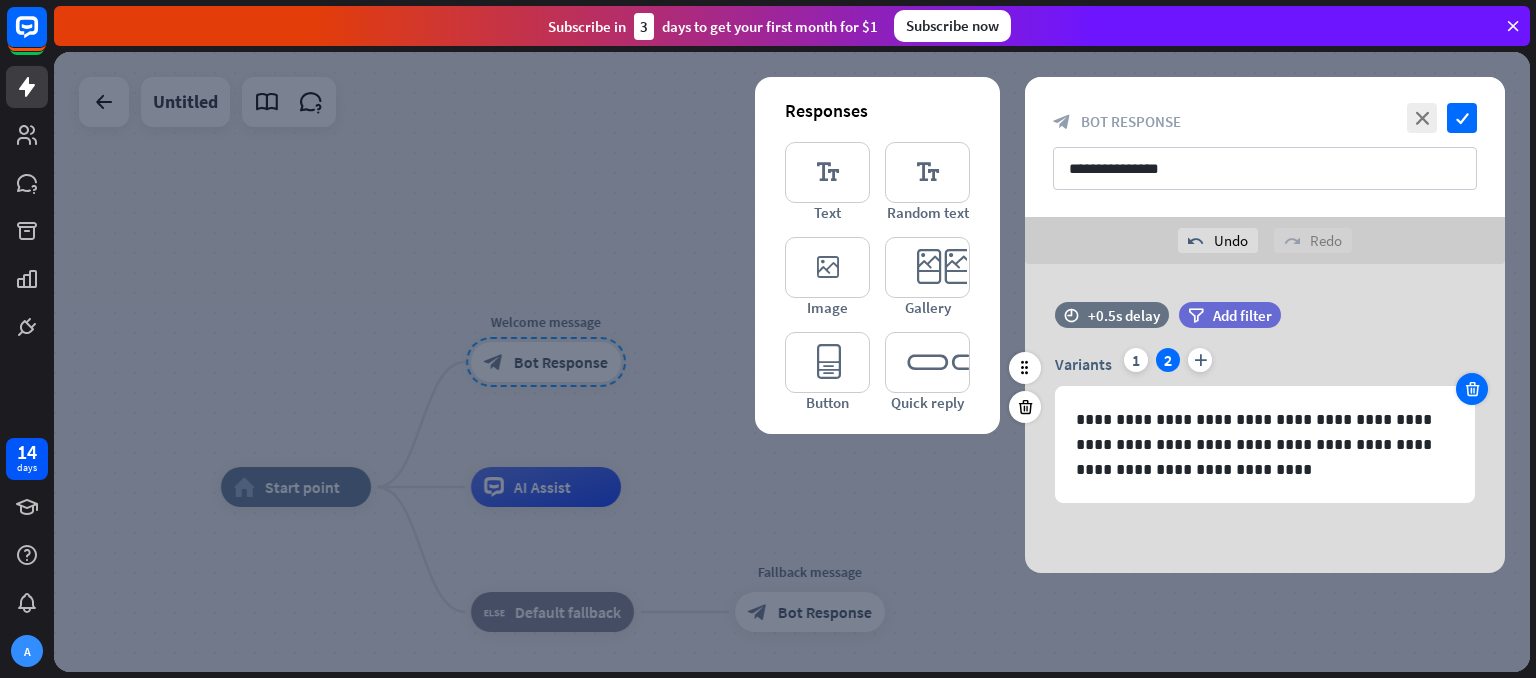 click at bounding box center (1472, 389) 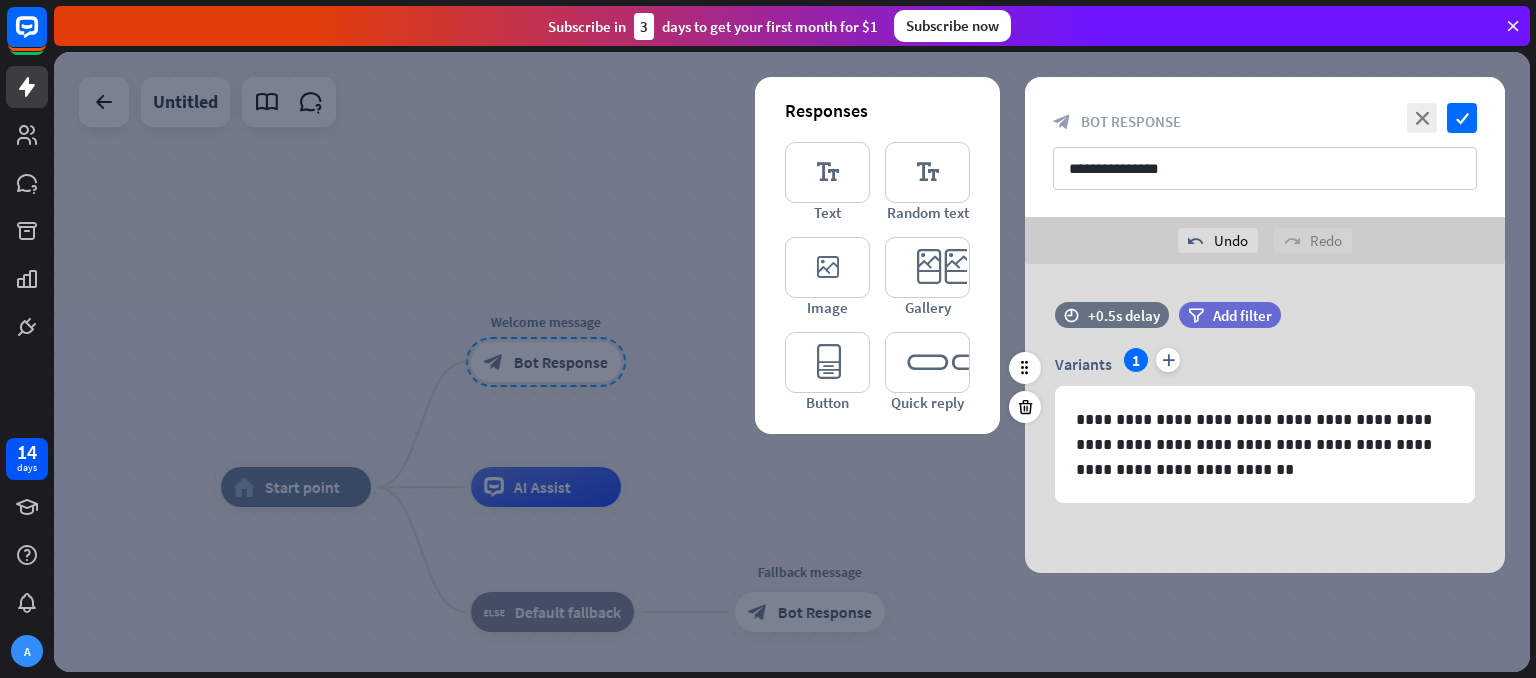 click on "filter   Add filter" at bounding box center [1280, 325] 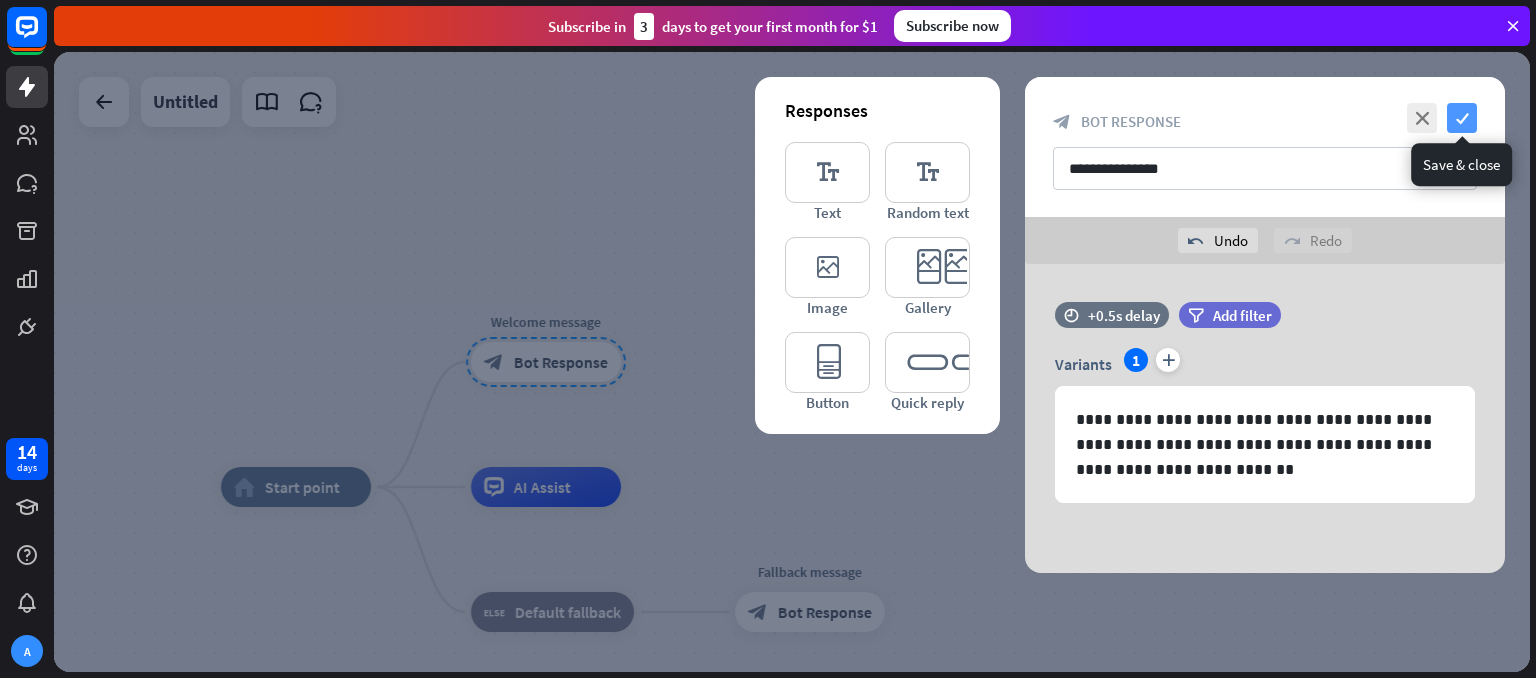 click on "check" at bounding box center [1462, 118] 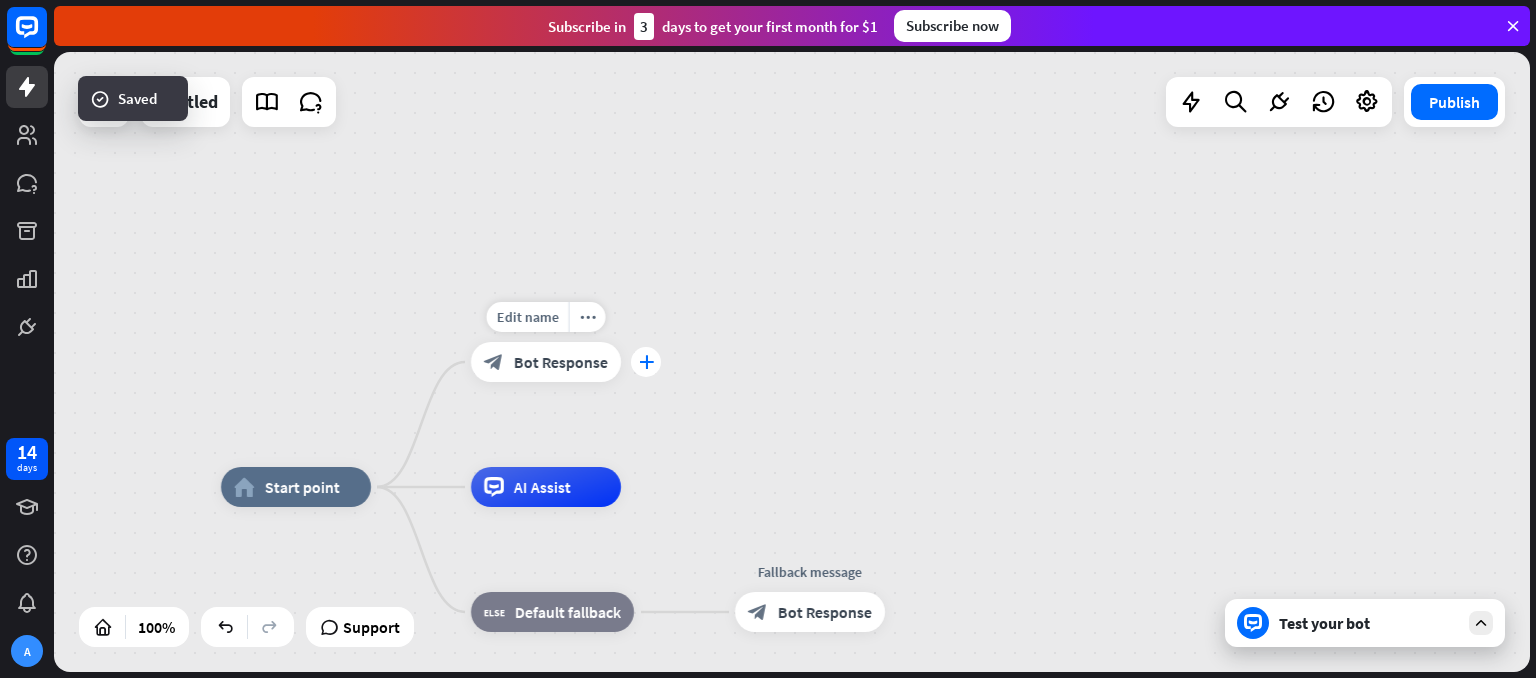 click on "plus" at bounding box center (646, 362) 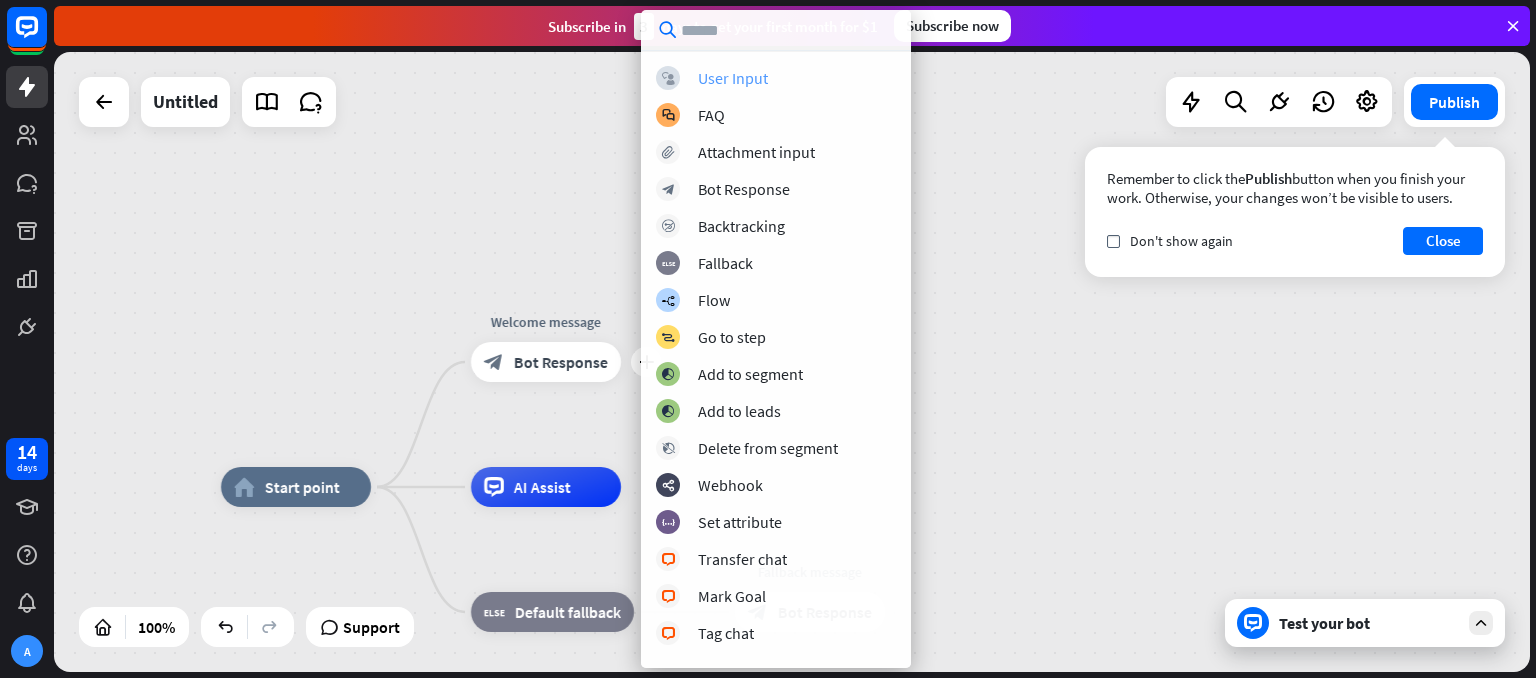 click on "User Input" at bounding box center [733, 78] 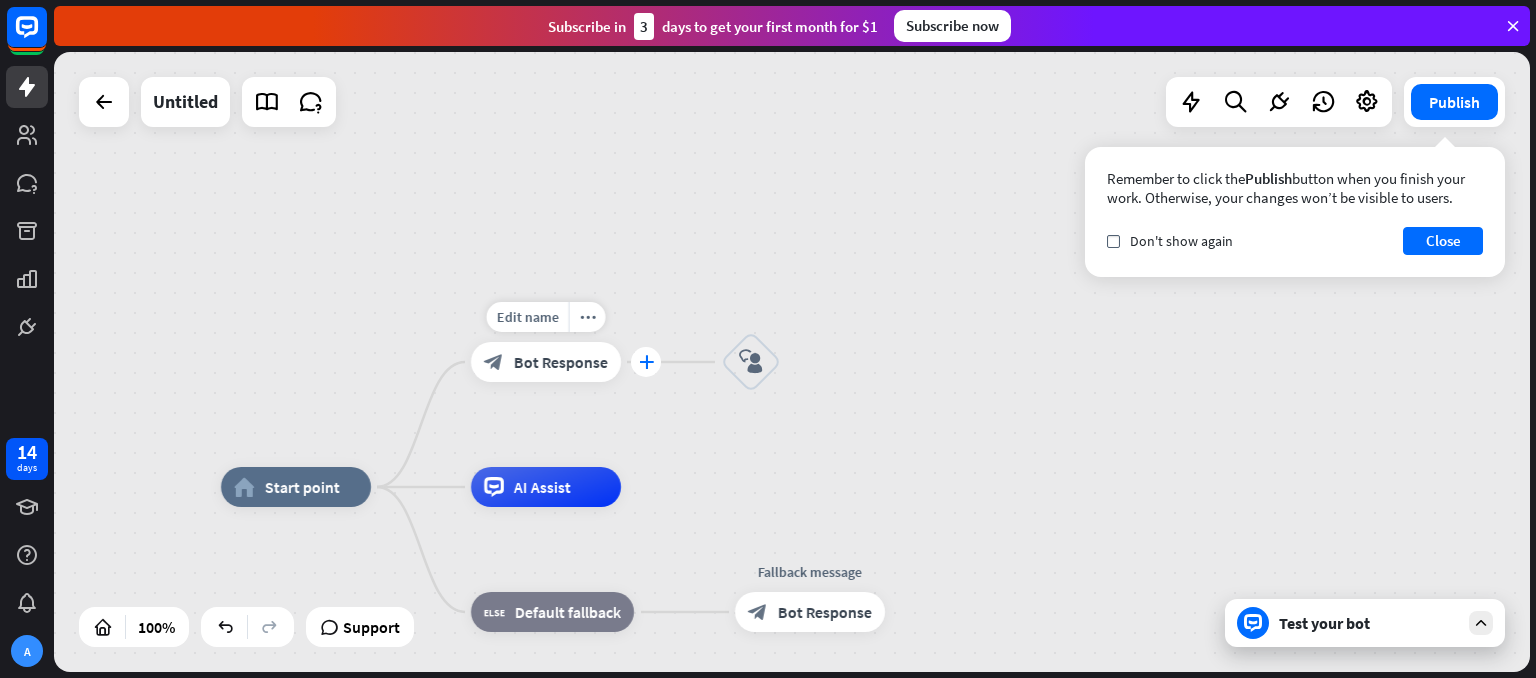 click on "plus" at bounding box center (646, 362) 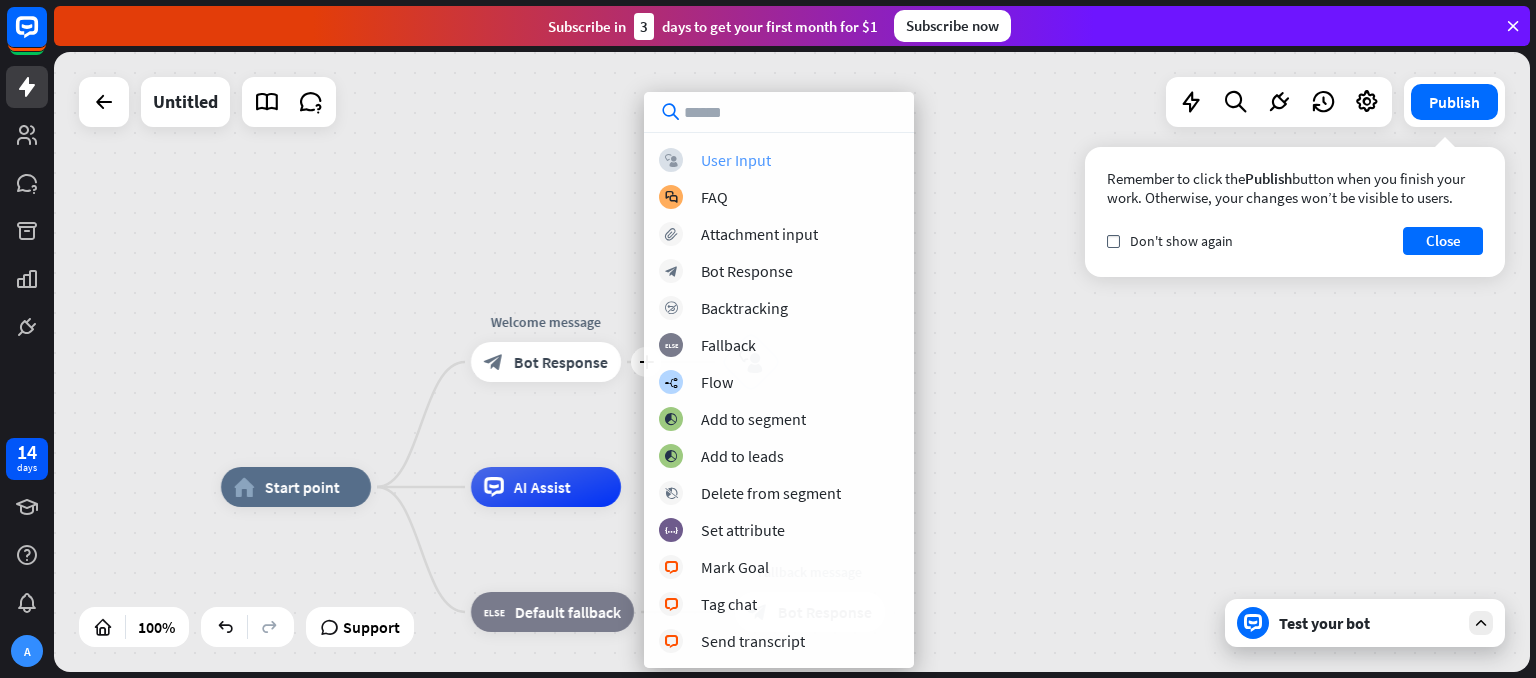 click on "User Input" at bounding box center [736, 160] 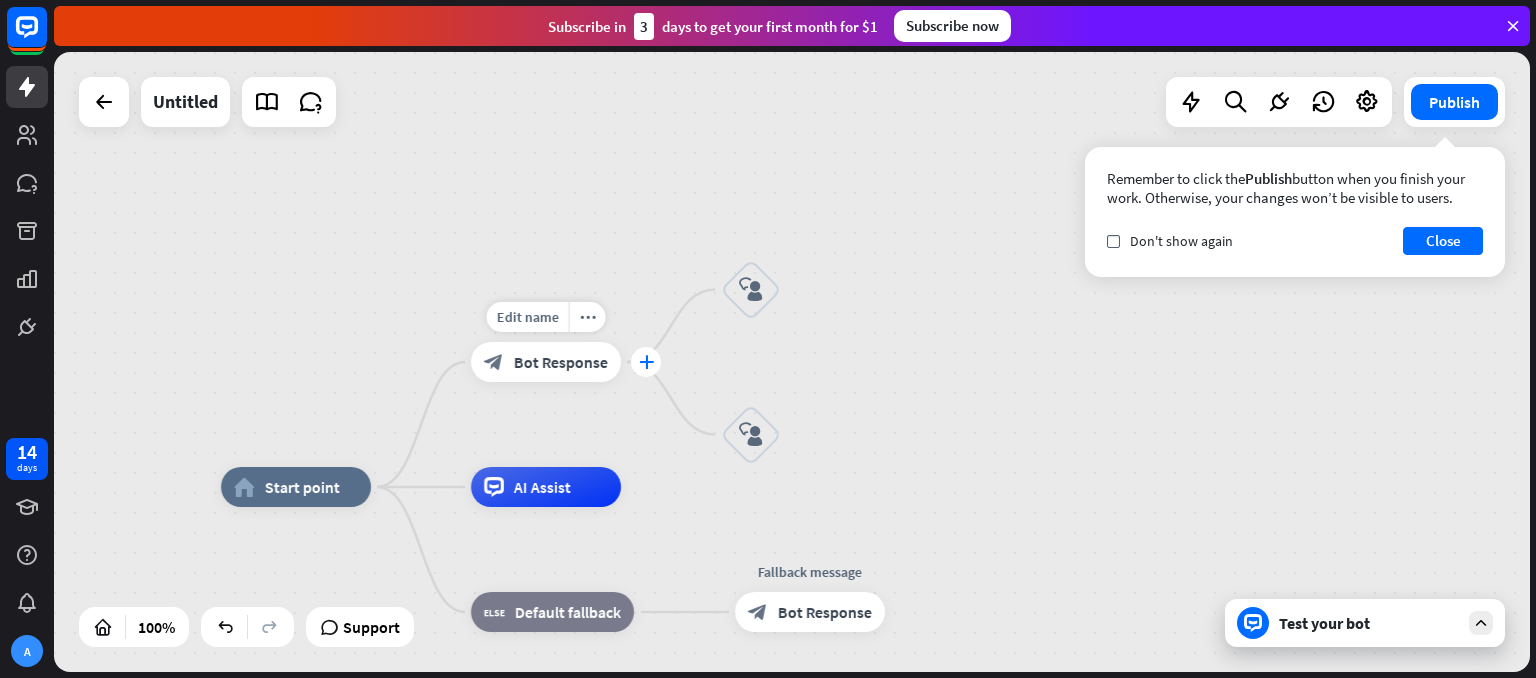 click on "plus" at bounding box center (646, 362) 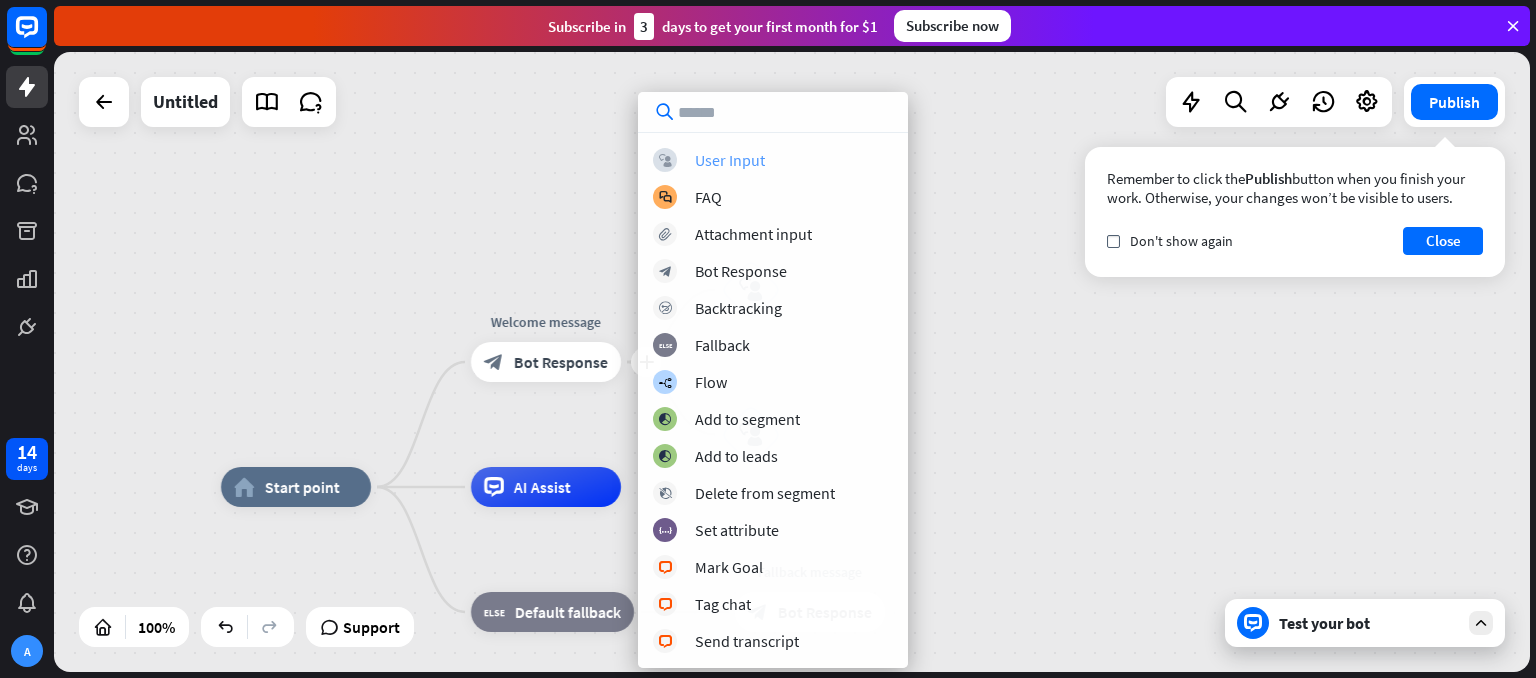 click on "User Input" at bounding box center [730, 160] 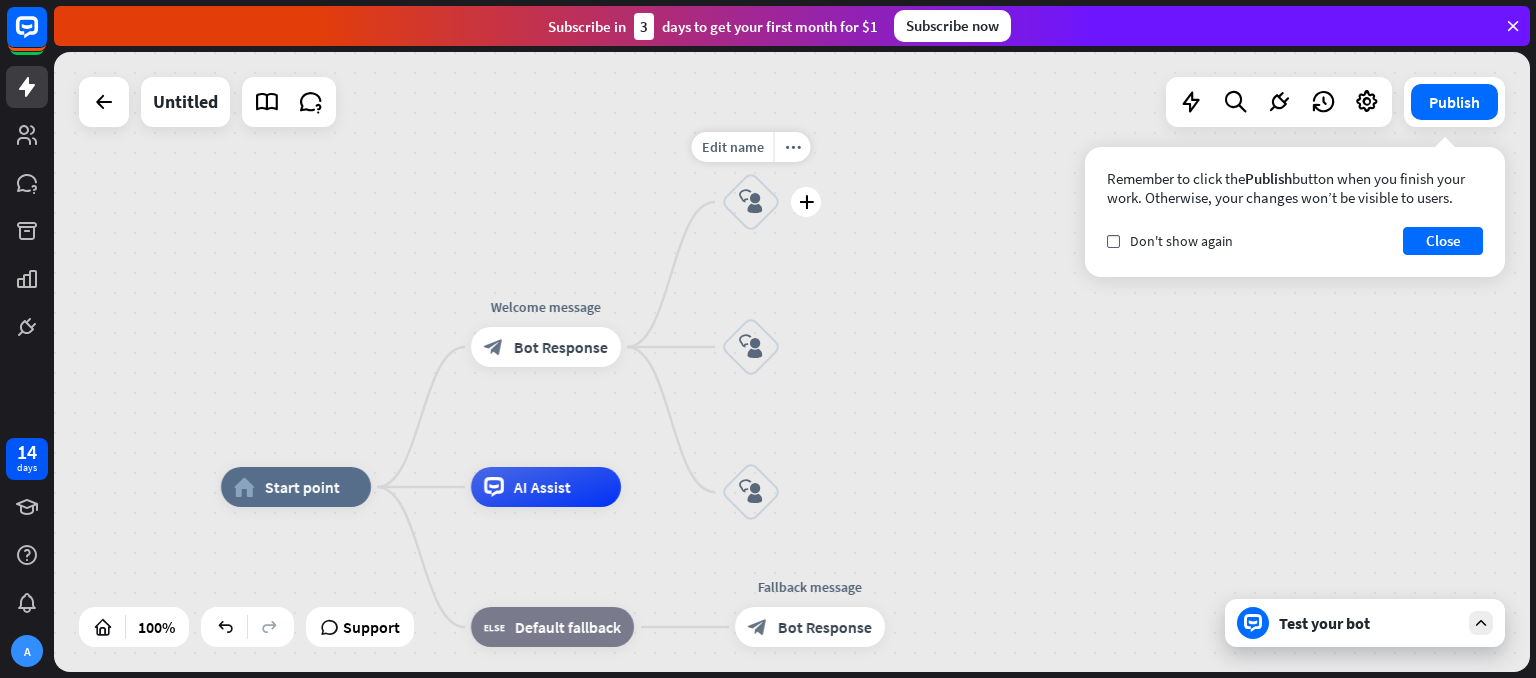 click on "block_user_input" at bounding box center [751, 202] 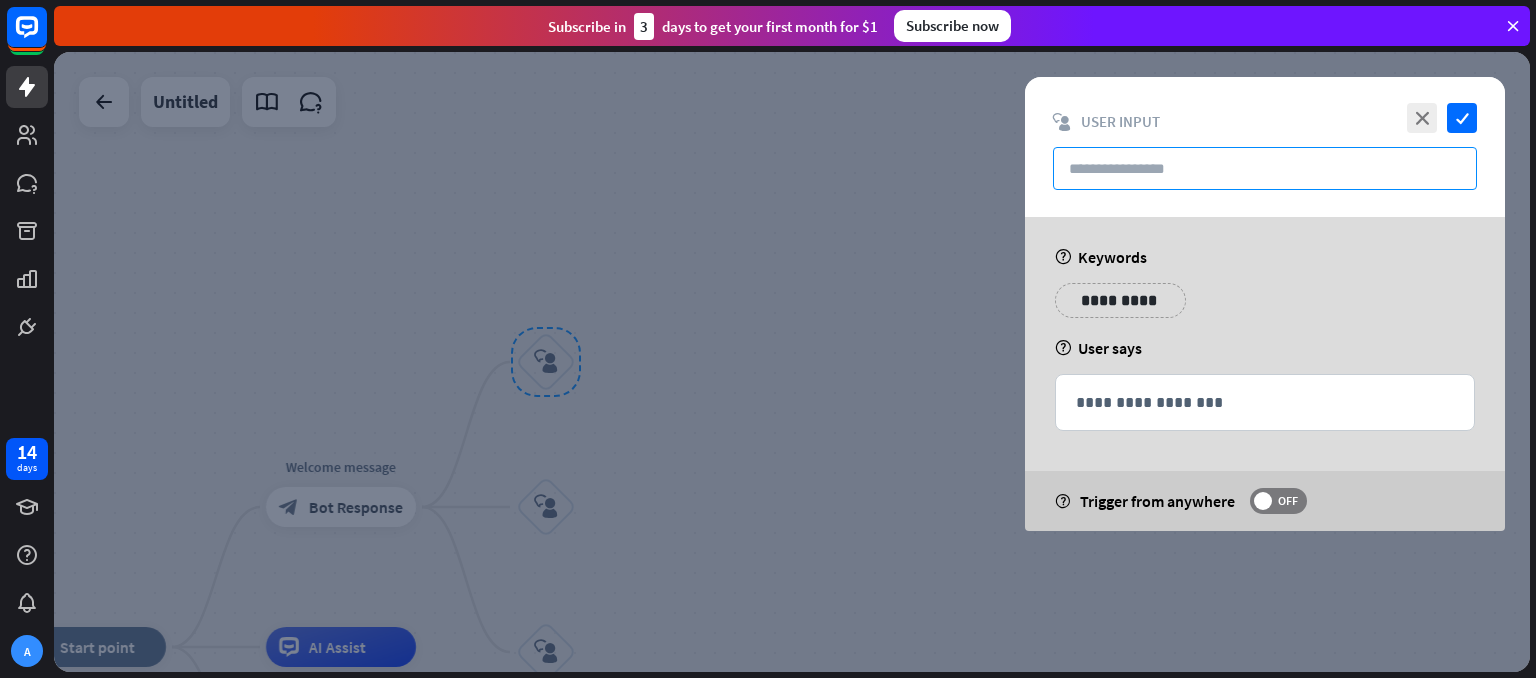 click at bounding box center [1265, 168] 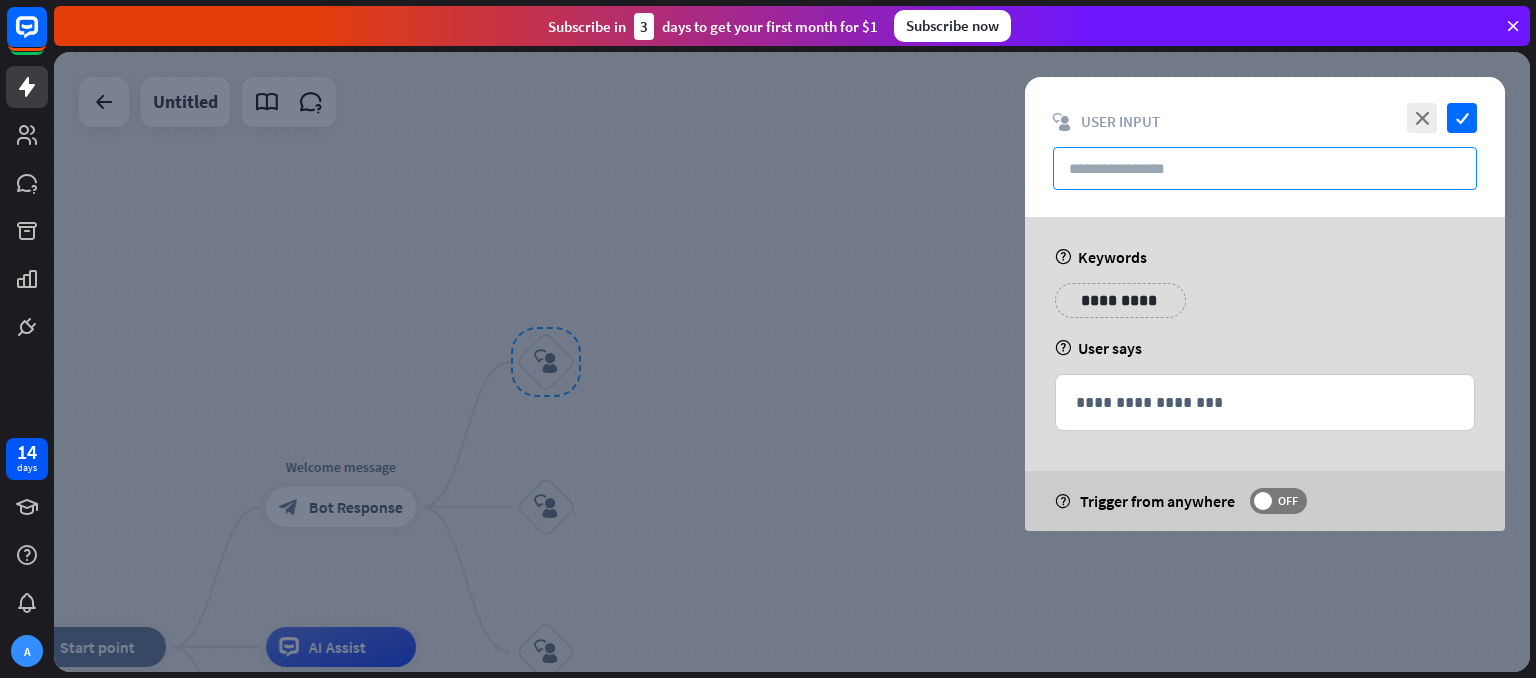 paste on "**********" 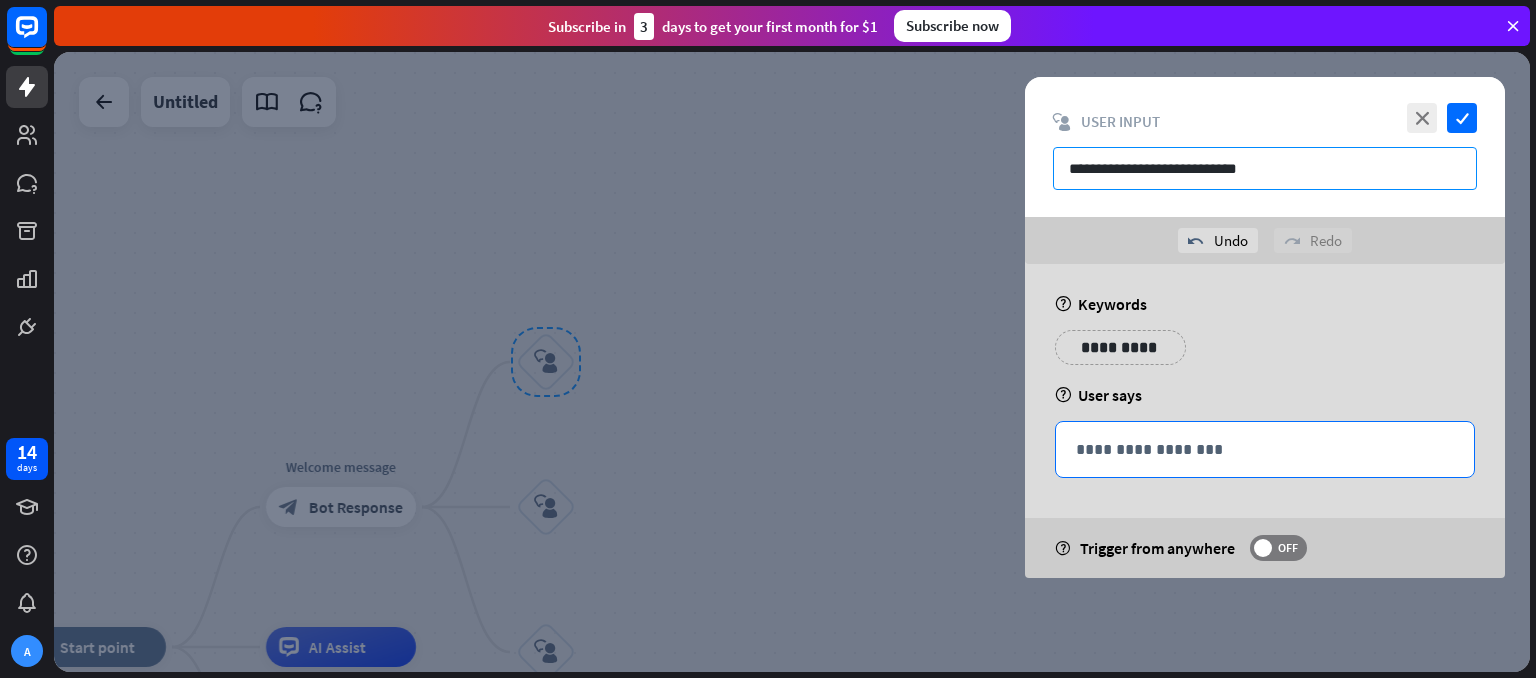 type on "**********" 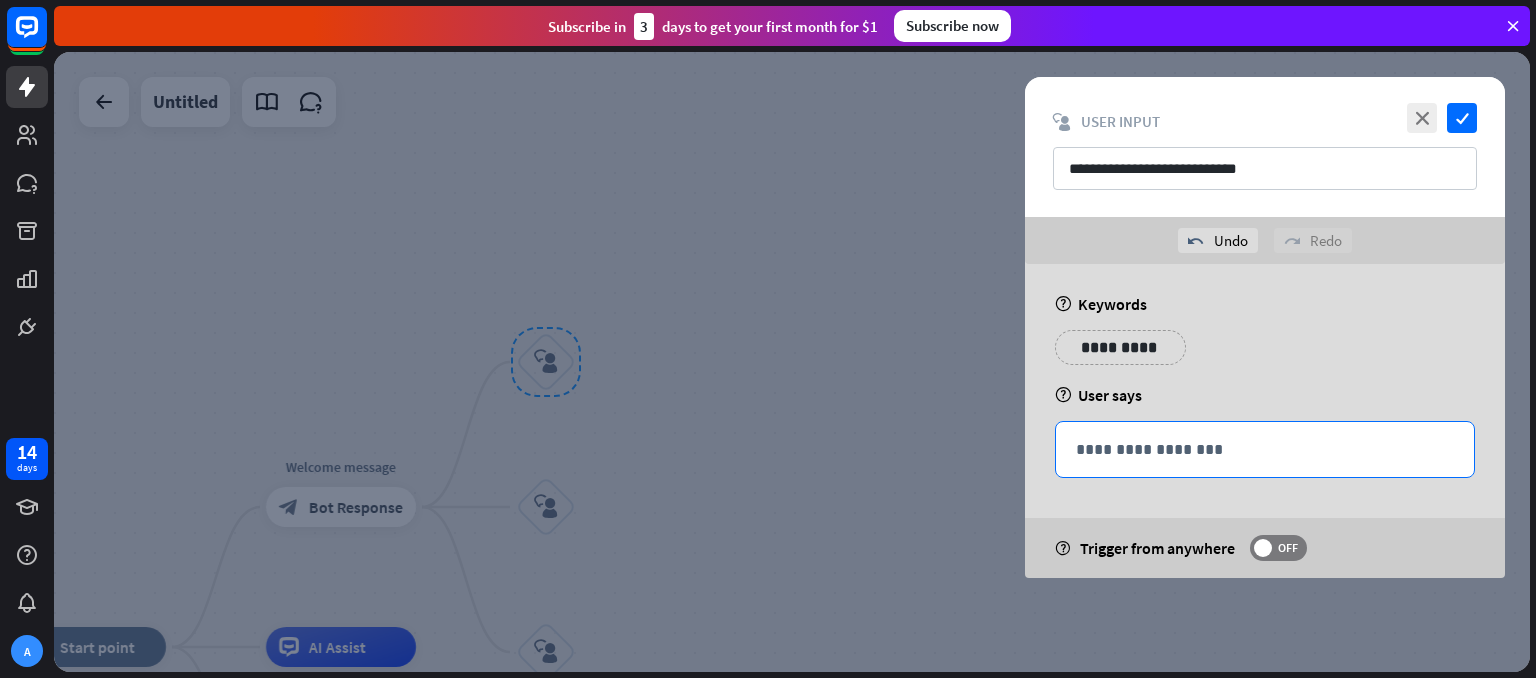 click on "**********" at bounding box center (1265, 449) 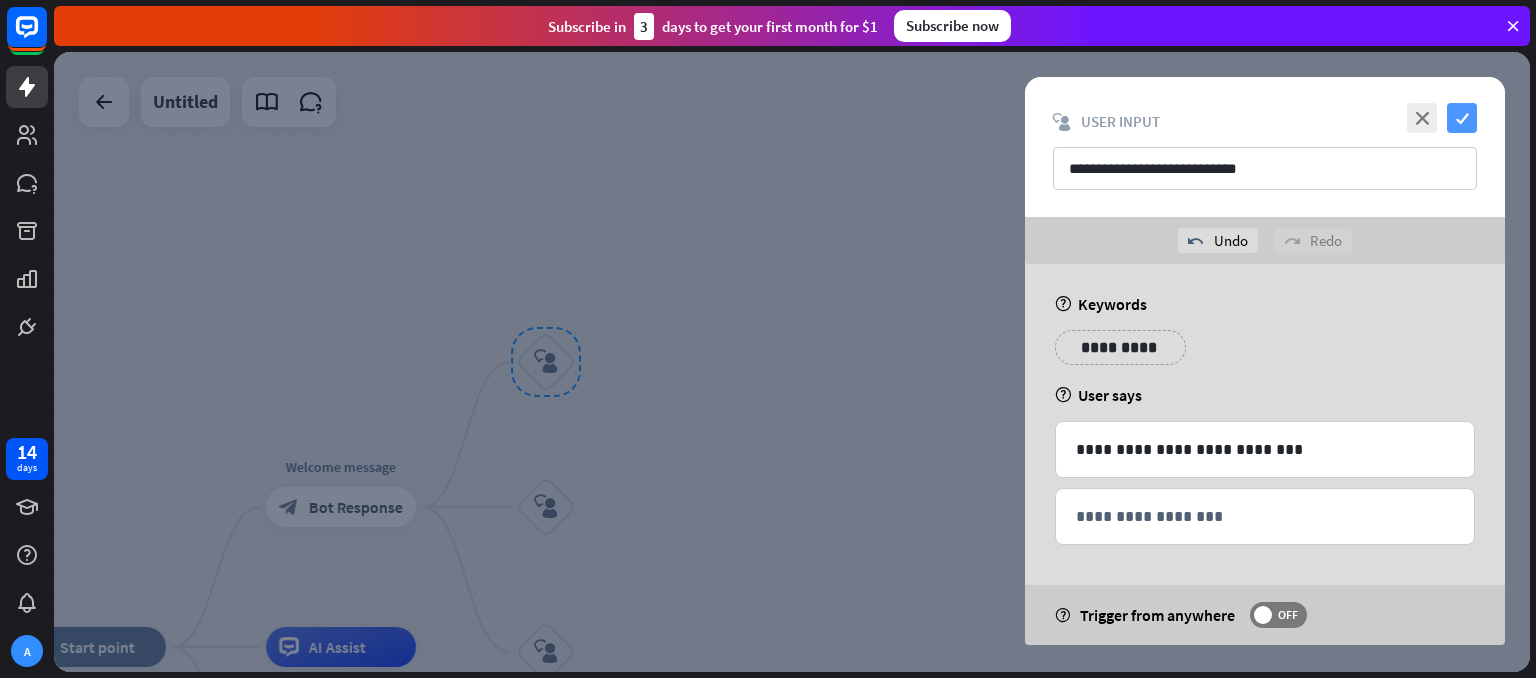 click on "check" at bounding box center (1462, 118) 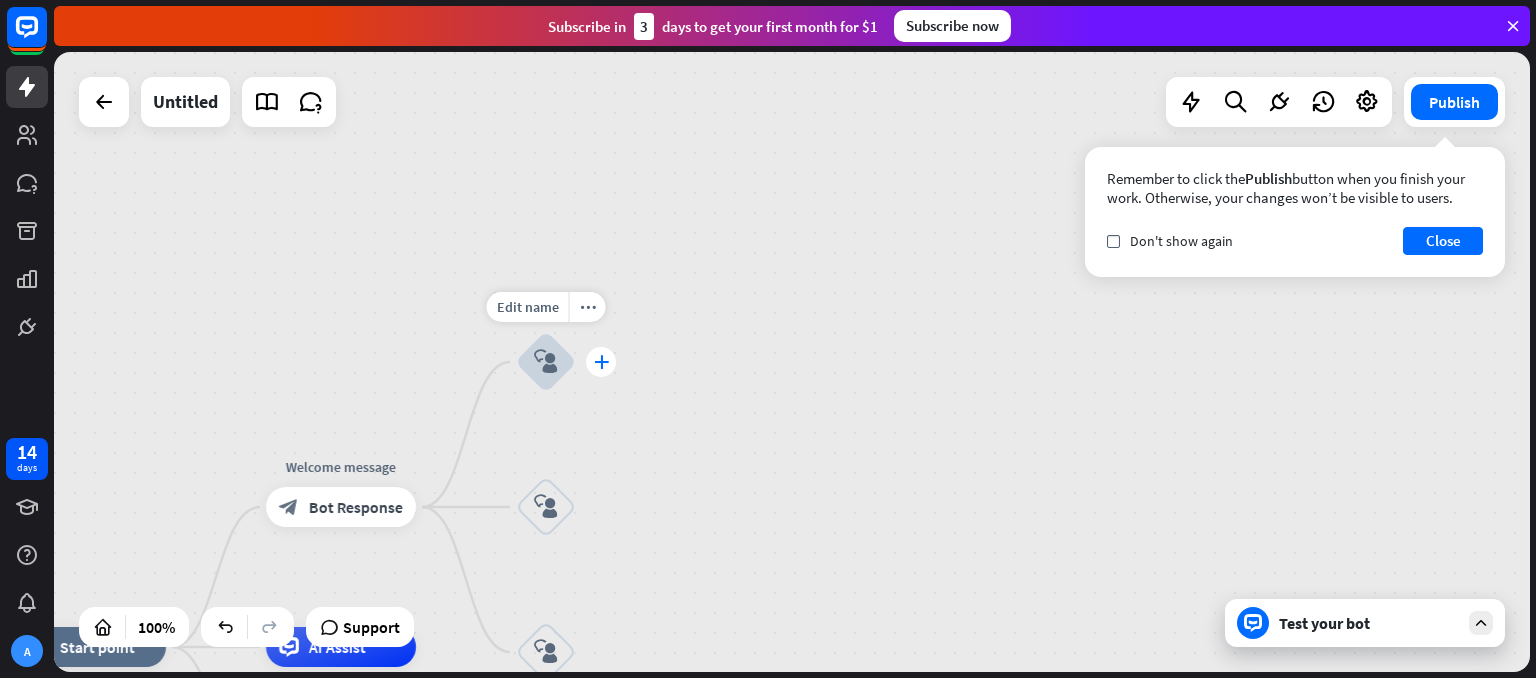 click on "plus" at bounding box center (601, 362) 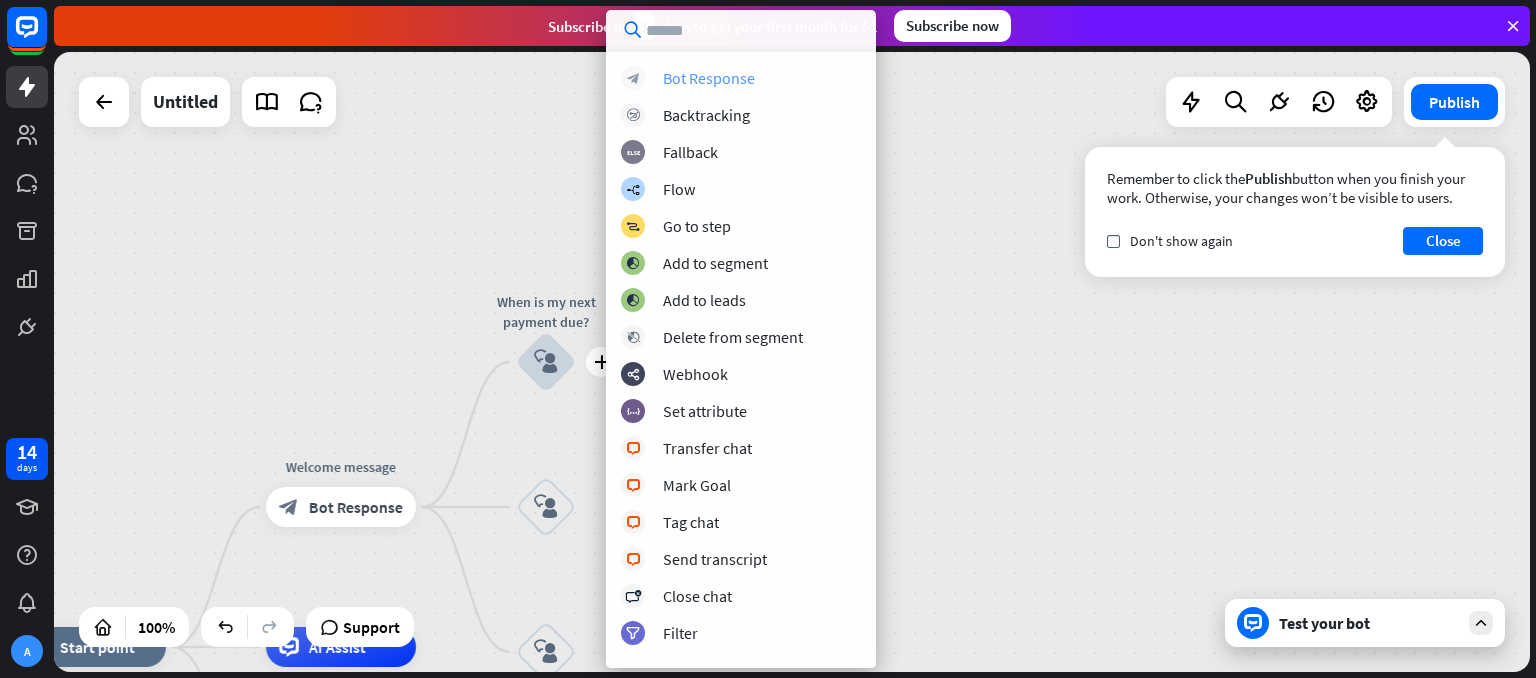 click on "Bot Response" at bounding box center [709, 78] 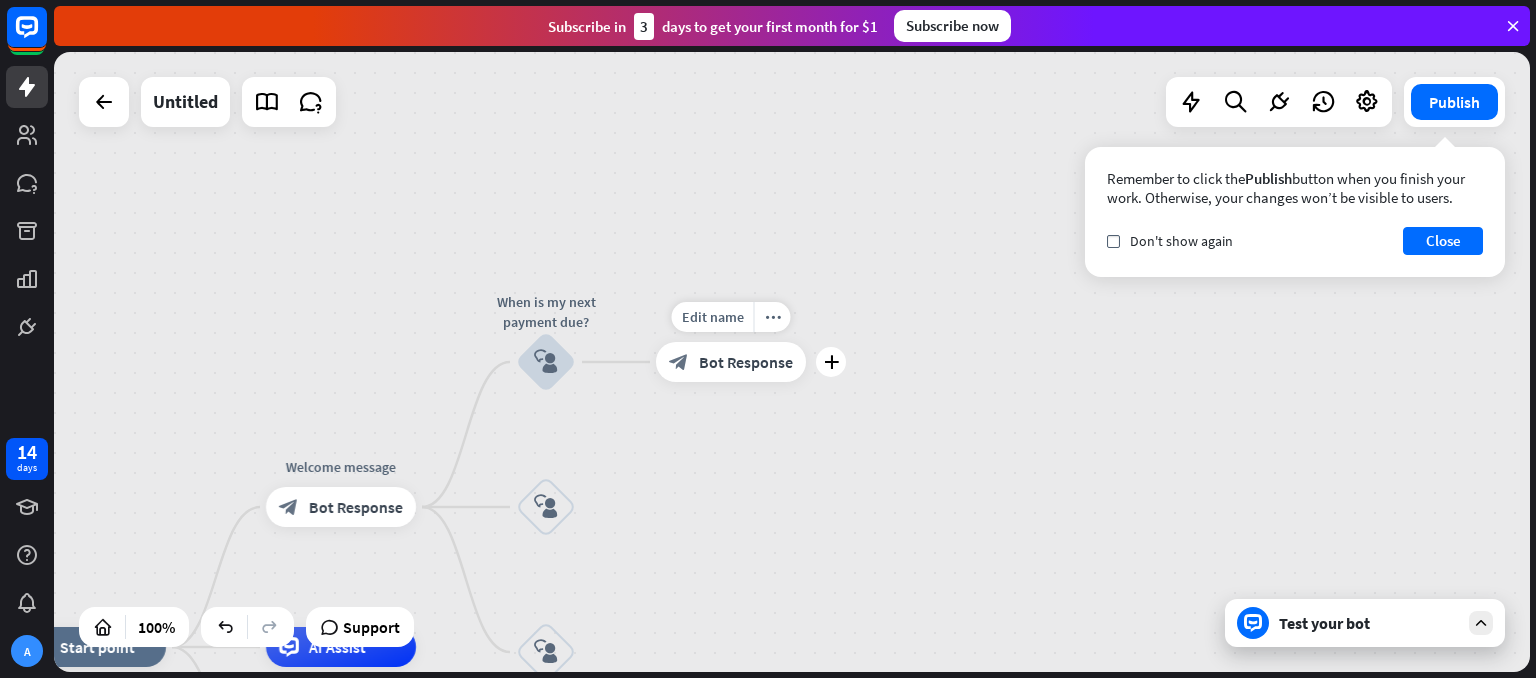 click on "block_bot_response   Bot Response" at bounding box center (731, 362) 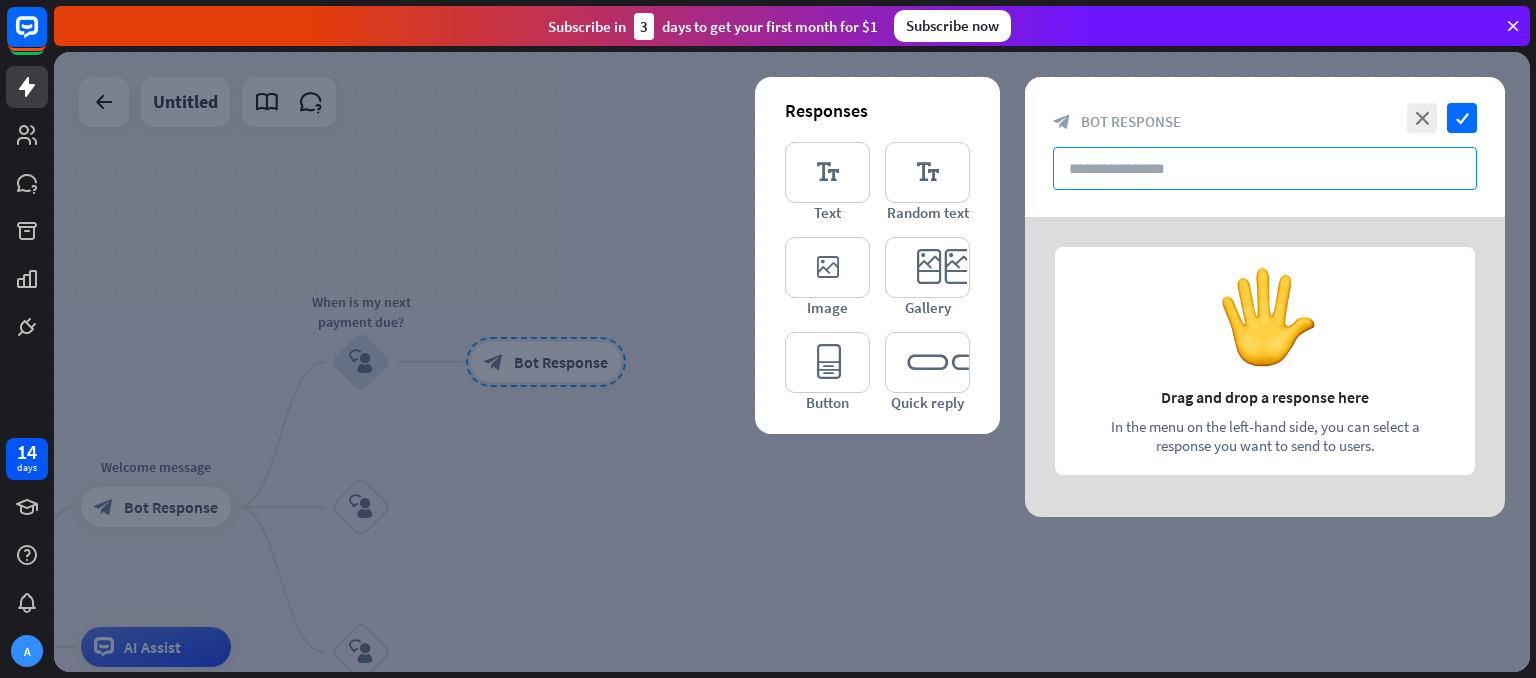 click at bounding box center (1265, 168) 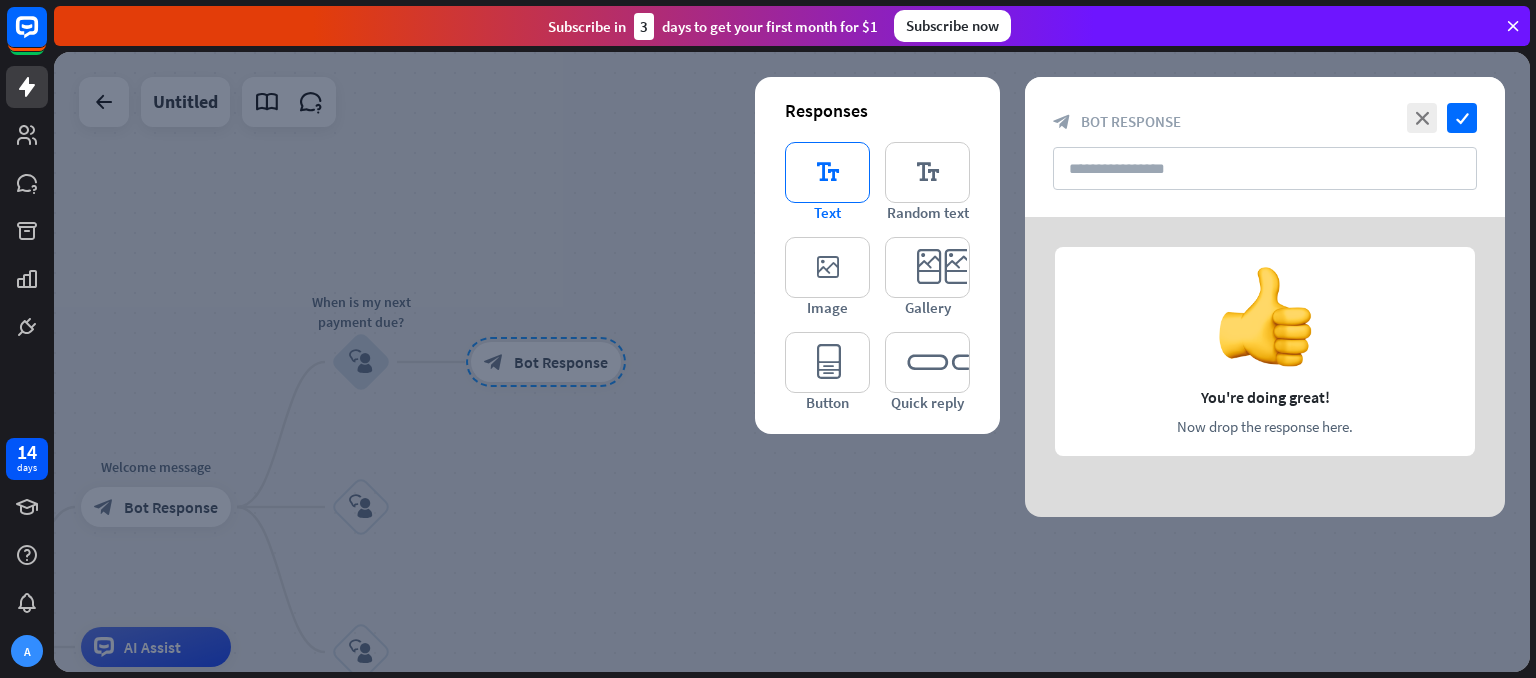 type 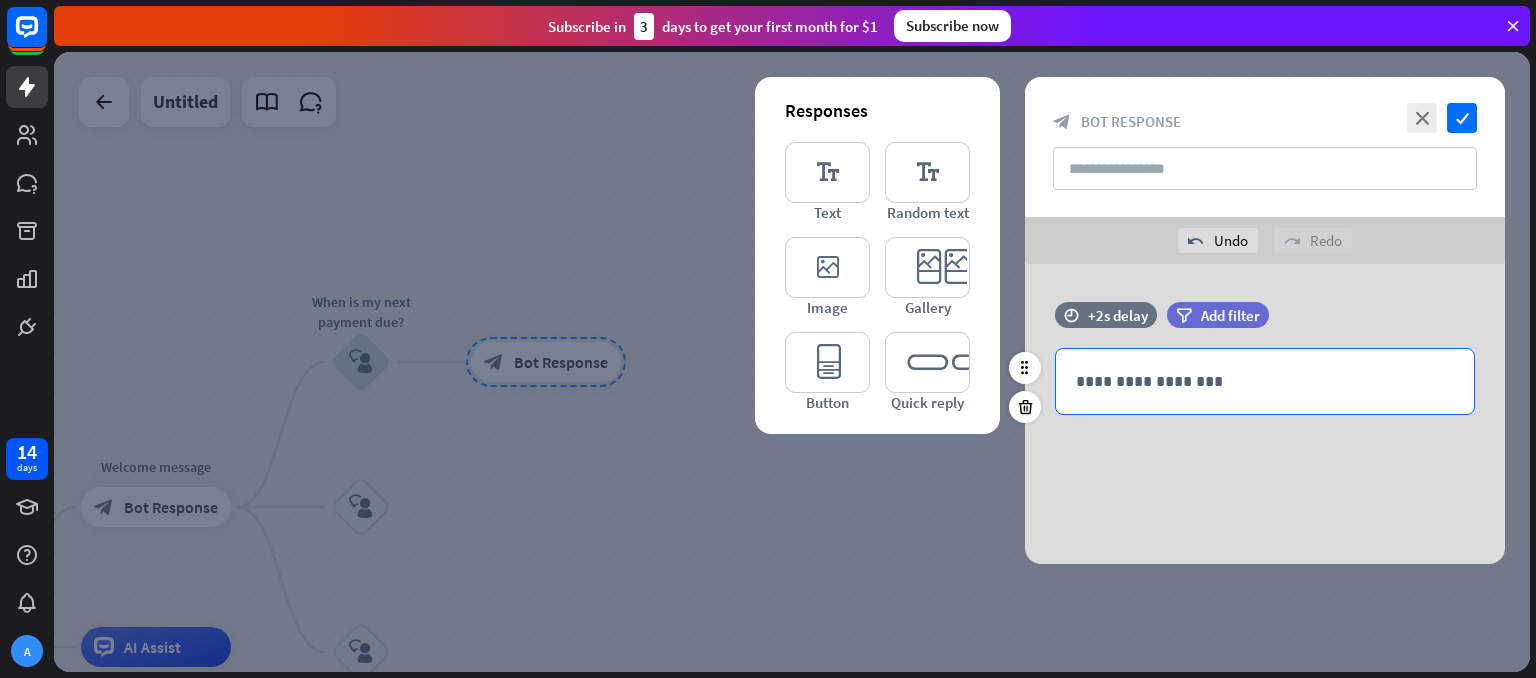 click on "**********" at bounding box center [1265, 381] 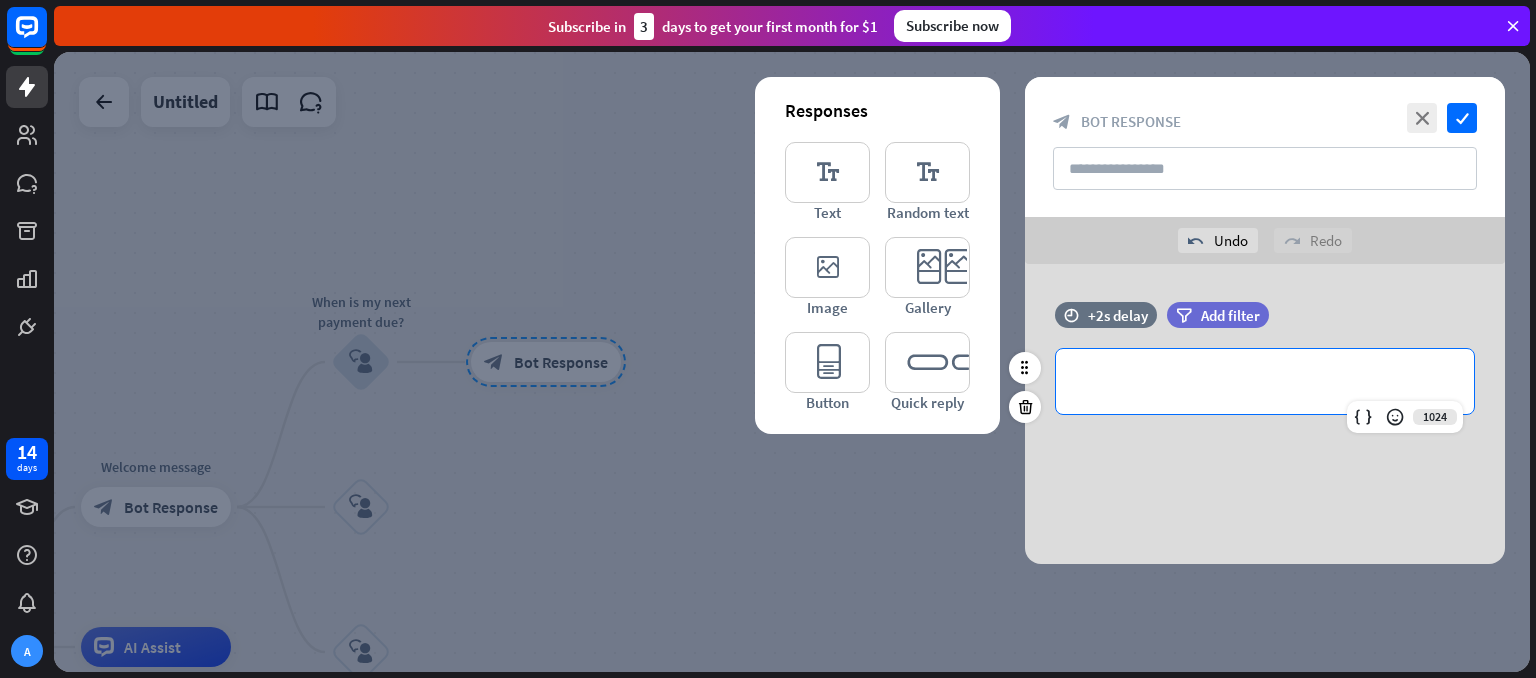 paste 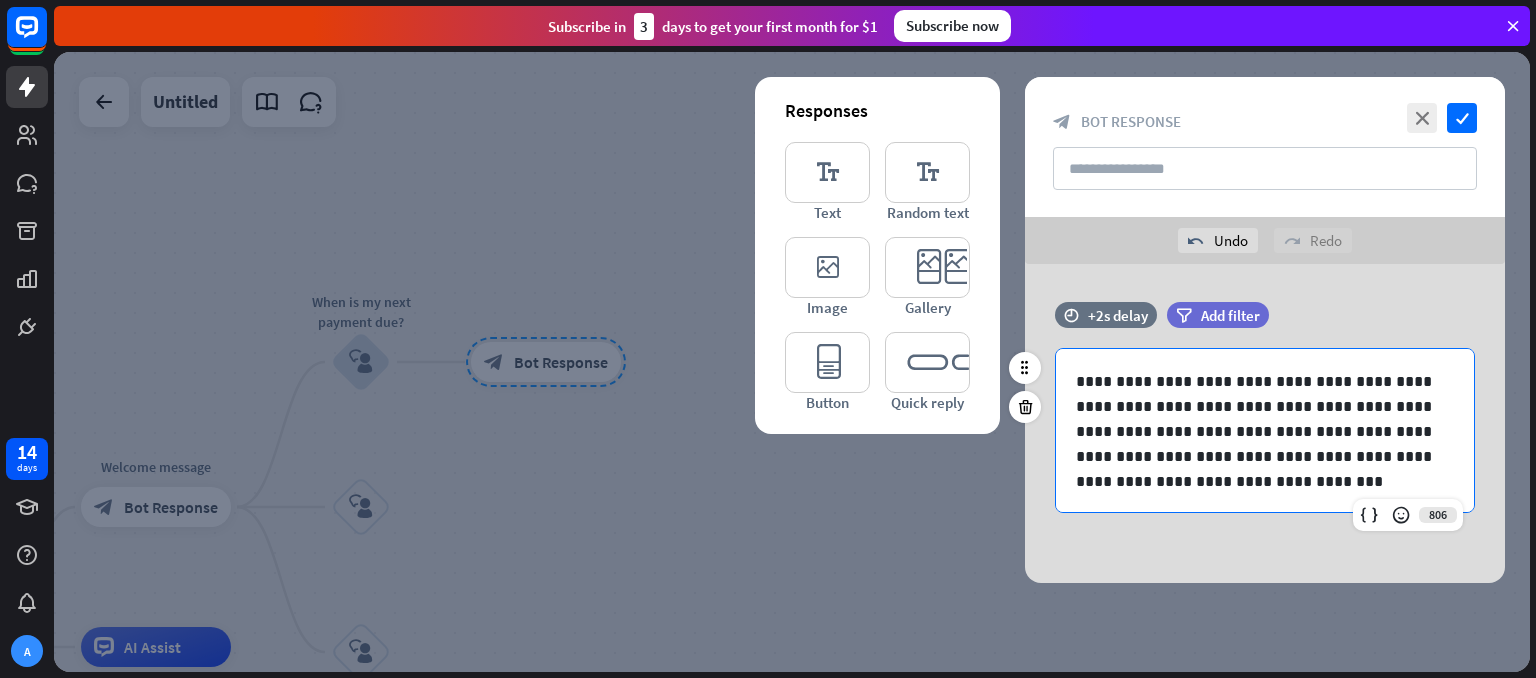 type 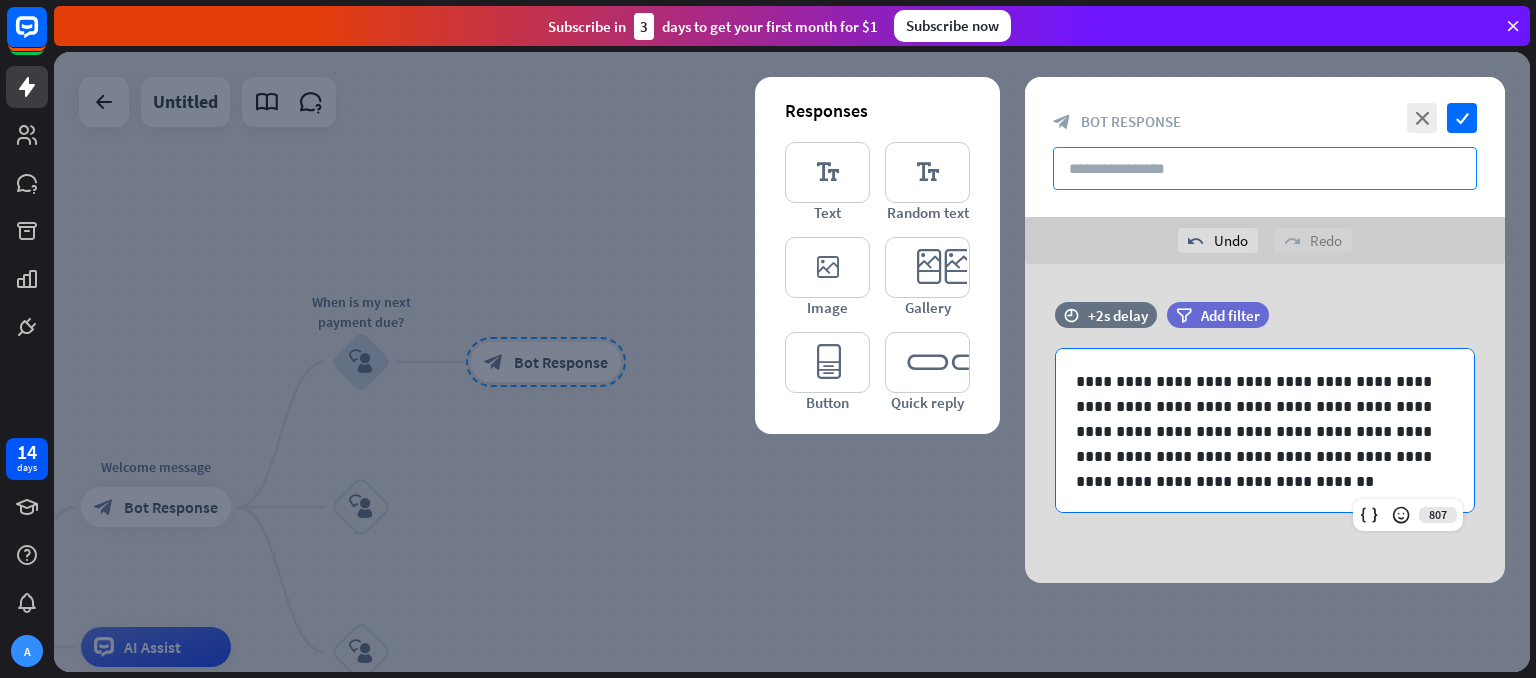 click at bounding box center (1265, 168) 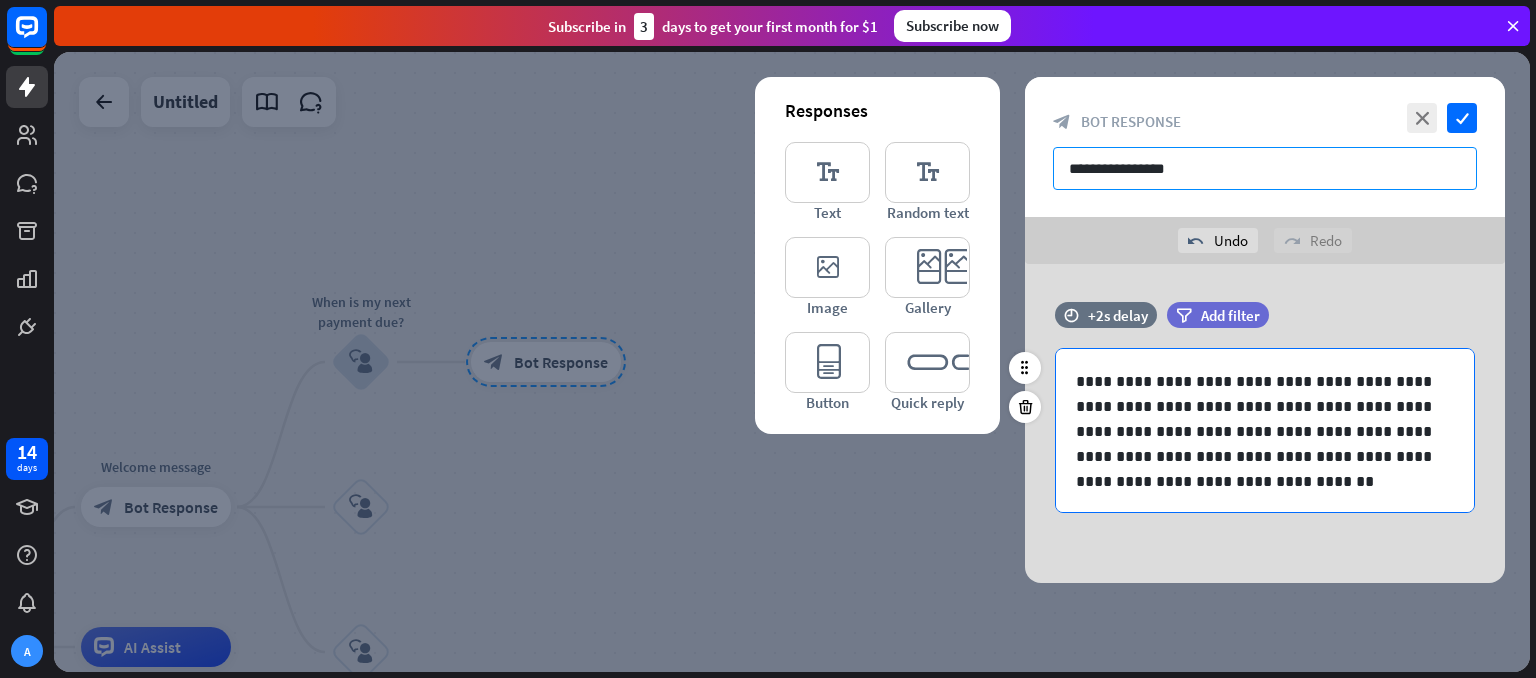 type on "**********" 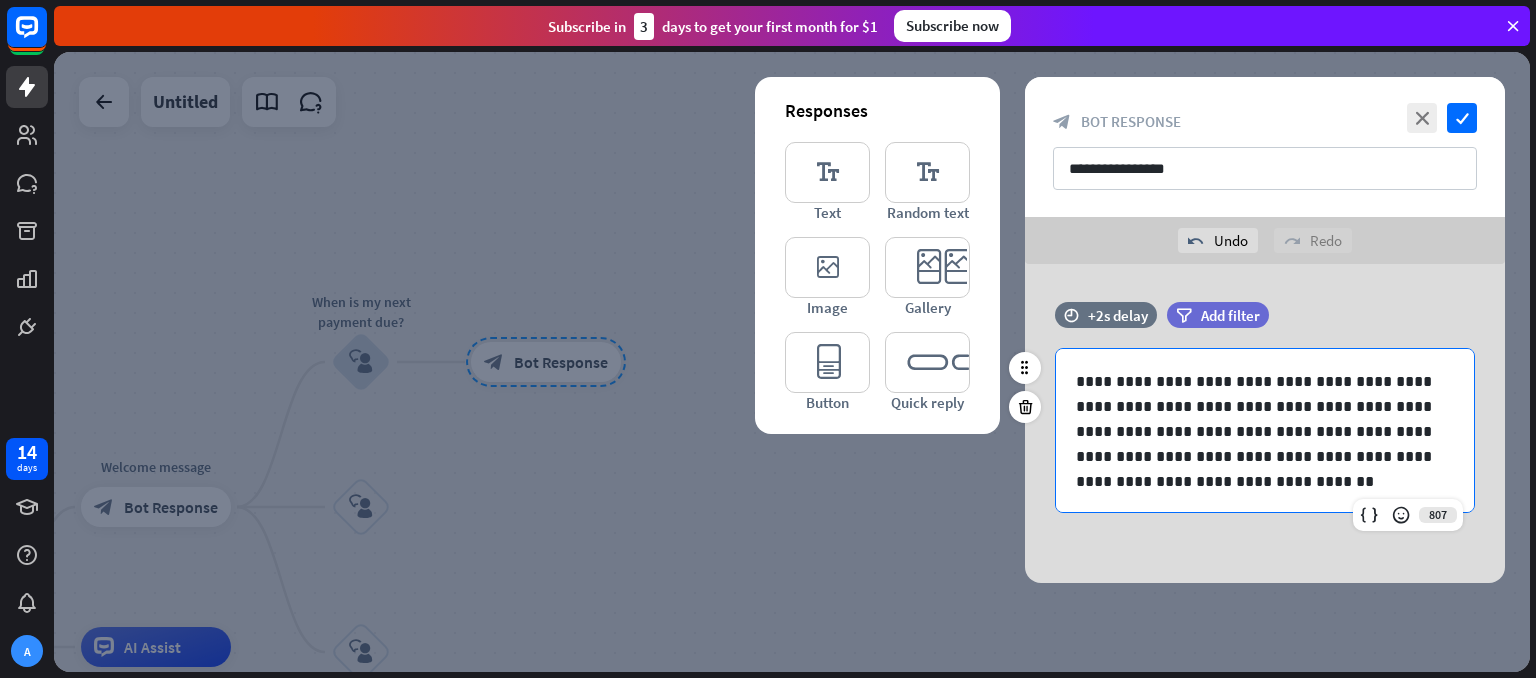 click on "**********" at bounding box center (1257, 431) 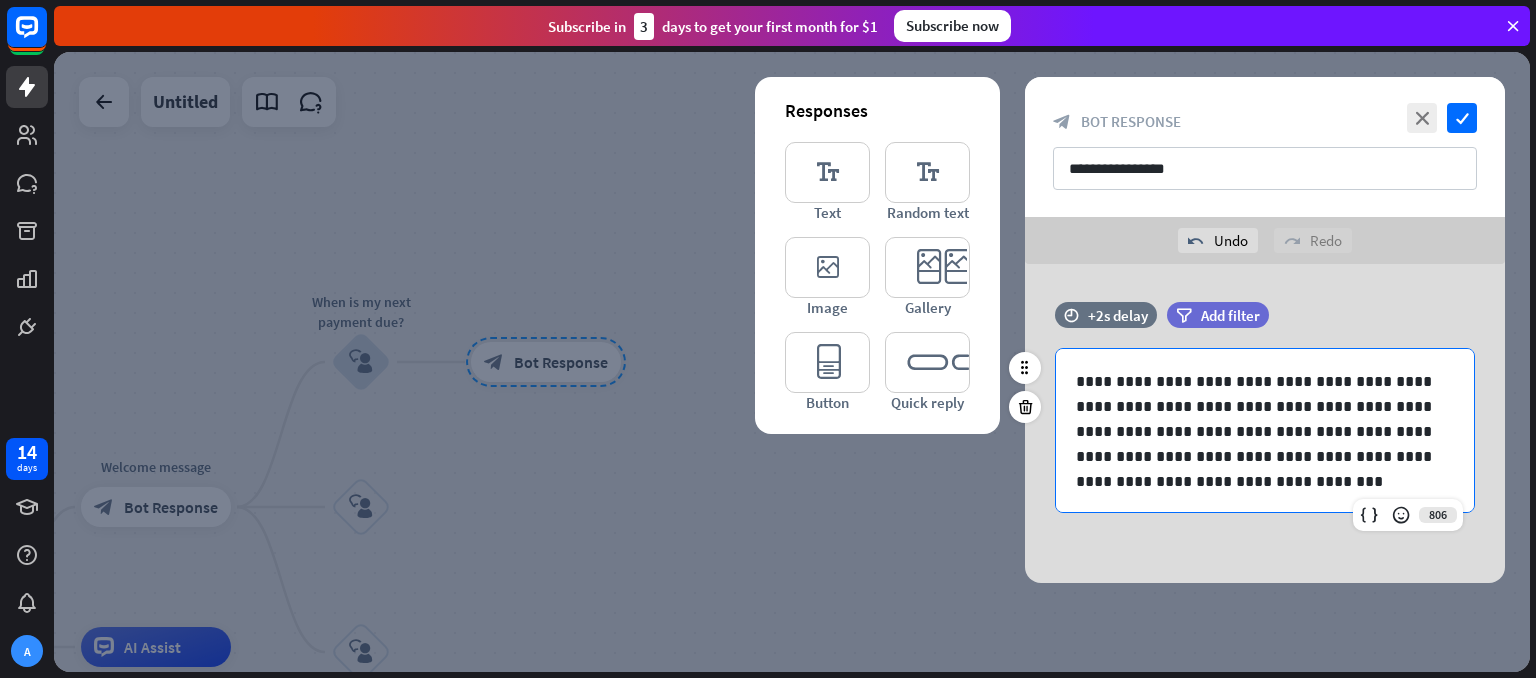click on "**********" at bounding box center [1257, 431] 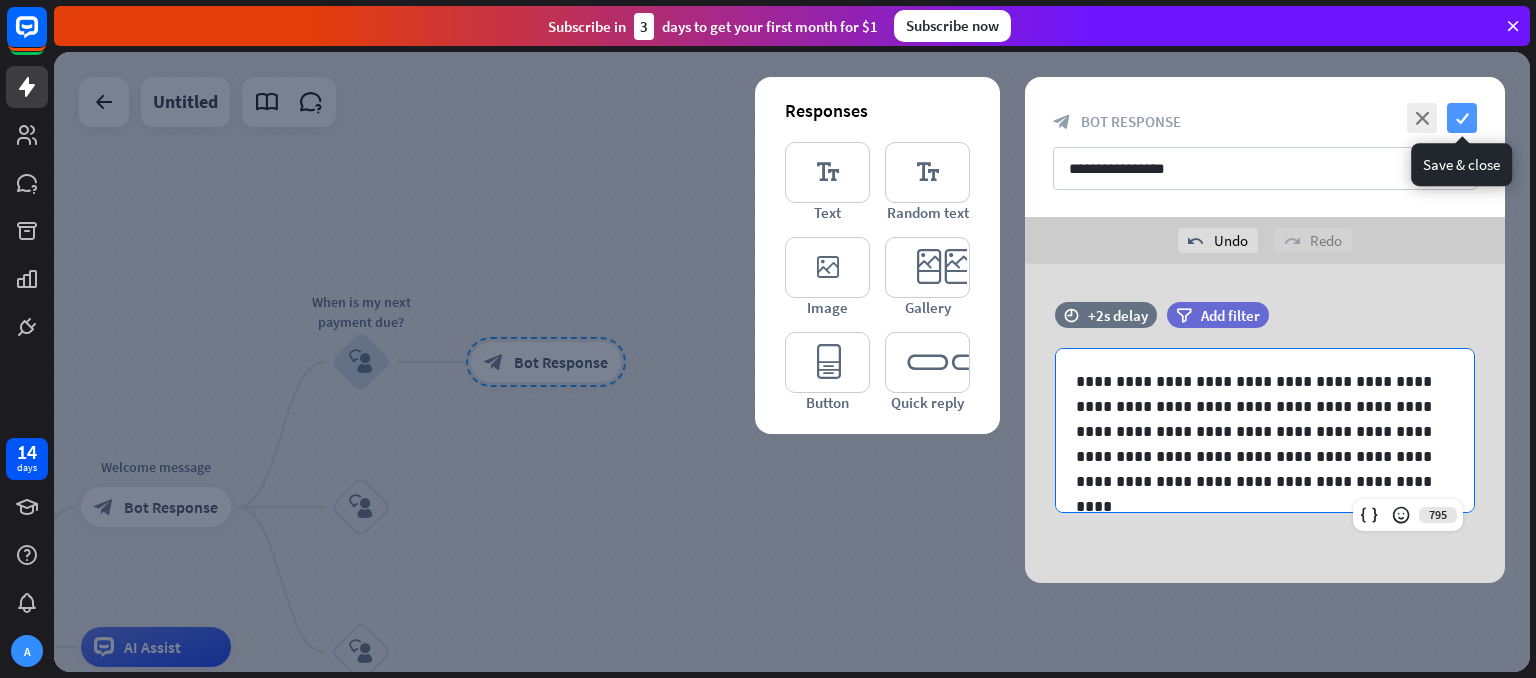 click on "check" at bounding box center (1462, 118) 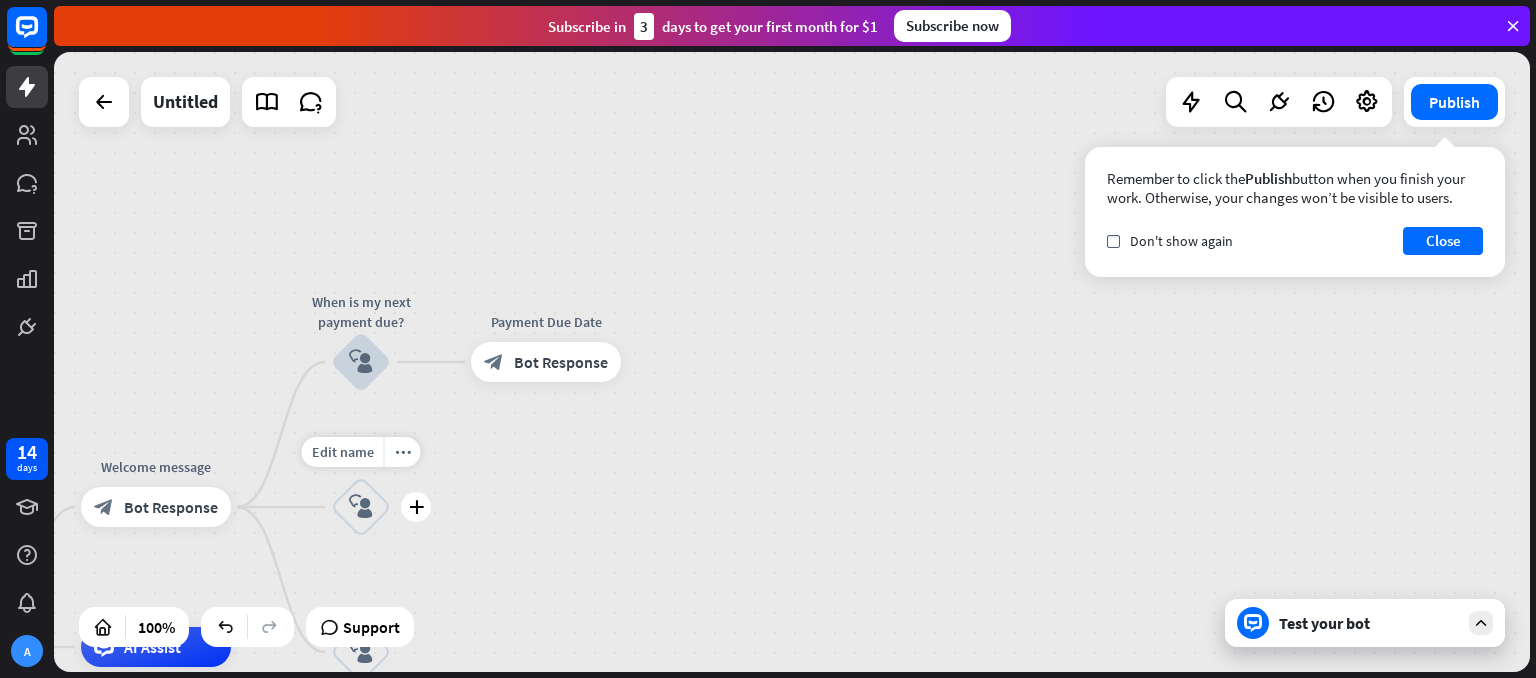 click on "block_user_input" at bounding box center (361, 507) 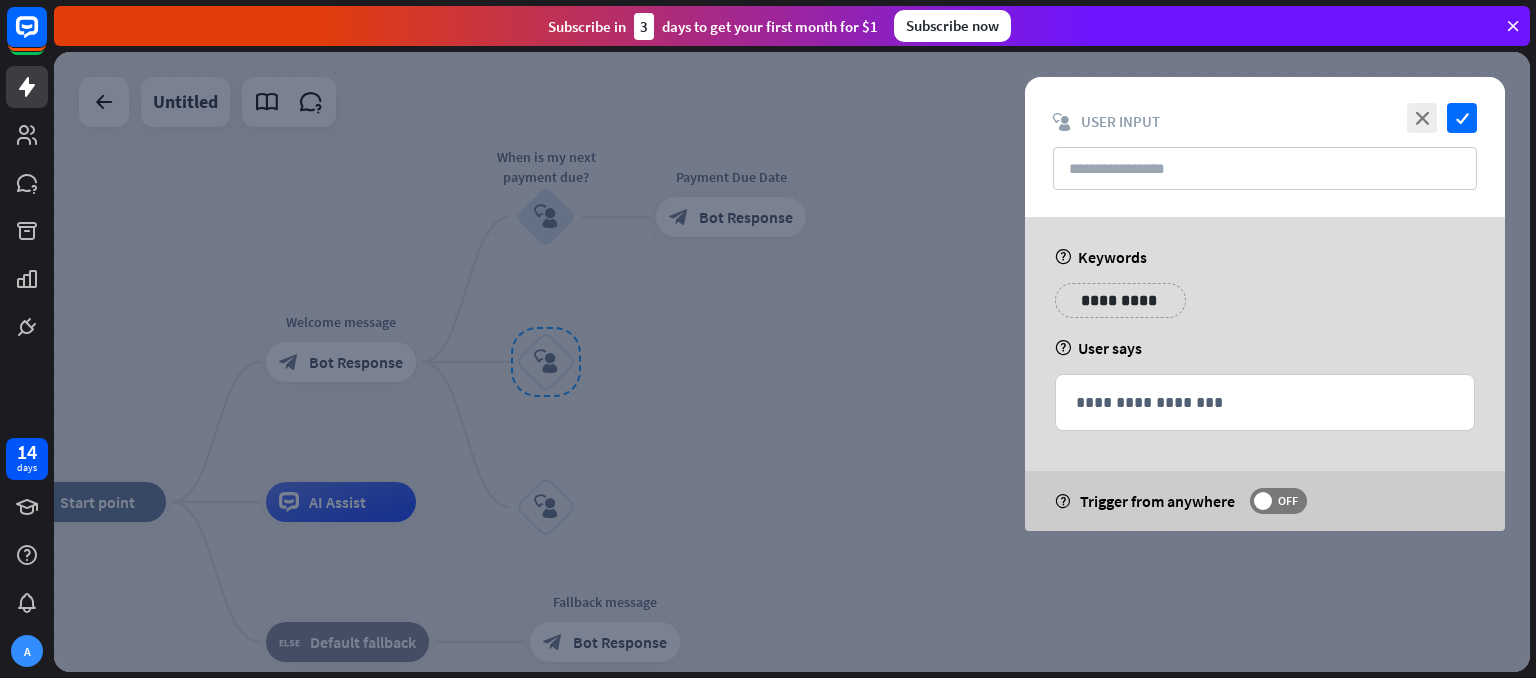 click at bounding box center [792, 362] 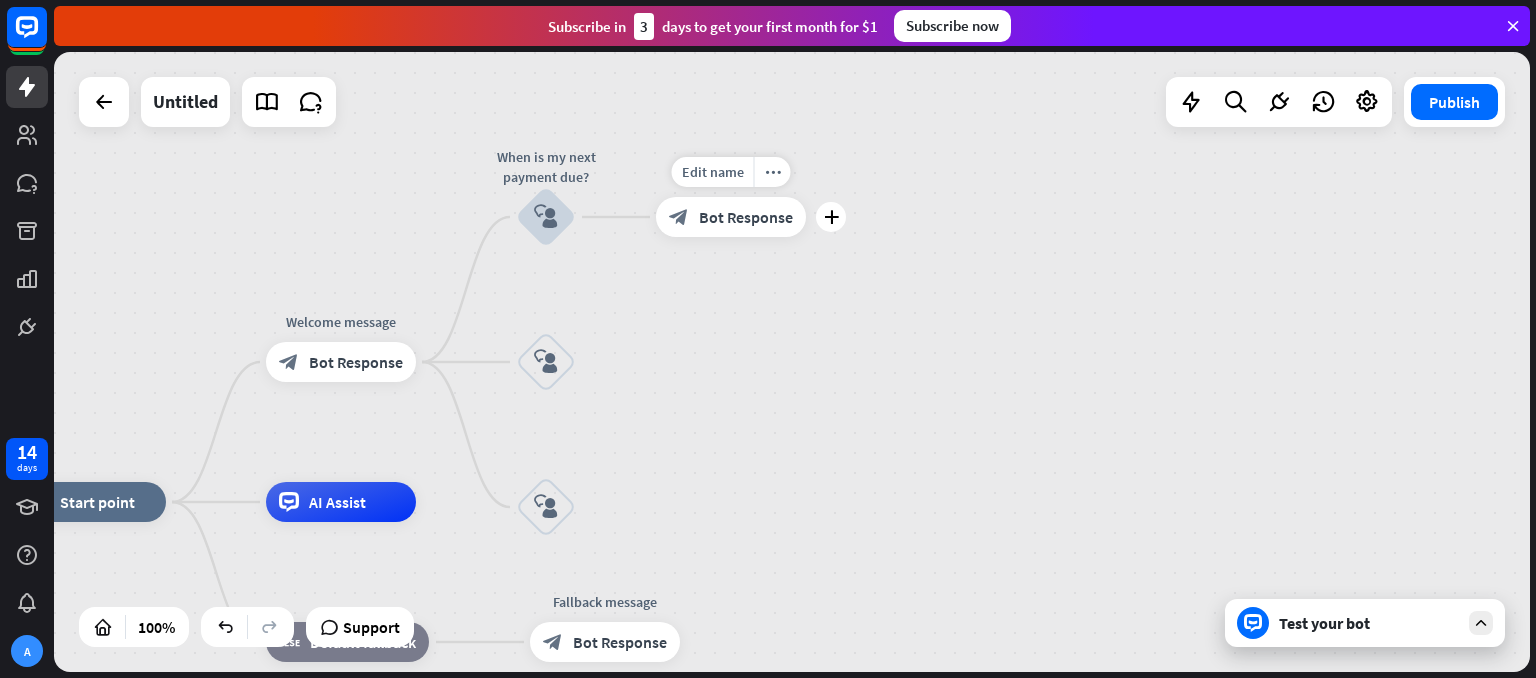 click on "Bot Response" at bounding box center [746, 217] 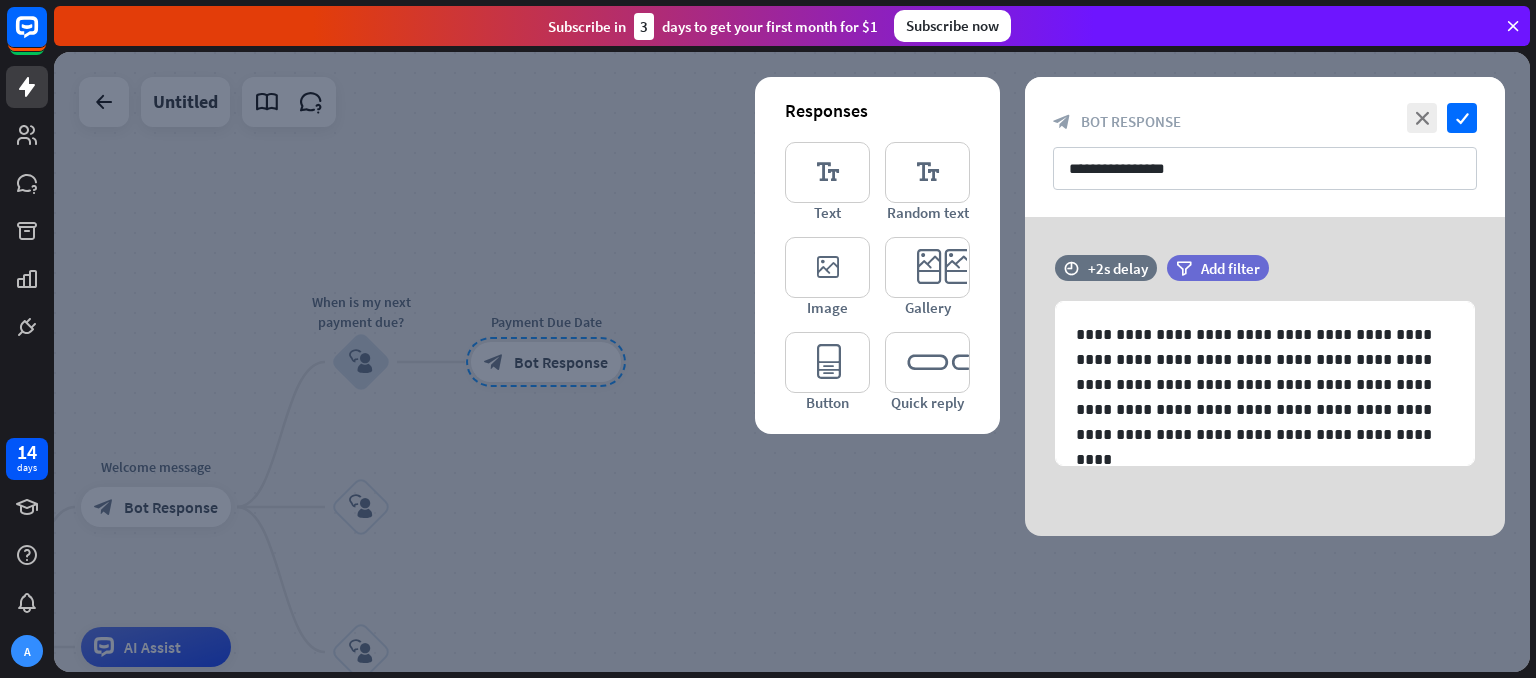 click at bounding box center [792, 362] 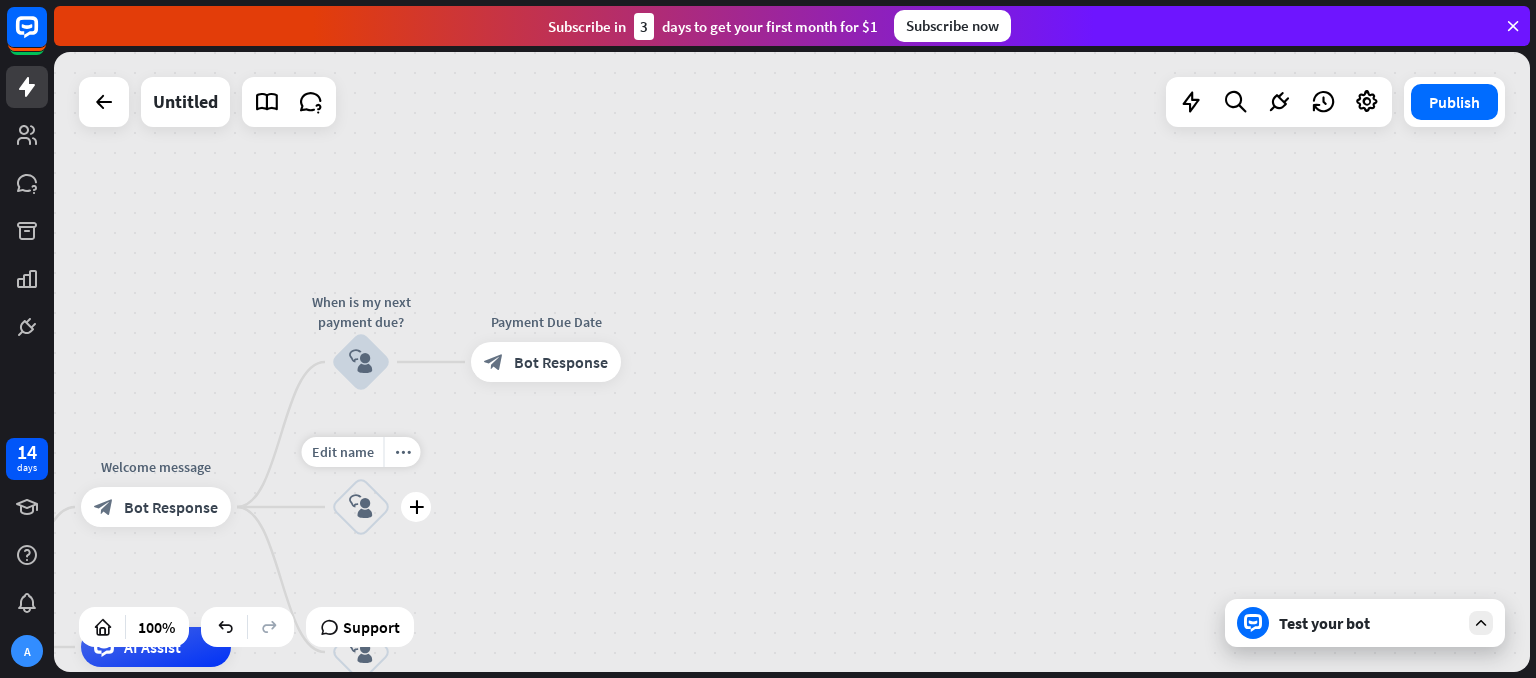 click on "block_user_input" at bounding box center (361, 507) 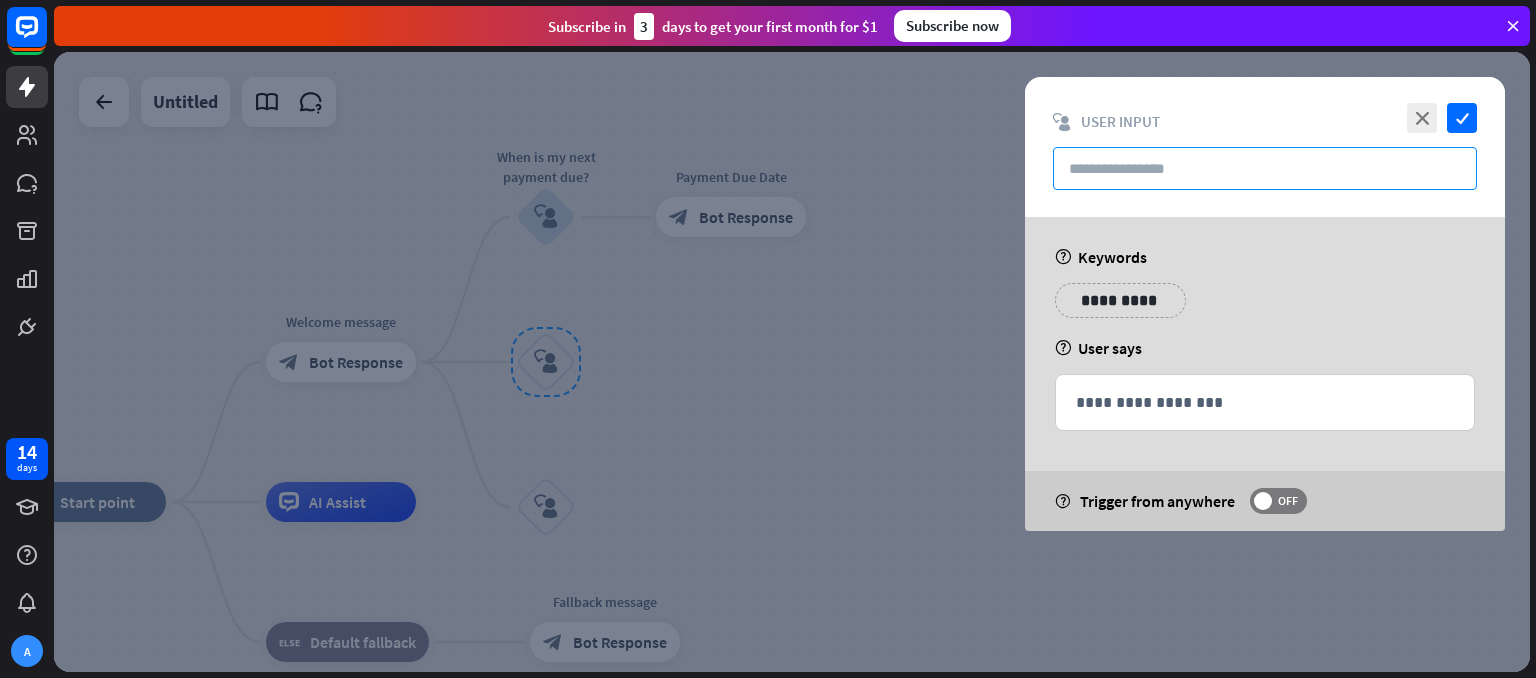 click at bounding box center [1265, 168] 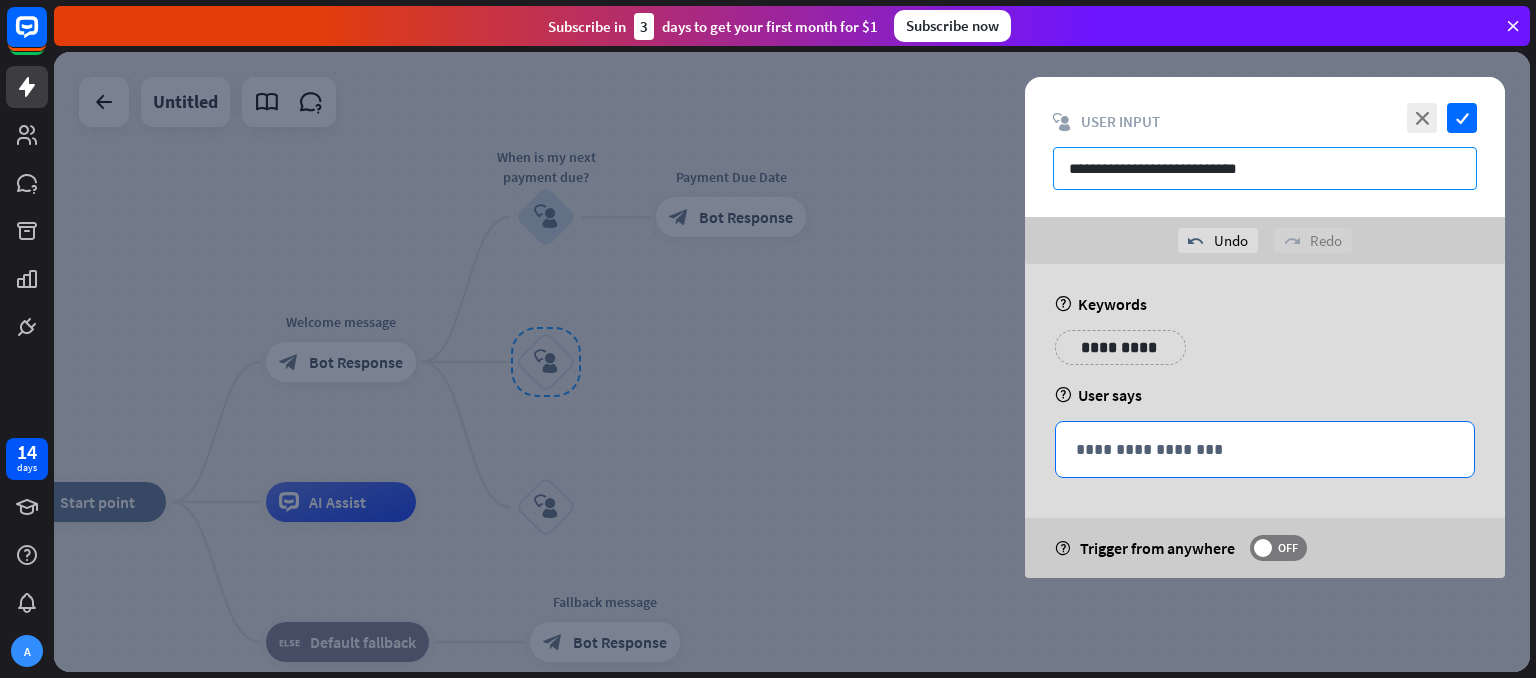 type on "**********" 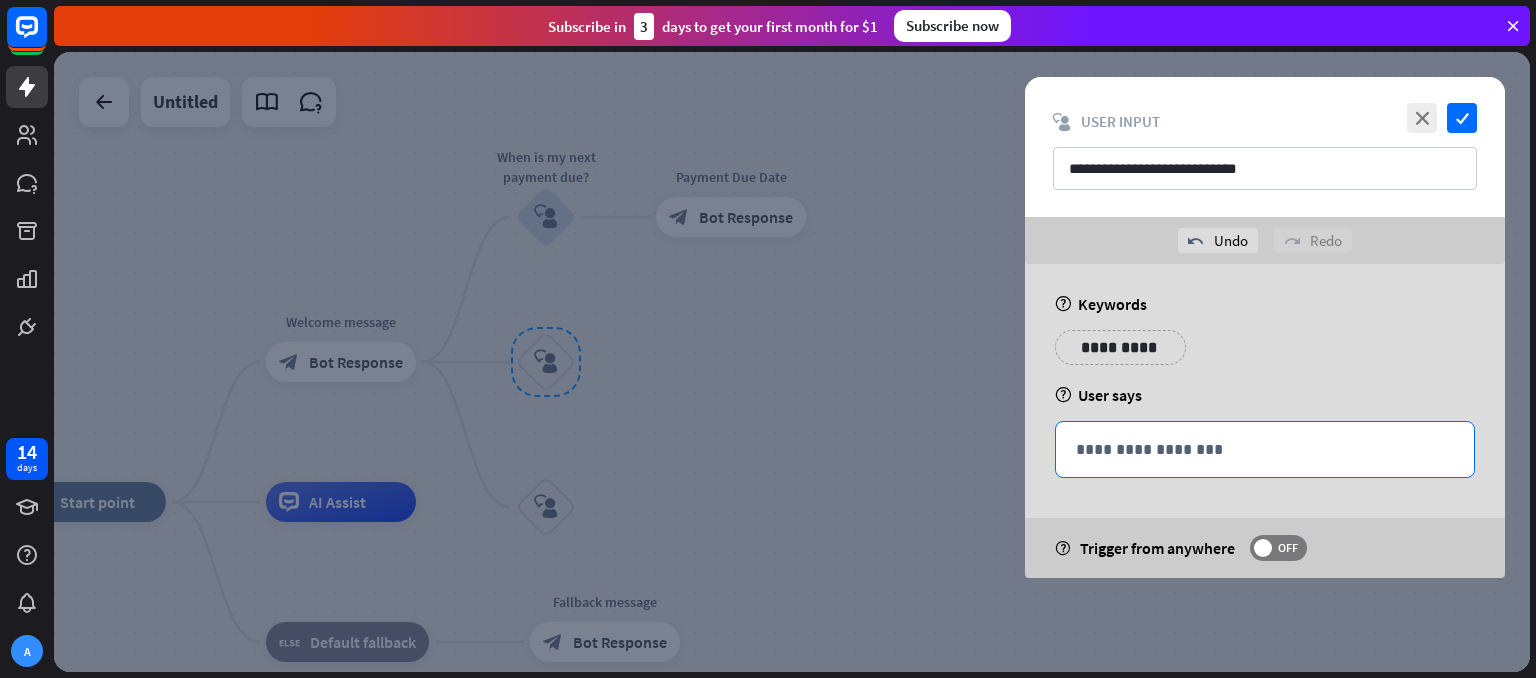 click on "**********" at bounding box center [1265, 449] 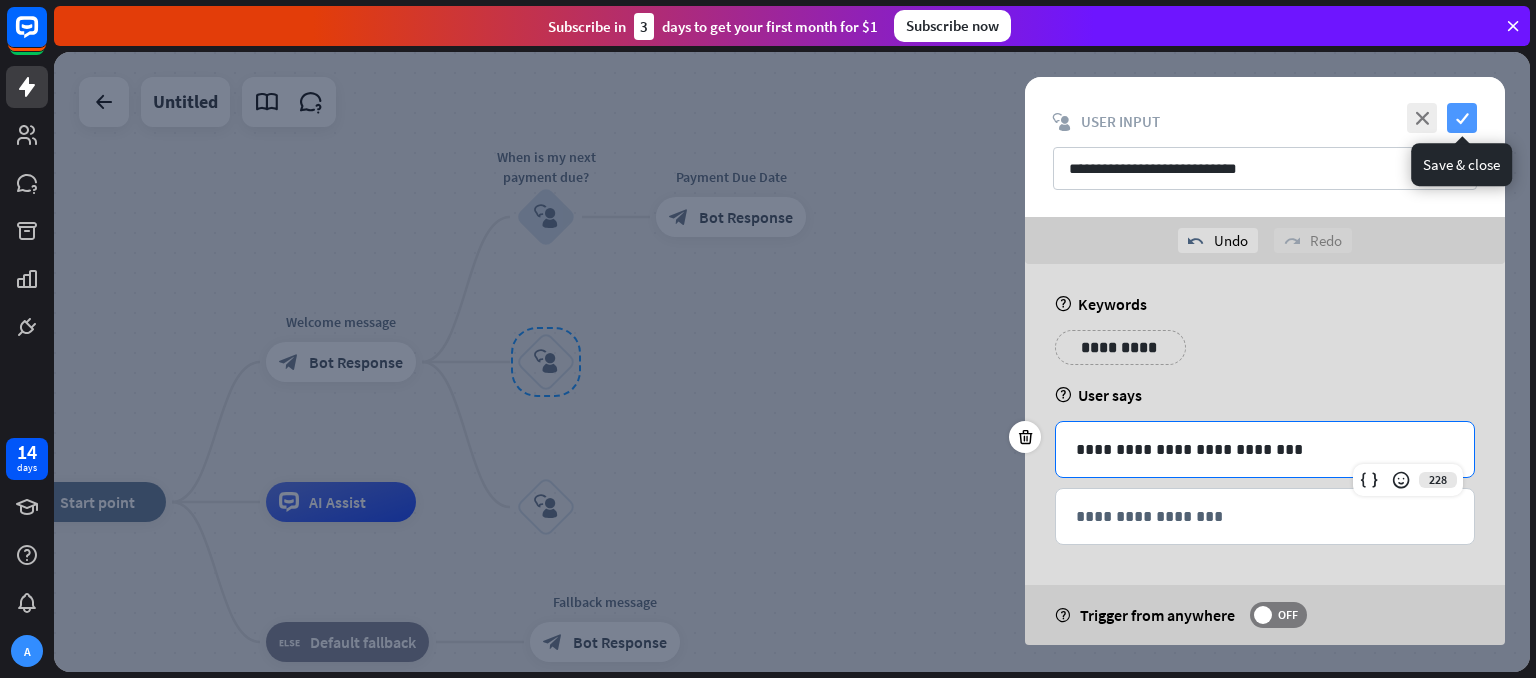 click on "check" at bounding box center (1462, 118) 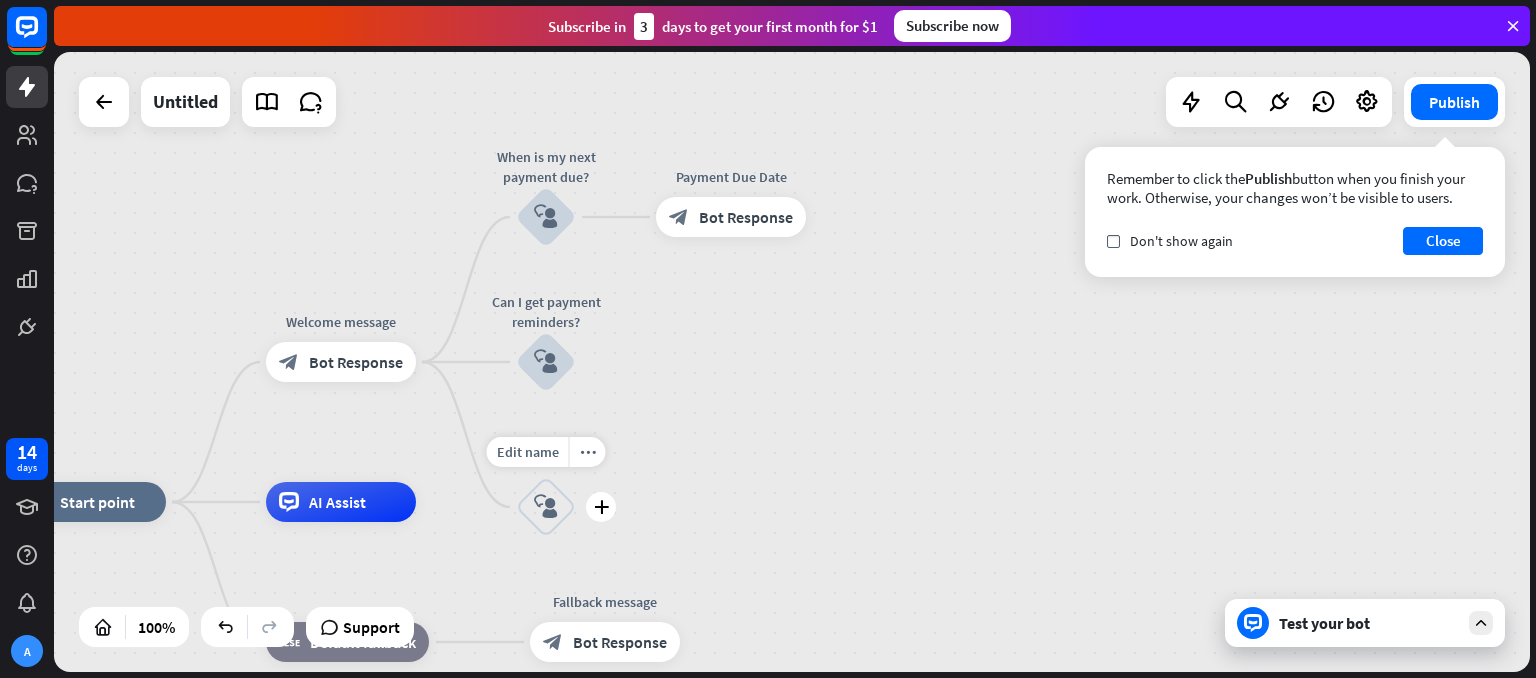 click on "block_user_input" at bounding box center [546, 507] 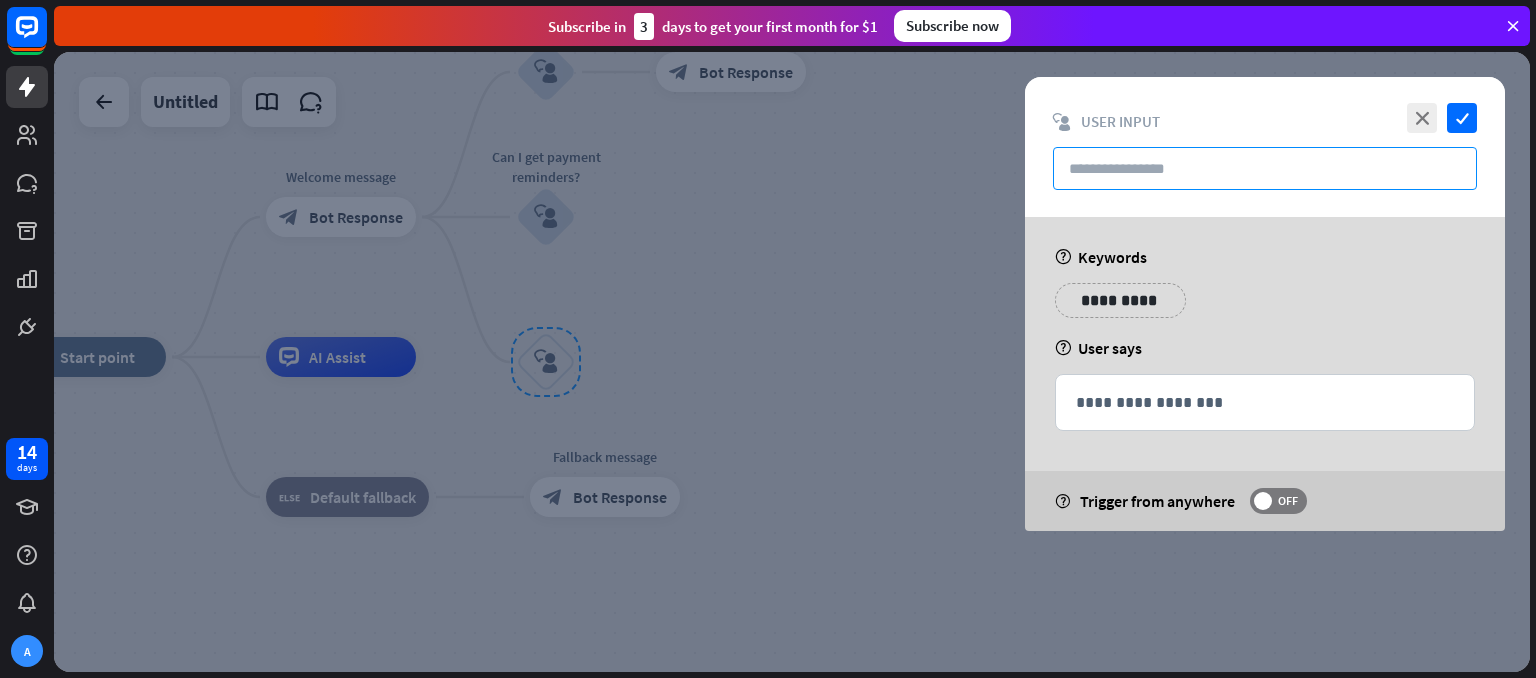 click at bounding box center (1265, 168) 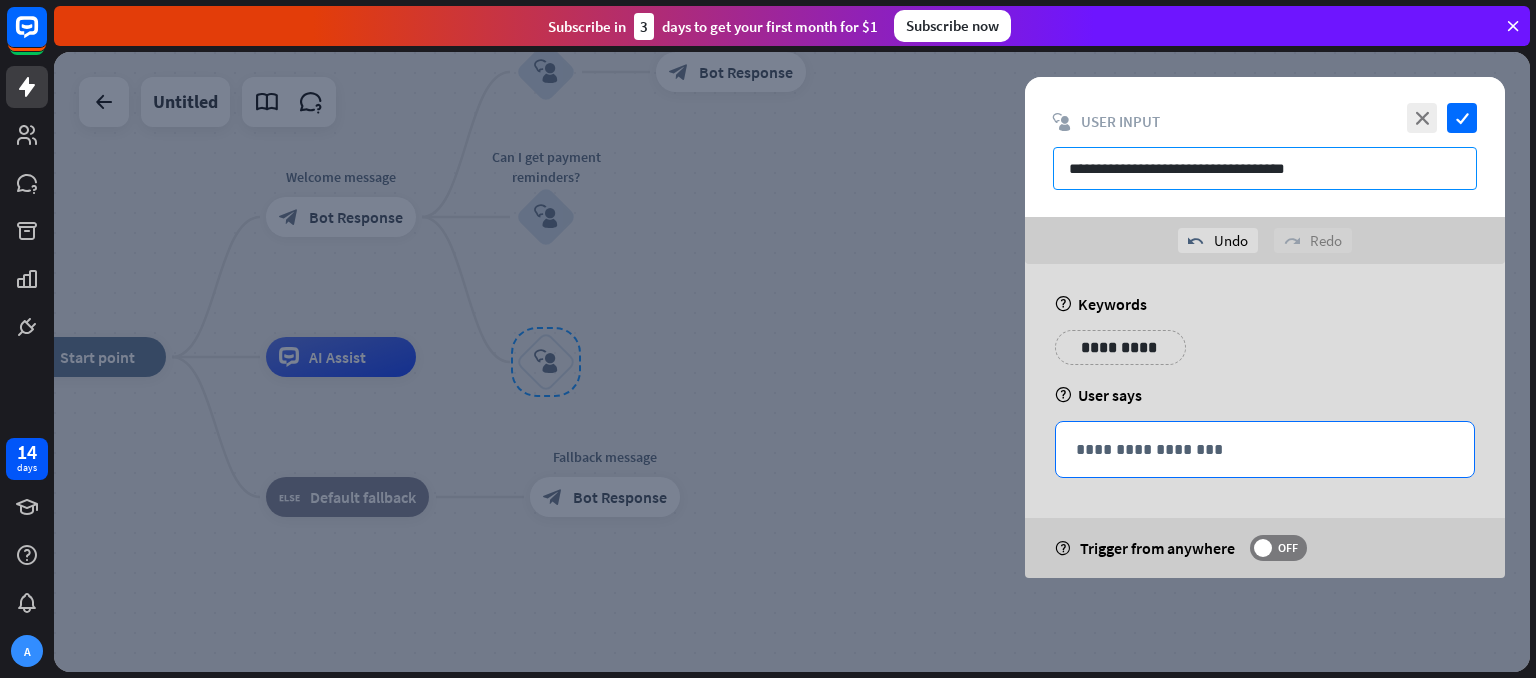 type on "**********" 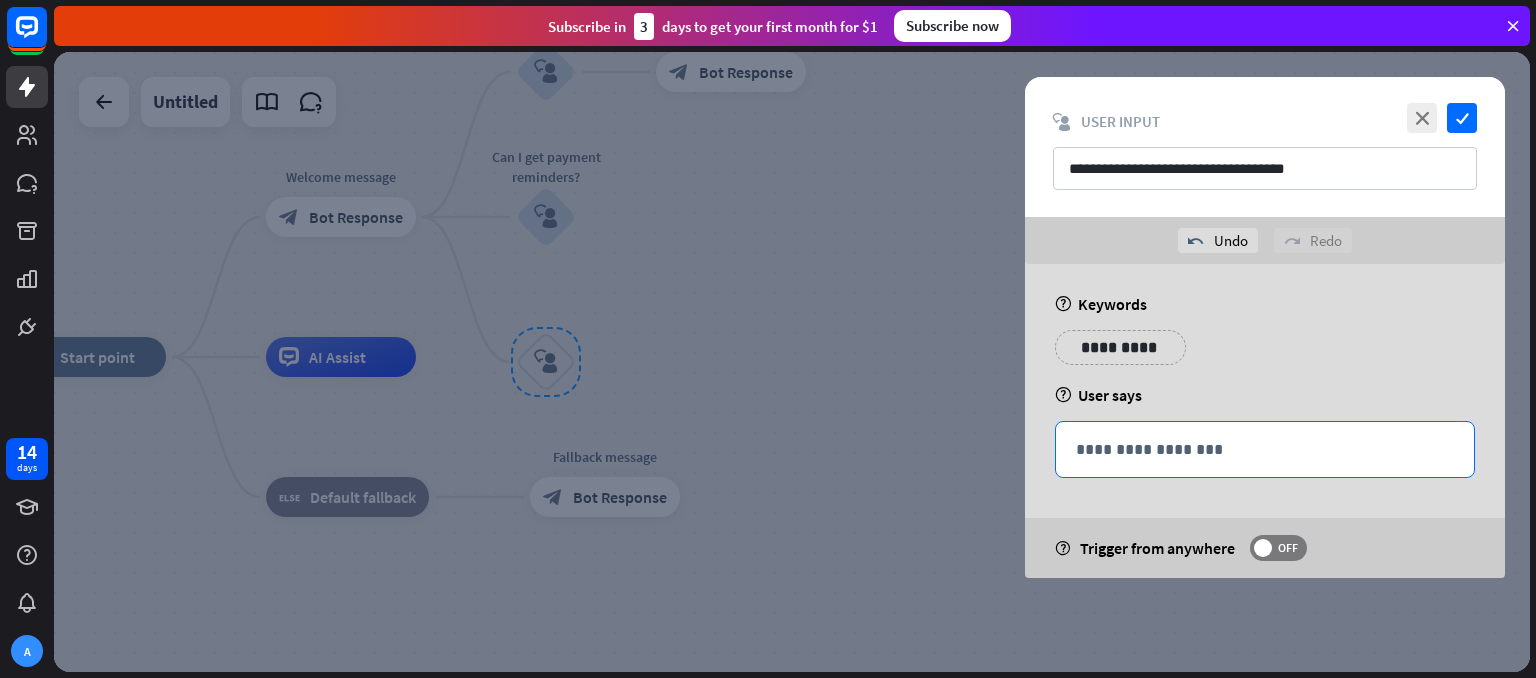 click on "**********" at bounding box center (1265, 449) 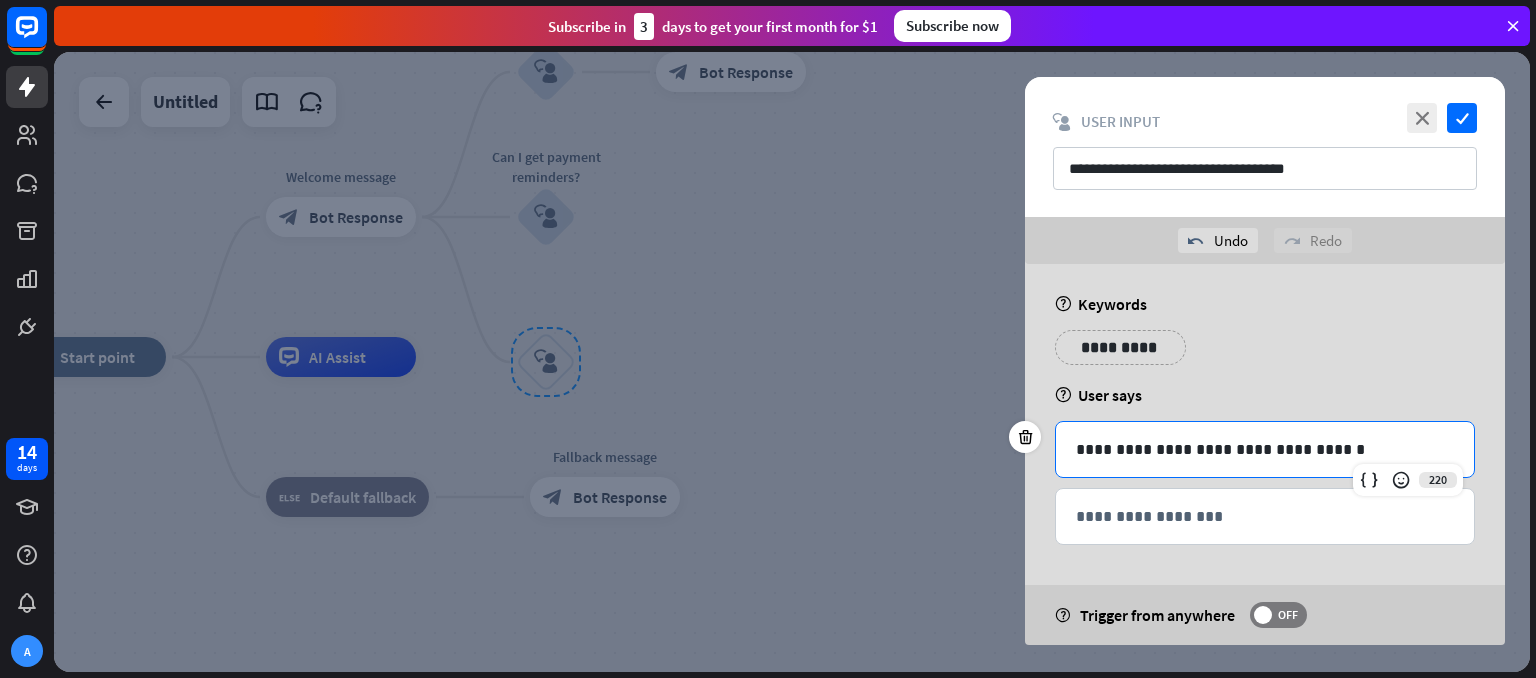click on "help
User says" at bounding box center [1265, 395] 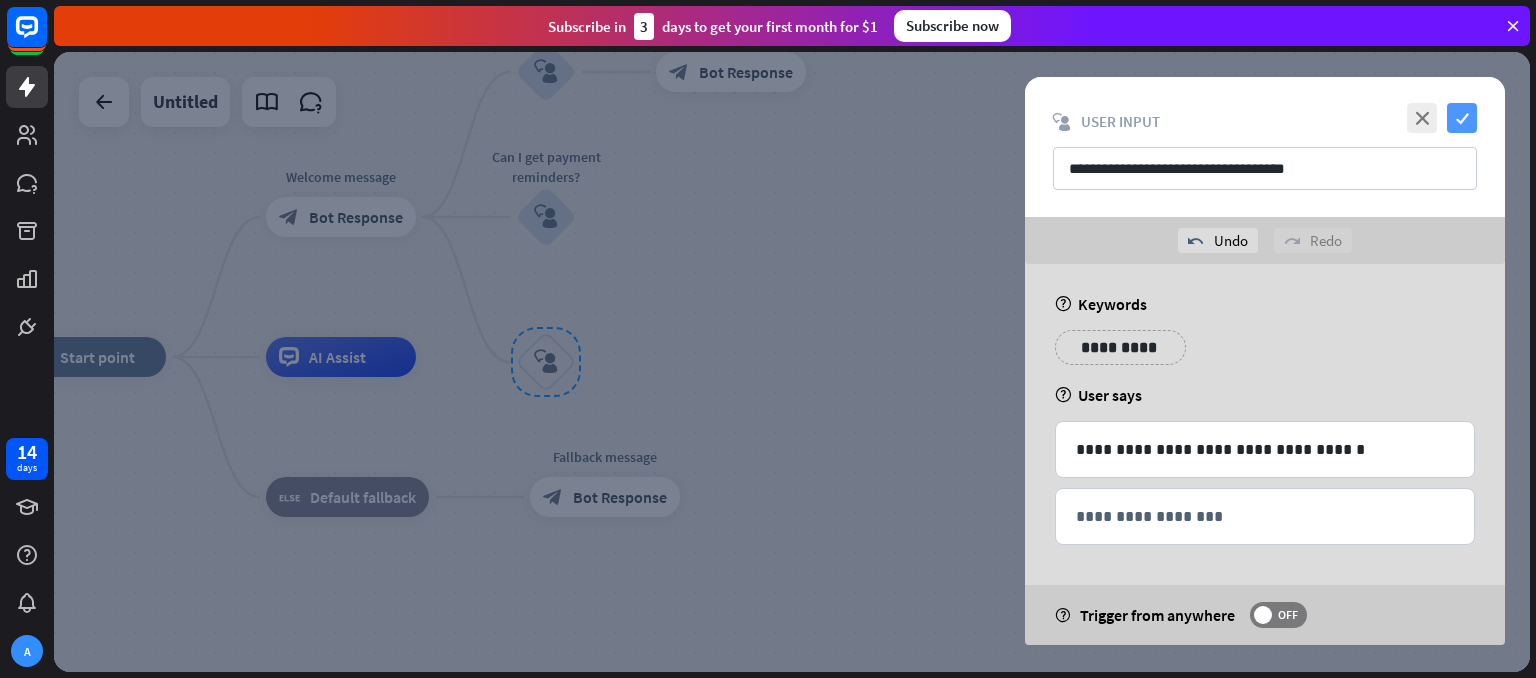 click on "check" at bounding box center (1462, 118) 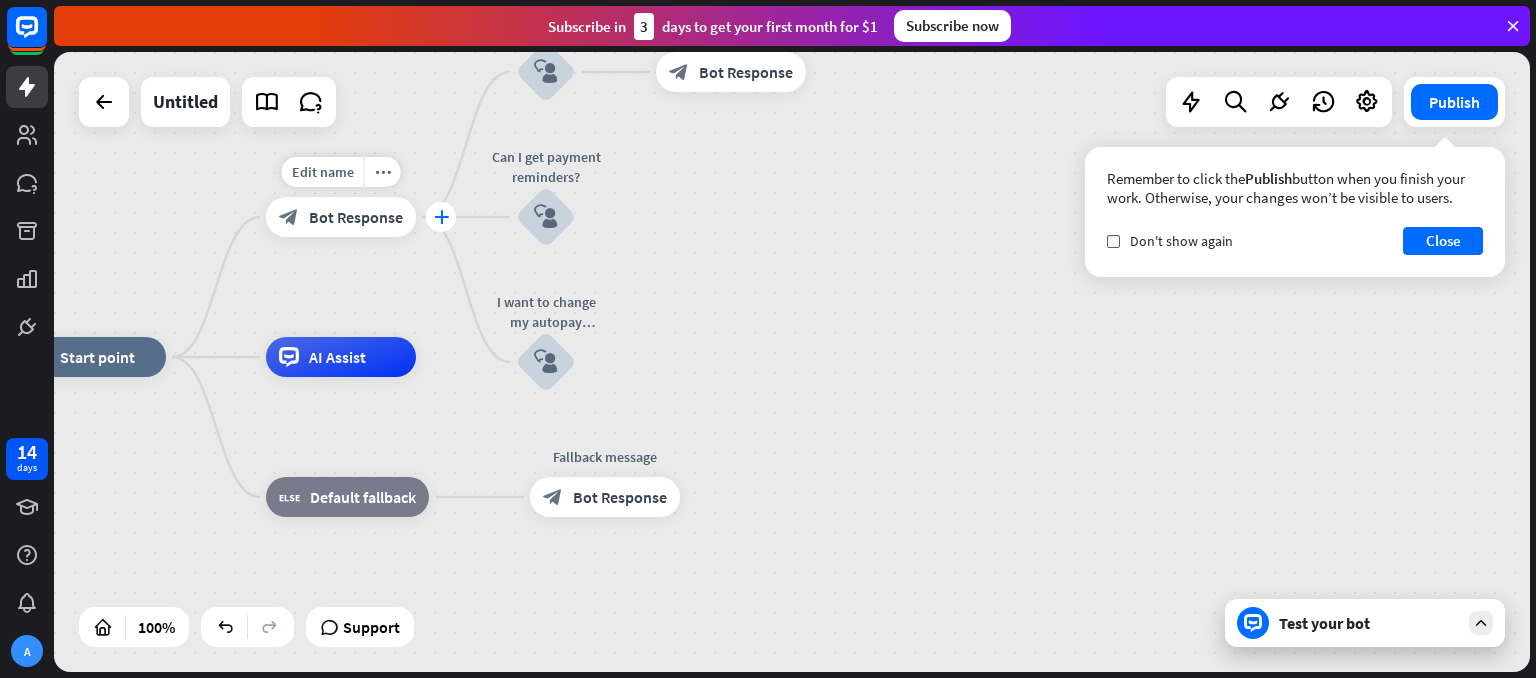 click on "plus" at bounding box center [441, 217] 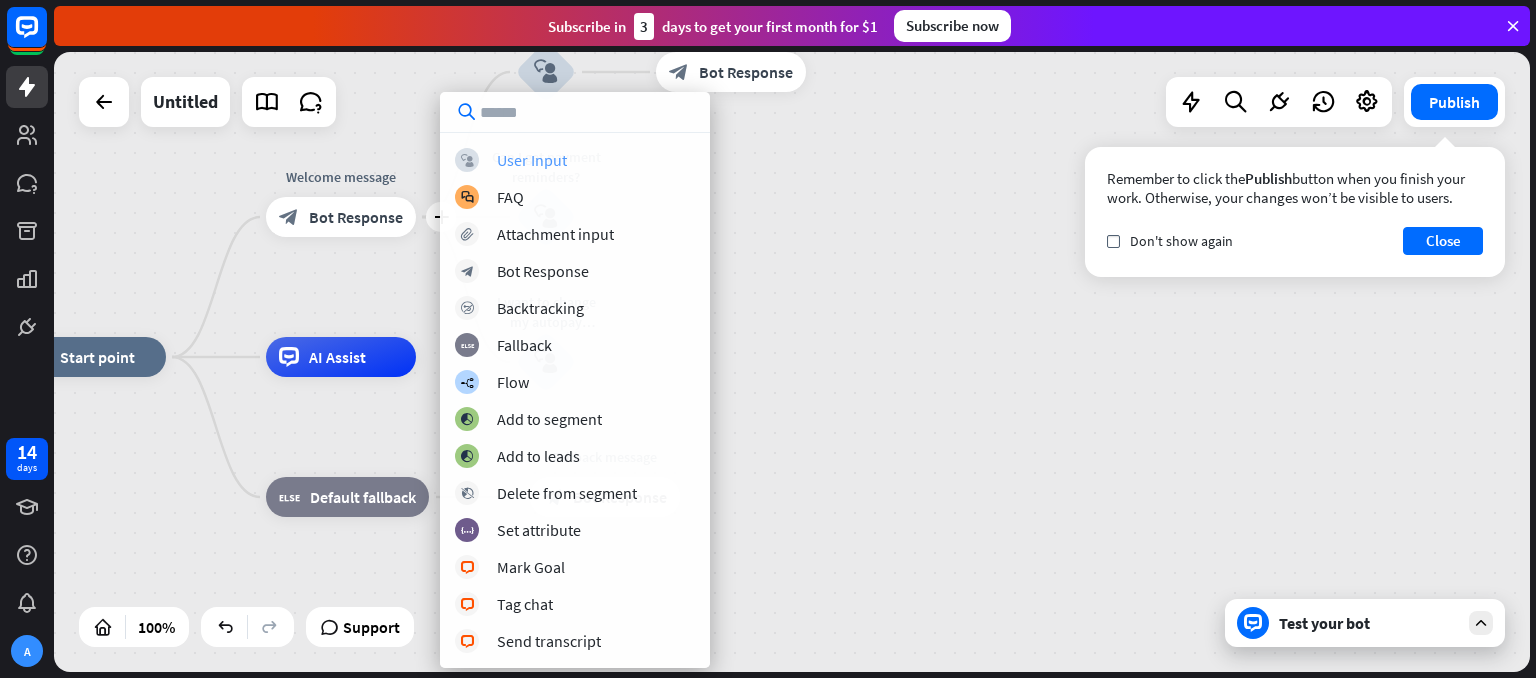 click on "User Input" at bounding box center [532, 160] 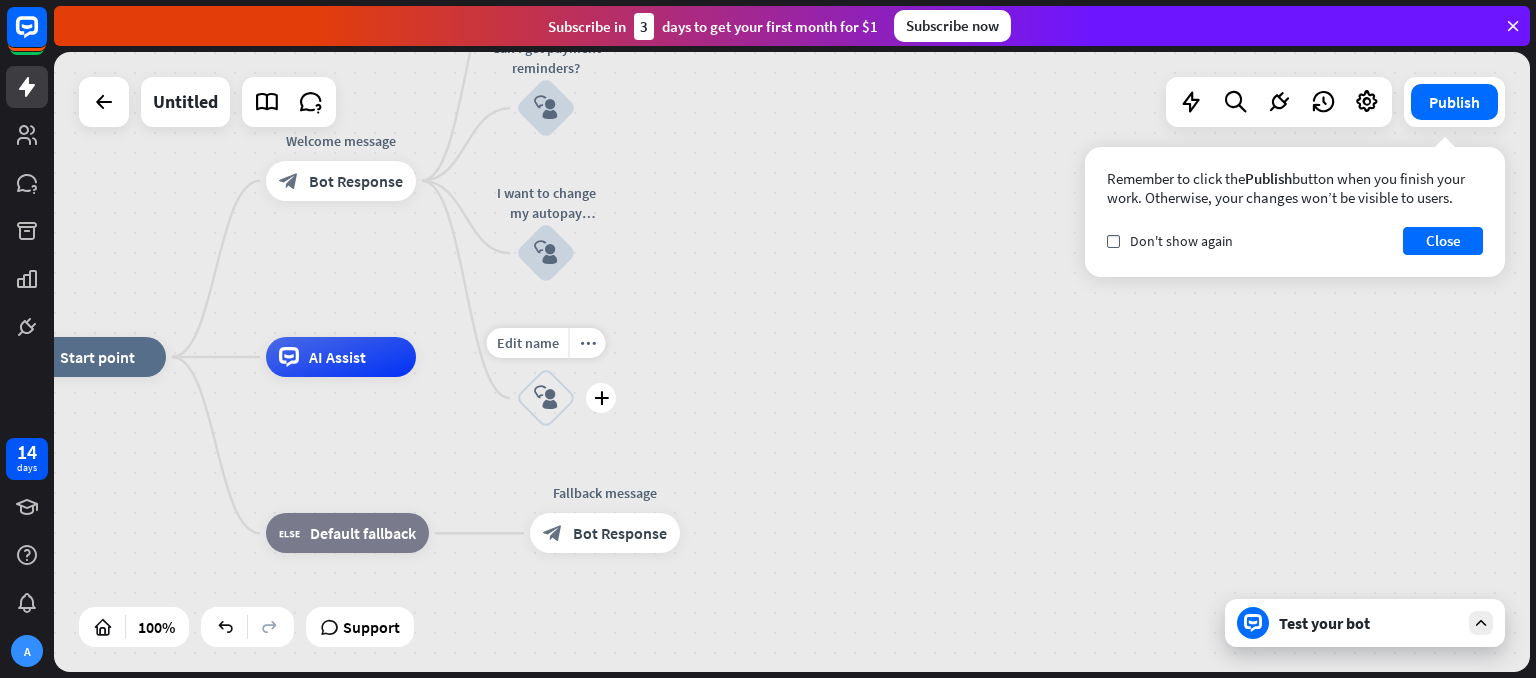 click on "block_user_input" at bounding box center (546, 398) 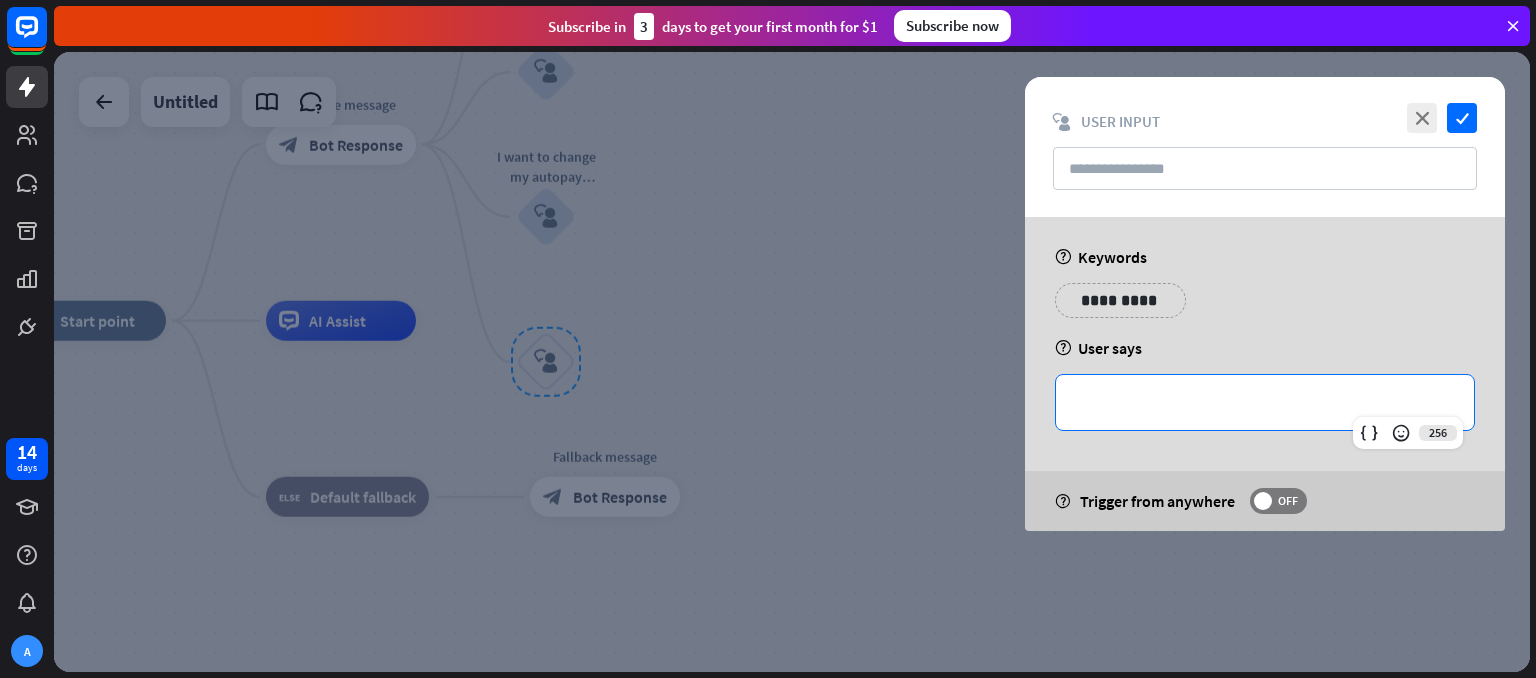 click on "**********" at bounding box center (1265, 402) 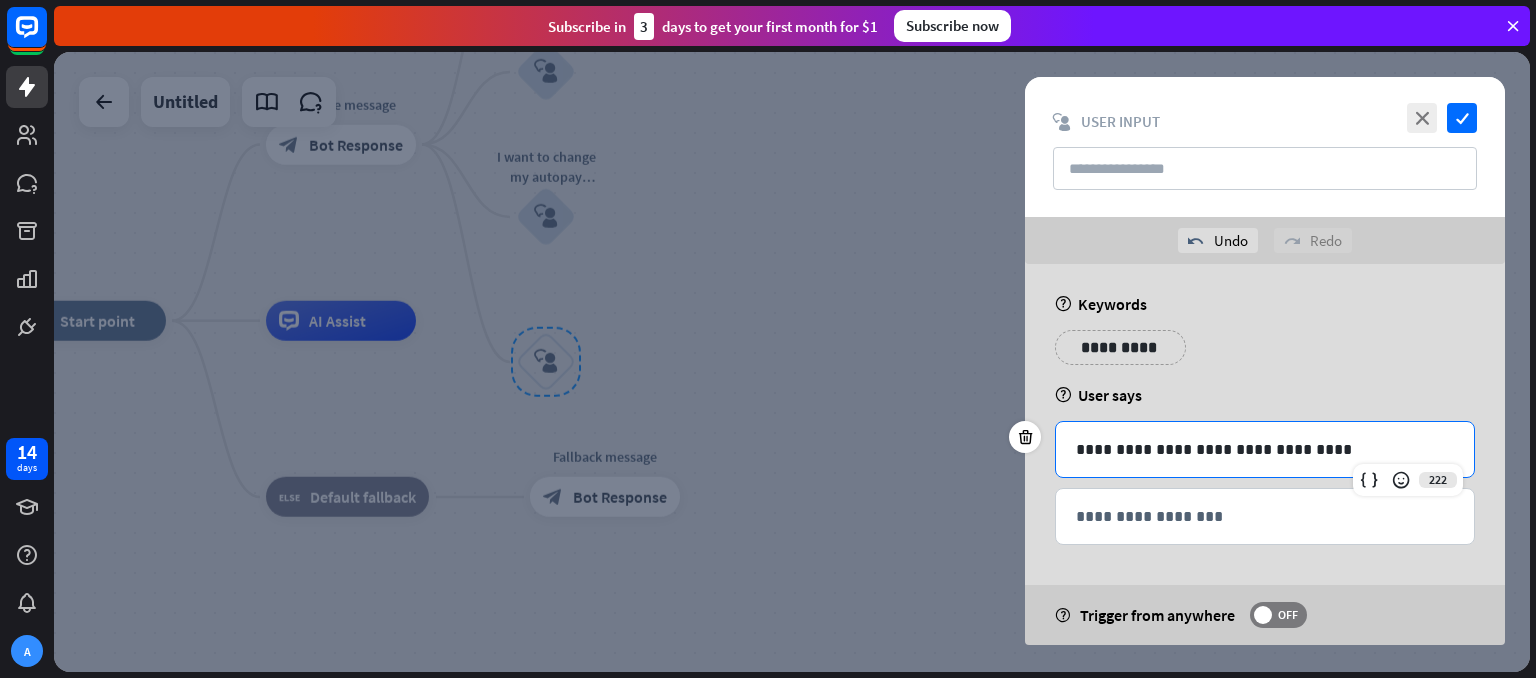 click on "**********" at bounding box center [1265, 449] 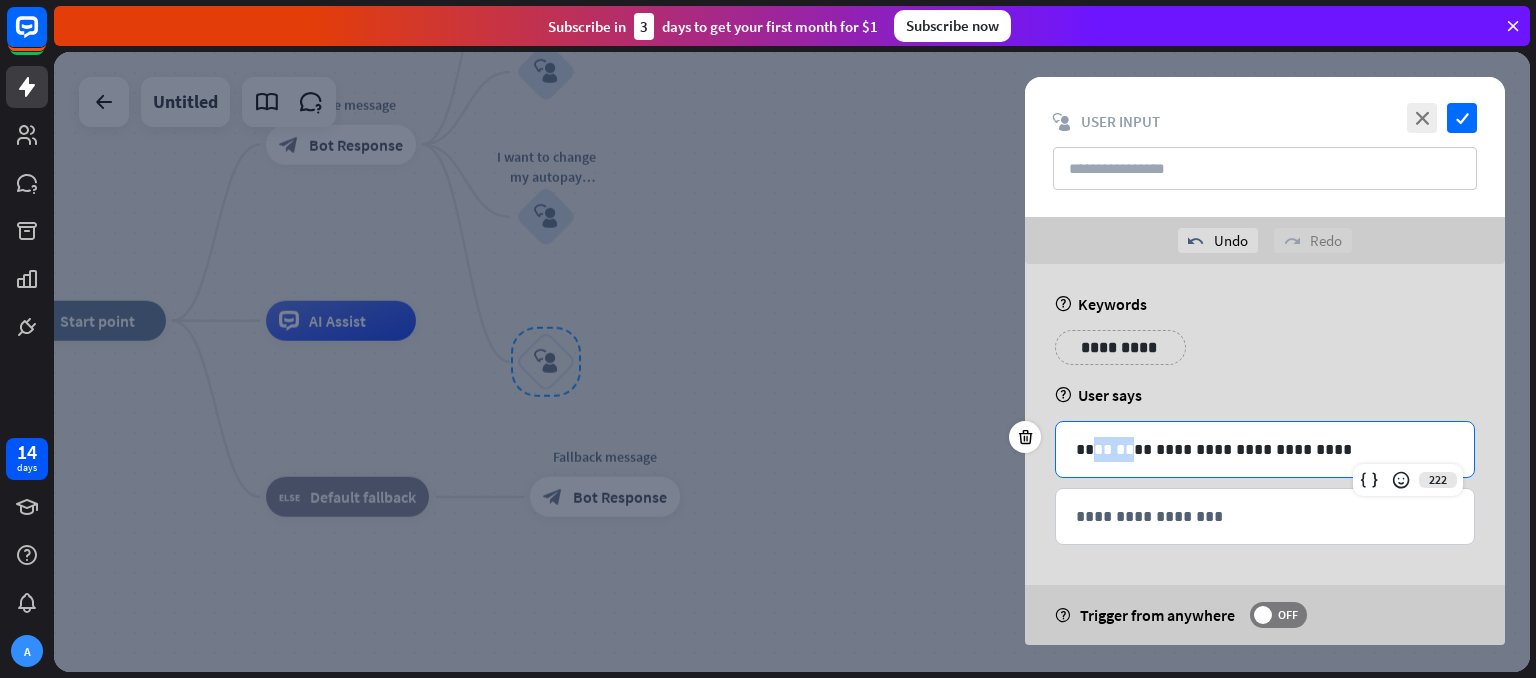 click on "**********" at bounding box center (1265, 449) 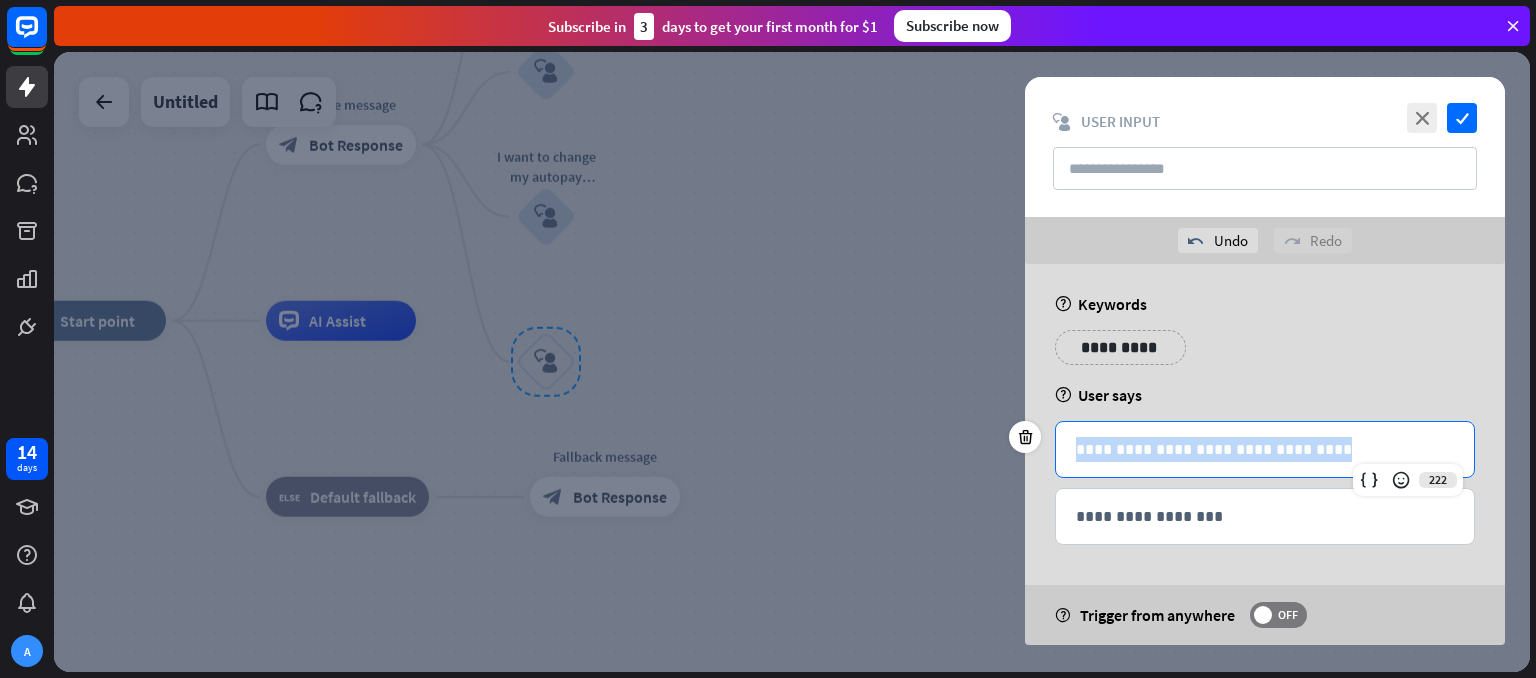 click on "**********" at bounding box center [1265, 449] 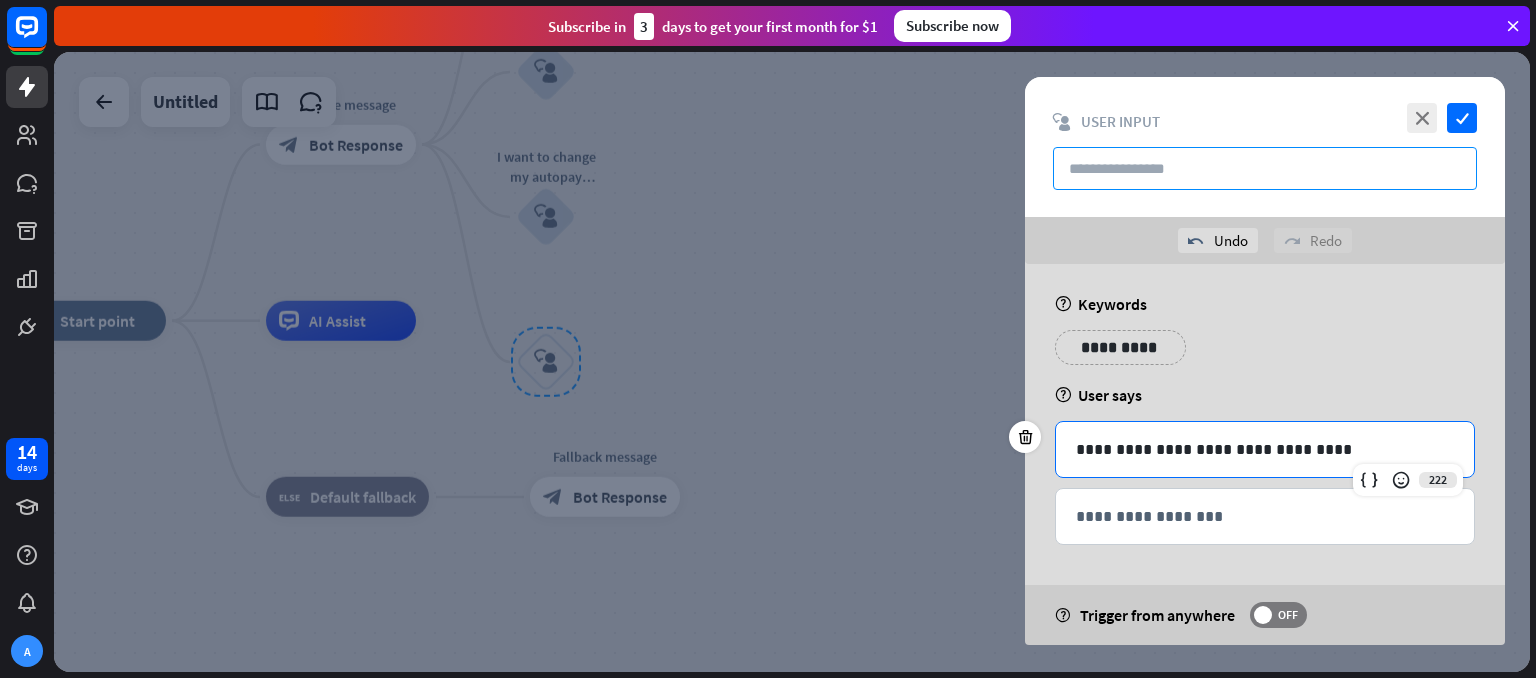 click at bounding box center [1265, 168] 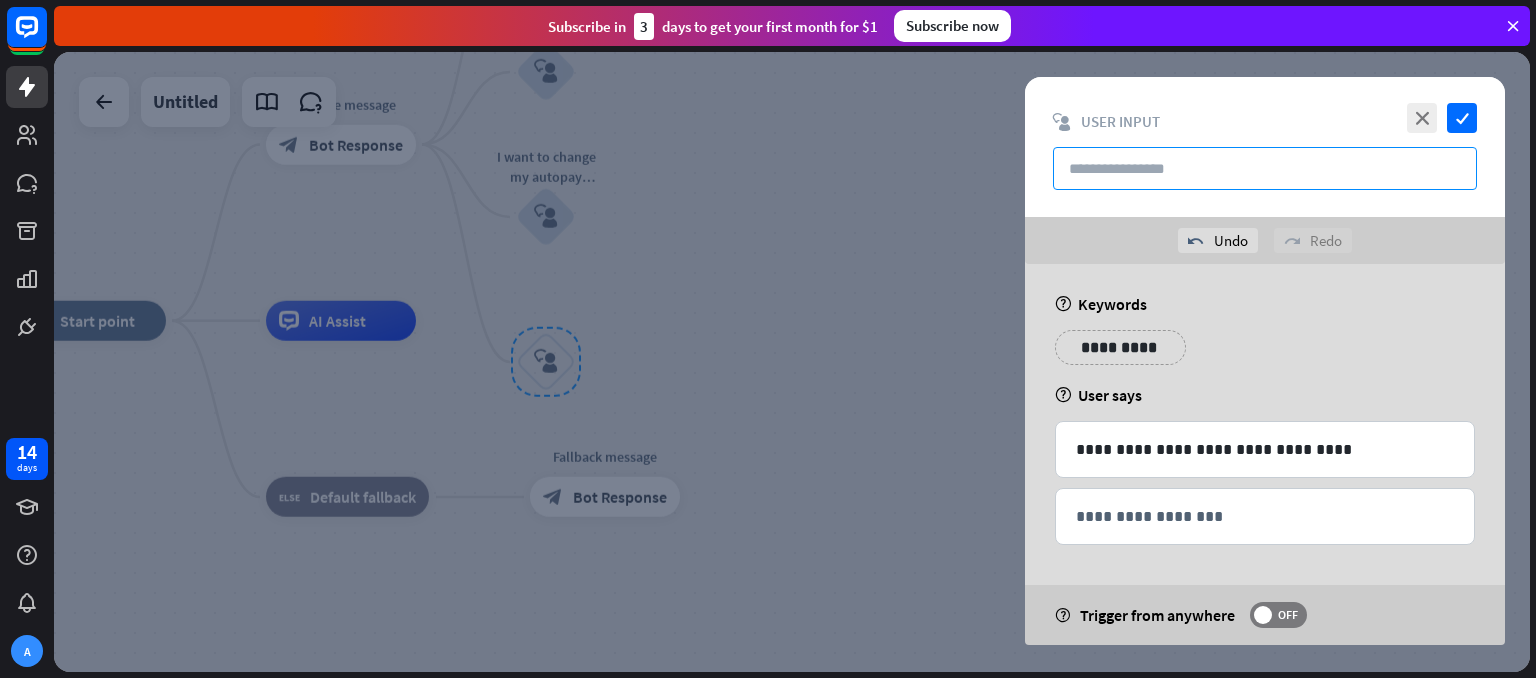 paste on "**********" 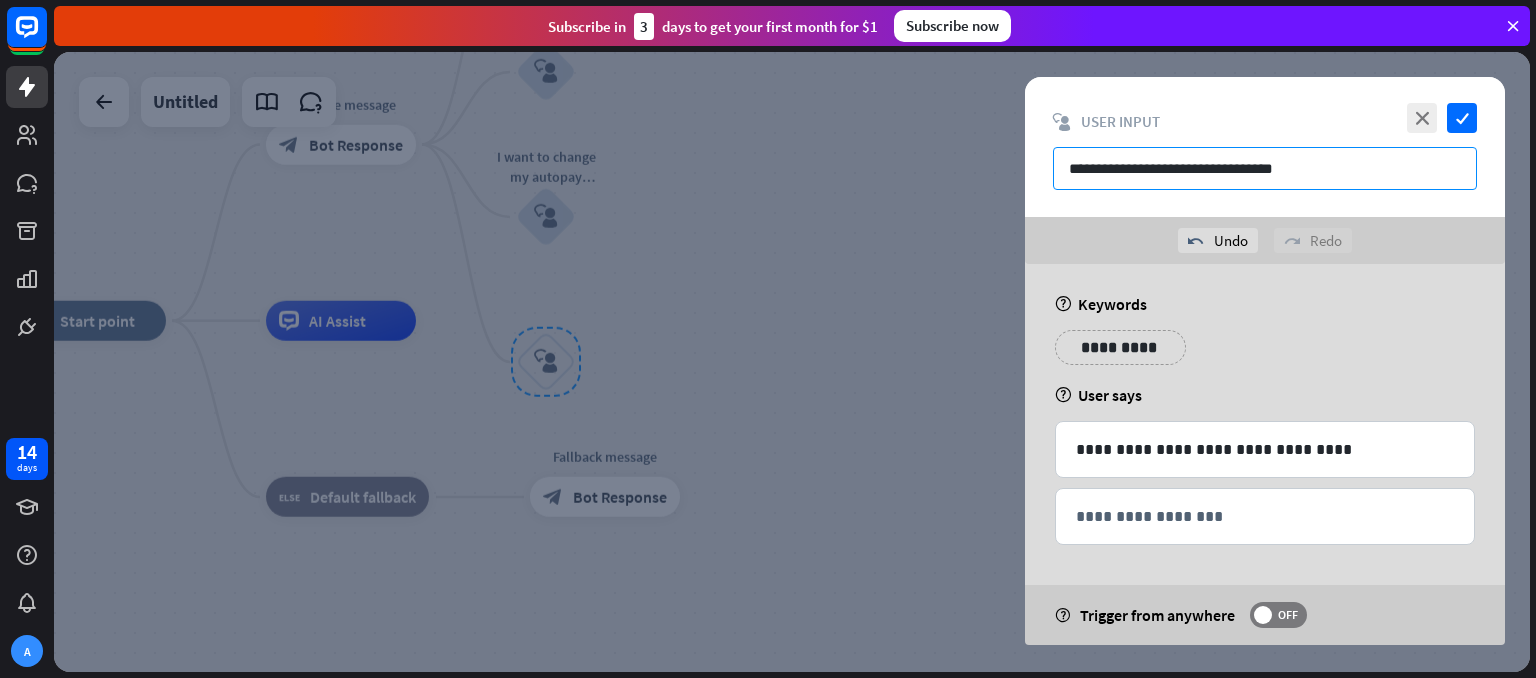 type on "**********" 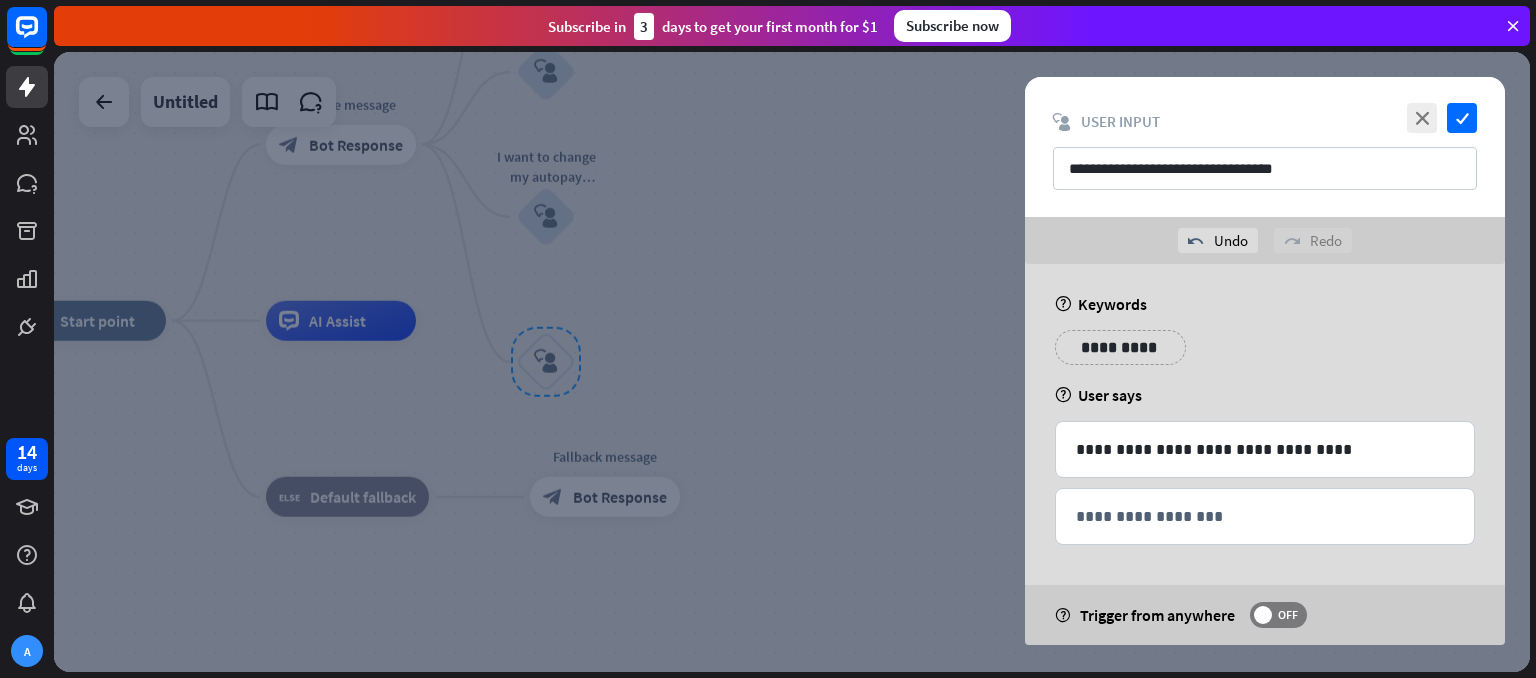 click on "**********" at bounding box center (1265, 355) 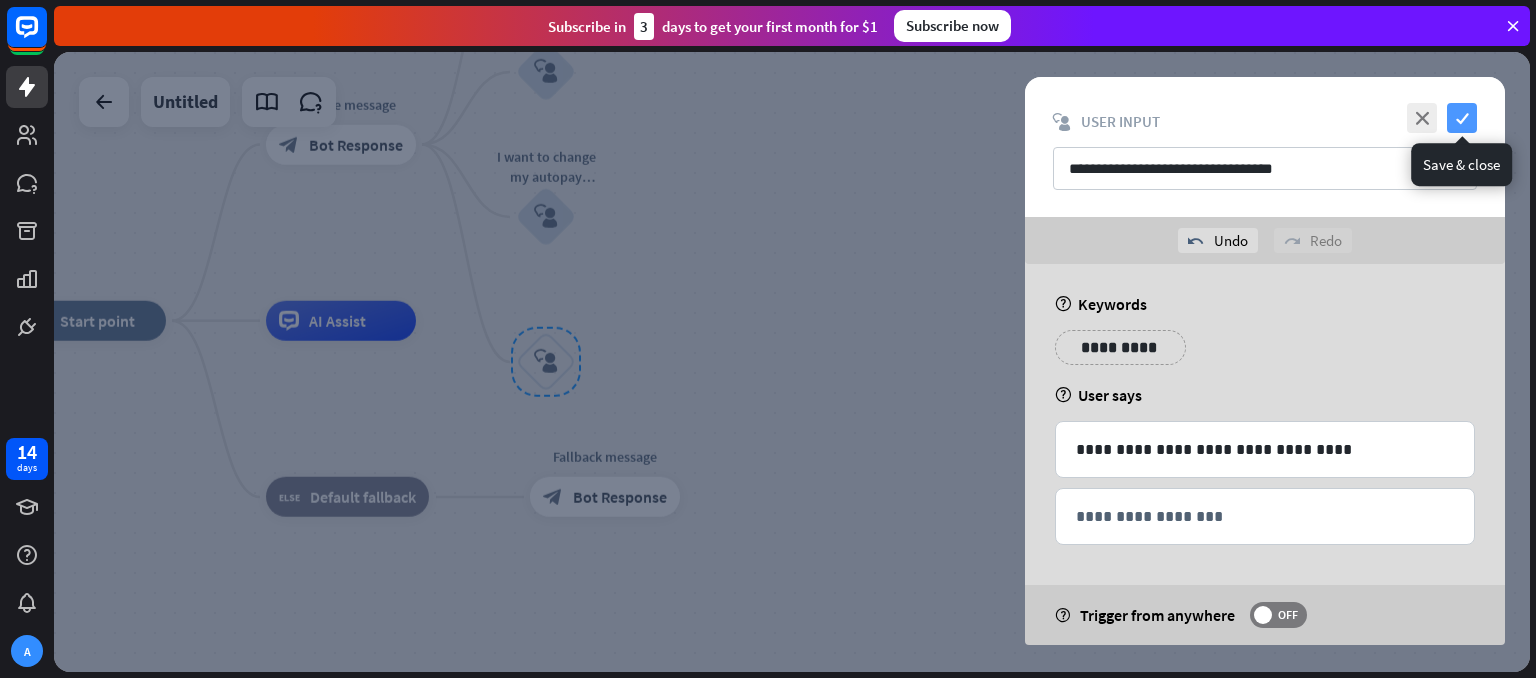 click on "check" at bounding box center (1462, 118) 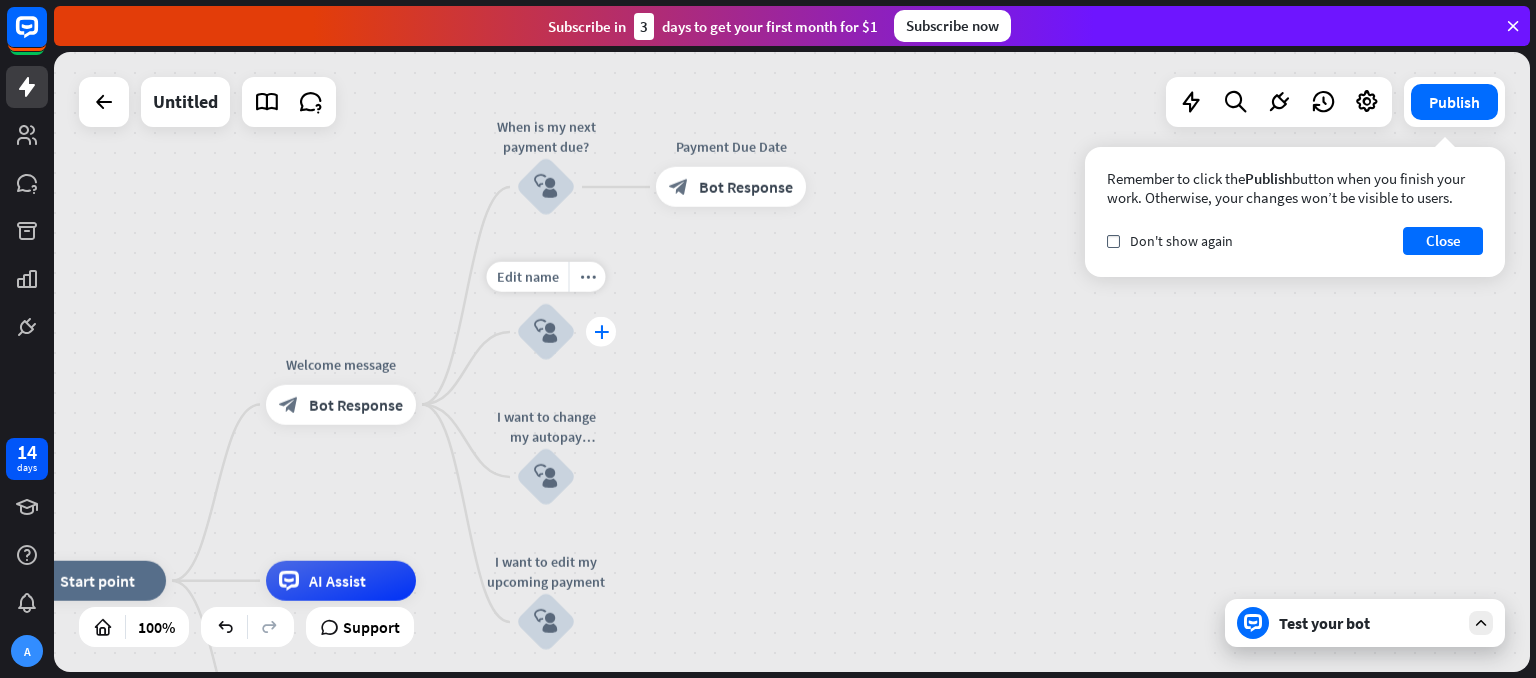 click on "plus" at bounding box center (601, 332) 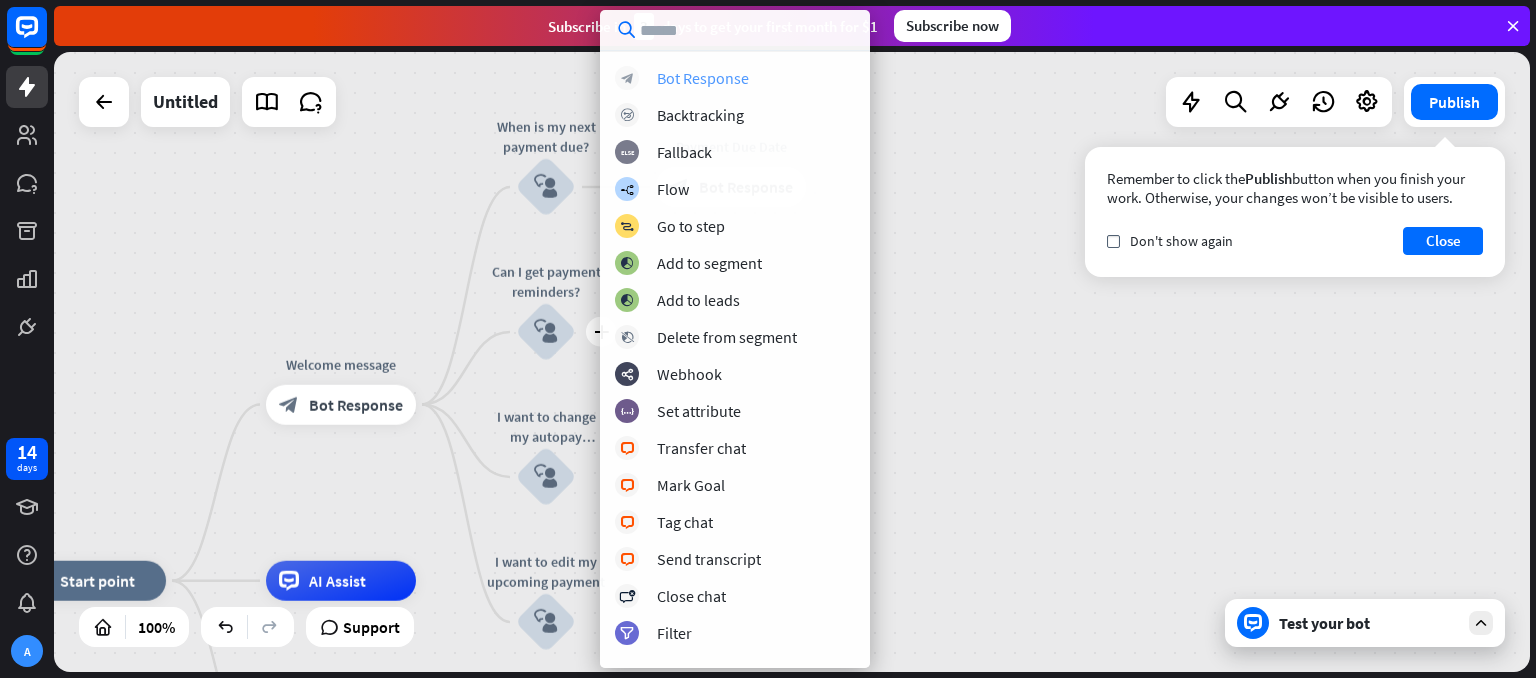 click on "Bot Response" at bounding box center [703, 78] 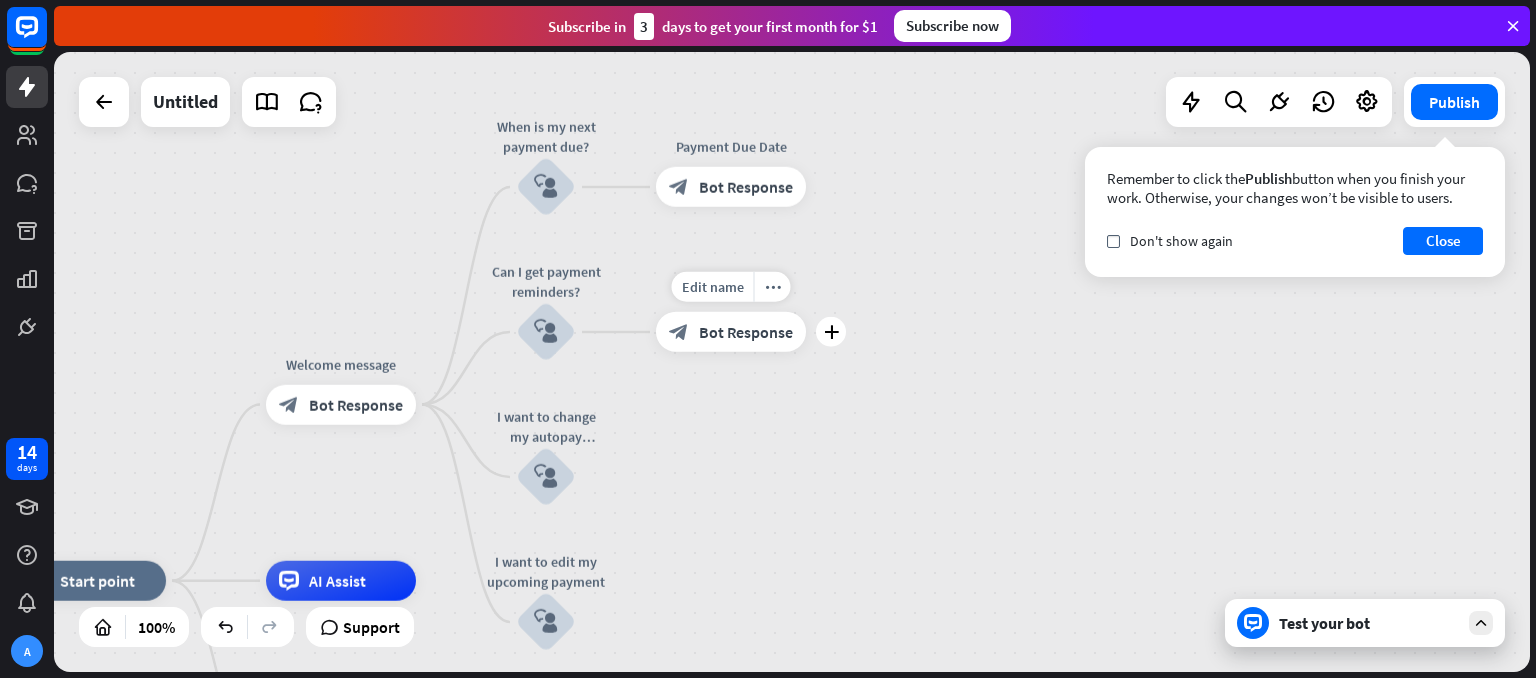 click on "Bot Response" at bounding box center [746, 332] 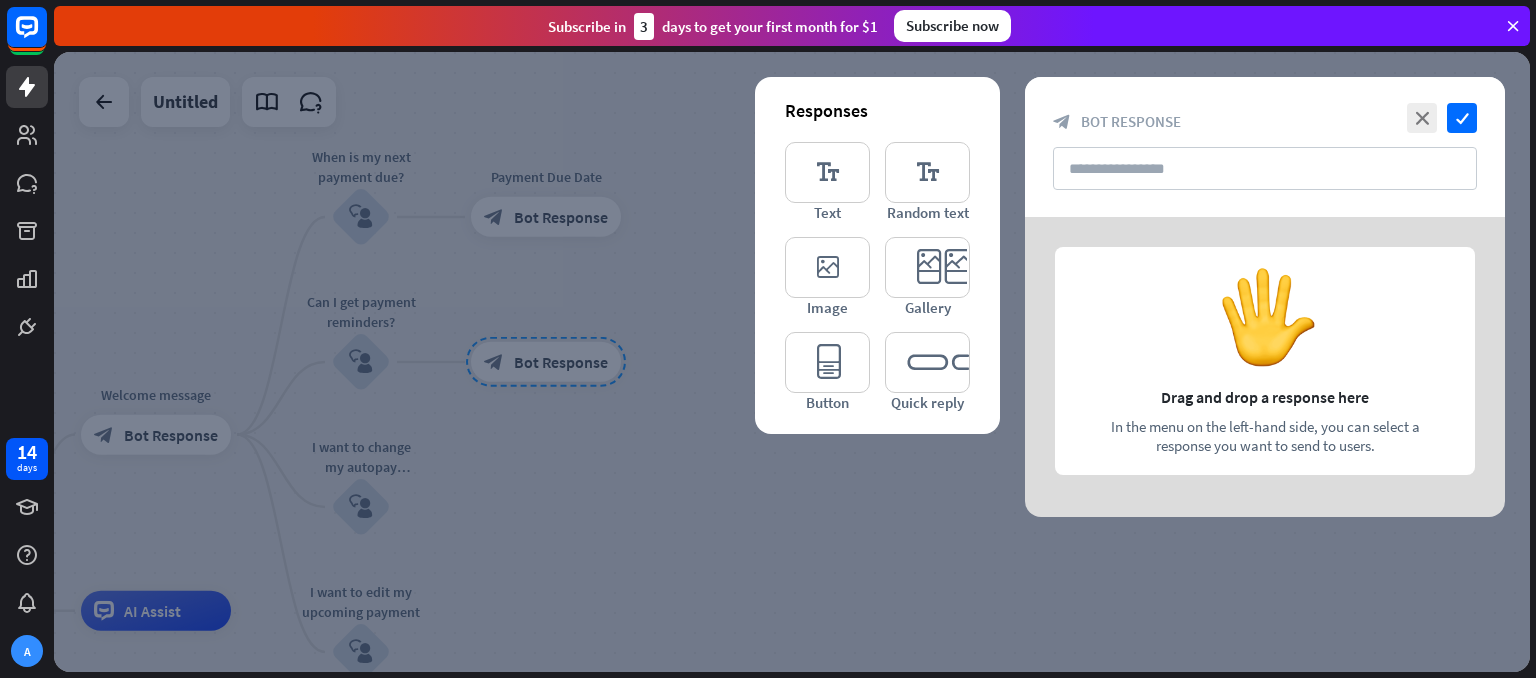 click at bounding box center [1265, 367] 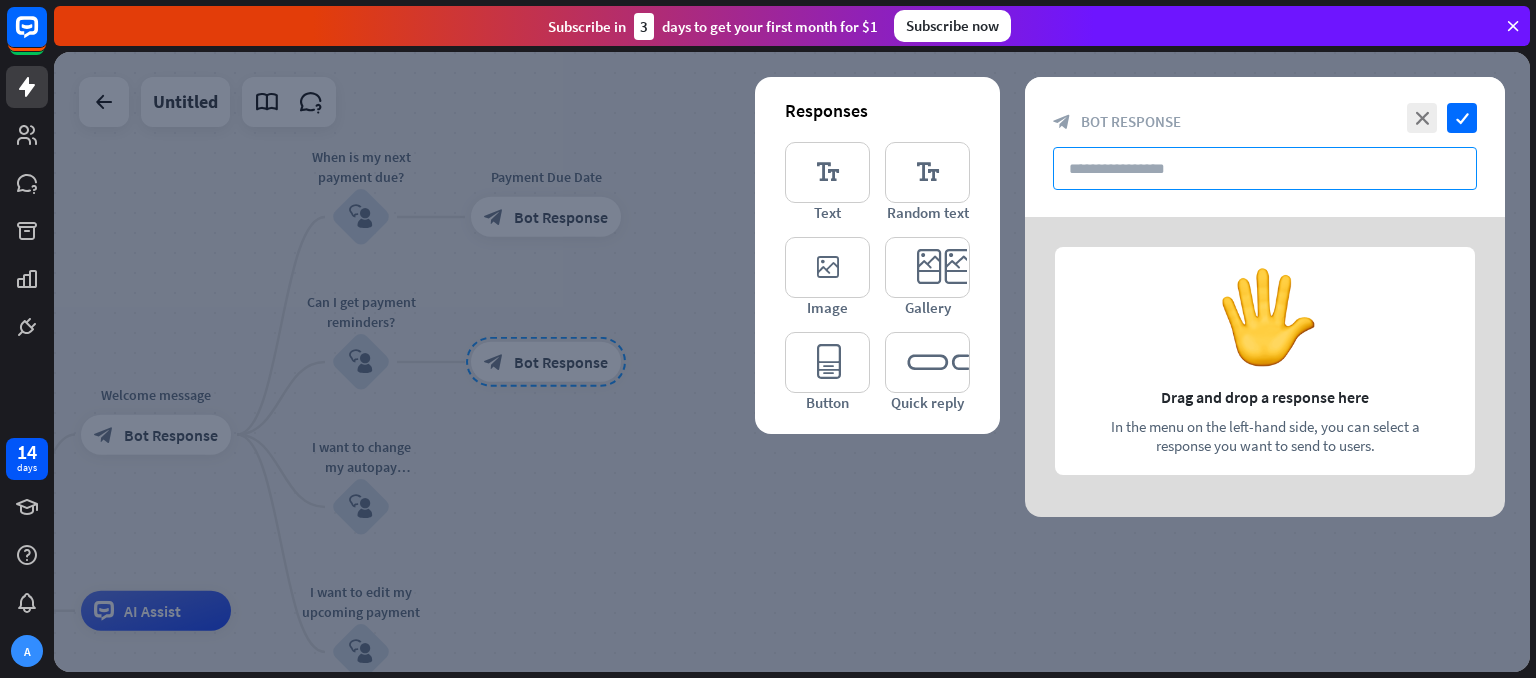 click at bounding box center [1265, 168] 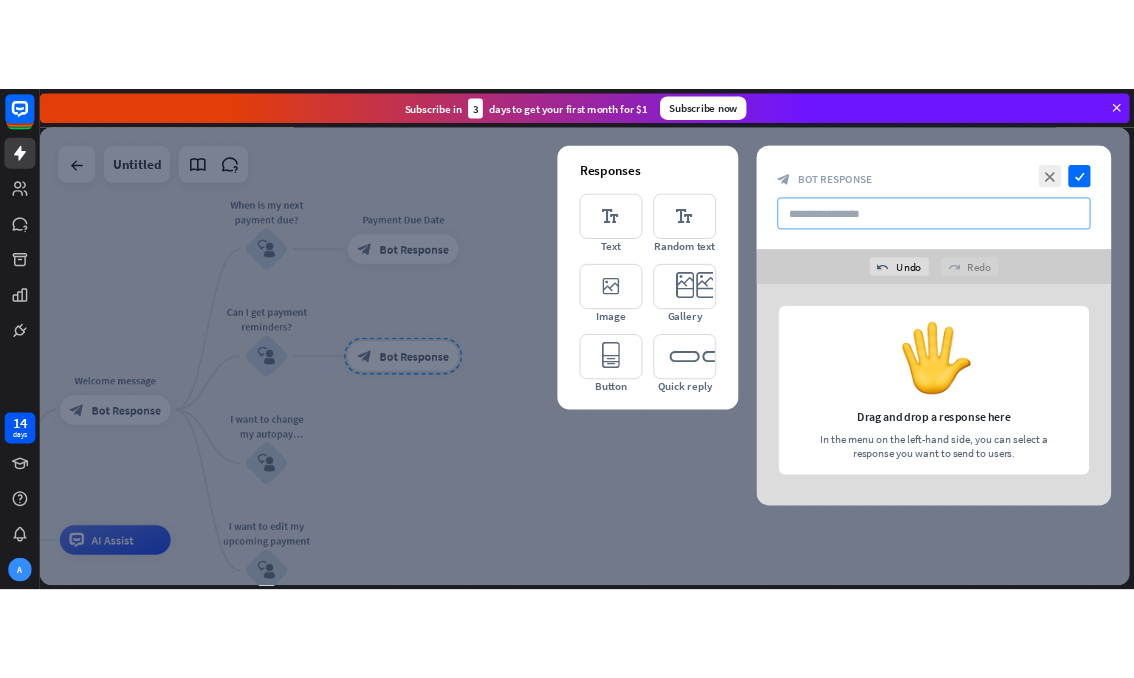 scroll, scrollTop: 0, scrollLeft: 0, axis: both 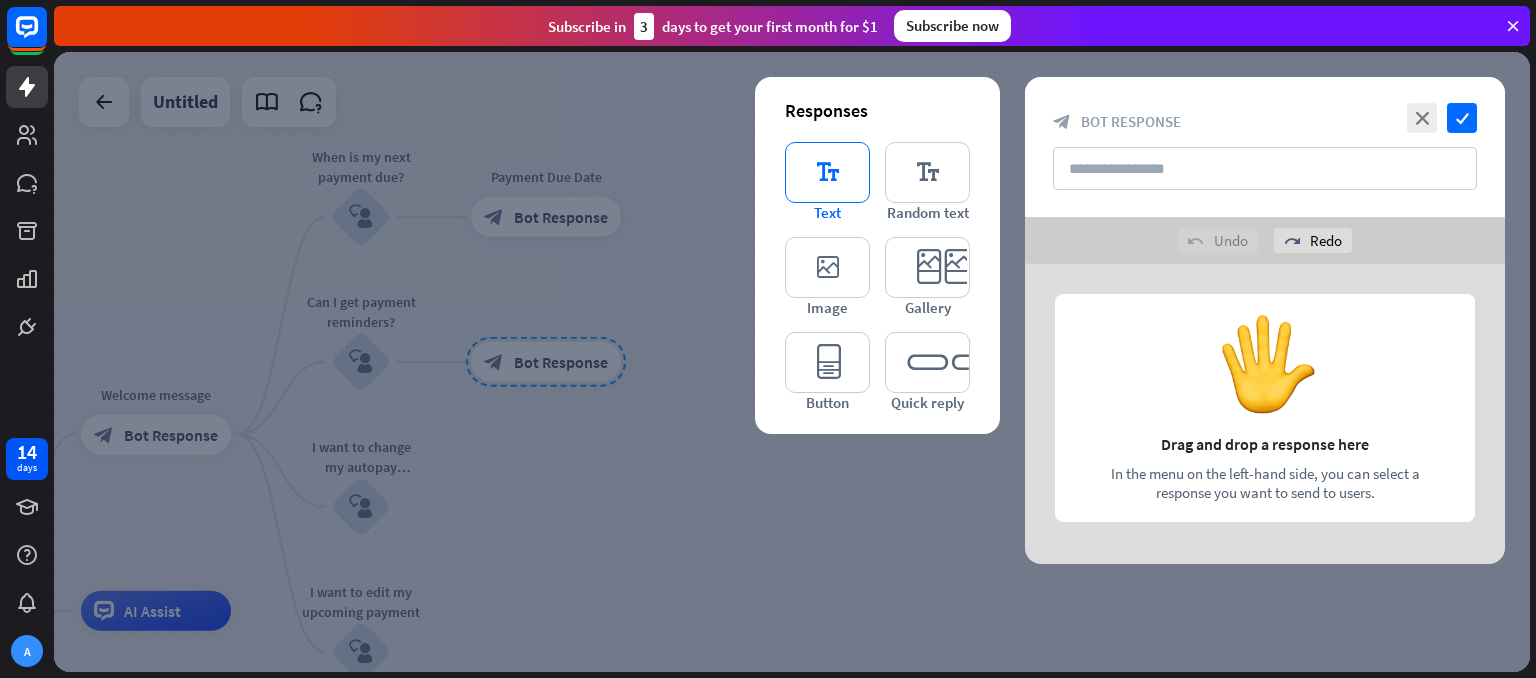 click on "editor_text" at bounding box center [827, 172] 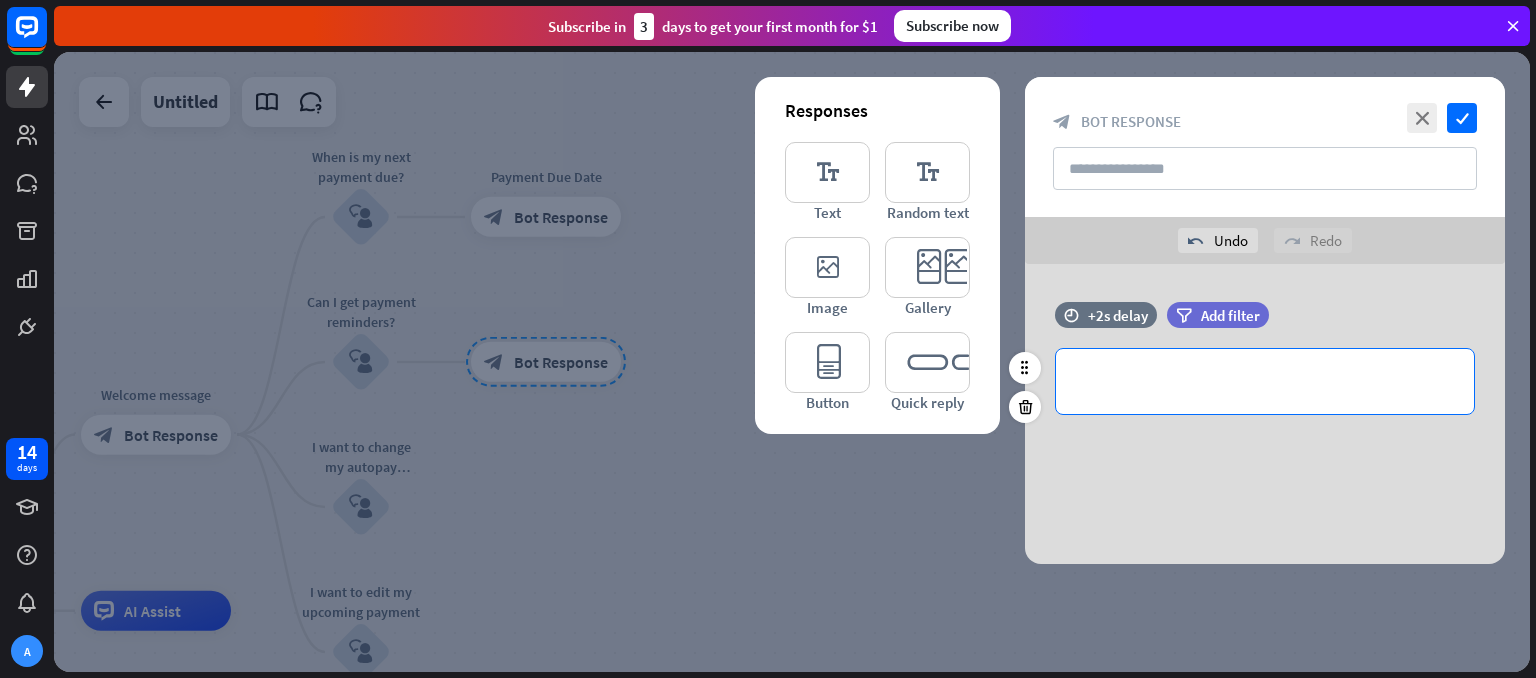 click on "**********" at bounding box center [1265, 381] 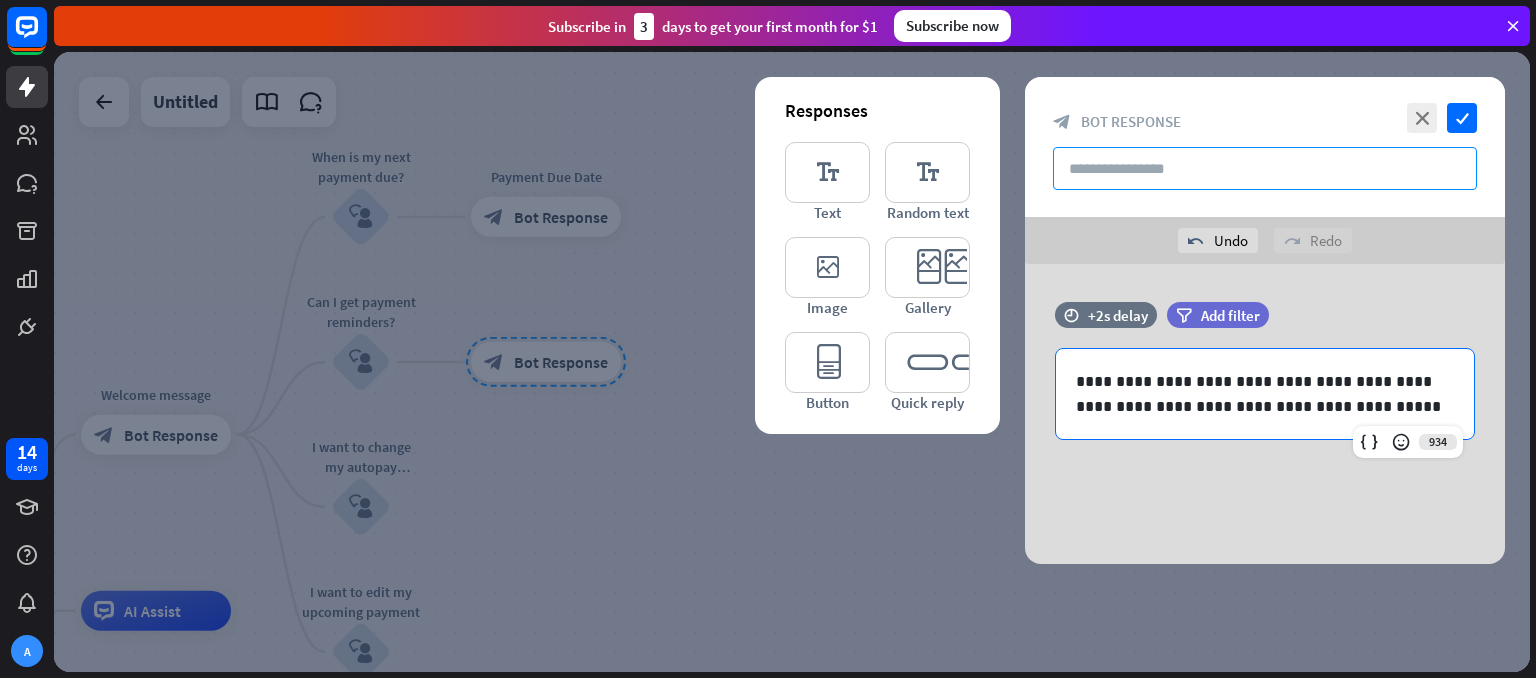 click at bounding box center [1265, 168] 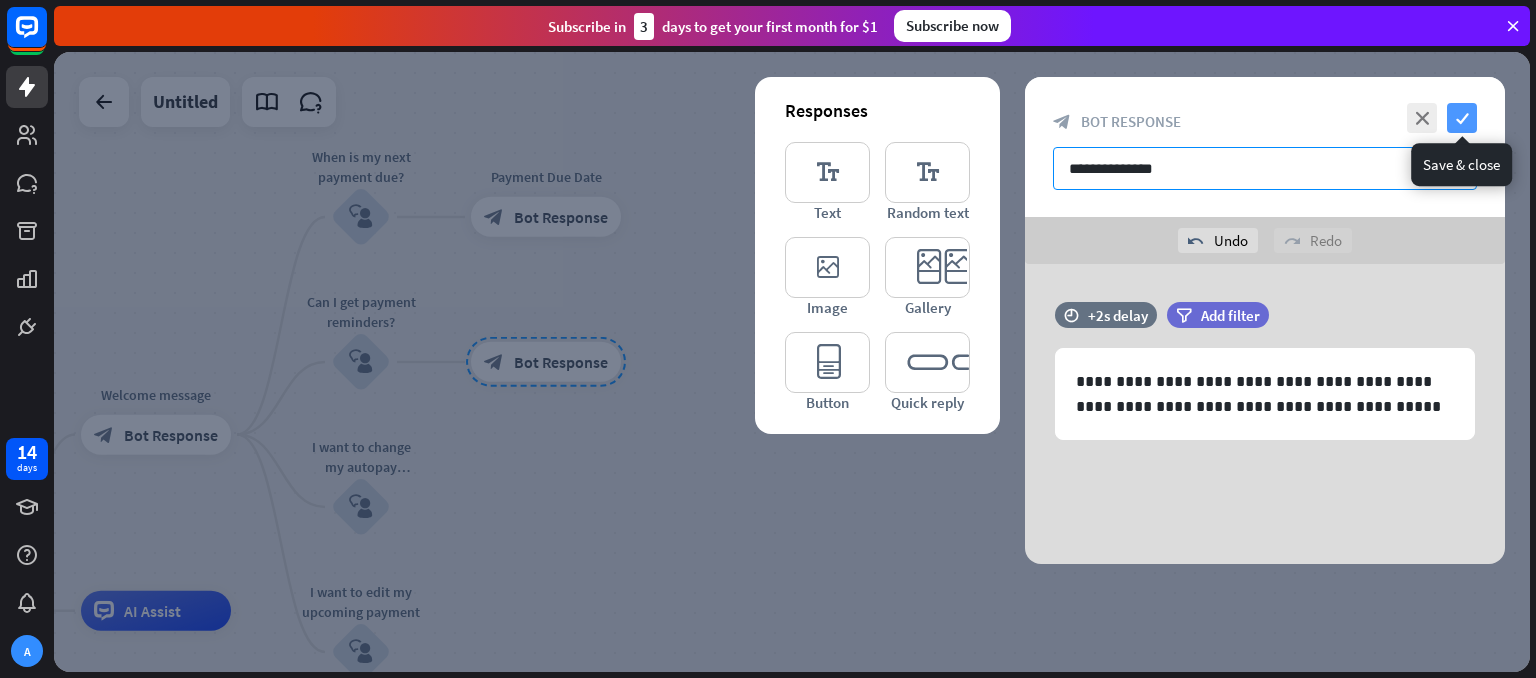 type on "**********" 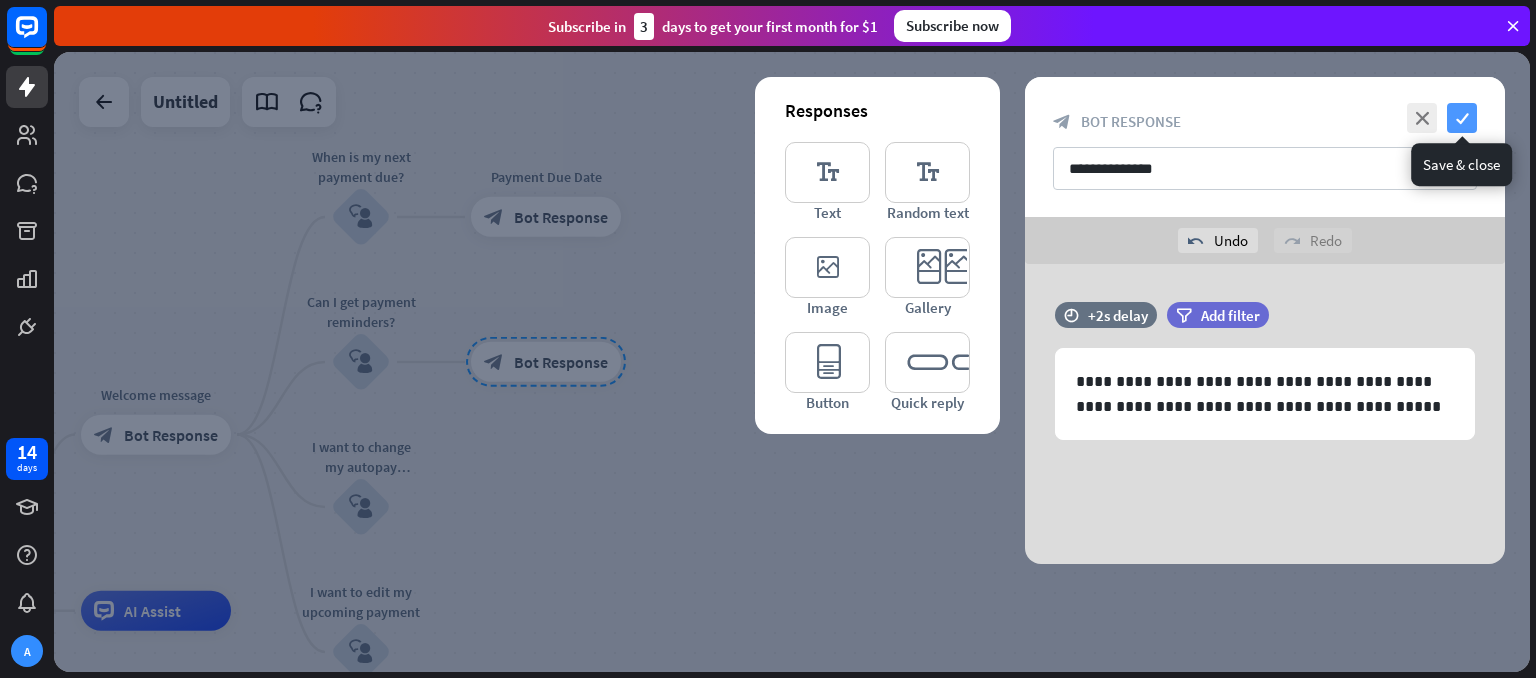 click on "check" at bounding box center [1462, 118] 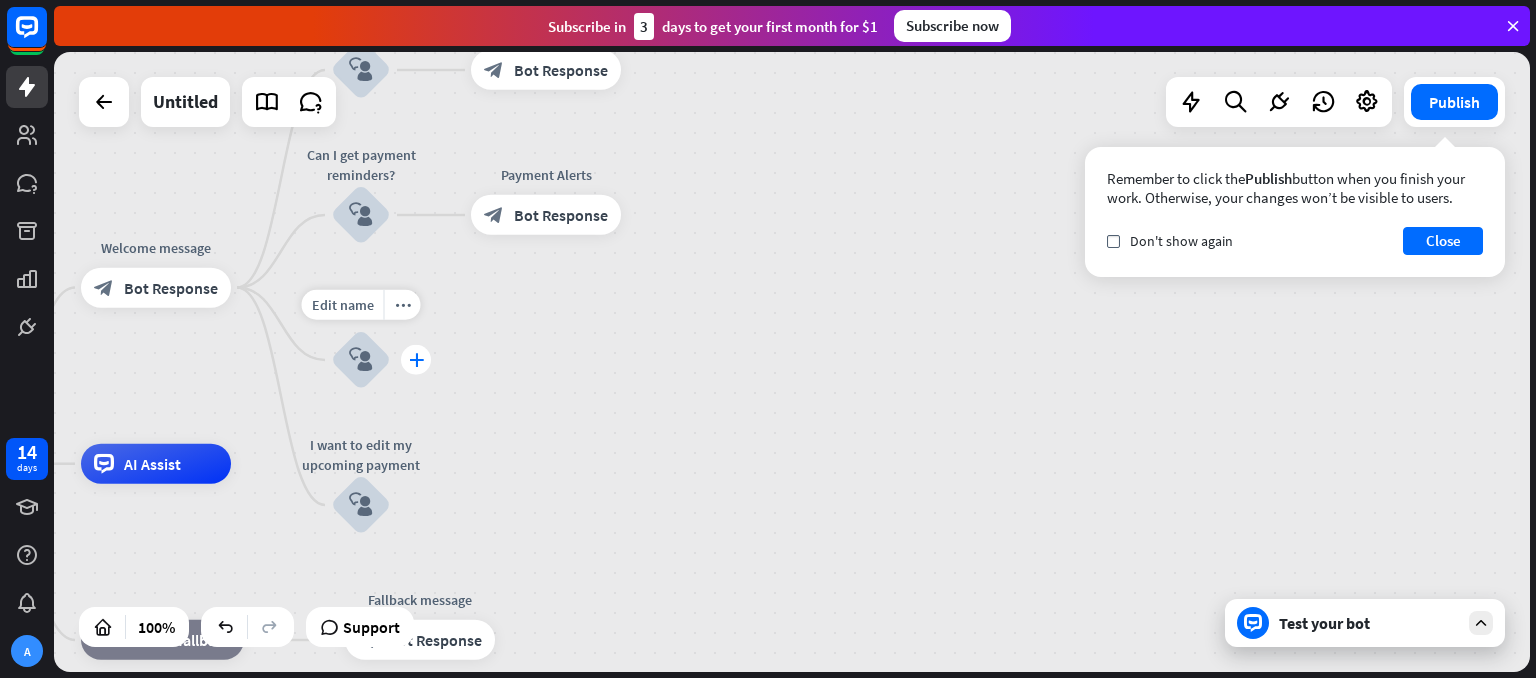 click on "plus" at bounding box center [416, 360] 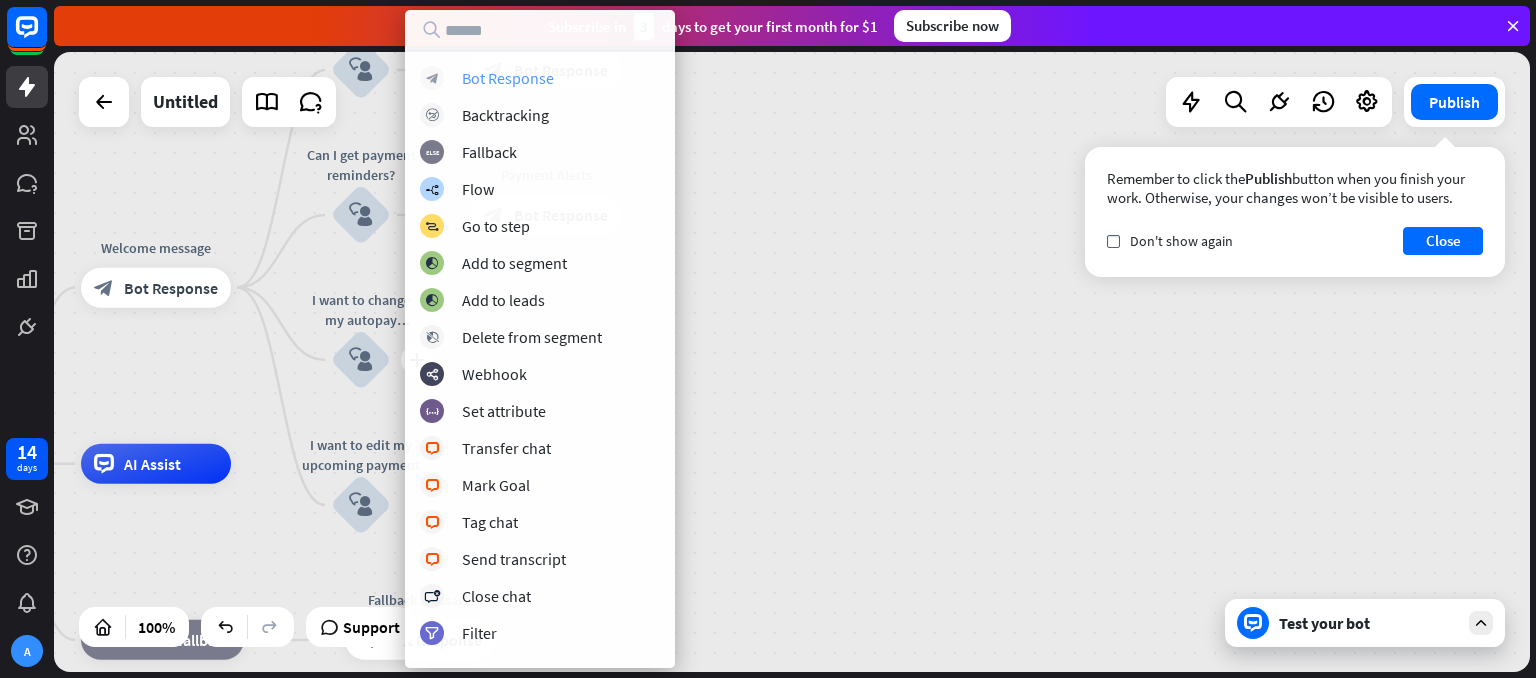 click on "Bot Response" at bounding box center [508, 78] 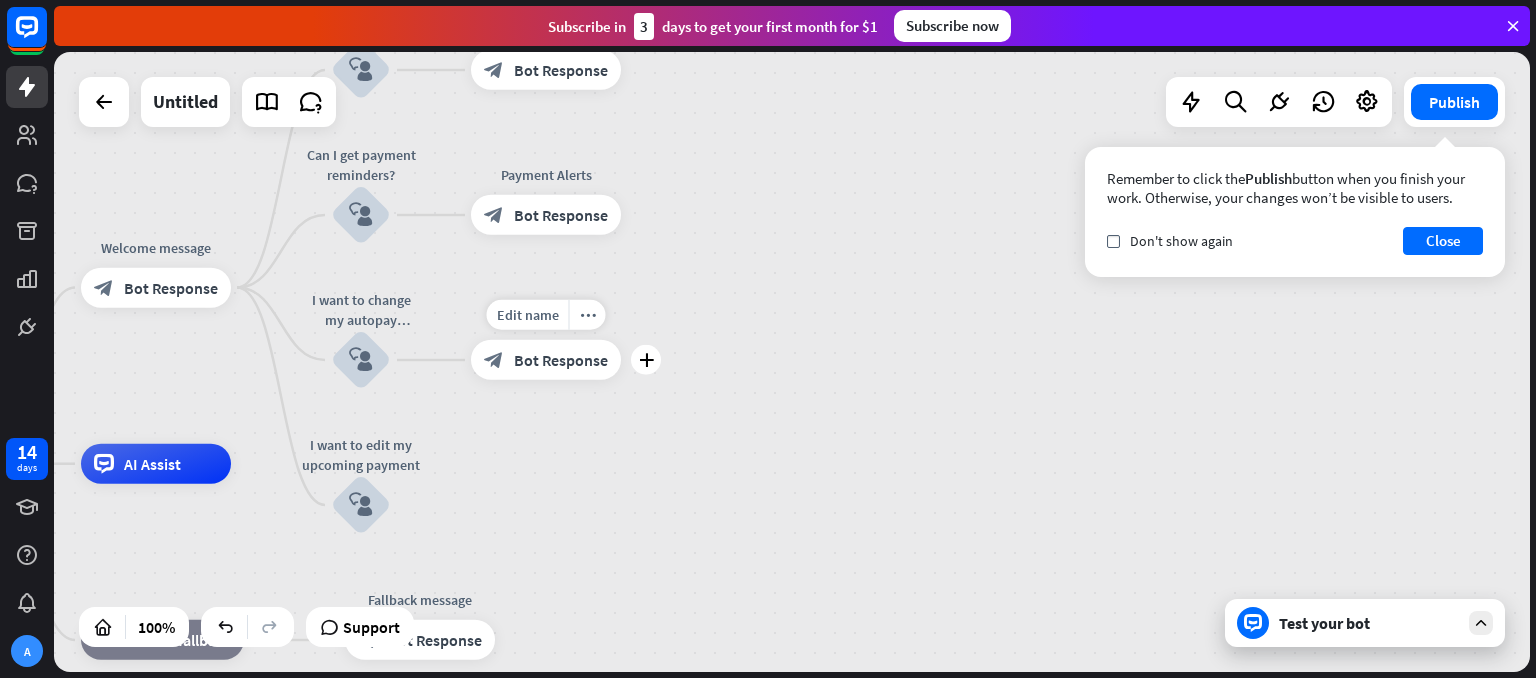 click on "block_bot_response   Bot Response" at bounding box center (546, 360) 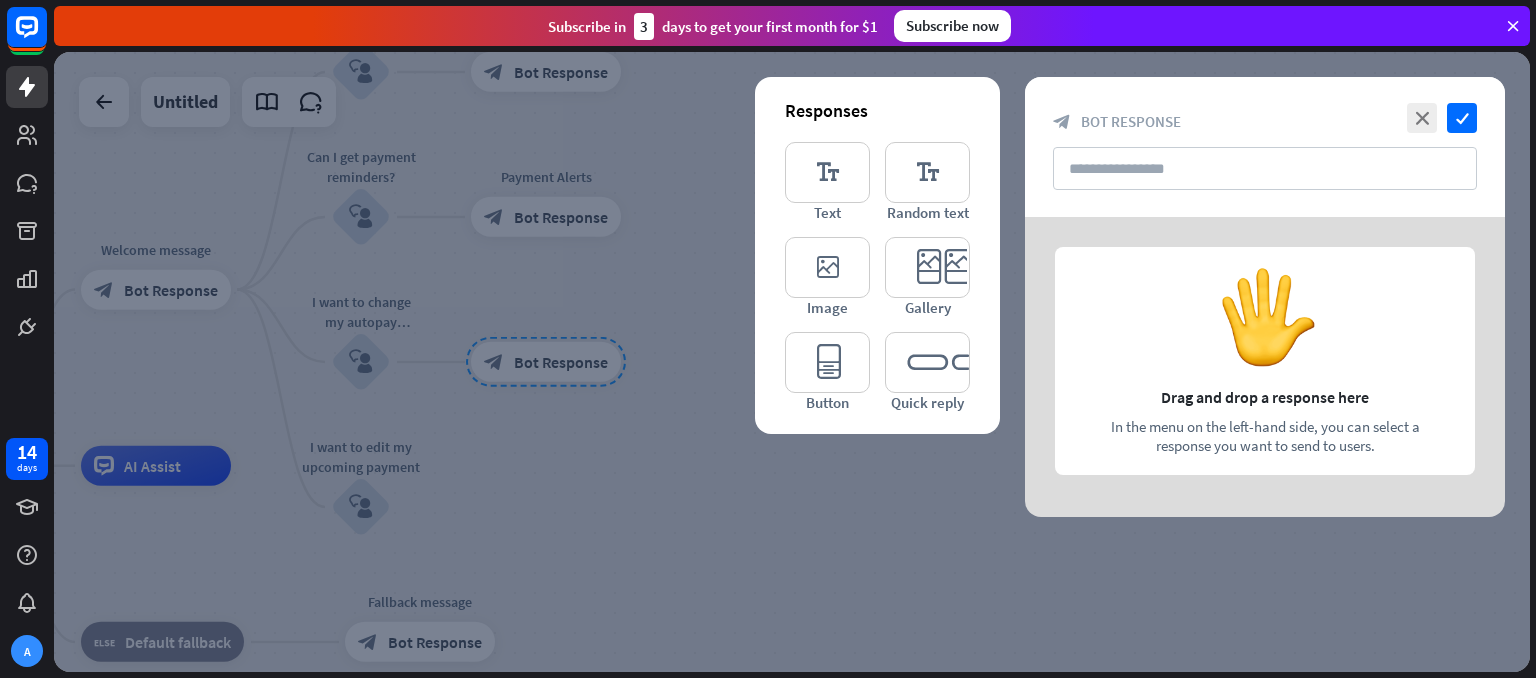 click at bounding box center (1265, 367) 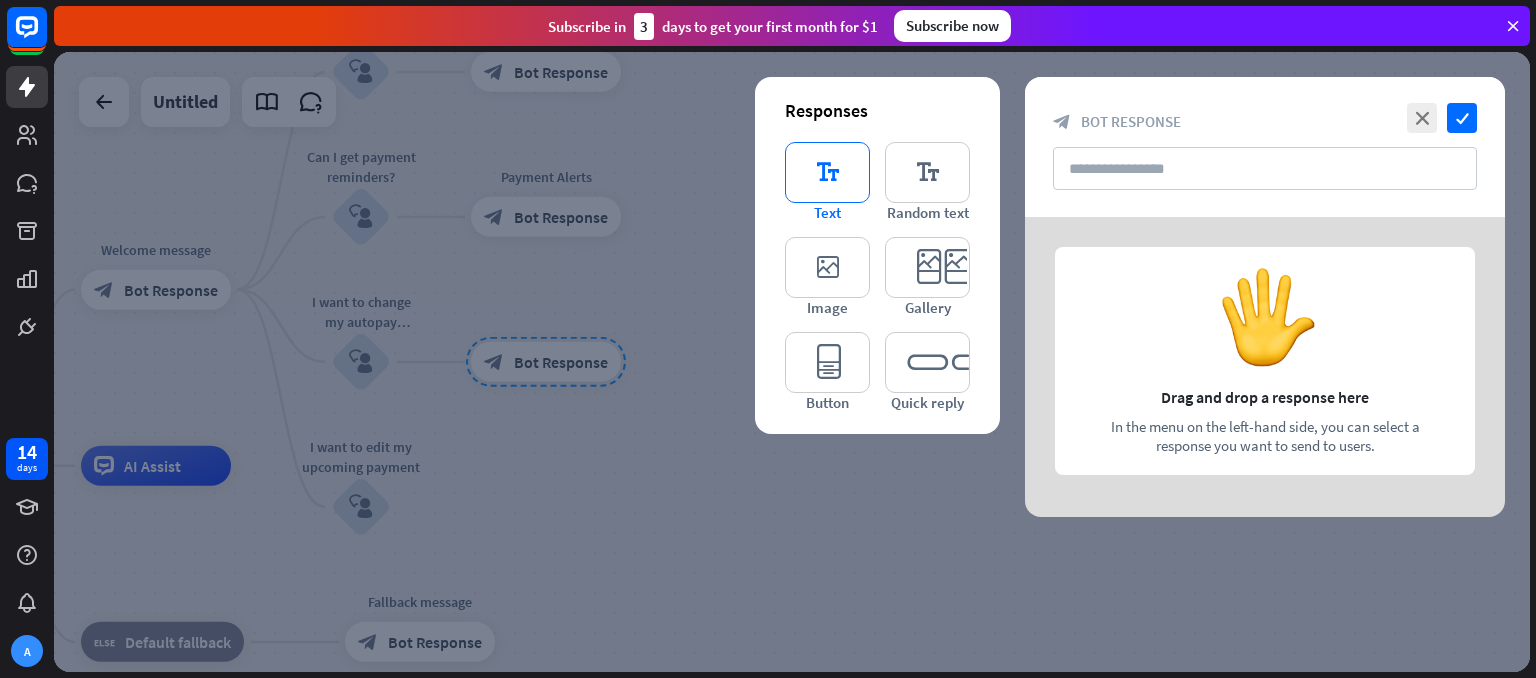 type 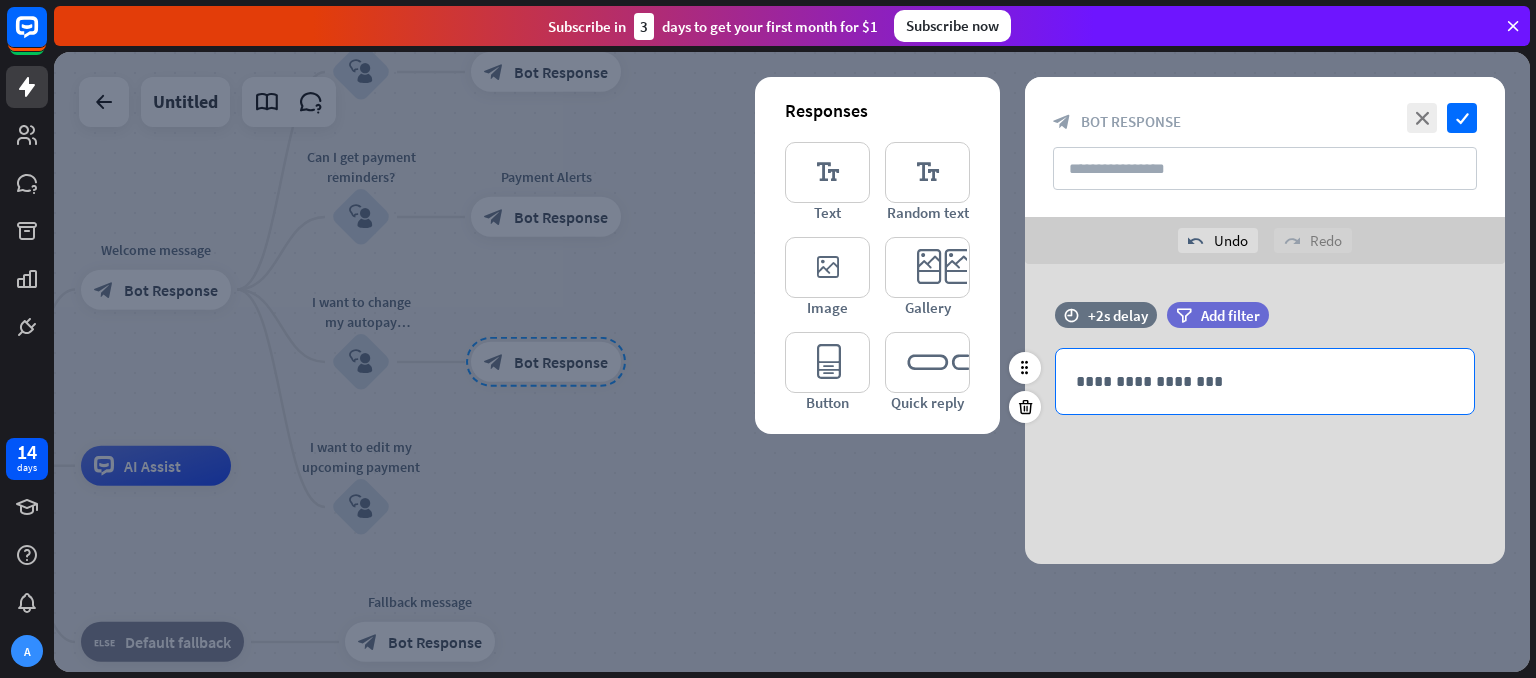 click on "**********" at bounding box center (1265, 381) 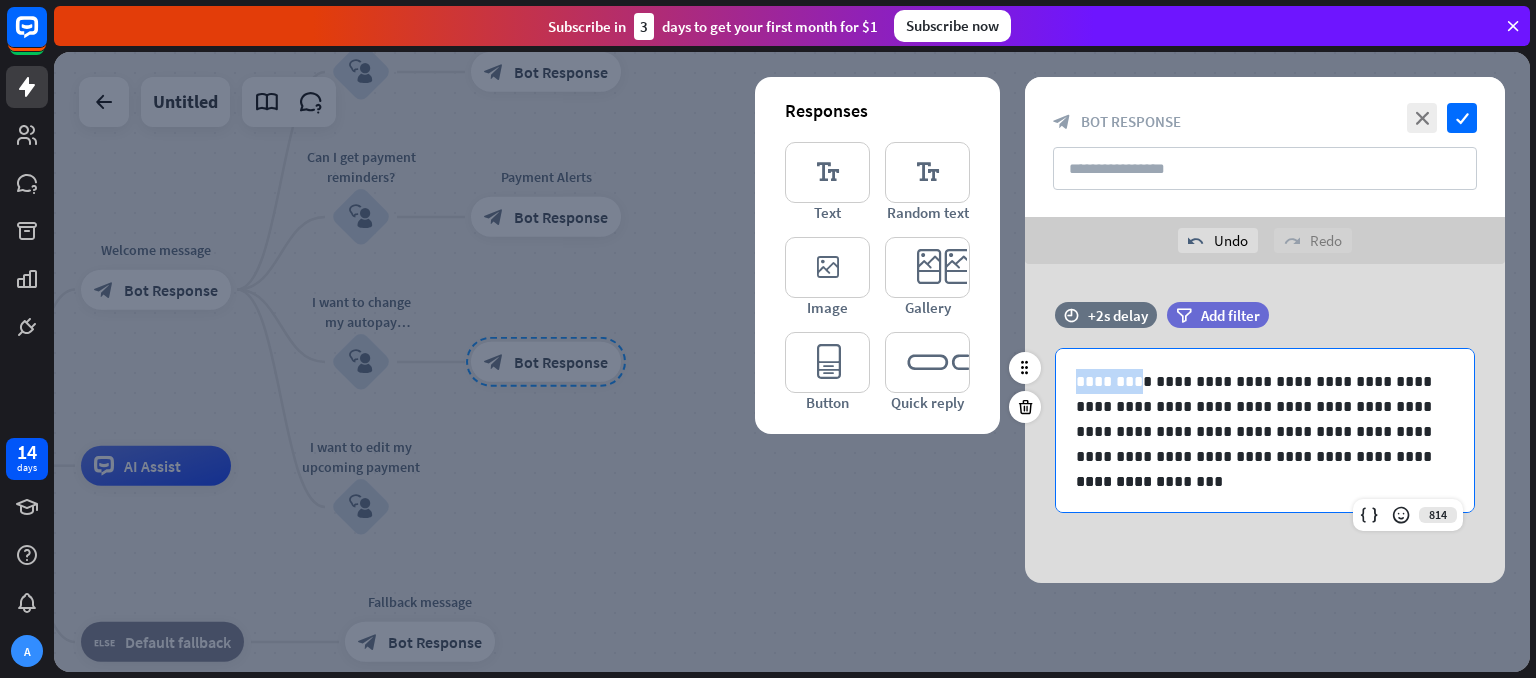 drag, startPoint x: 1120, startPoint y: 381, endPoint x: 1076, endPoint y: 383, distance: 44.04543 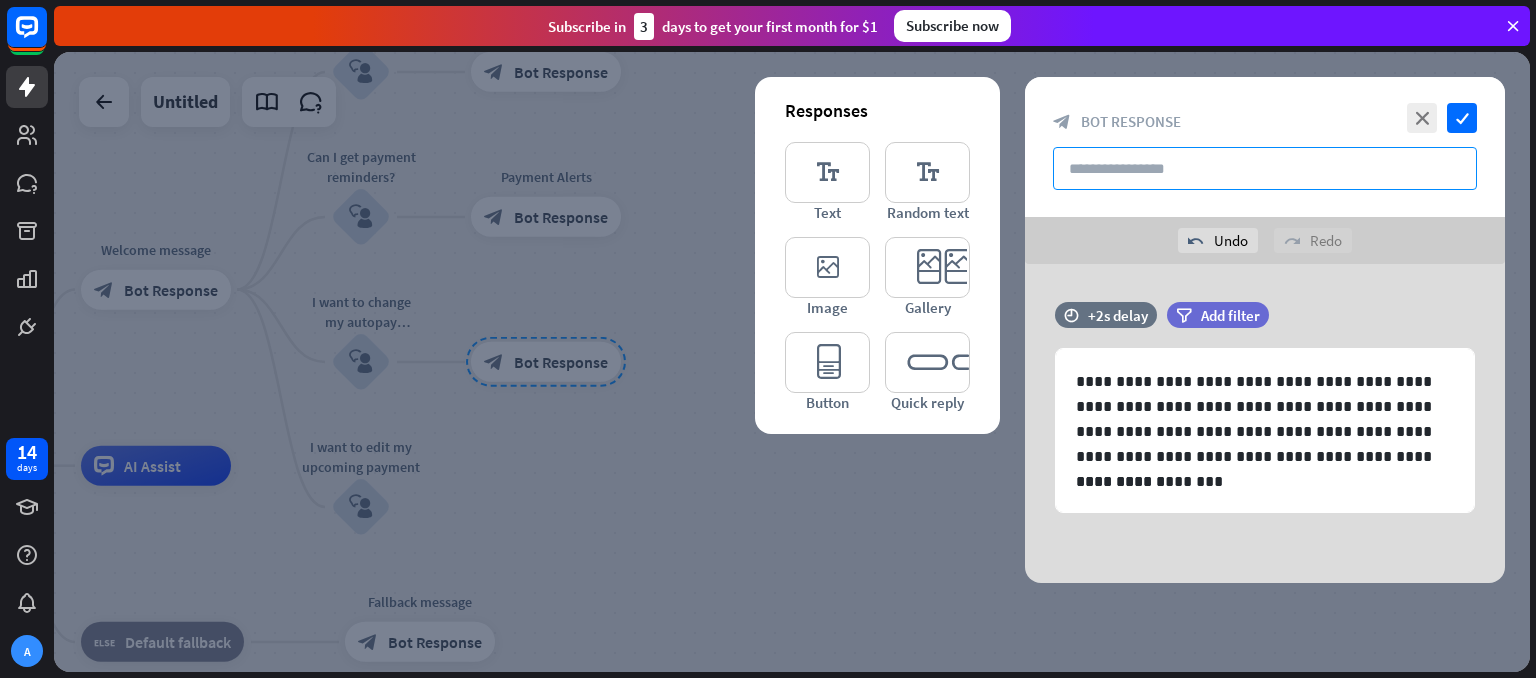click at bounding box center [1265, 168] 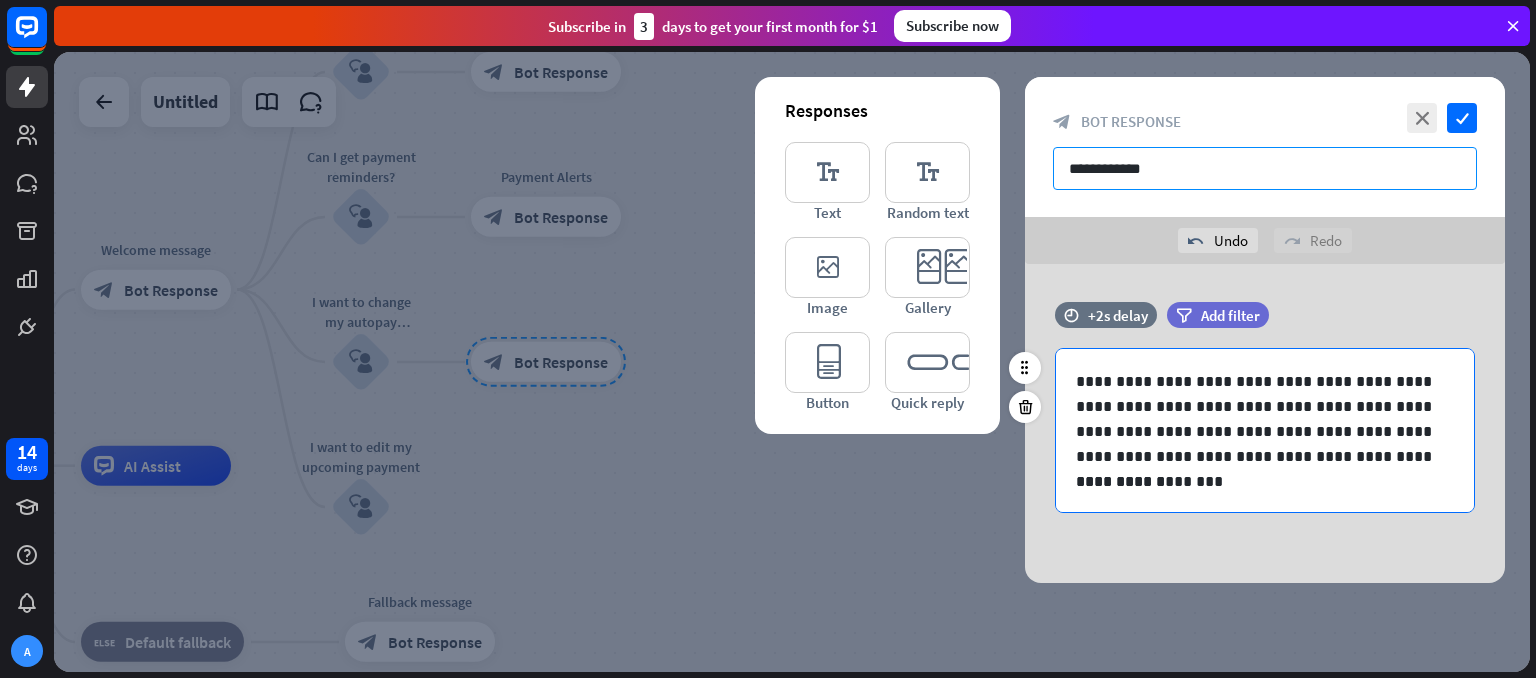 type on "**********" 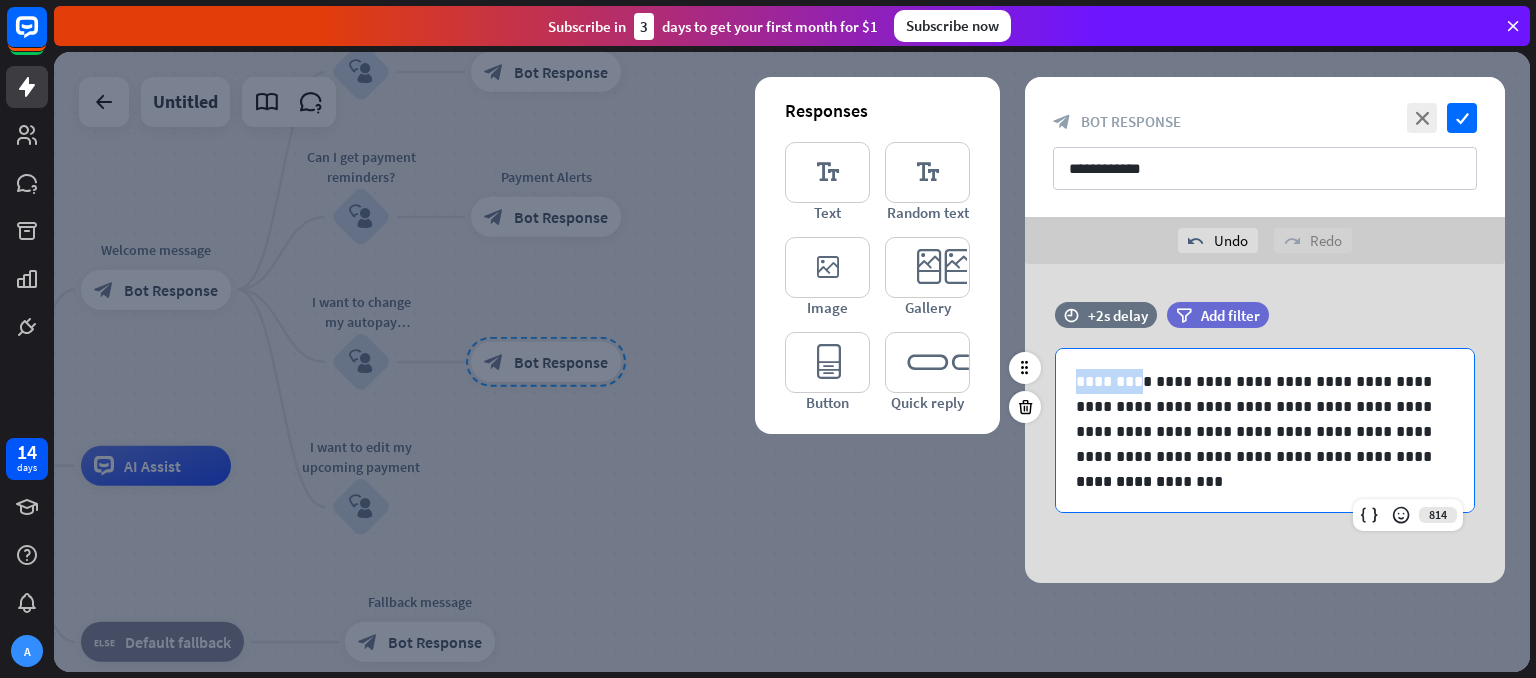 drag, startPoint x: 1120, startPoint y: 381, endPoint x: 1040, endPoint y: 381, distance: 80 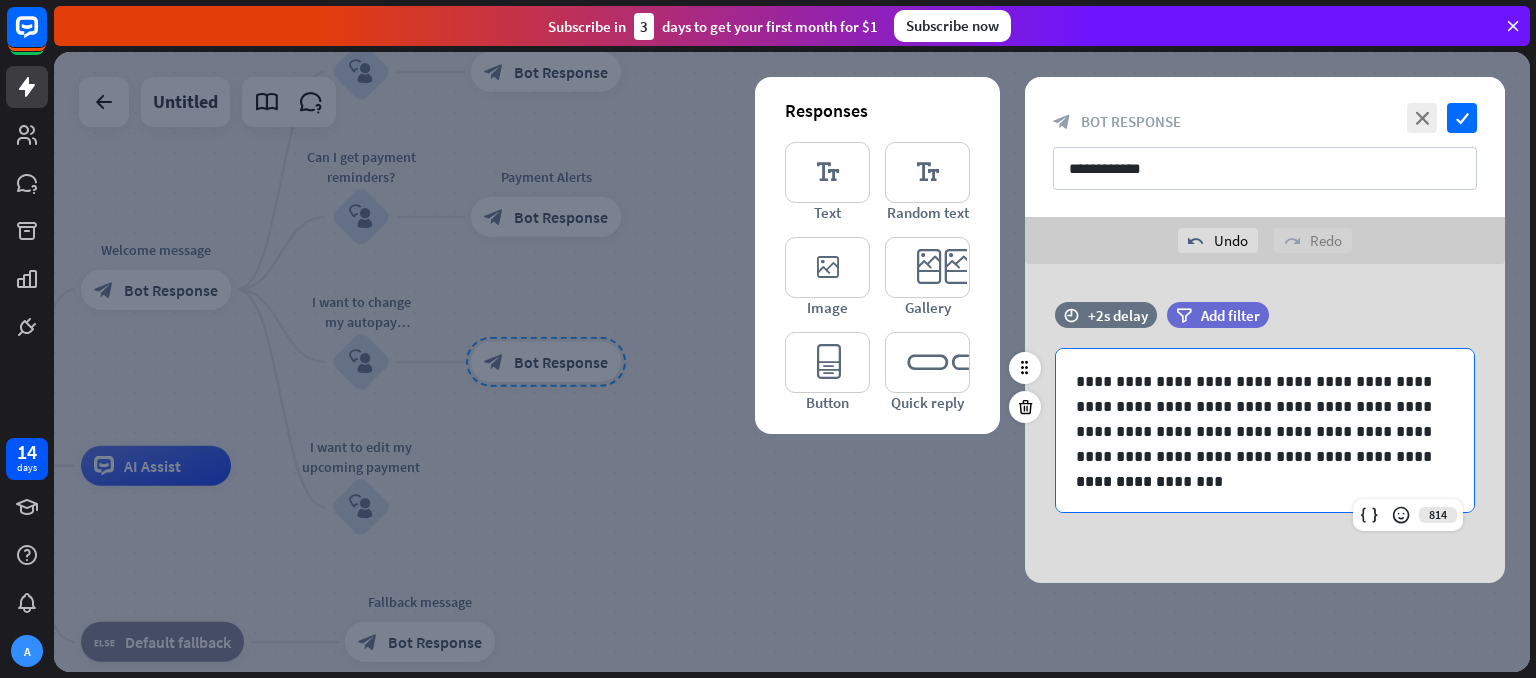 click on "**********" at bounding box center [1257, 419] 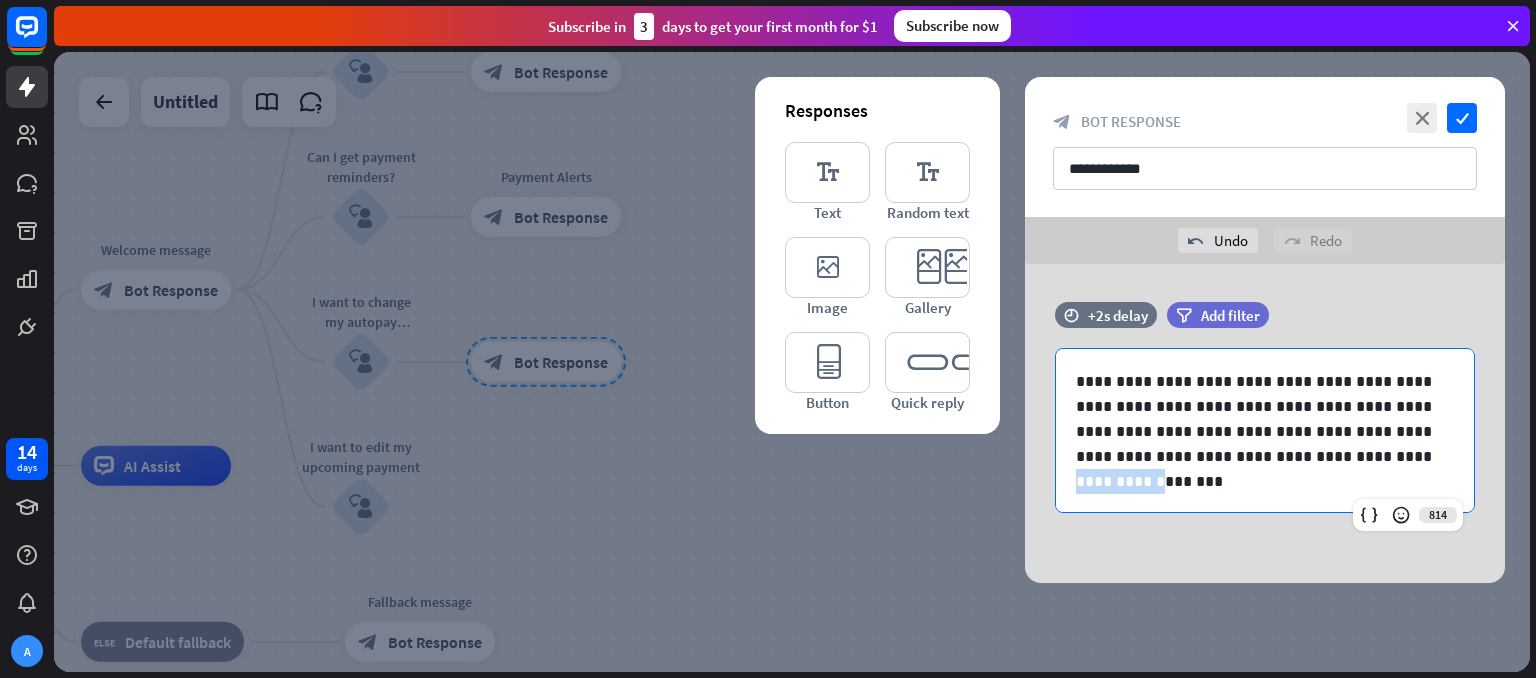 drag, startPoint x: 1216, startPoint y: 479, endPoint x: 1020, endPoint y: 475, distance: 196.04082 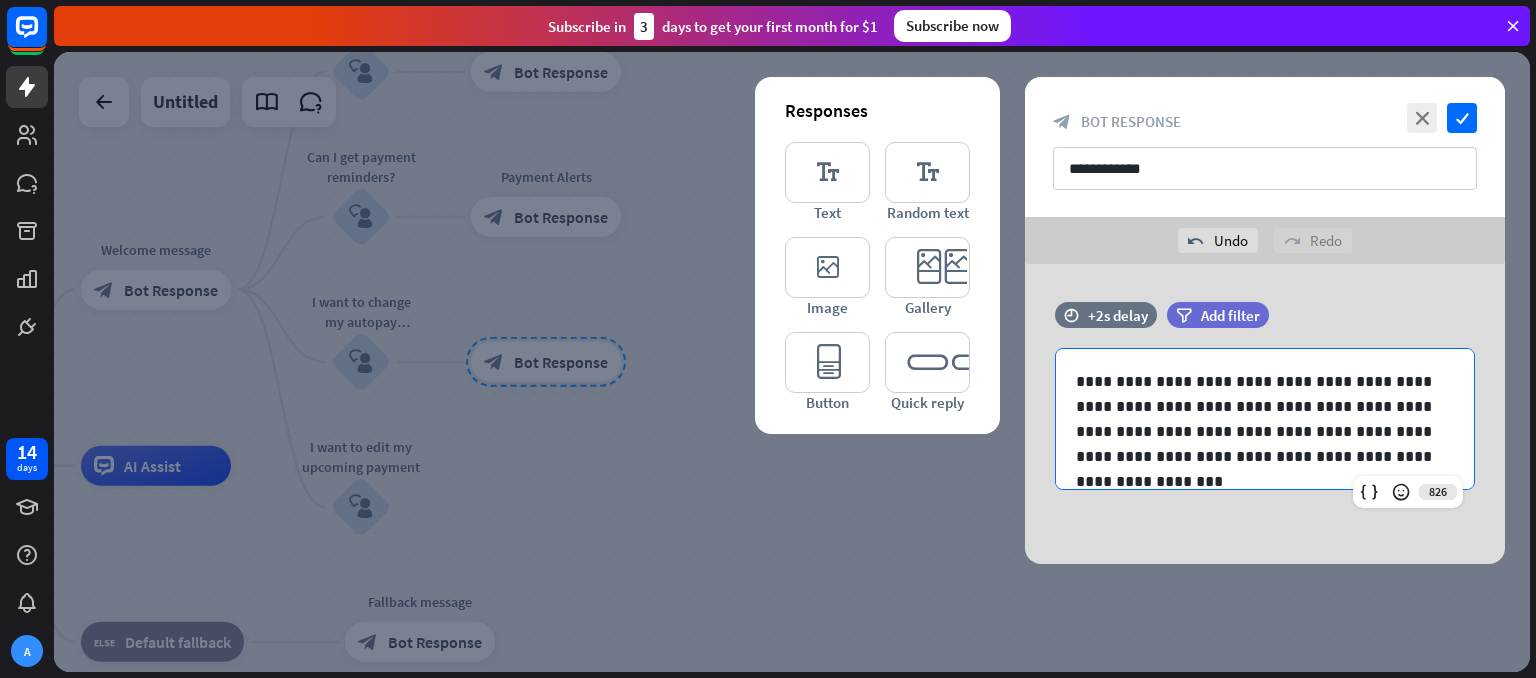type 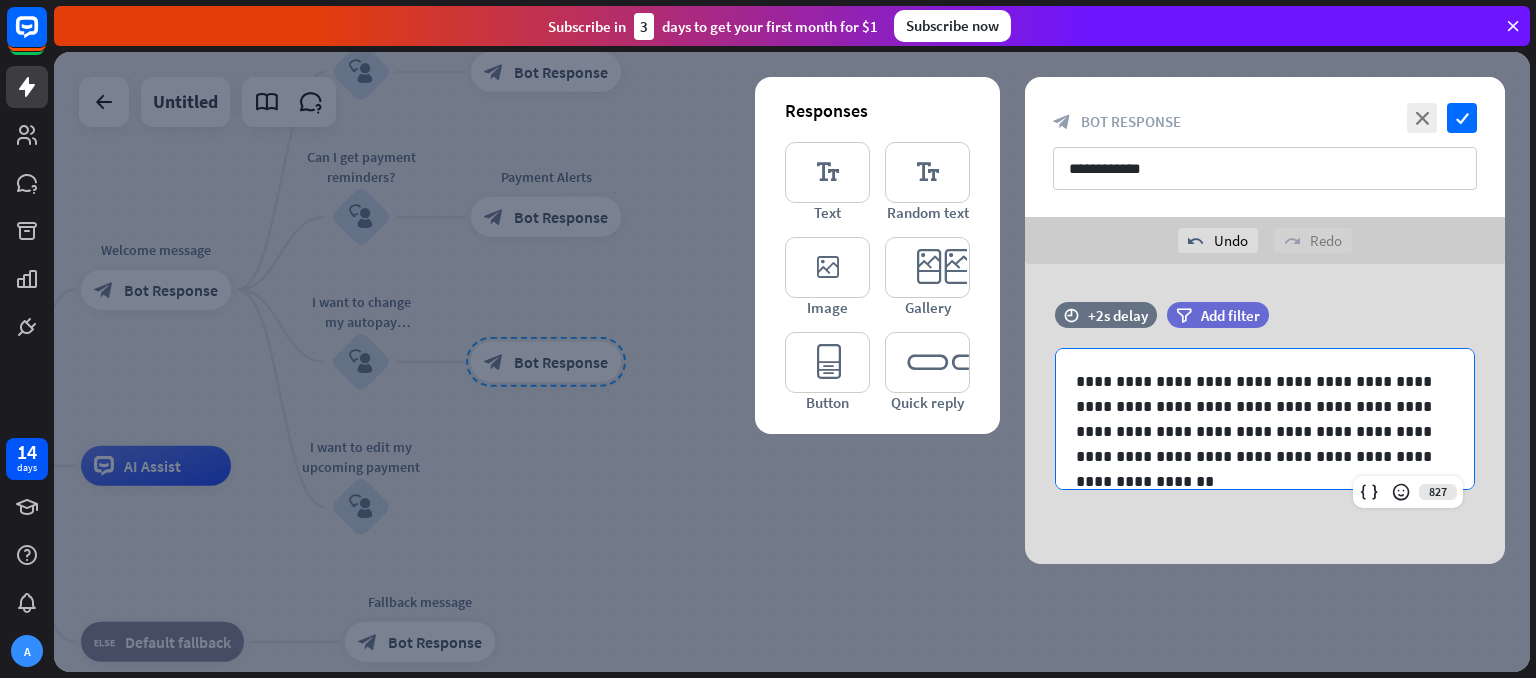click on "**********" at bounding box center (1265, 414) 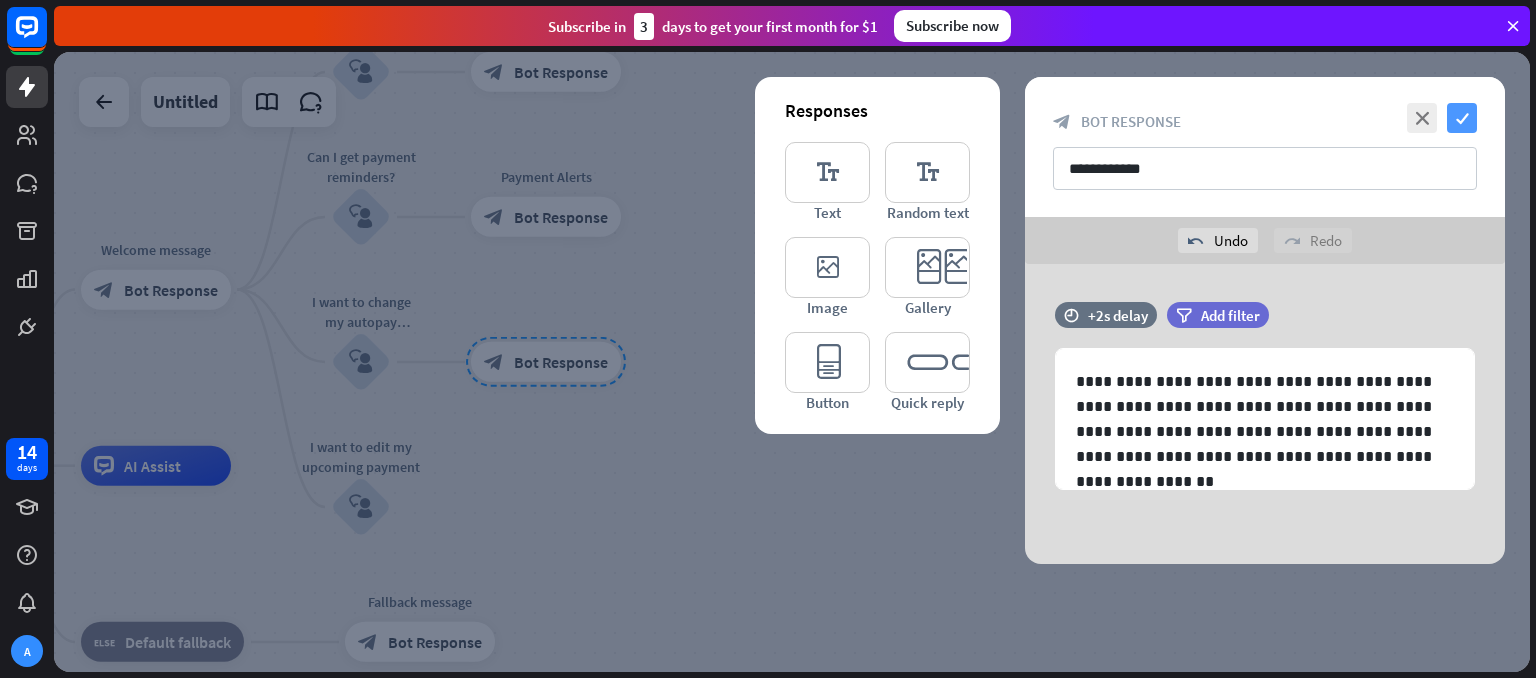 click on "check" at bounding box center (1462, 118) 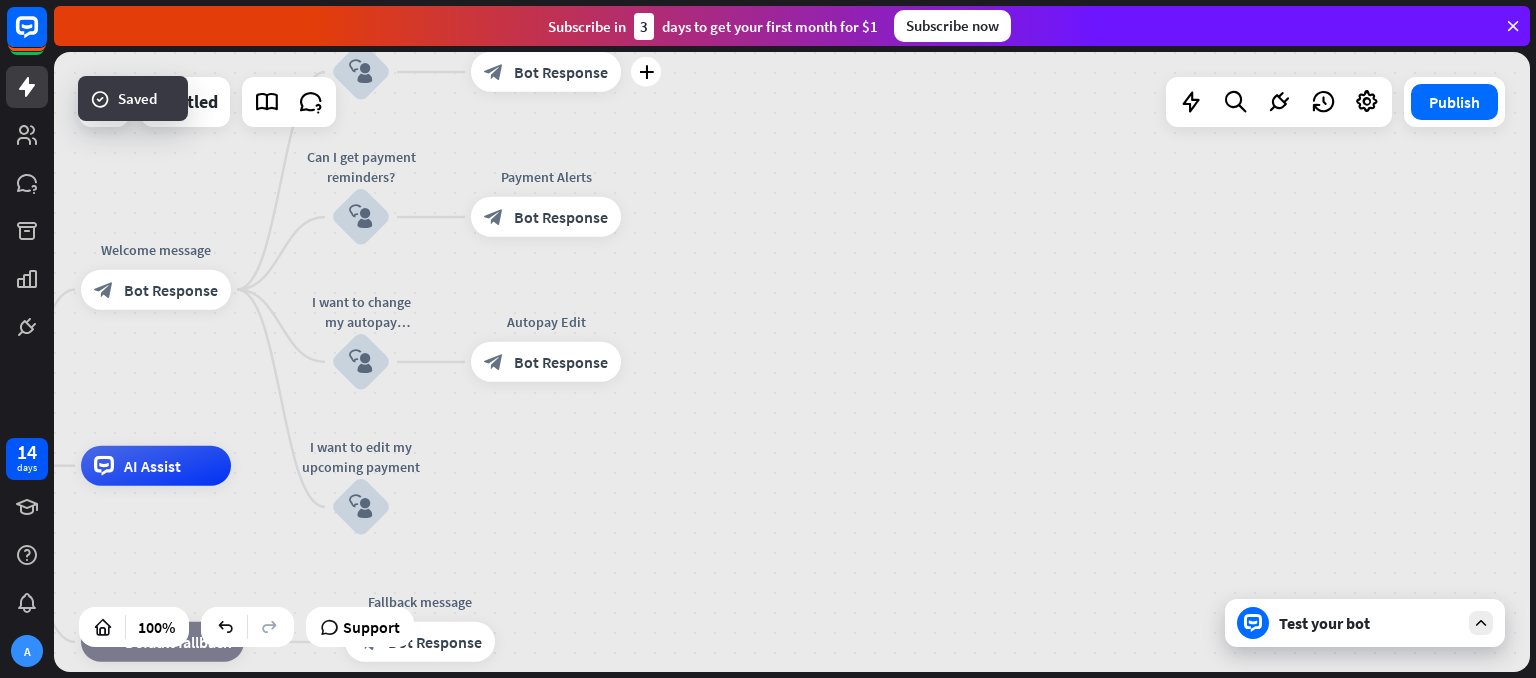 click on "Bot Response" at bounding box center (561, 72) 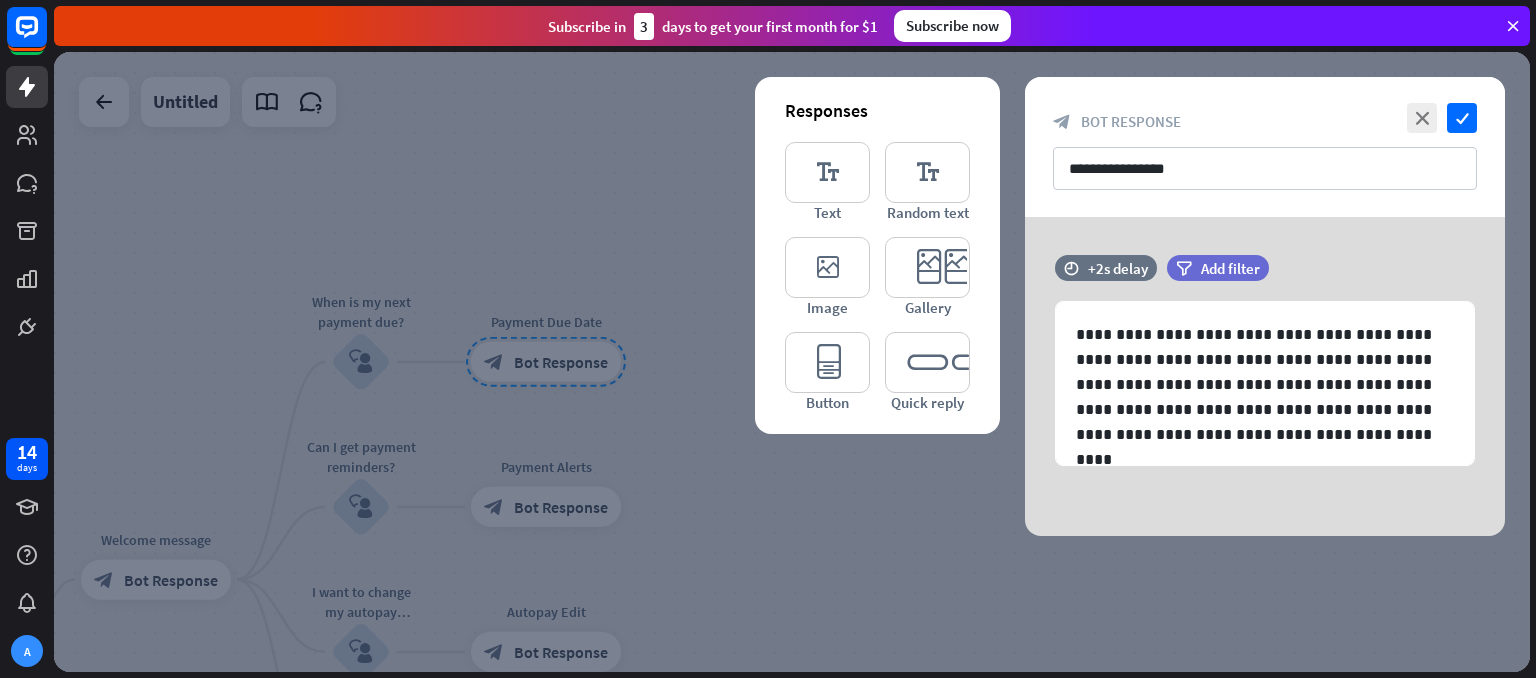 click at bounding box center (792, 362) 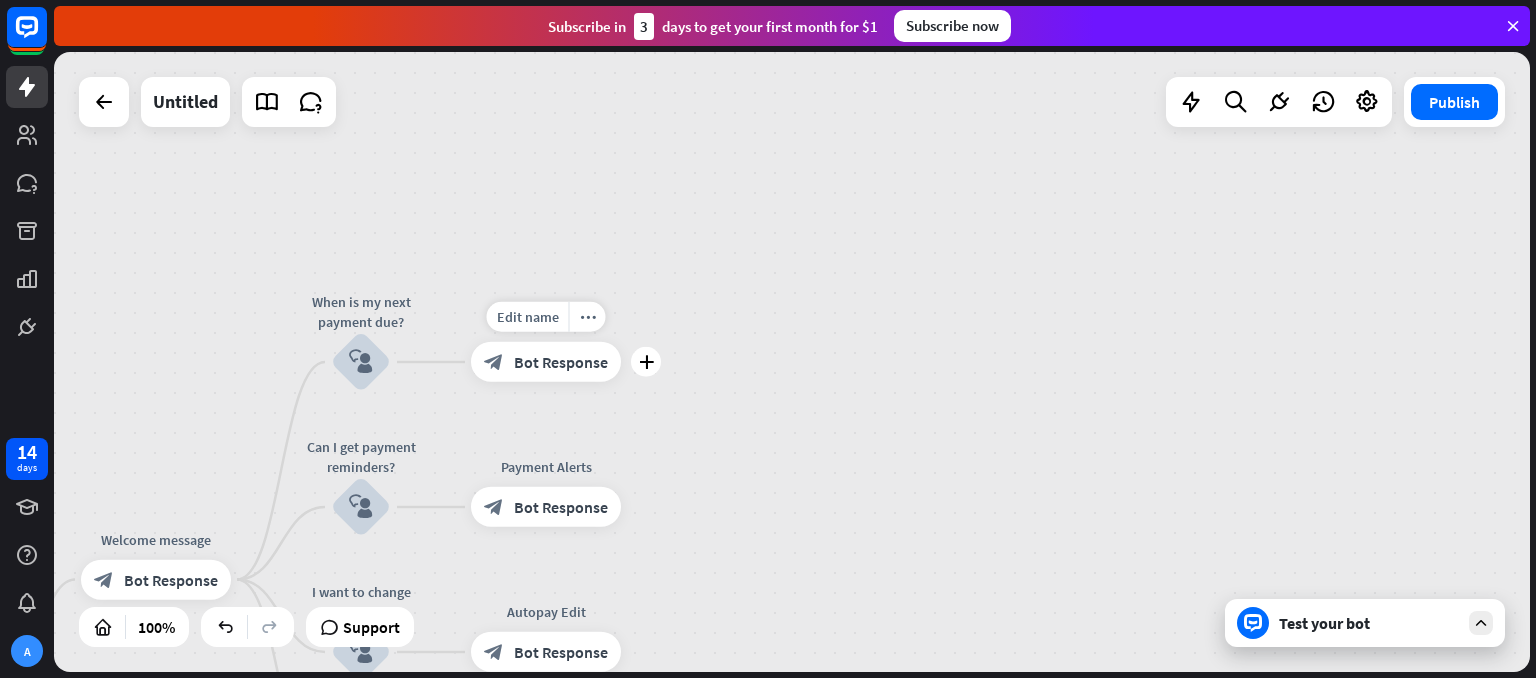 click on "Edit name   more_horiz         plus   Payment Due Date   block_bot_response   Bot Response" at bounding box center [546, 362] 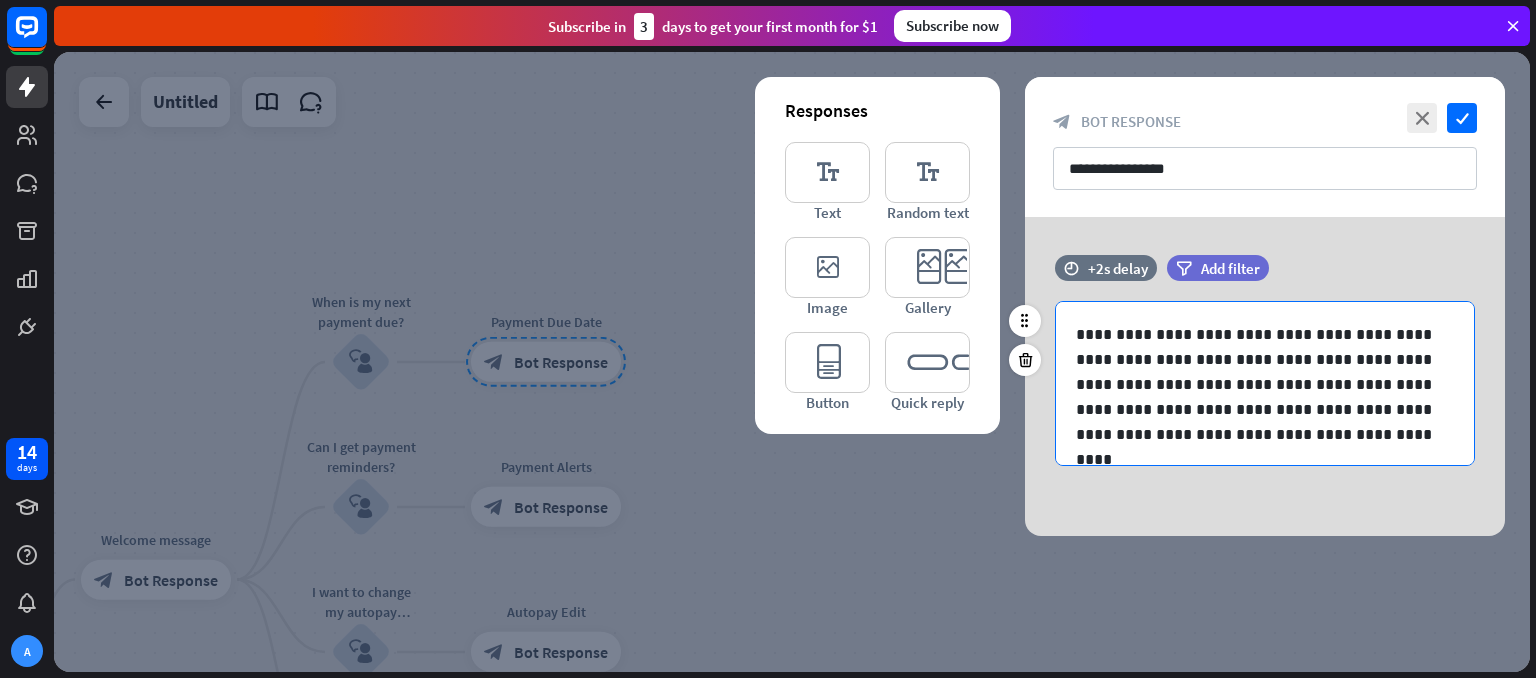 click on "**********" at bounding box center [1257, 384] 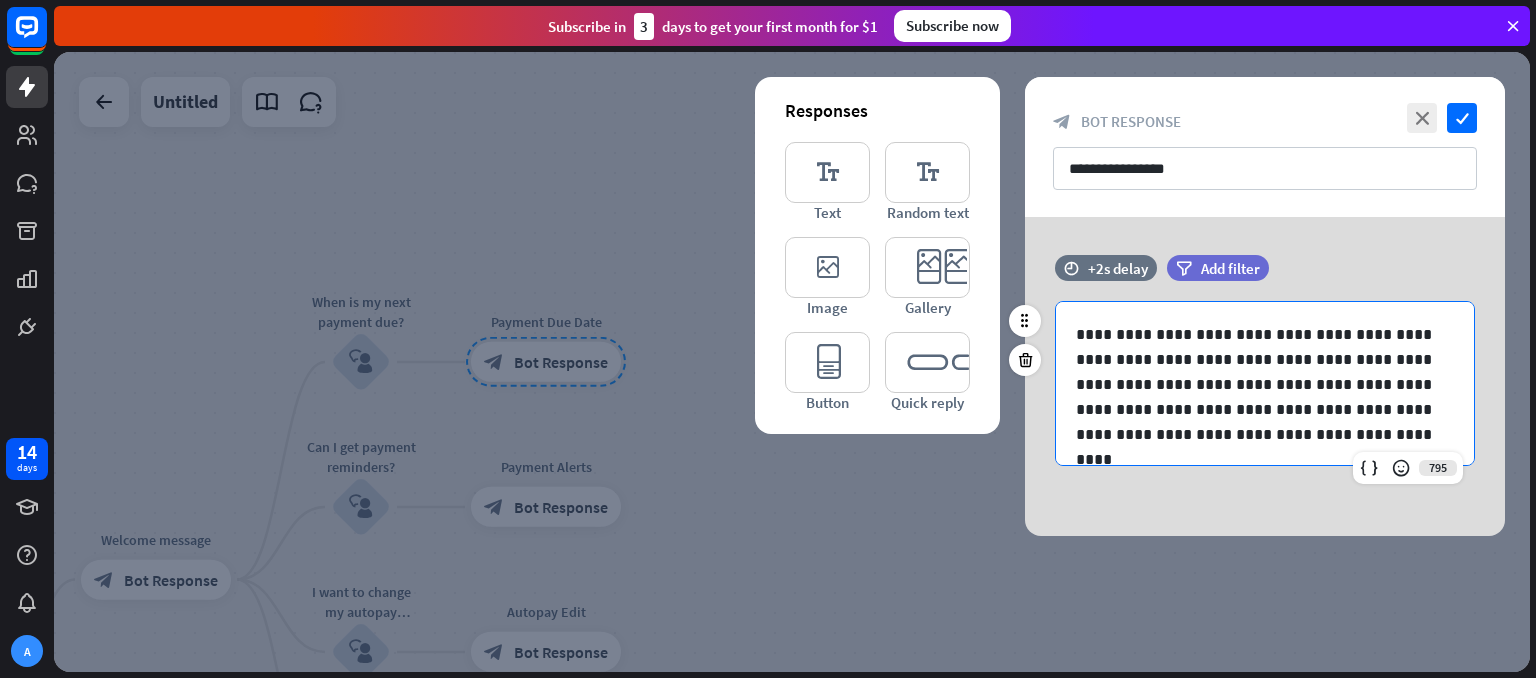 paste 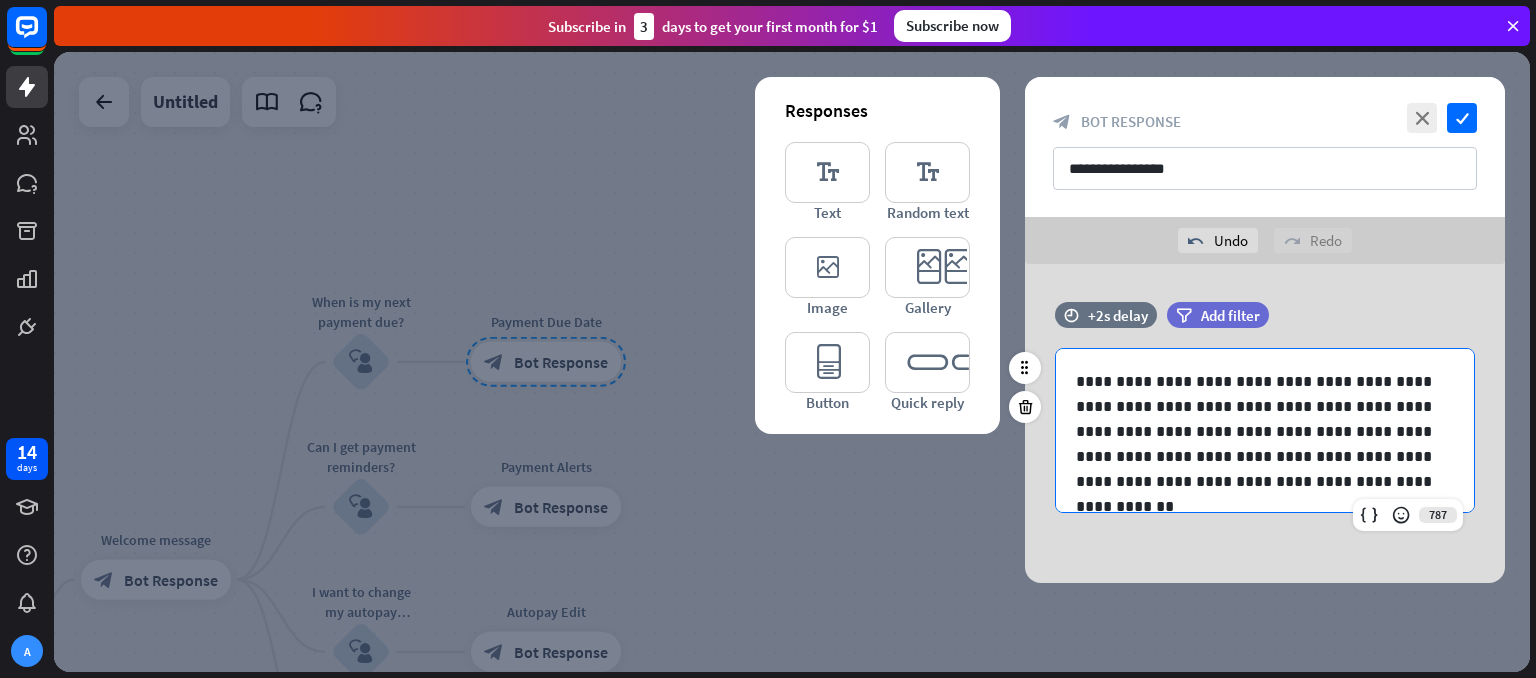 type 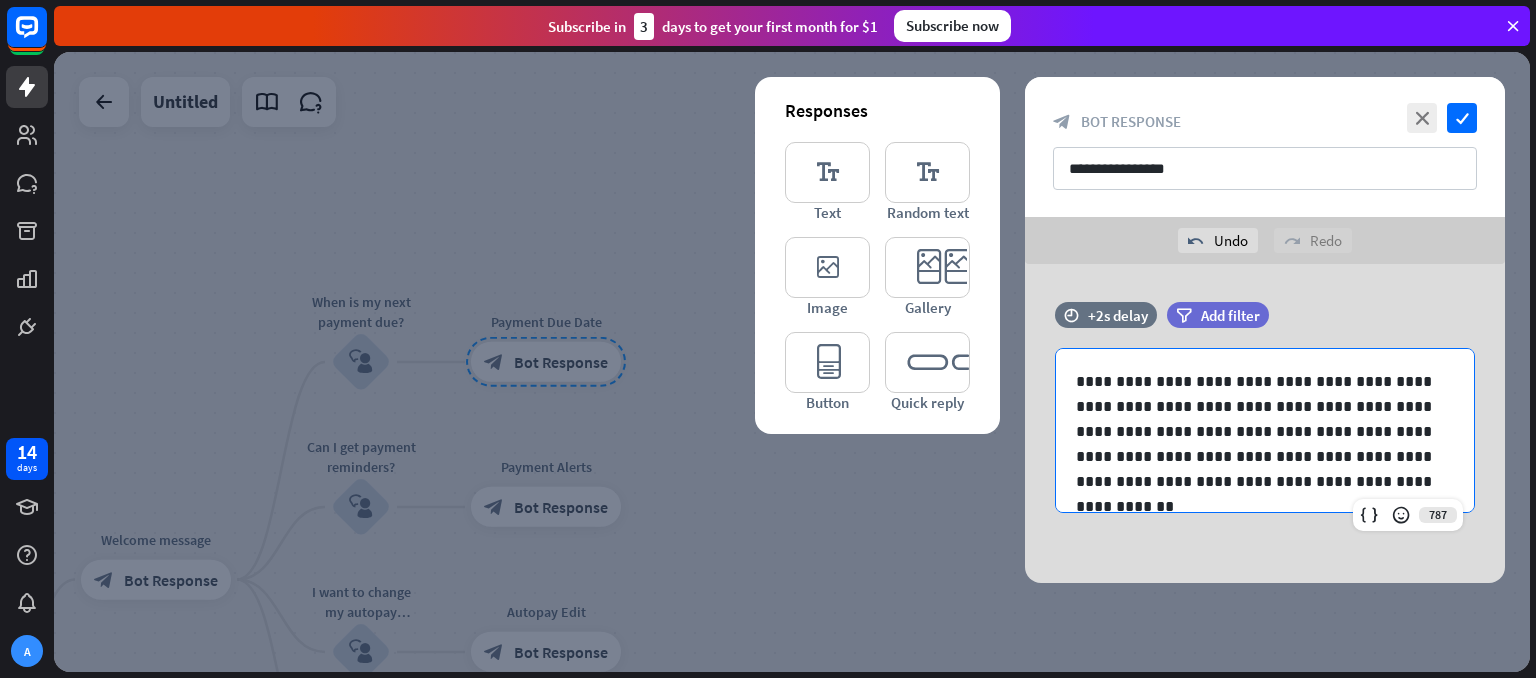 click at bounding box center (792, 362) 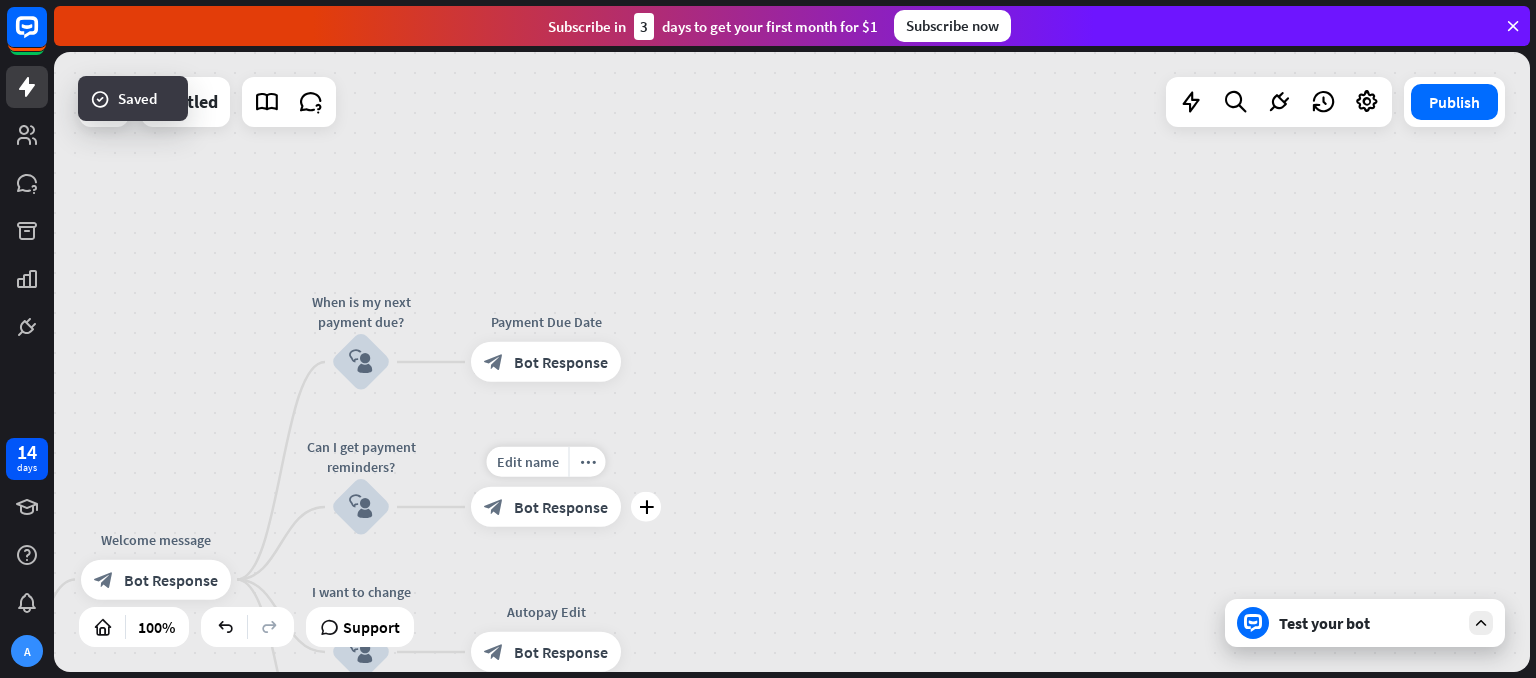 click on "Bot Response" at bounding box center [561, 507] 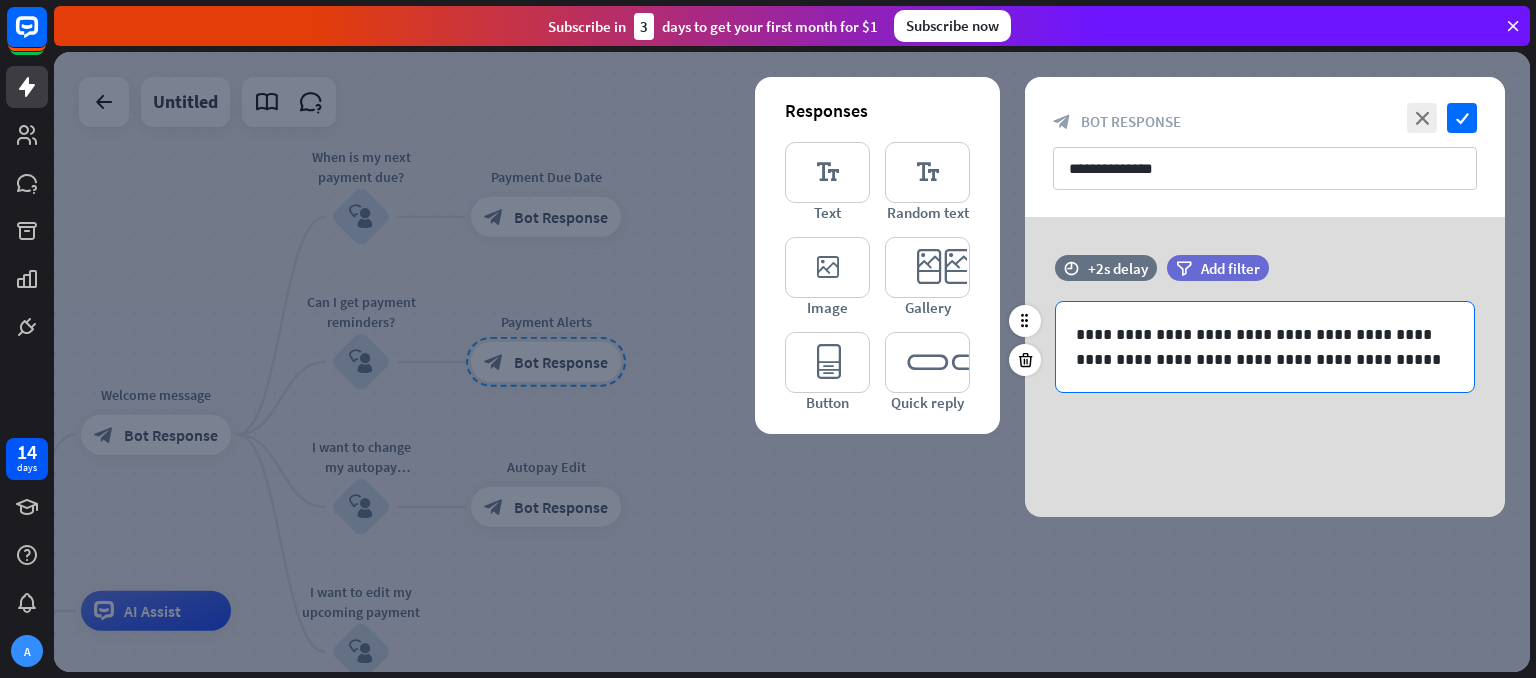 click on "**********" at bounding box center [1265, 347] 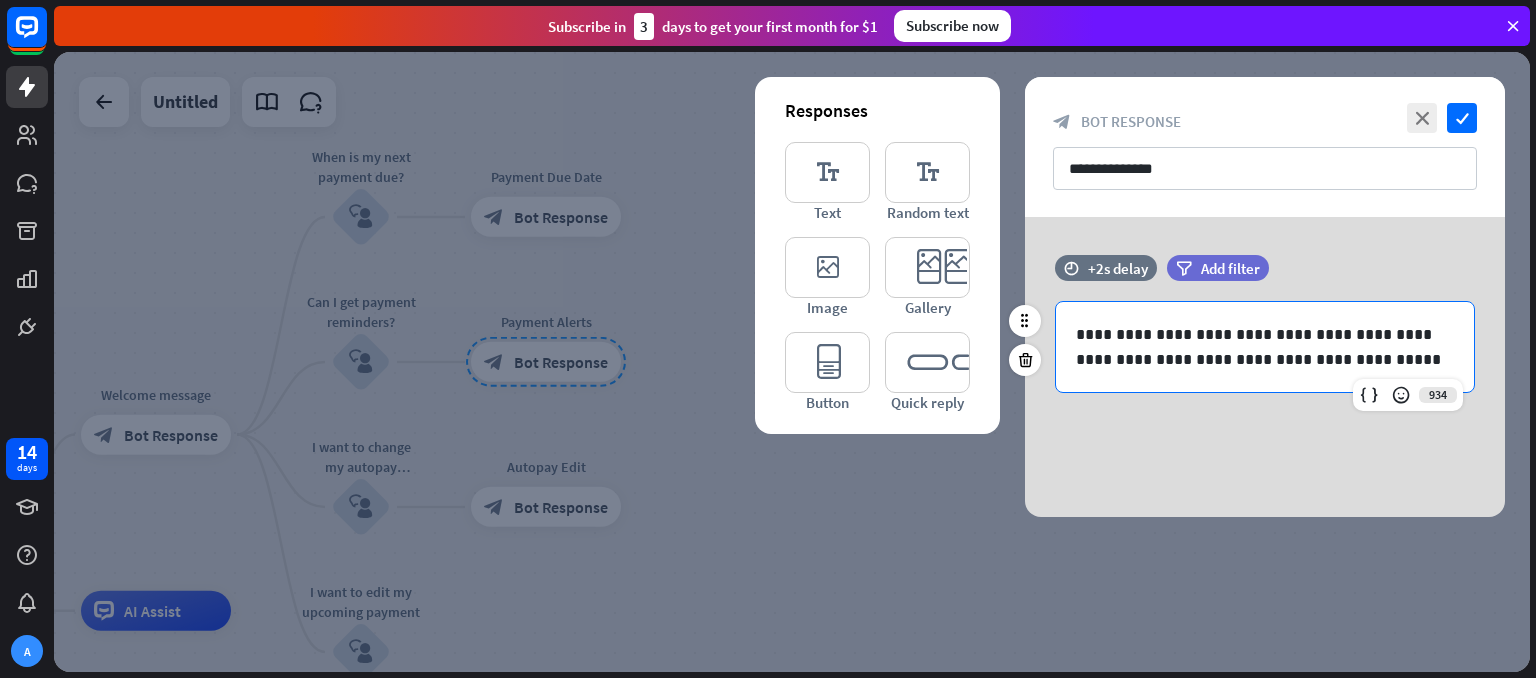 paste 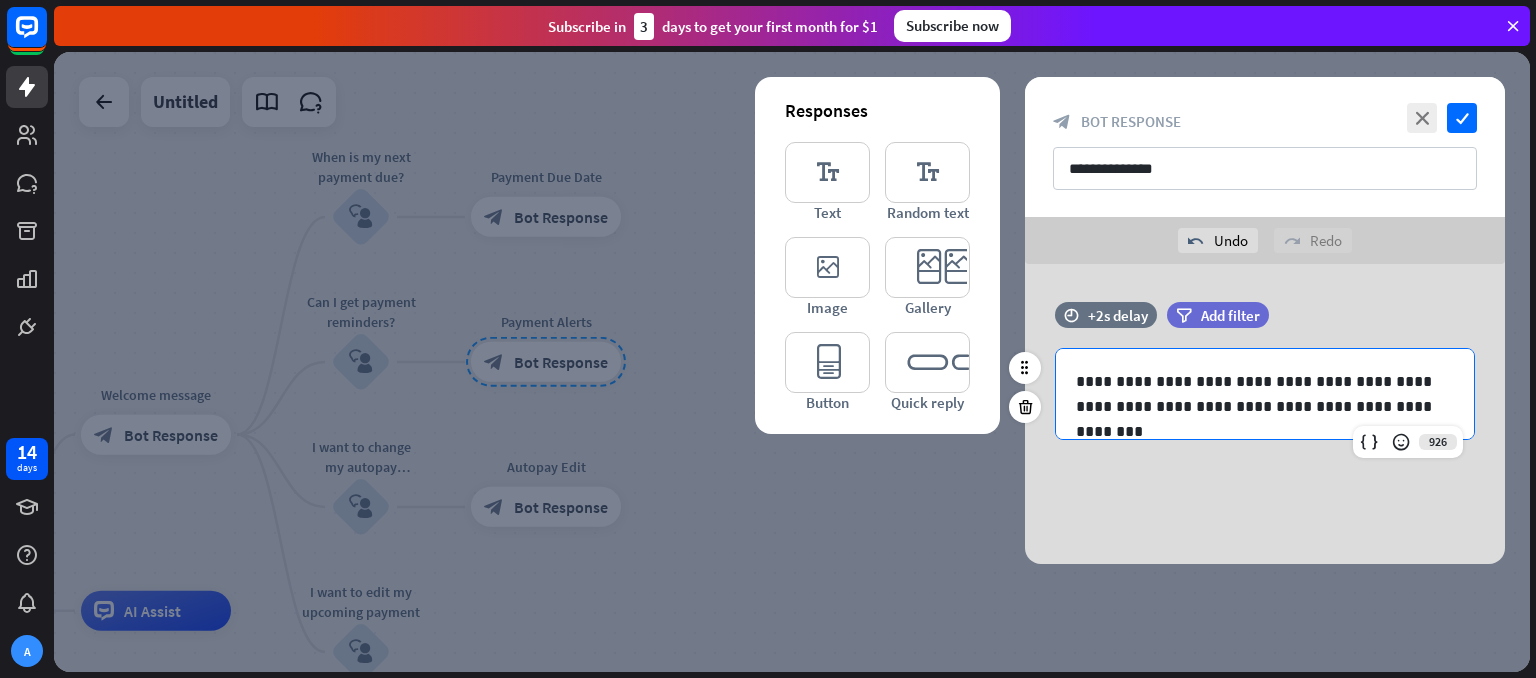 type 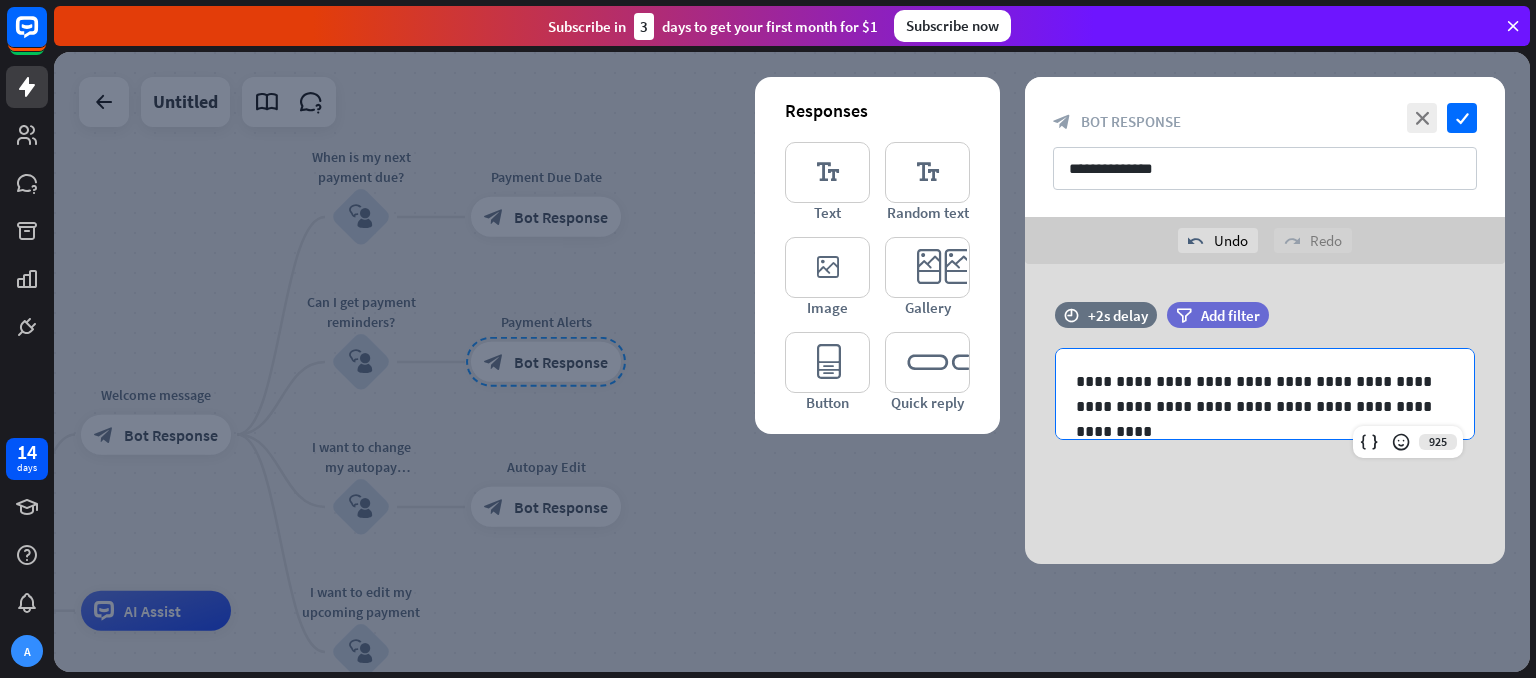 click at bounding box center (792, 362) 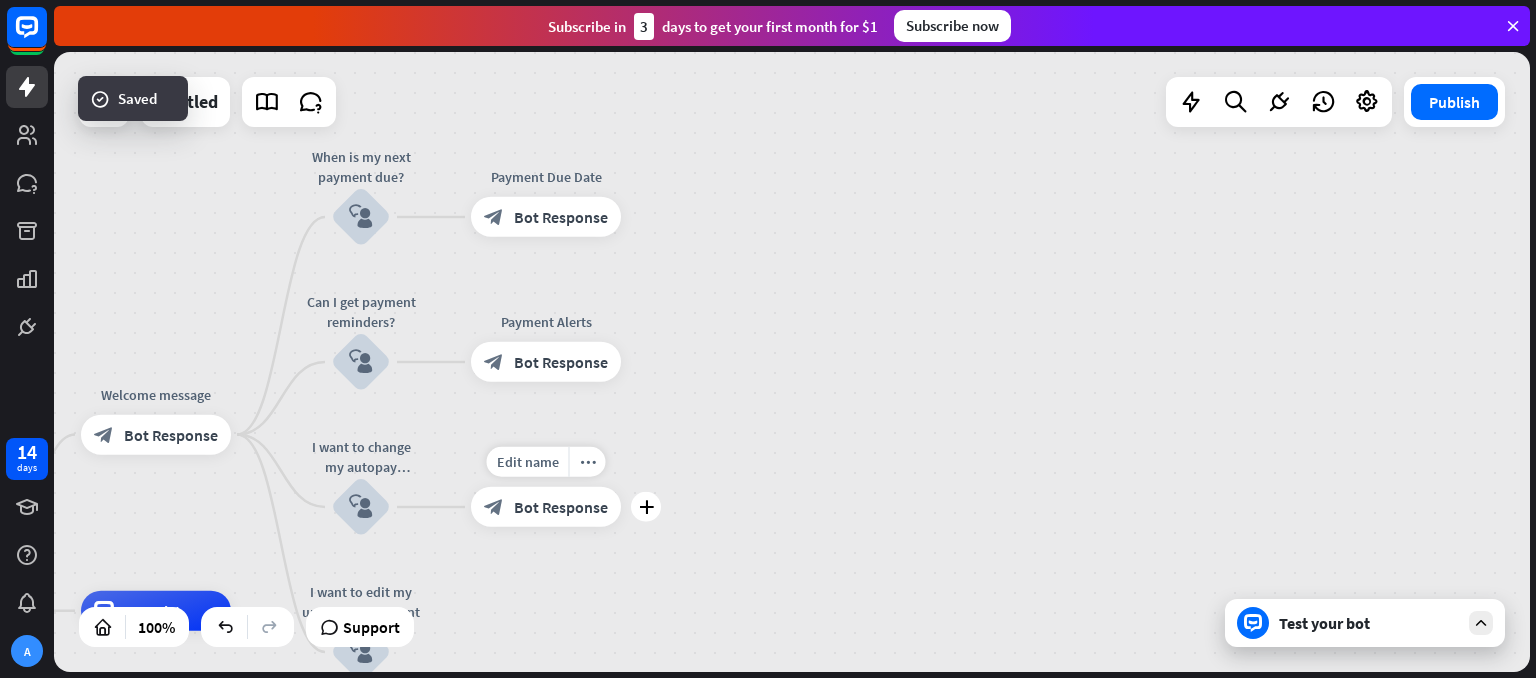 click on "Bot Response" at bounding box center (561, 507) 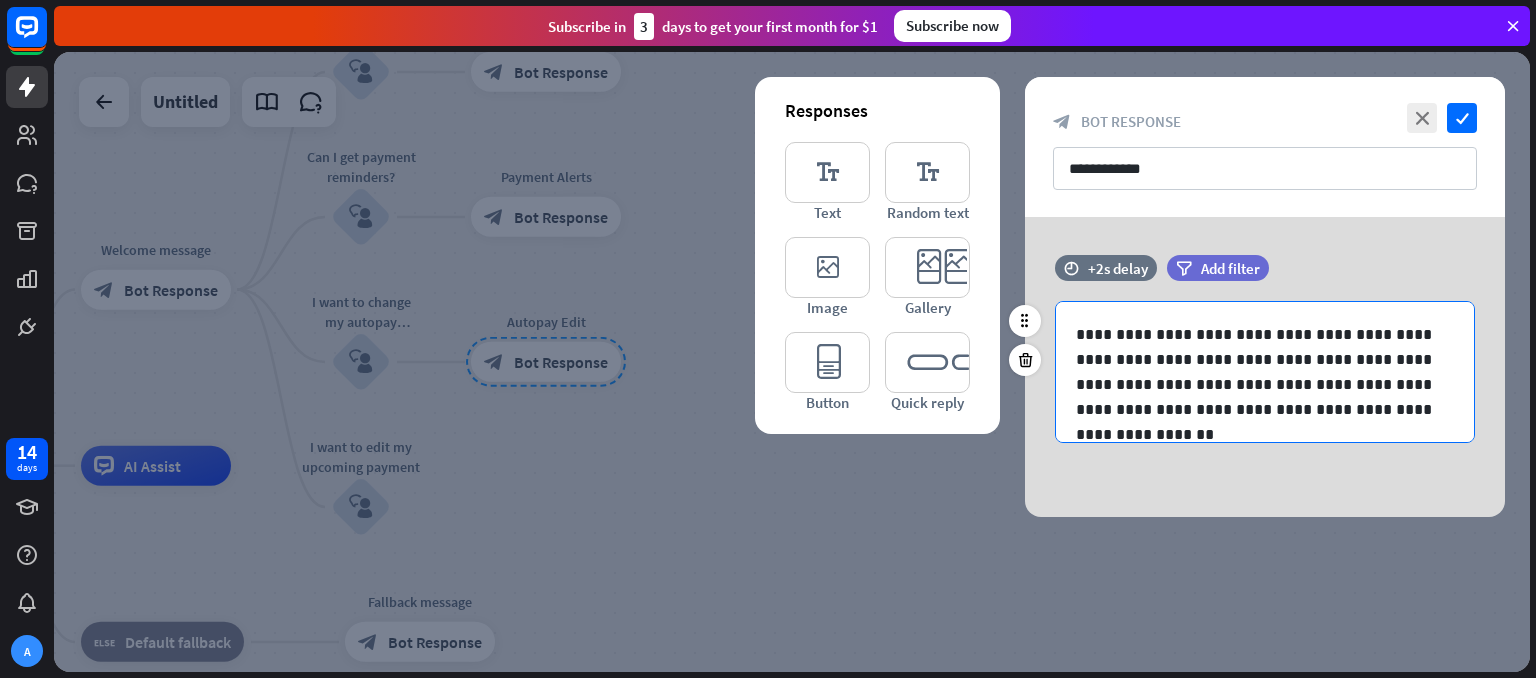 click on "**********" at bounding box center (1265, 372) 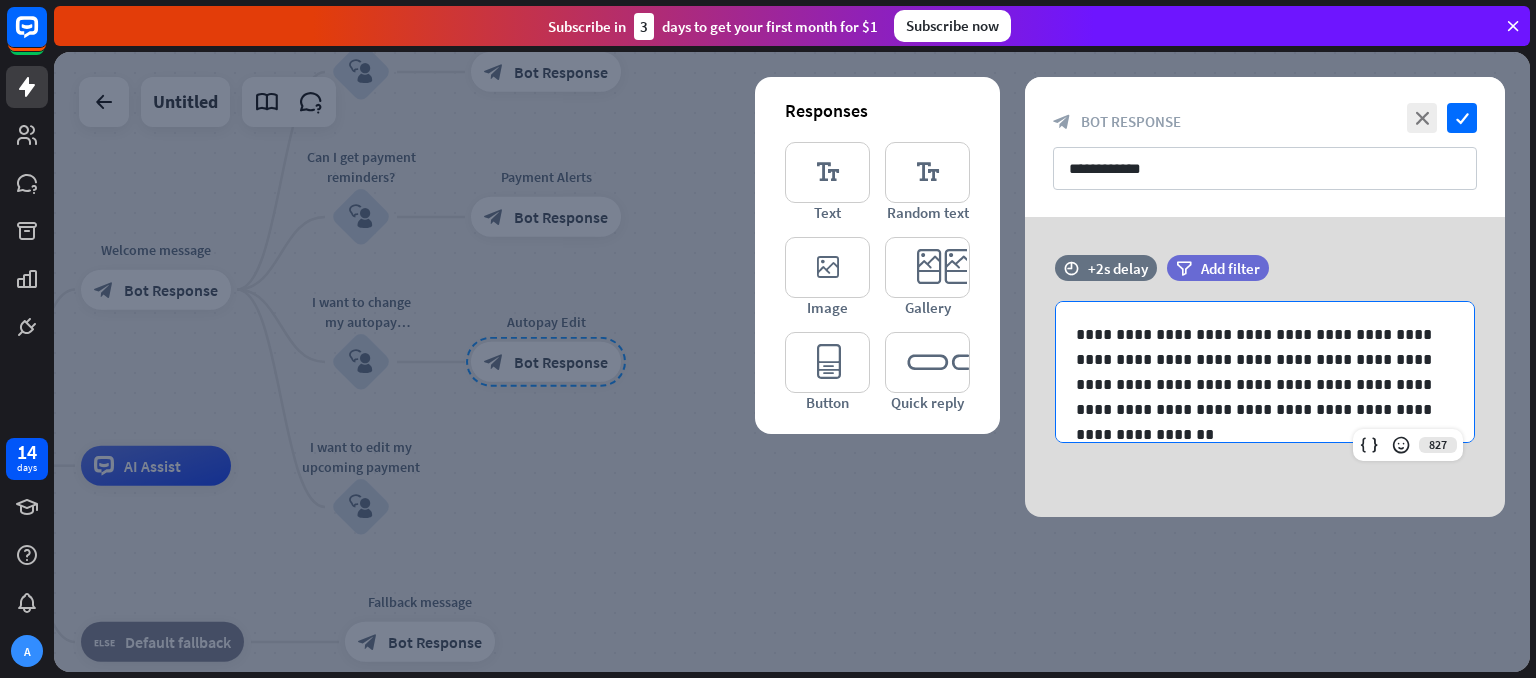 click at bounding box center [792, 362] 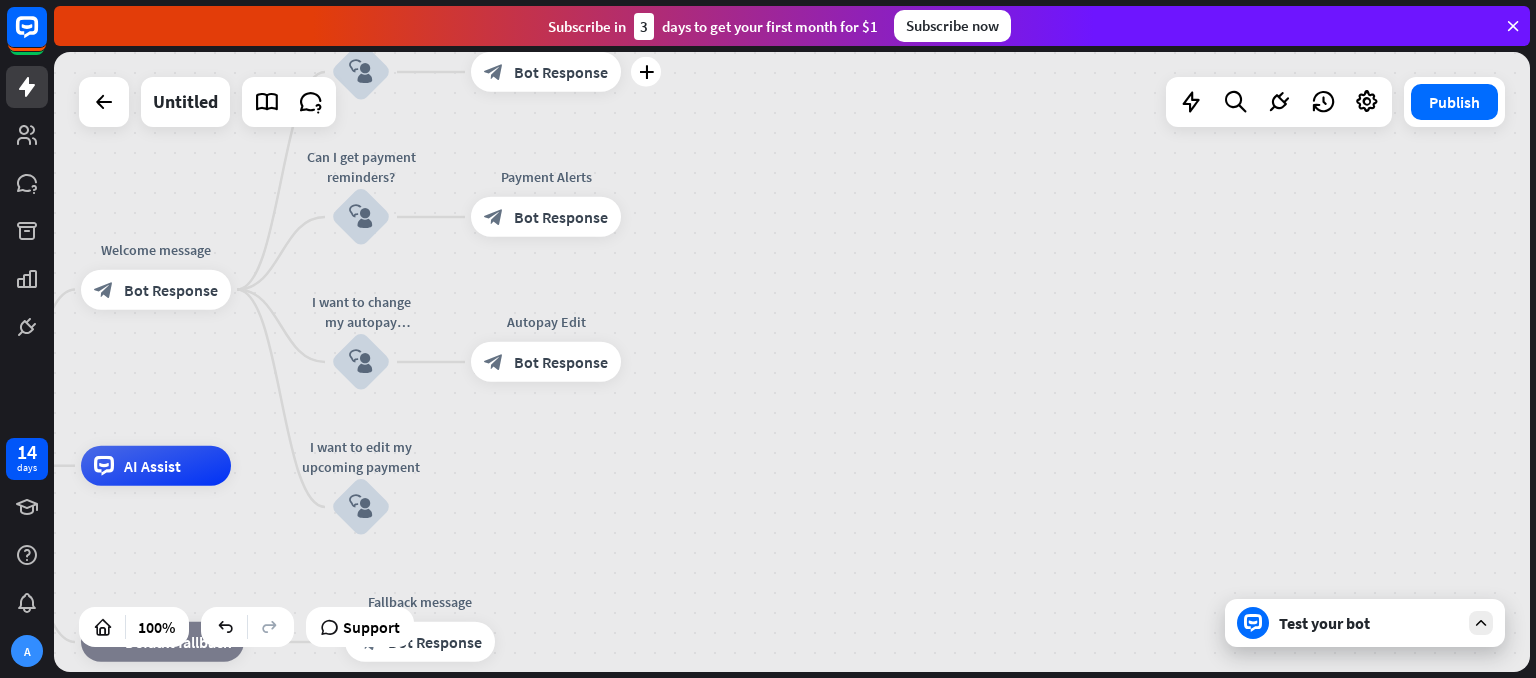 click on "block_bot_response   Bot Response" at bounding box center (546, 72) 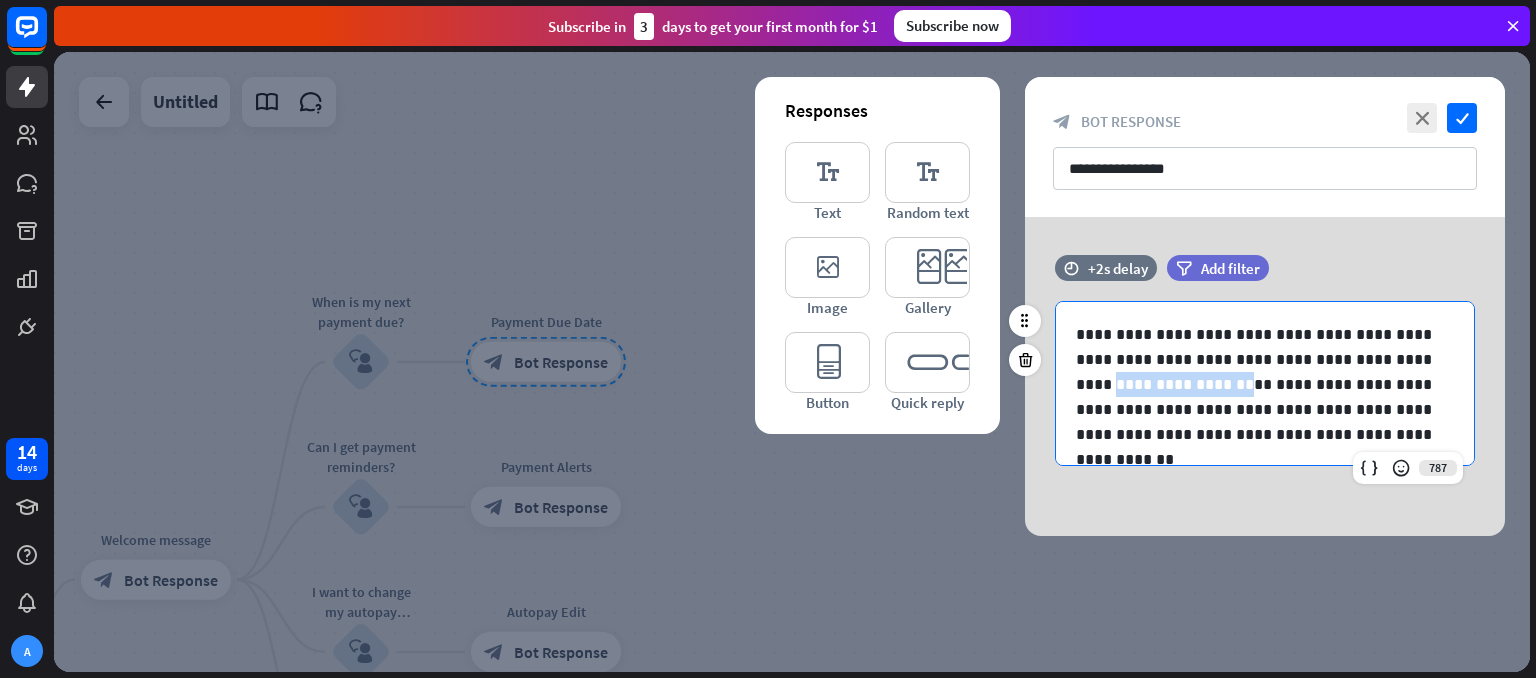 drag, startPoint x: 1388, startPoint y: 361, endPoint x: 1148, endPoint y: 389, distance: 241.6278 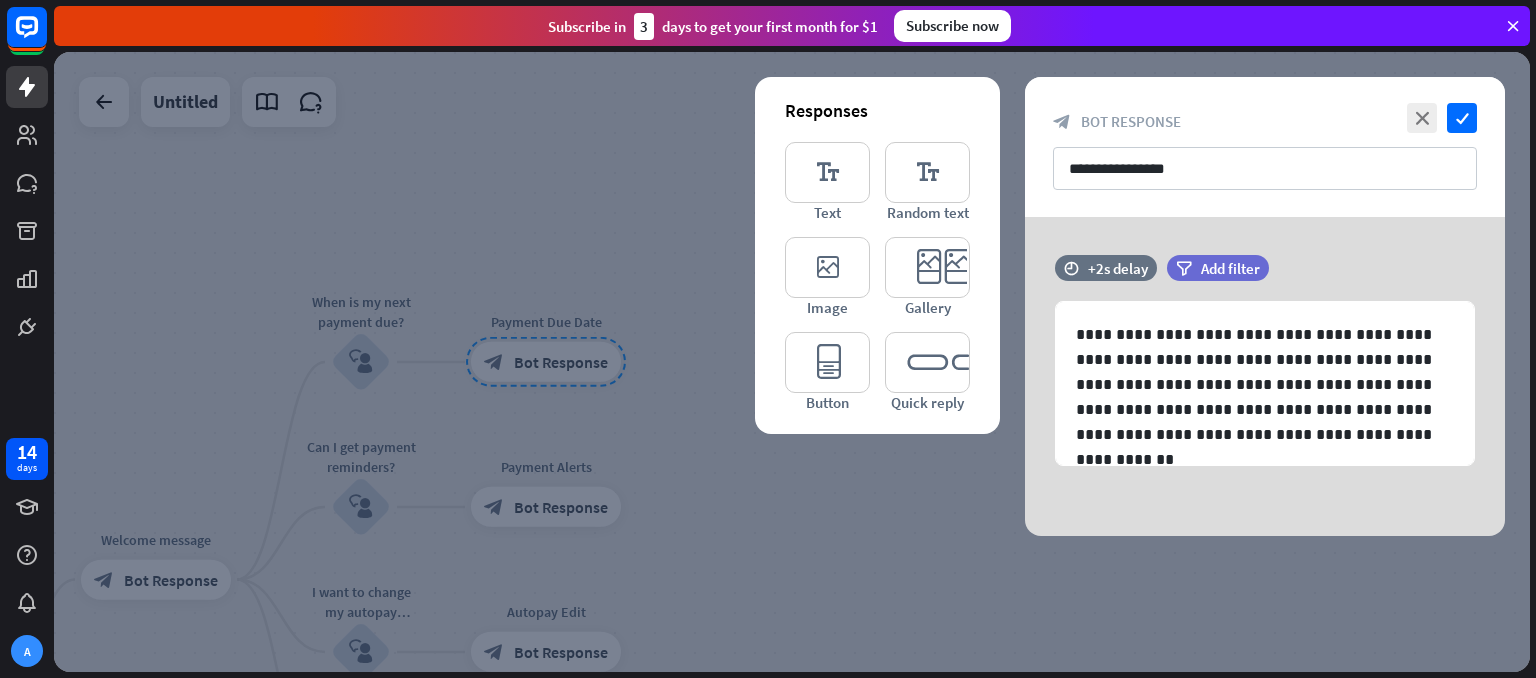 click at bounding box center (792, 362) 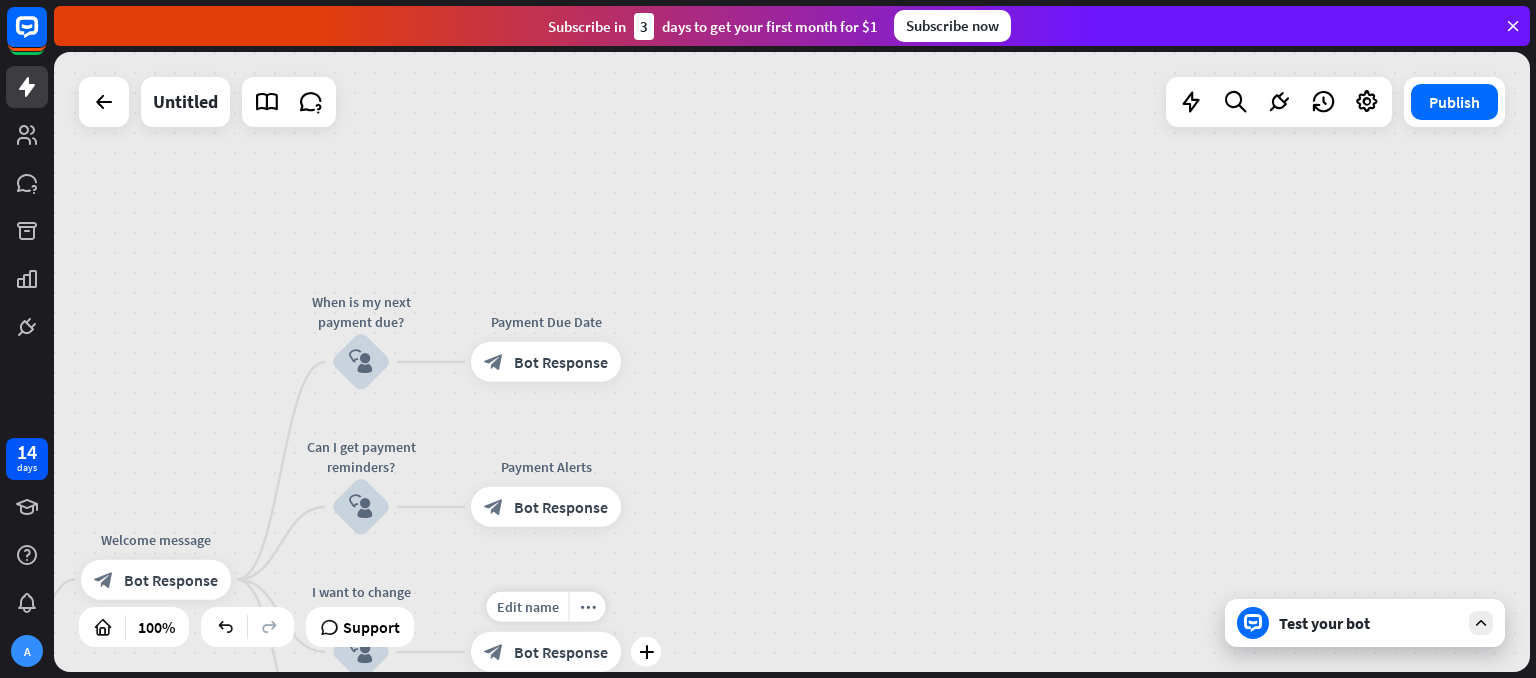 click on "Bot Response" at bounding box center (561, 652) 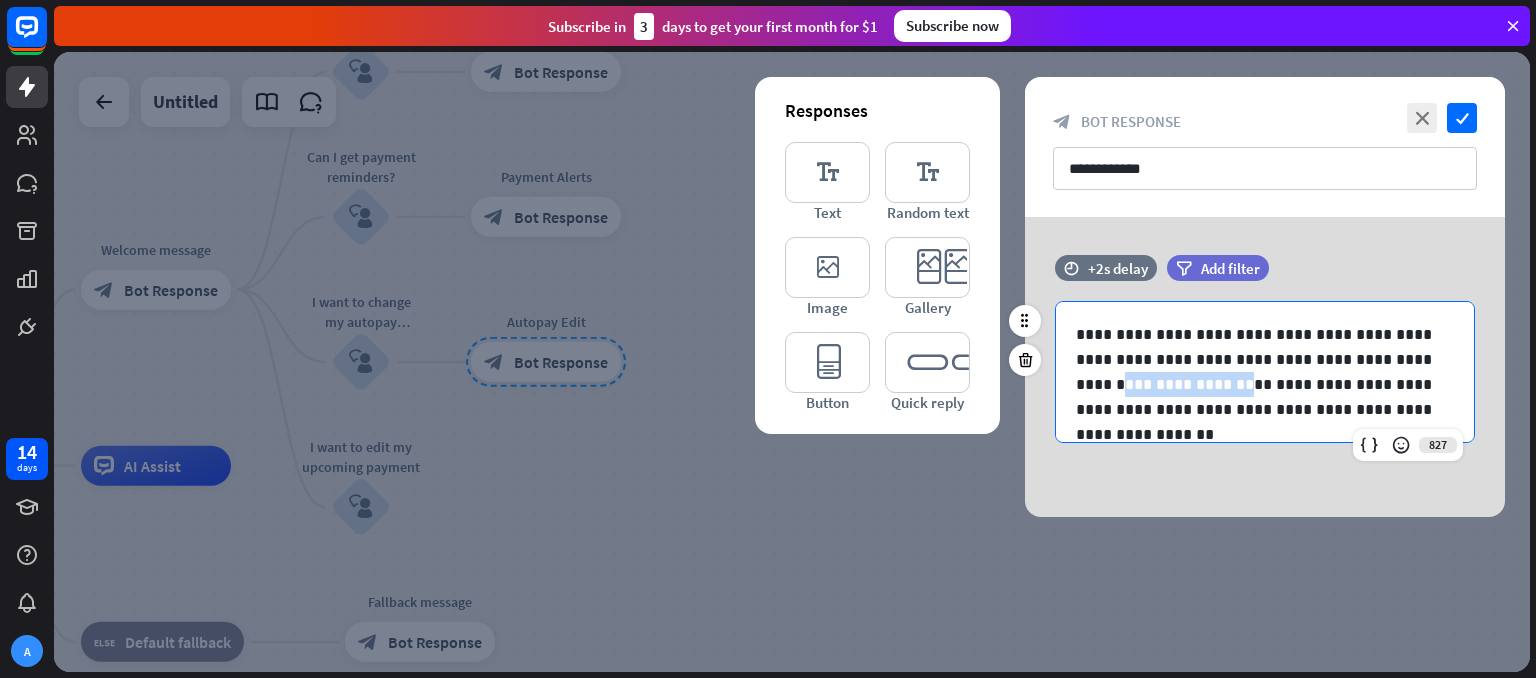 drag, startPoint x: 1152, startPoint y: 385, endPoint x: 1390, endPoint y: 365, distance: 238.83885 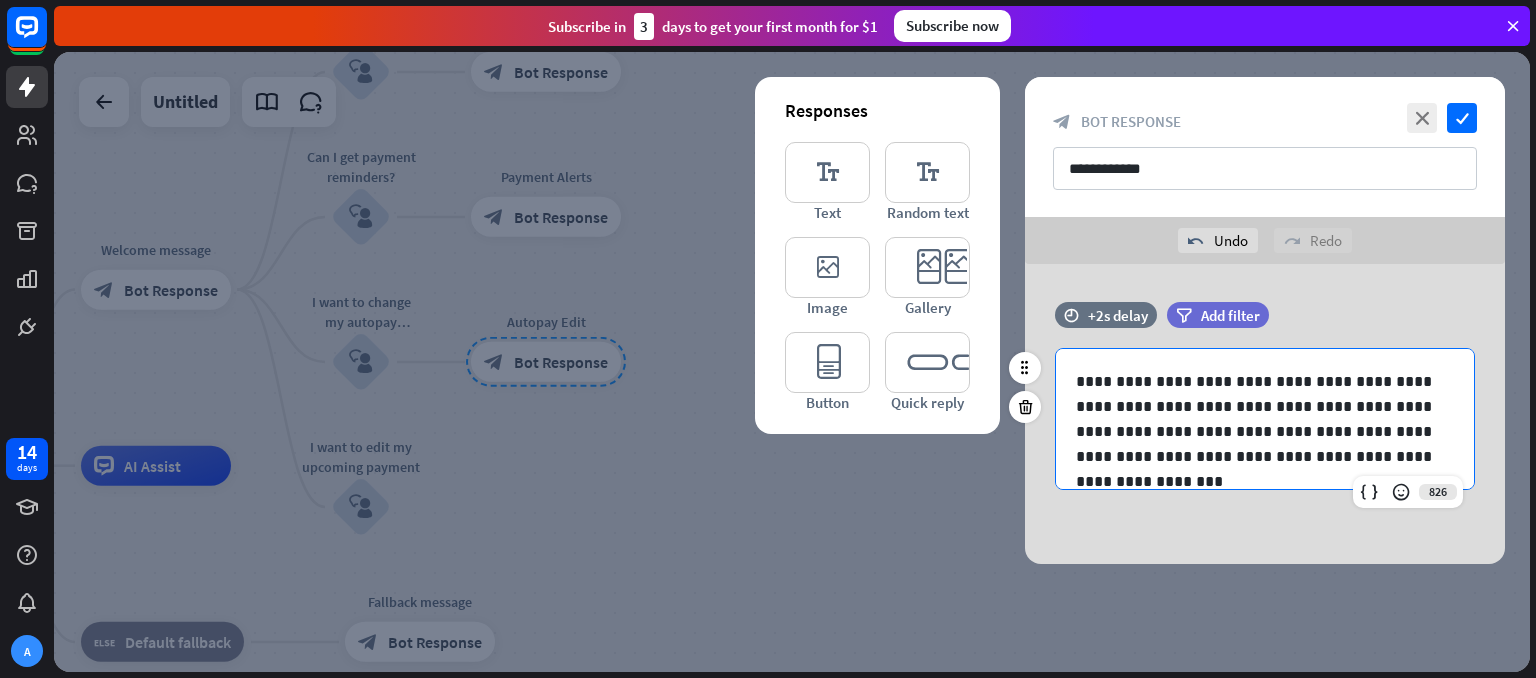 type 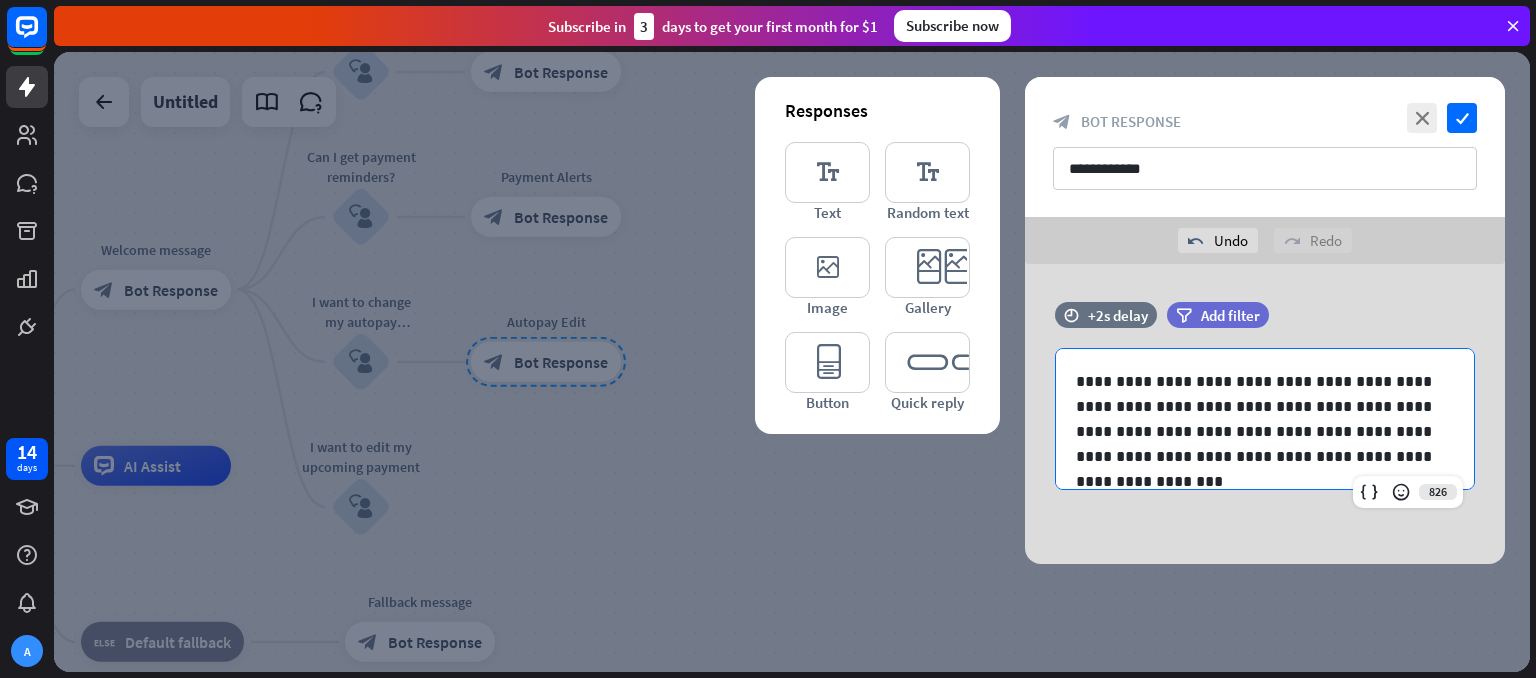 click on "**********" at bounding box center [1265, 414] 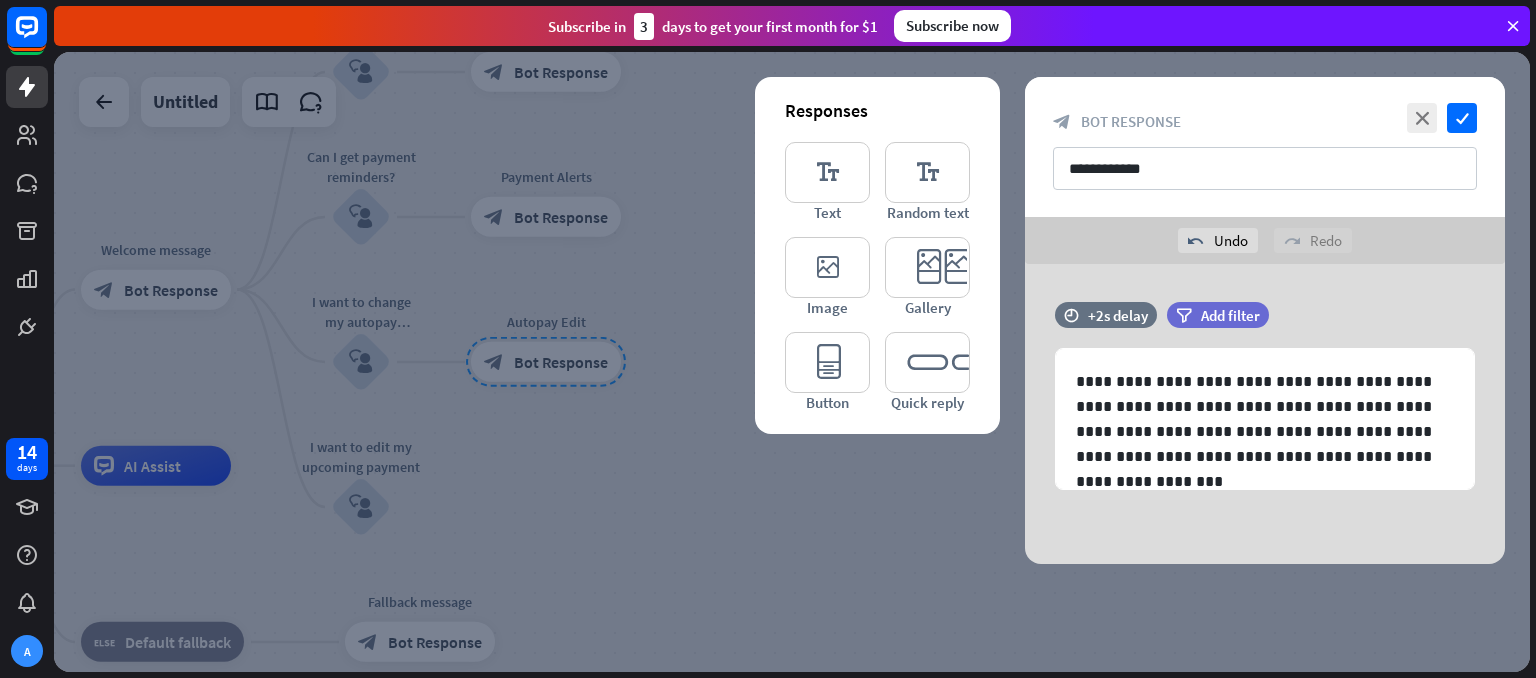 click at bounding box center (792, 362) 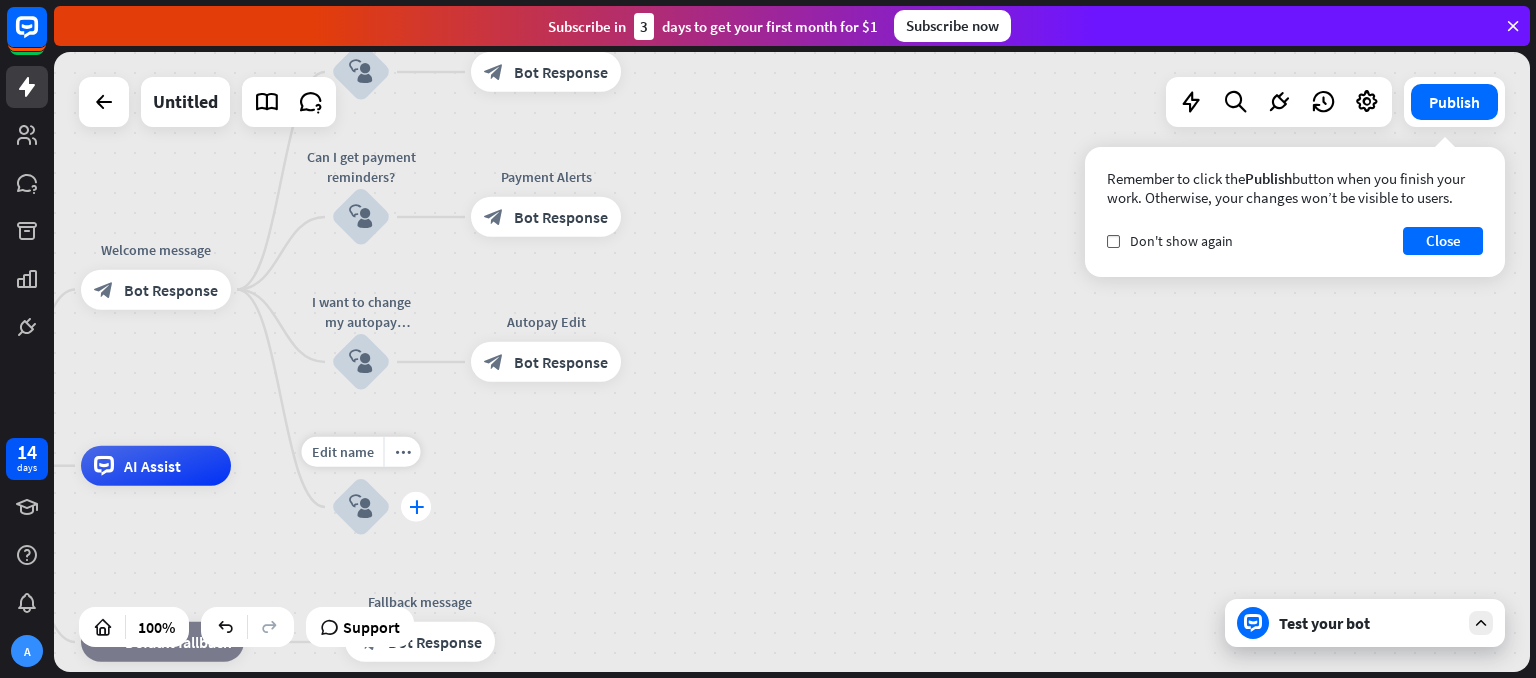 click on "plus" at bounding box center [416, 507] 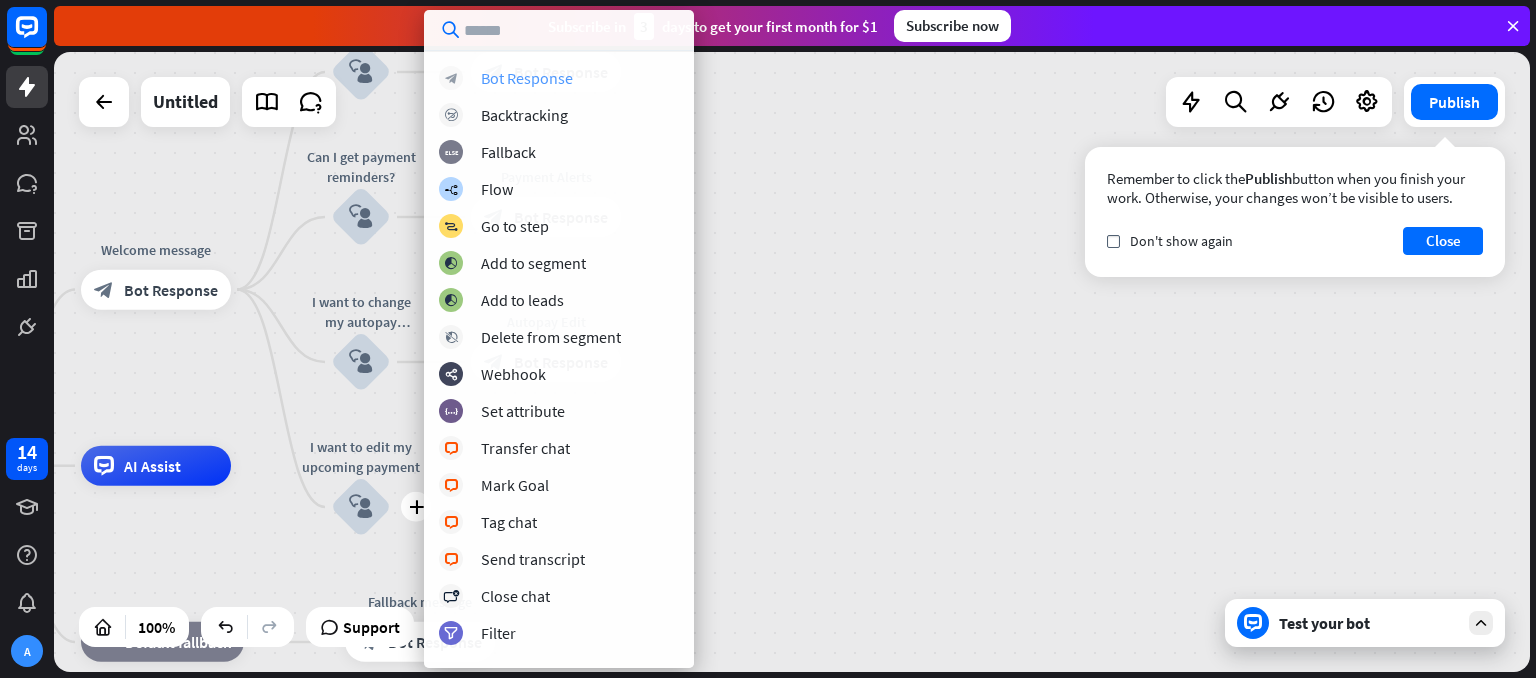 click on "Bot Response" at bounding box center (527, 78) 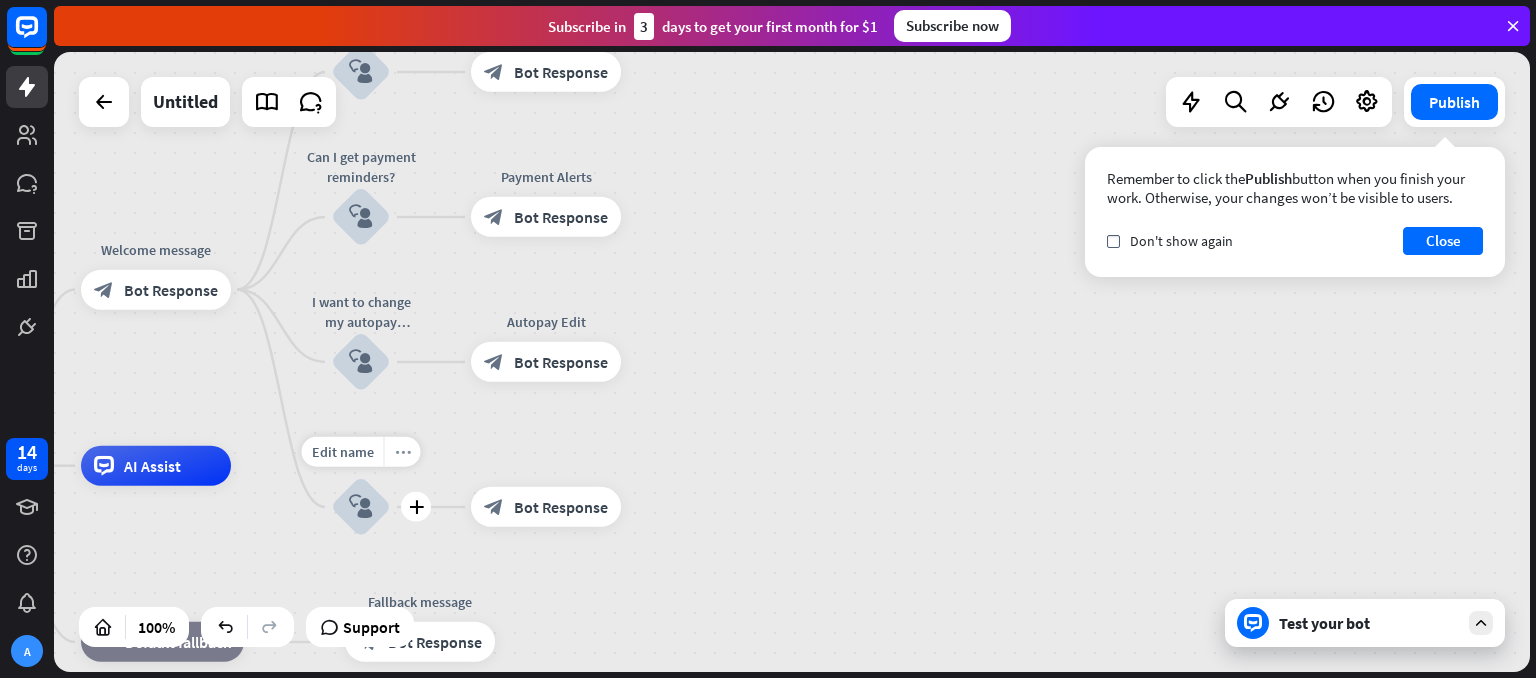 click on "more_horiz" at bounding box center (403, 452) 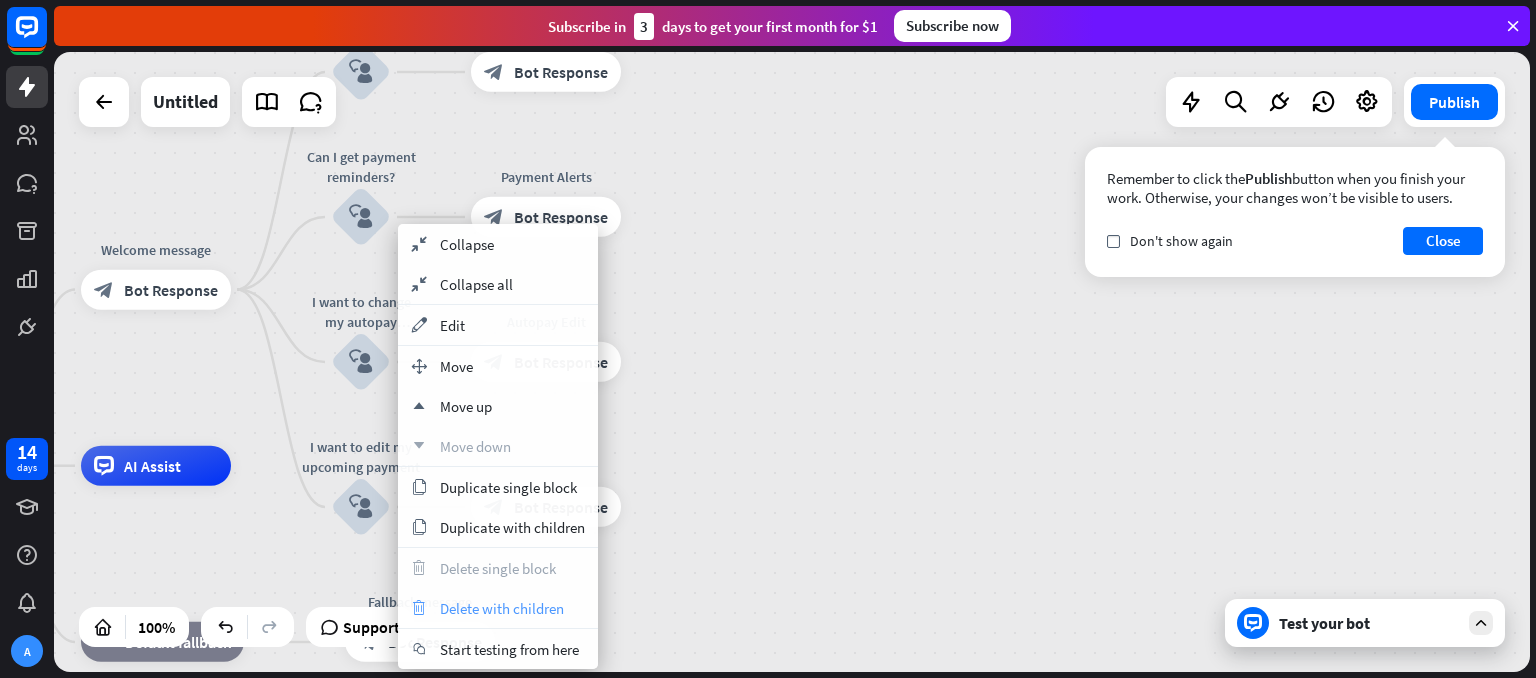 click on "Delete with children" at bounding box center (502, 608) 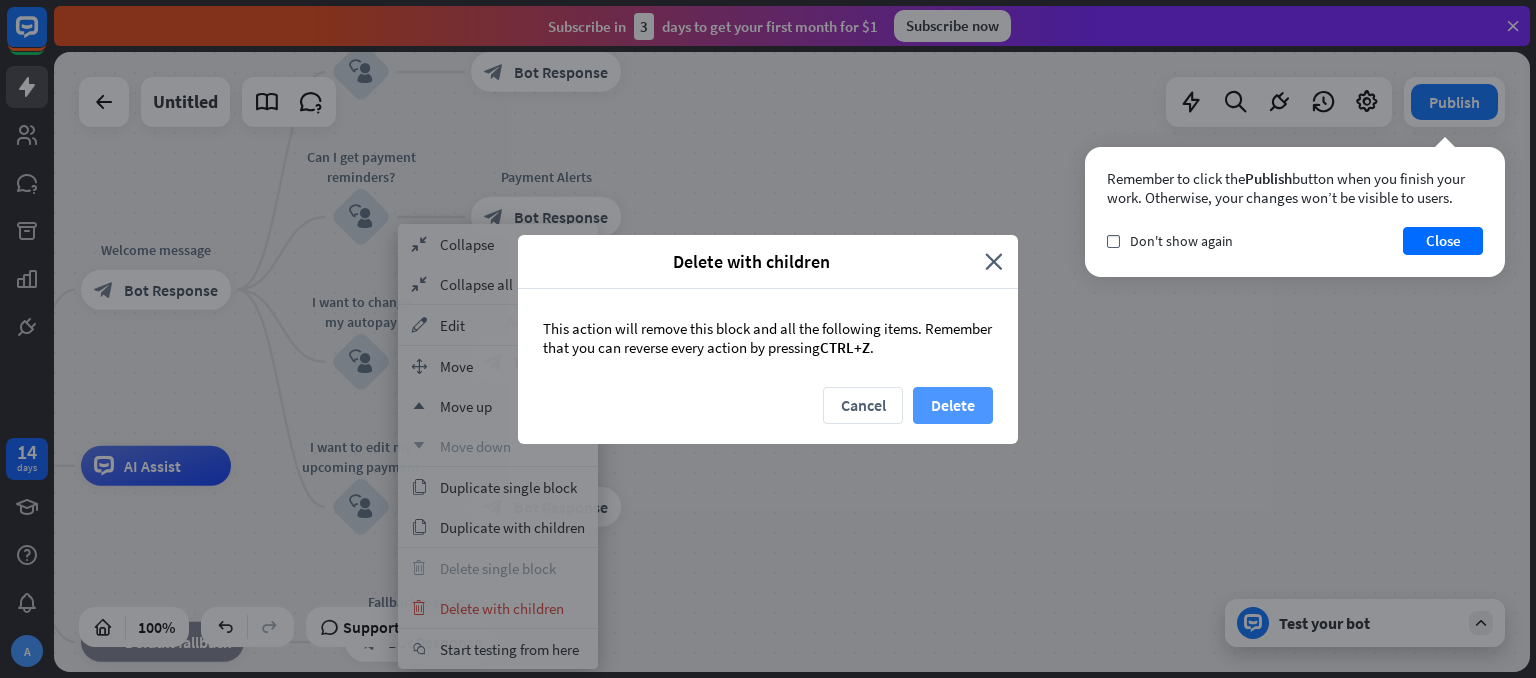 click on "Delete" at bounding box center (953, 405) 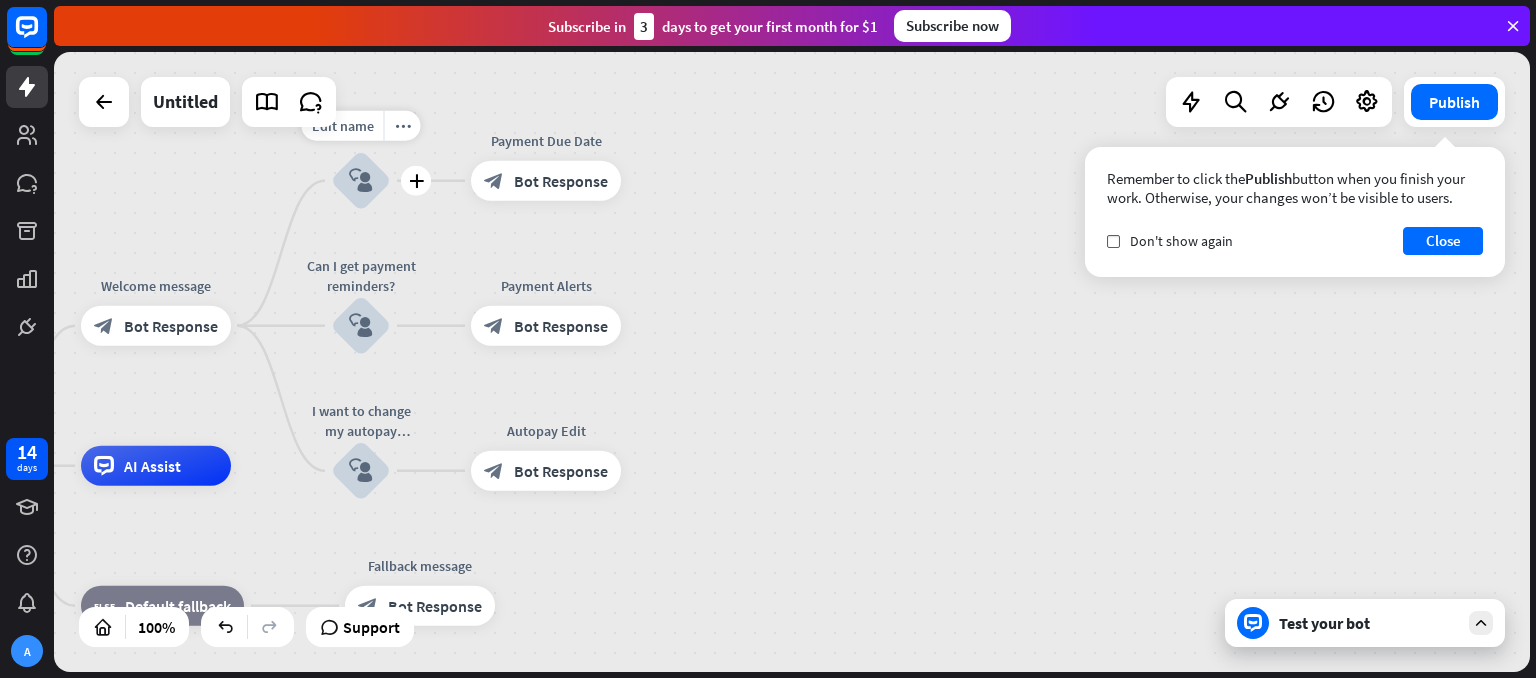 click on "block_user_input" at bounding box center (361, 181) 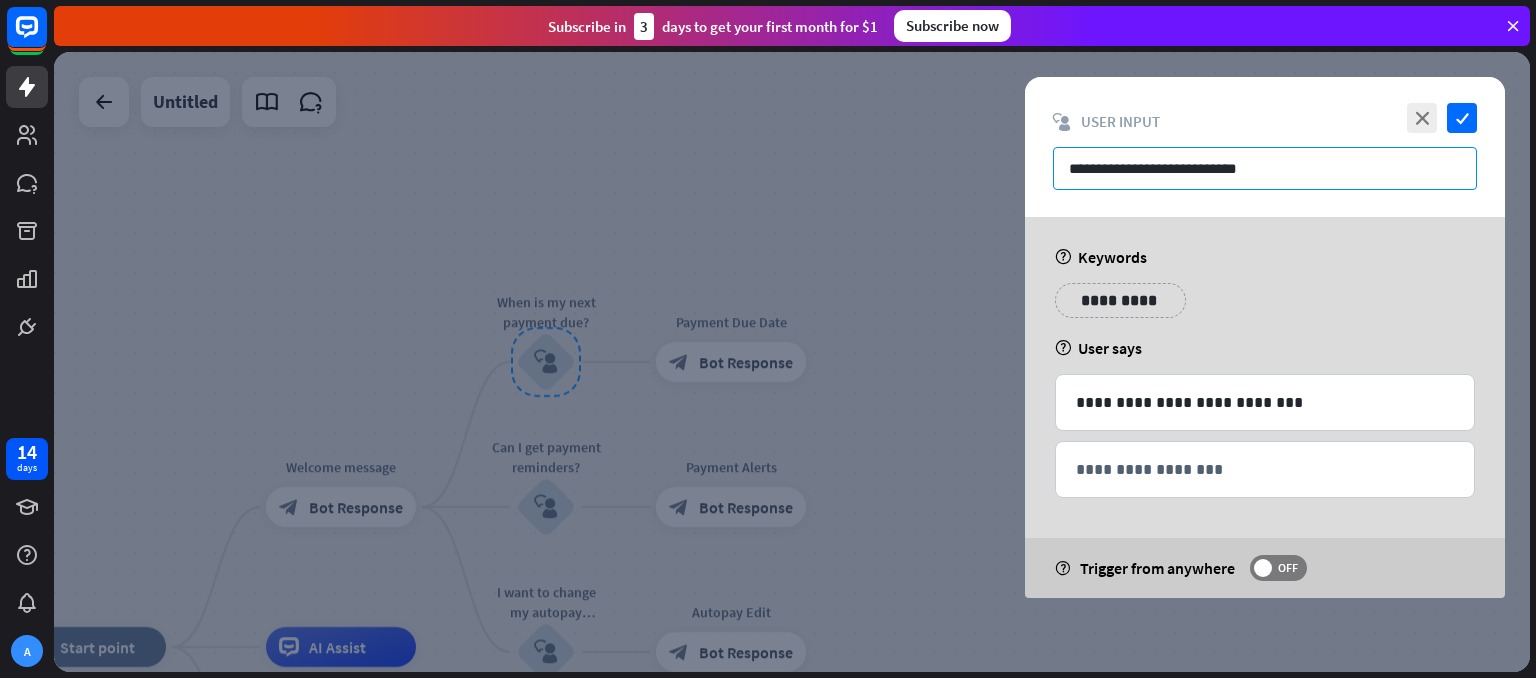 click on "**********" at bounding box center [1265, 168] 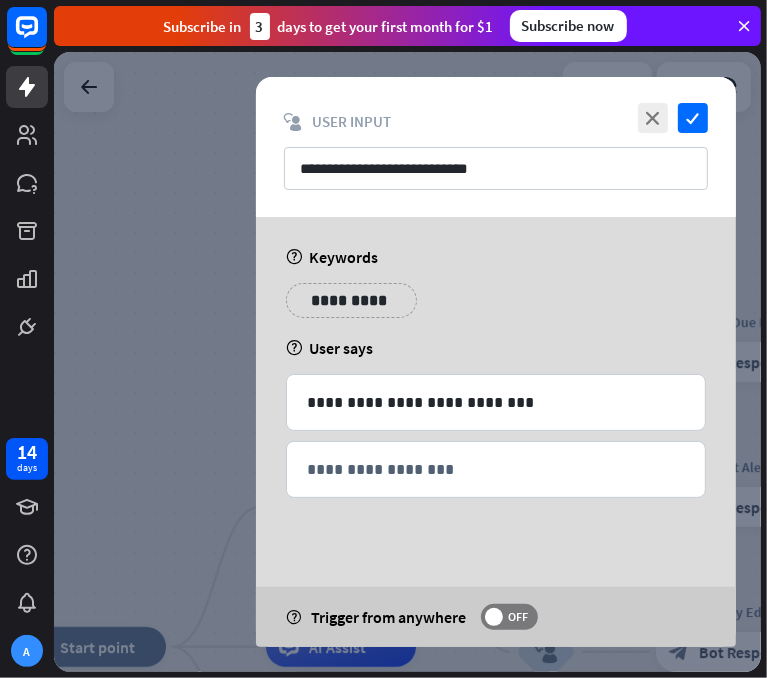 click at bounding box center [407, 362] 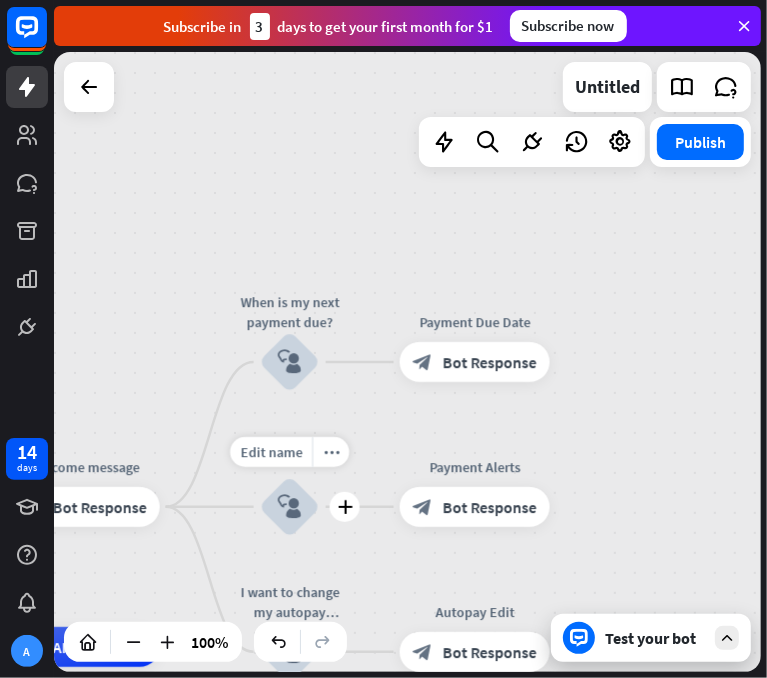 click on "block_user_input" at bounding box center [290, 507] 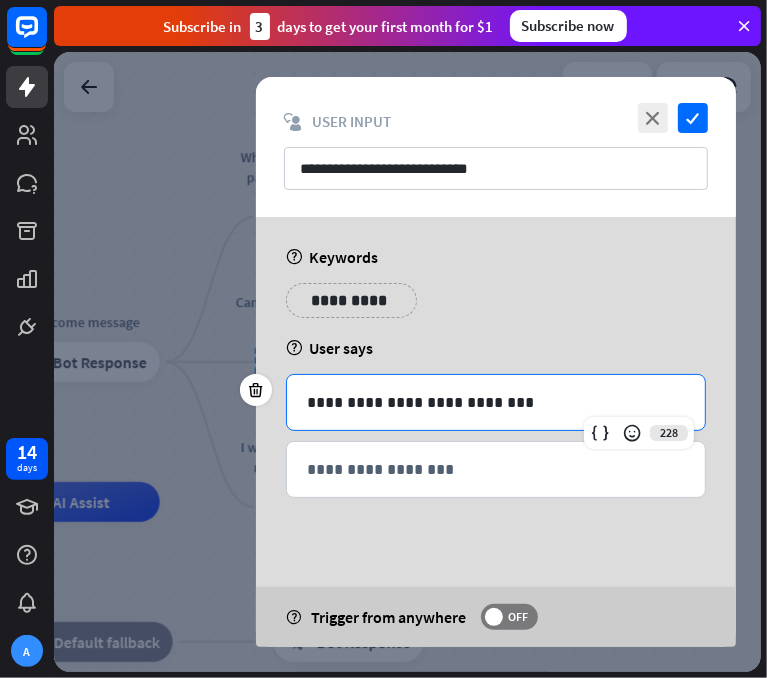 click on "**********" at bounding box center (496, 402) 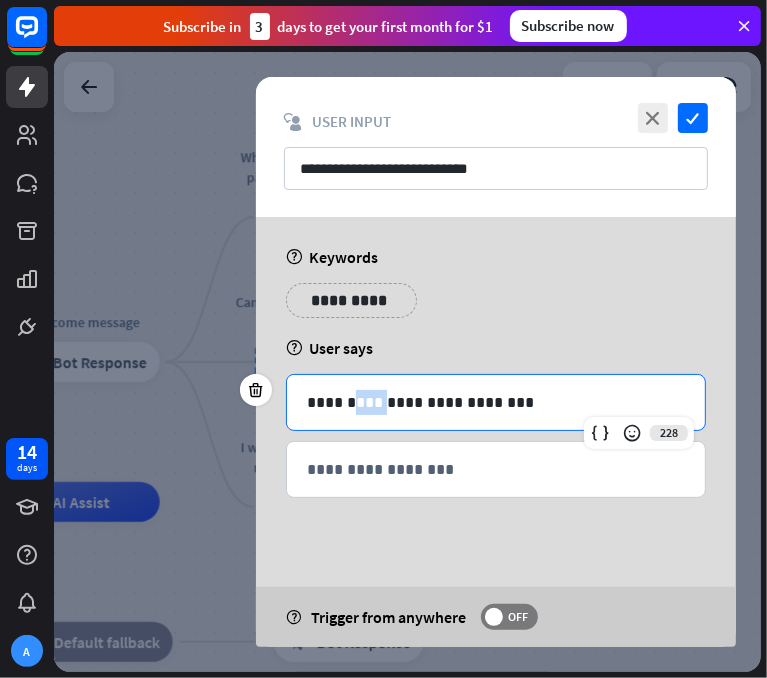 click on "**********" at bounding box center (496, 402) 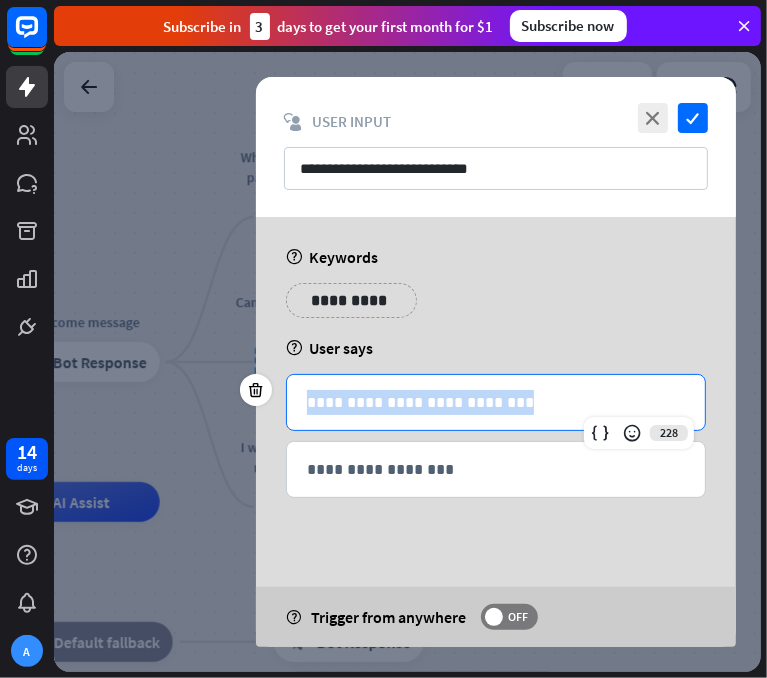 click on "**********" at bounding box center [496, 402] 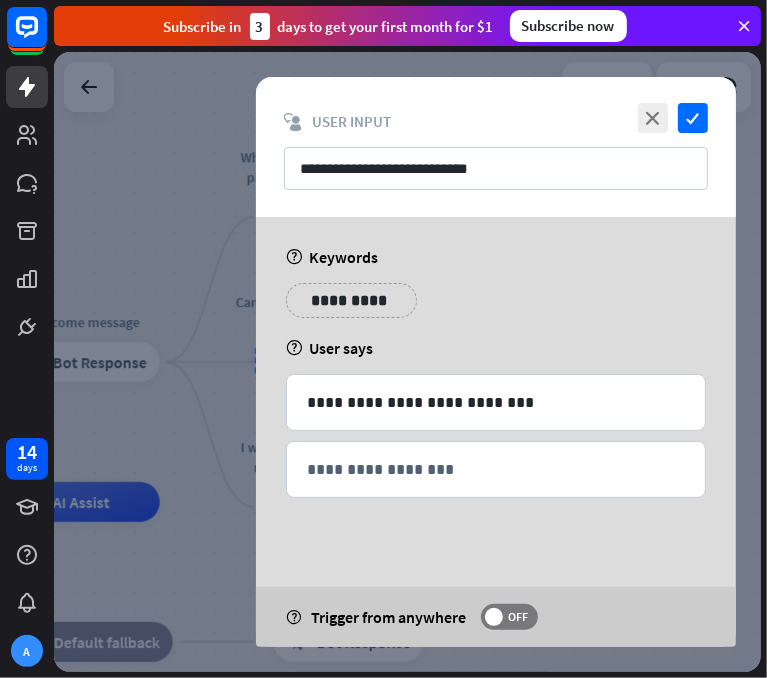 click at bounding box center (407, 362) 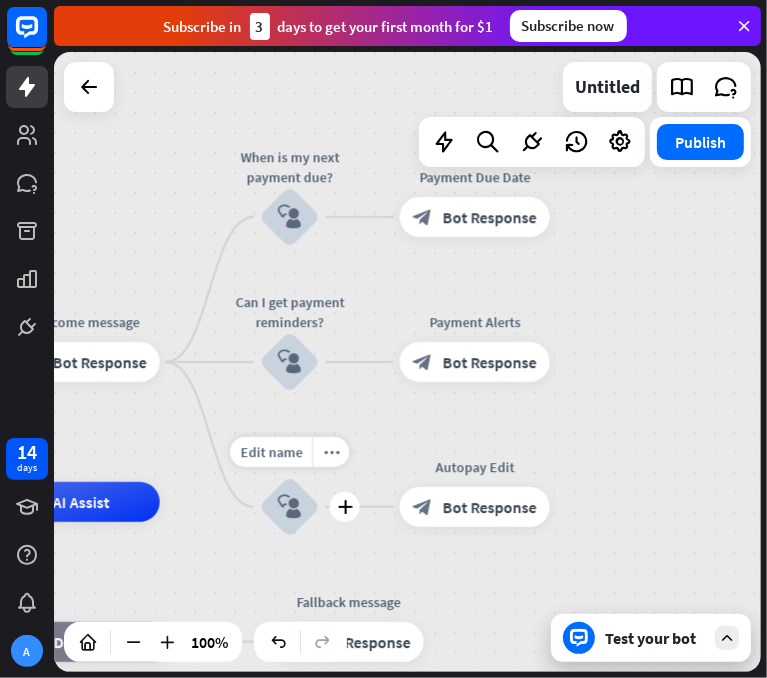 click on "block_user_input" at bounding box center [290, 507] 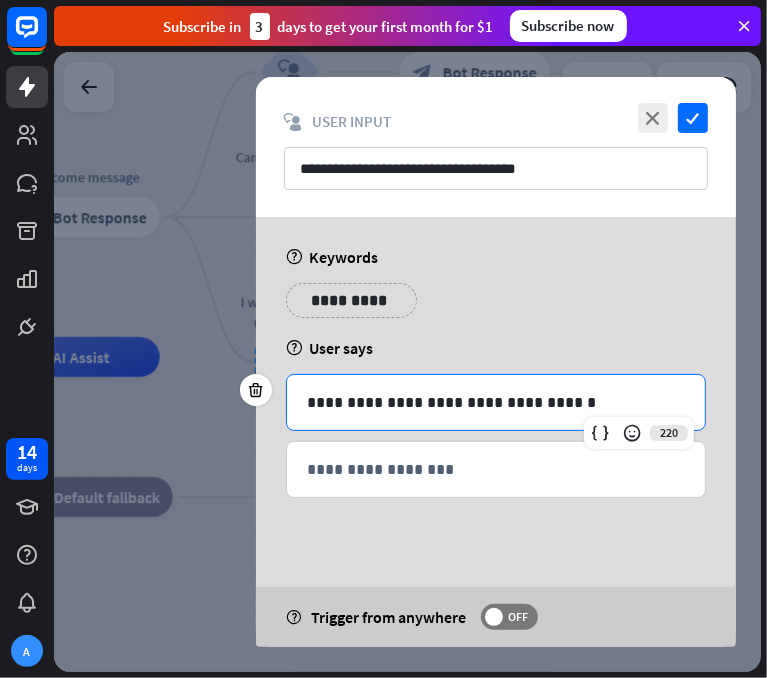 click on "**********" at bounding box center [496, 402] 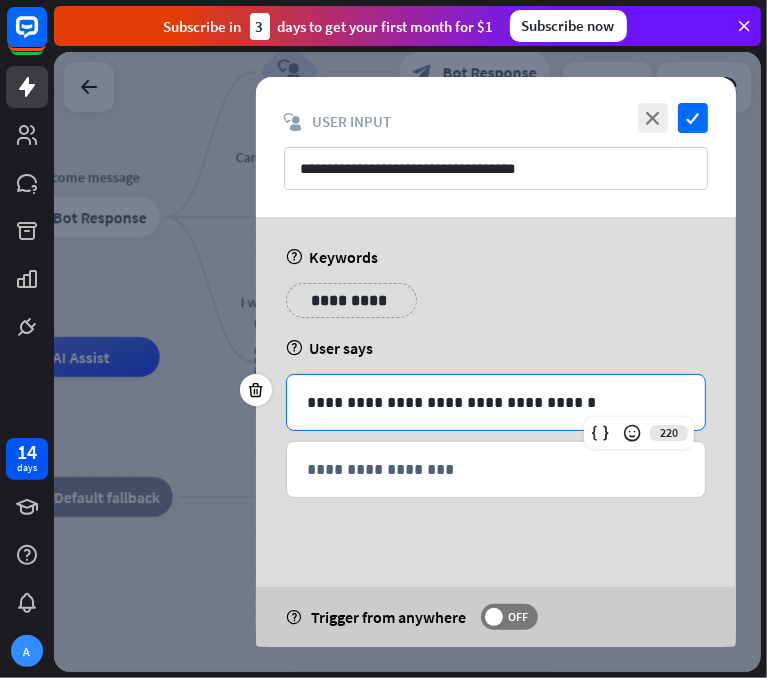 click on "**********" at bounding box center [496, 402] 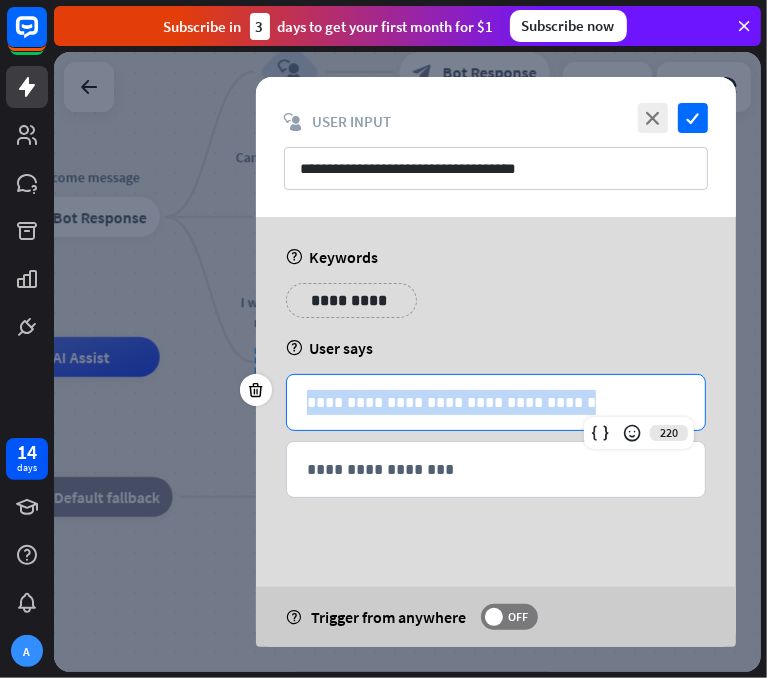 click on "**********" at bounding box center [496, 402] 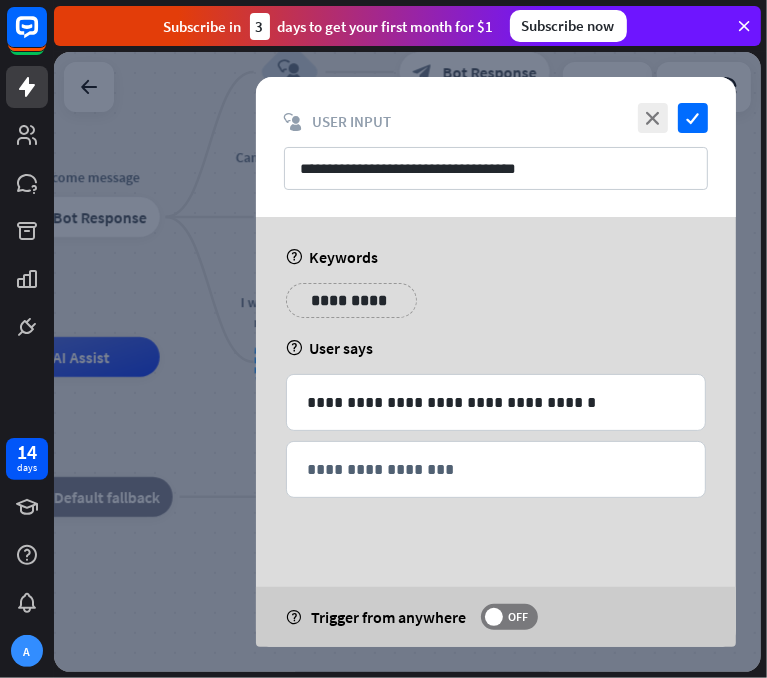 click at bounding box center (407, 362) 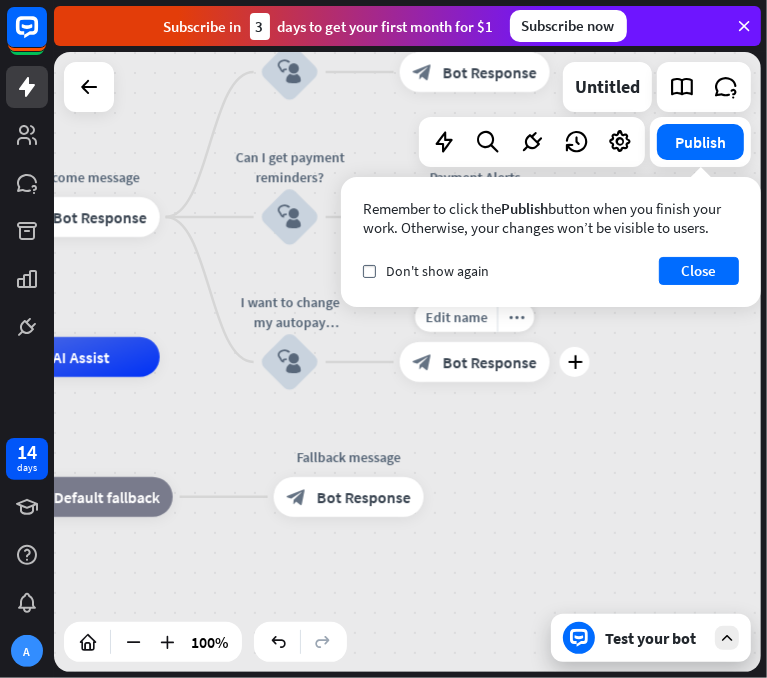 click on "Bot Response" at bounding box center (490, 362) 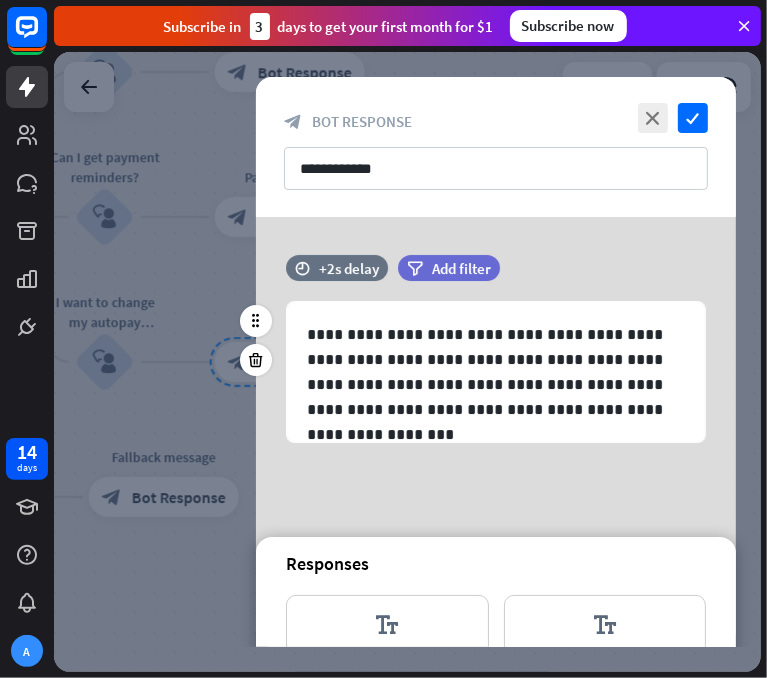 click at bounding box center (407, 362) 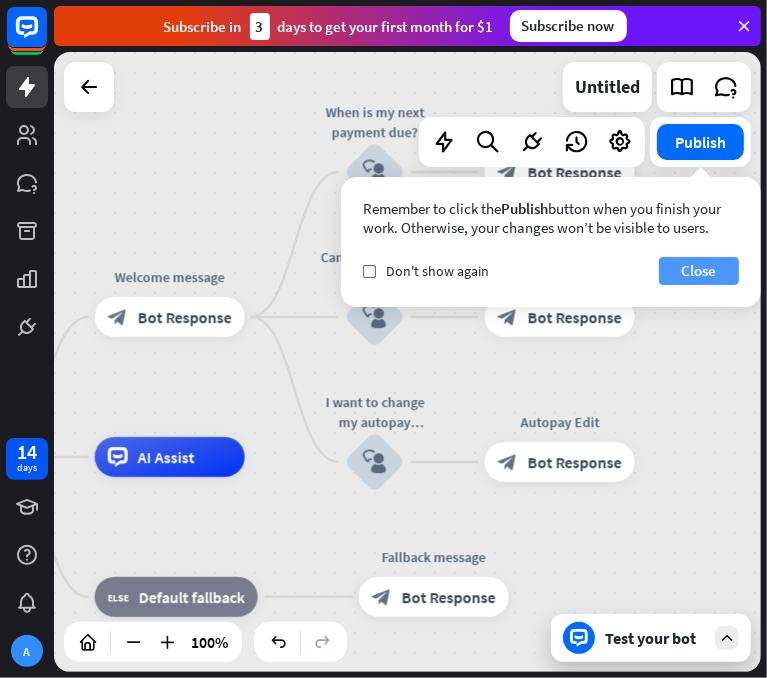 click on "Close" at bounding box center (699, 271) 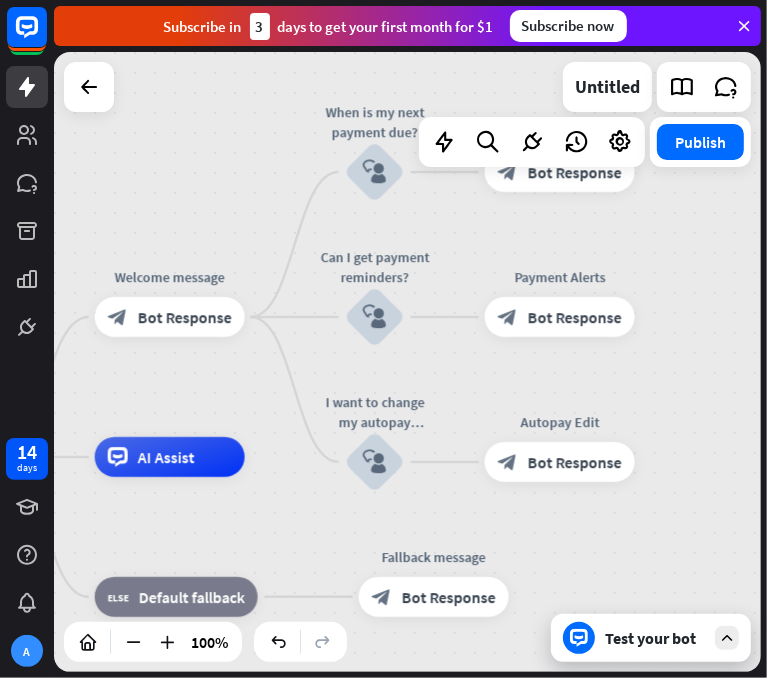 click at bounding box center [579, 638] 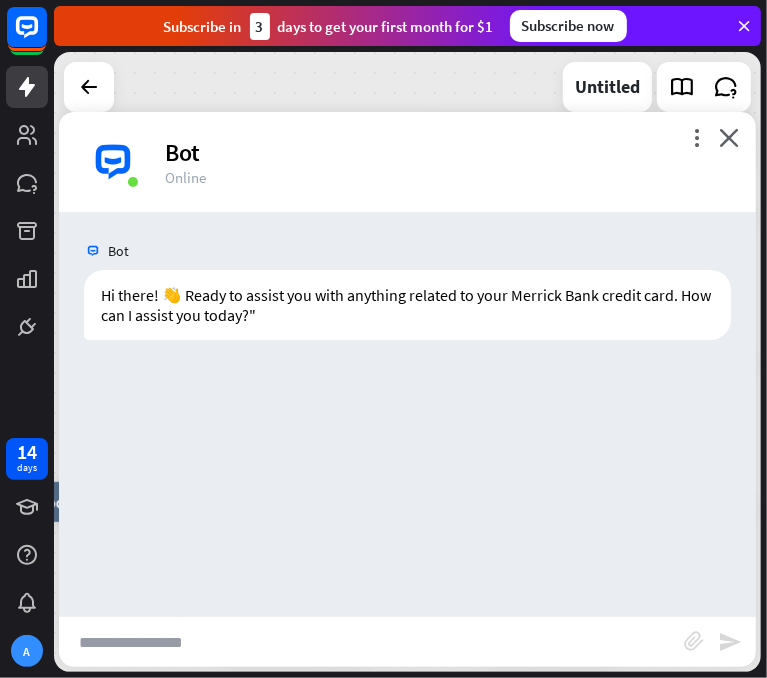 click on "home_2   Start point                 Welcome message   block_bot_response   Bot Response                     When is my next payment due?   block_user_input                 Payment Due Date   block_bot_response   Bot Response                 Can I get payment reminders?   block_user_input                 Payment Alerts   block_bot_response   Bot Response                 I want to change my autopay settings   block_user_input                 Autopay Edit   block_bot_response   Bot Response                     AI Assist                   block_fallback   Default fallback                 Fallback message   block_bot_response   Bot Response
Untitled
Publish
100%           Support                     close   Interactions   block_user_input   Bot Response block_fallback   Fallback filter   Filter block_attachment   Attachment input builder_tree   Flow Actions" at bounding box center (410, 365) 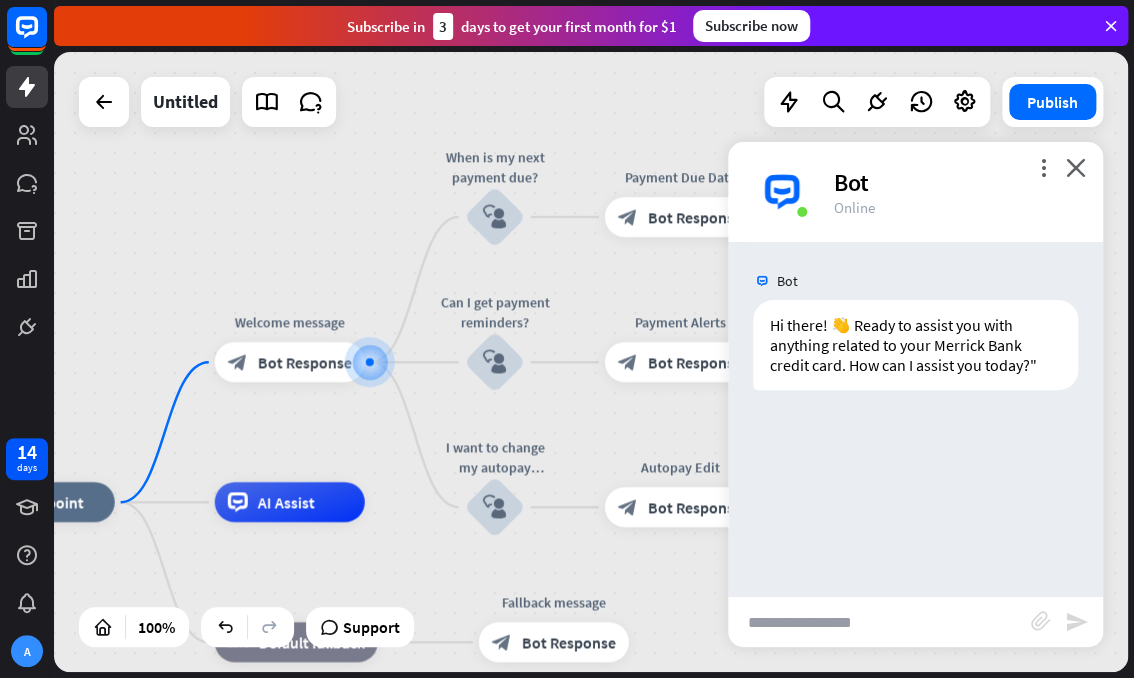click at bounding box center (879, 622) 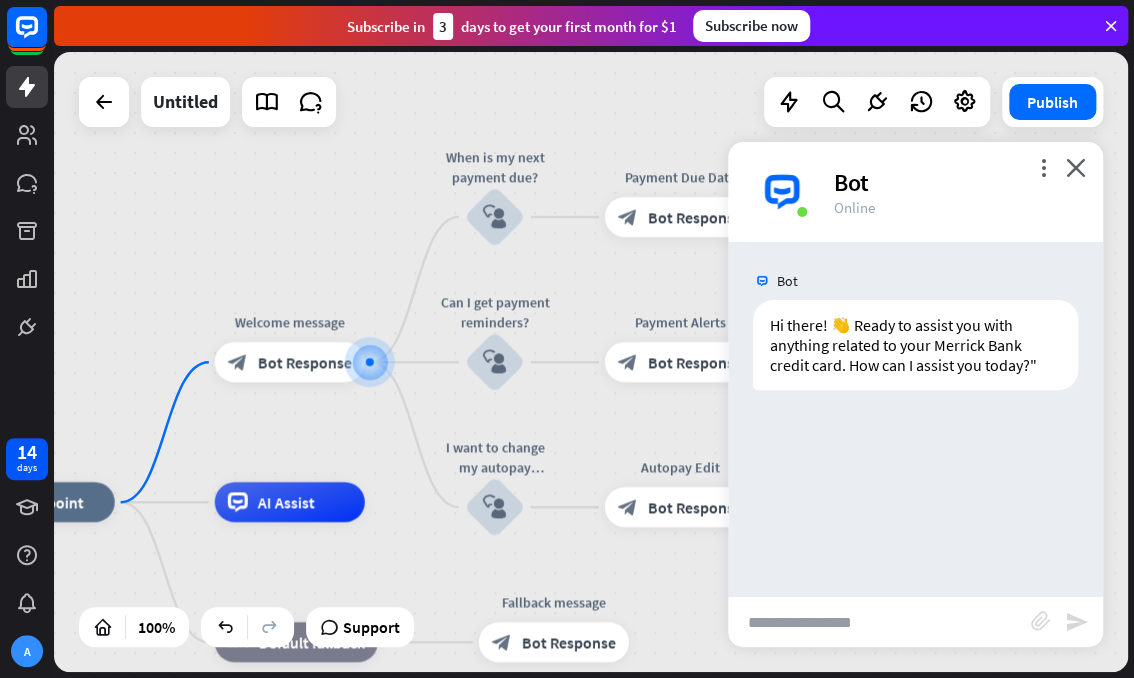 paste on "**********" 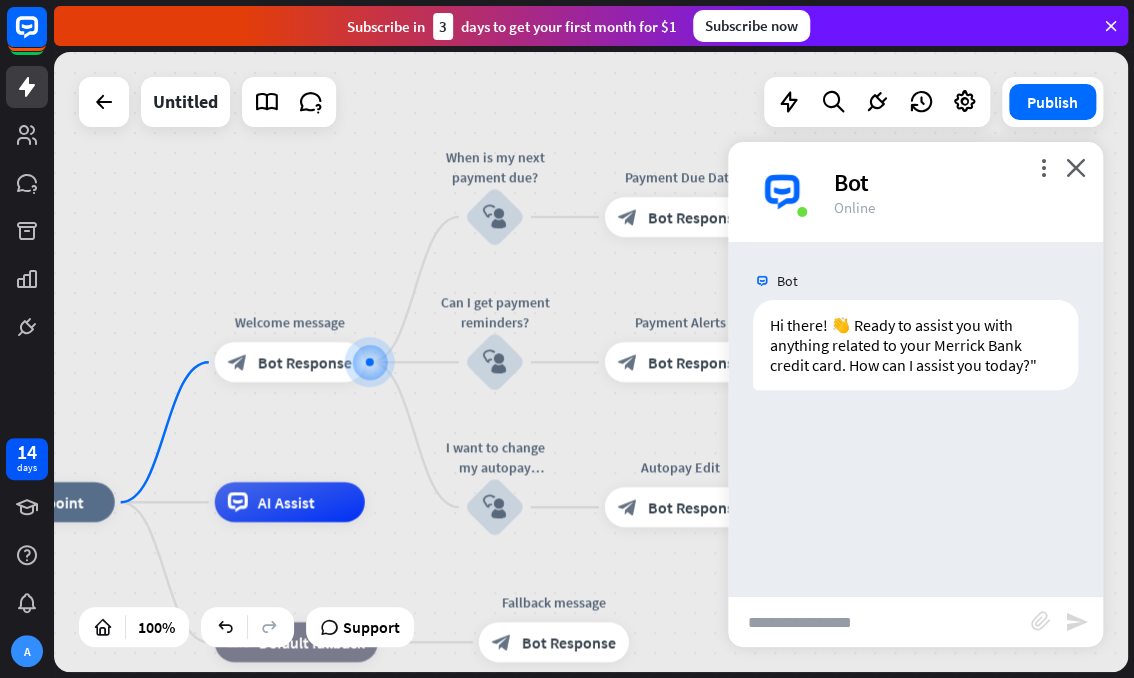 type on "**********" 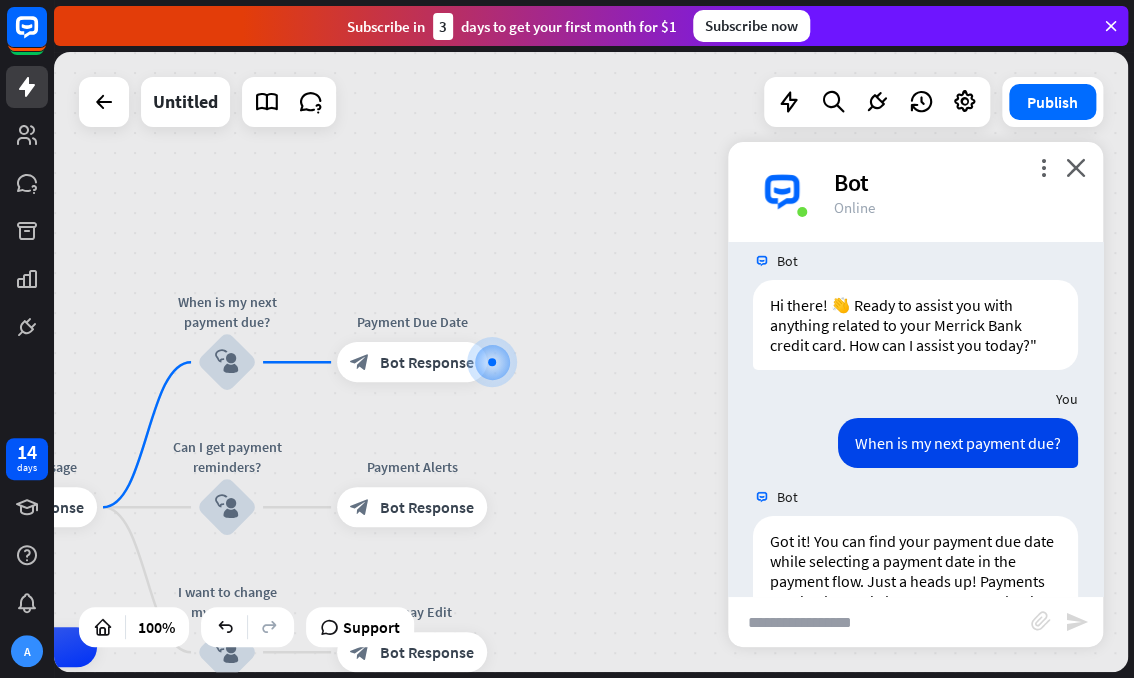scroll, scrollTop: 140, scrollLeft: 0, axis: vertical 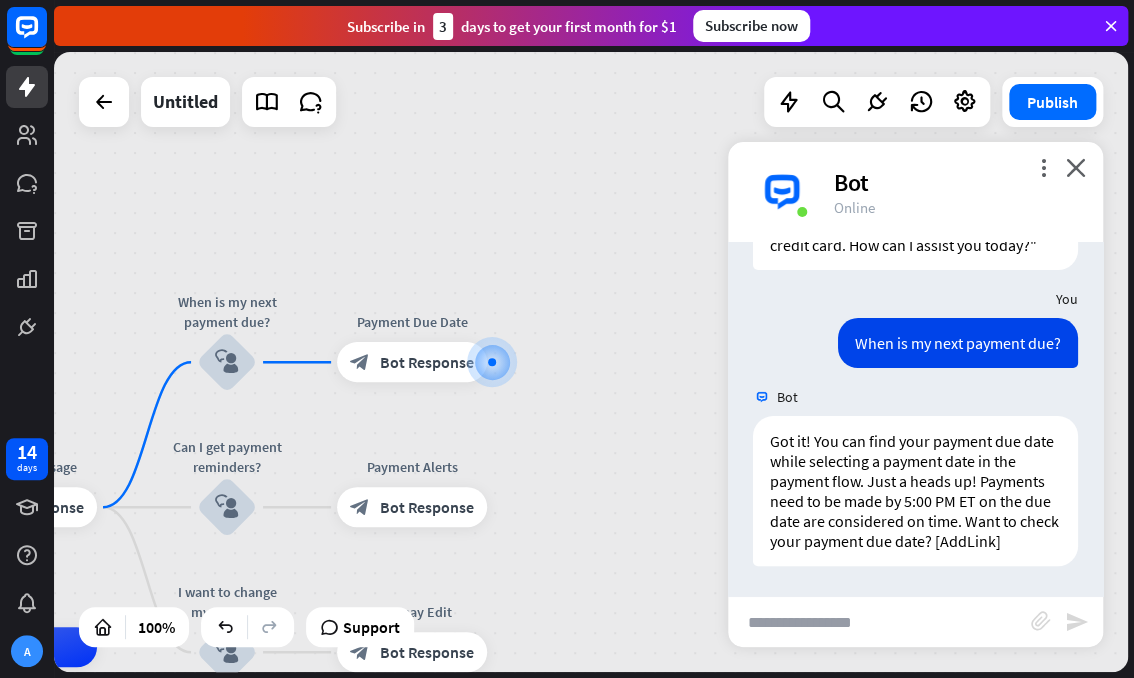 click at bounding box center [879, 622] 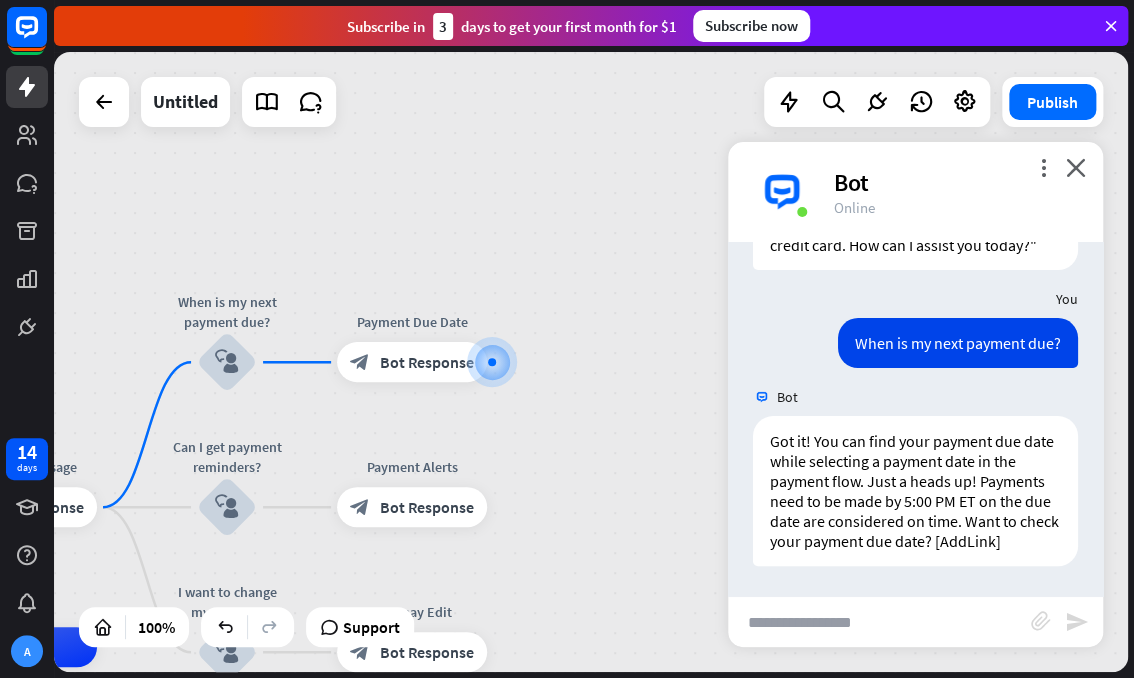 paste on "**********" 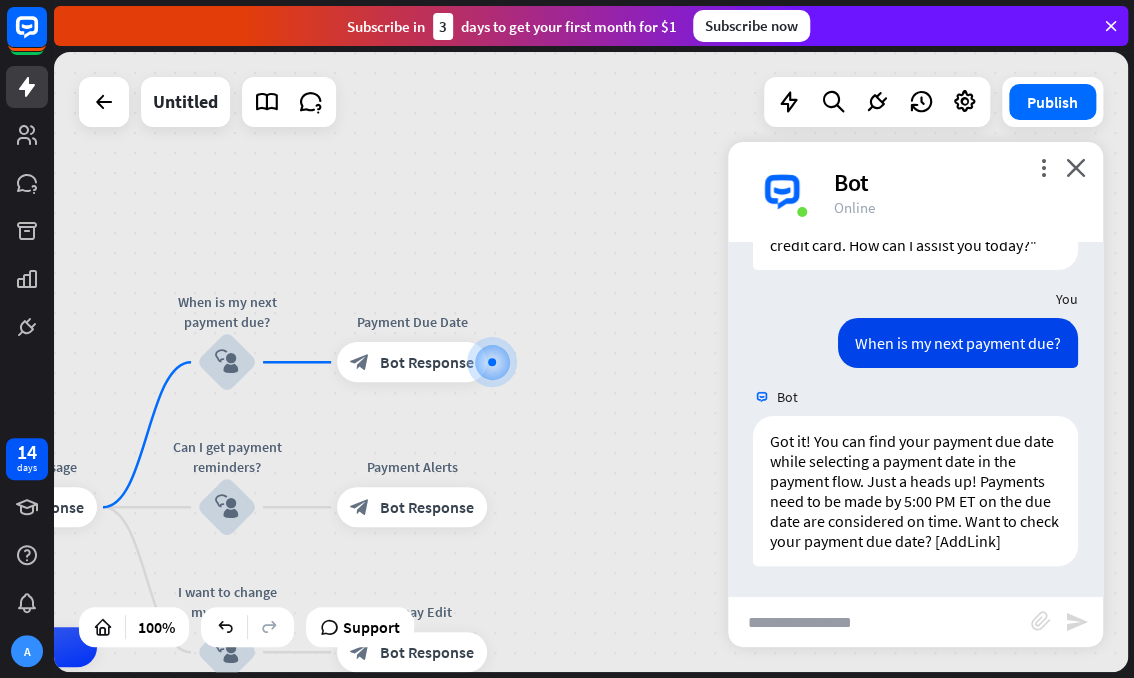 type on "**********" 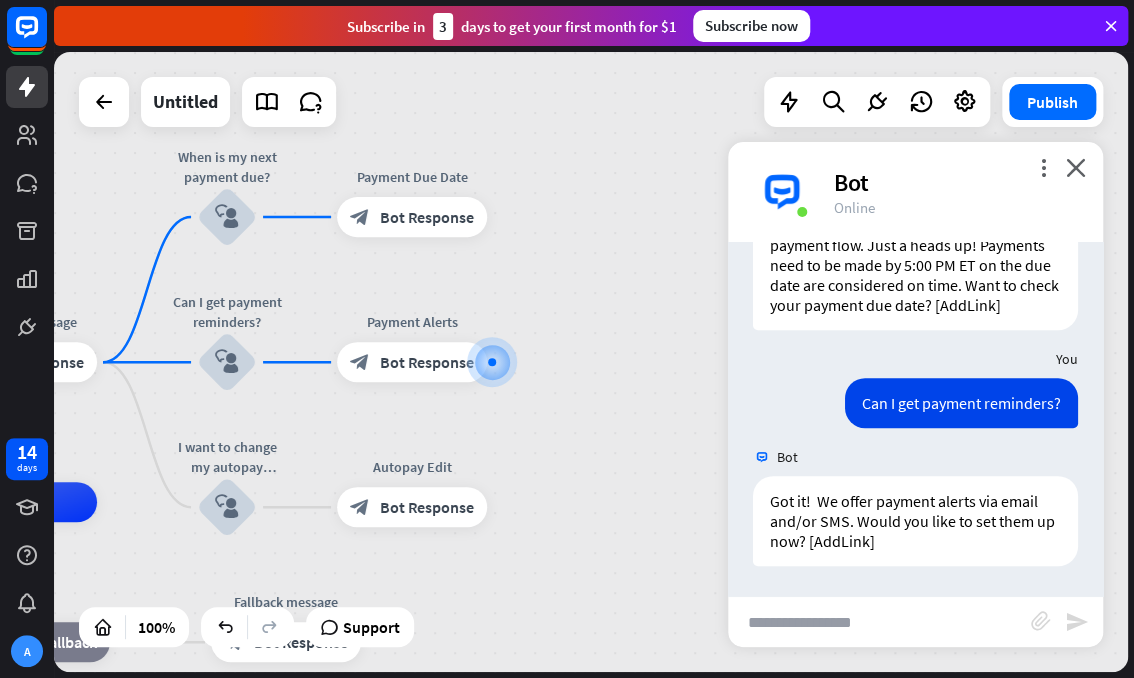 scroll, scrollTop: 376, scrollLeft: 0, axis: vertical 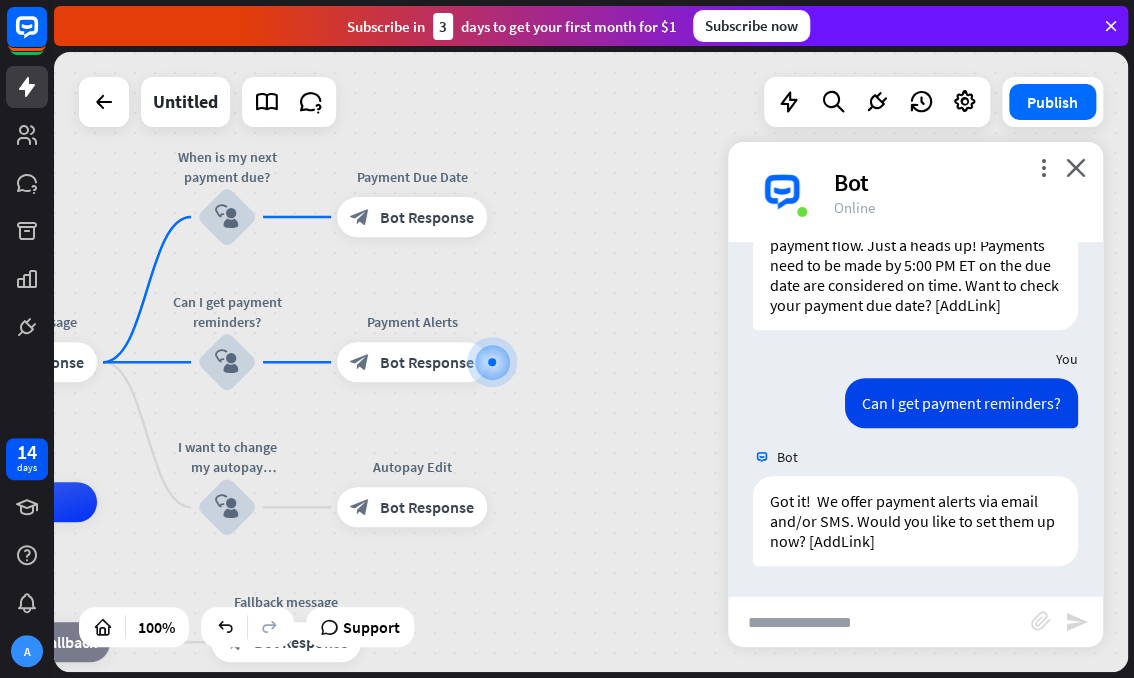 click at bounding box center [879, 622] 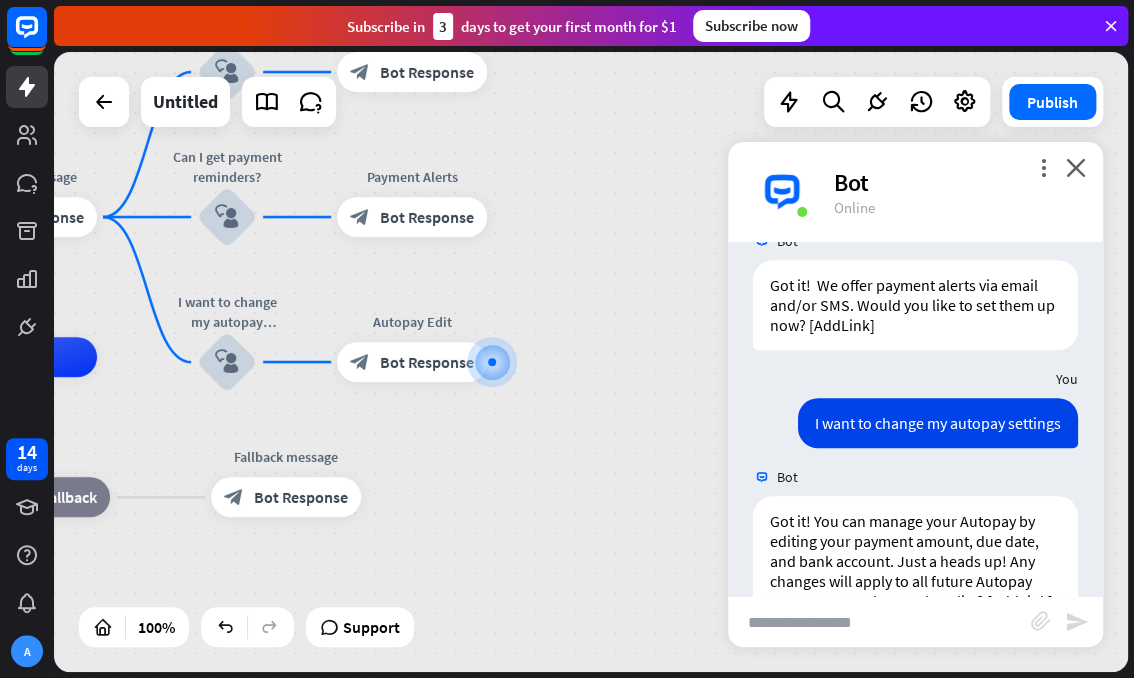 scroll, scrollTop: 672, scrollLeft: 0, axis: vertical 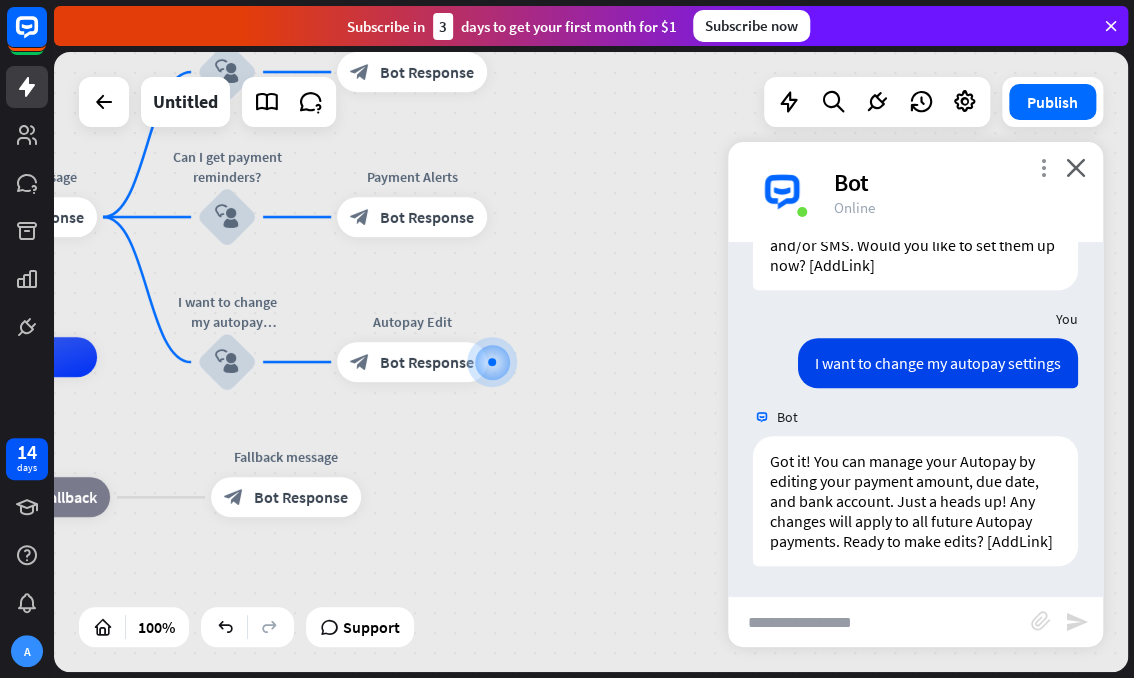 click on "more_vert" at bounding box center [1043, 167] 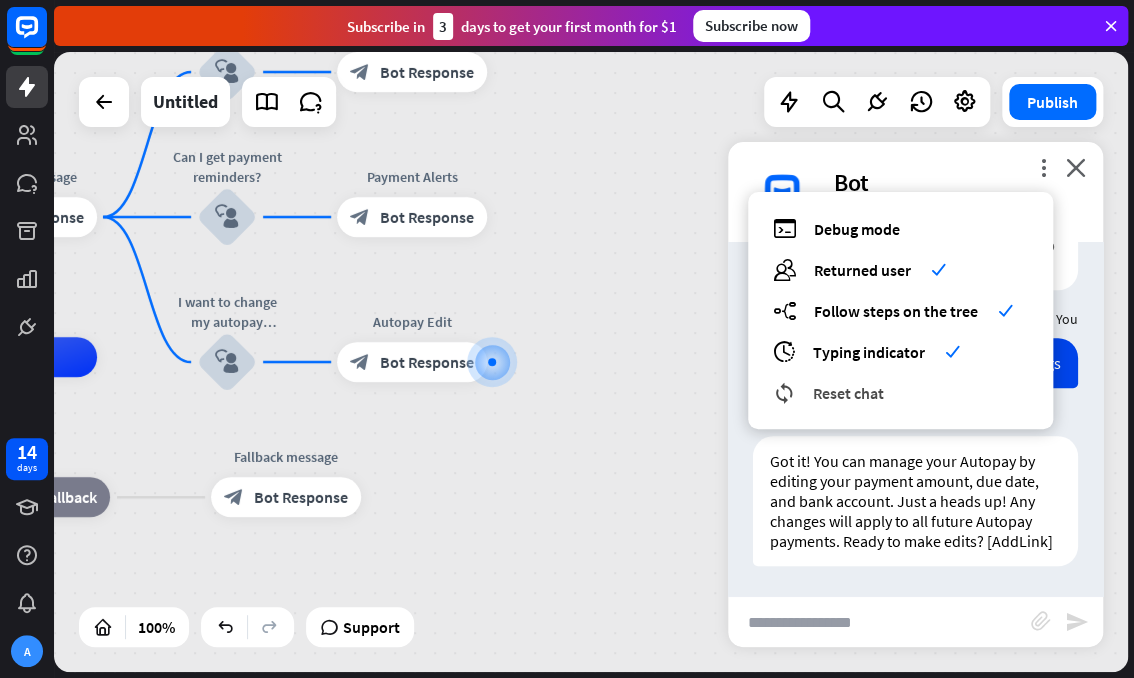 click on "Reset chat" at bounding box center (848, 393) 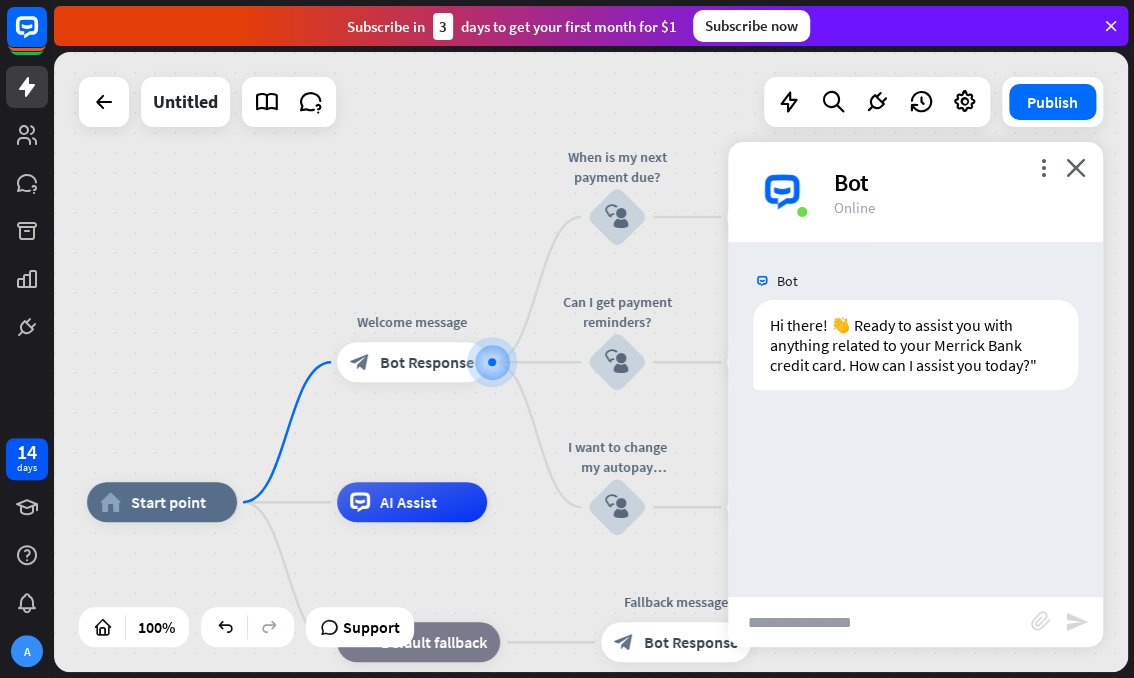 click at bounding box center [879, 622] 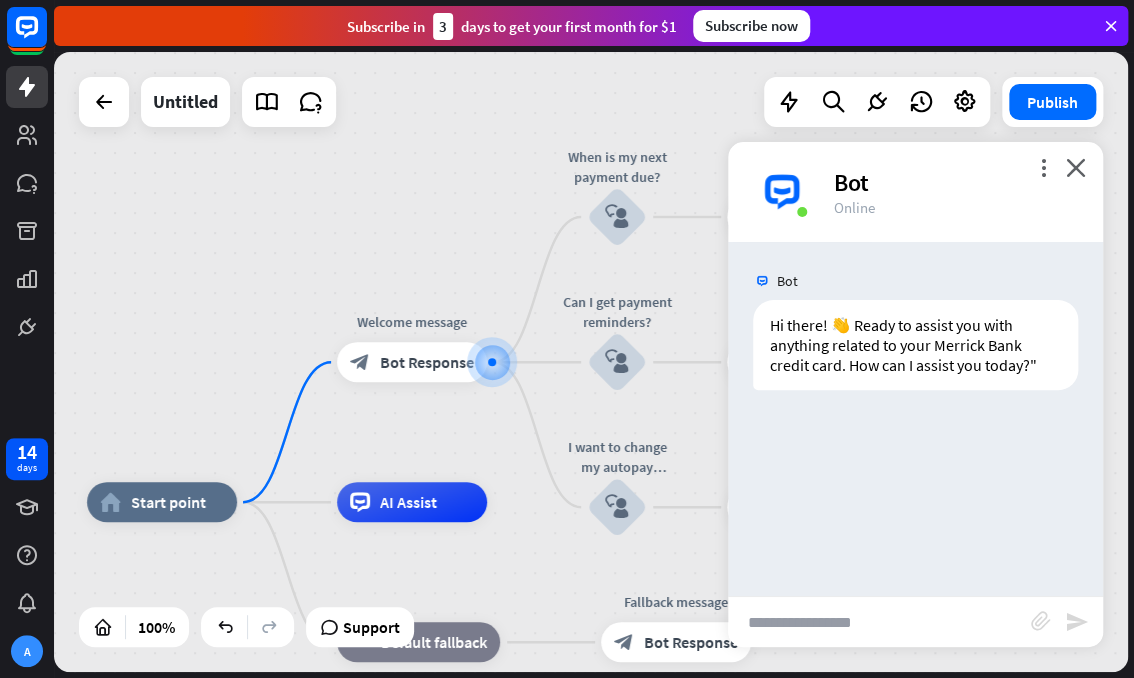 paste on "**********" 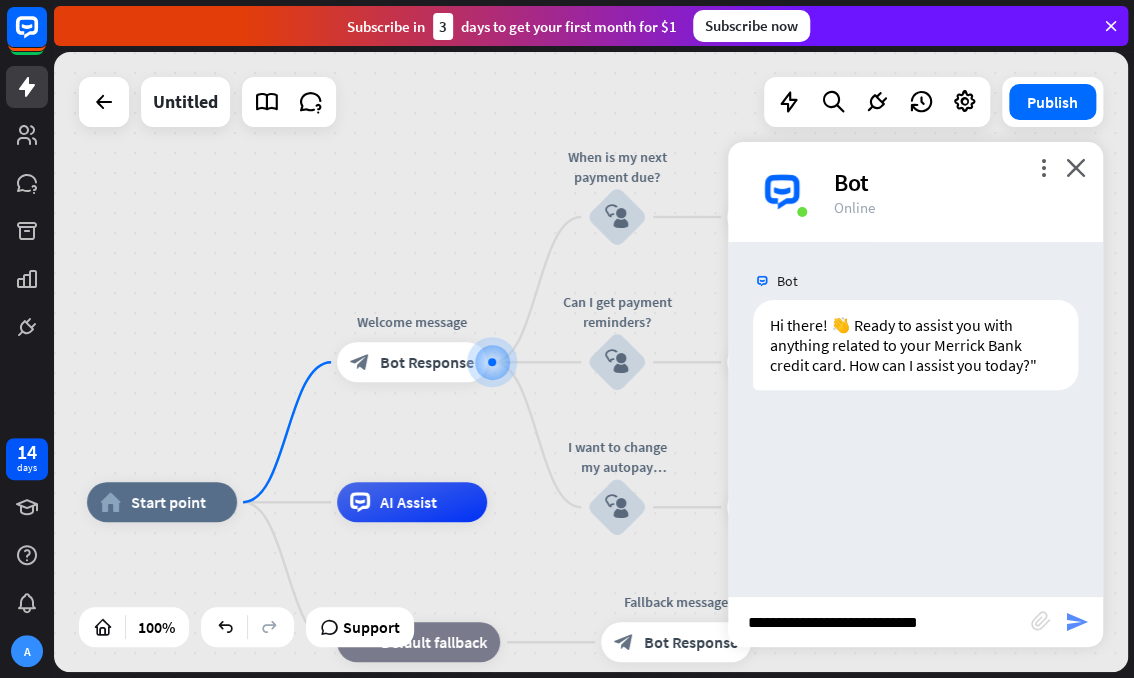 type on "**********" 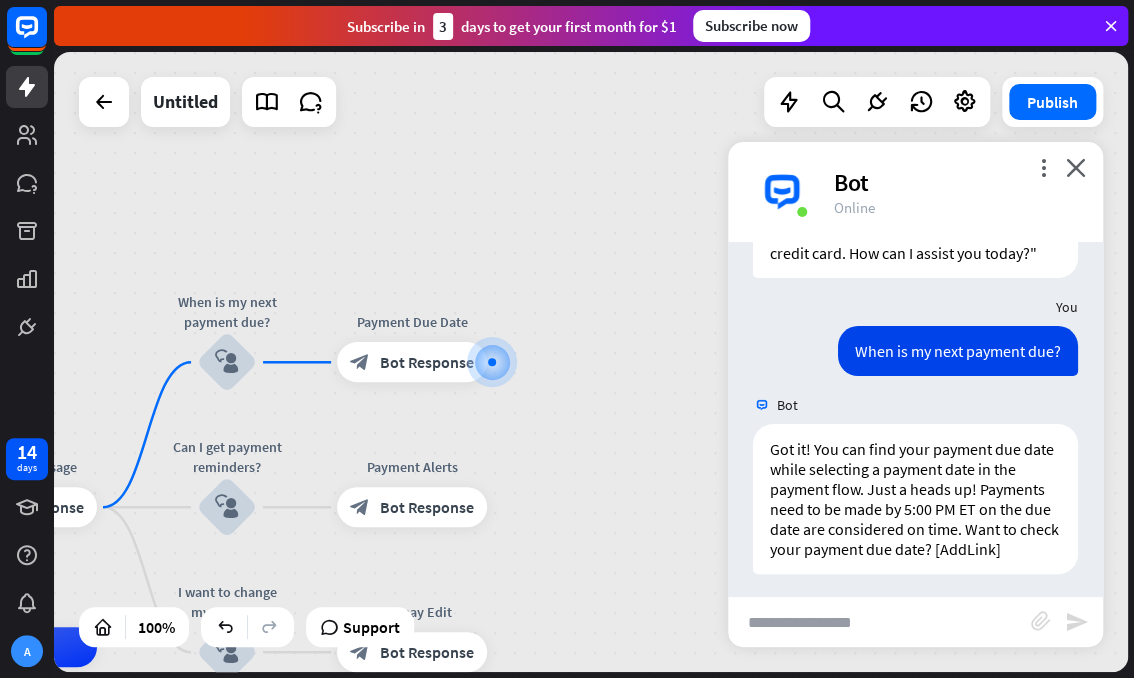 scroll, scrollTop: 140, scrollLeft: 0, axis: vertical 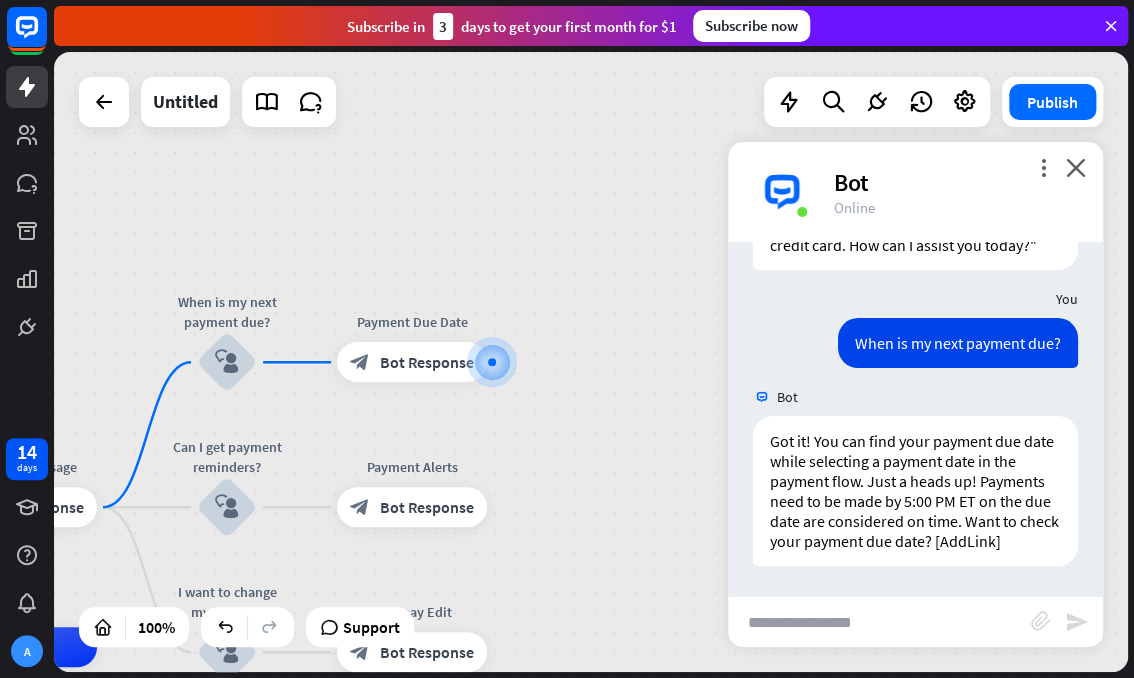 click at bounding box center (879, 622) 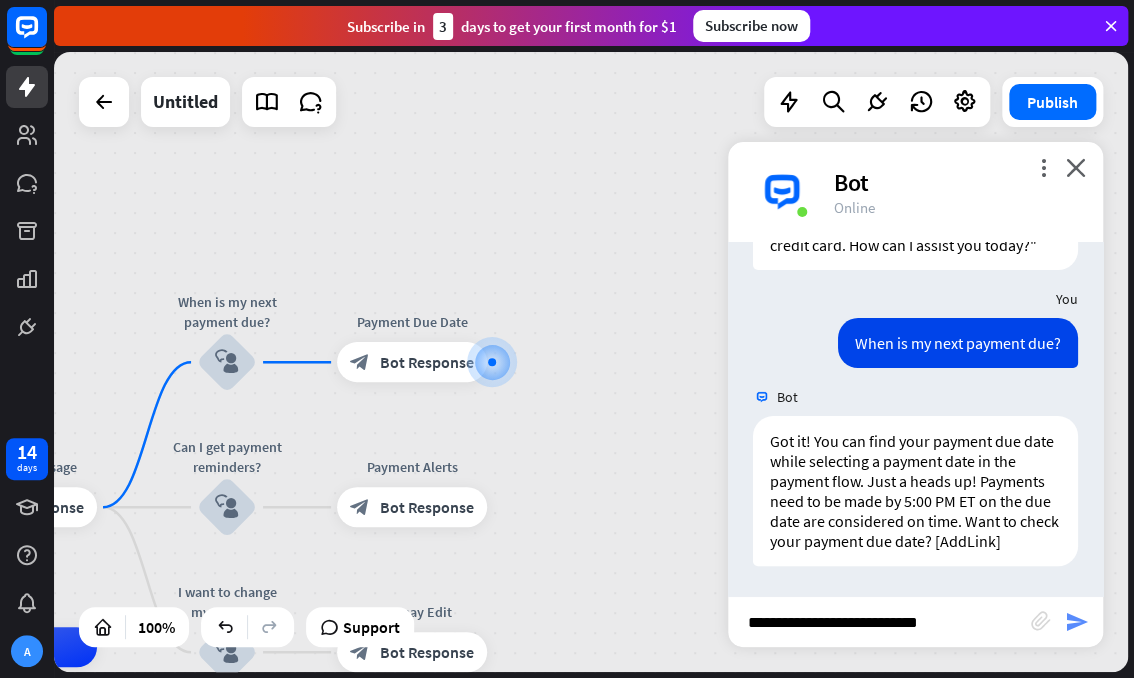 type on "**********" 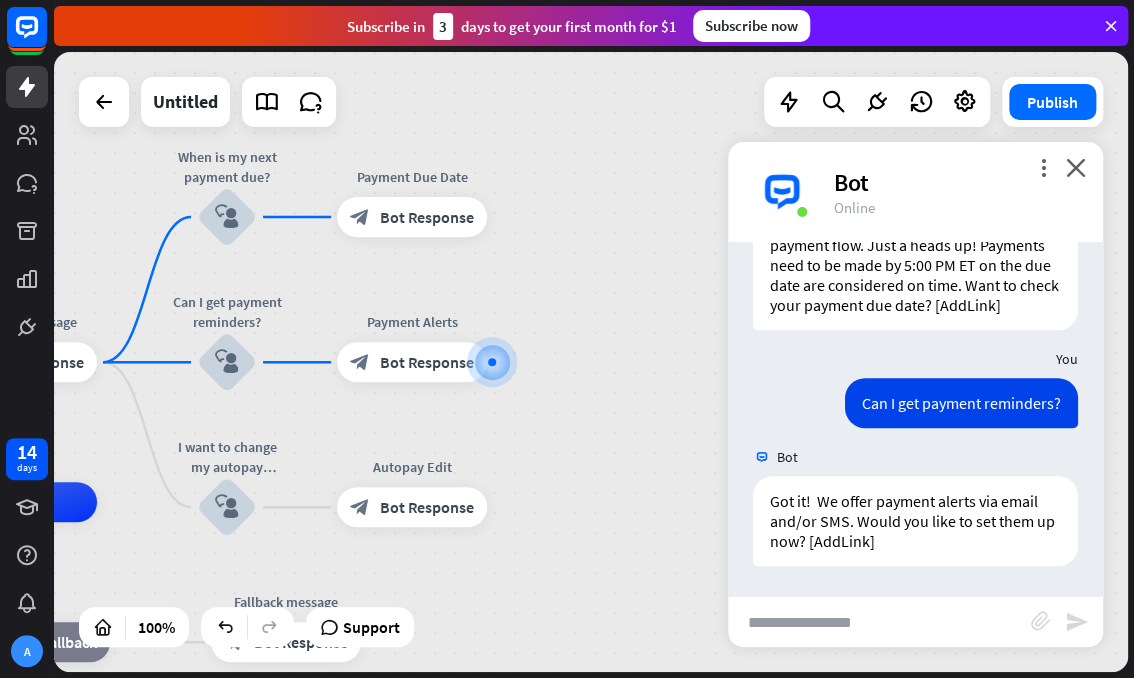 scroll, scrollTop: 376, scrollLeft: 0, axis: vertical 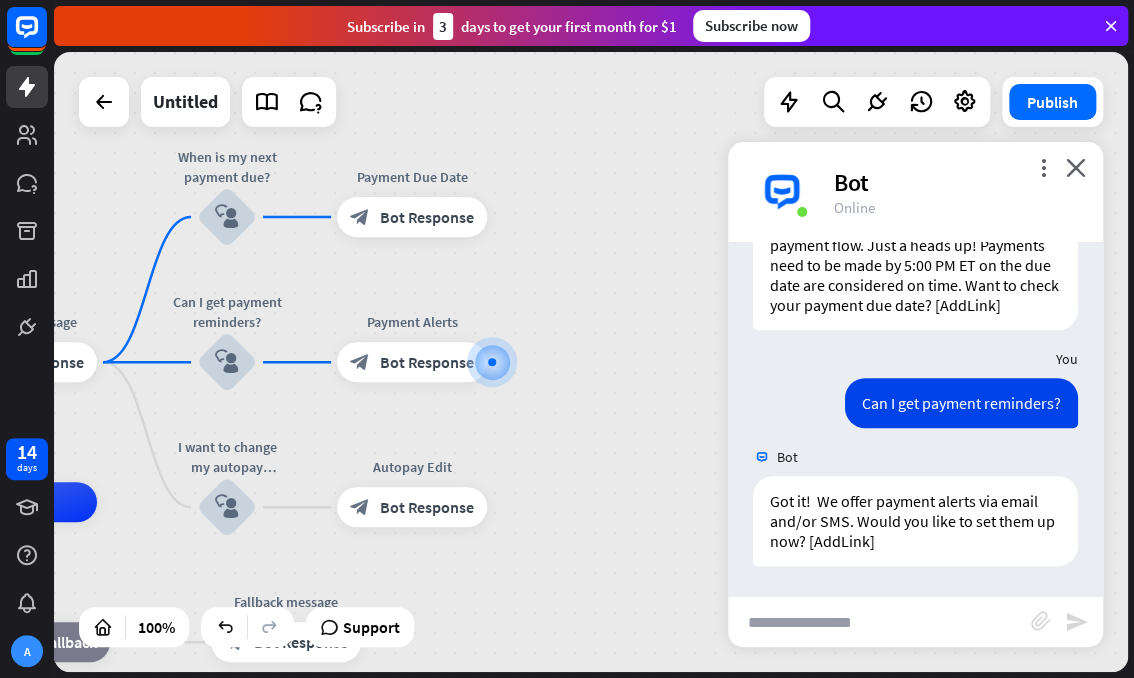 click at bounding box center [879, 622] 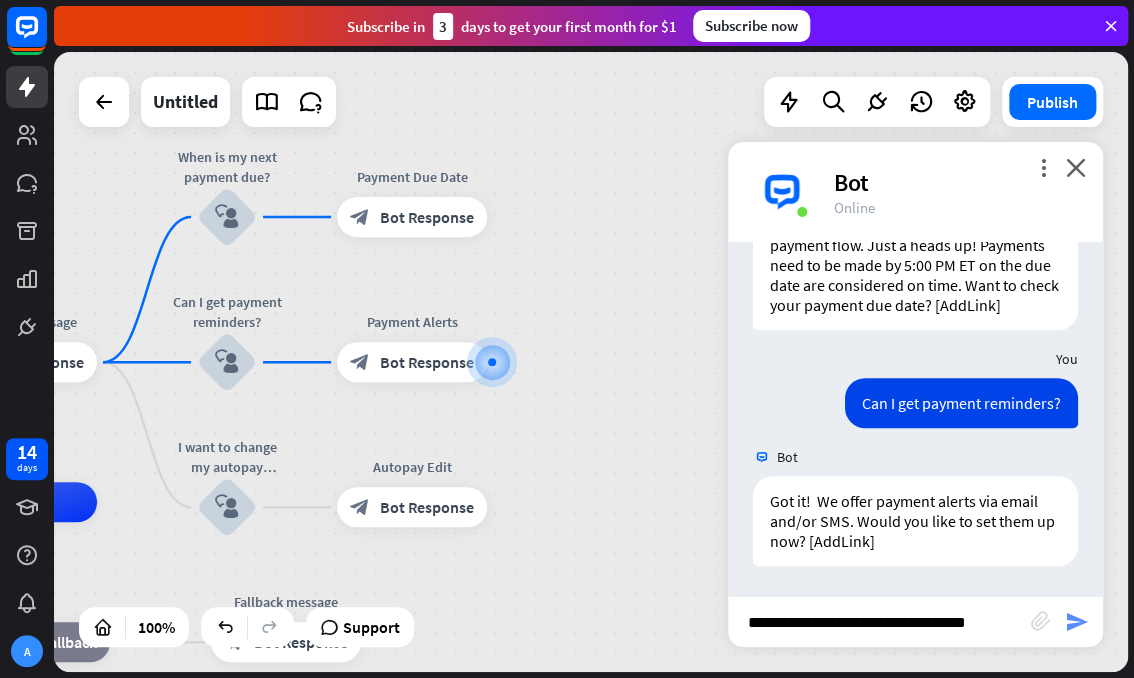 type on "**********" 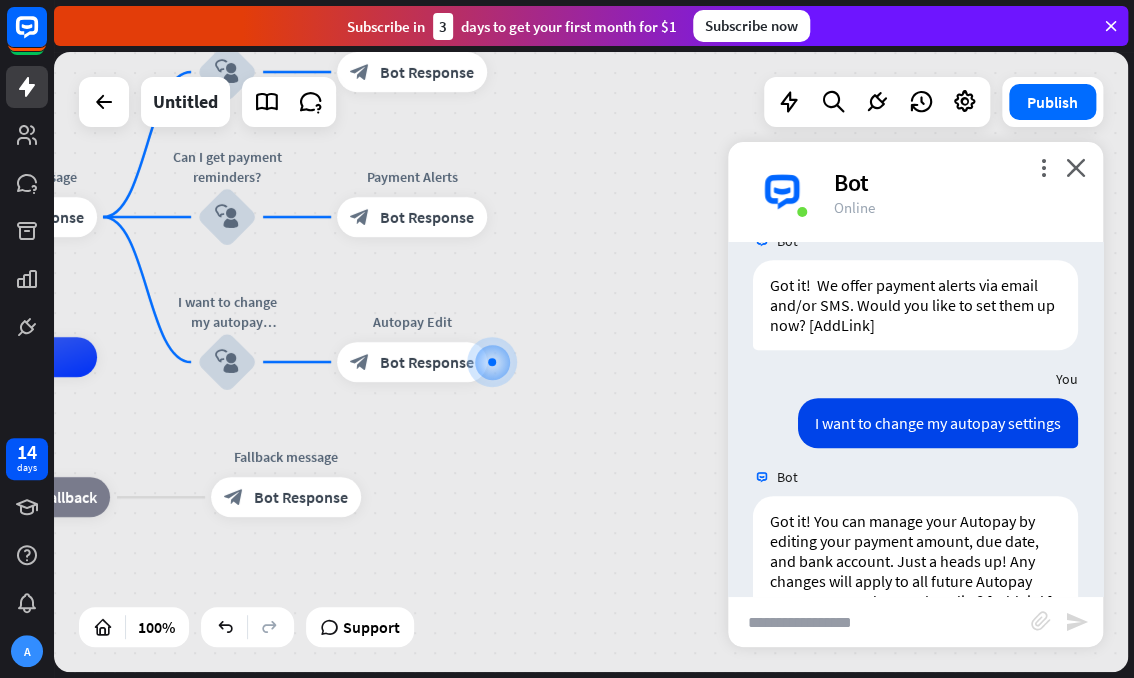 scroll, scrollTop: 672, scrollLeft: 0, axis: vertical 